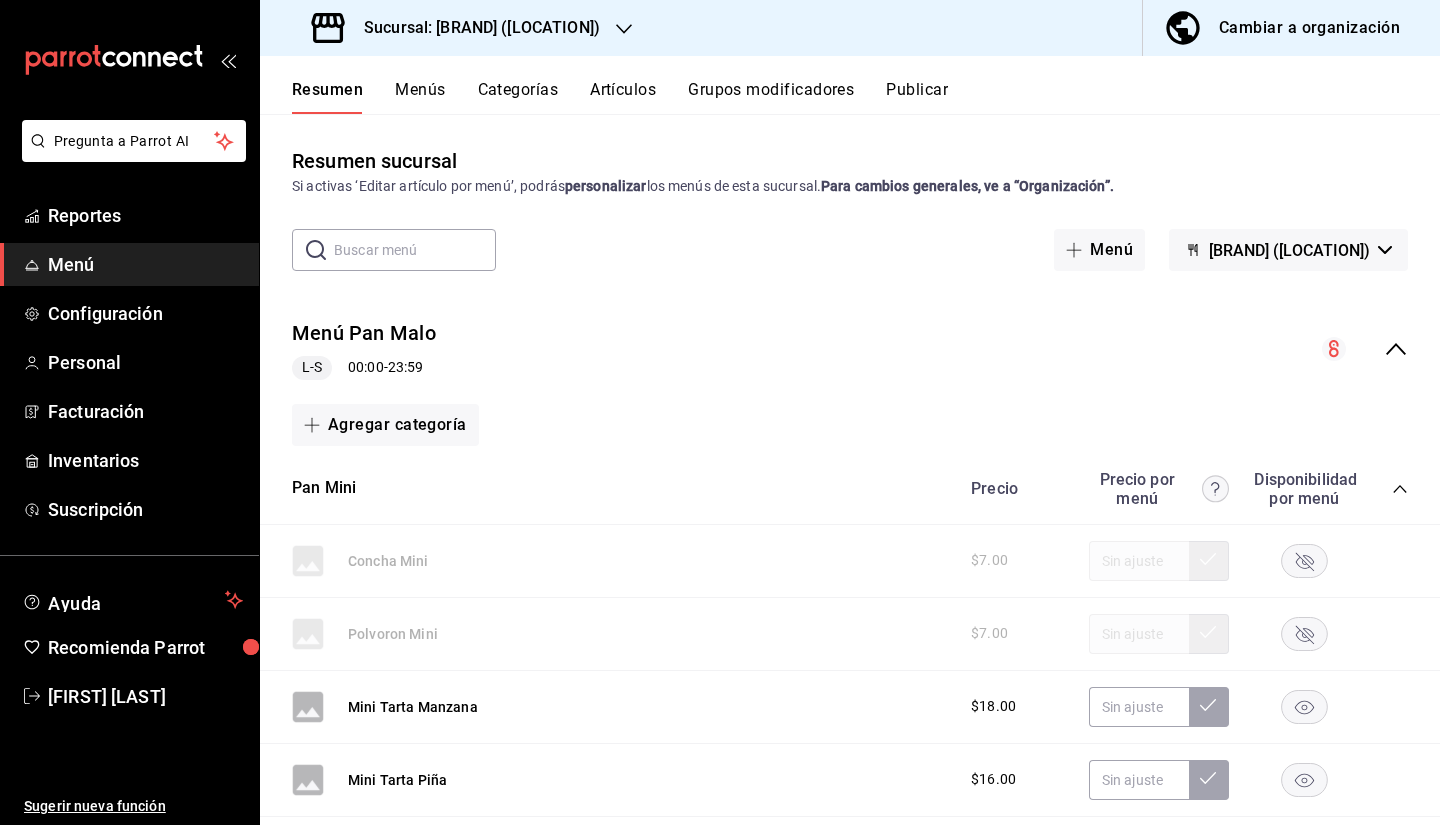 scroll, scrollTop: 0, scrollLeft: 0, axis: both 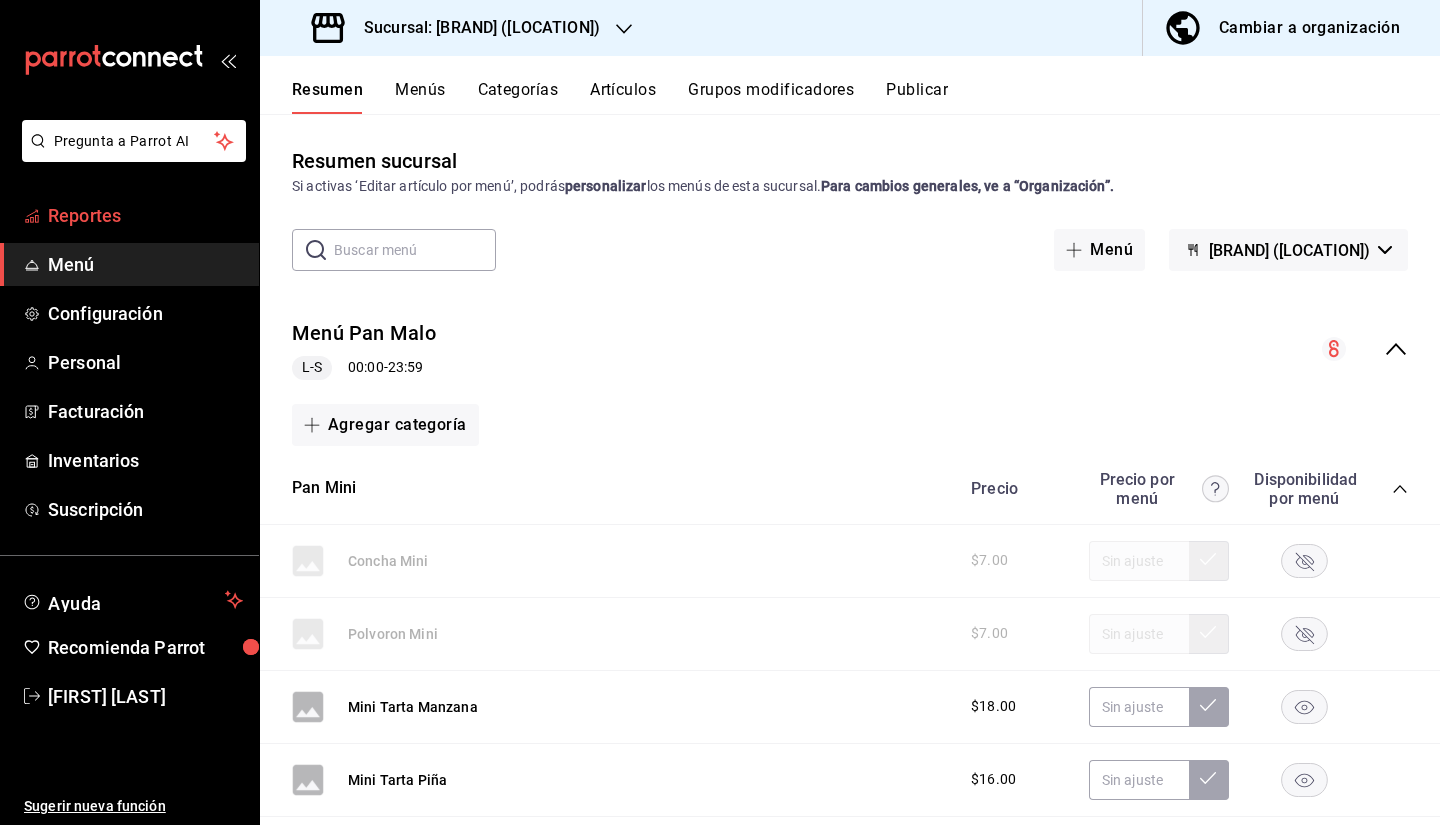 click on "Reportes" at bounding box center [145, 215] 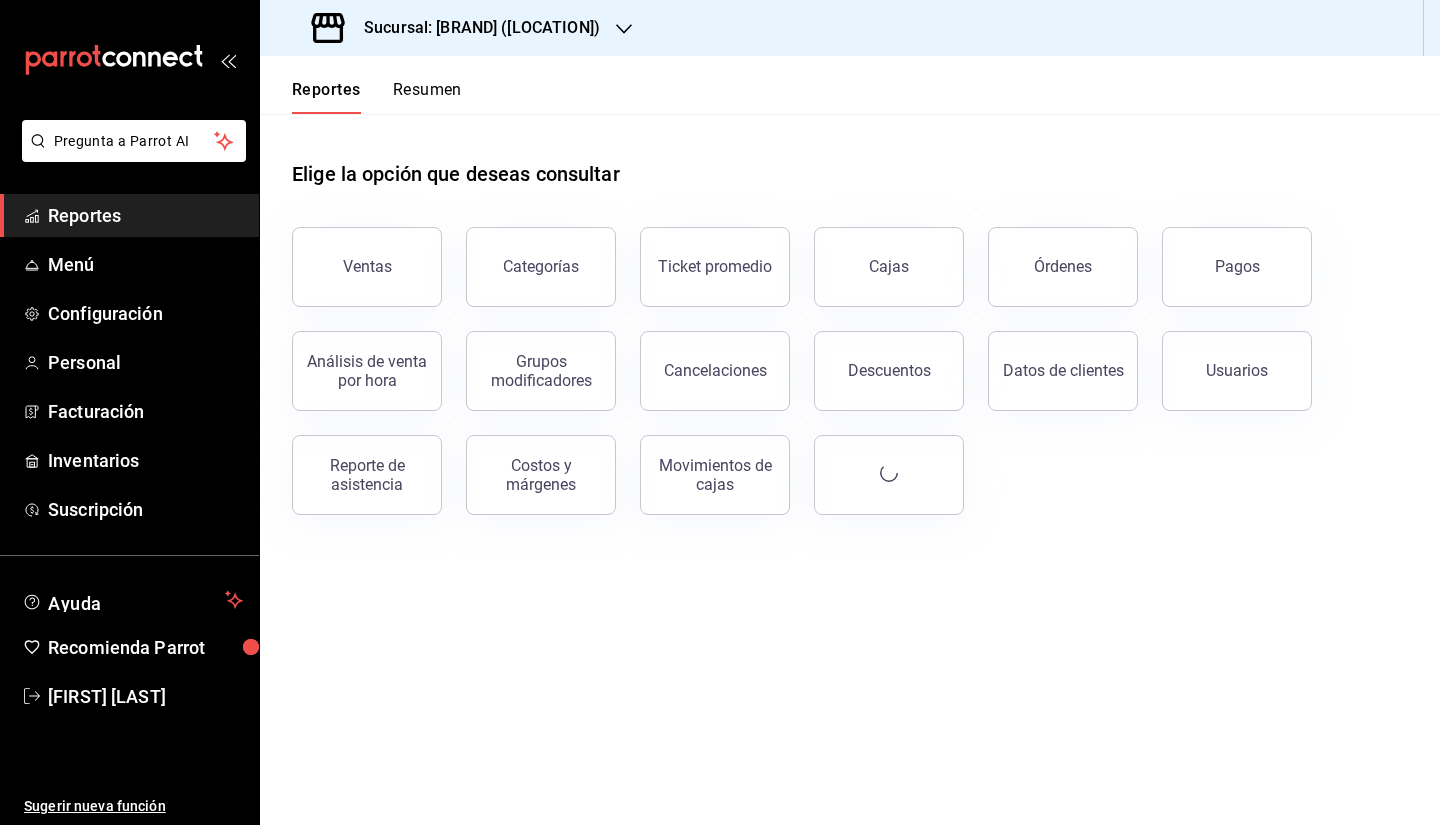 click 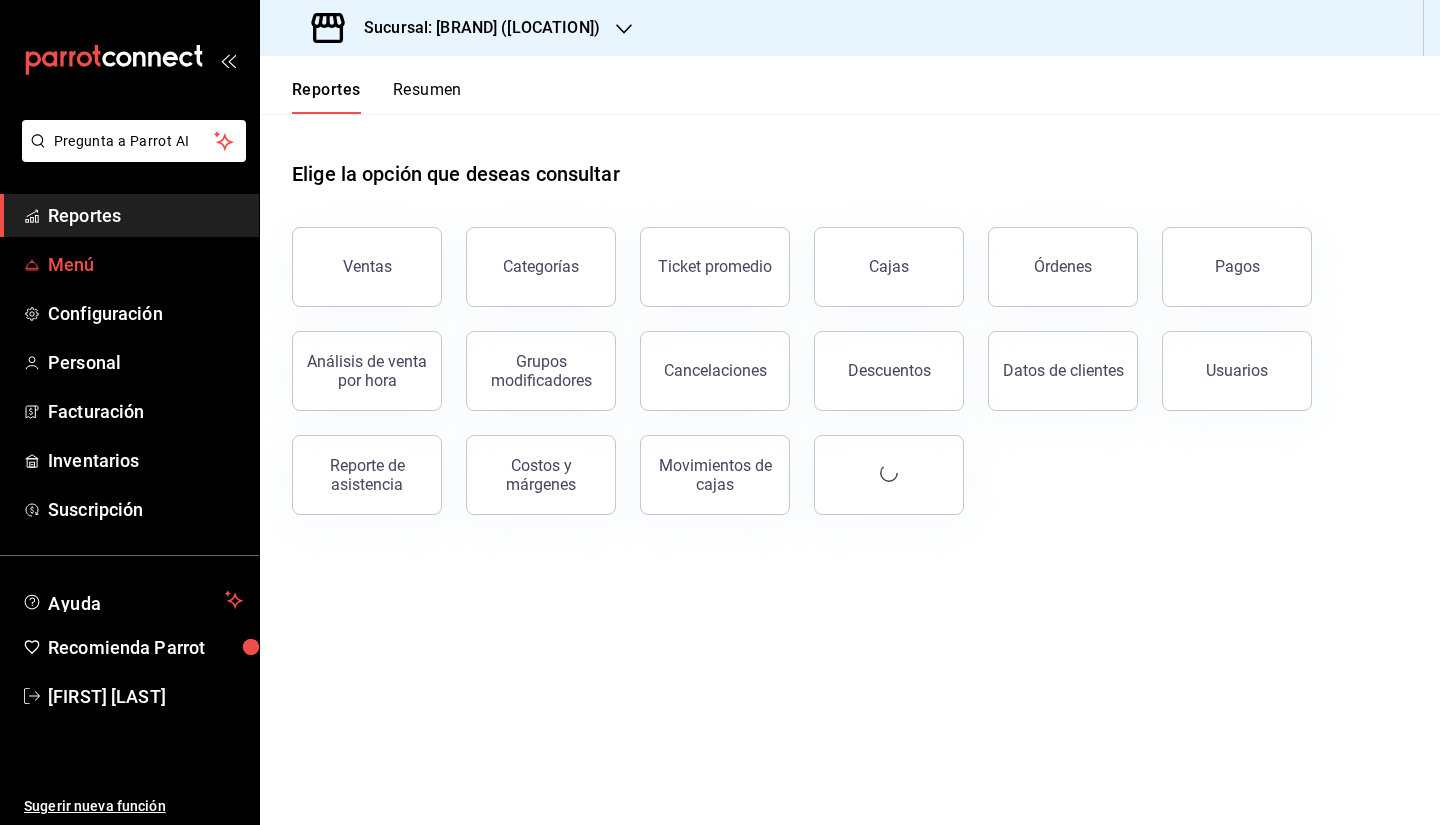click on "Menú" at bounding box center (145, 264) 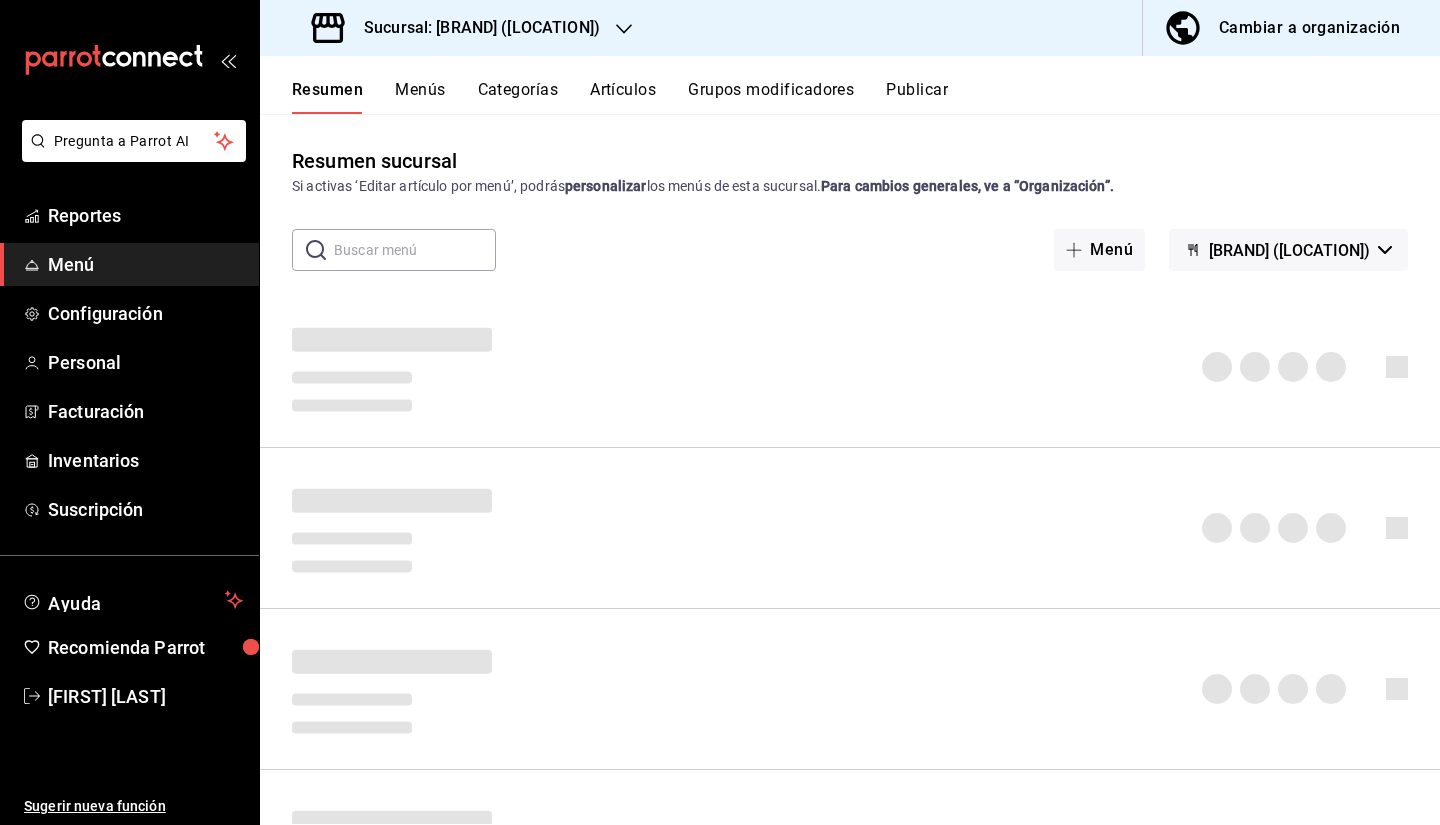 click on "Cambiar a organización" at bounding box center (1309, 28) 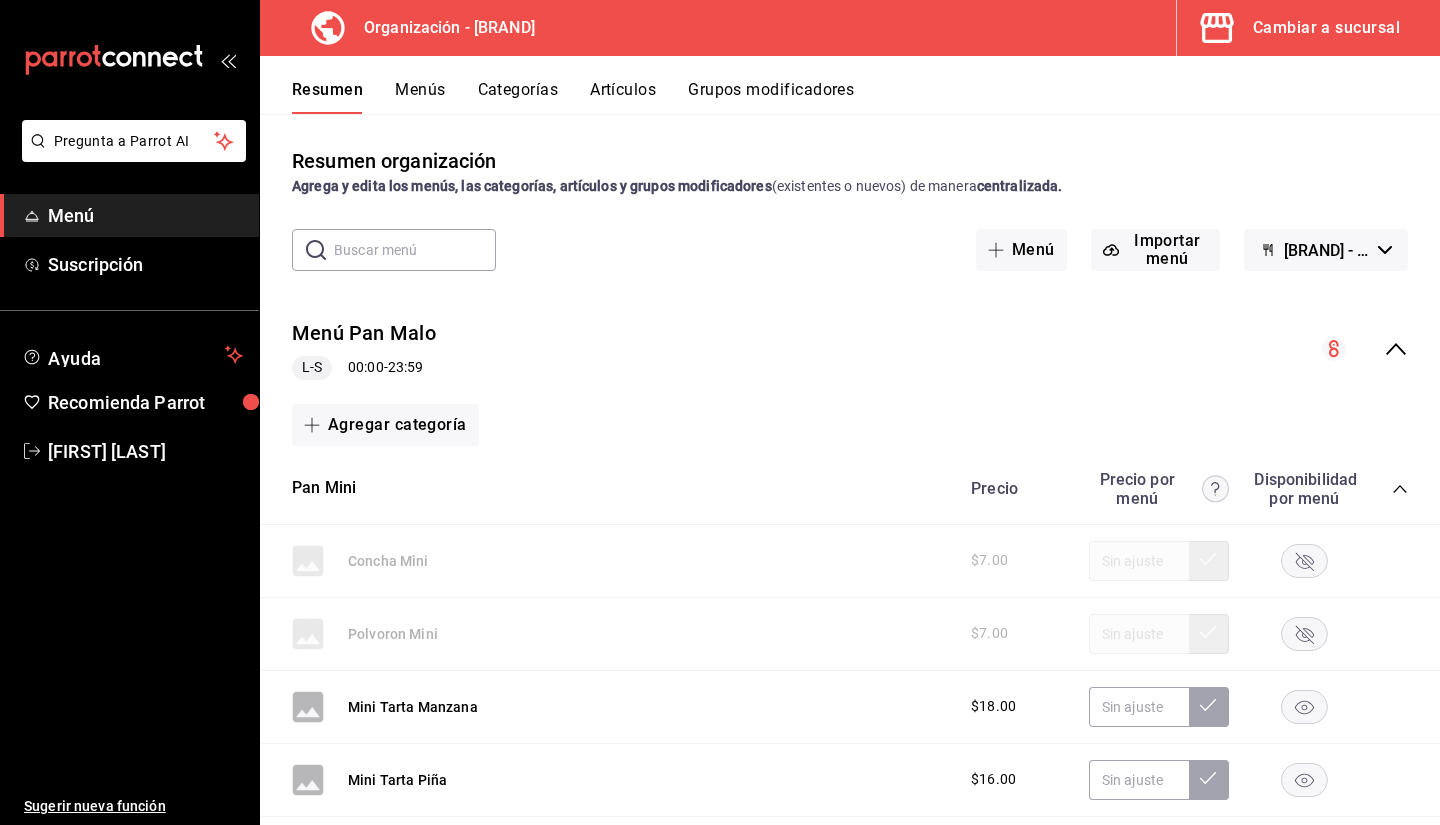 click on "Artículos" at bounding box center [623, 97] 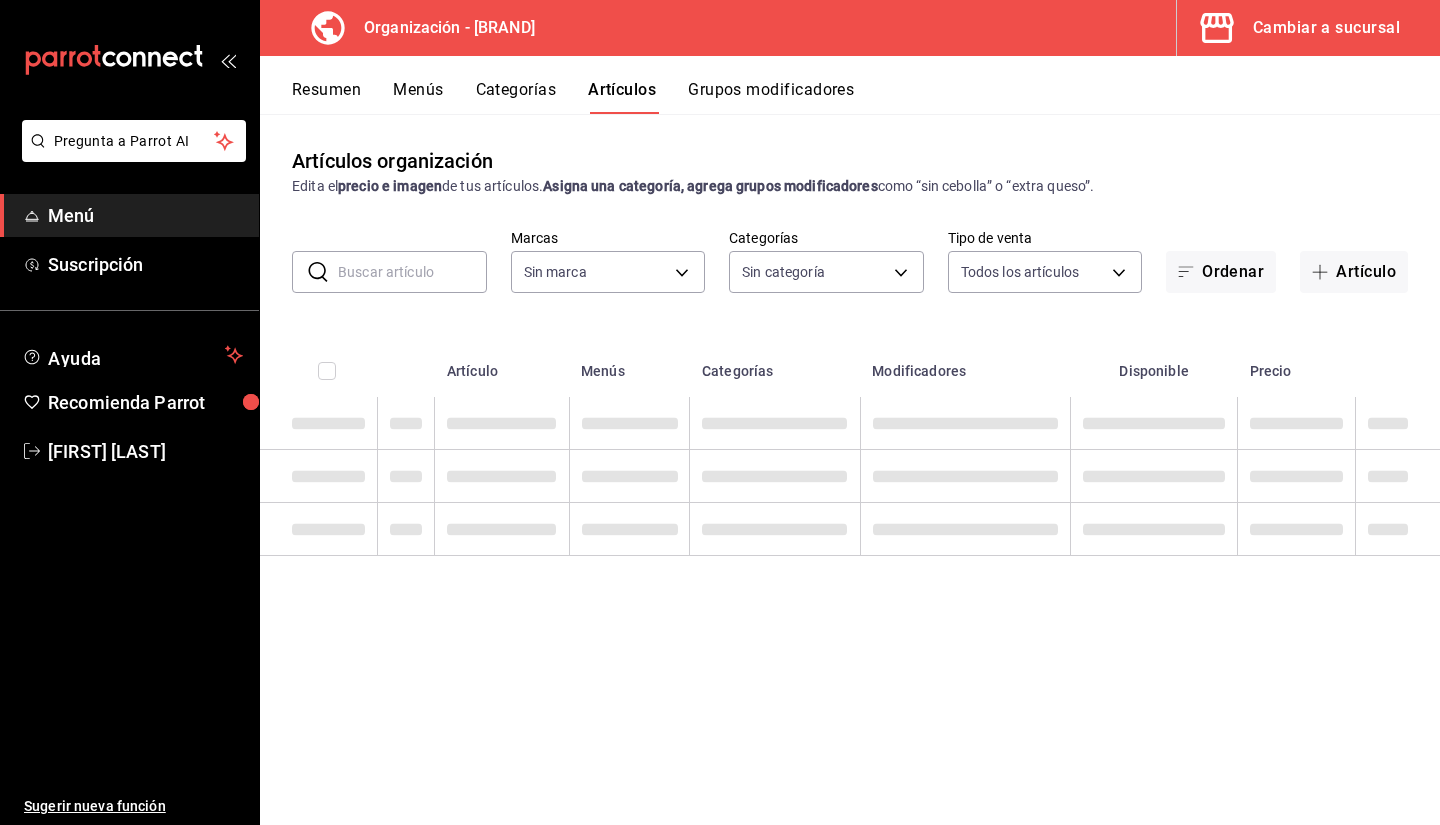 type on "fc172b80-d414-46c2-bed9-f4eeed86d775" 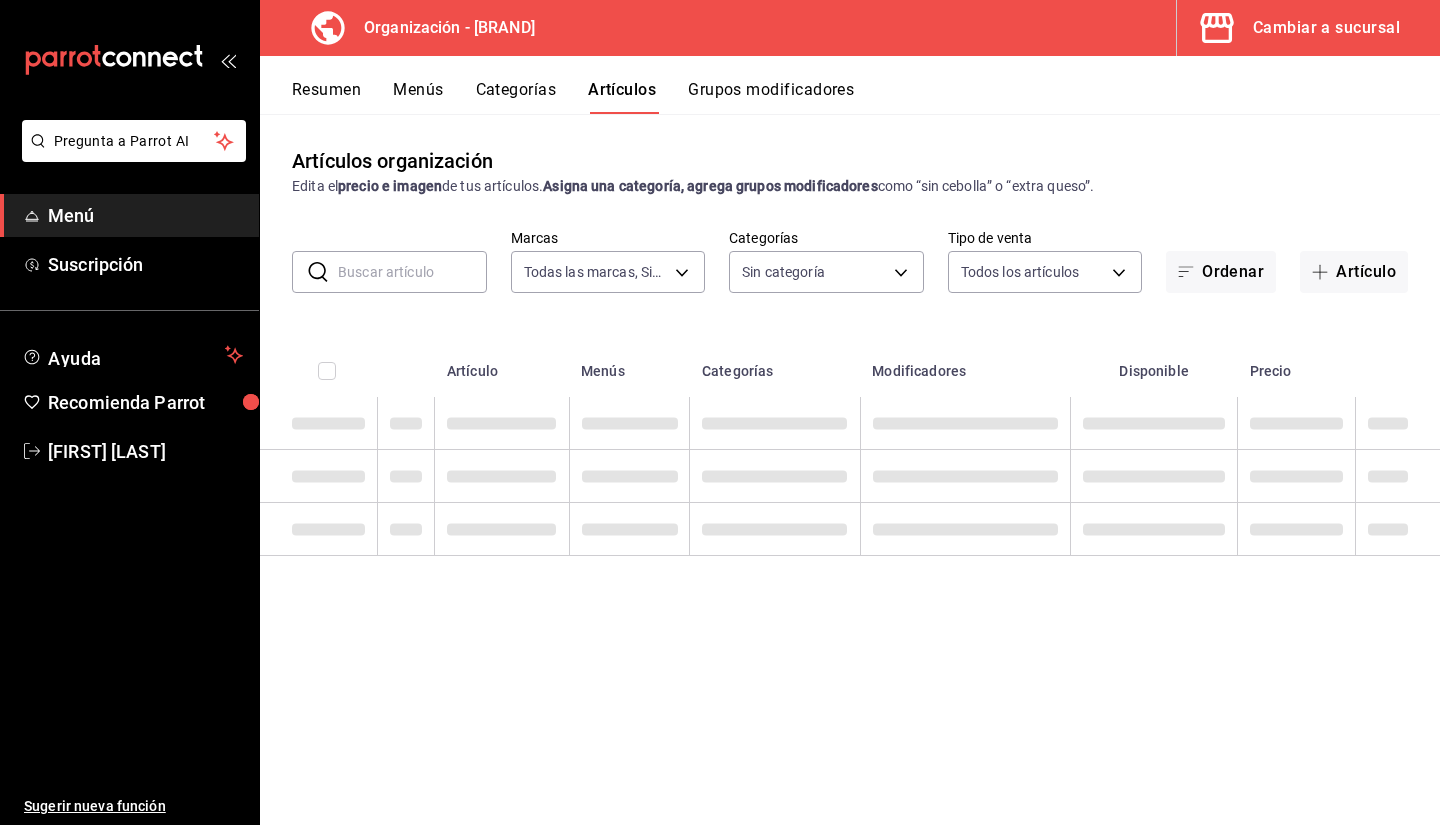type on "[UUID],[UUID],[UUID],[UUID],[UUID],[UUID],[UUID],[UUID],[UUID],[UUID],[UUID],[UUID],[UUID],[UUID],[UUID],[UUID],[UUID],[UUID],[UUID],[UUID],[UUID],[UUID]" 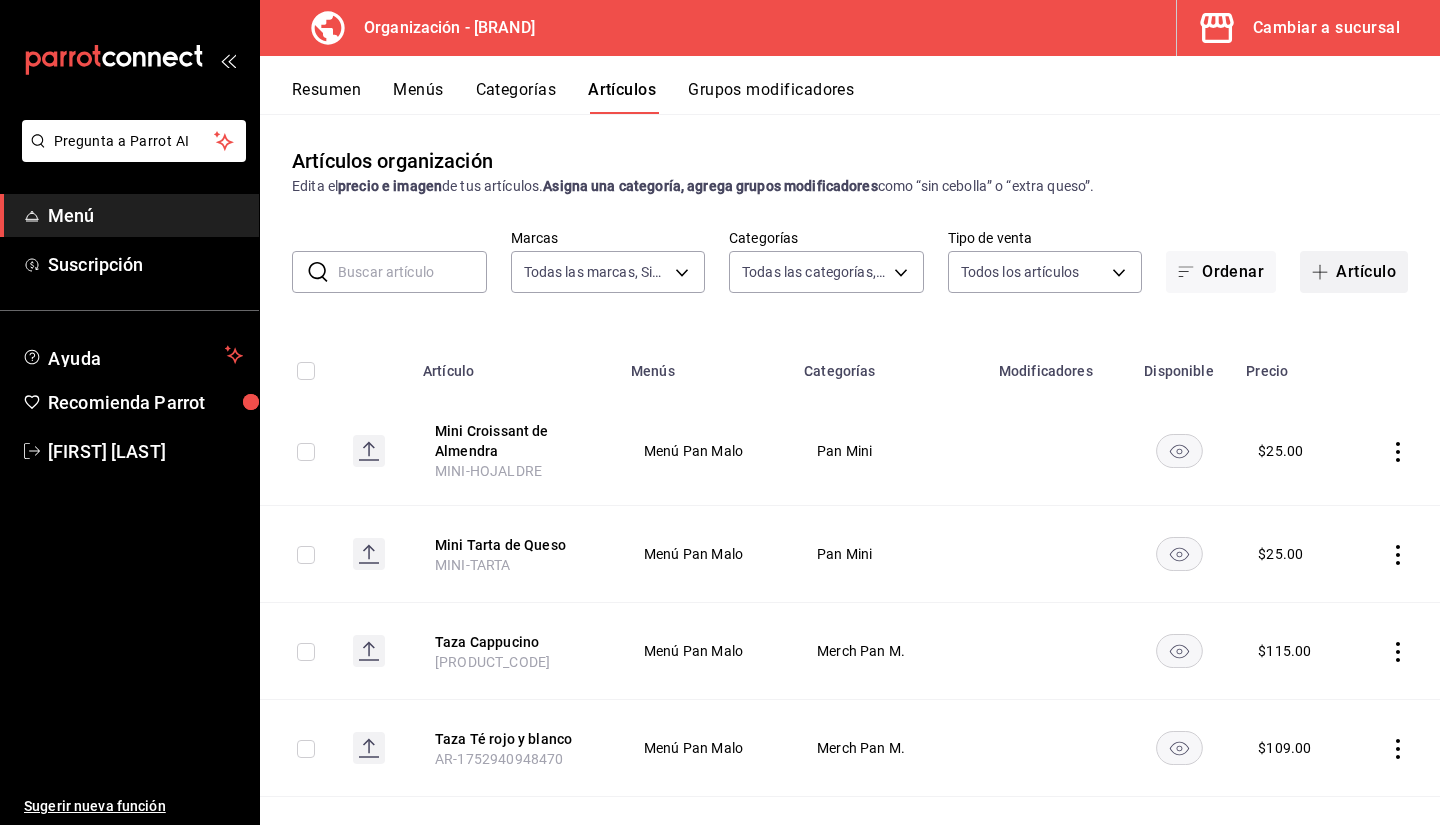 click on "Artículo" at bounding box center [1354, 272] 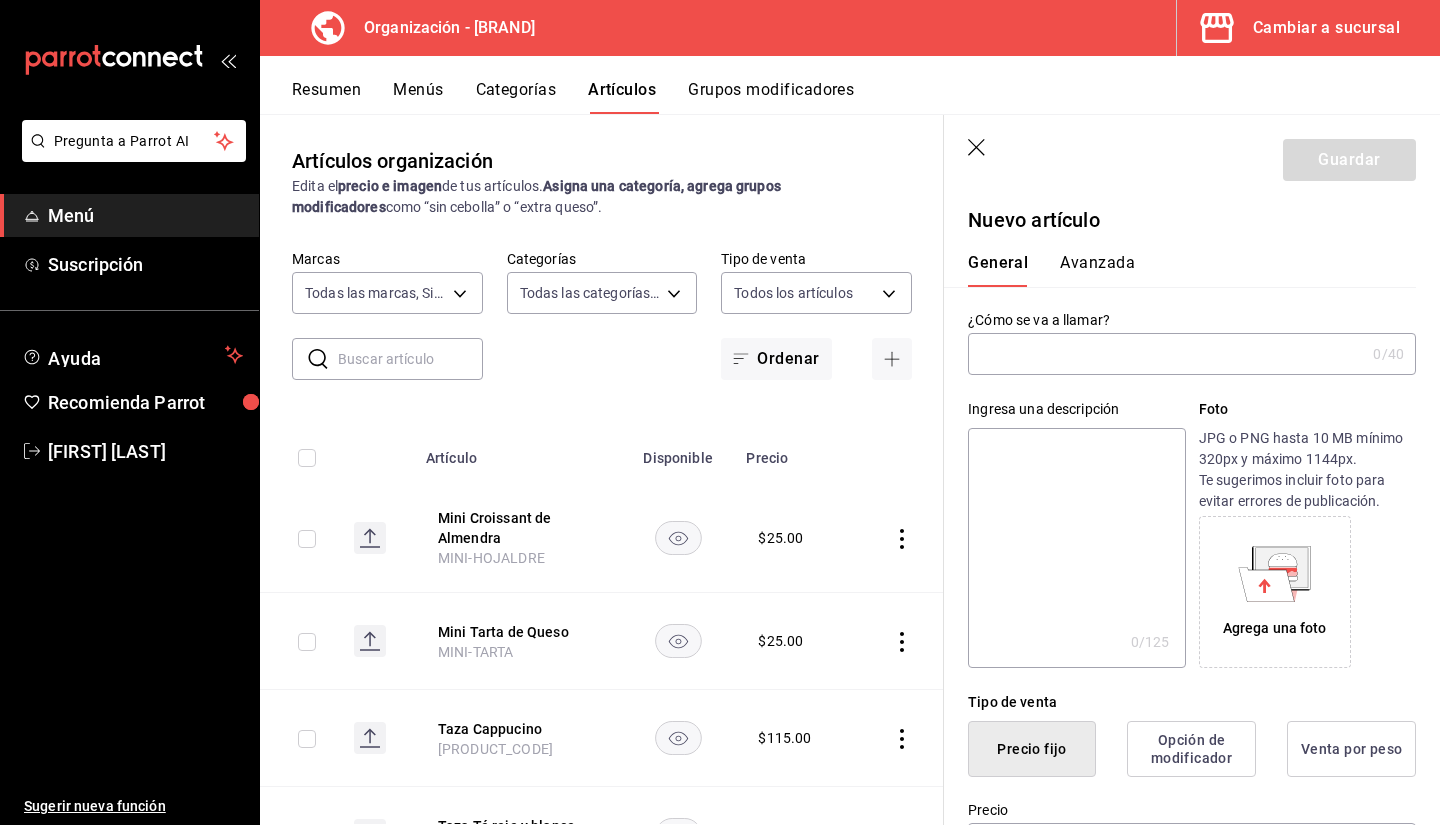 click at bounding box center (1166, 354) 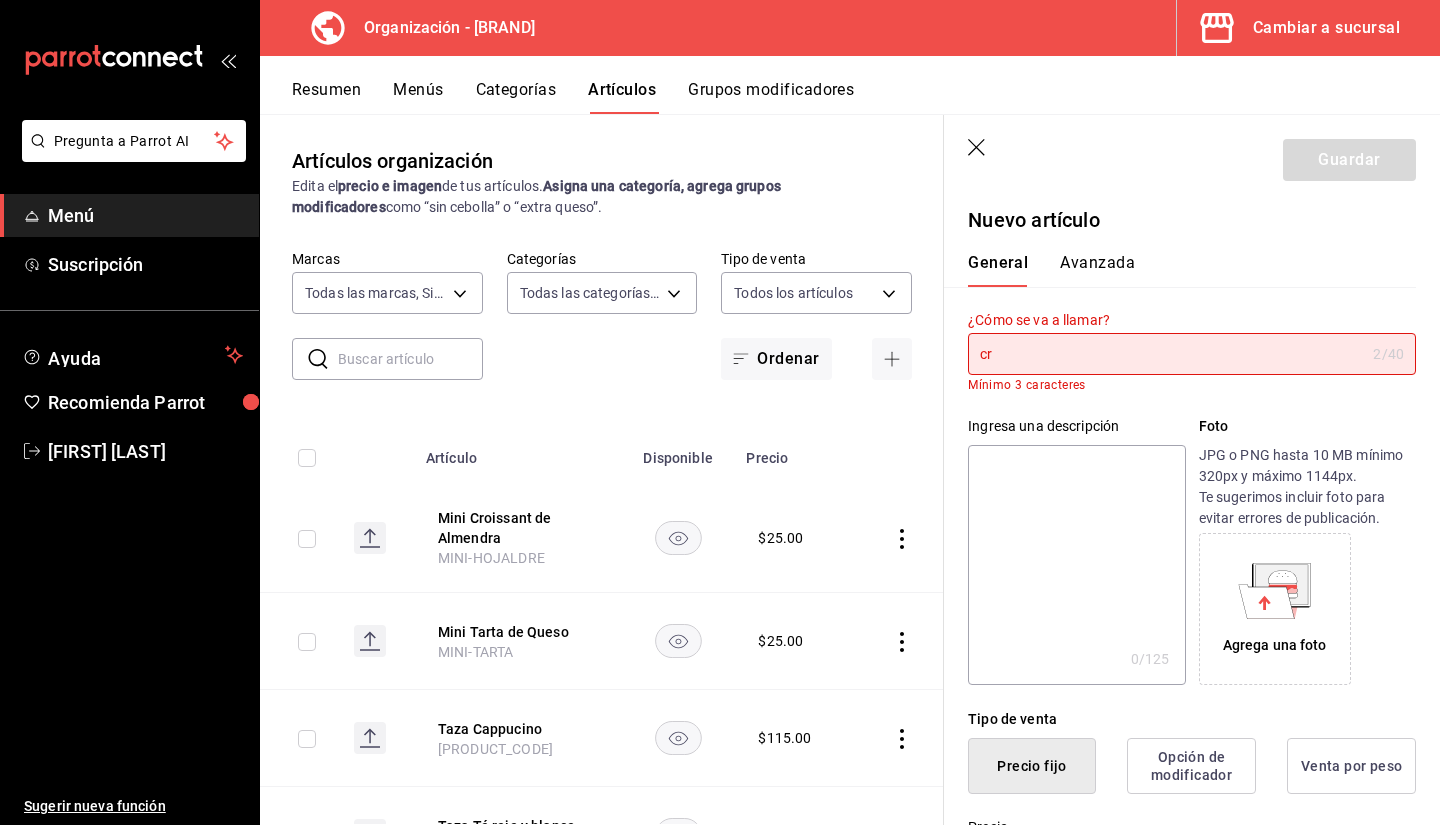 type on "c" 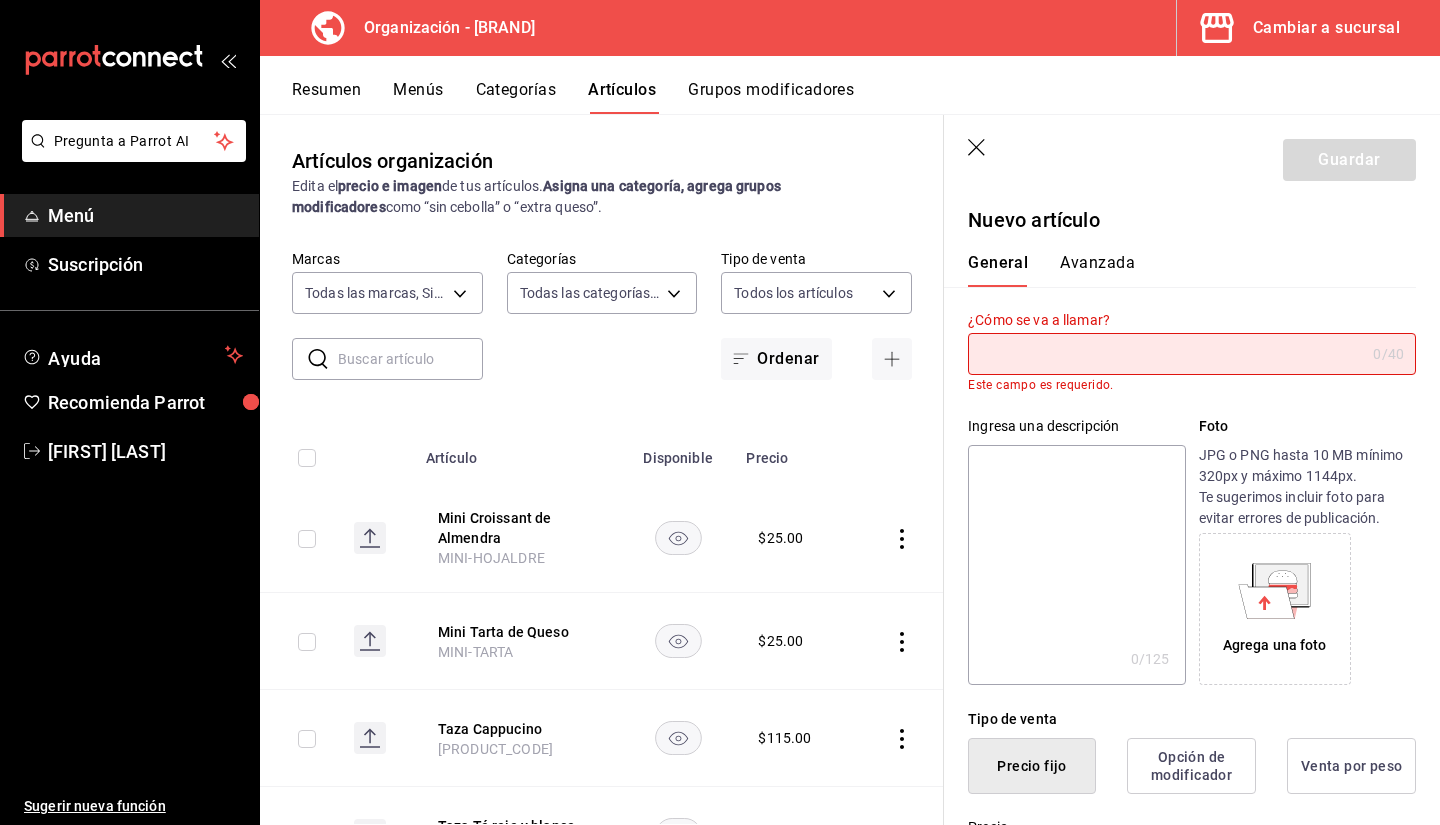 type on "C" 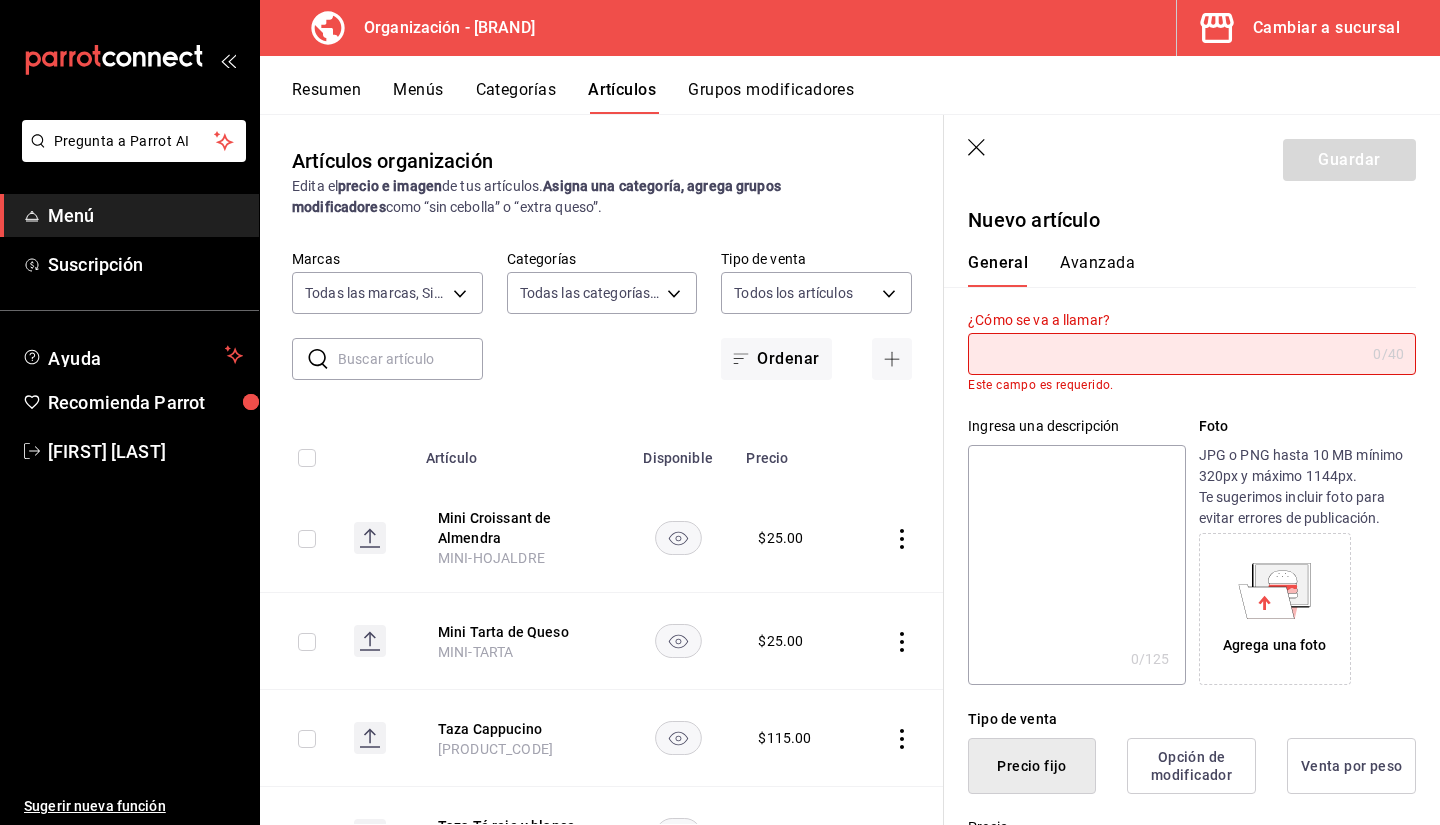 click on "General Avanzada" at bounding box center [1180, 261] 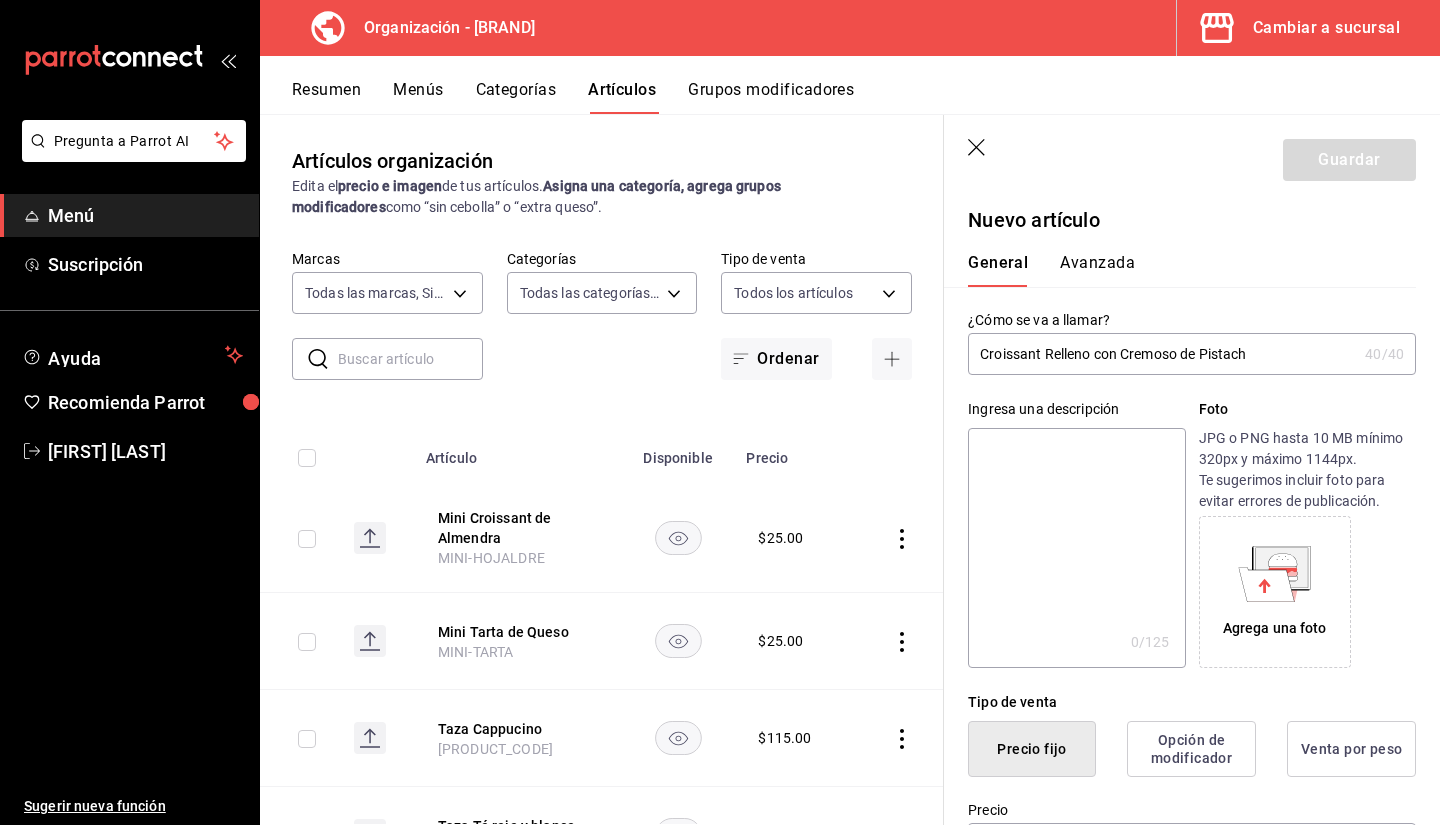 click on "Croissant Relleno con Cremoso de Pistach" at bounding box center (1162, 354) 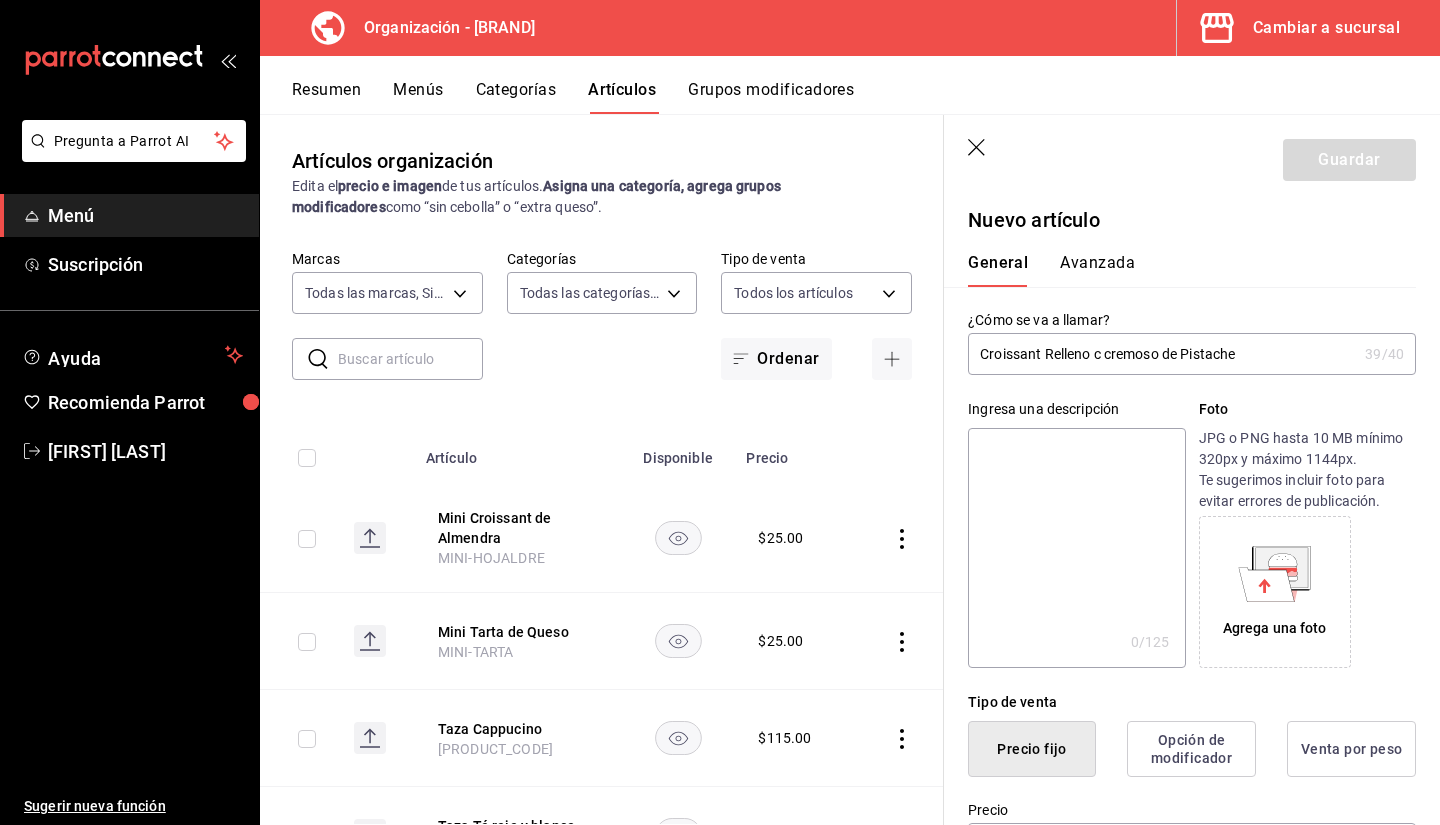 click on "Croissant Relleno c Cremoso de Pistache" at bounding box center (1162, 354) 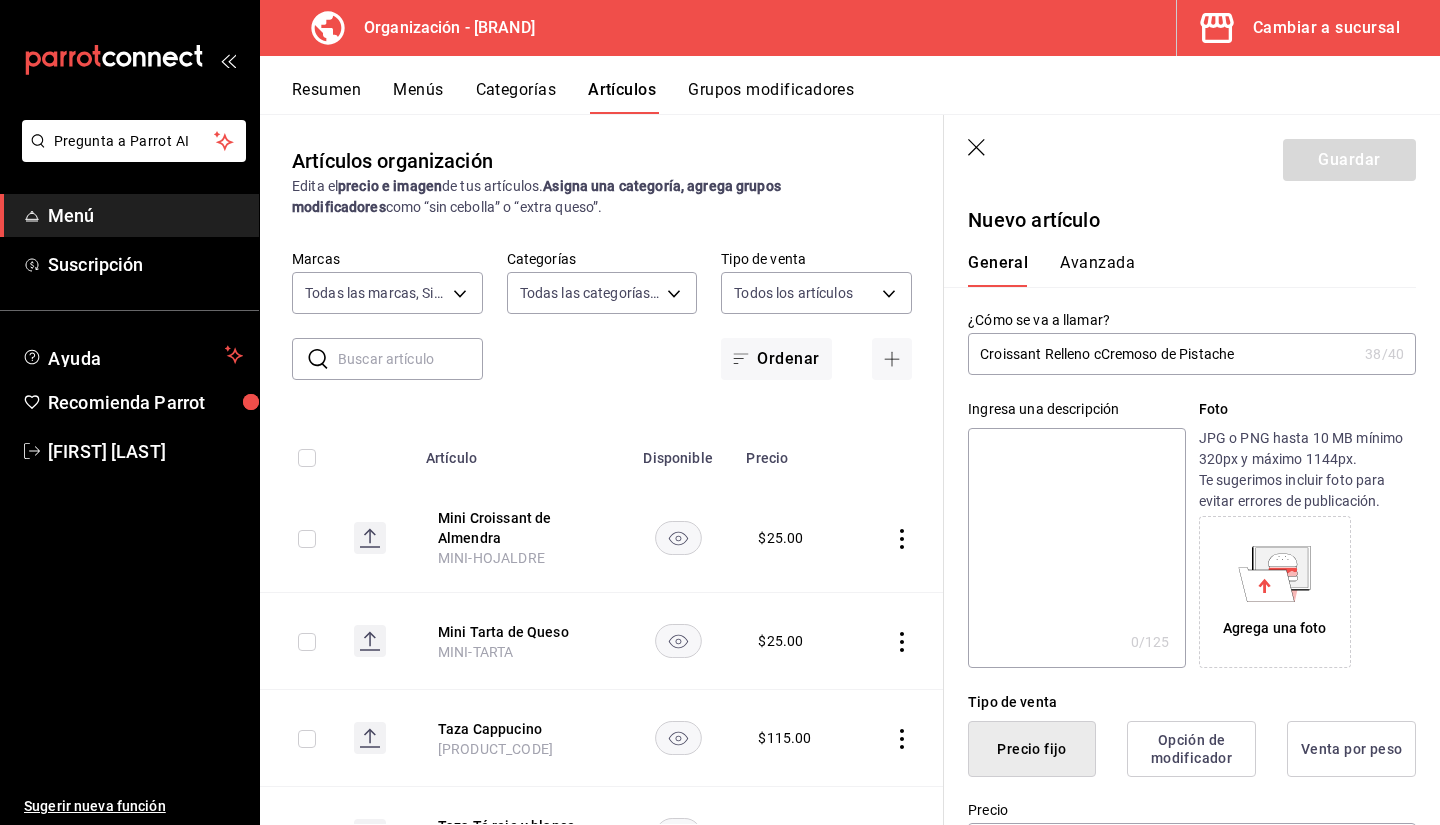 click on "Croissant Relleno cCremoso de Pistache" at bounding box center (1162, 354) 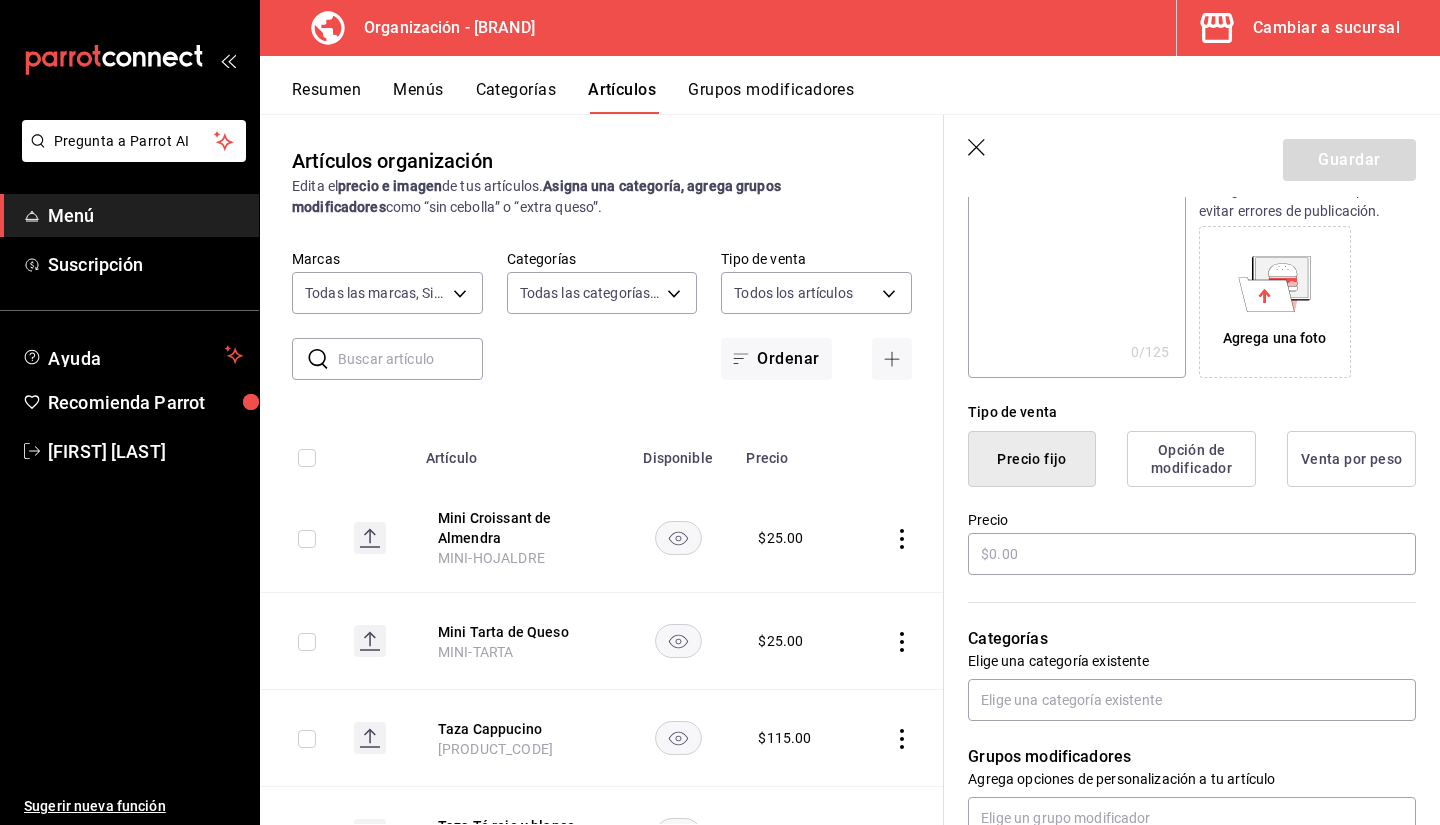 scroll, scrollTop: 300, scrollLeft: 0, axis: vertical 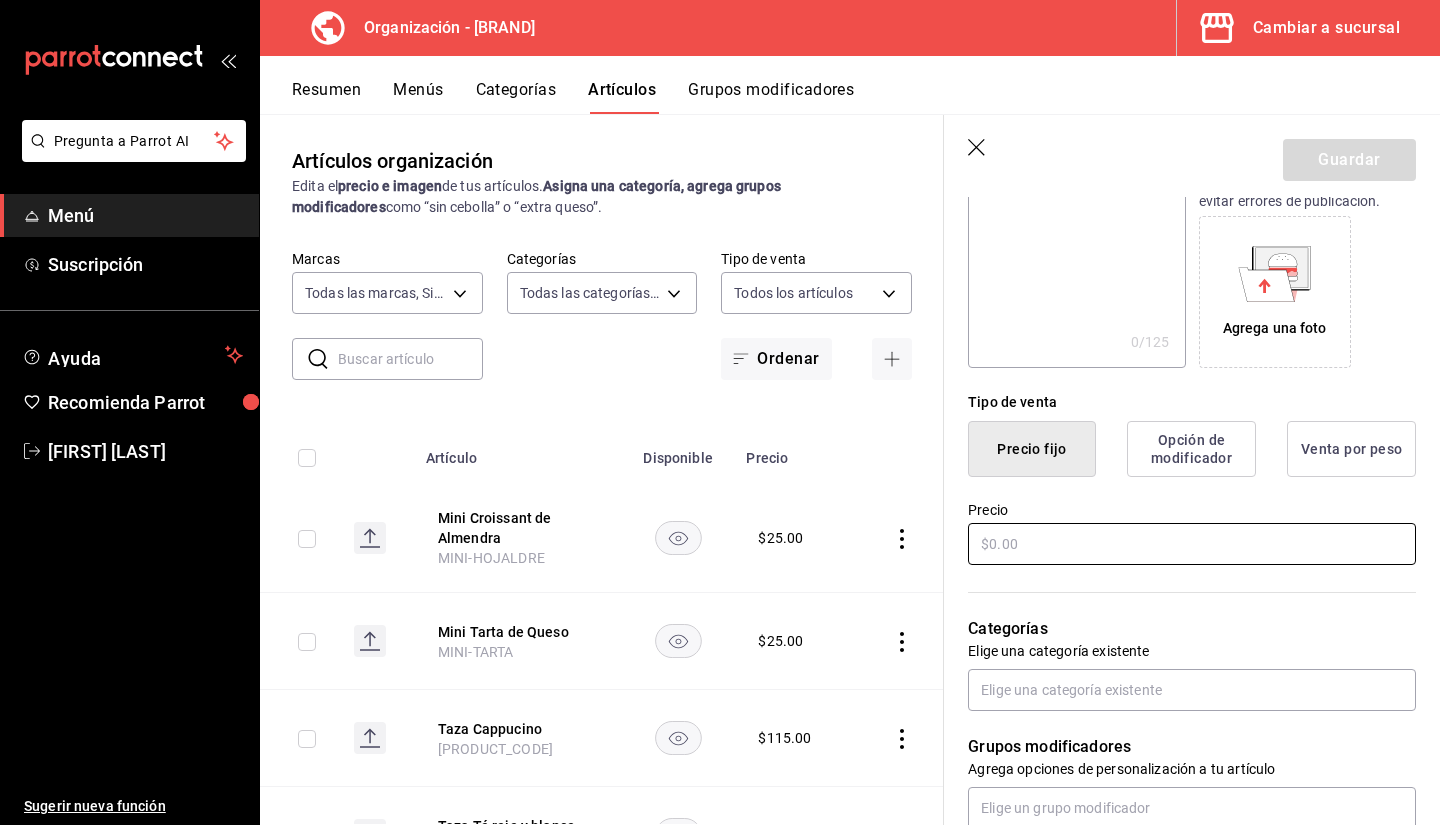 type on "Croissant Relleno Con Cremoso de Pistach" 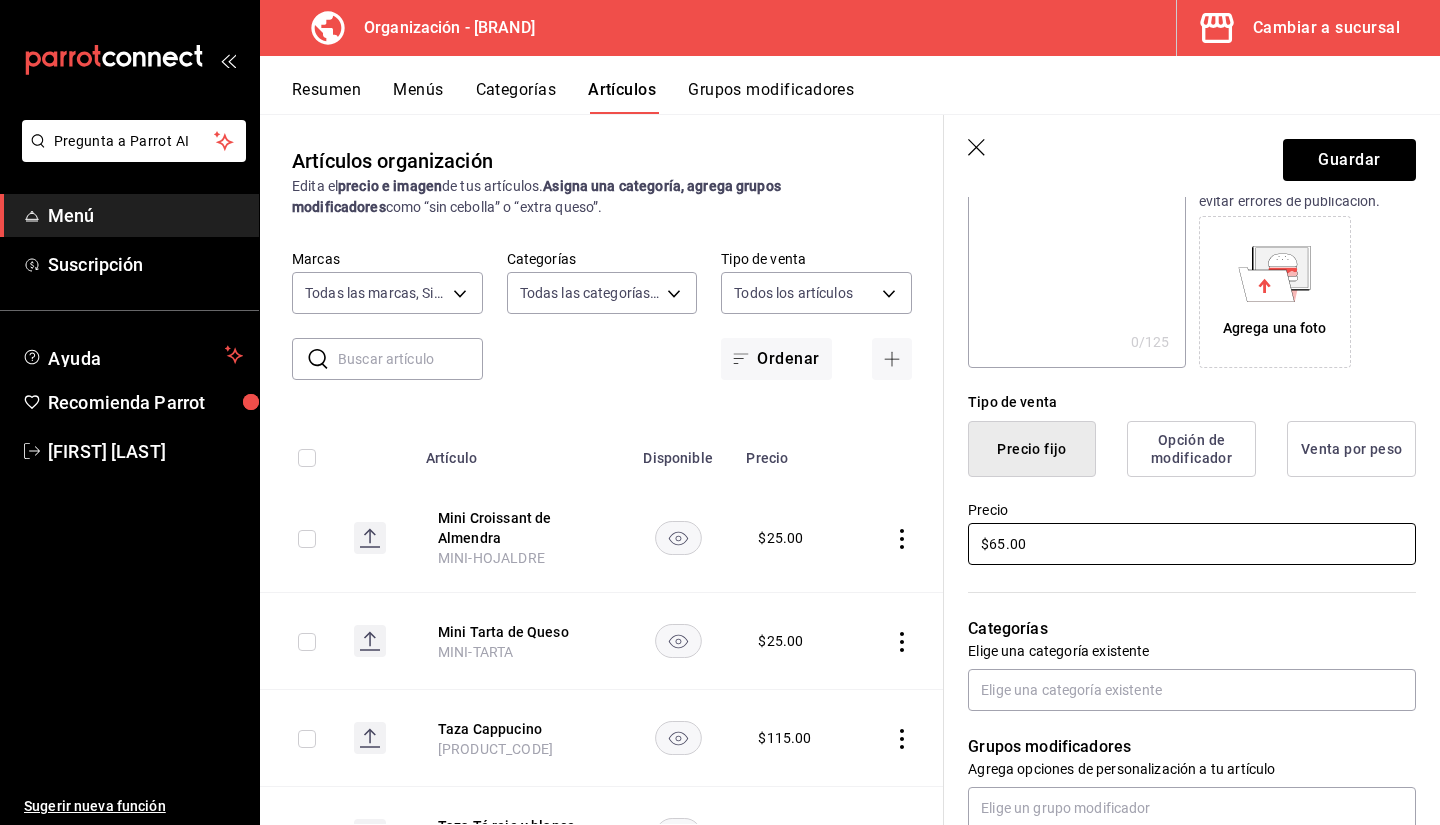 scroll, scrollTop: 483, scrollLeft: 0, axis: vertical 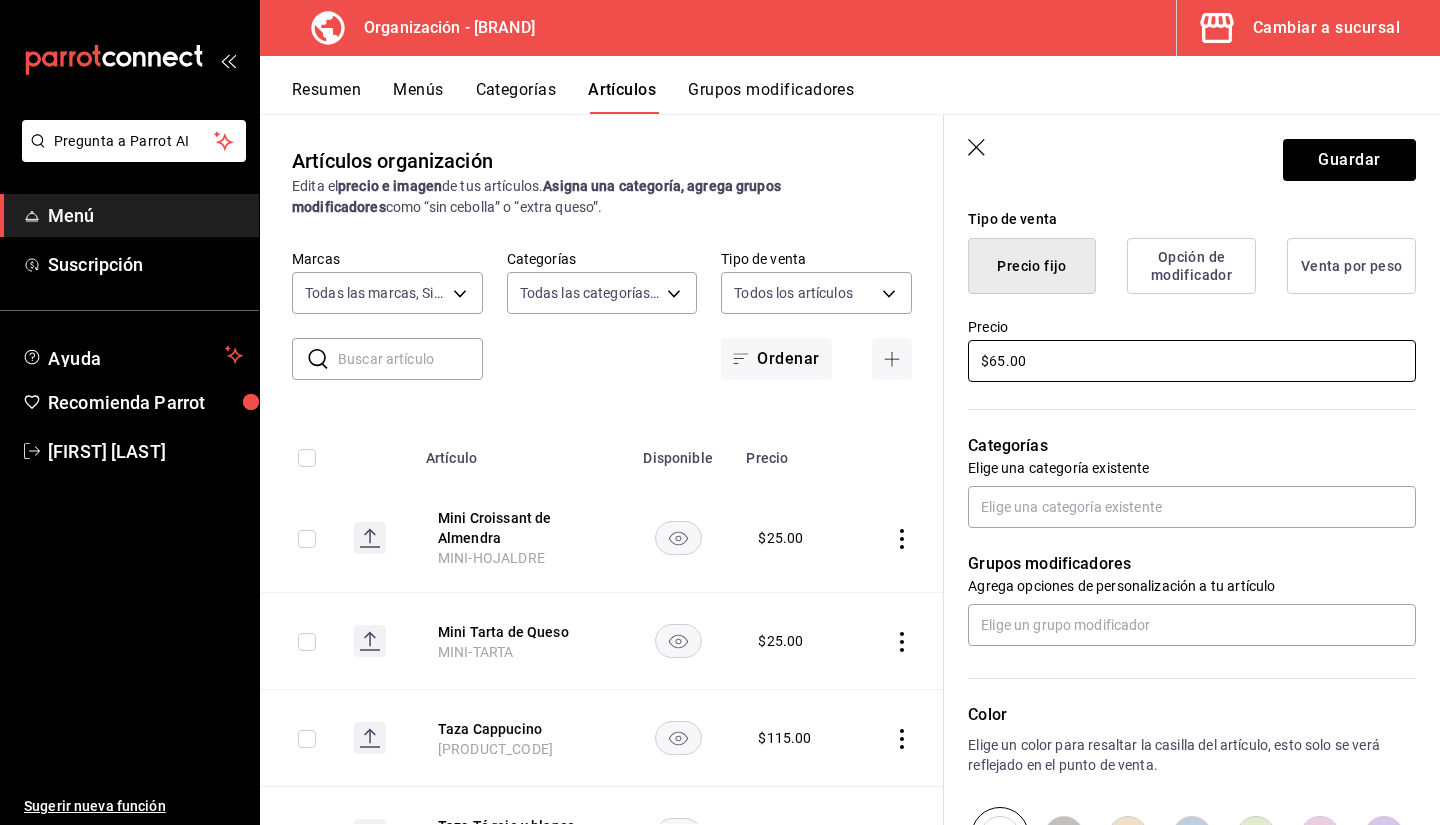 type on "$65.00" 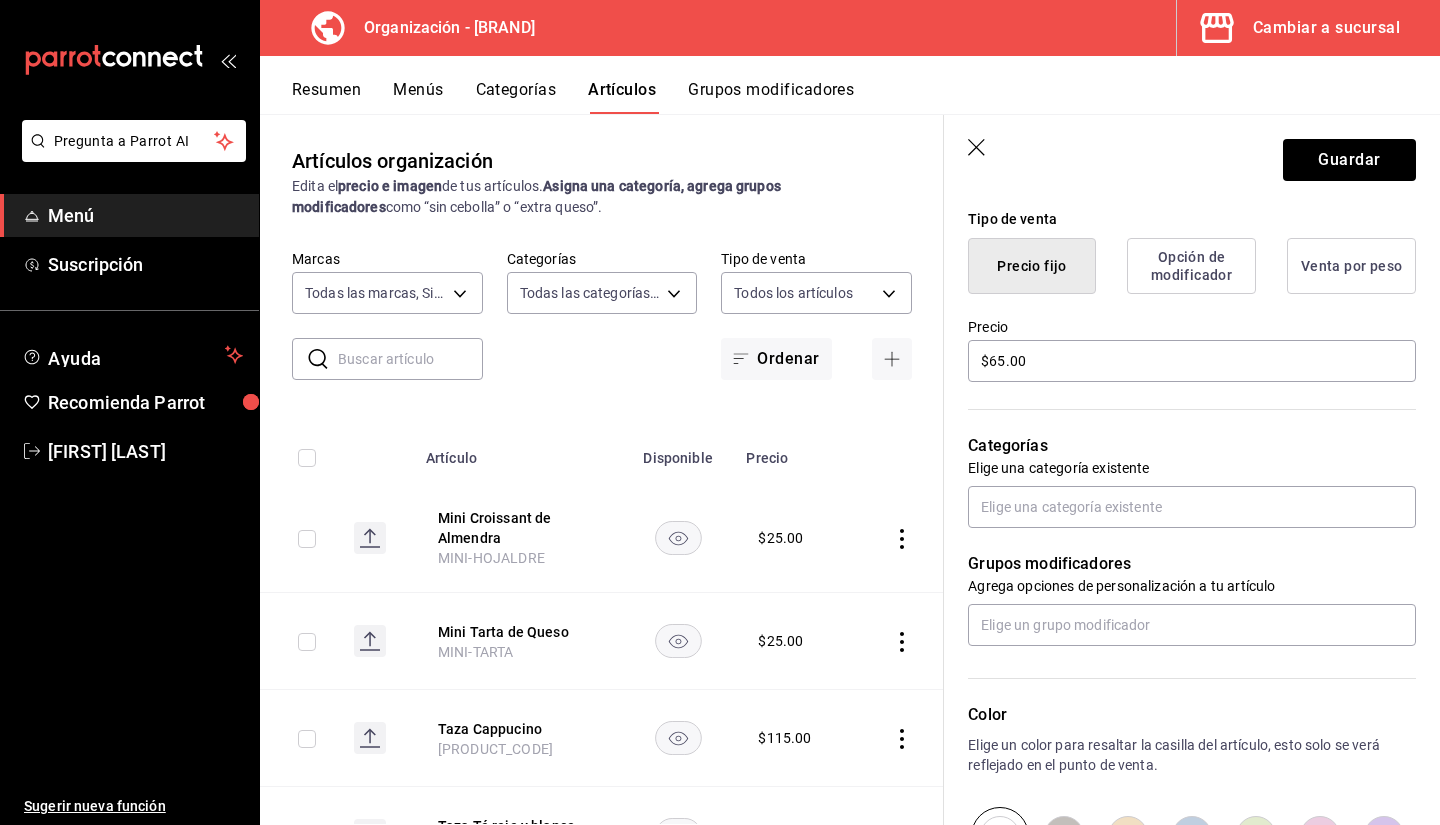 click on "Grupos modificadores Agrega opciones de personalización a tu artículo" at bounding box center [1180, 587] 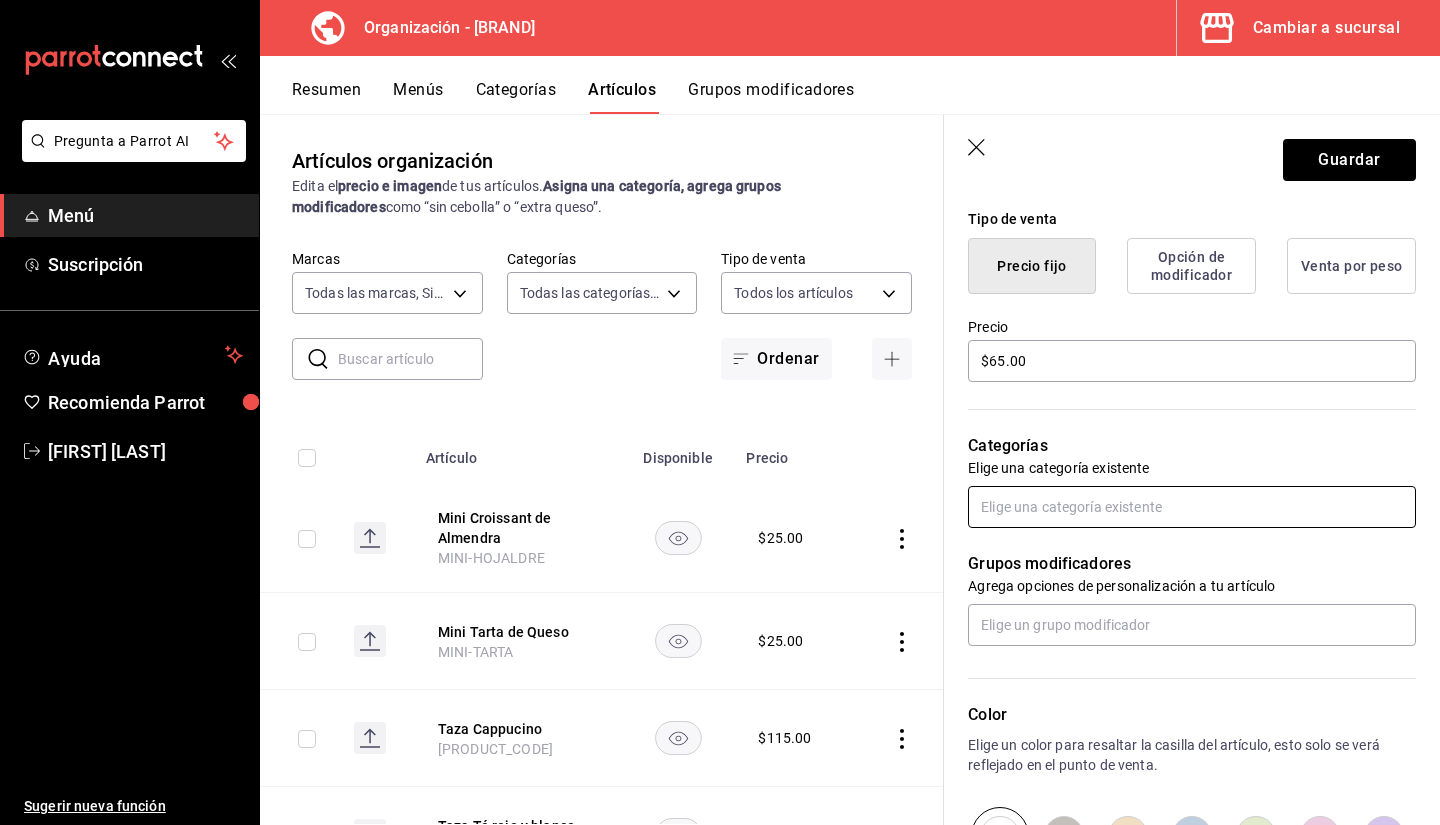 click at bounding box center [1192, 507] 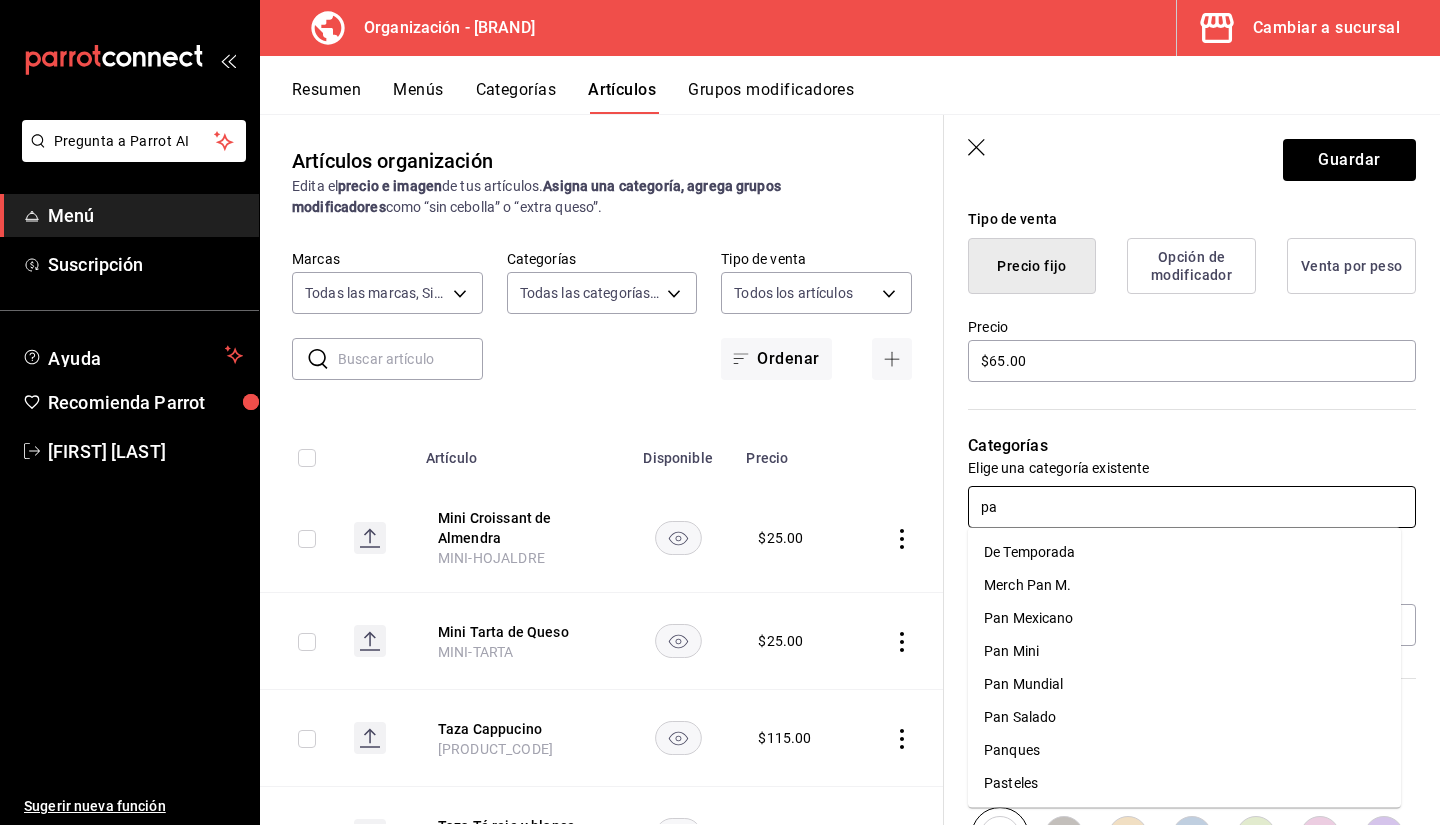 type on "pan" 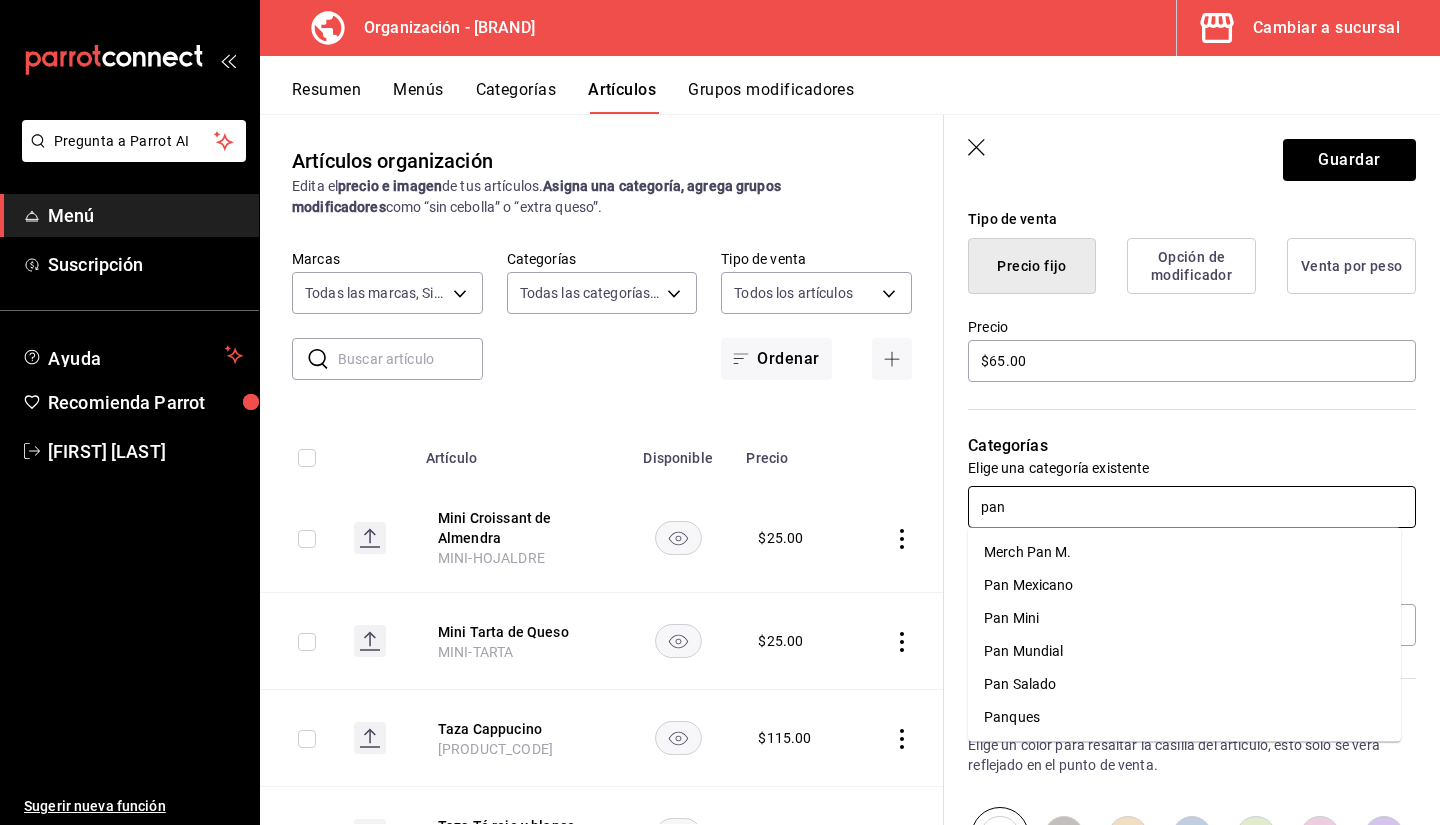 click on "Pan Mundial" at bounding box center (1184, 651) 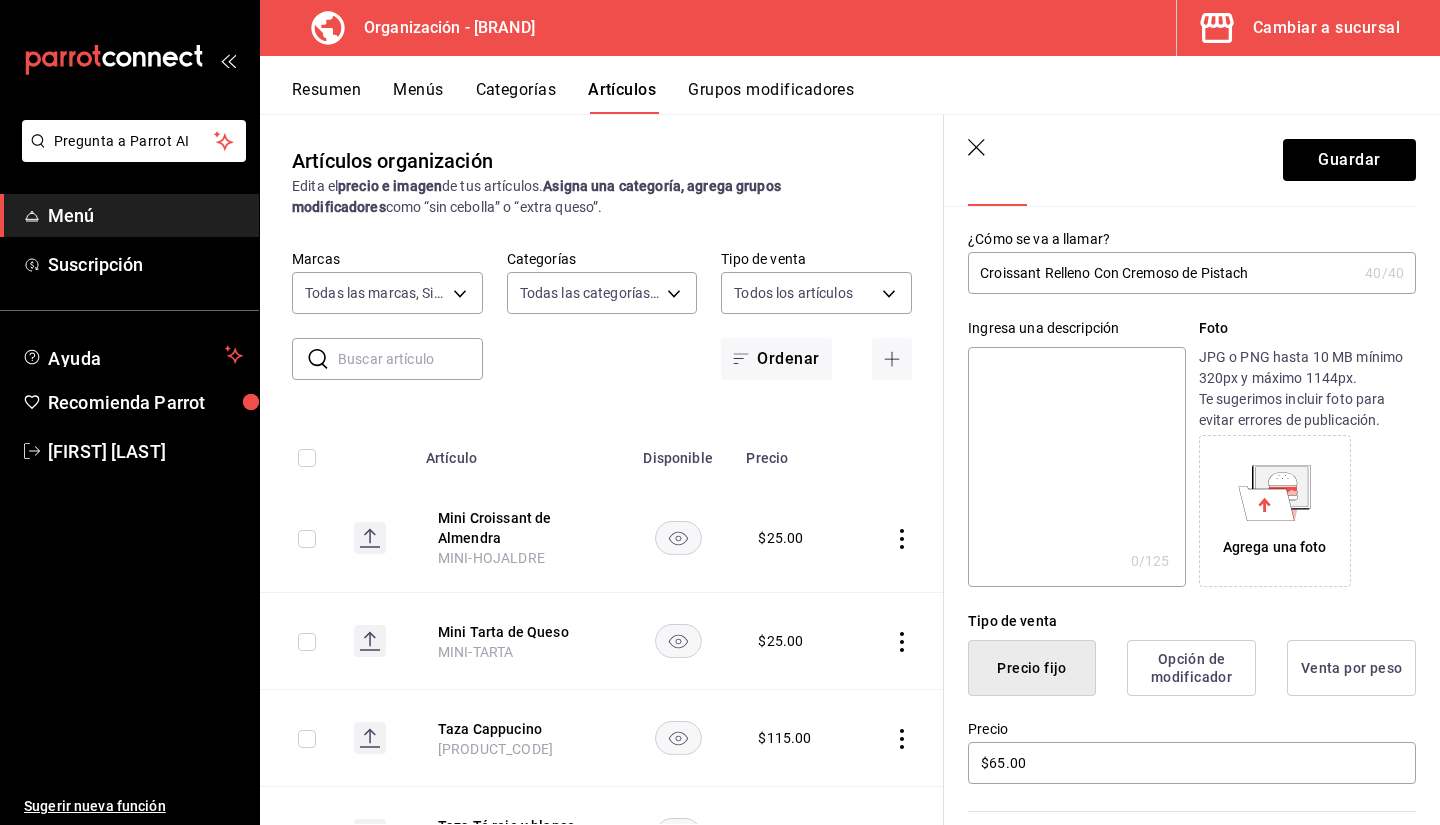 scroll, scrollTop: 14, scrollLeft: 0, axis: vertical 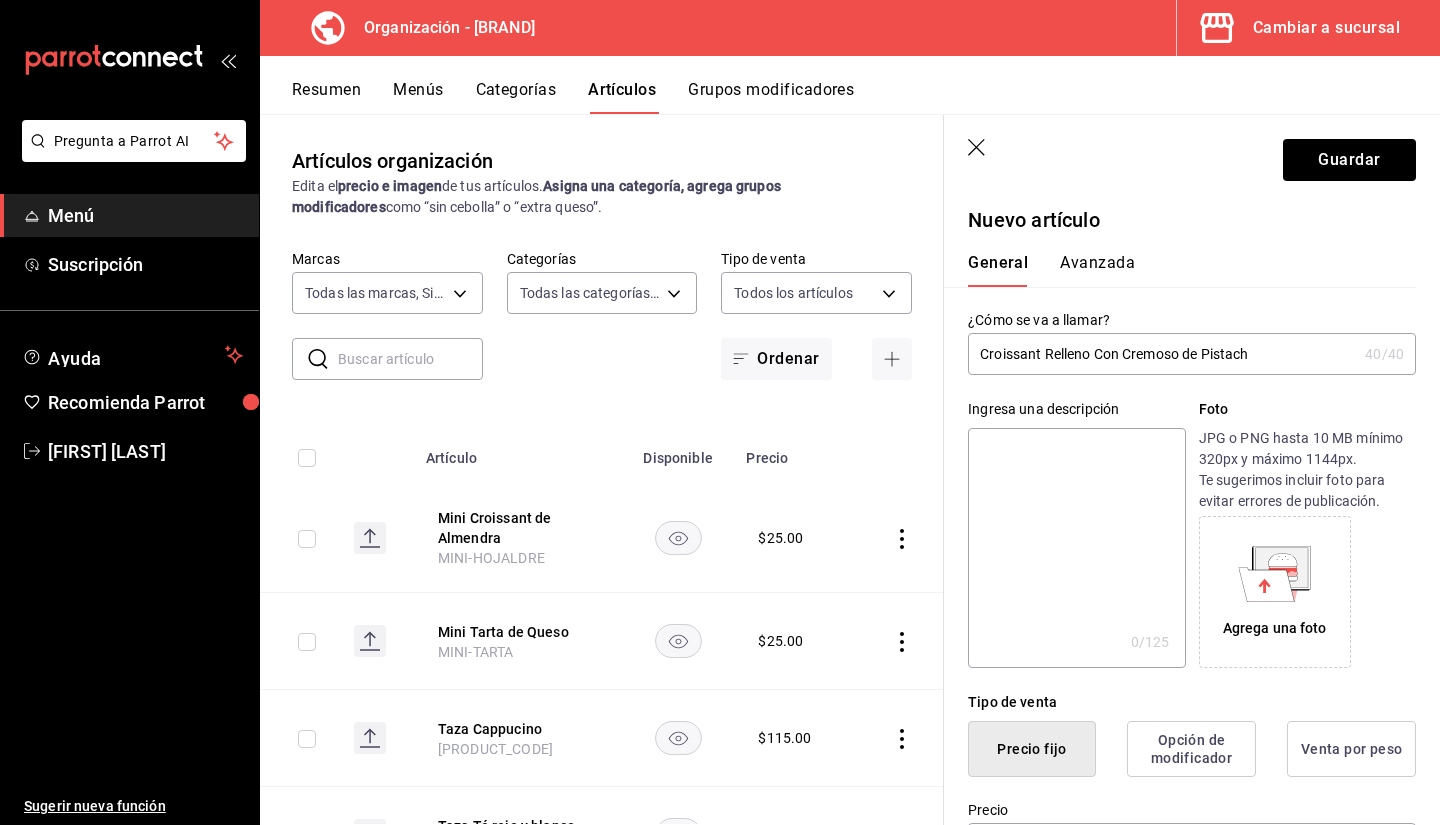click on "Croissant Relleno Con Cremoso de Pistach" at bounding box center [1162, 354] 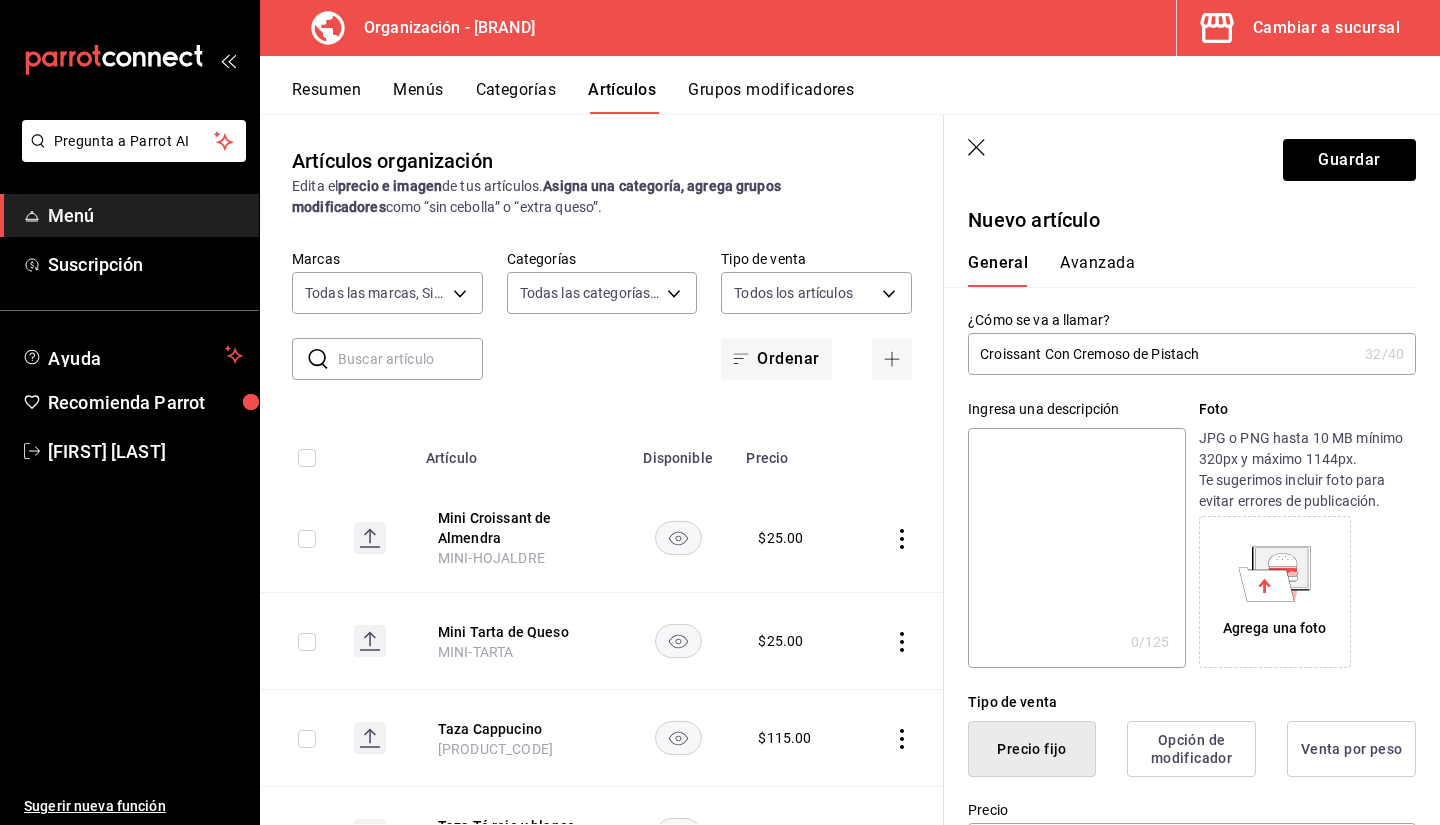 click on "Croissant Con Cremoso de Pistach" at bounding box center [1162, 354] 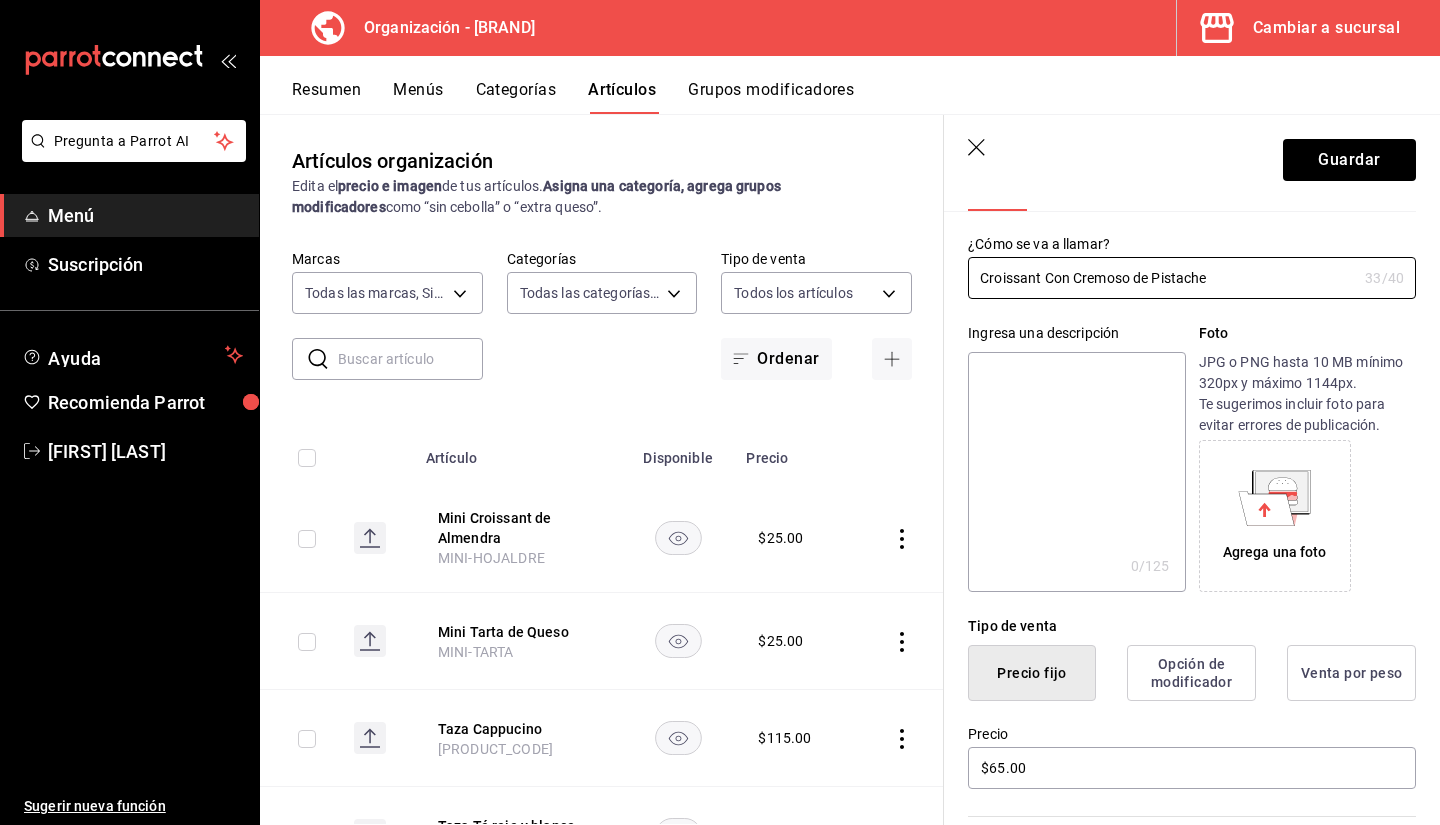 scroll, scrollTop: 0, scrollLeft: 0, axis: both 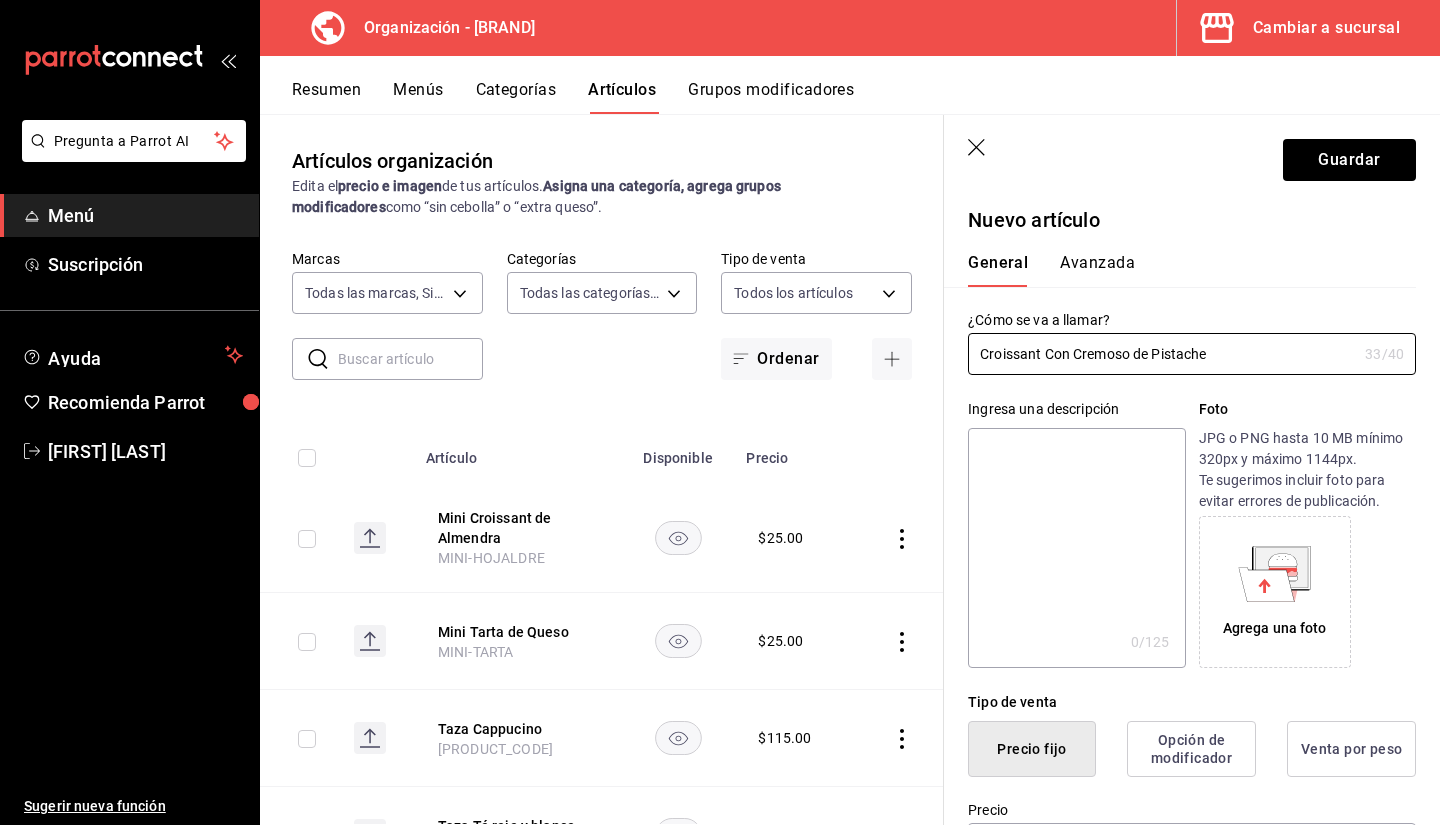 type on "Croissant Con Cremoso de Pistache" 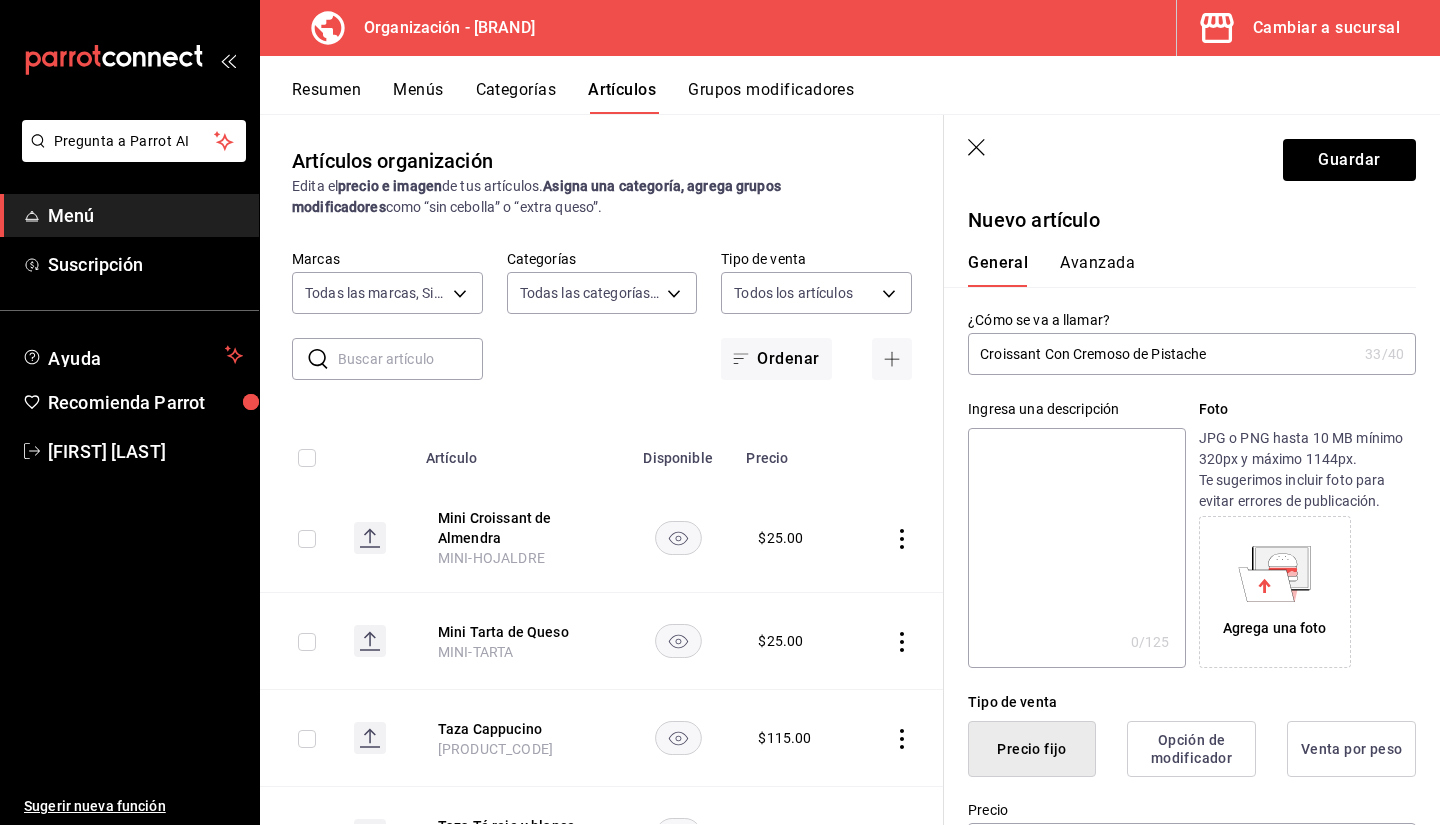 click on "Avanzada" at bounding box center (1097, 270) 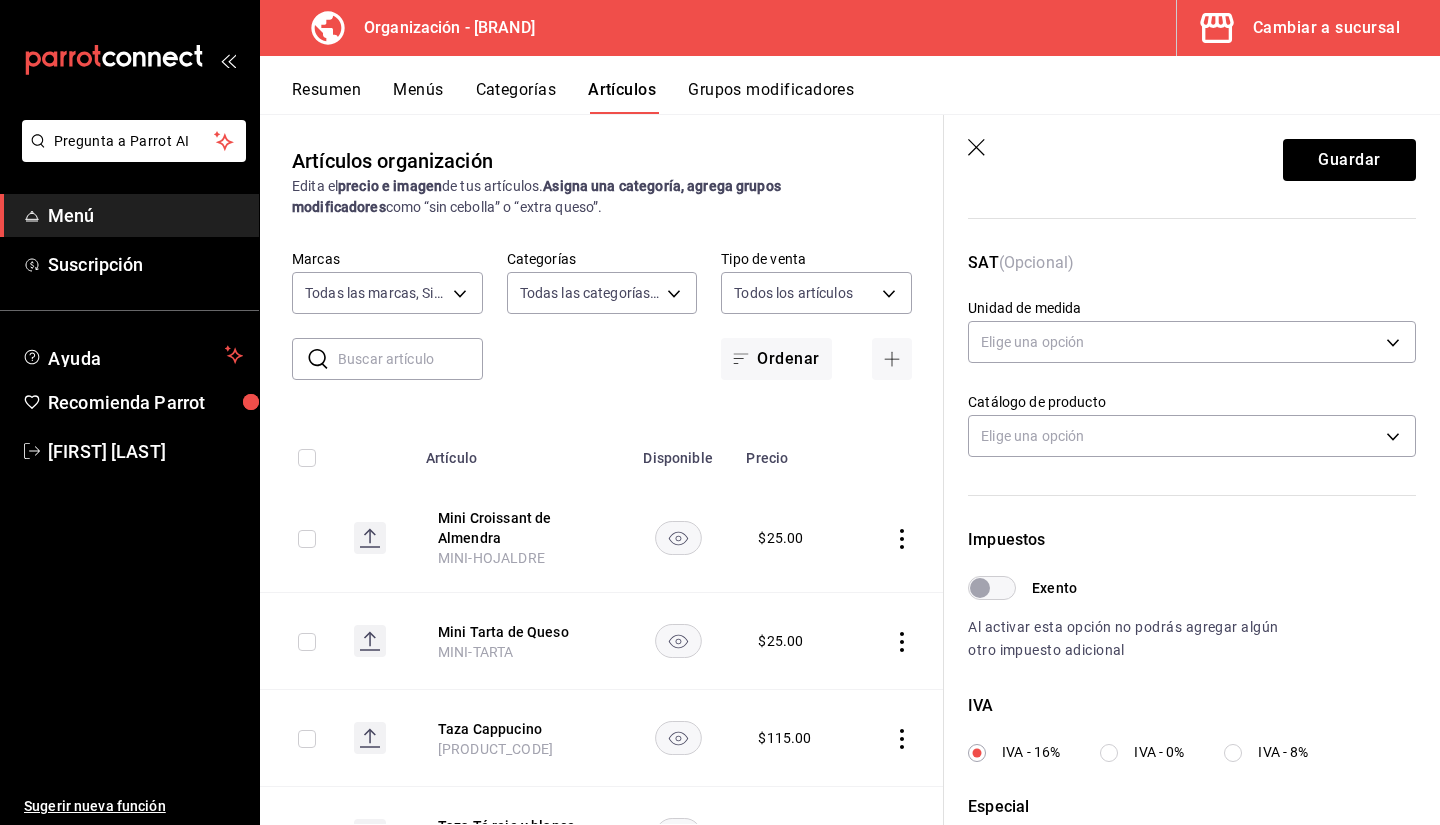 scroll, scrollTop: 496, scrollLeft: 0, axis: vertical 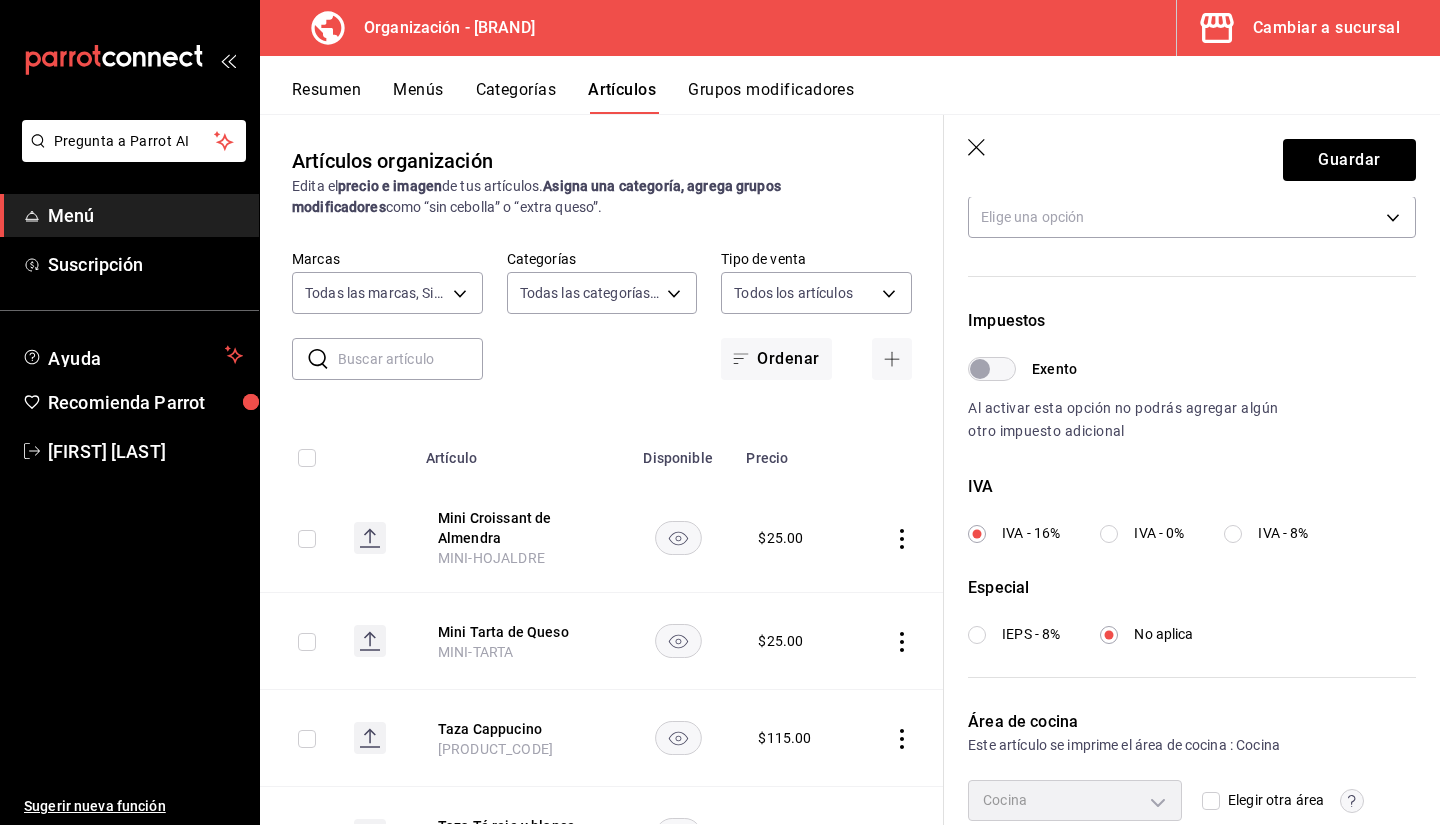 click on "IVA - 0%" at bounding box center (1109, 534) 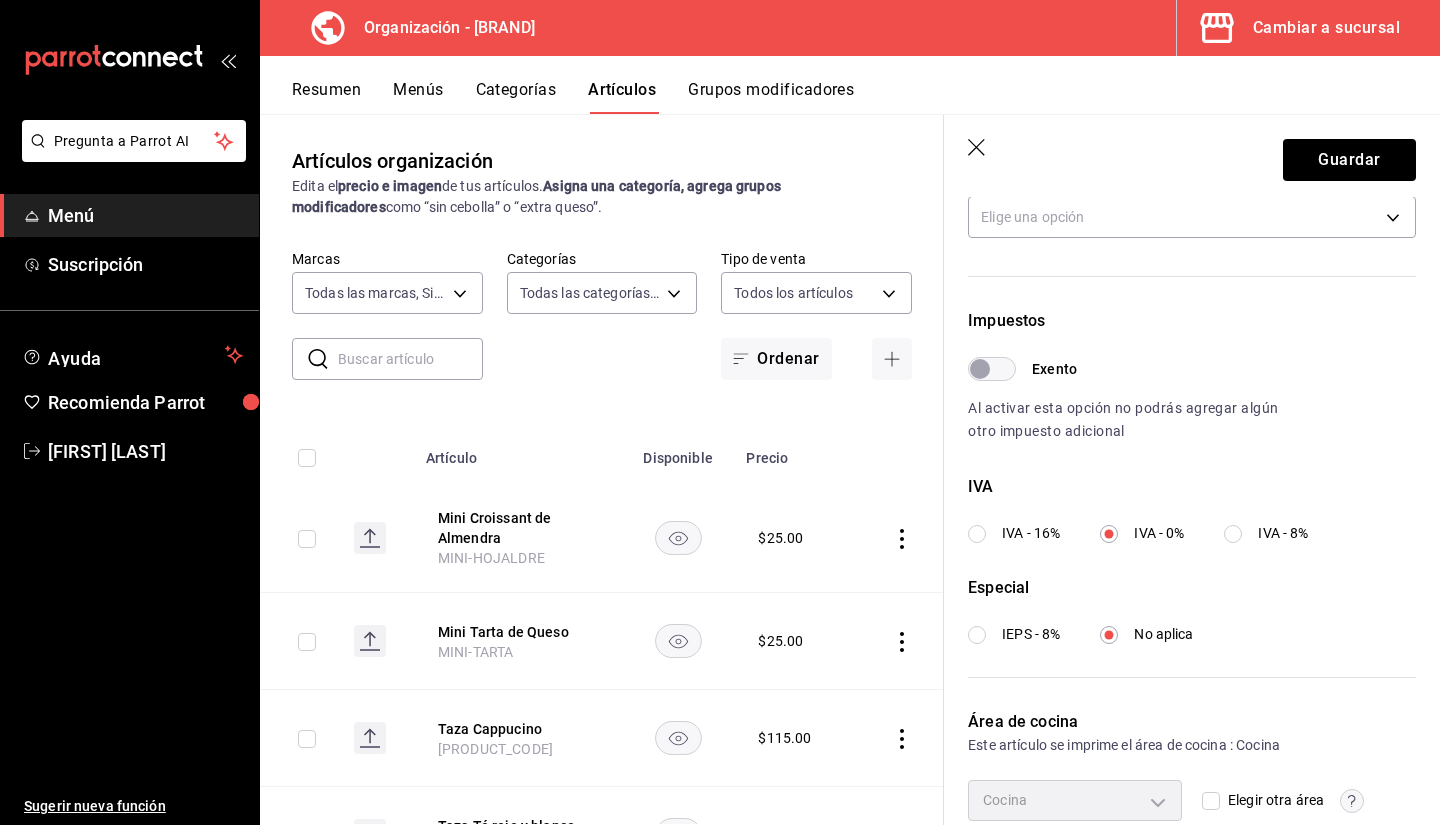 scroll, scrollTop: 0, scrollLeft: 0, axis: both 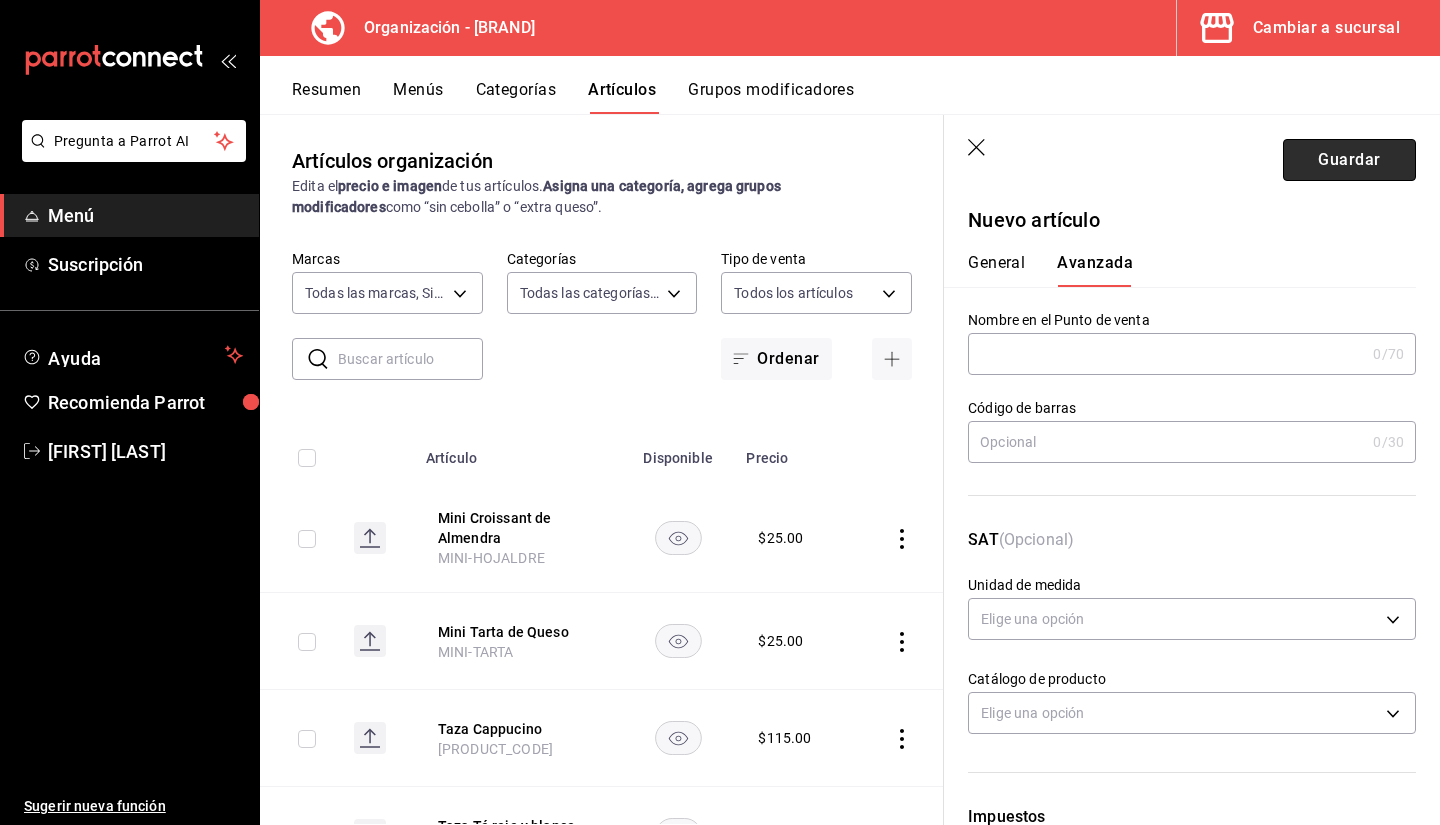 click on "Guardar" at bounding box center [1349, 160] 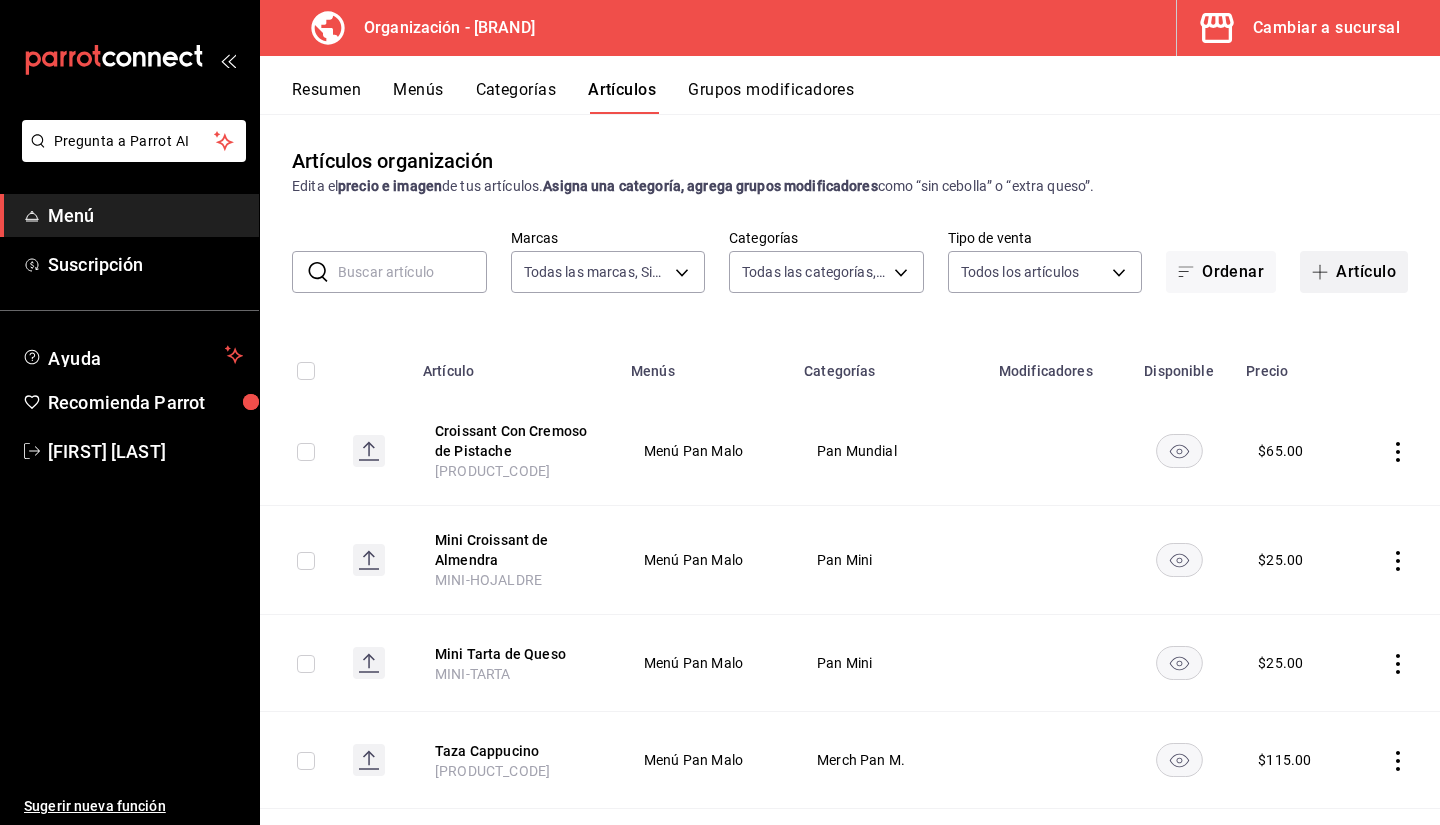 click on "Artículo" at bounding box center [1354, 272] 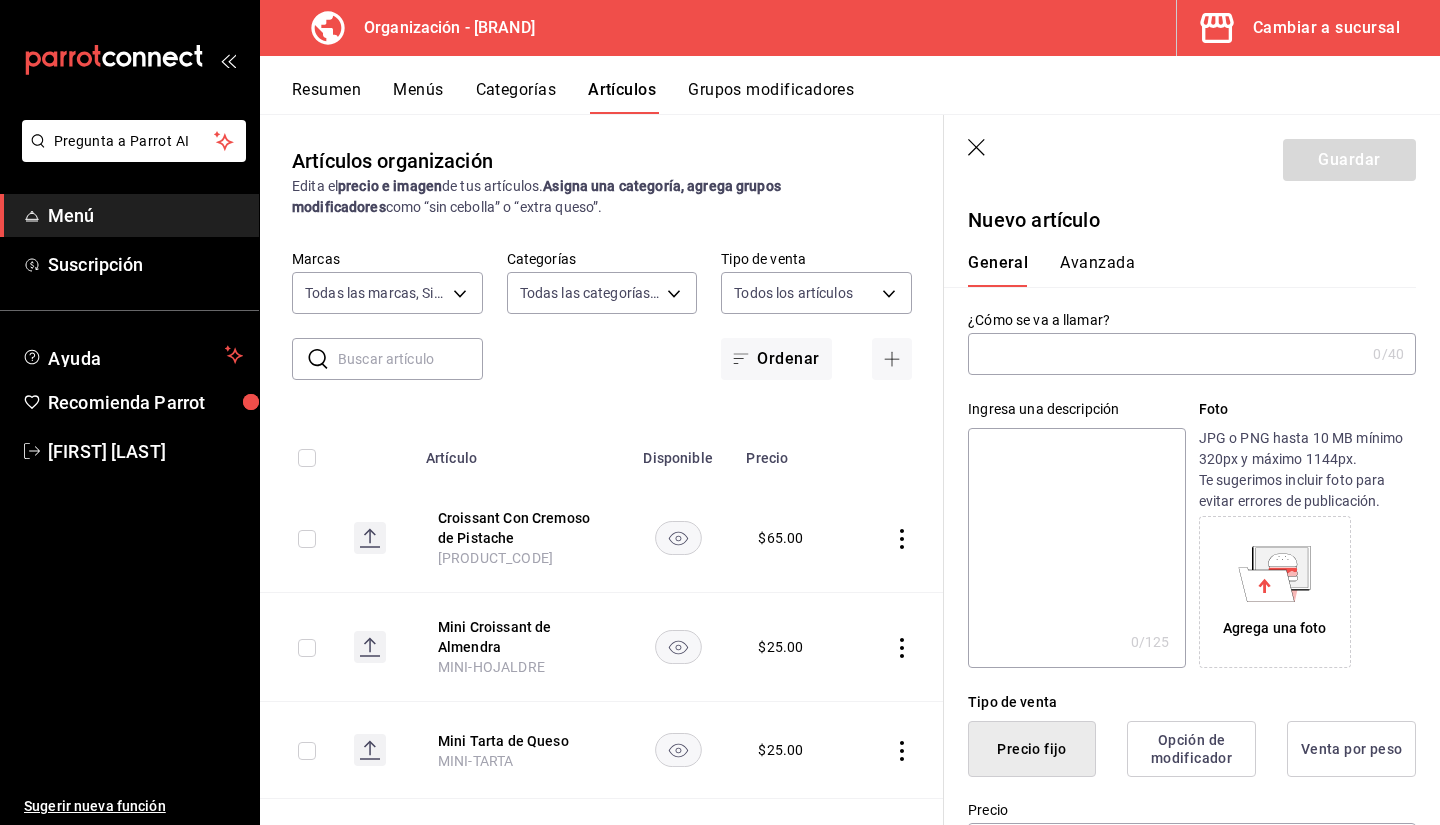 click at bounding box center [1166, 354] 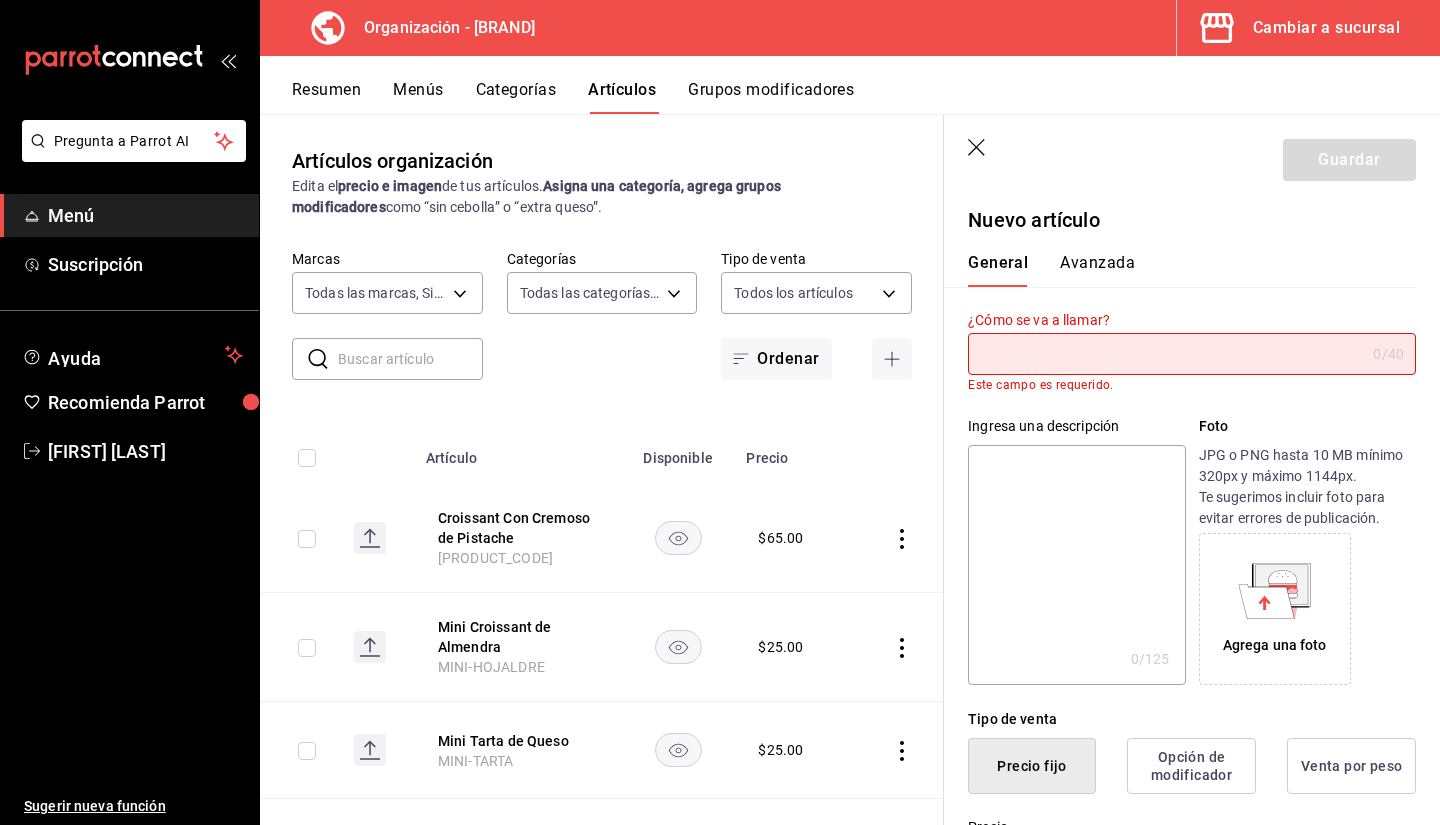 type on "P" 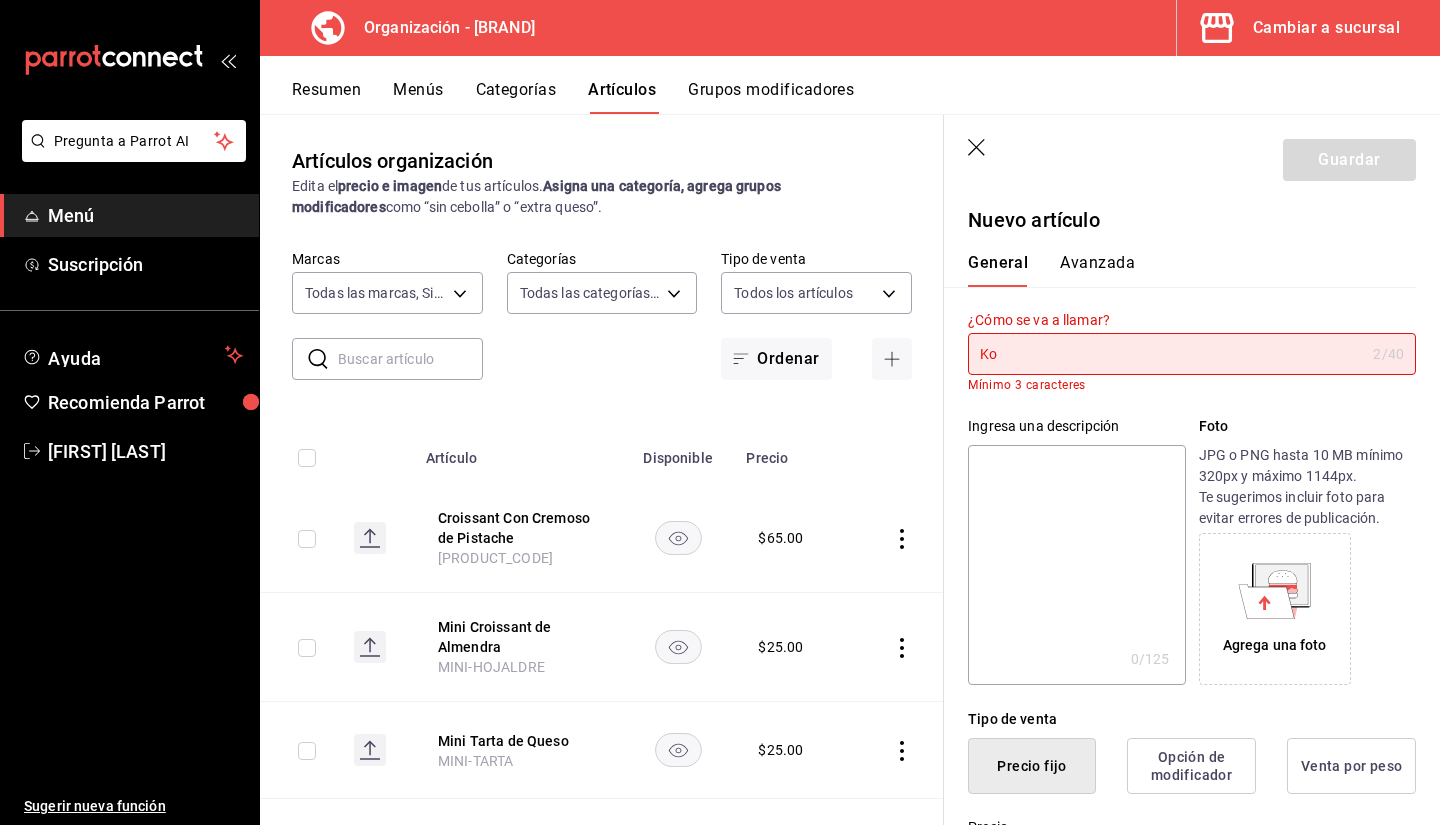type on "K" 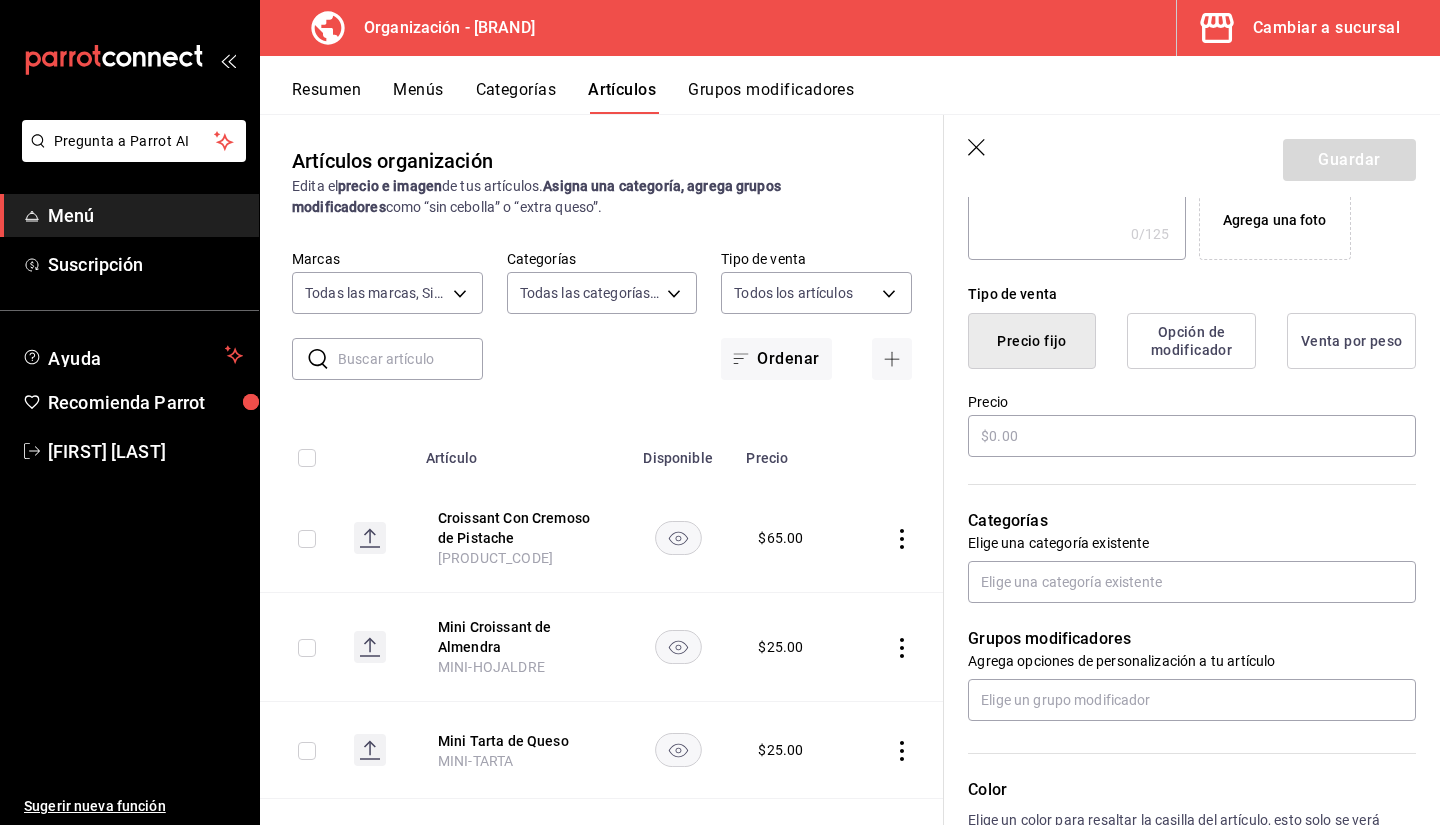 scroll, scrollTop: 409, scrollLeft: 0, axis: vertical 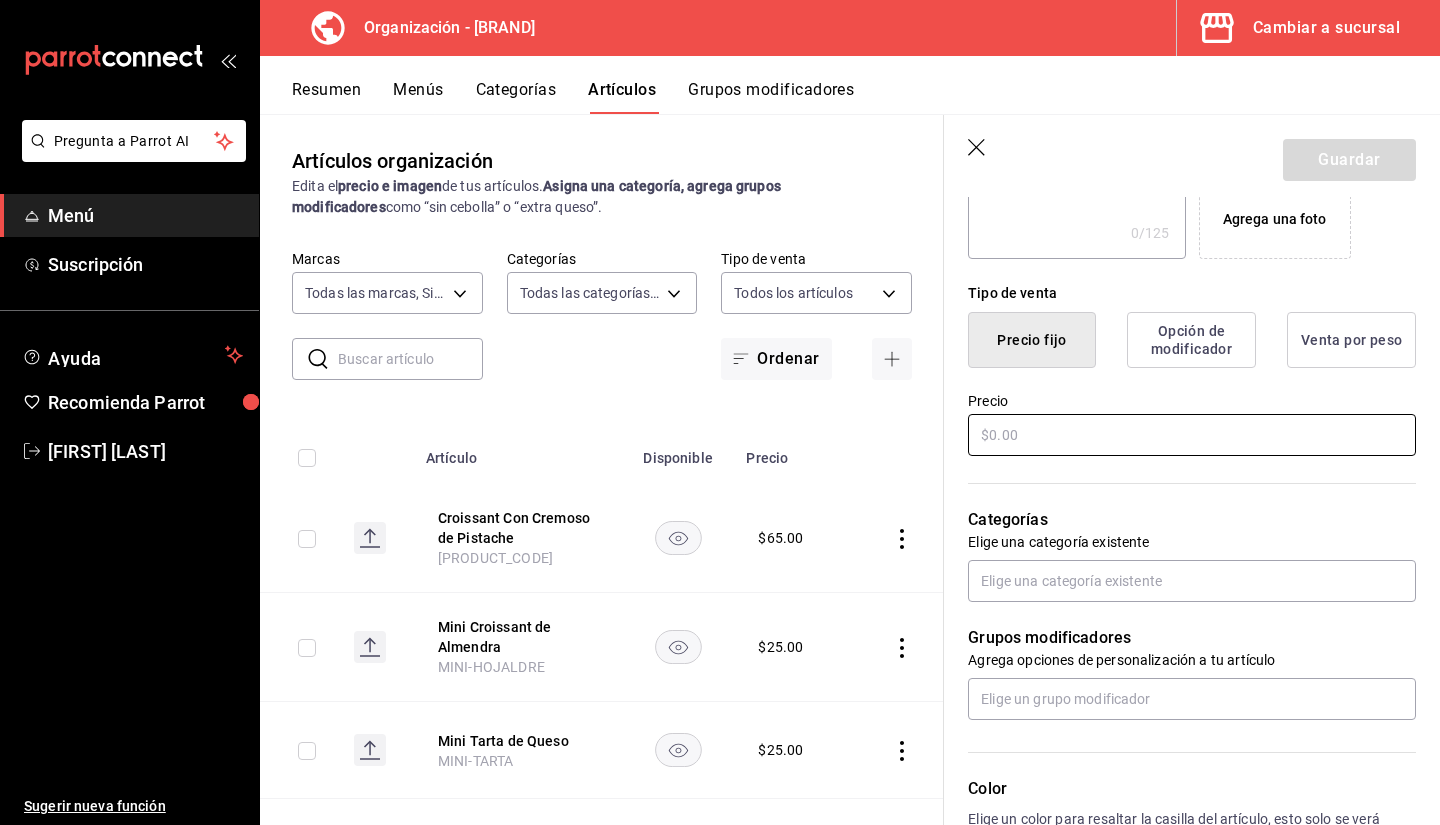 type on "Kouign Amann de Café" 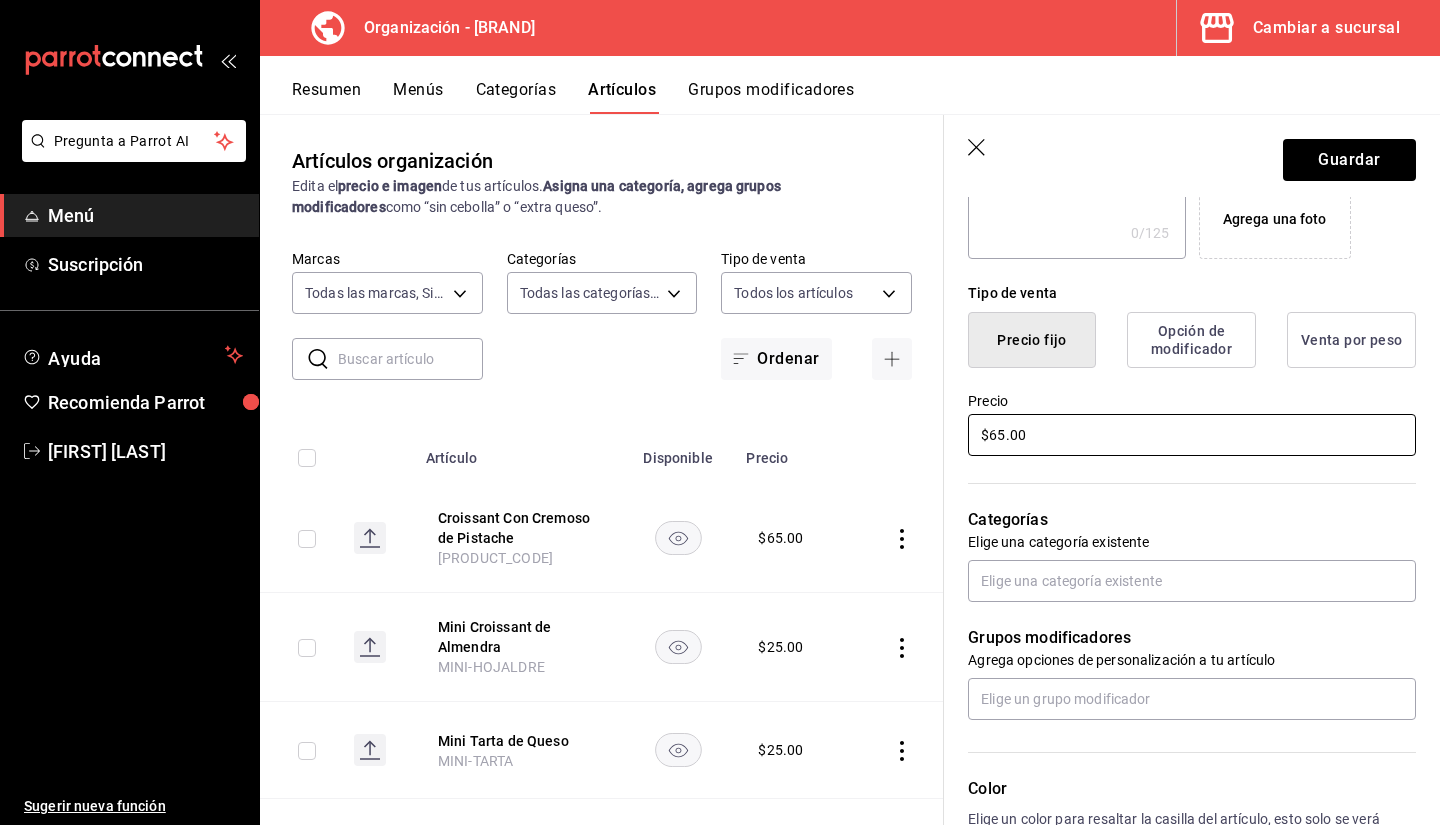 type on "$65.00" 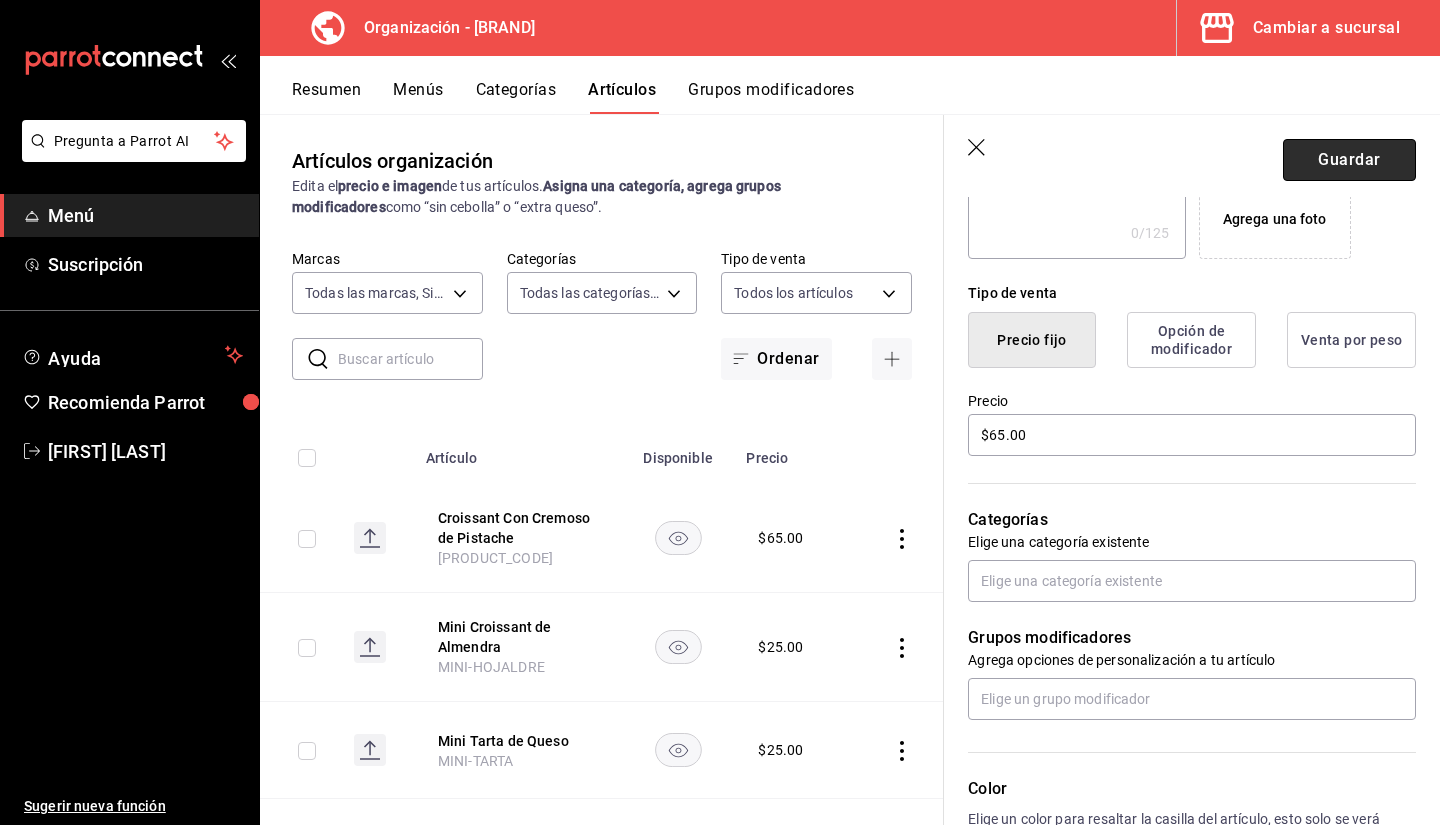 click on "Guardar" at bounding box center [1349, 160] 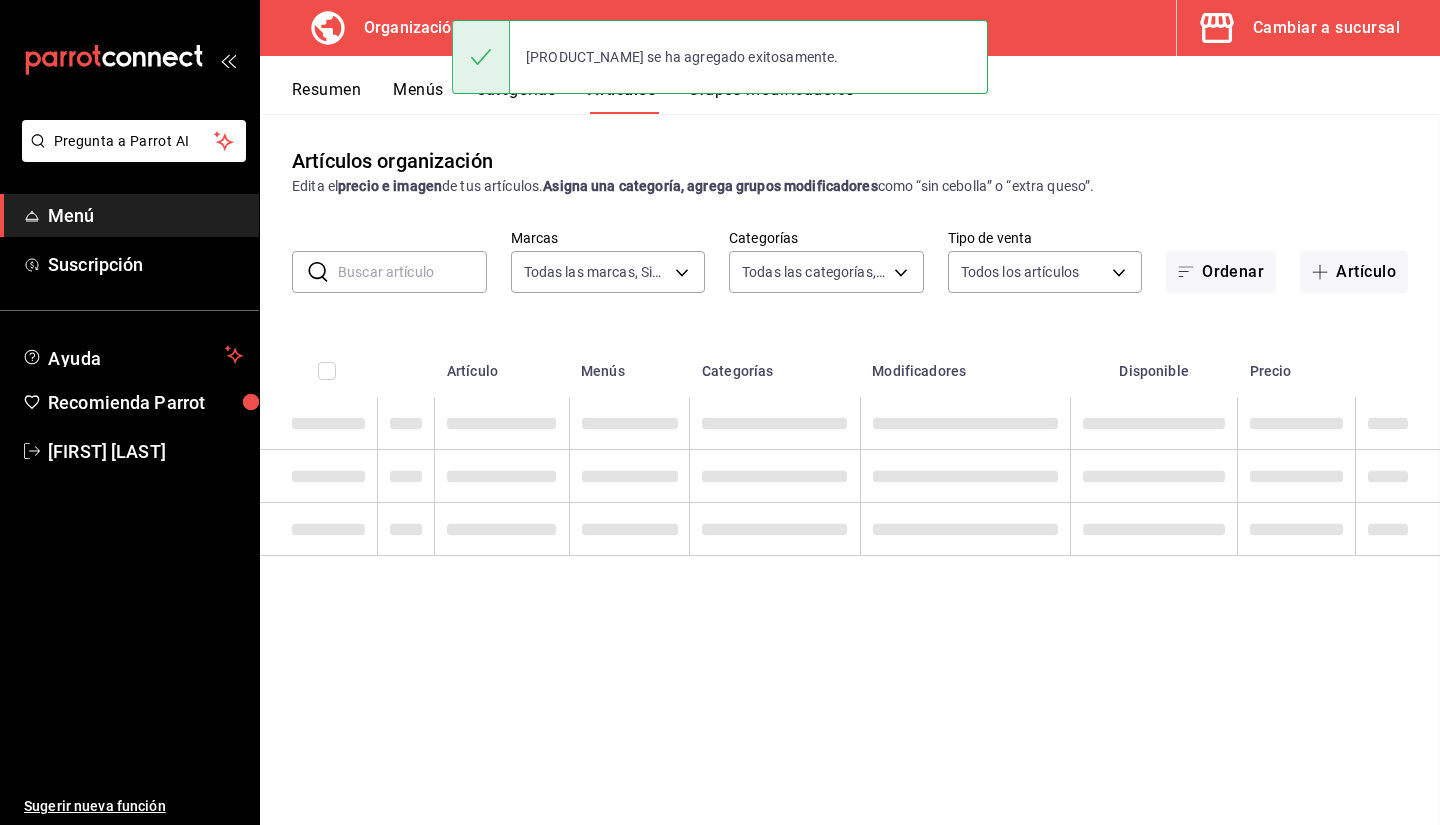 scroll, scrollTop: 0, scrollLeft: 0, axis: both 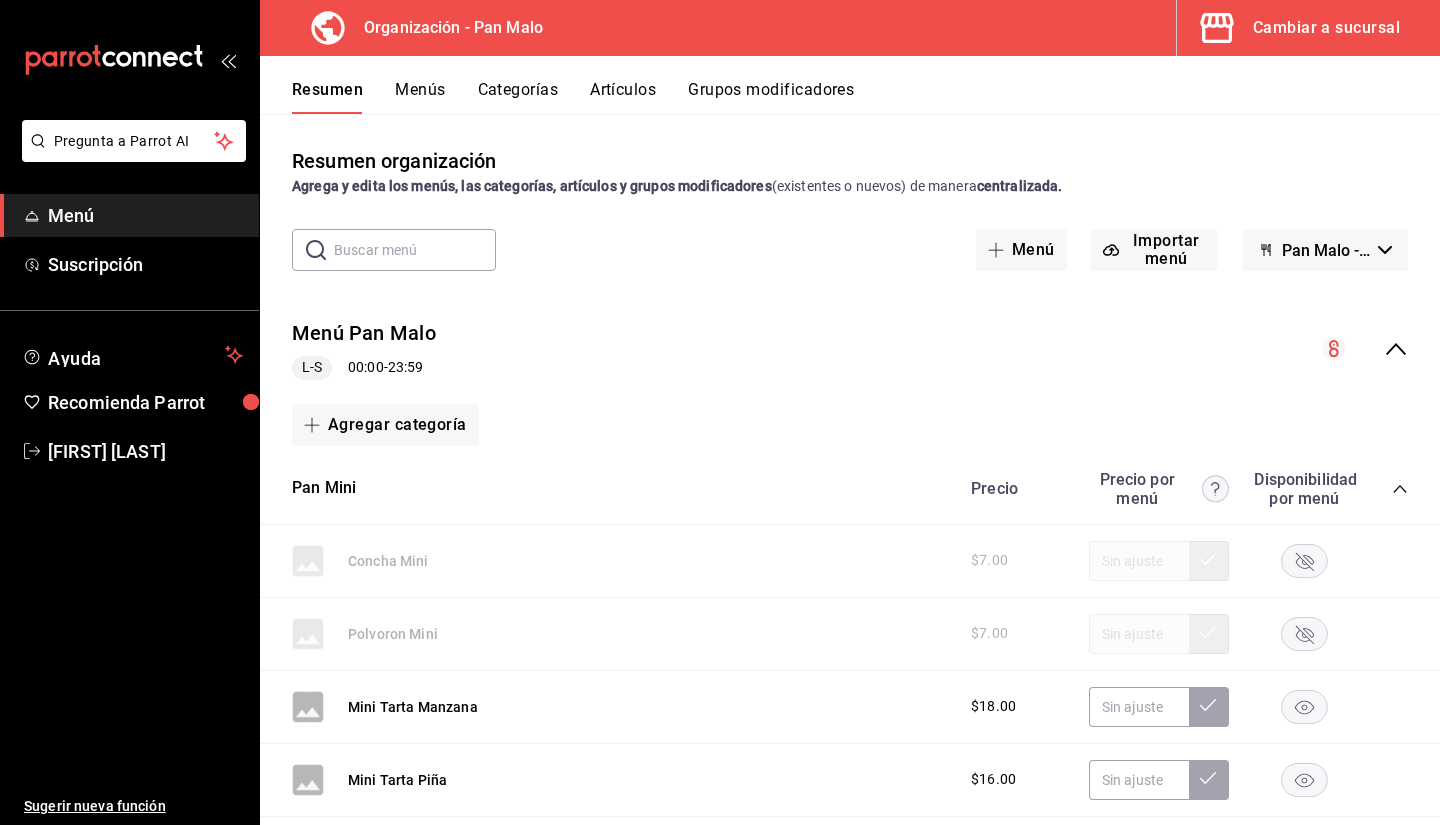 click on "Cambiar a sucursal" at bounding box center [1300, 28] 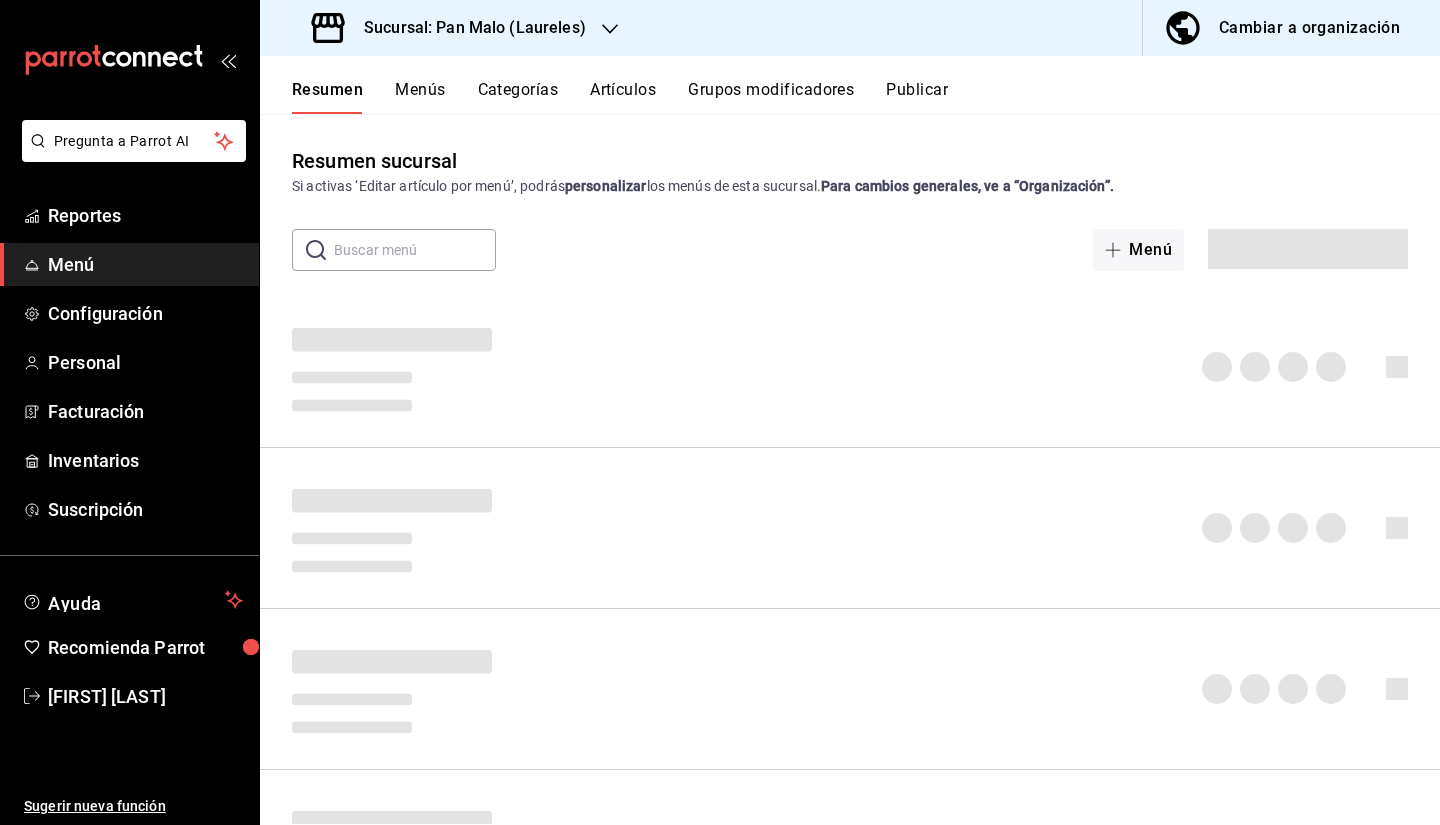 click on "Cambiar a organización" at bounding box center [1309, 28] 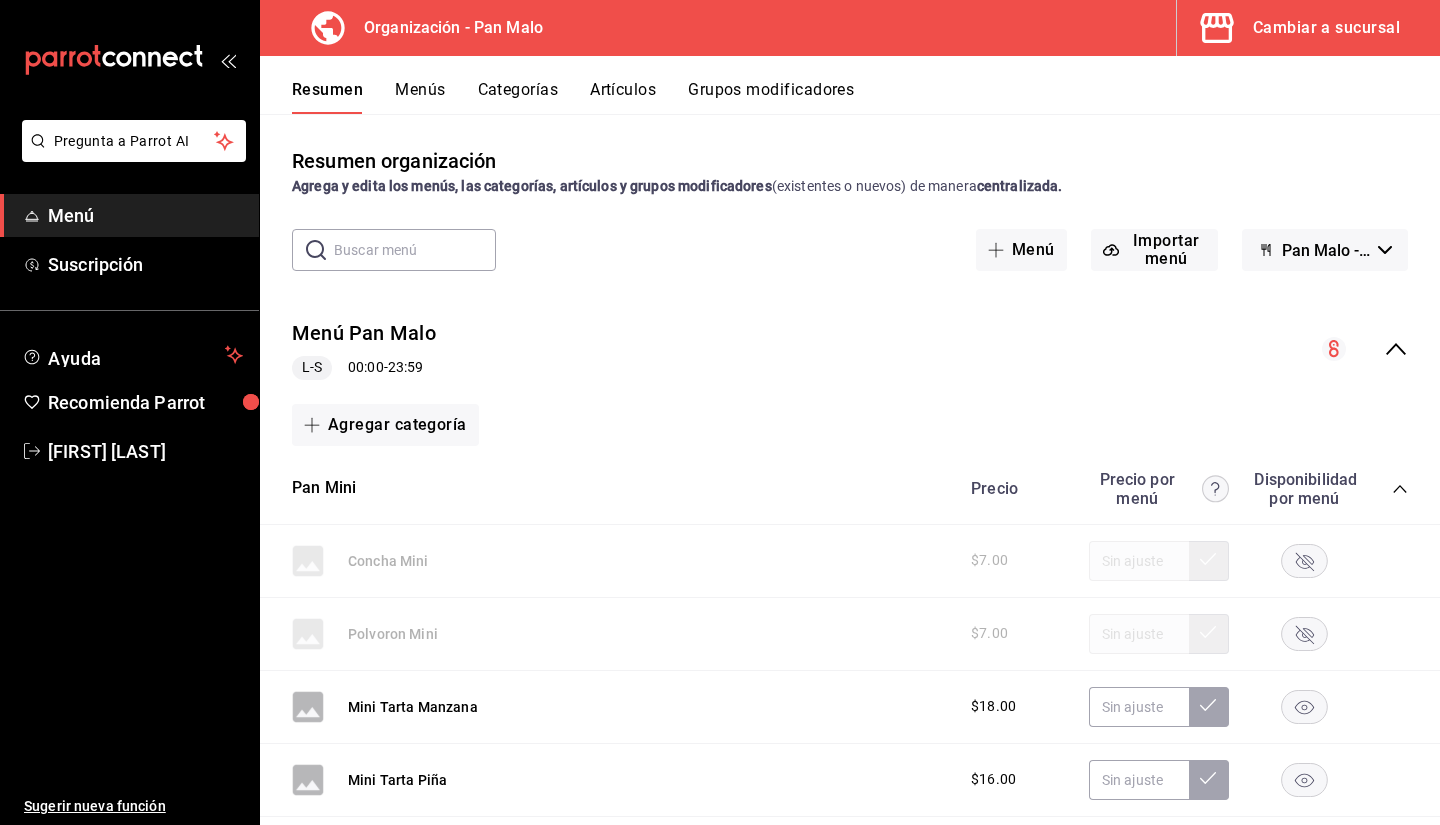 click on "Artículos" at bounding box center [623, 97] 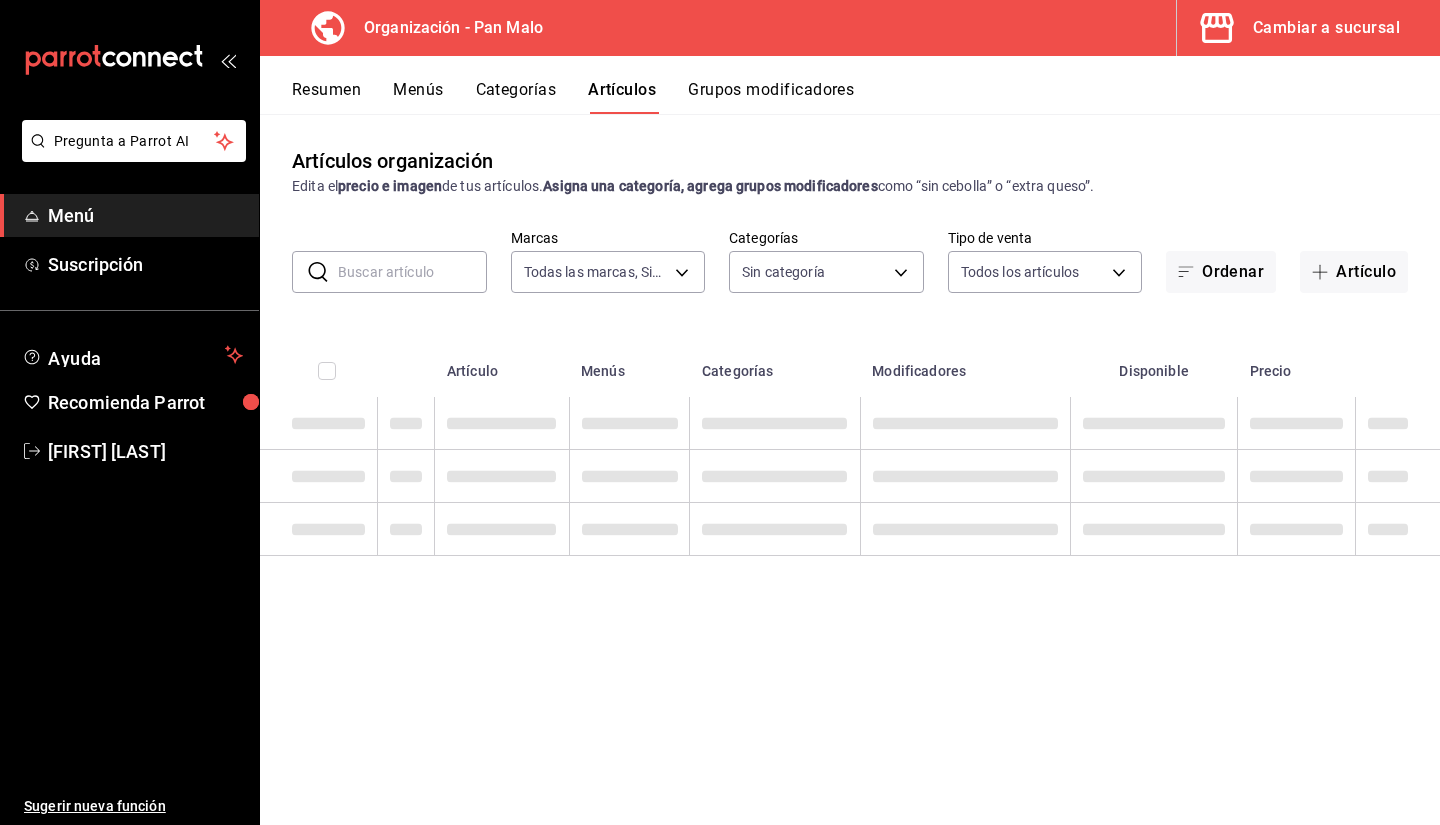type on "fc172b80-d414-46c2-bed9-f4eeed86d775" 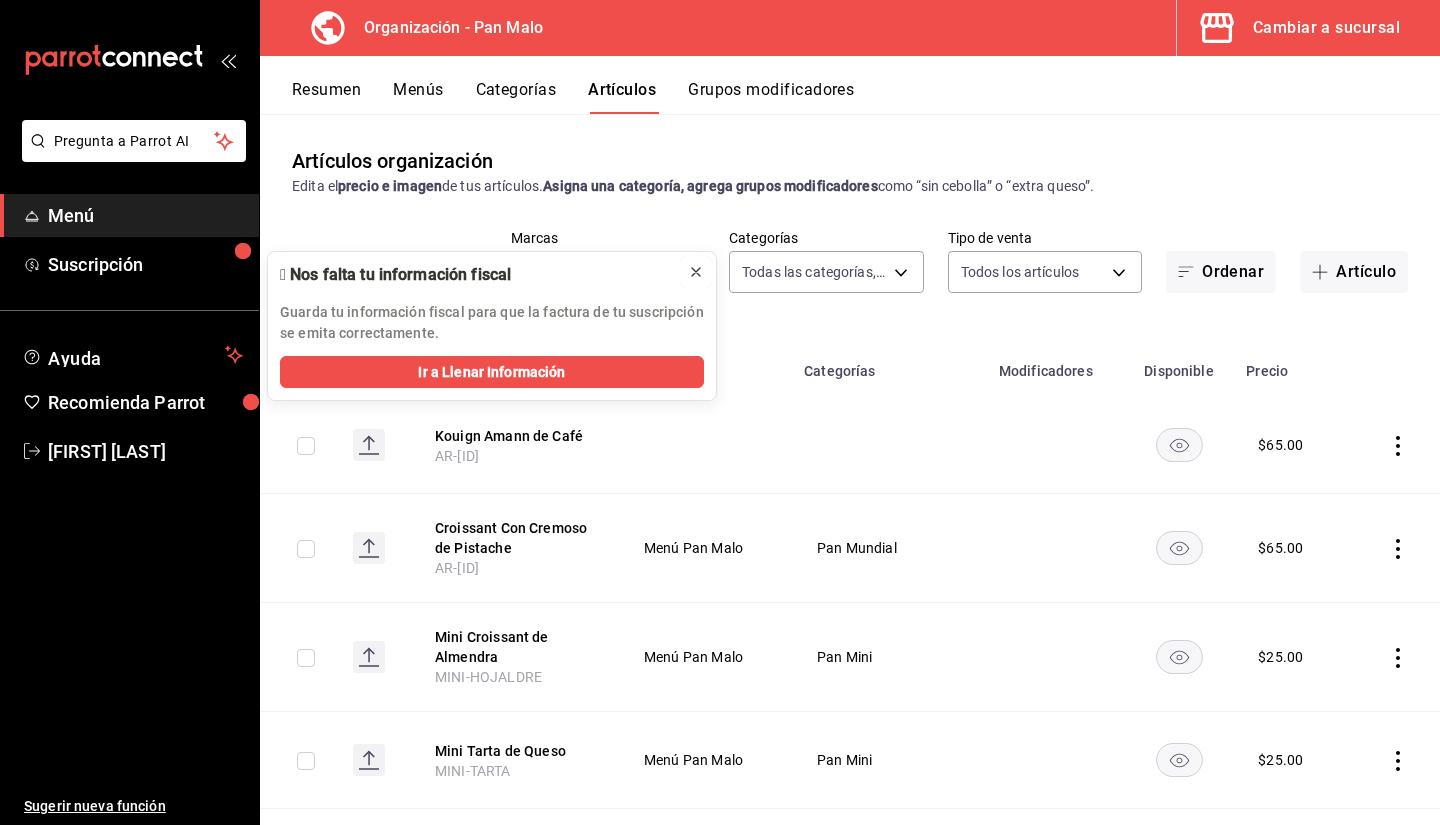 click 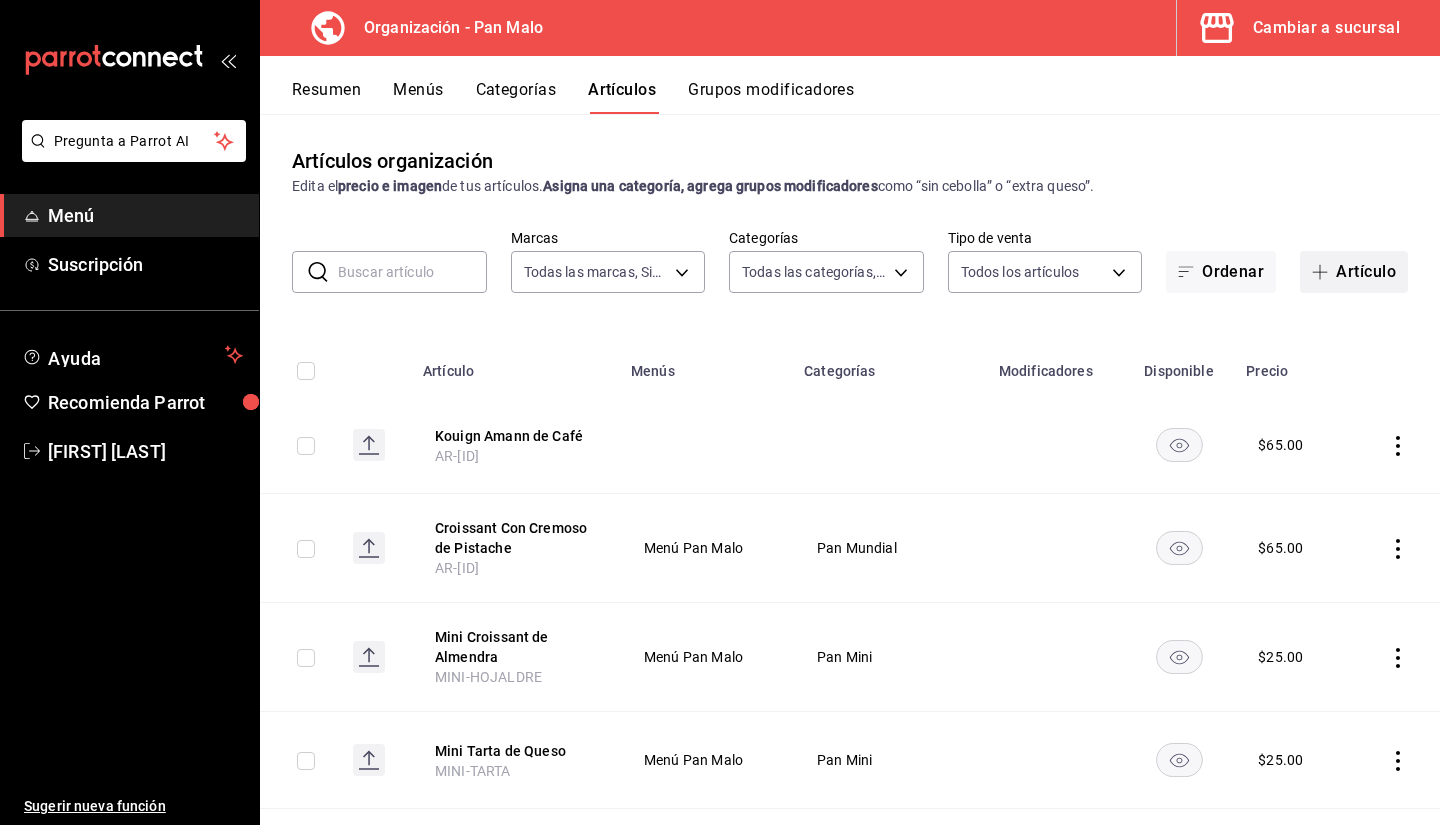 click on "Artículo" at bounding box center [1354, 272] 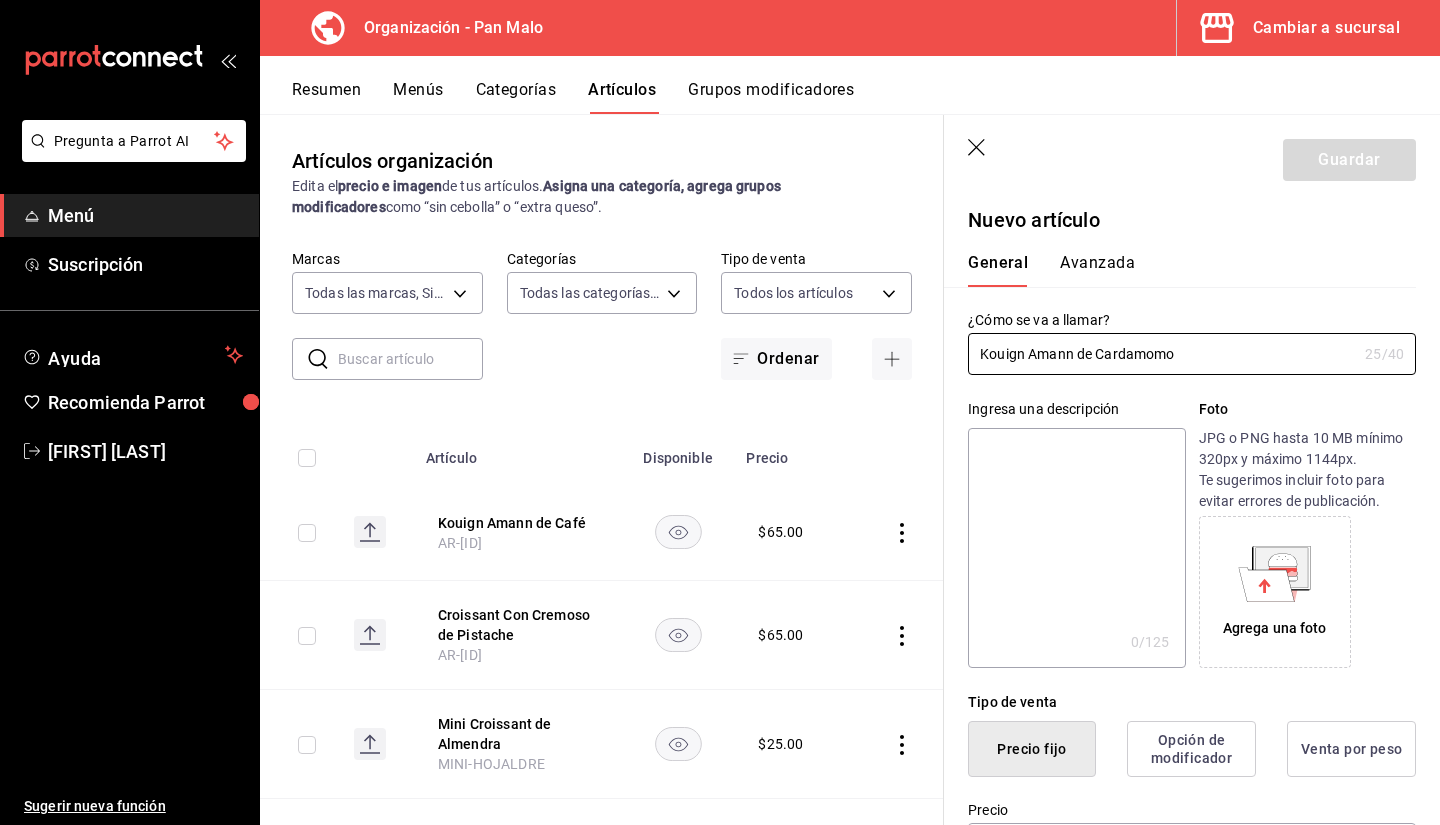 type on "Kouign Amann de Cardamomo" 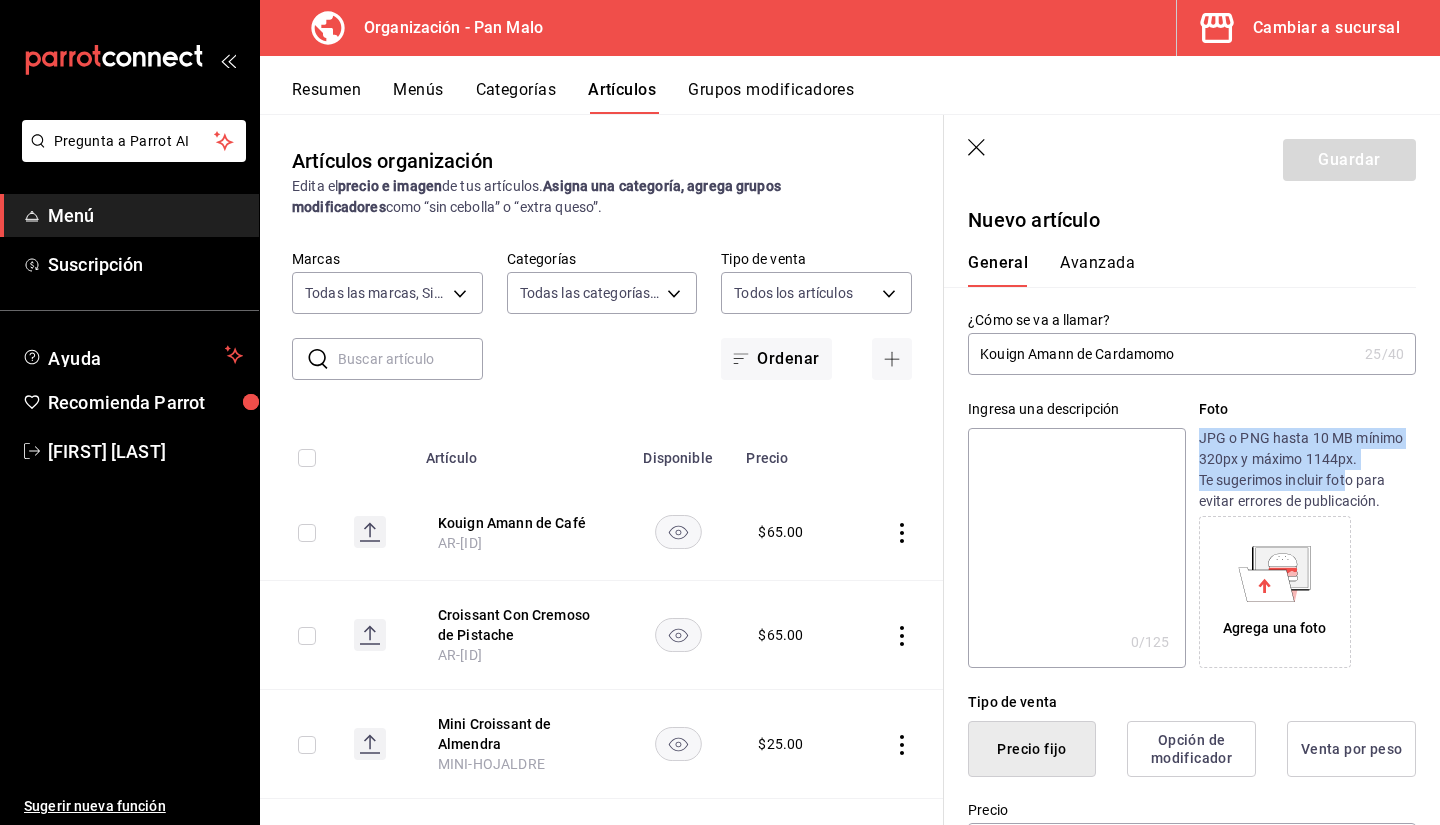 drag, startPoint x: 1353, startPoint y: 398, endPoint x: 1344, endPoint y: 476, distance: 78.51752 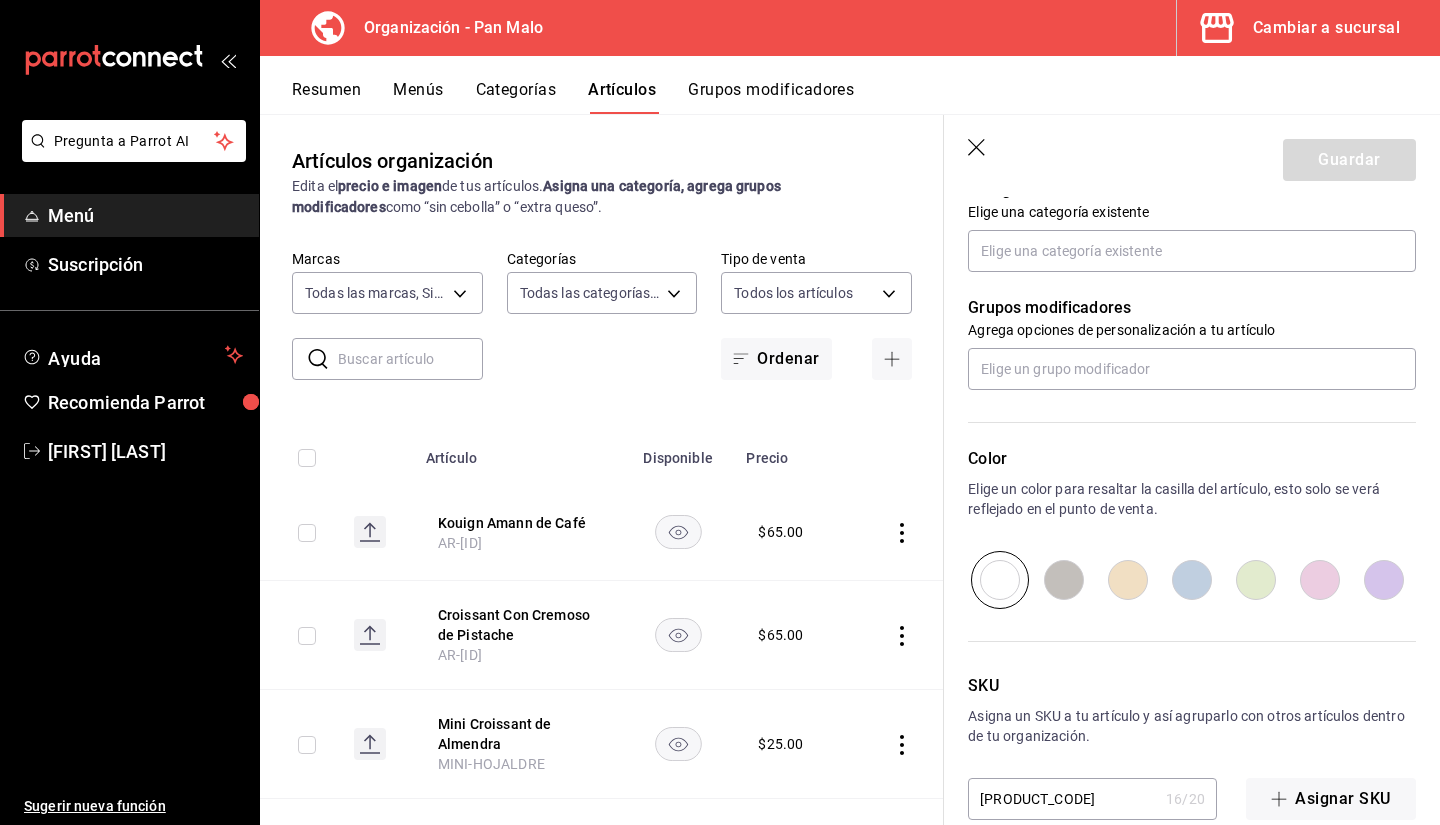 scroll, scrollTop: 741, scrollLeft: 0, axis: vertical 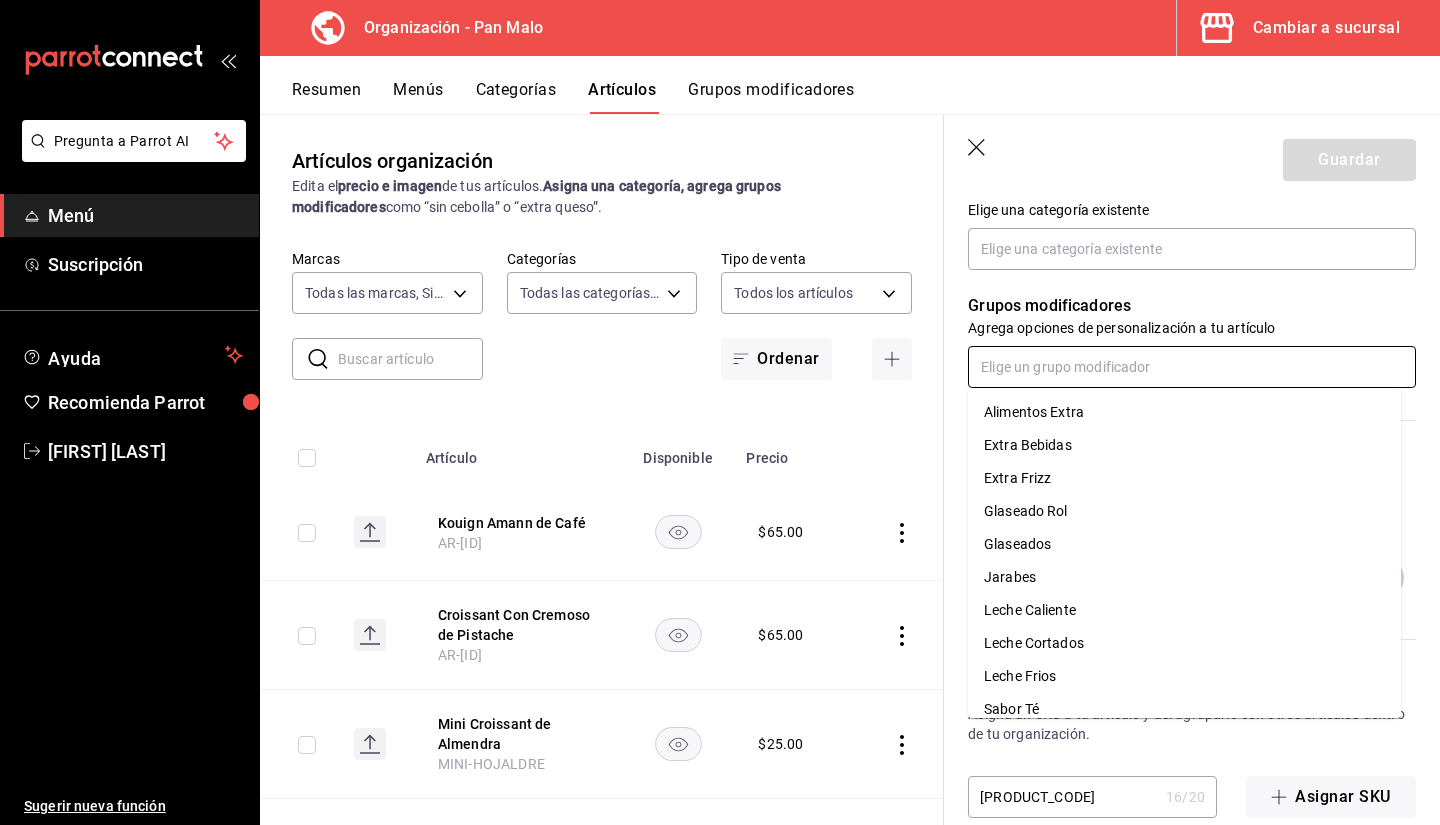 click at bounding box center (1192, 367) 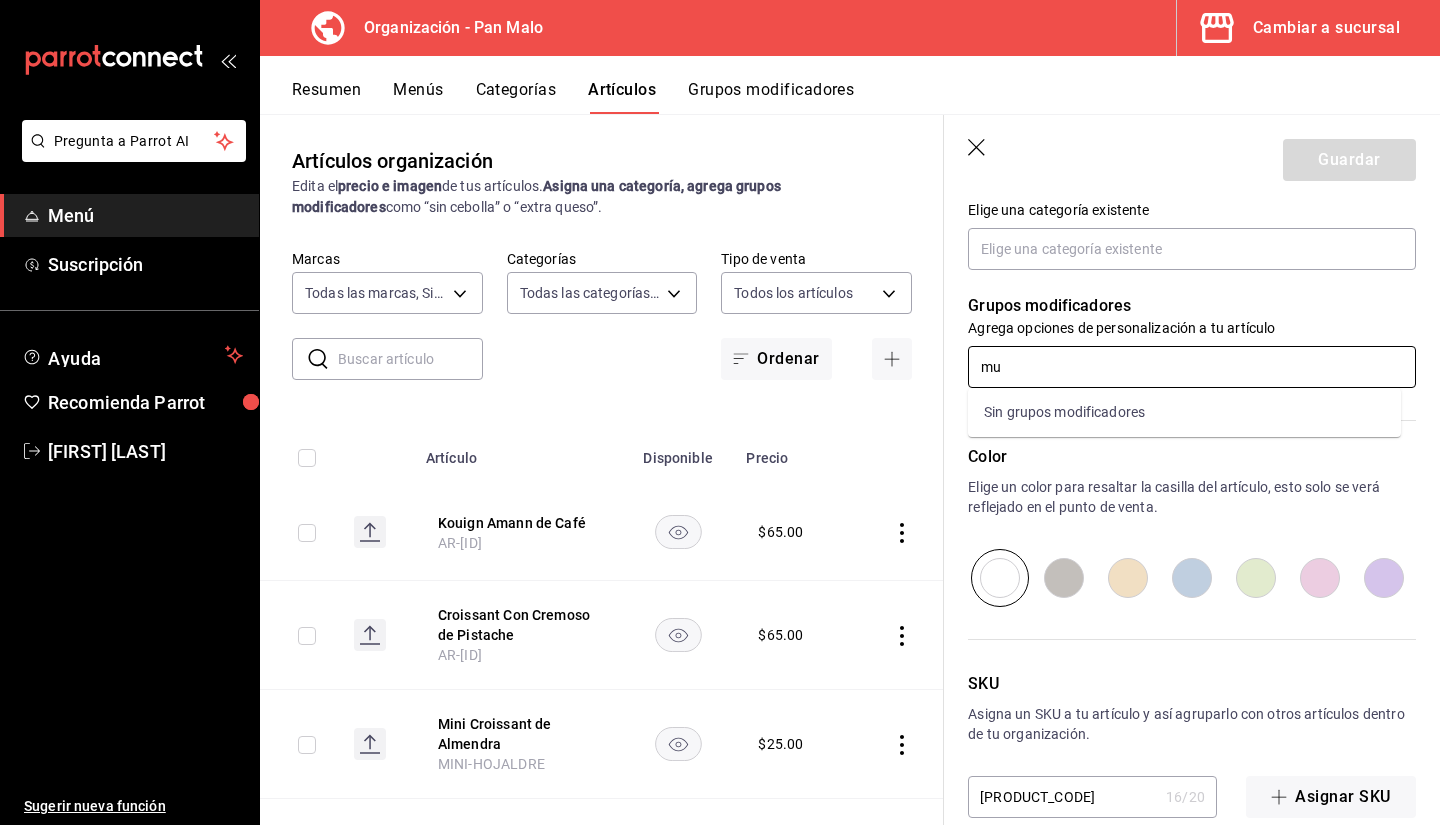 type on "m" 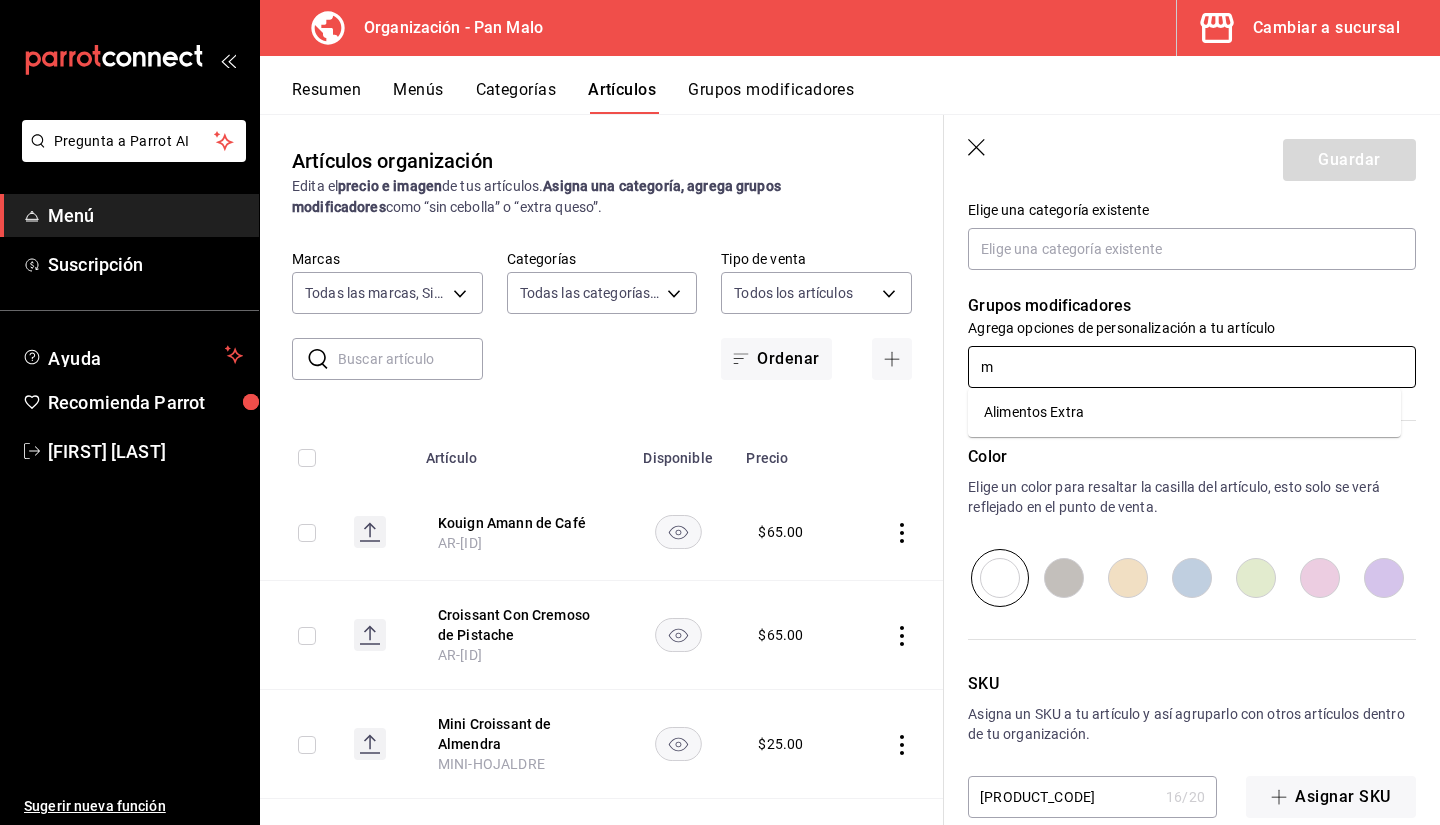 type 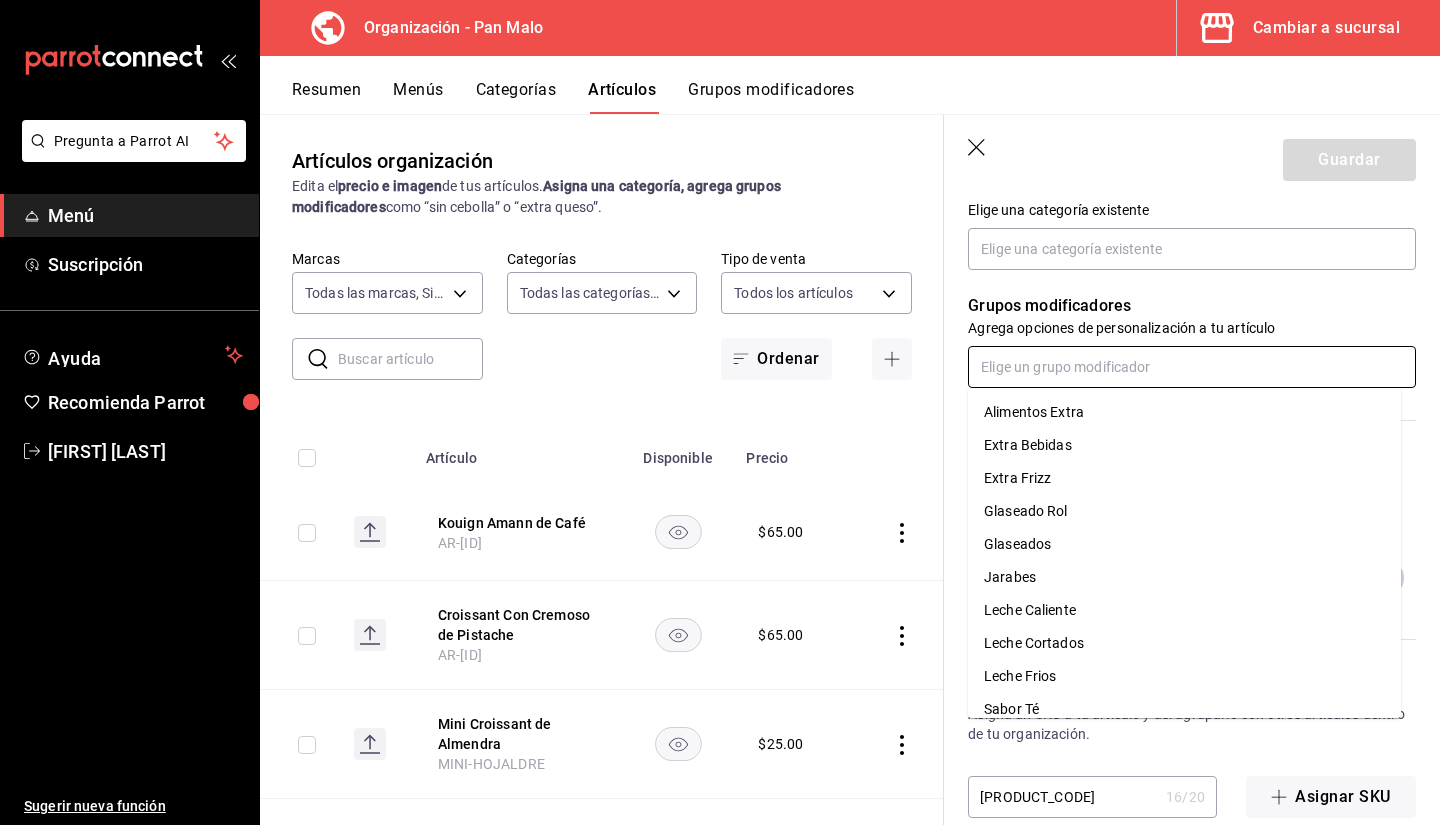 scroll, scrollTop: 49, scrollLeft: 0, axis: vertical 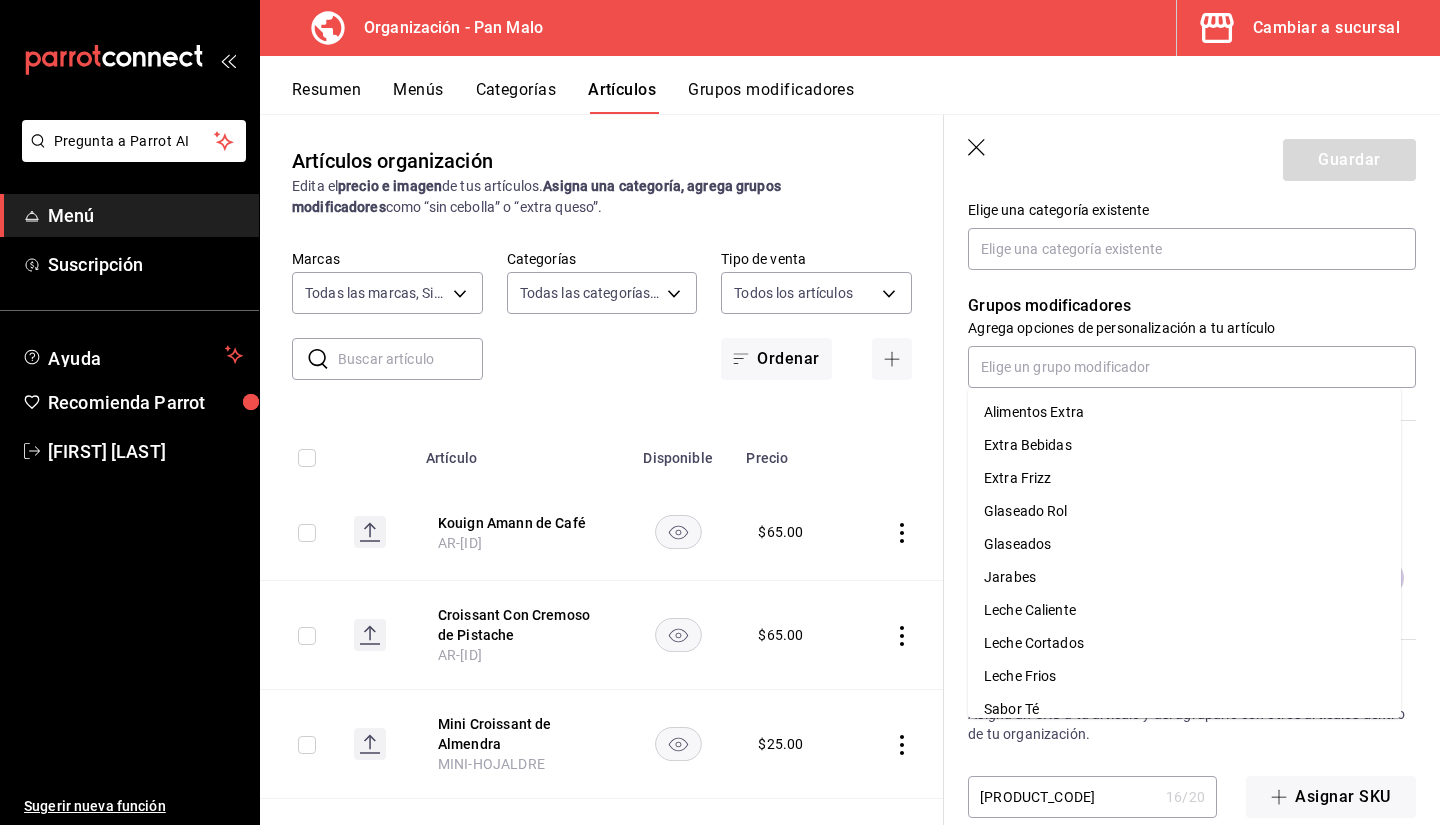 click on "Grupos modificadores" at bounding box center [1192, 306] 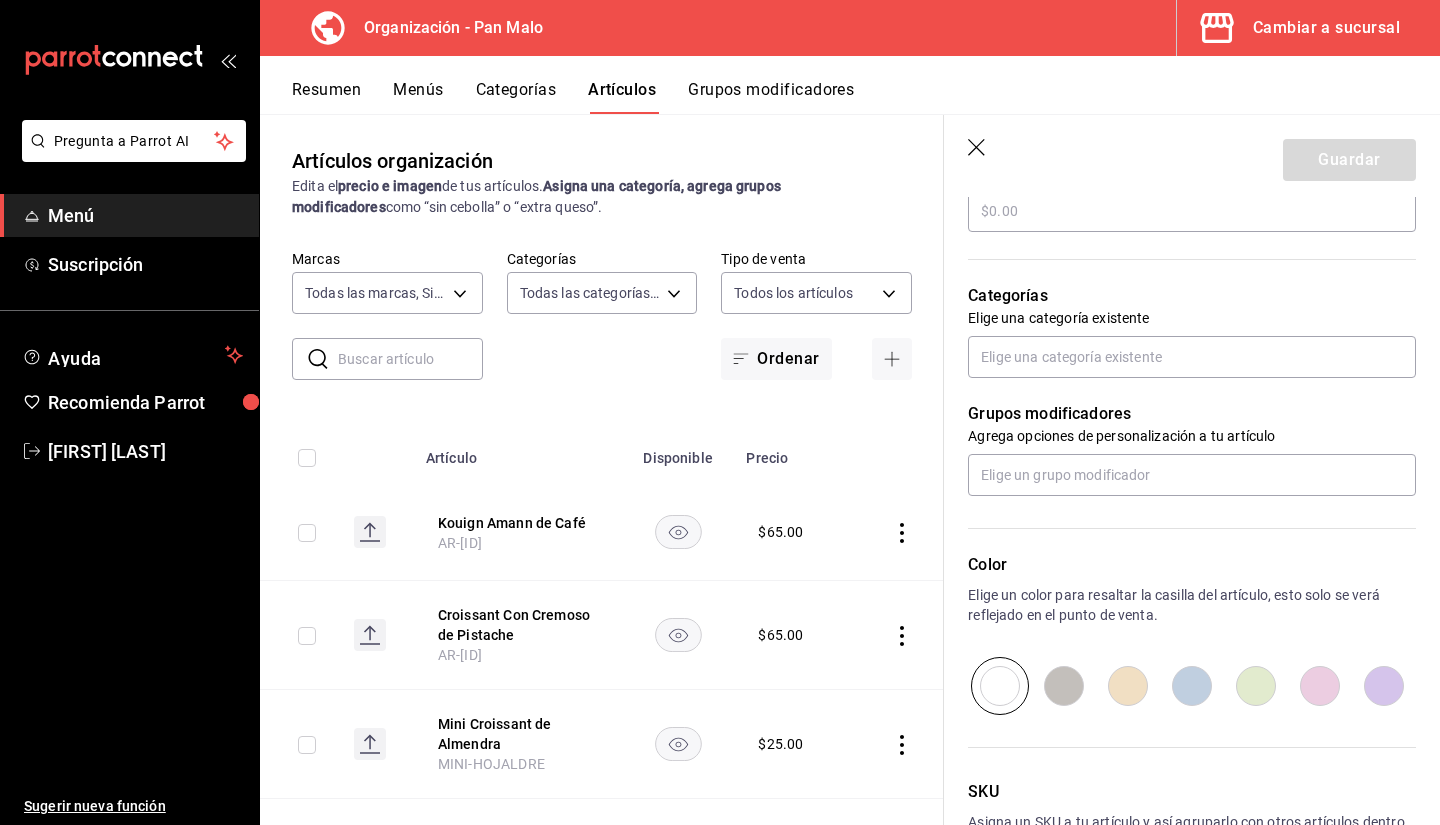 scroll, scrollTop: 632, scrollLeft: 0, axis: vertical 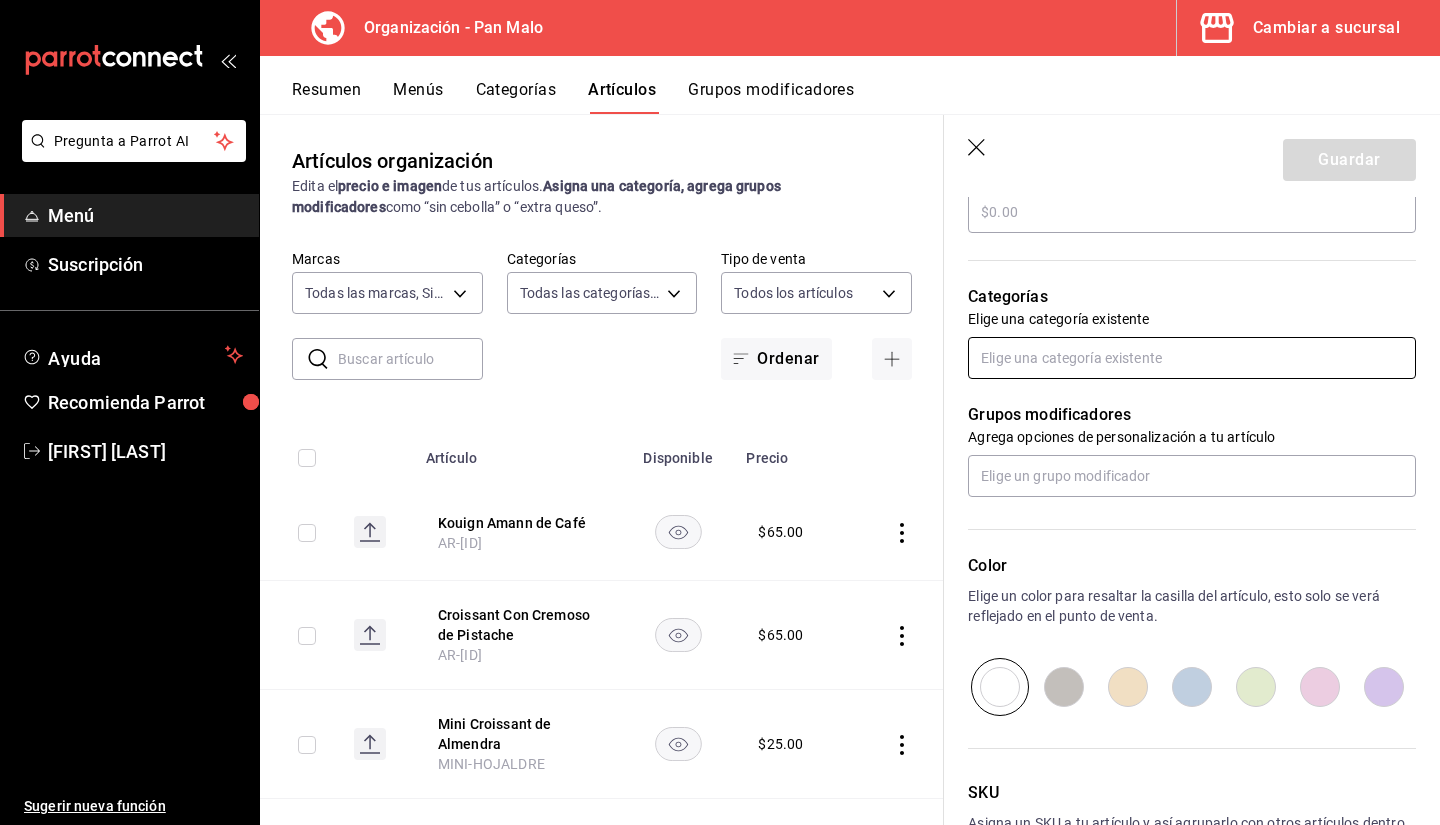 click at bounding box center (1192, 358) 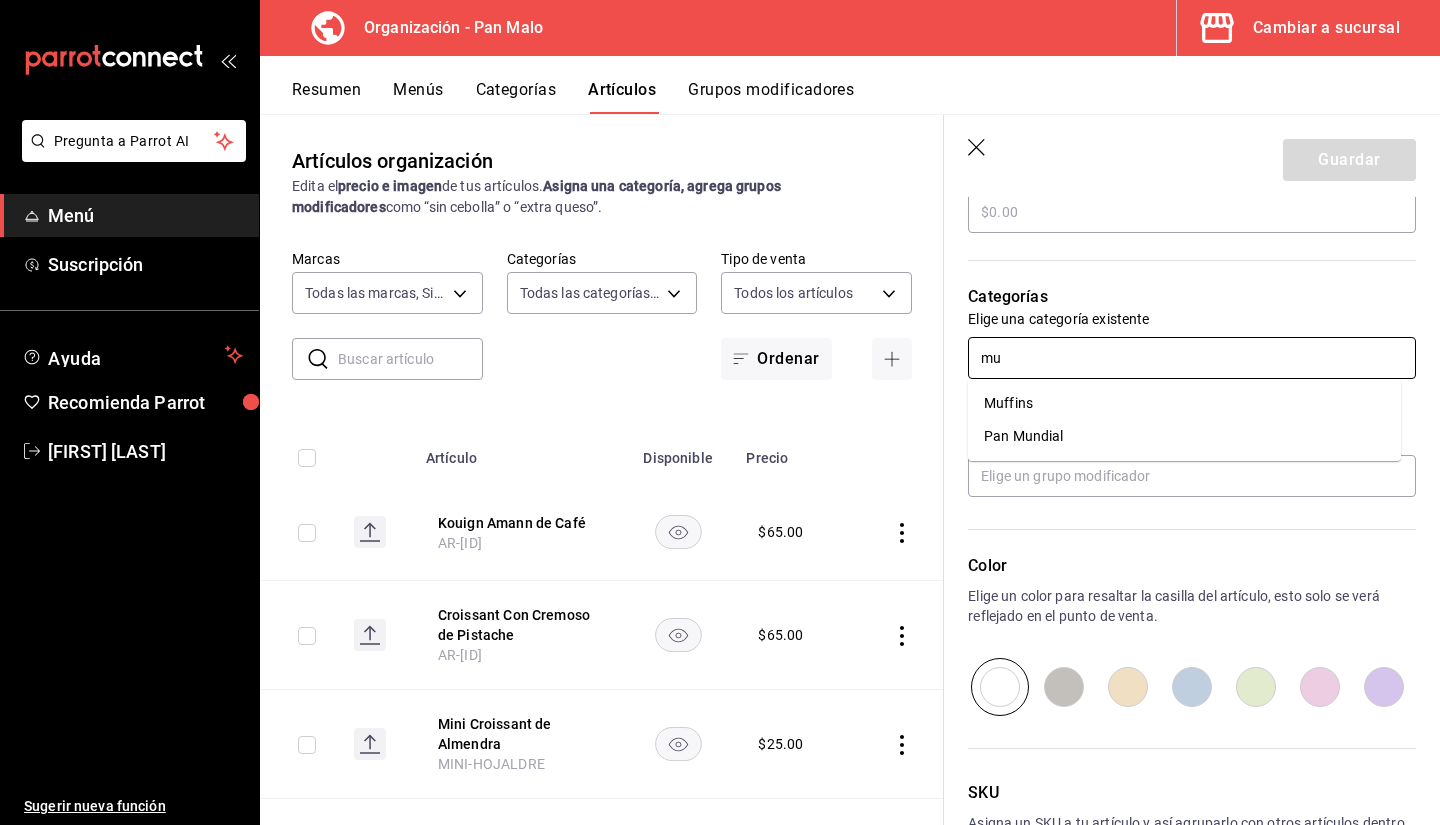 type on "mun" 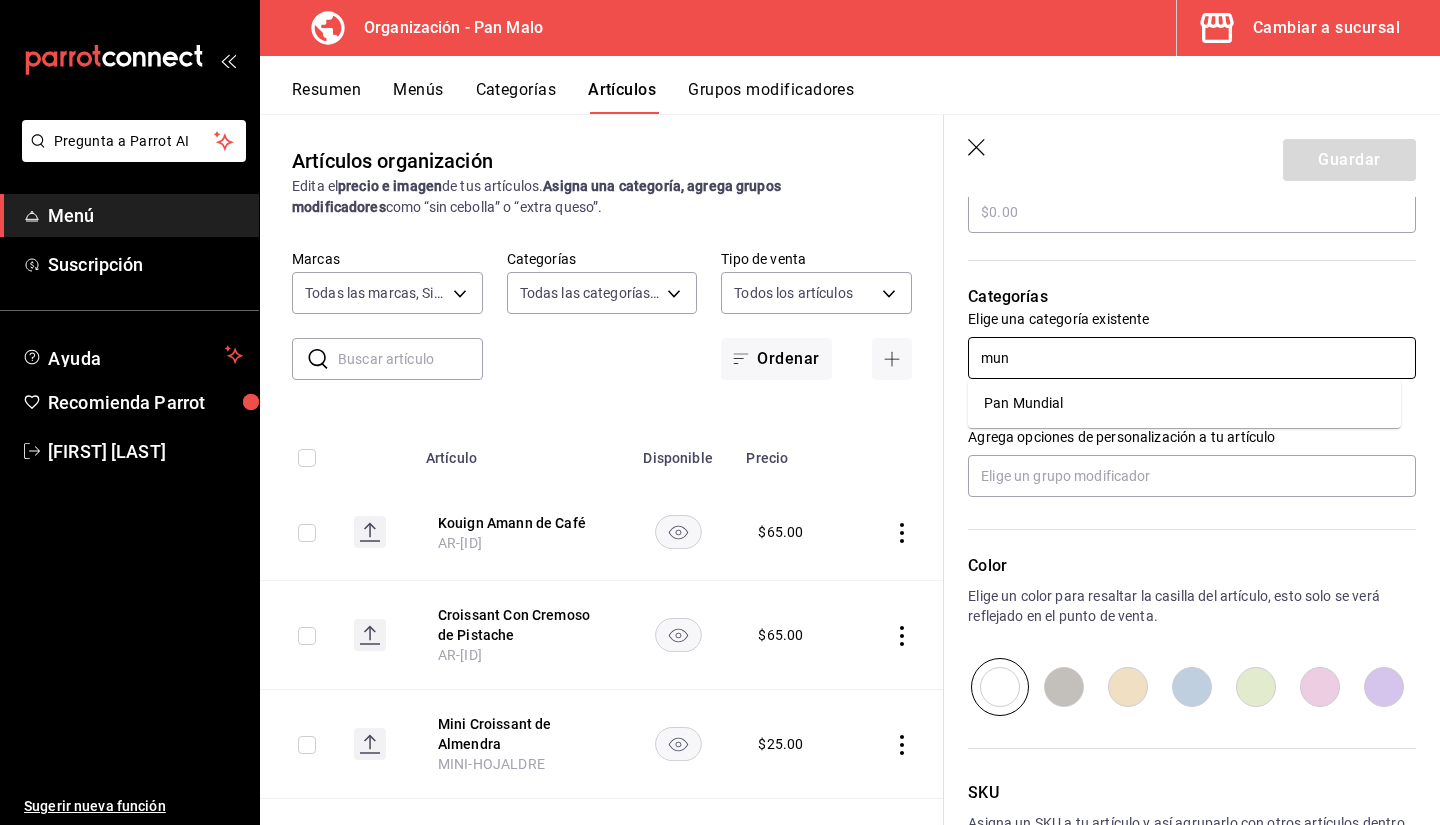 click on "Pan Mundial" at bounding box center [1184, 403] 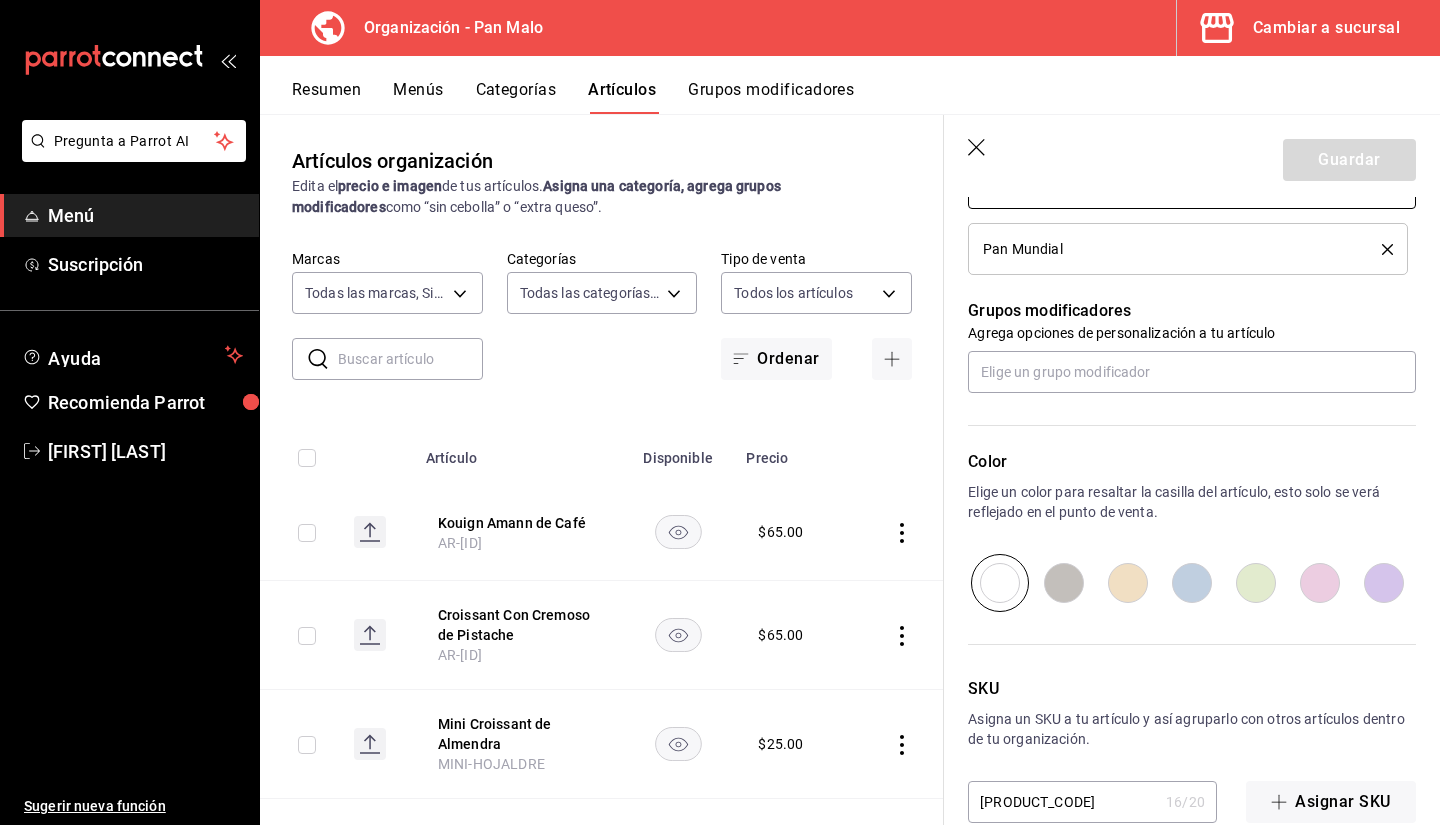 scroll, scrollTop: 840, scrollLeft: 0, axis: vertical 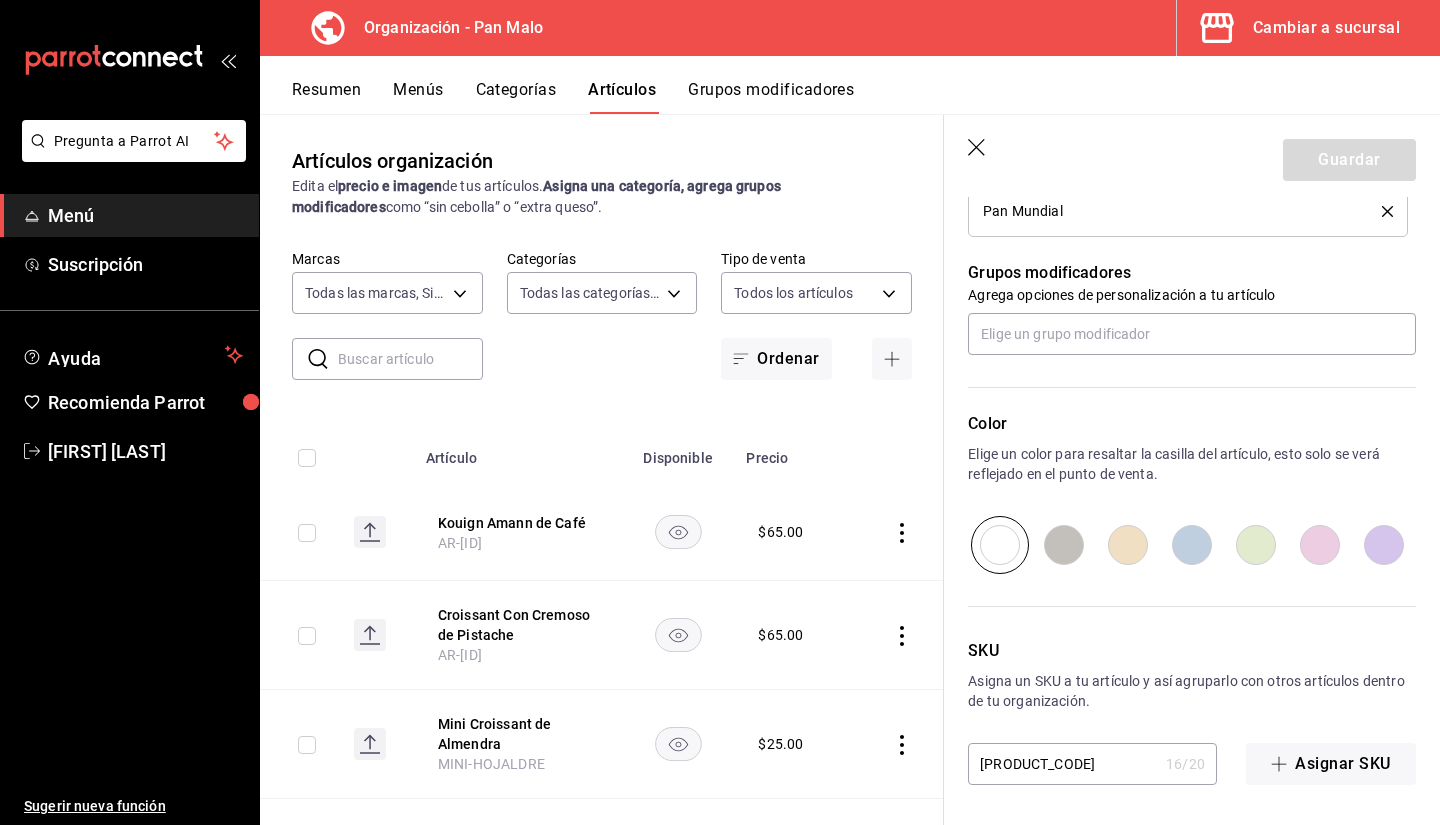 click on "[PRODUCT_CODE]" at bounding box center (1063, 764) 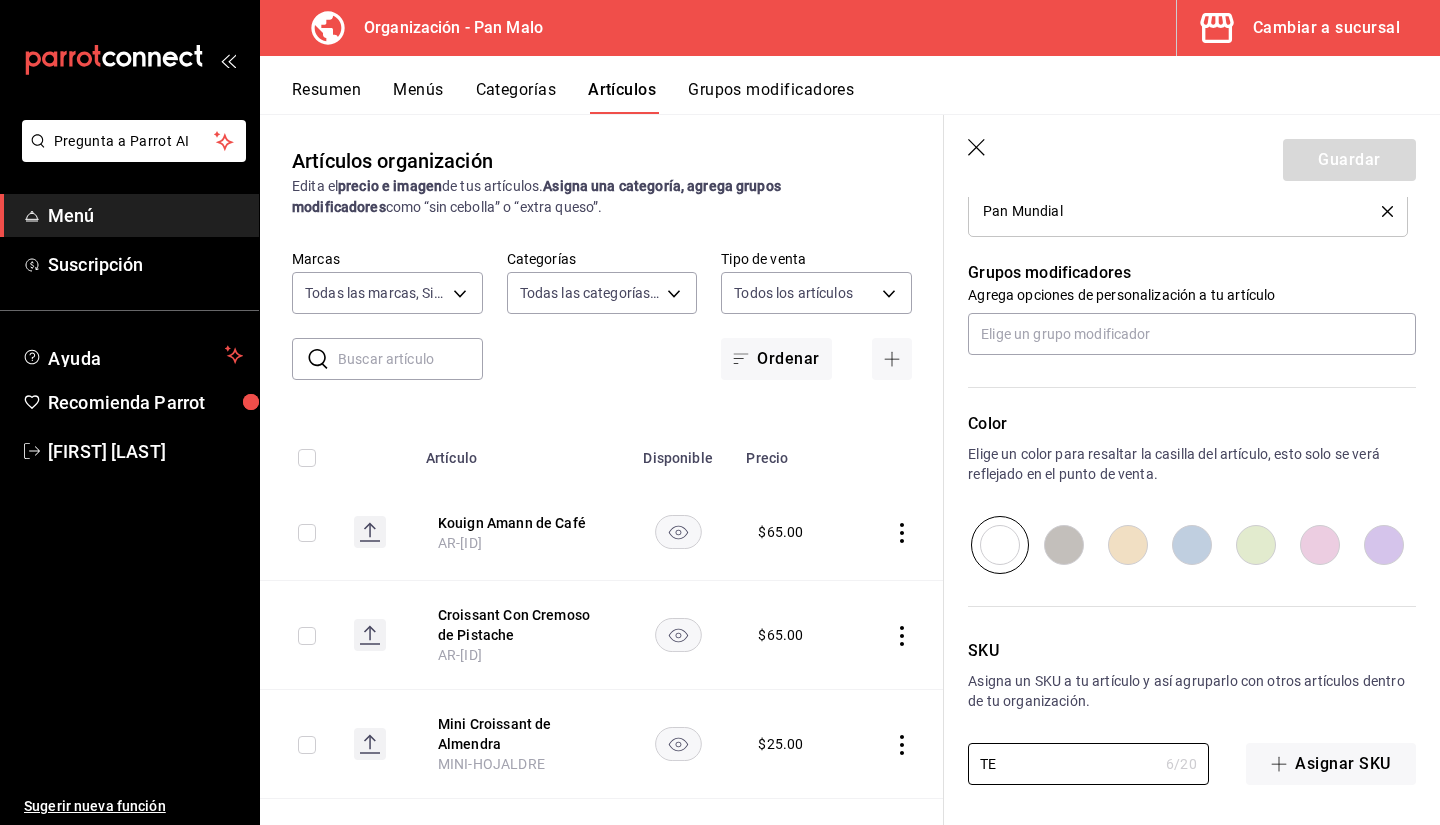 type on "T" 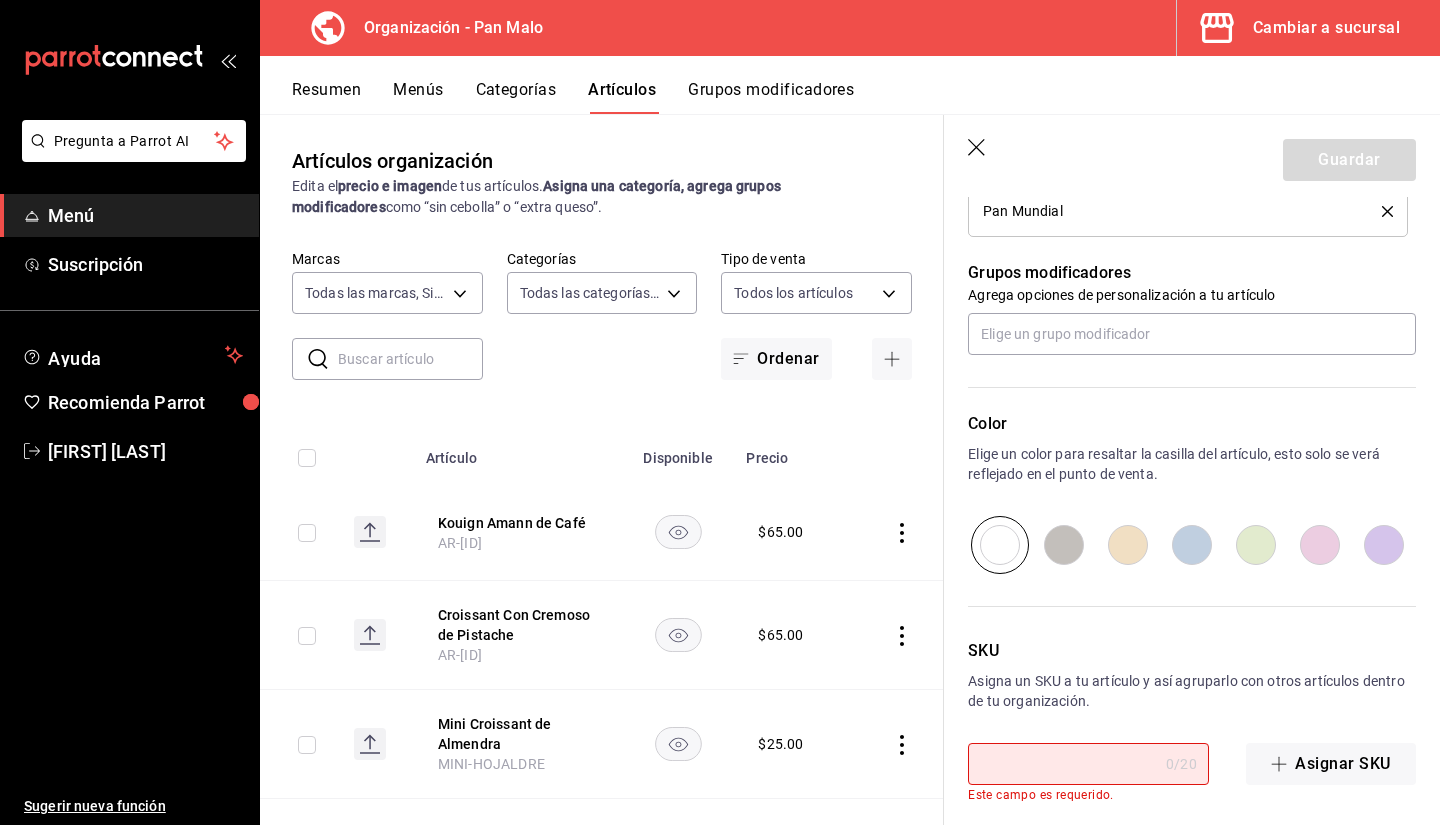 type on "h" 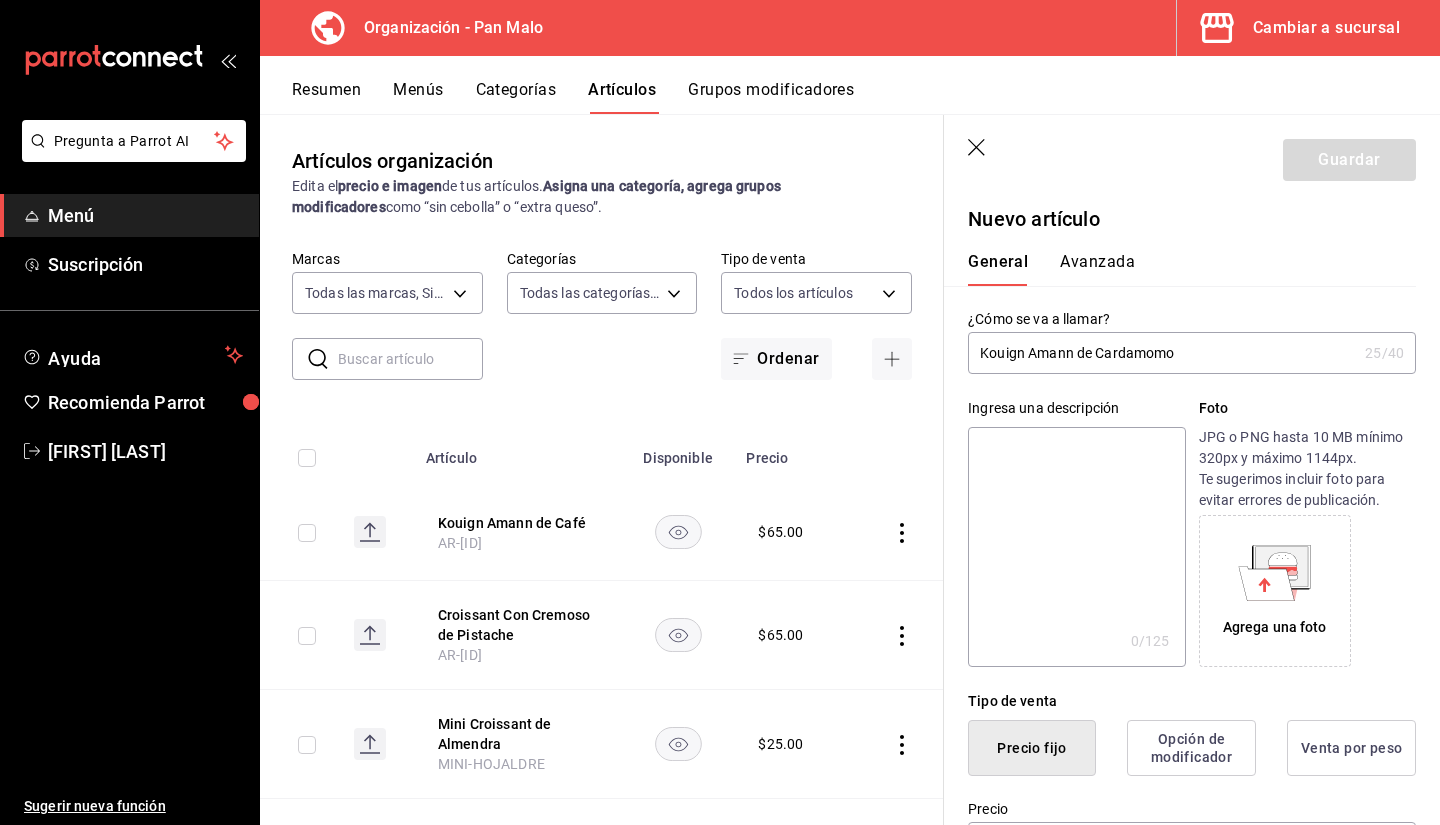 scroll, scrollTop: 0, scrollLeft: 0, axis: both 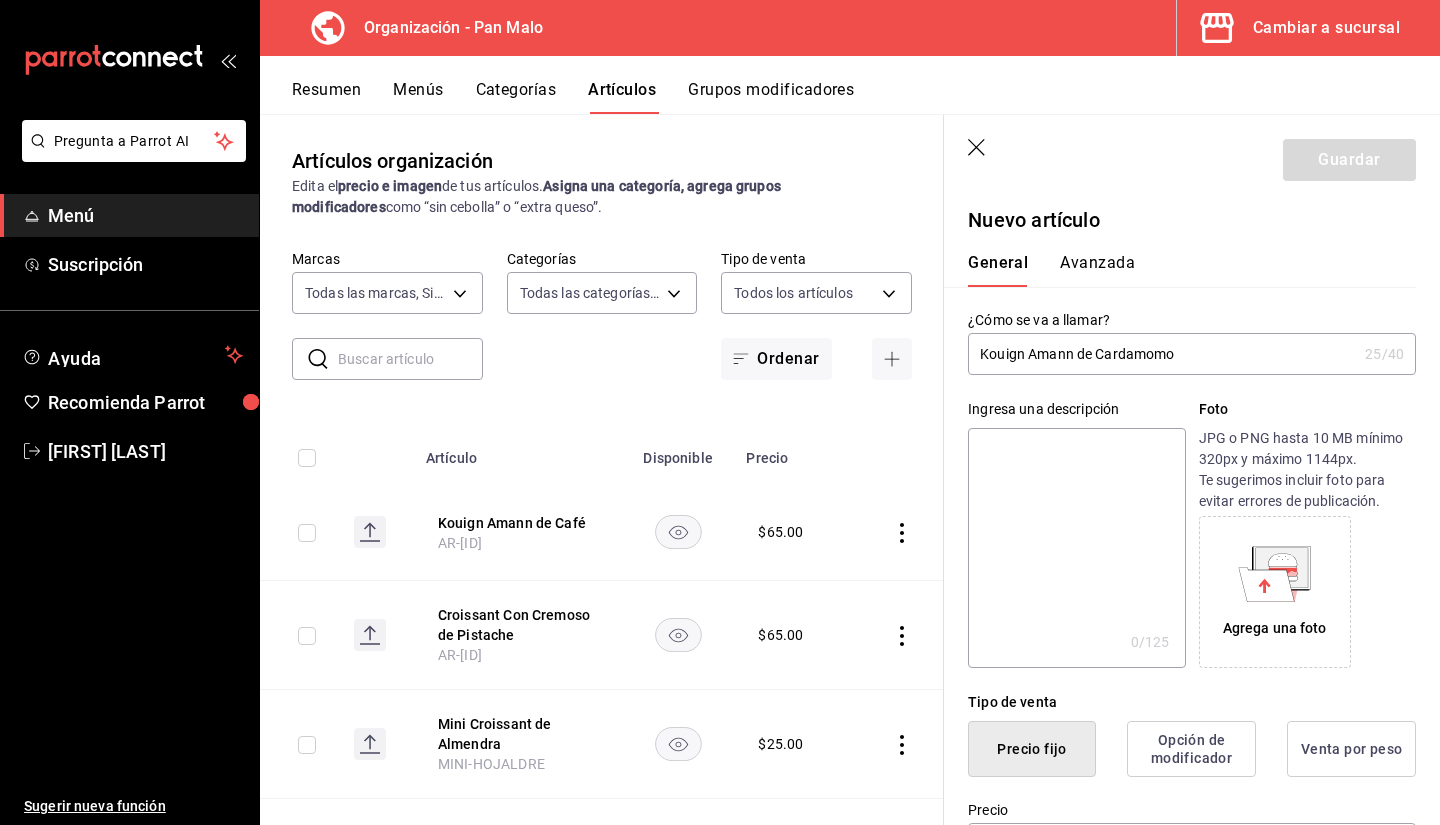 type on "HOJALDRE" 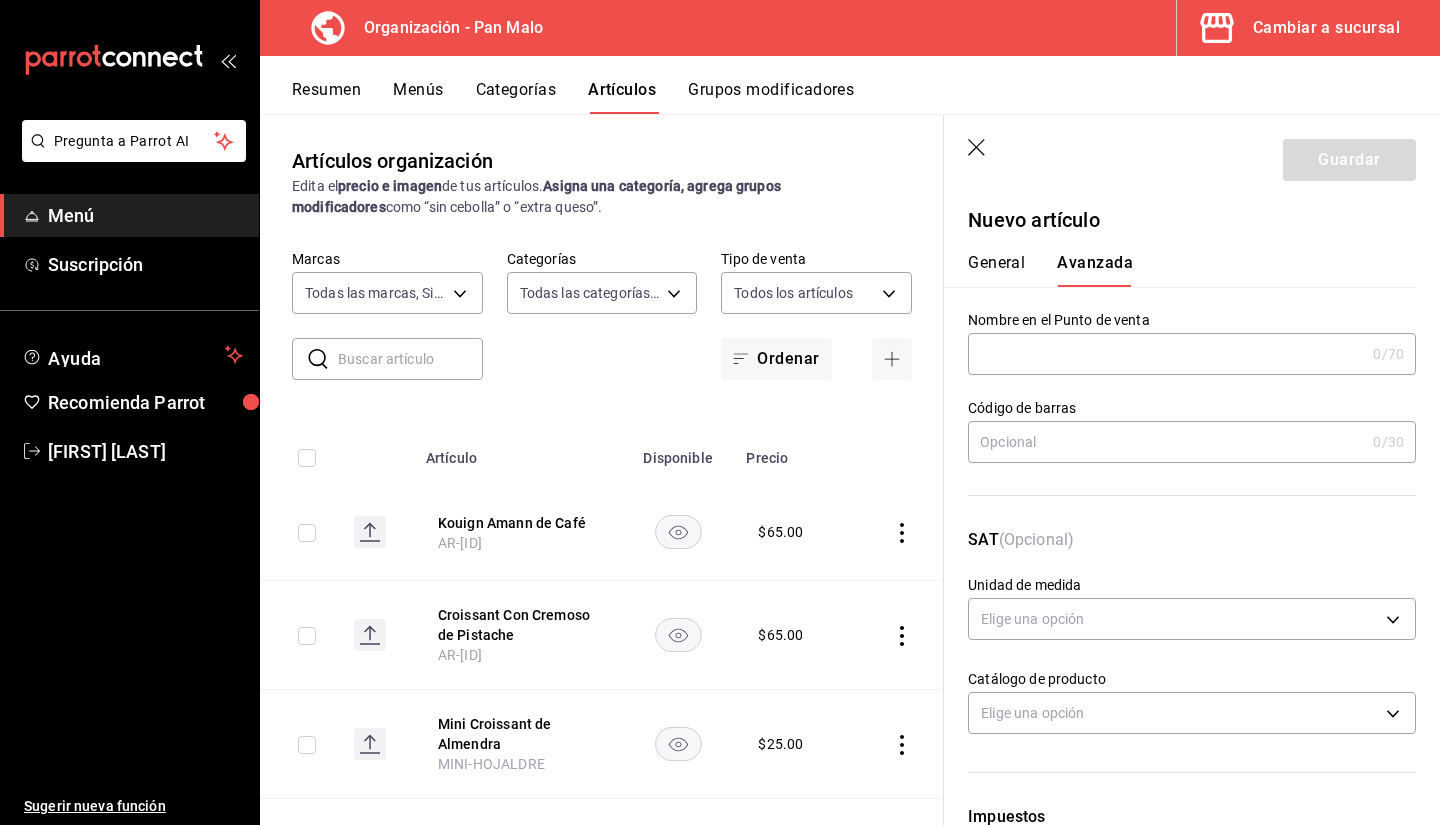 scroll, scrollTop: 532, scrollLeft: 0, axis: vertical 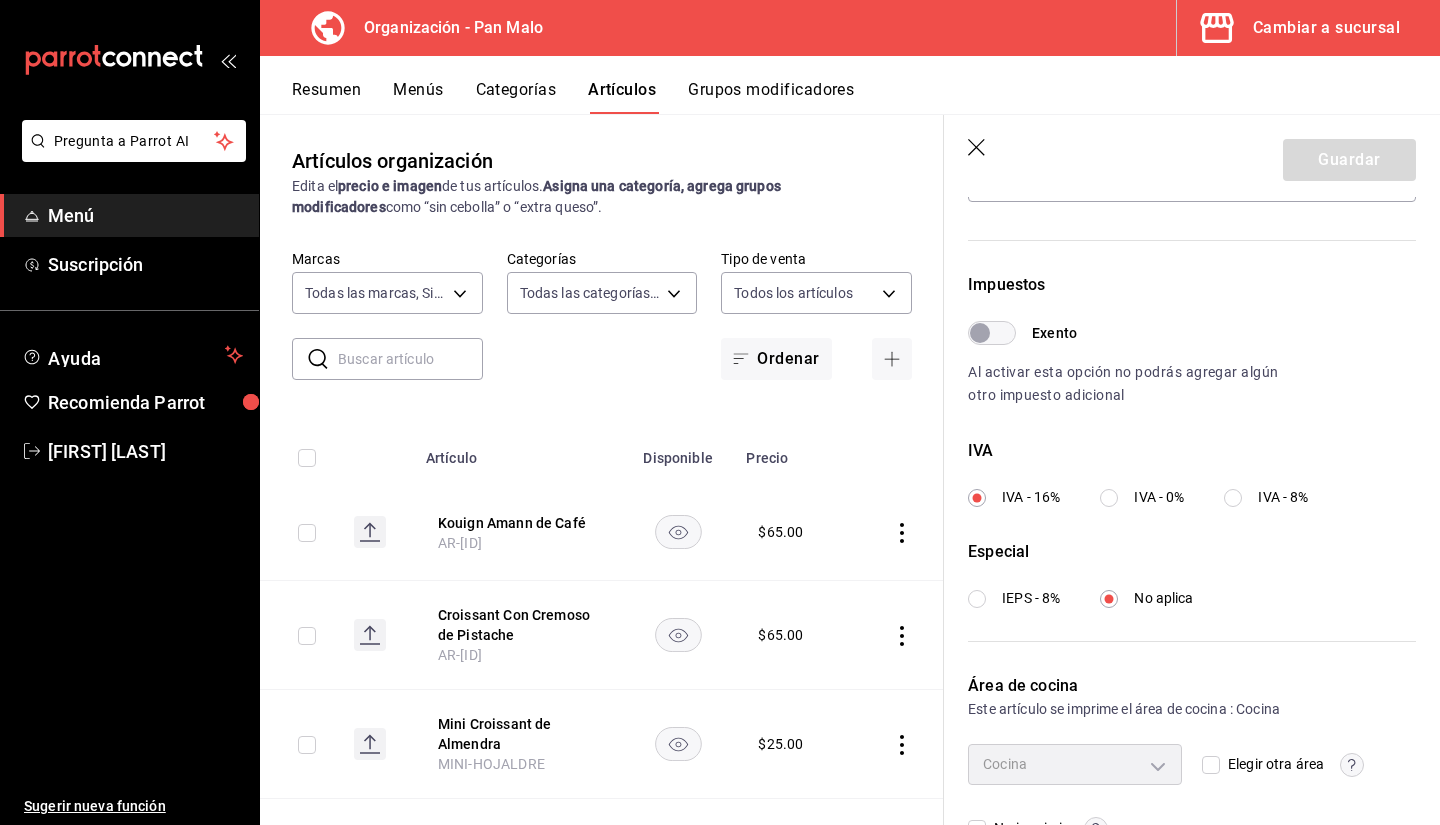 click on "IVA - 0%" at bounding box center [1142, 497] 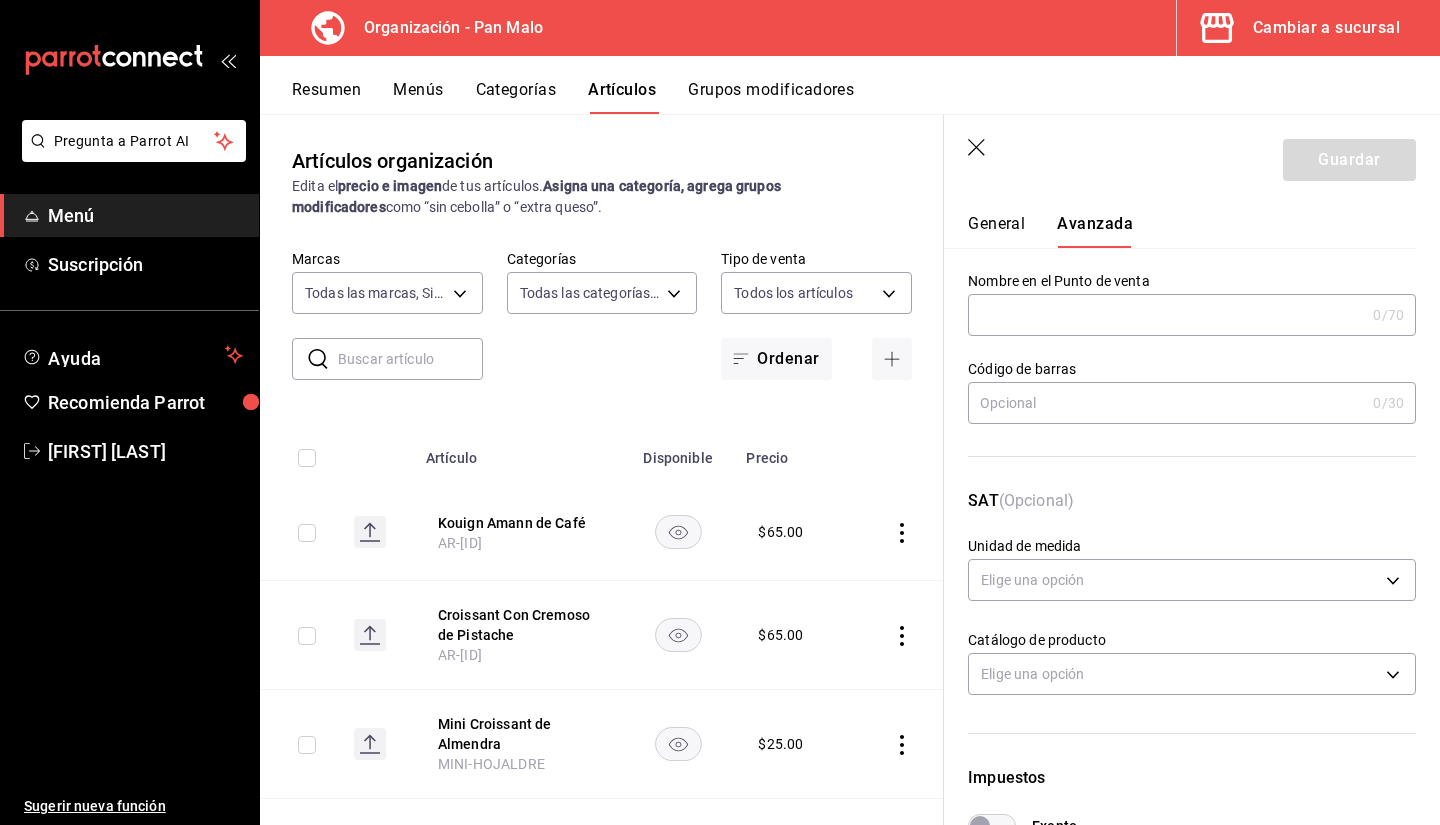 scroll, scrollTop: 26, scrollLeft: 0, axis: vertical 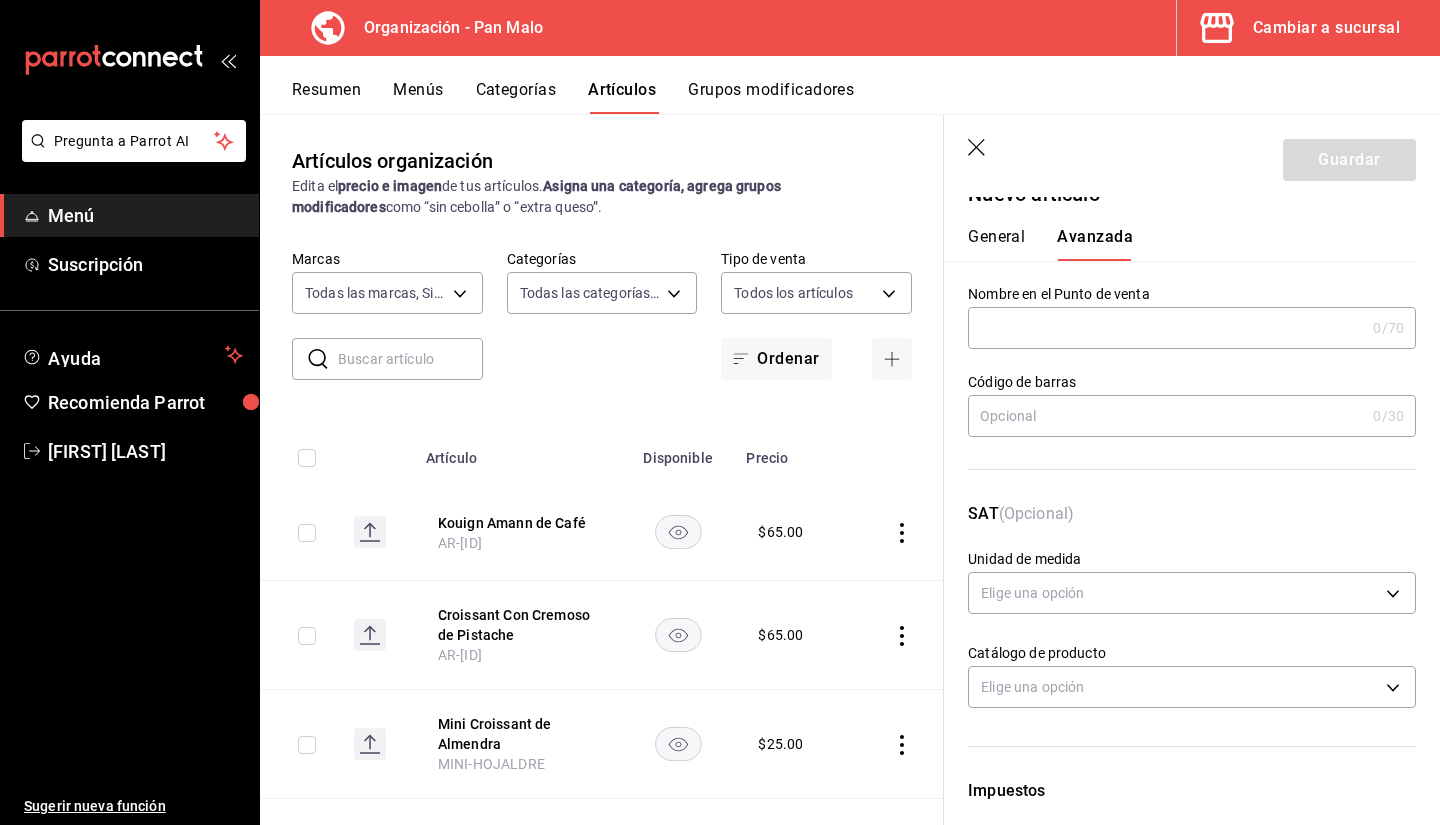 click on "General" at bounding box center [996, 244] 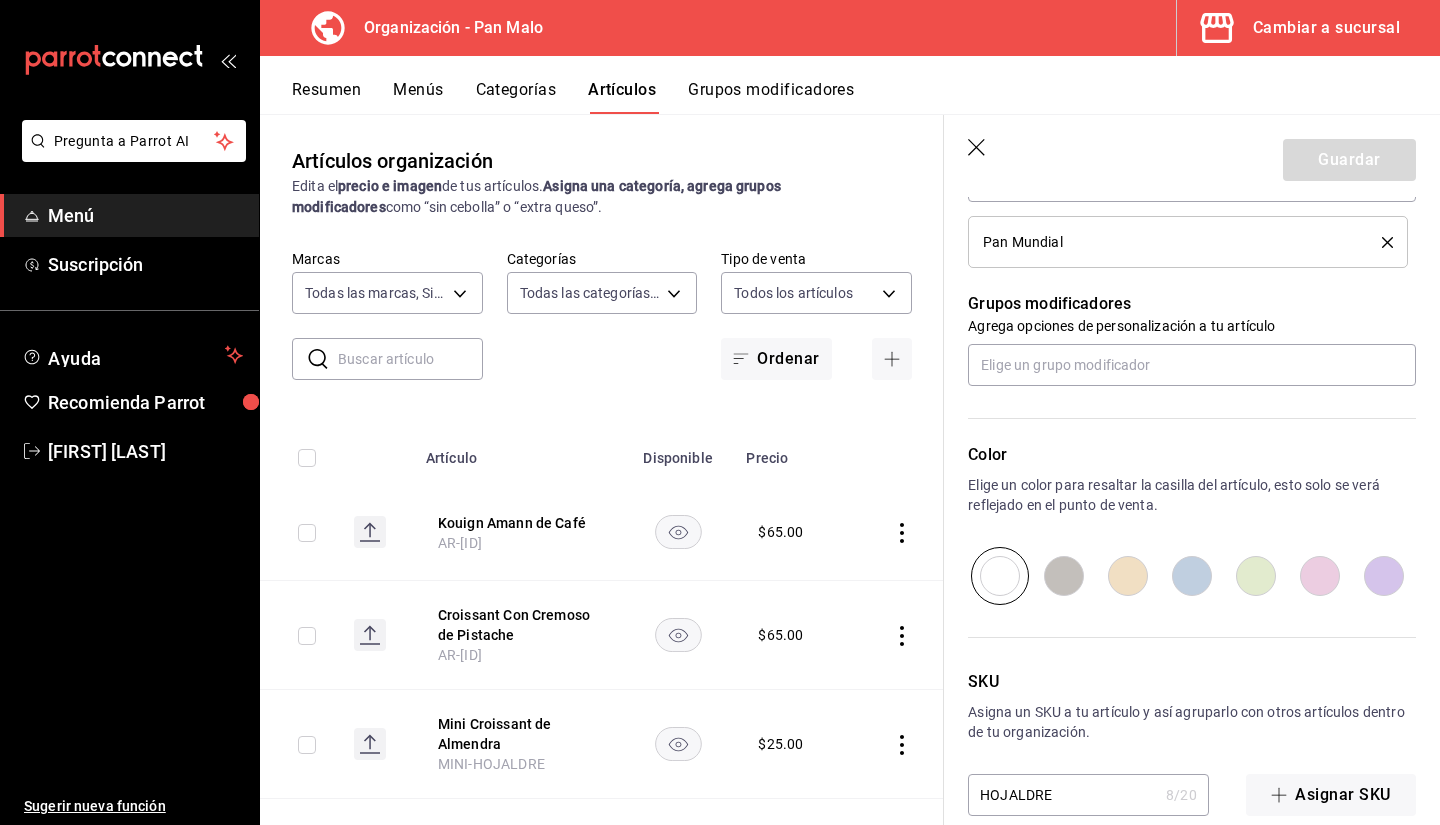 scroll, scrollTop: 840, scrollLeft: 0, axis: vertical 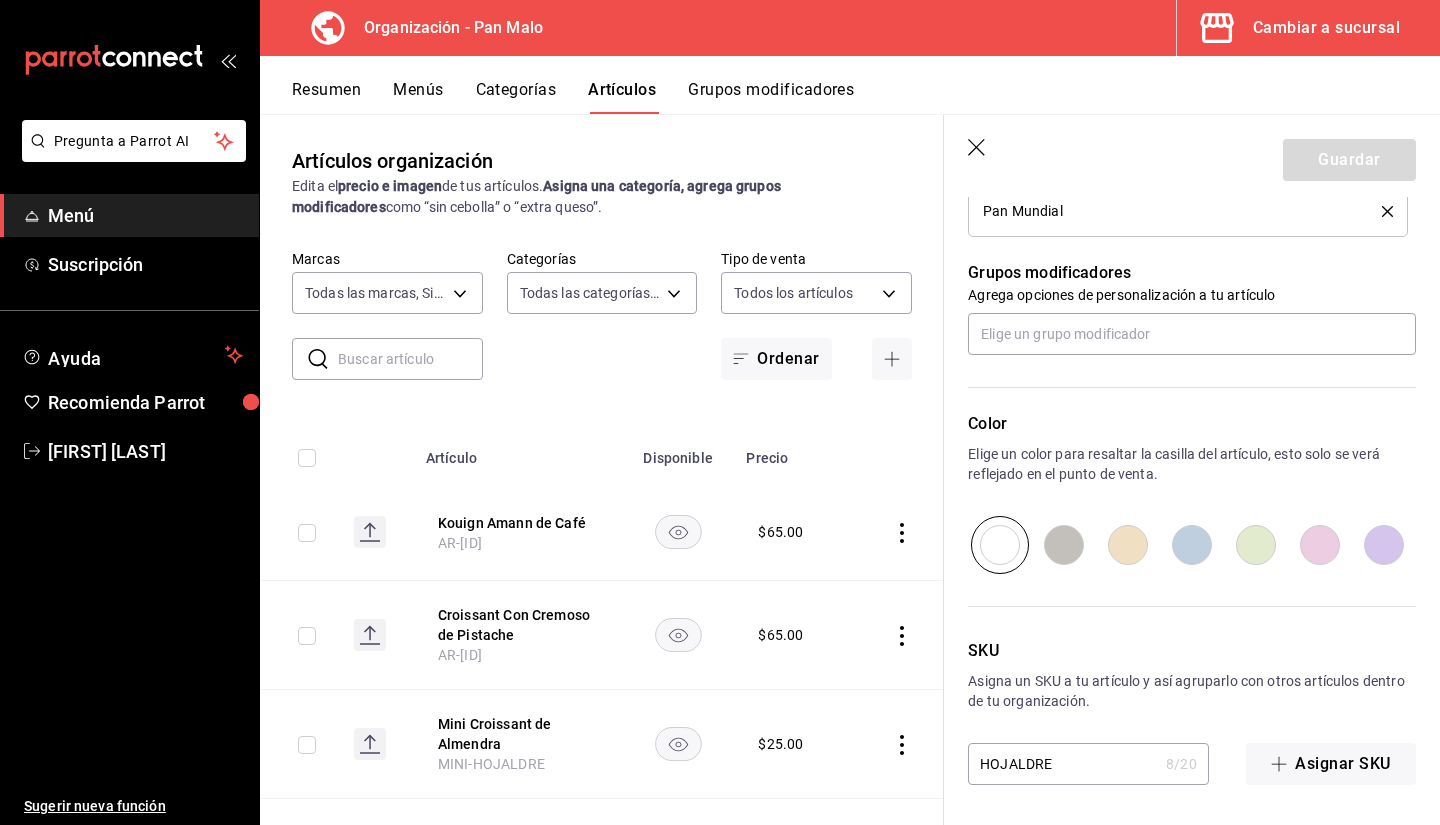 click on "HOJALDRE" at bounding box center [1063, 764] 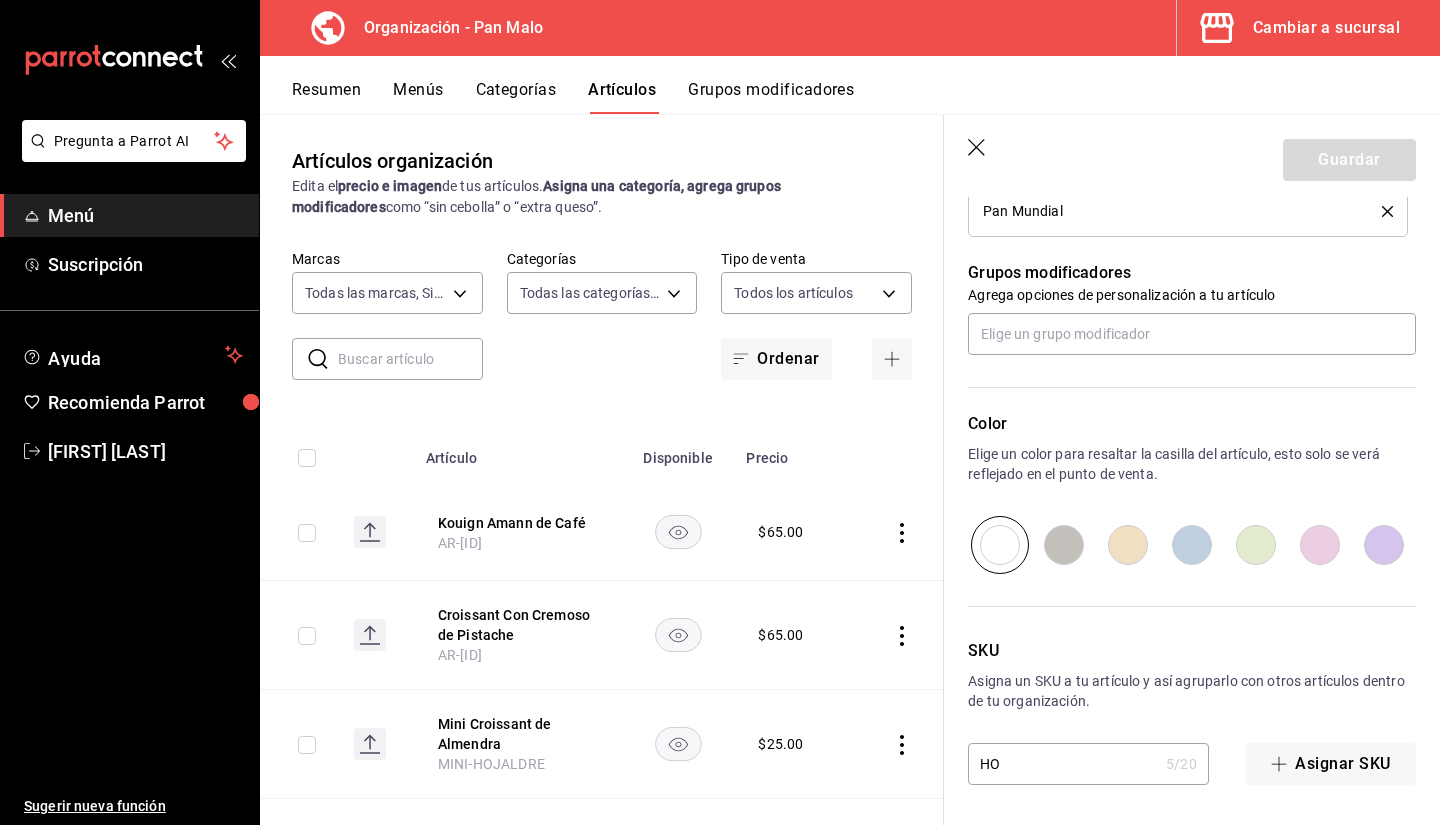 type on "H" 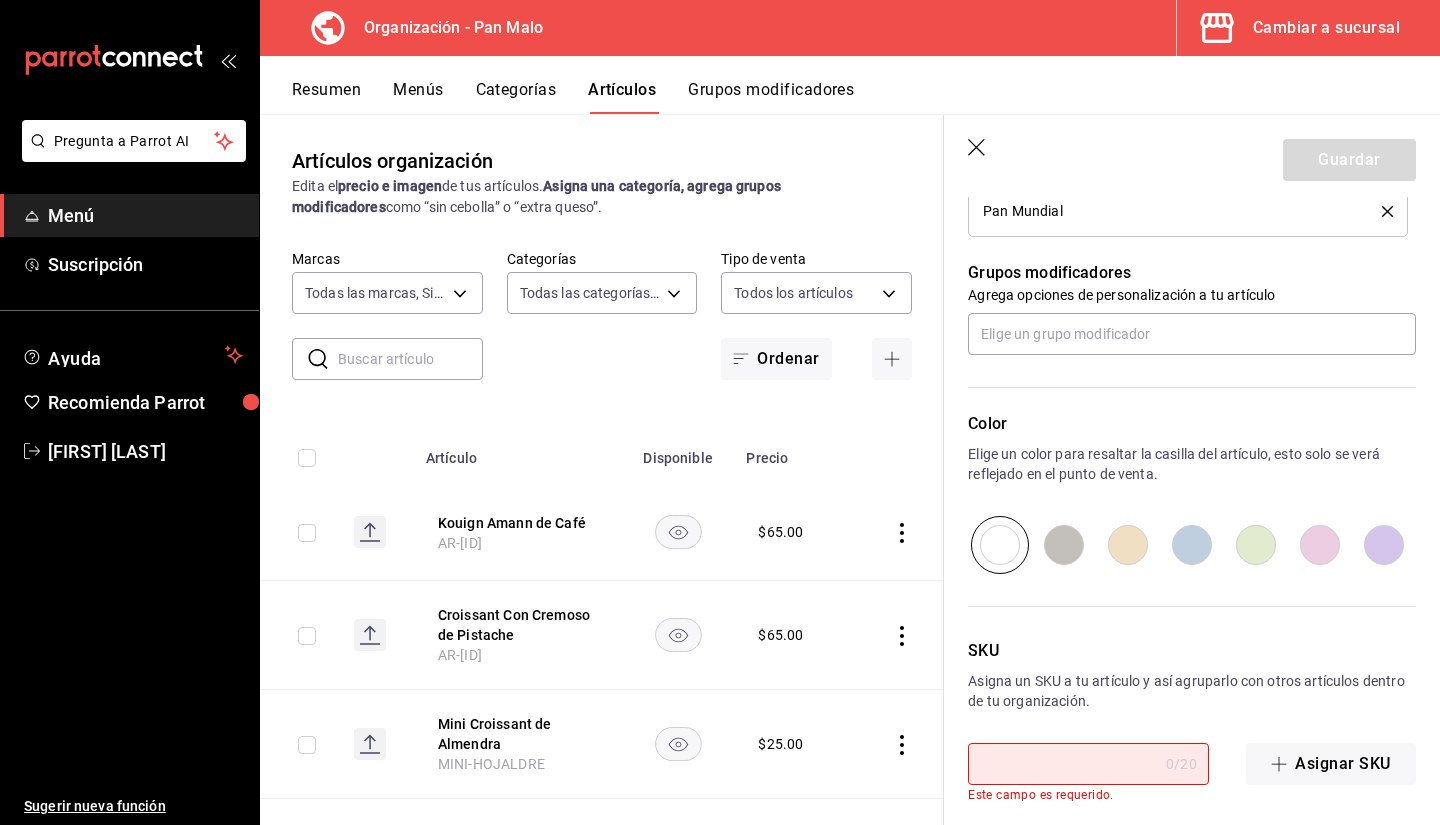click on "SKU" at bounding box center [1192, 651] 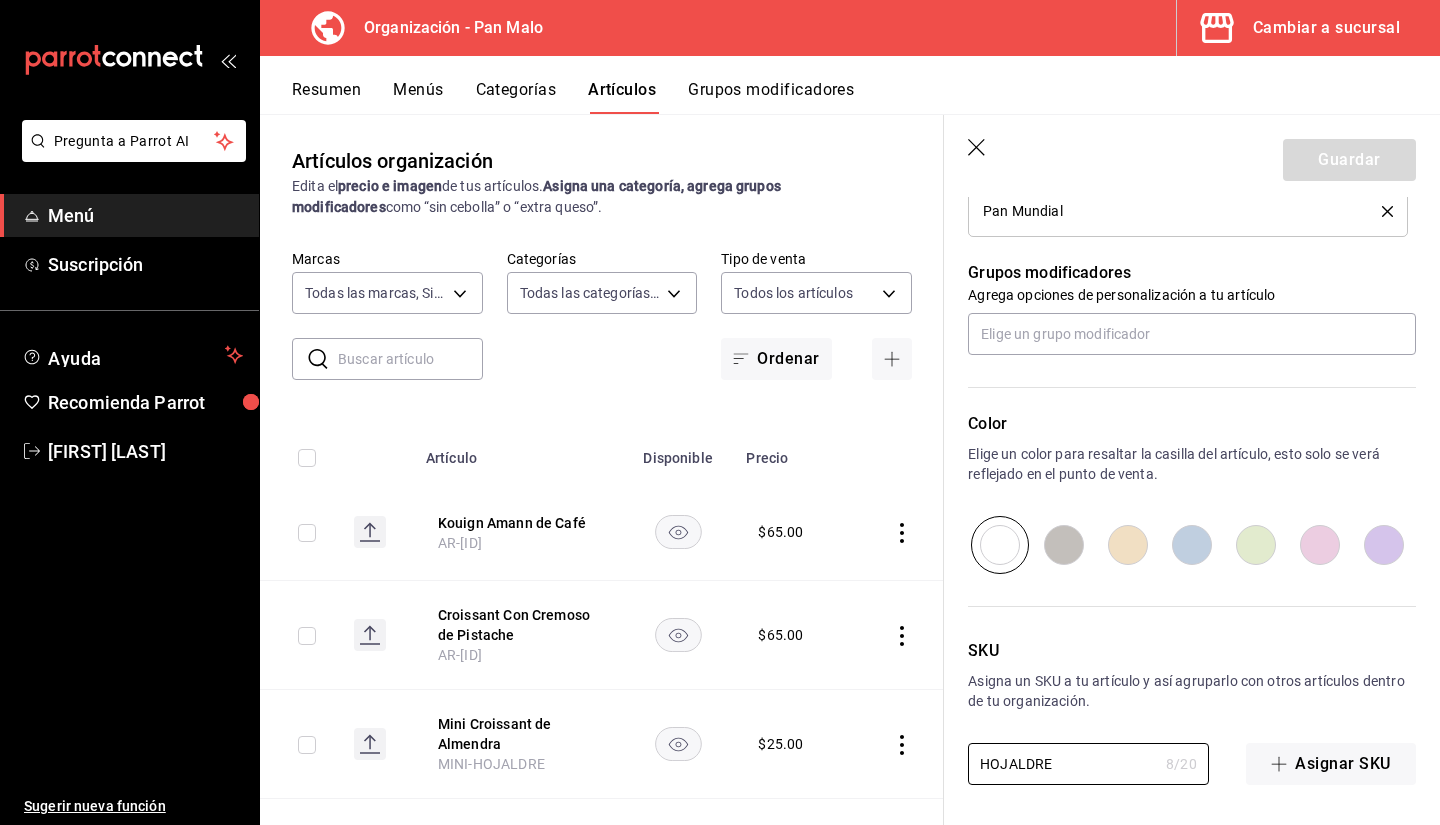 type on "HOJALDRE" 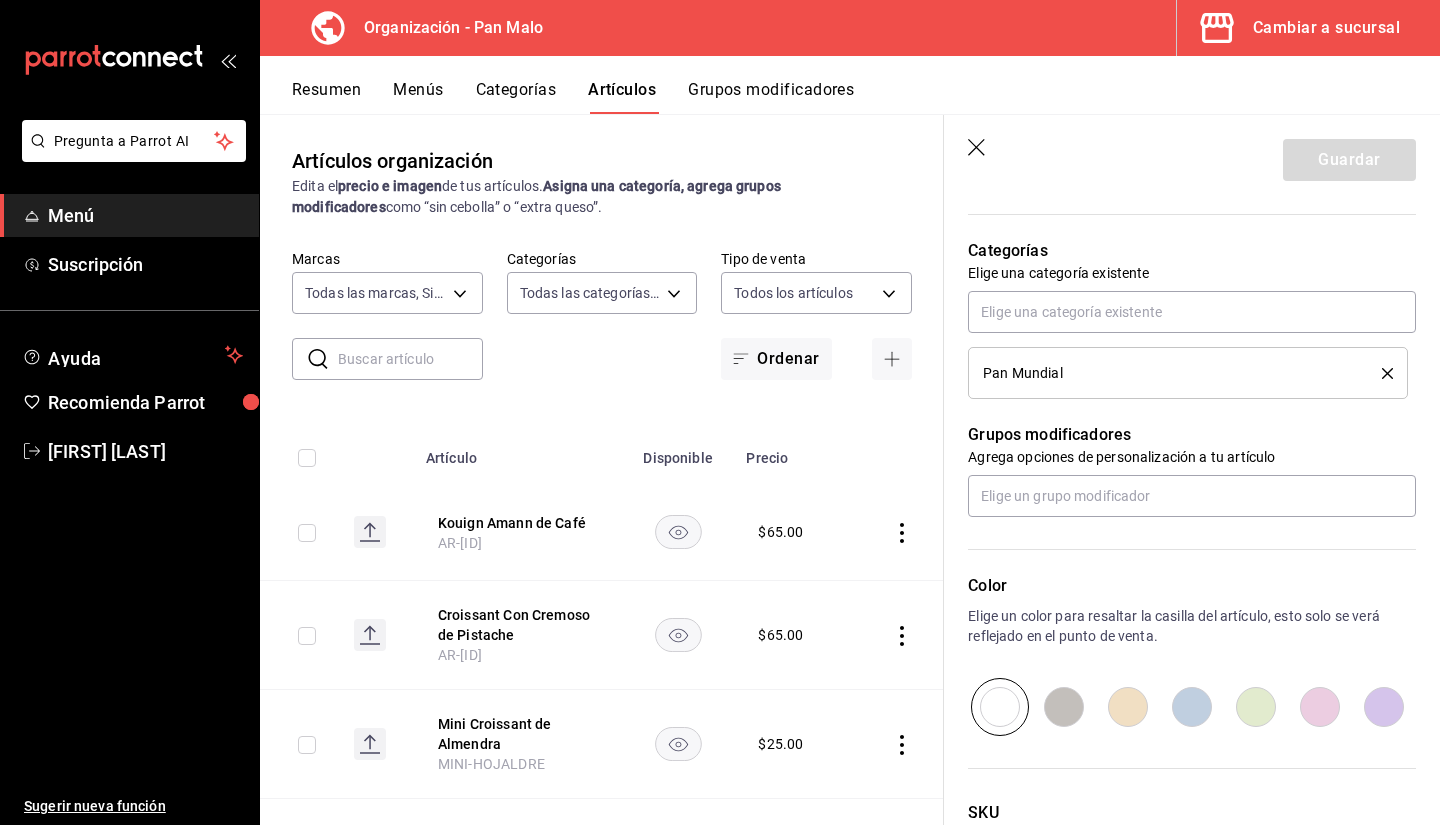 scroll, scrollTop: 840, scrollLeft: 0, axis: vertical 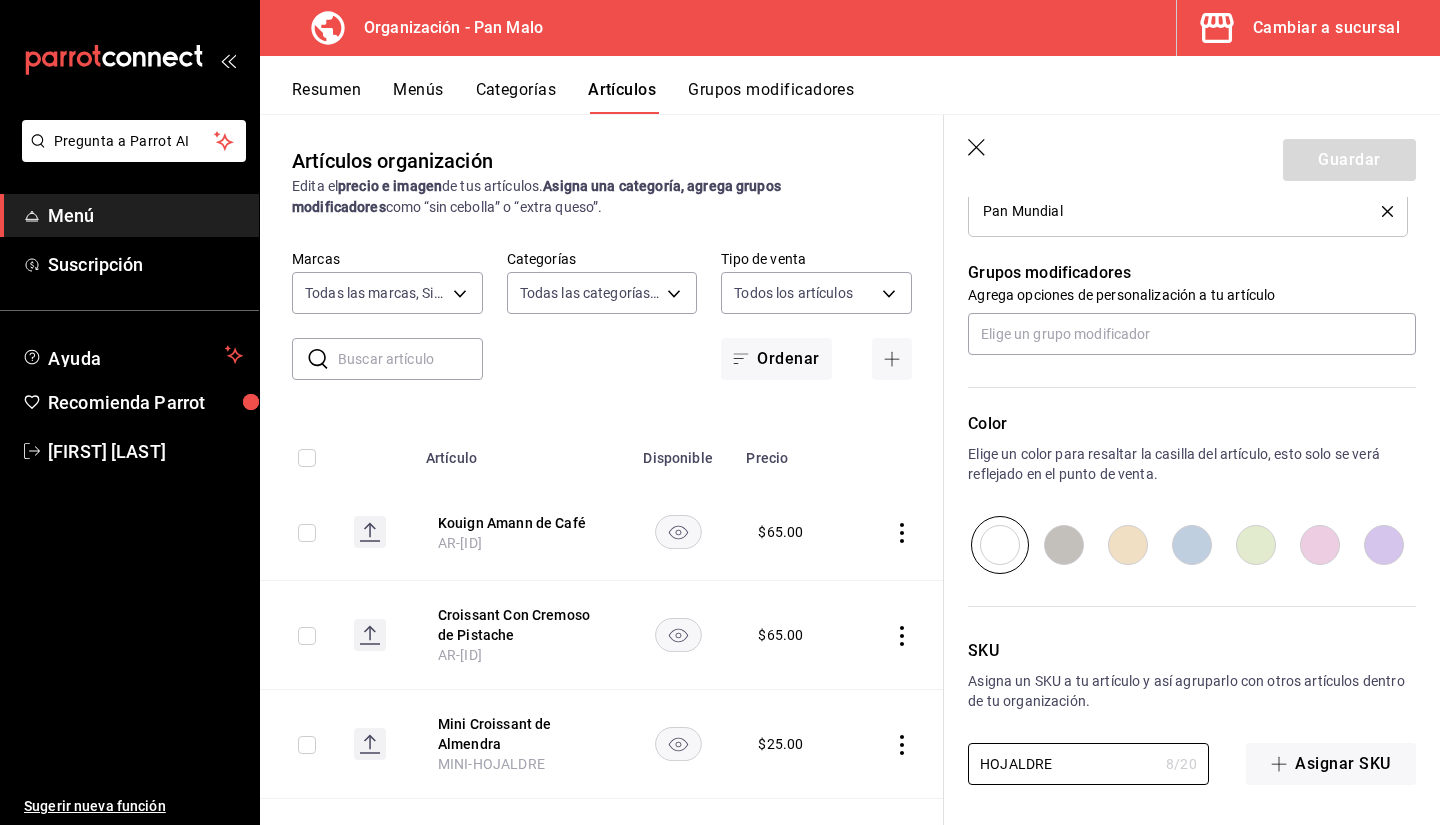 click at bounding box center (1256, 545) 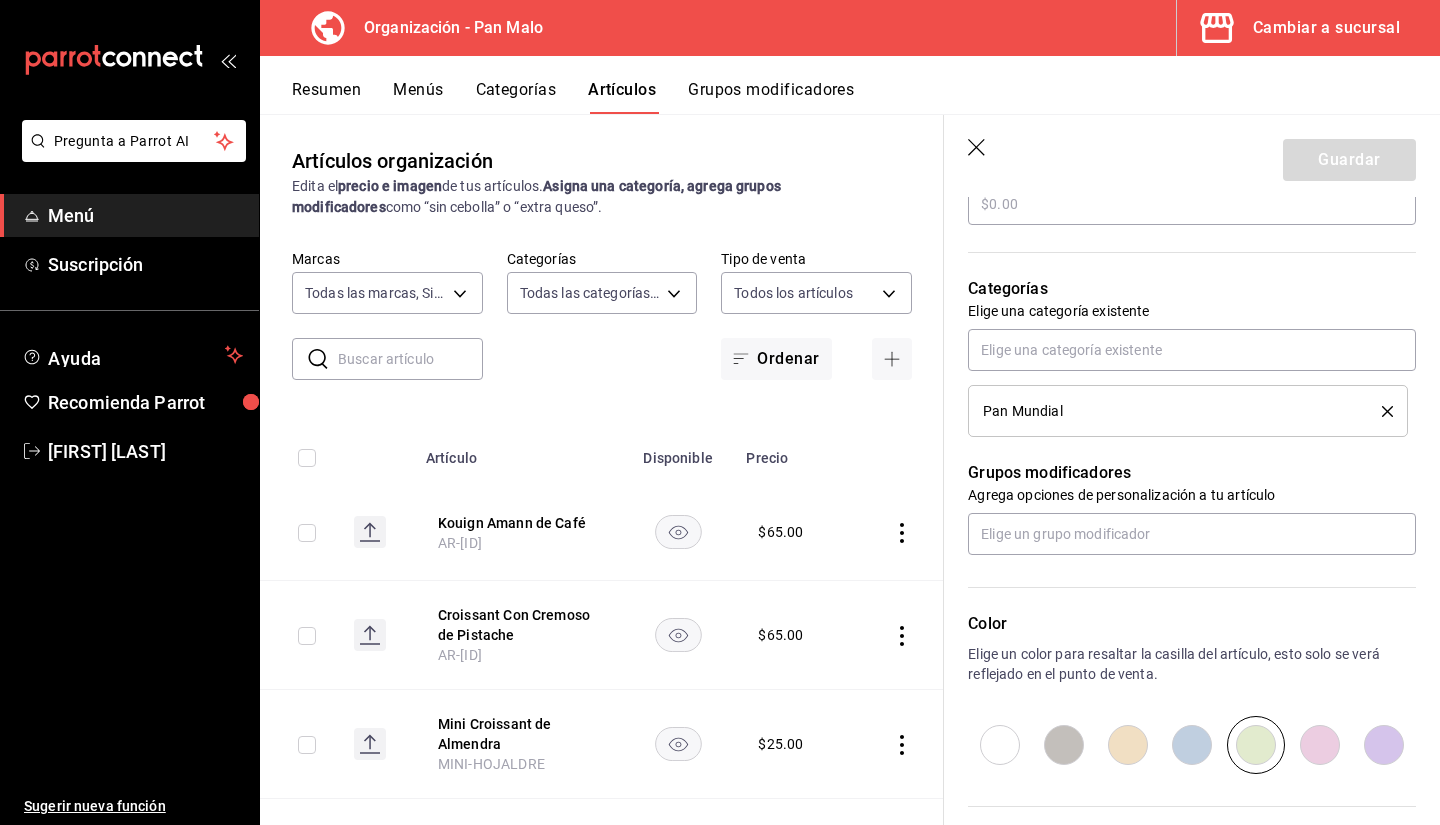 scroll, scrollTop: 840, scrollLeft: 0, axis: vertical 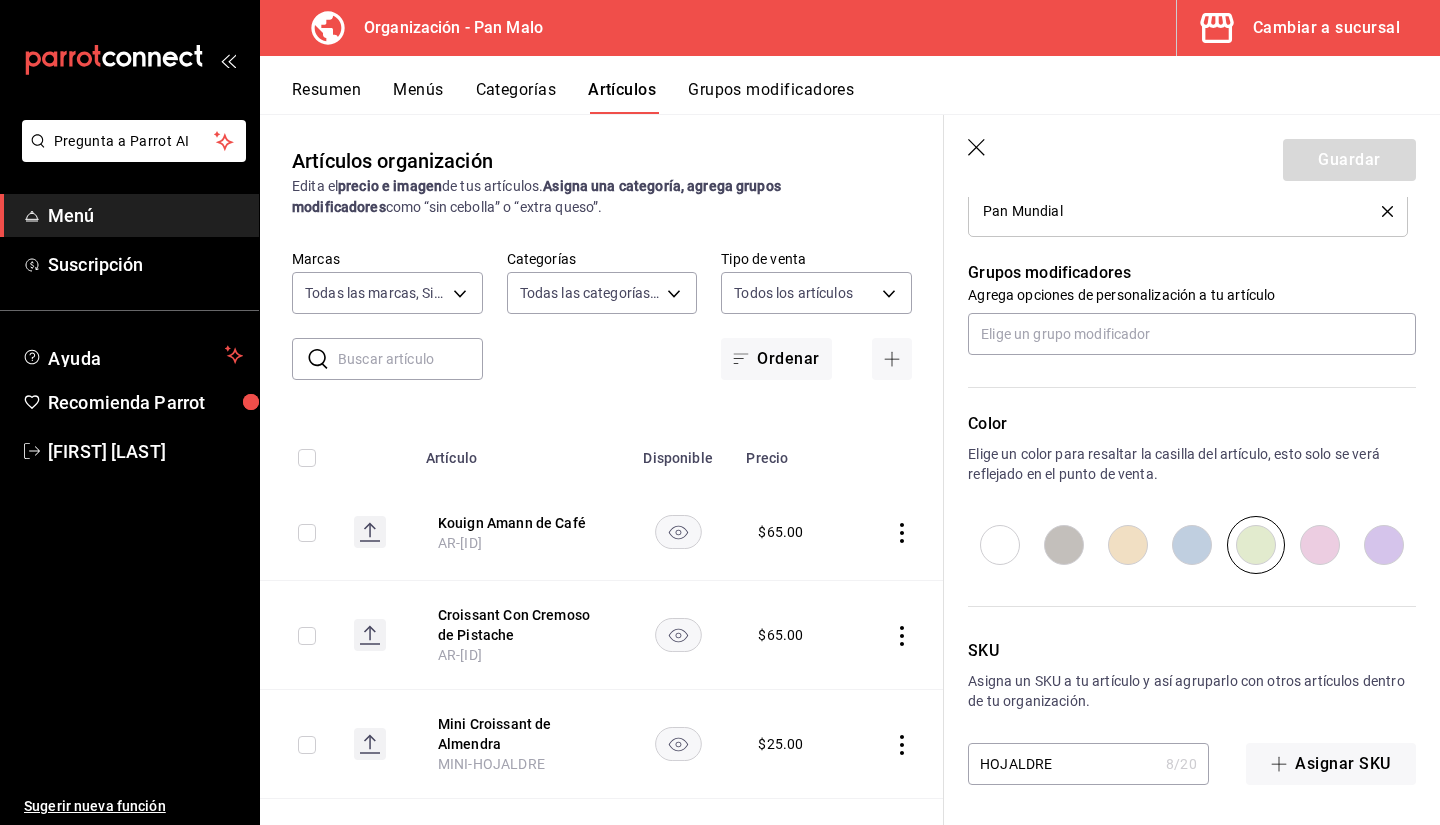 click at bounding box center (1064, 545) 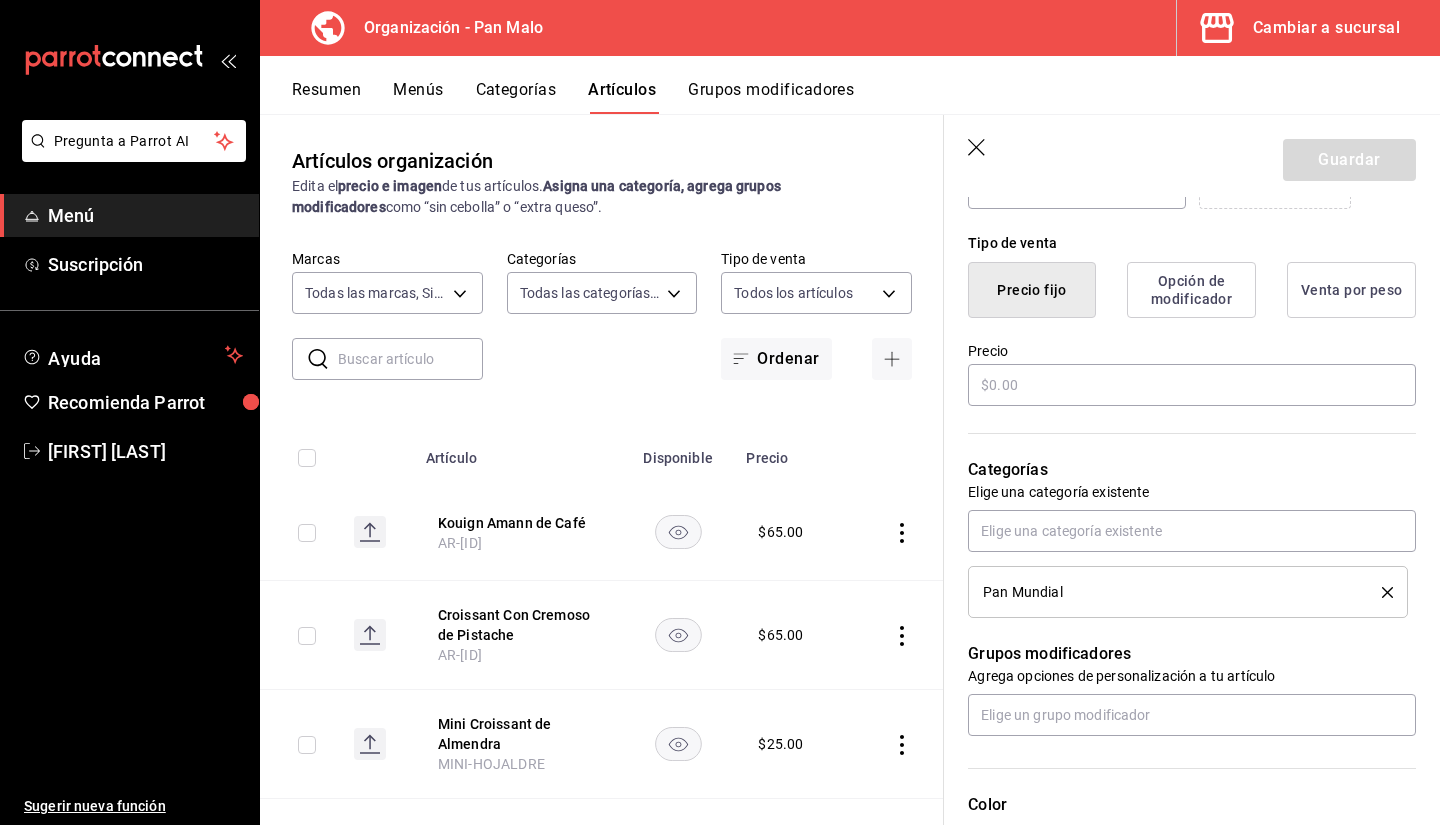scroll, scrollTop: 434, scrollLeft: 0, axis: vertical 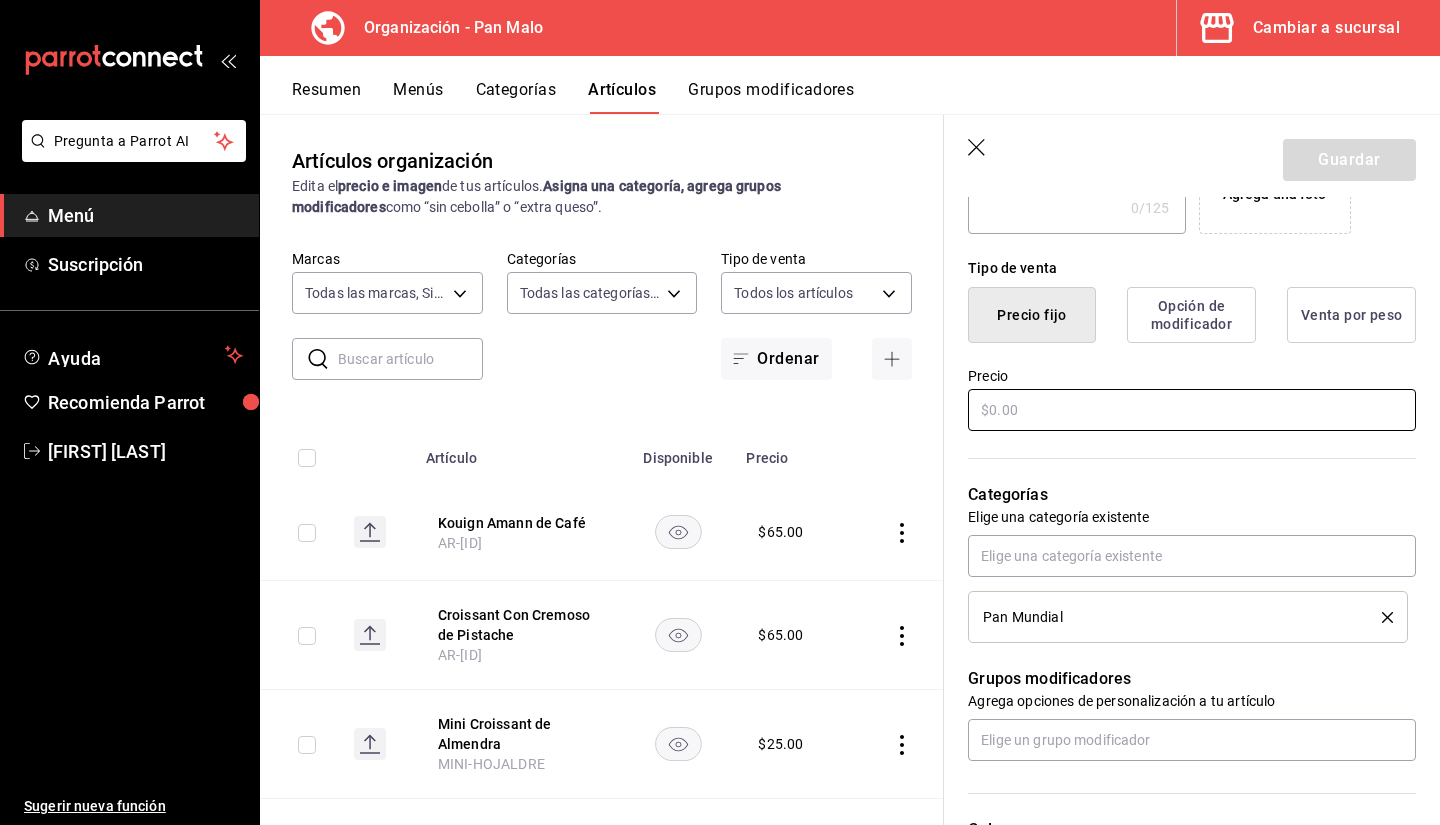 click at bounding box center [1192, 410] 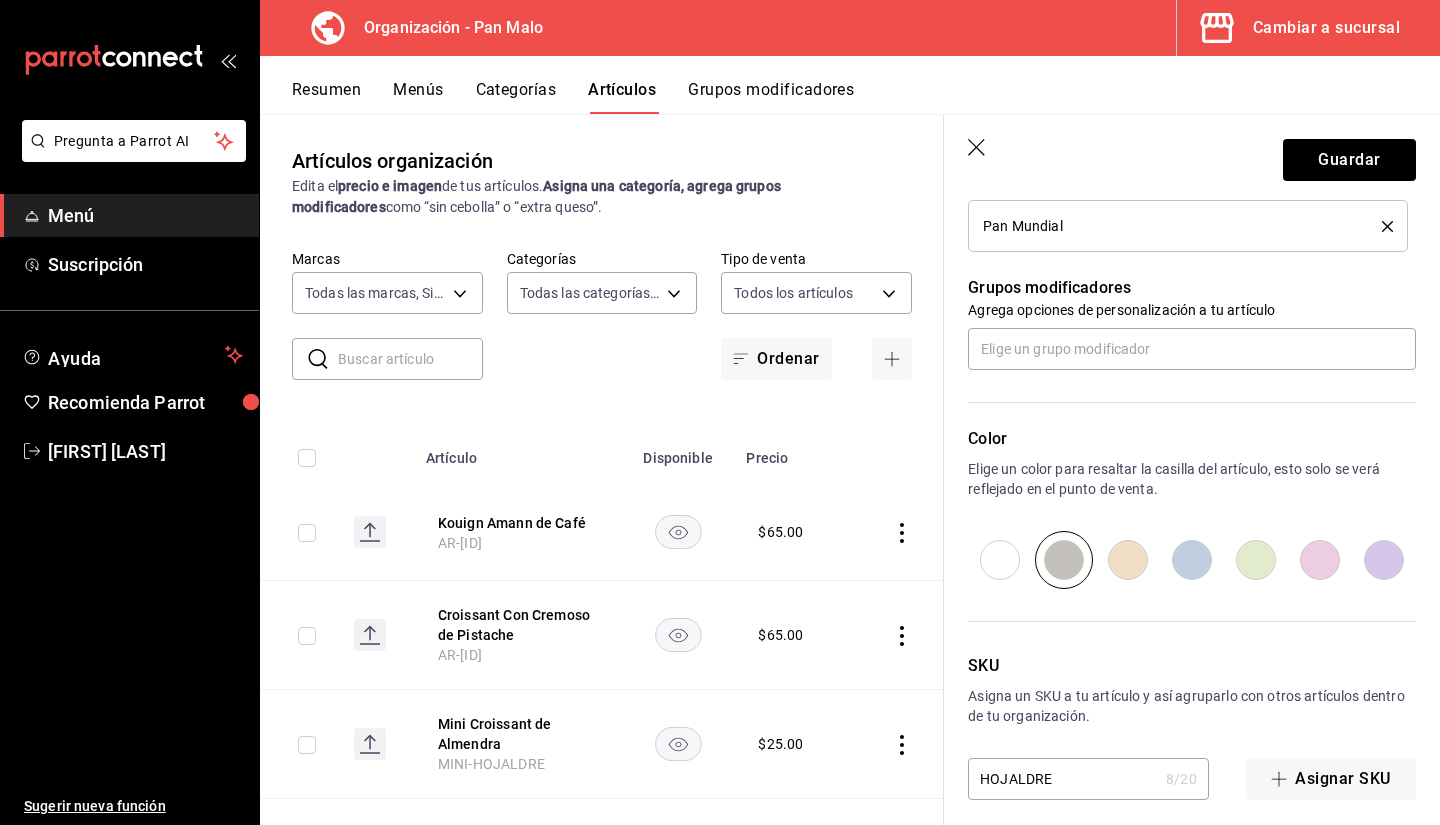 scroll, scrollTop: 840, scrollLeft: 0, axis: vertical 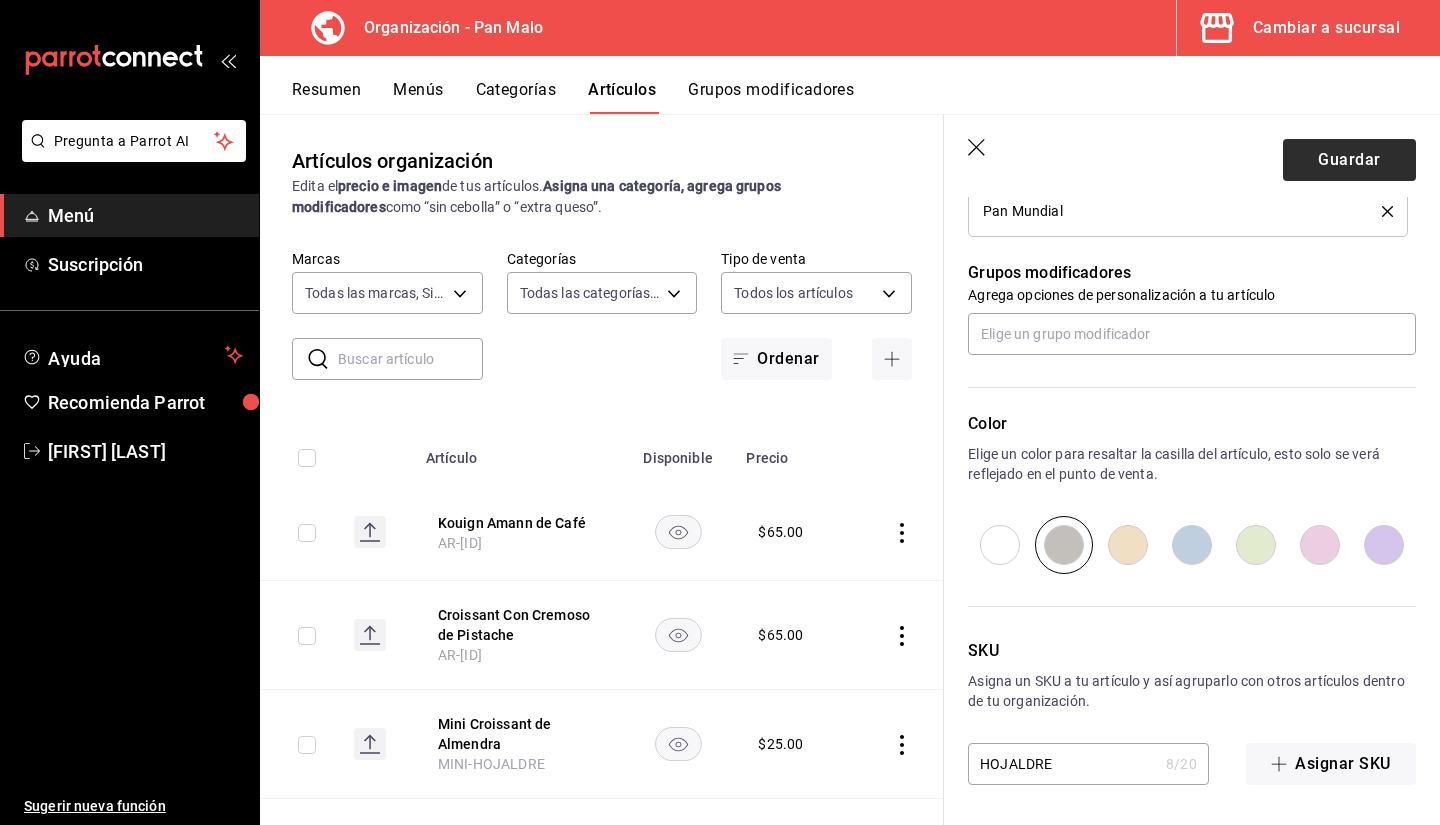 type on "$59.00" 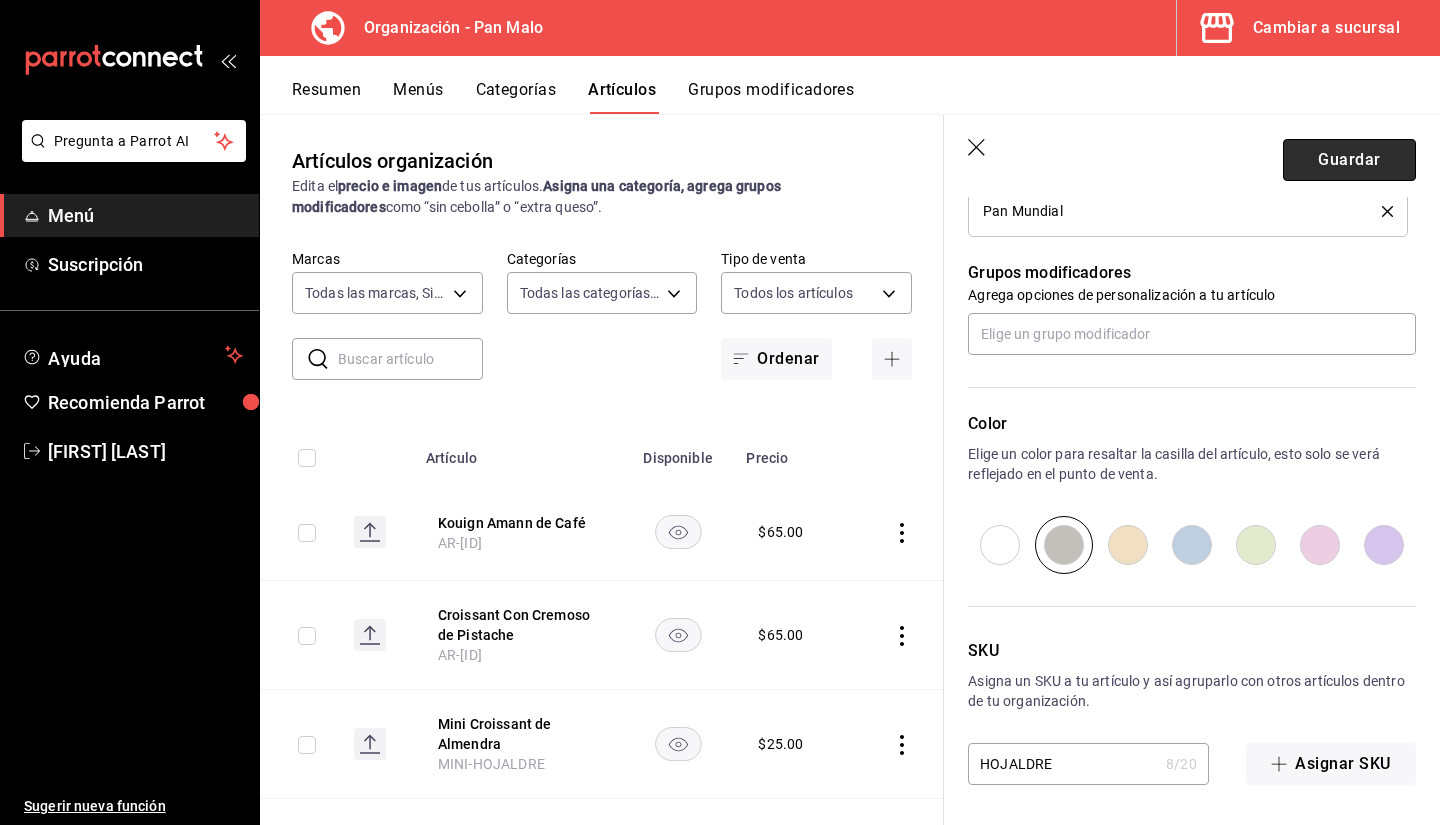 click on "Guardar" at bounding box center (1349, 160) 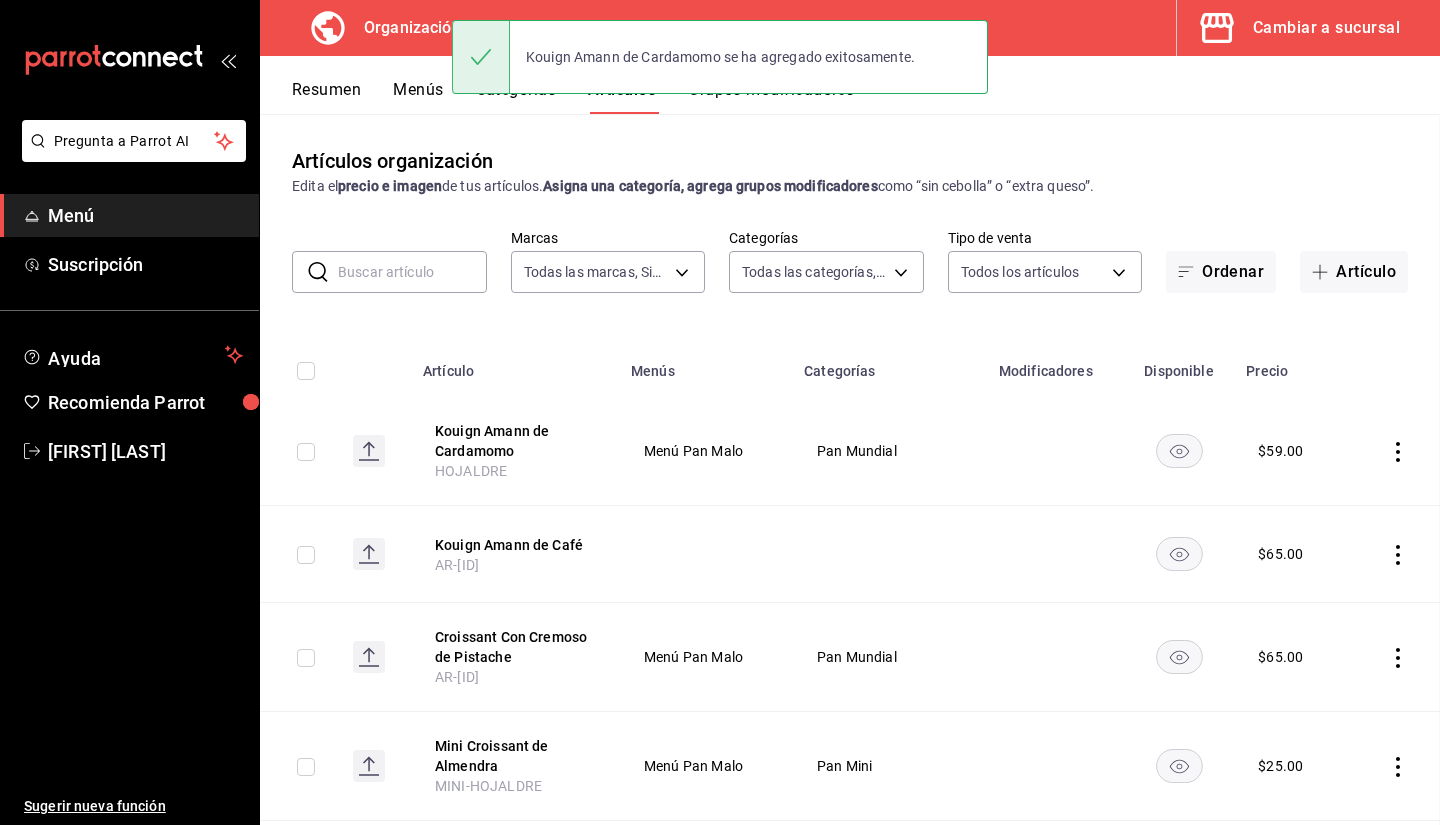 scroll, scrollTop: 0, scrollLeft: 0, axis: both 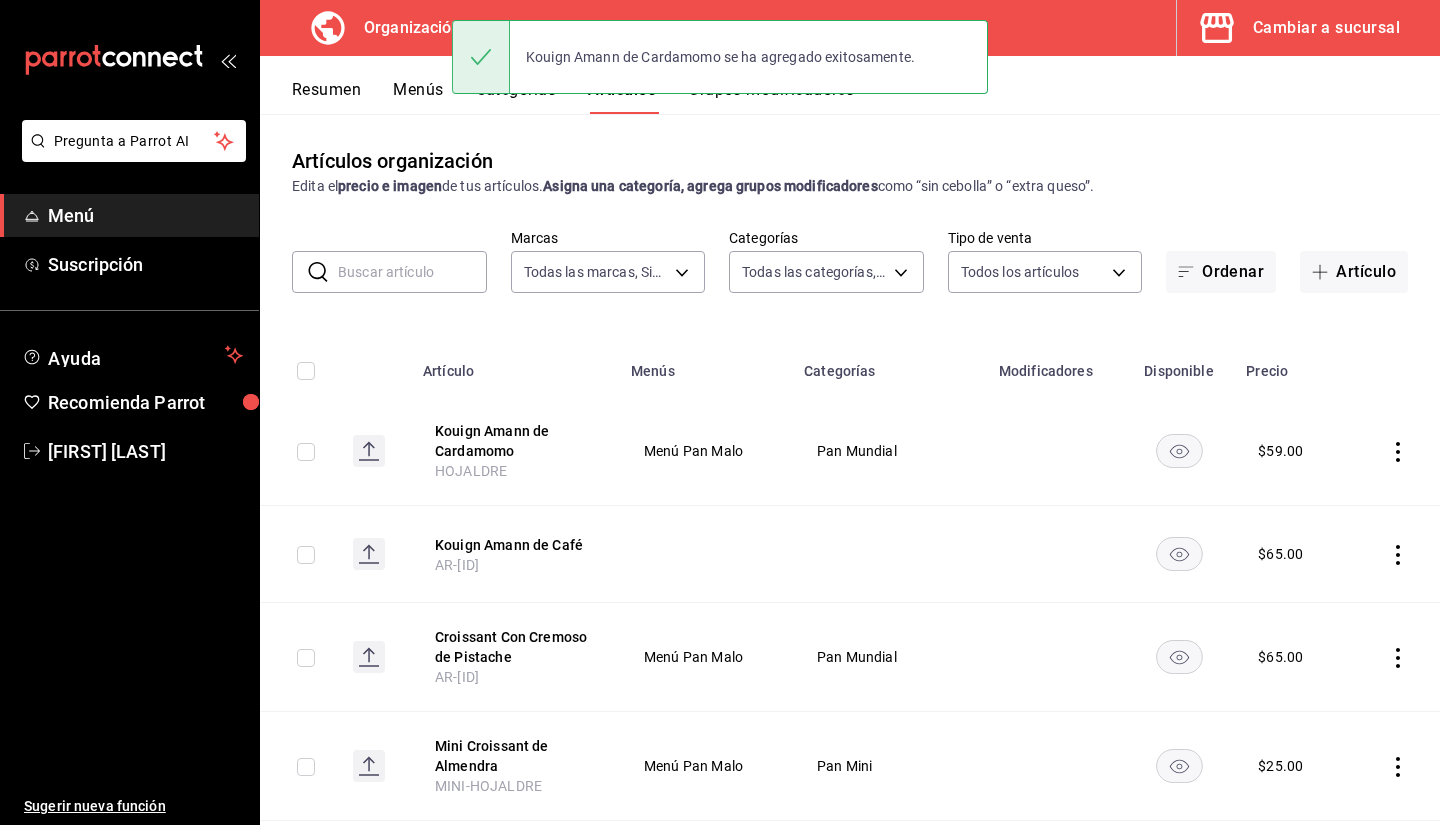 click on "AR-[ID]" at bounding box center (457, 565) 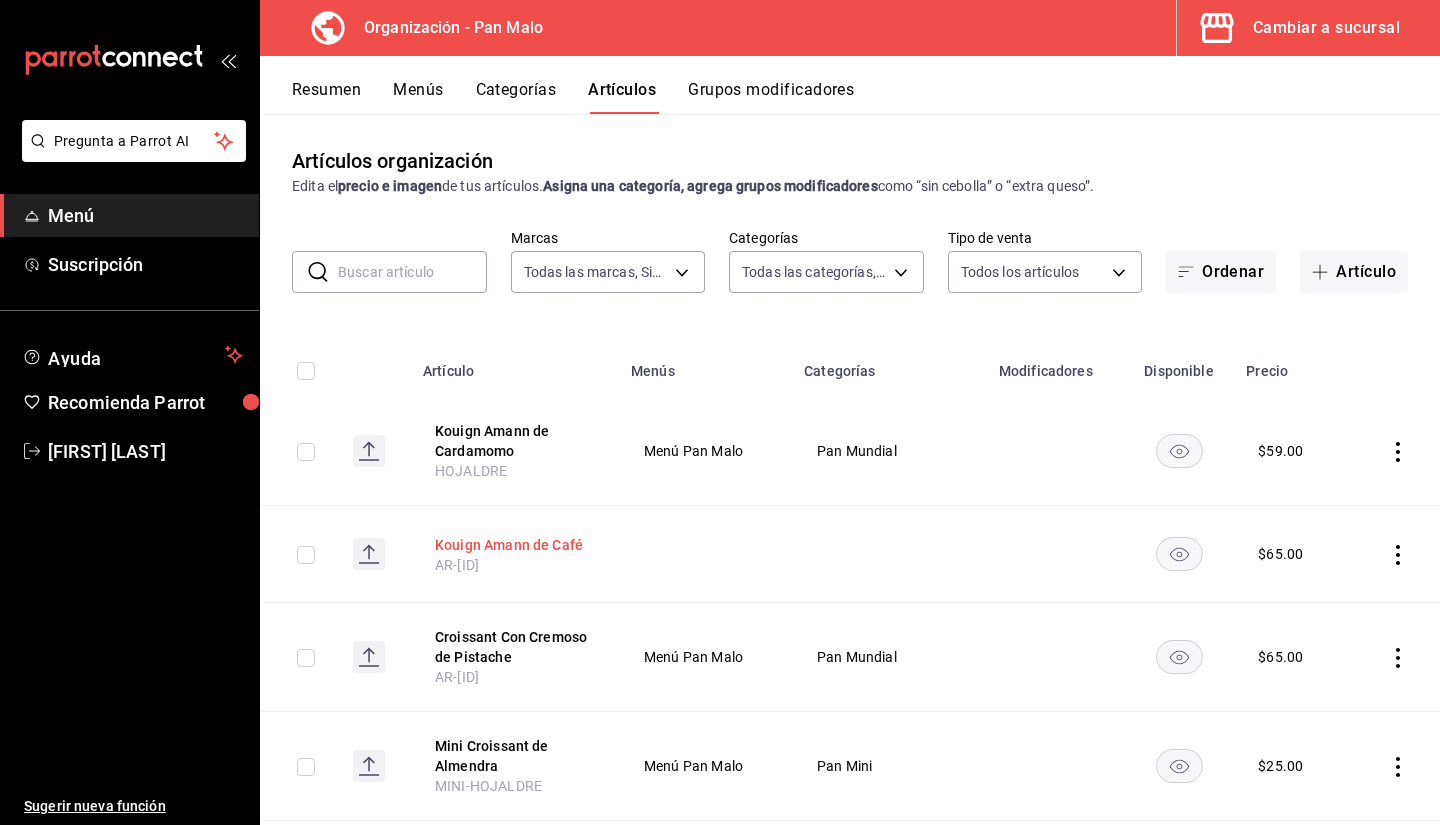 drag, startPoint x: 476, startPoint y: 552, endPoint x: 449, endPoint y: 544, distance: 28.160255 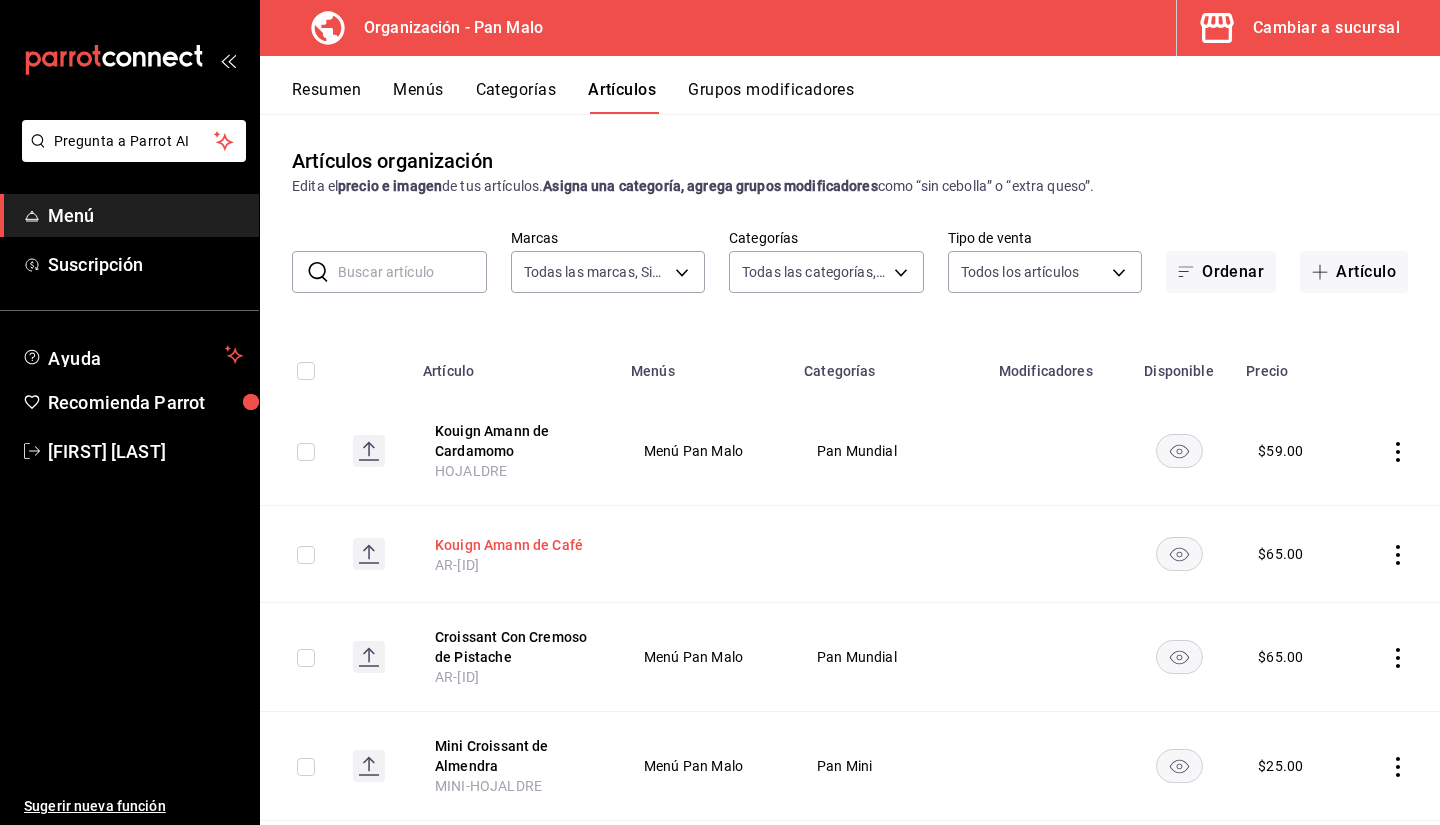 click on "Kouign Amann de Café" at bounding box center (515, 545) 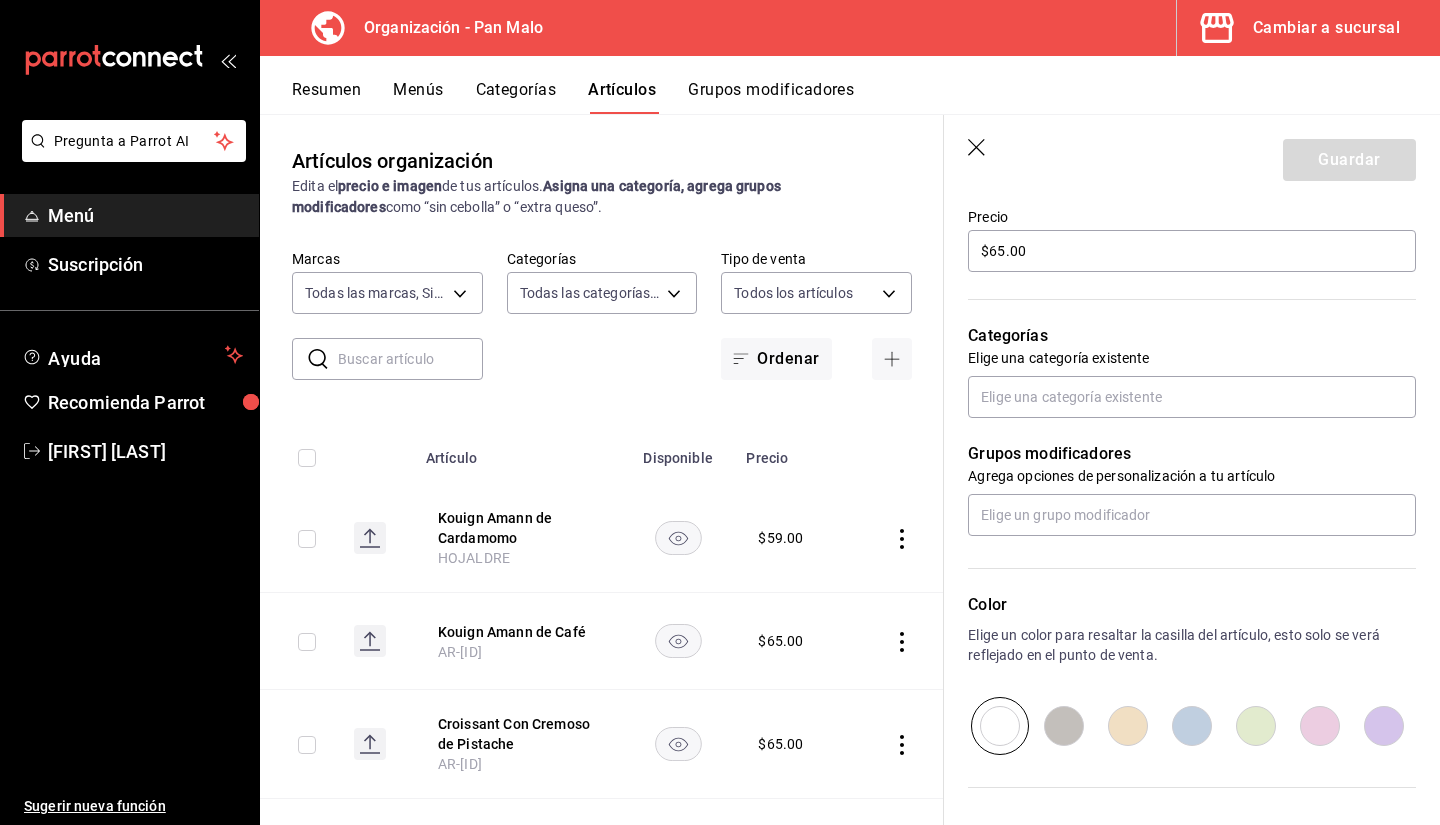 scroll, scrollTop: 604, scrollLeft: 0, axis: vertical 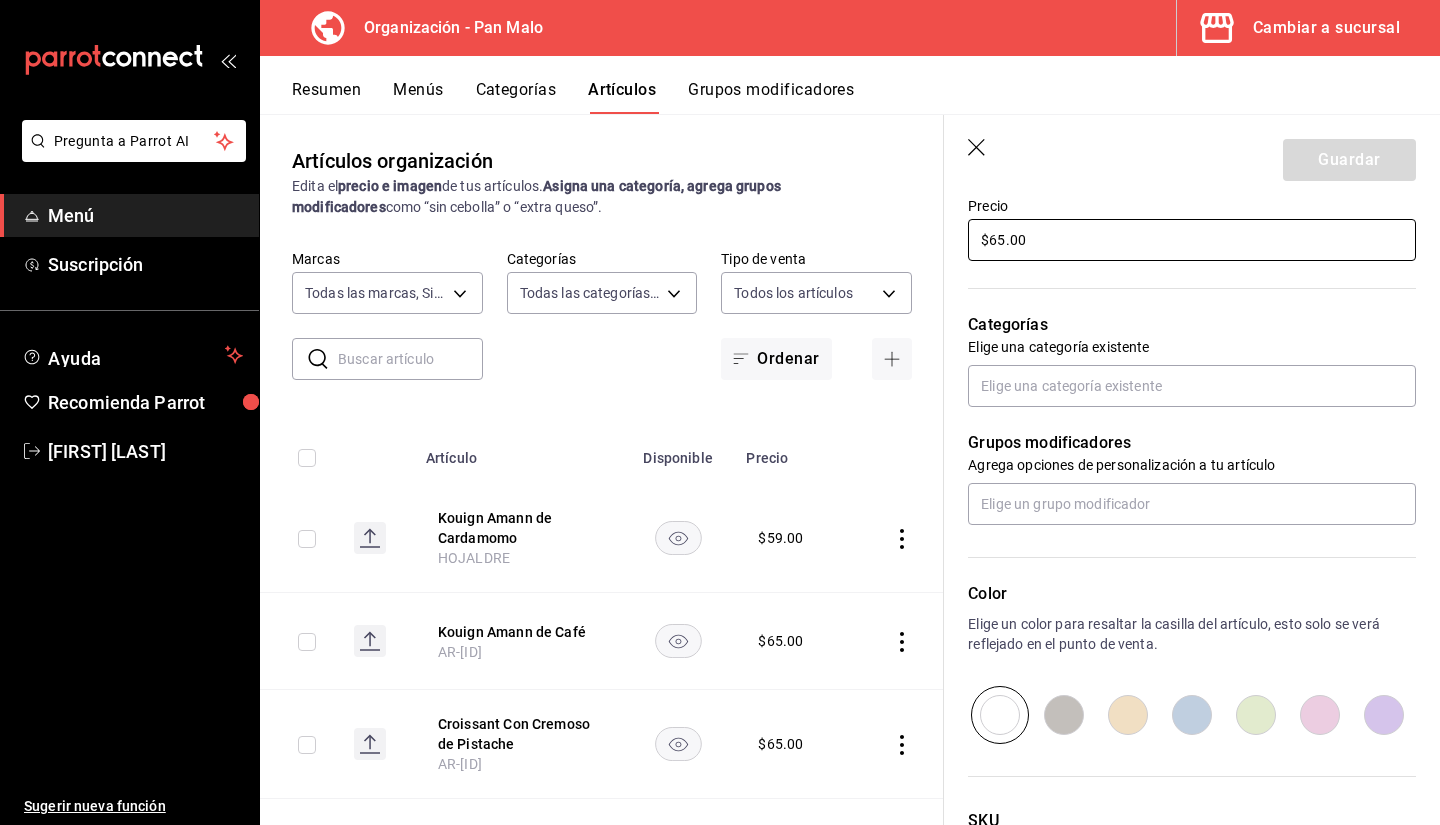 click on "$65.00" at bounding box center (1192, 240) 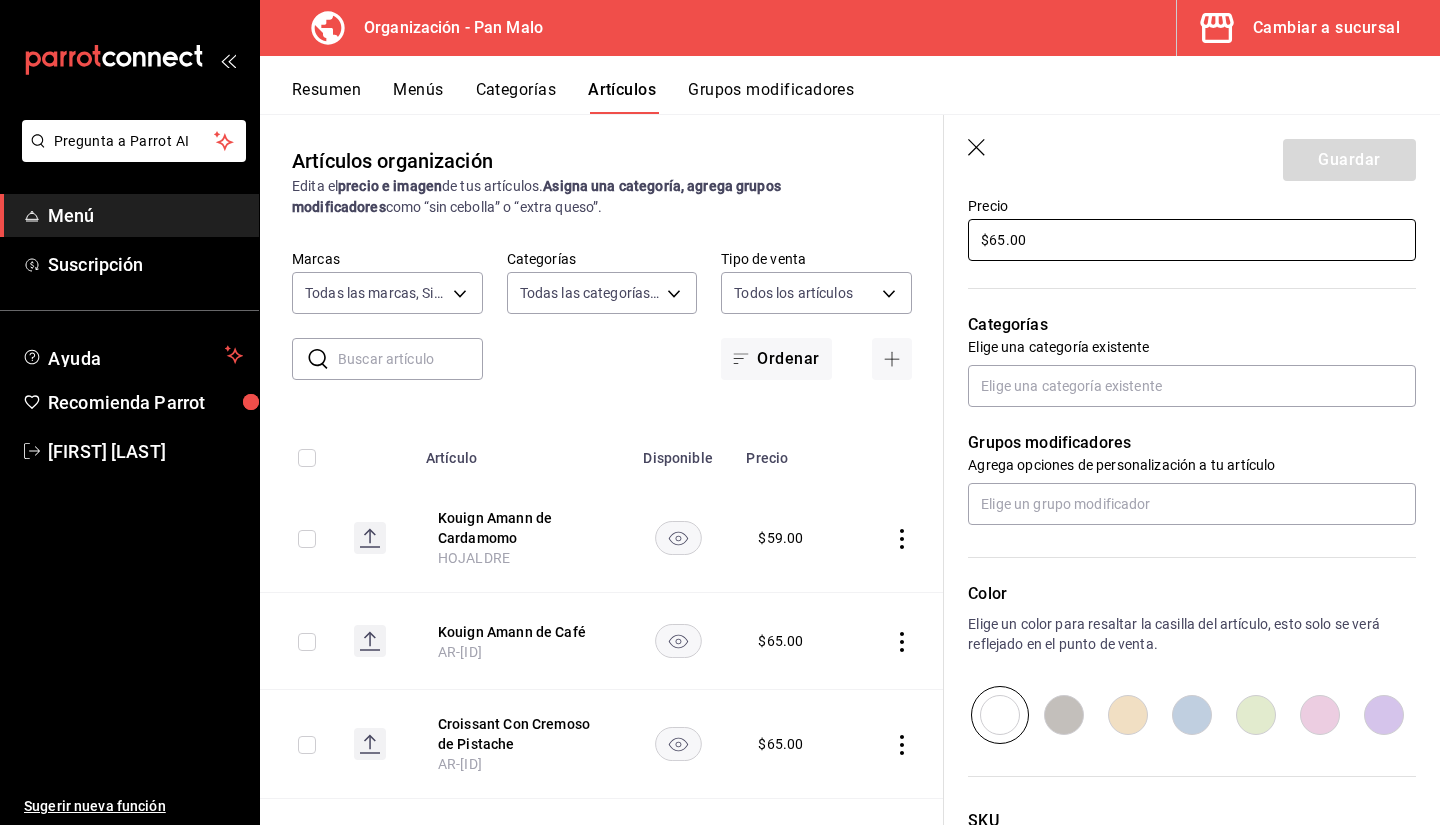type on "$6.00" 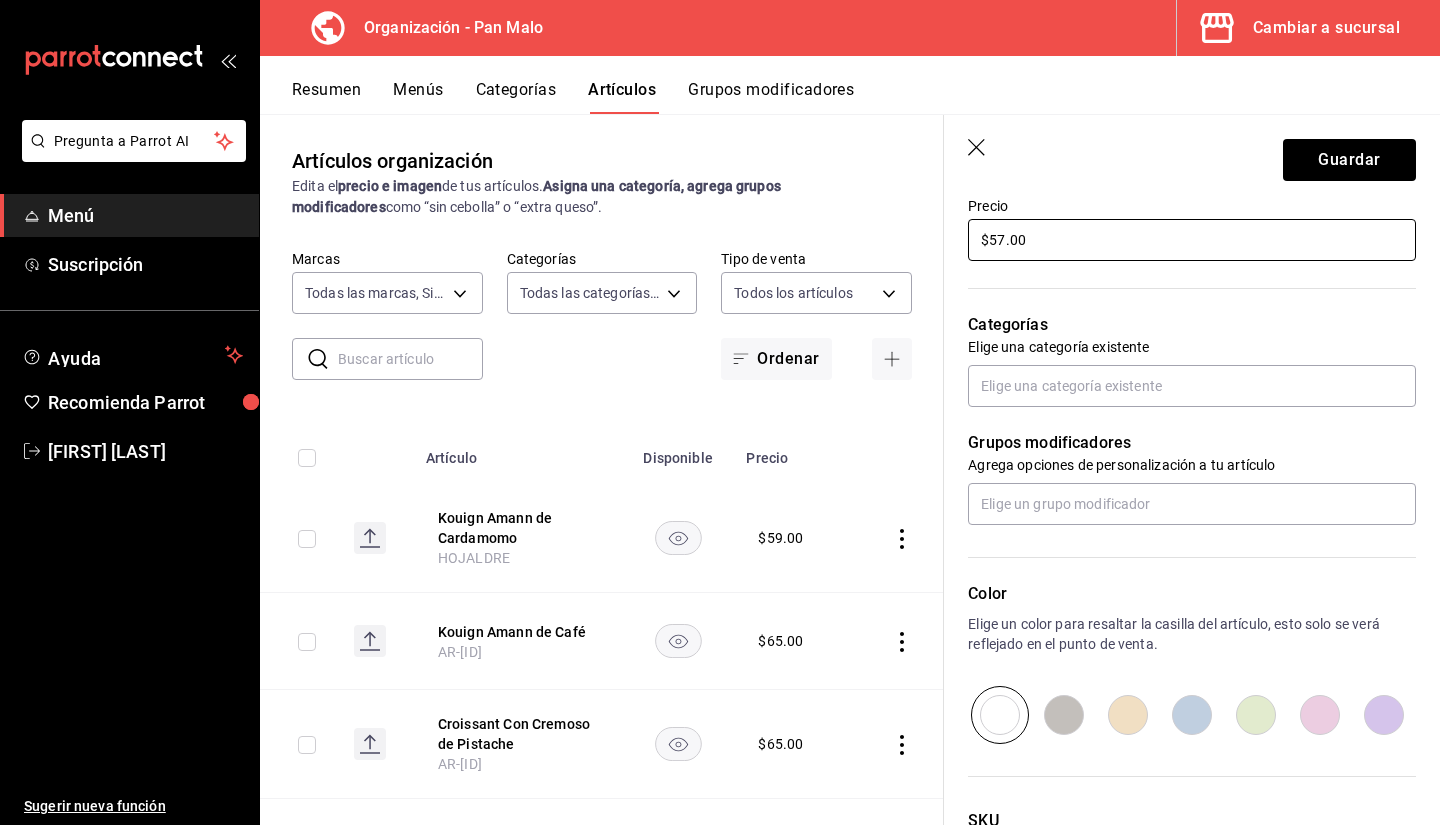 scroll, scrollTop: 774, scrollLeft: 0, axis: vertical 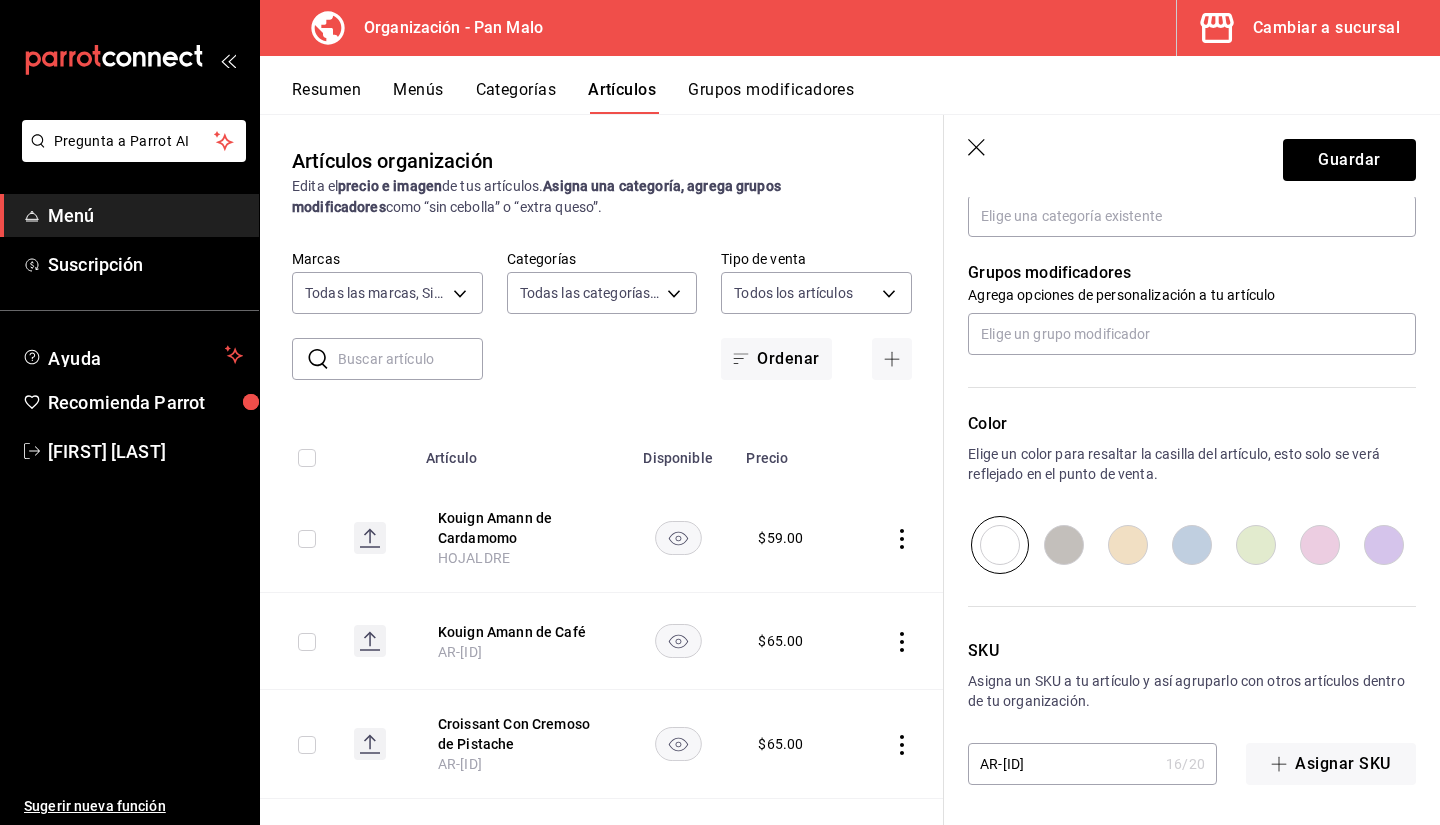 type on "$57.00" 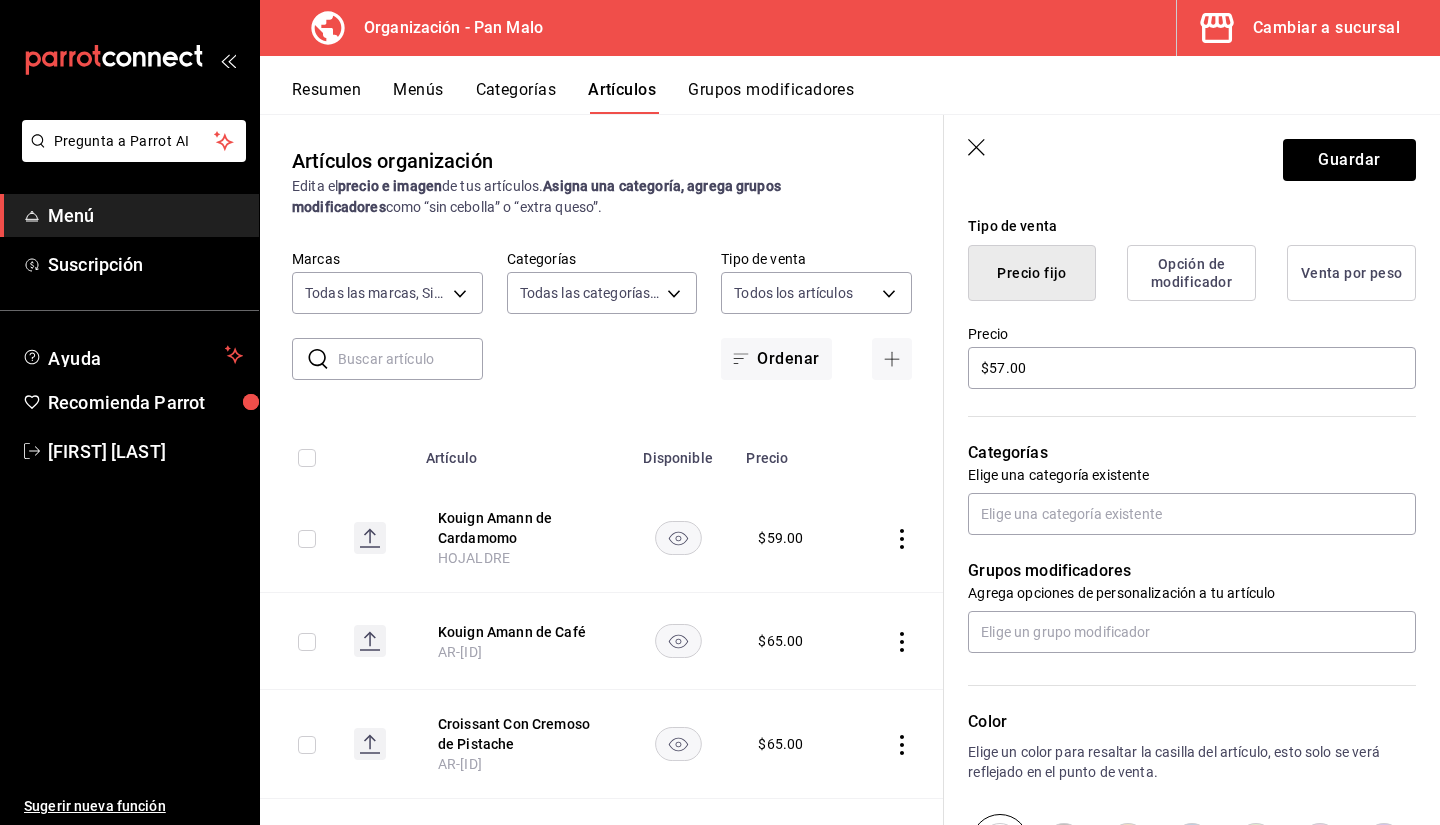 scroll, scrollTop: 478, scrollLeft: 0, axis: vertical 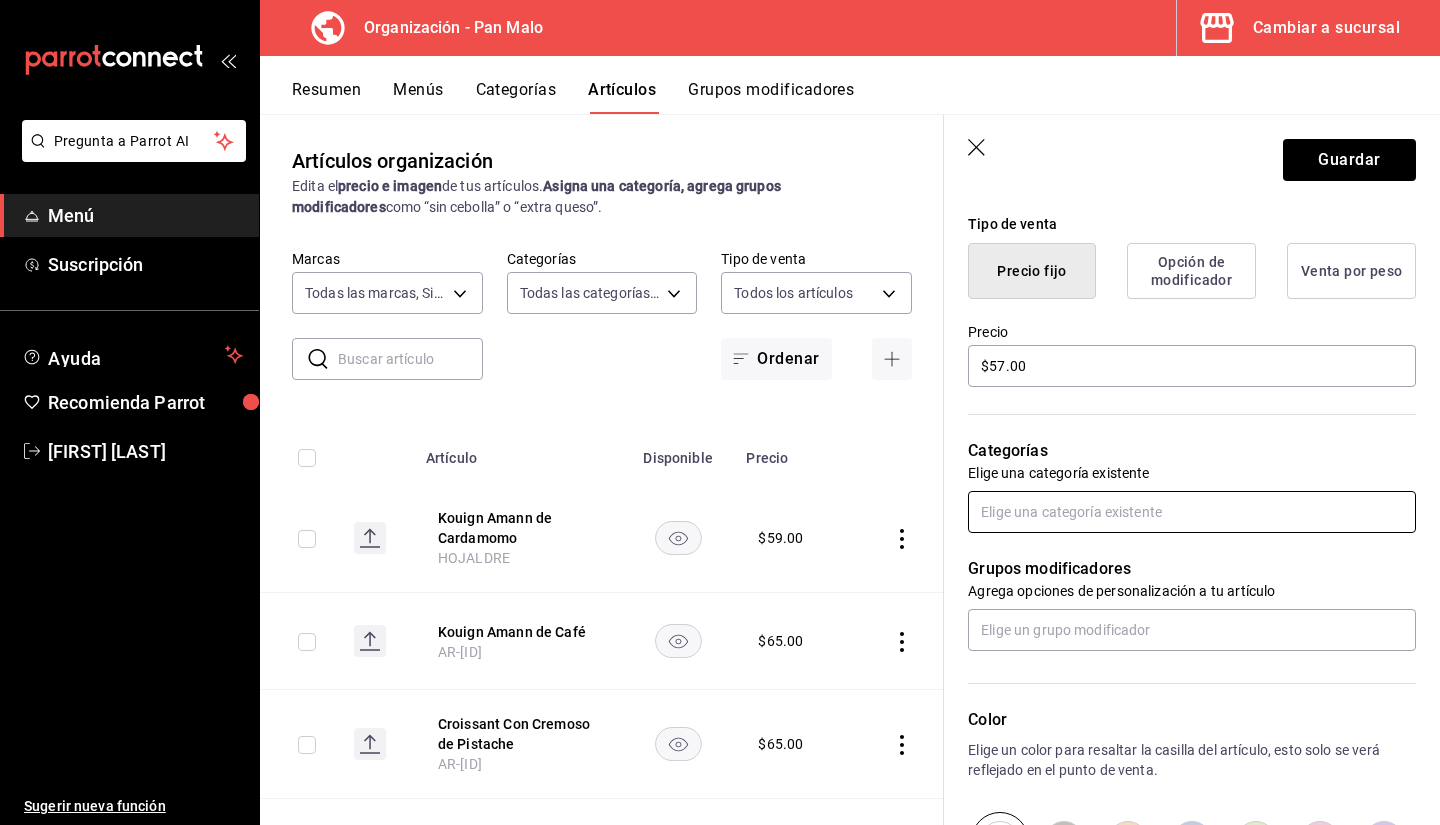 type on "HOJALDRE" 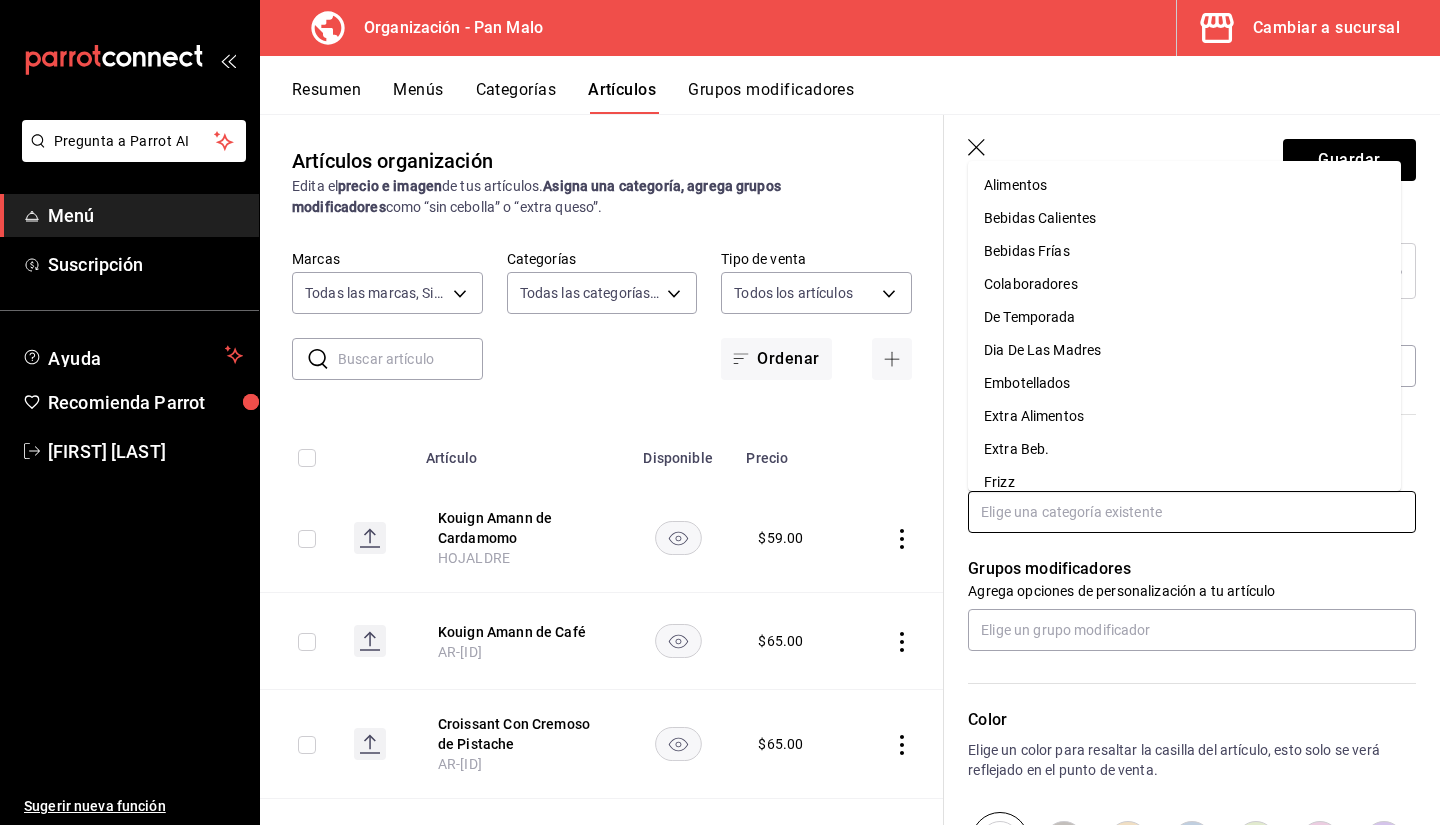 click at bounding box center (1192, 512) 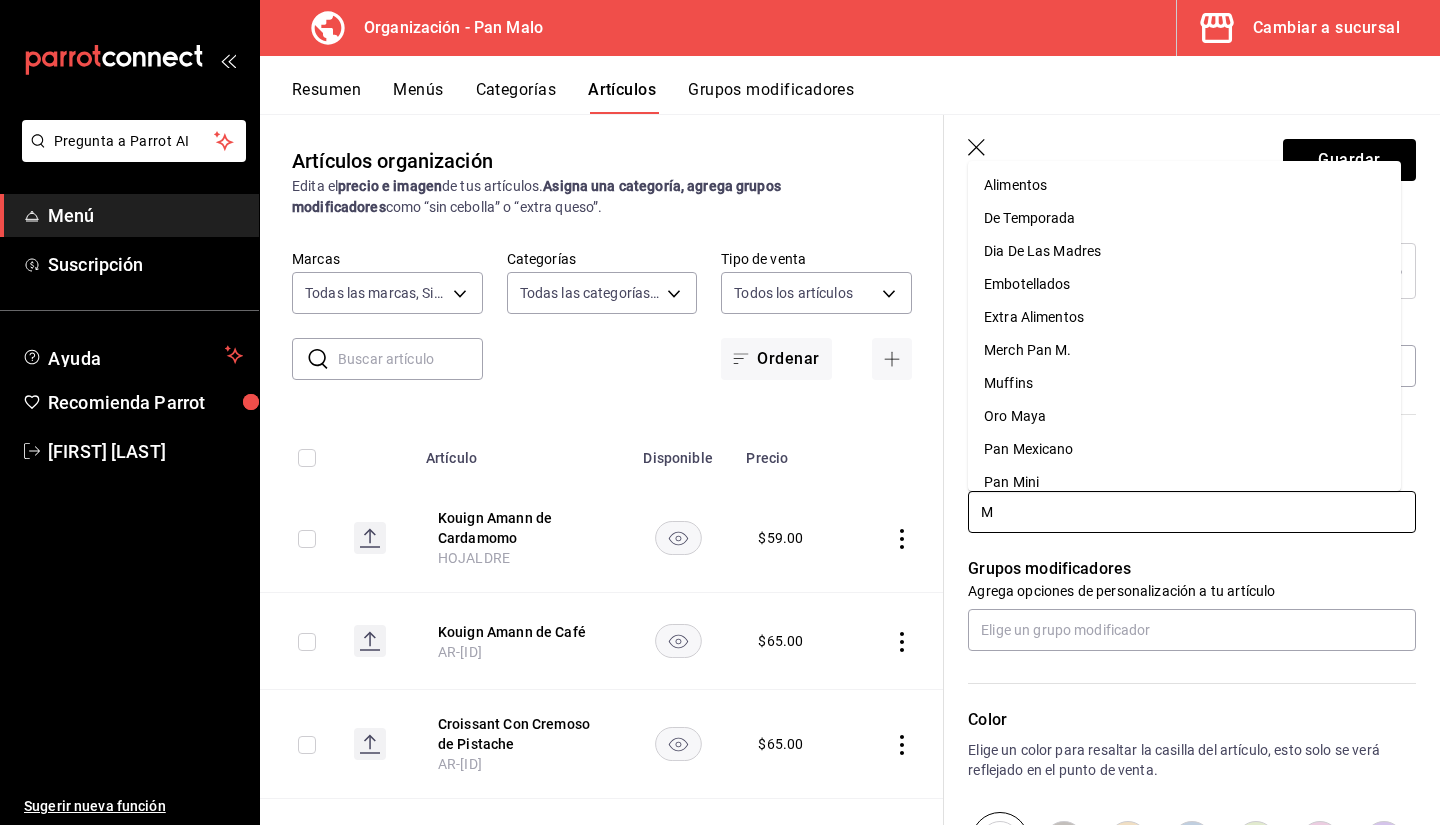 type on "MU" 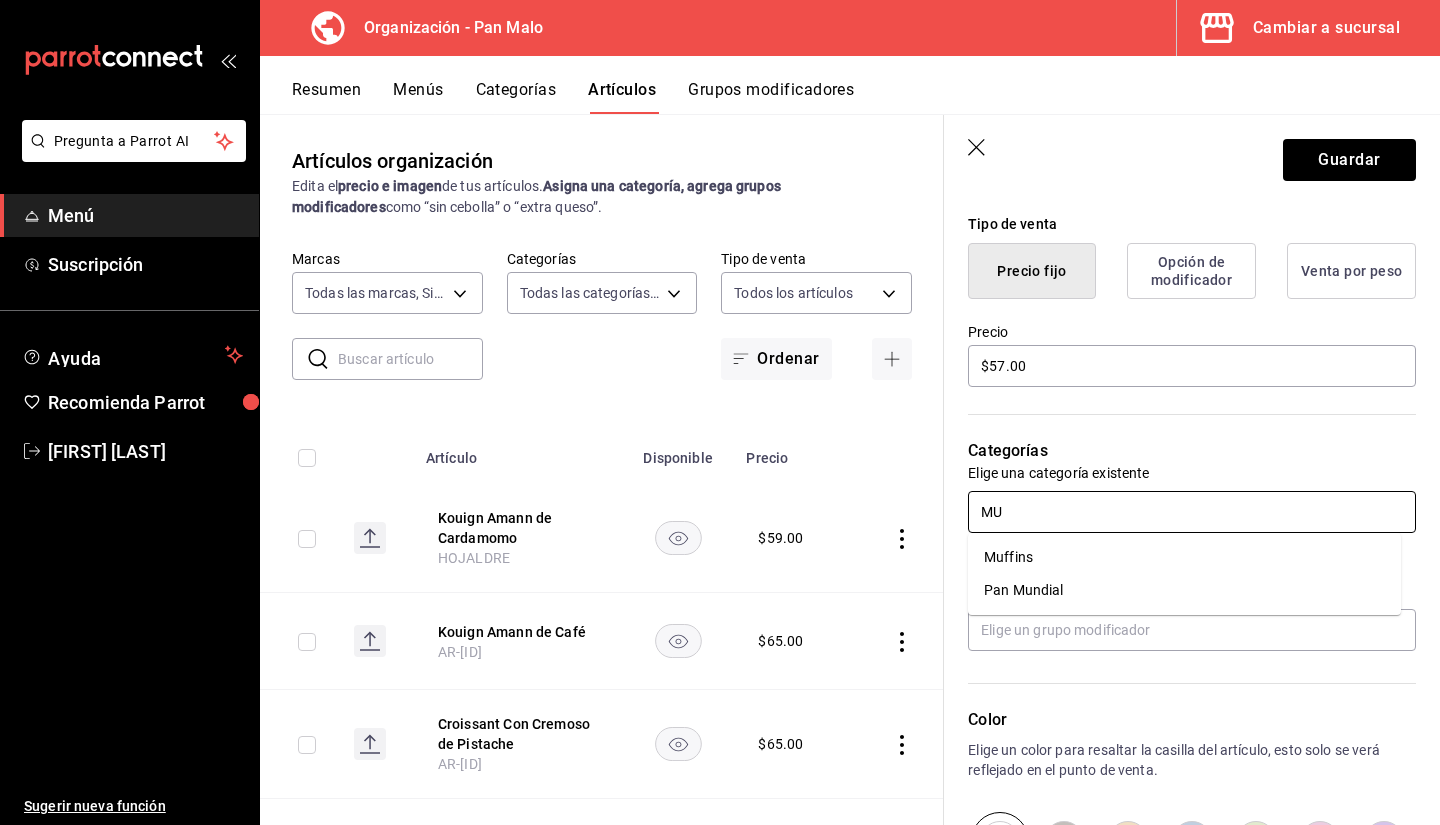 click on "Pan Mundial" at bounding box center [1184, 590] 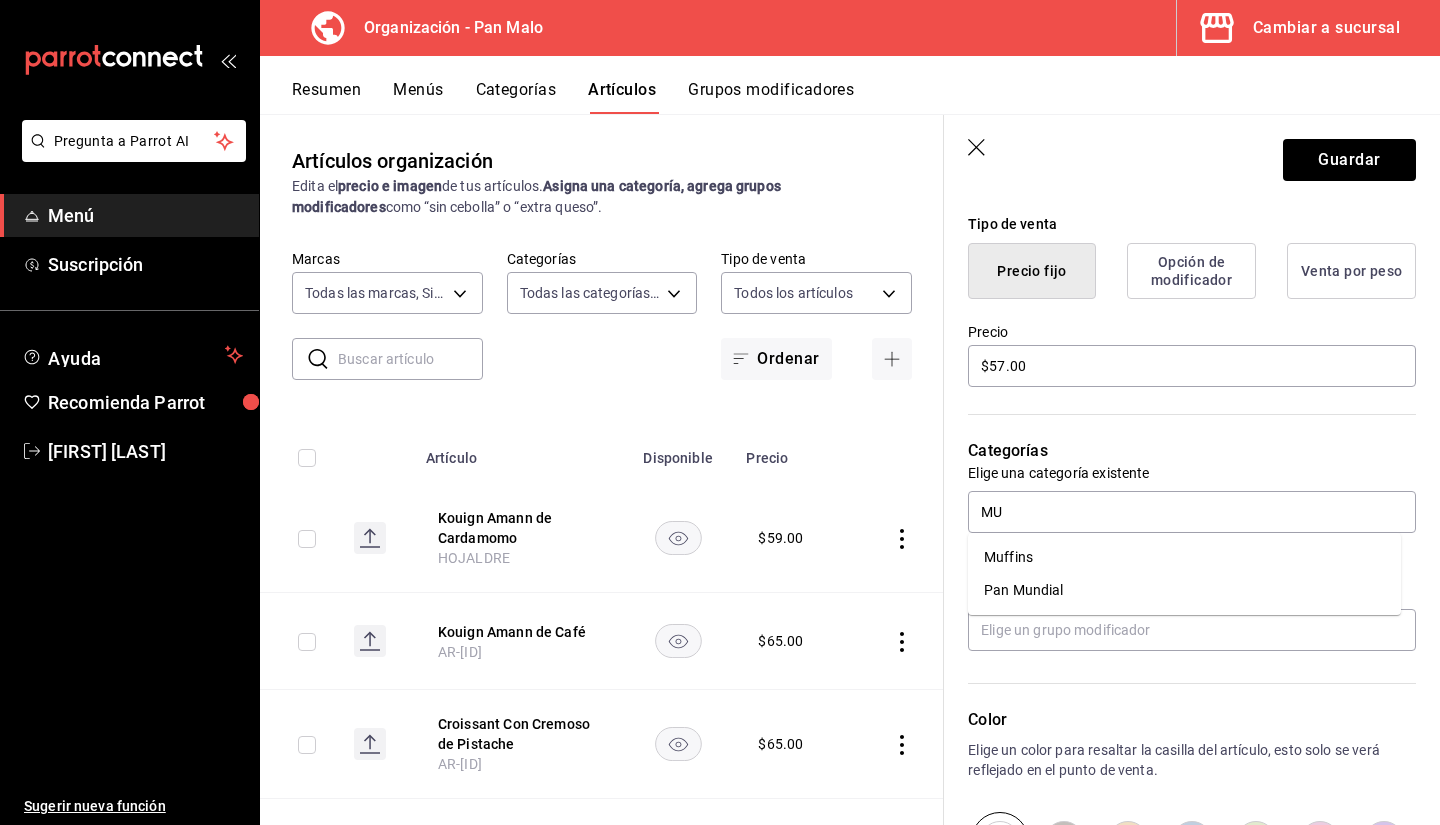 type 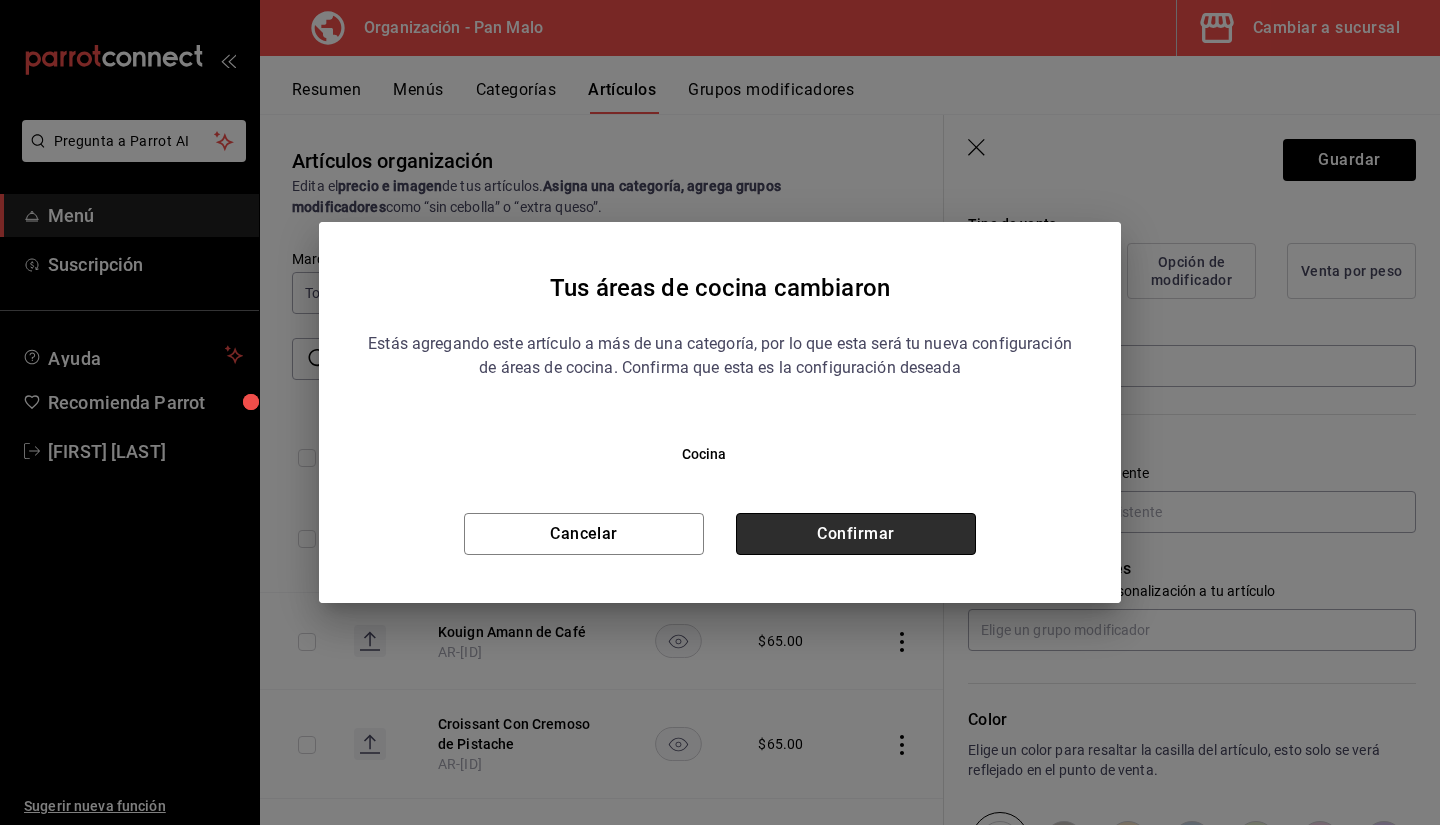click on "Confirmar" at bounding box center [856, 534] 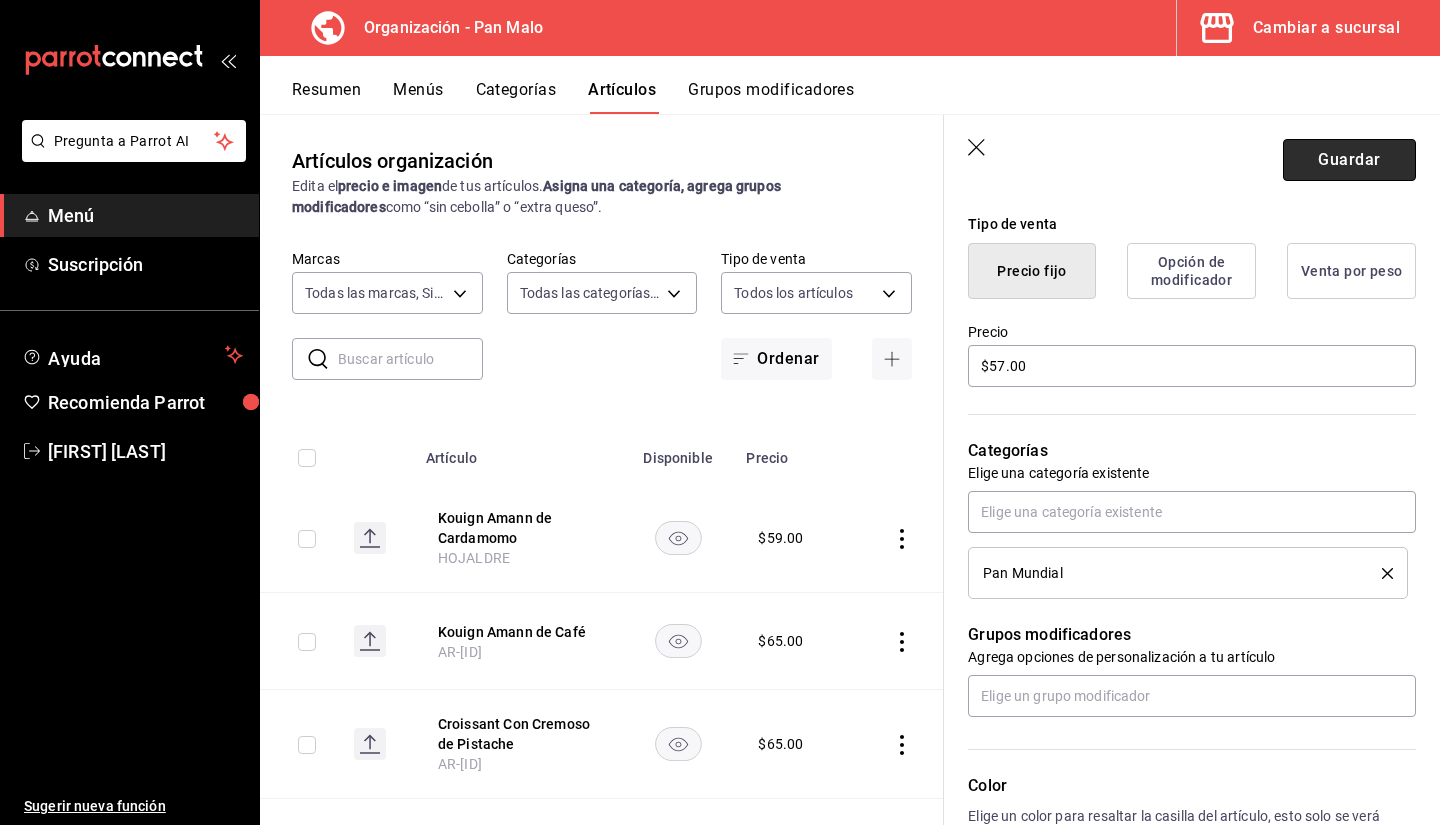 click on "Guardar" at bounding box center (1349, 160) 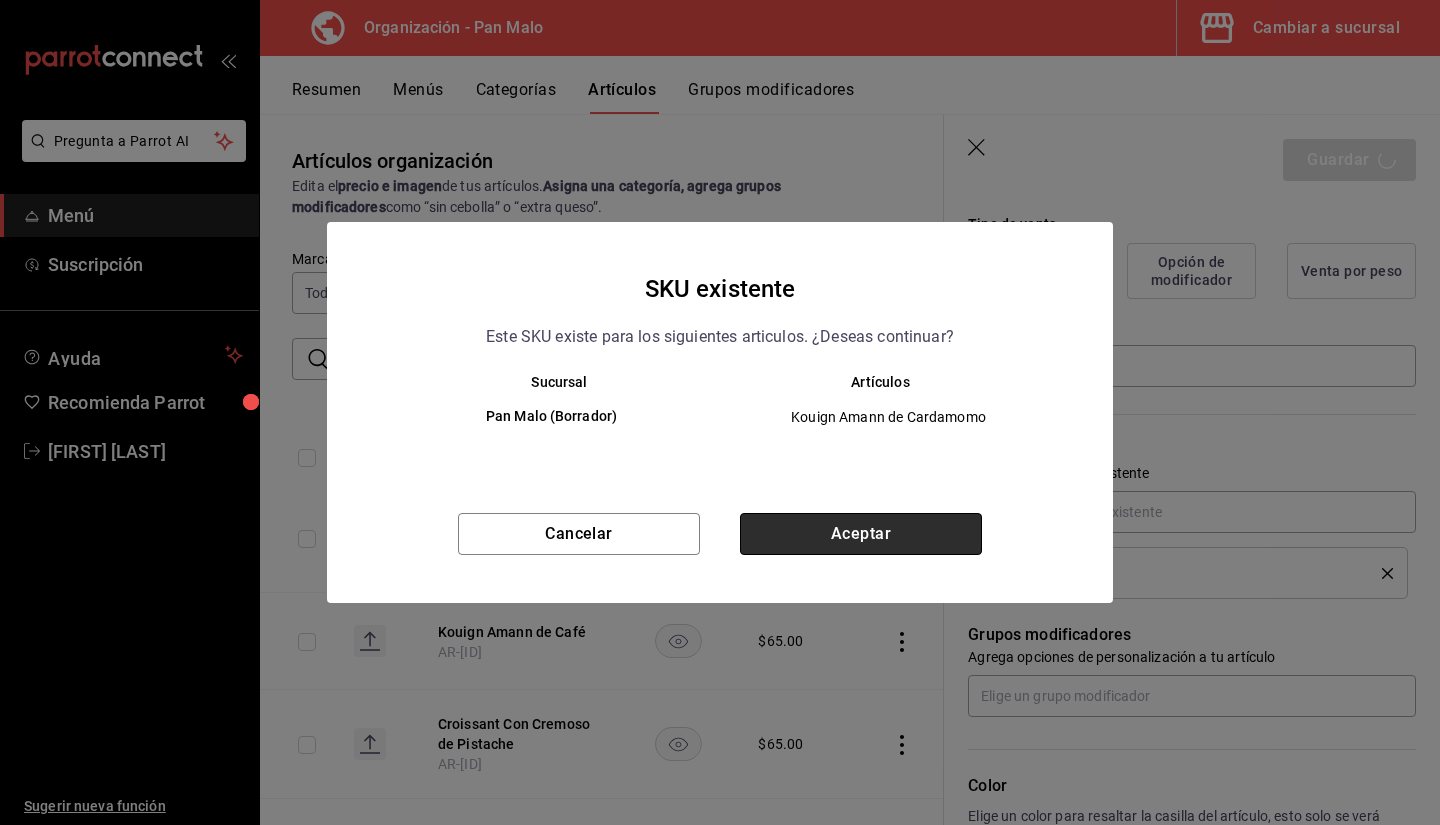 click on "Aceptar" at bounding box center (861, 534) 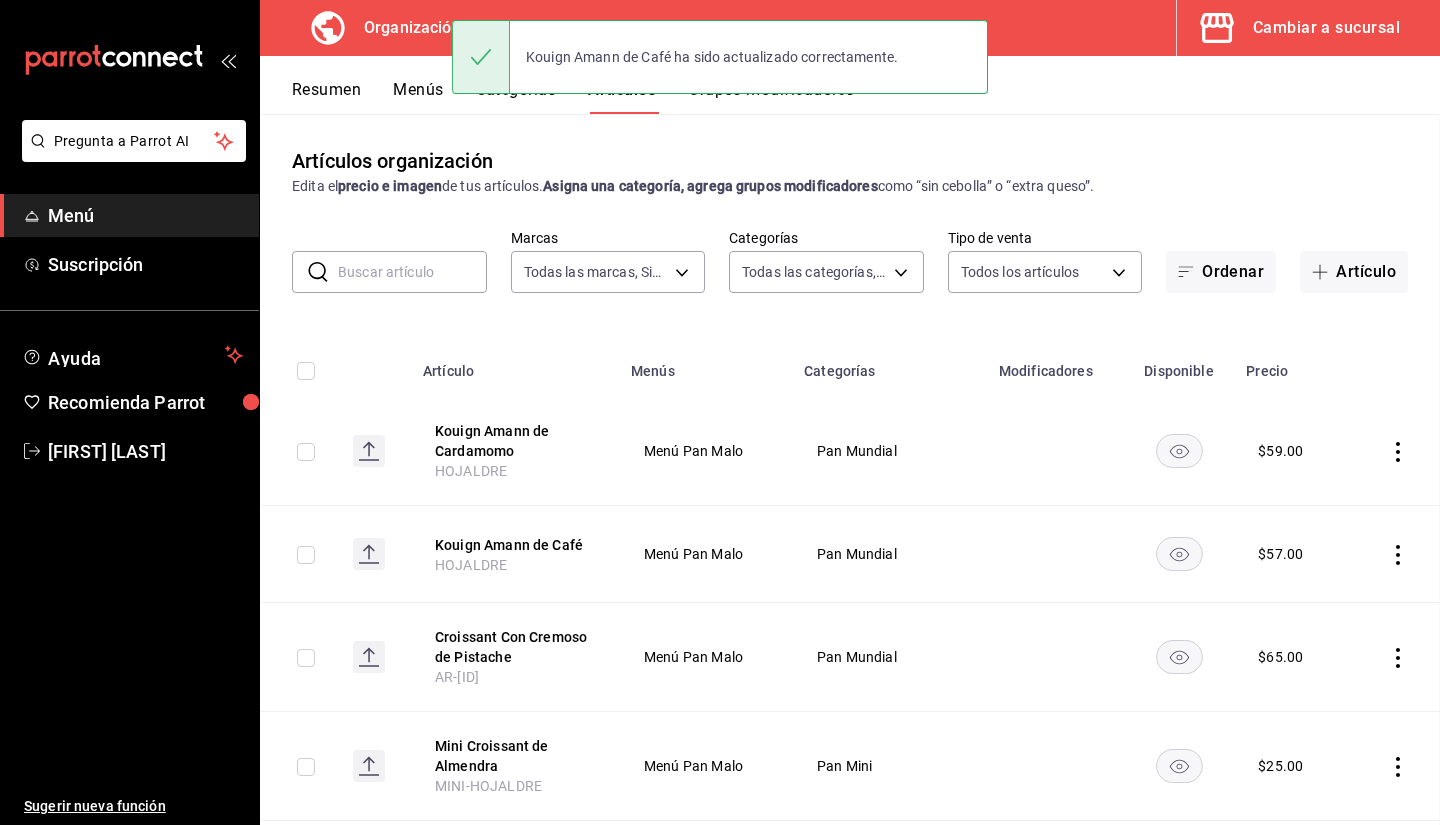 scroll, scrollTop: 0, scrollLeft: 0, axis: both 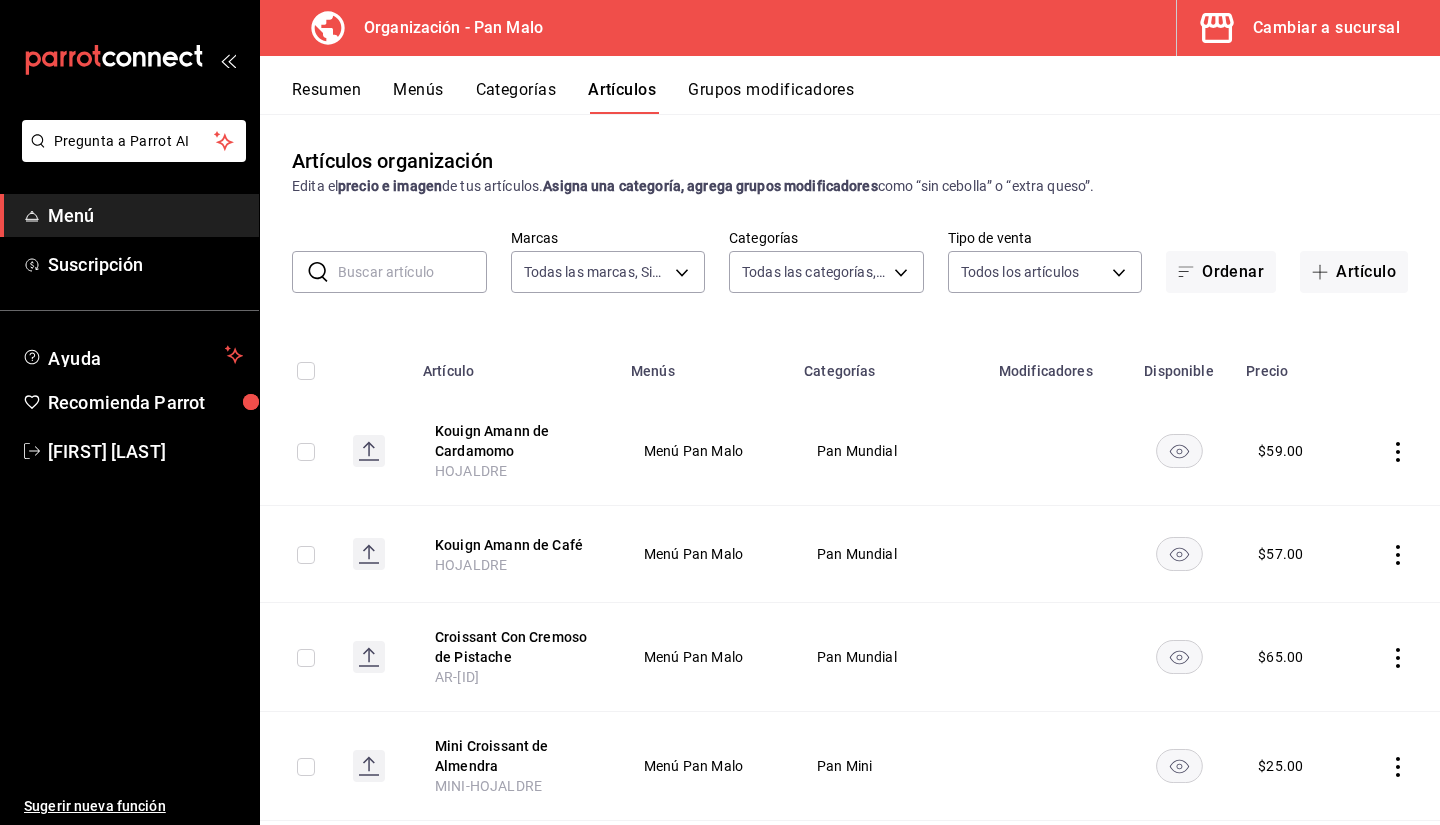 click on "Menús" at bounding box center (418, 97) 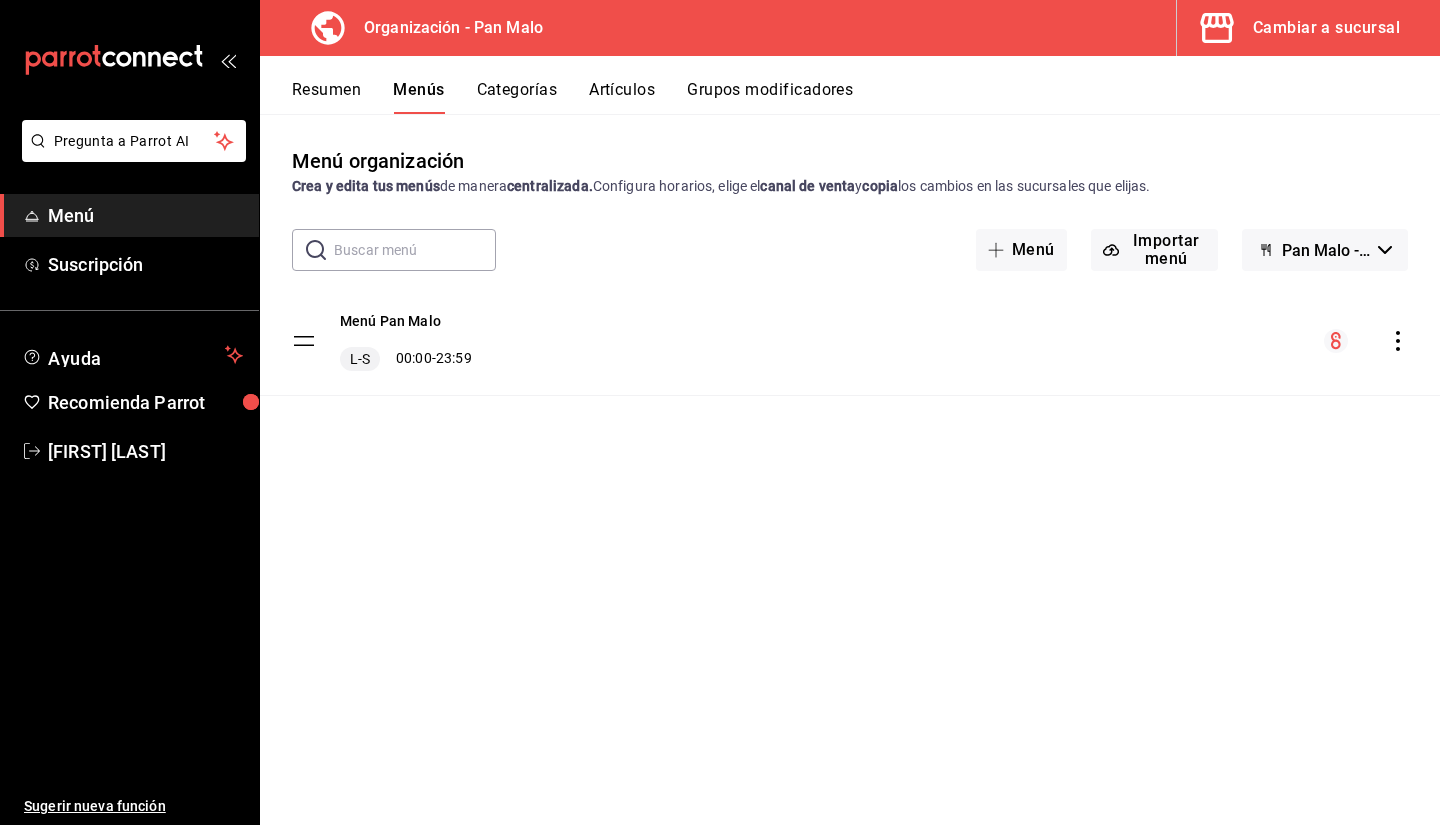 click on "Cambiar a sucursal" at bounding box center (1300, 28) 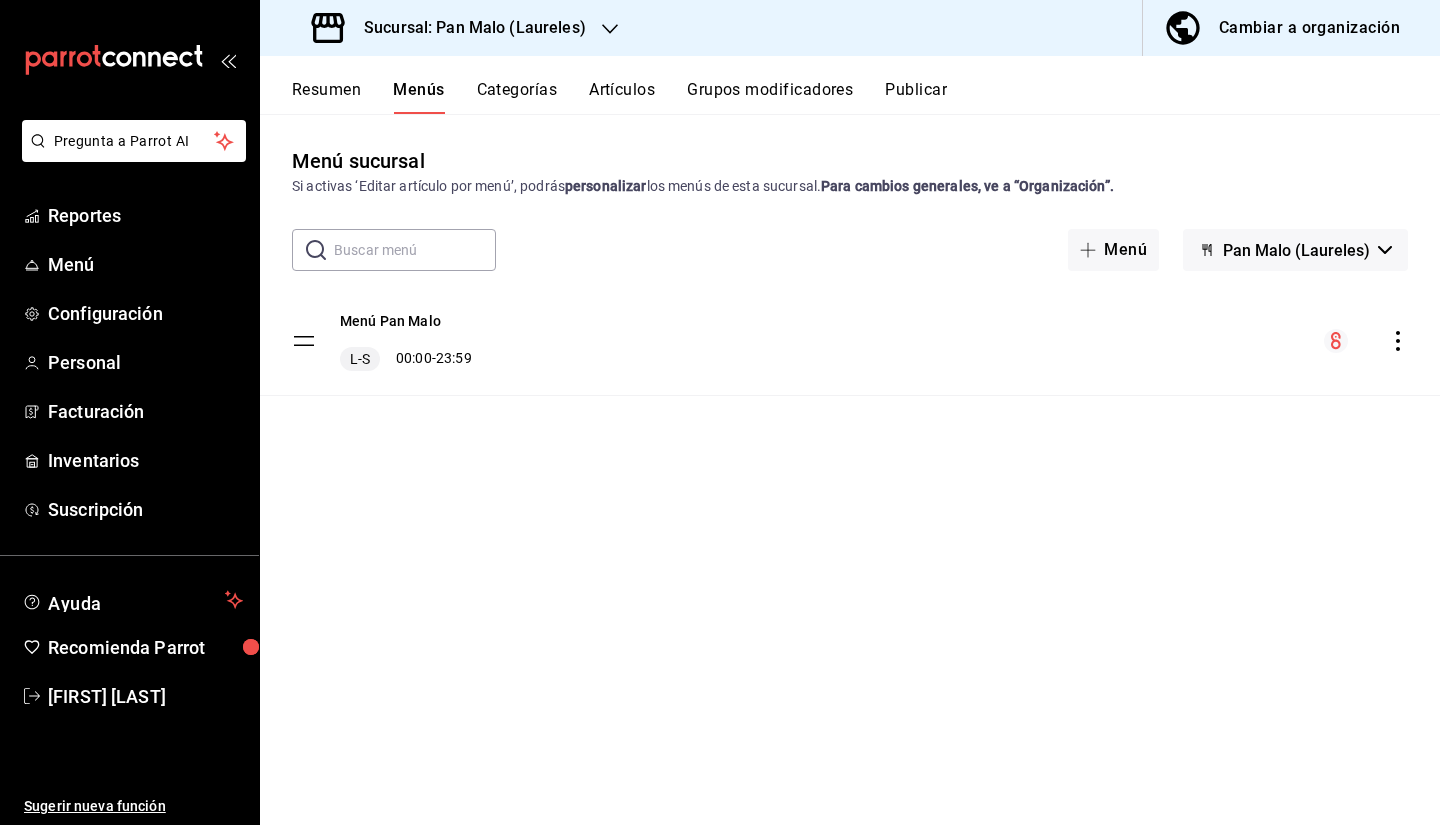 click on "Artículos" at bounding box center (622, 97) 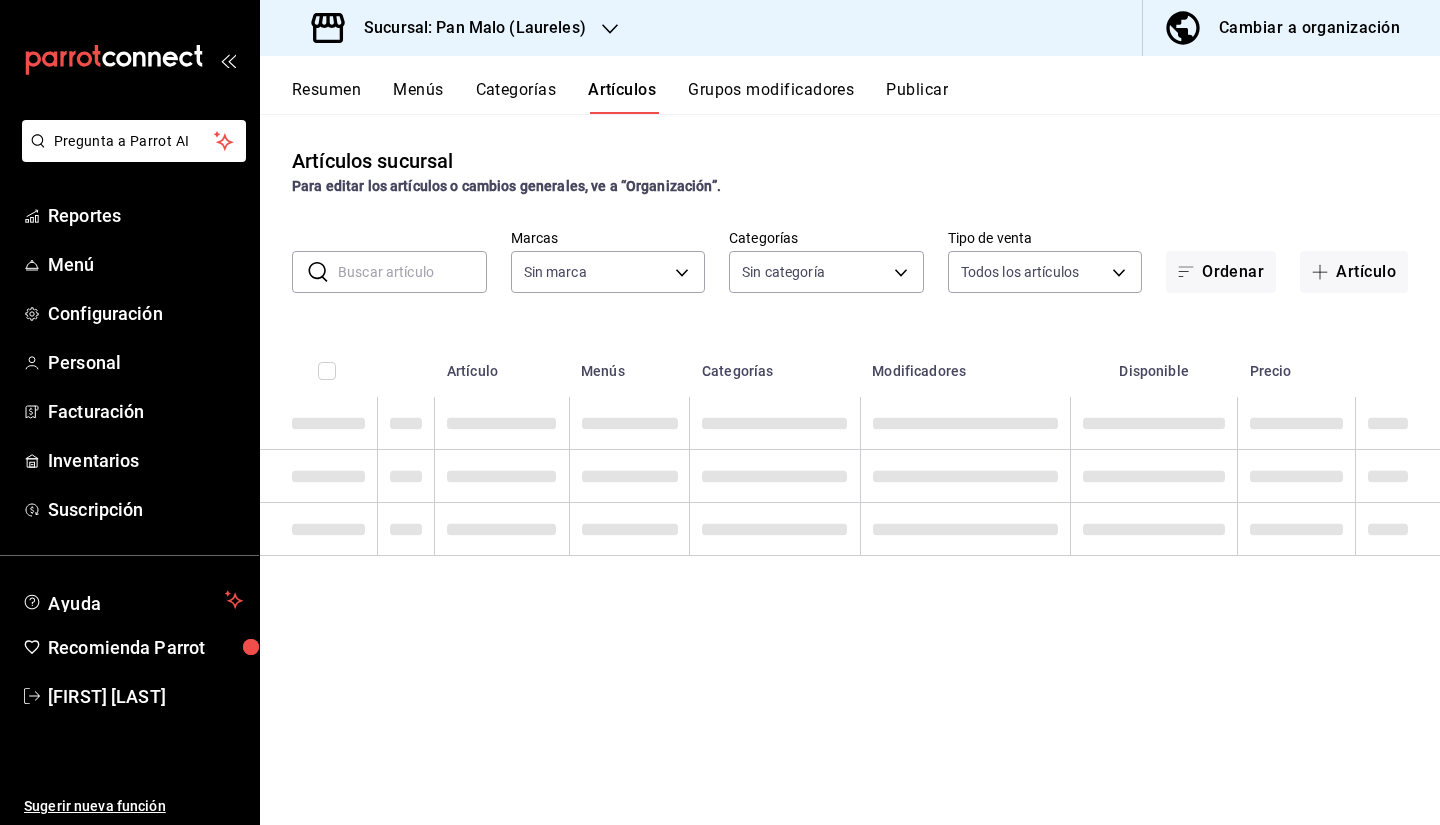 type on "[UUID]" 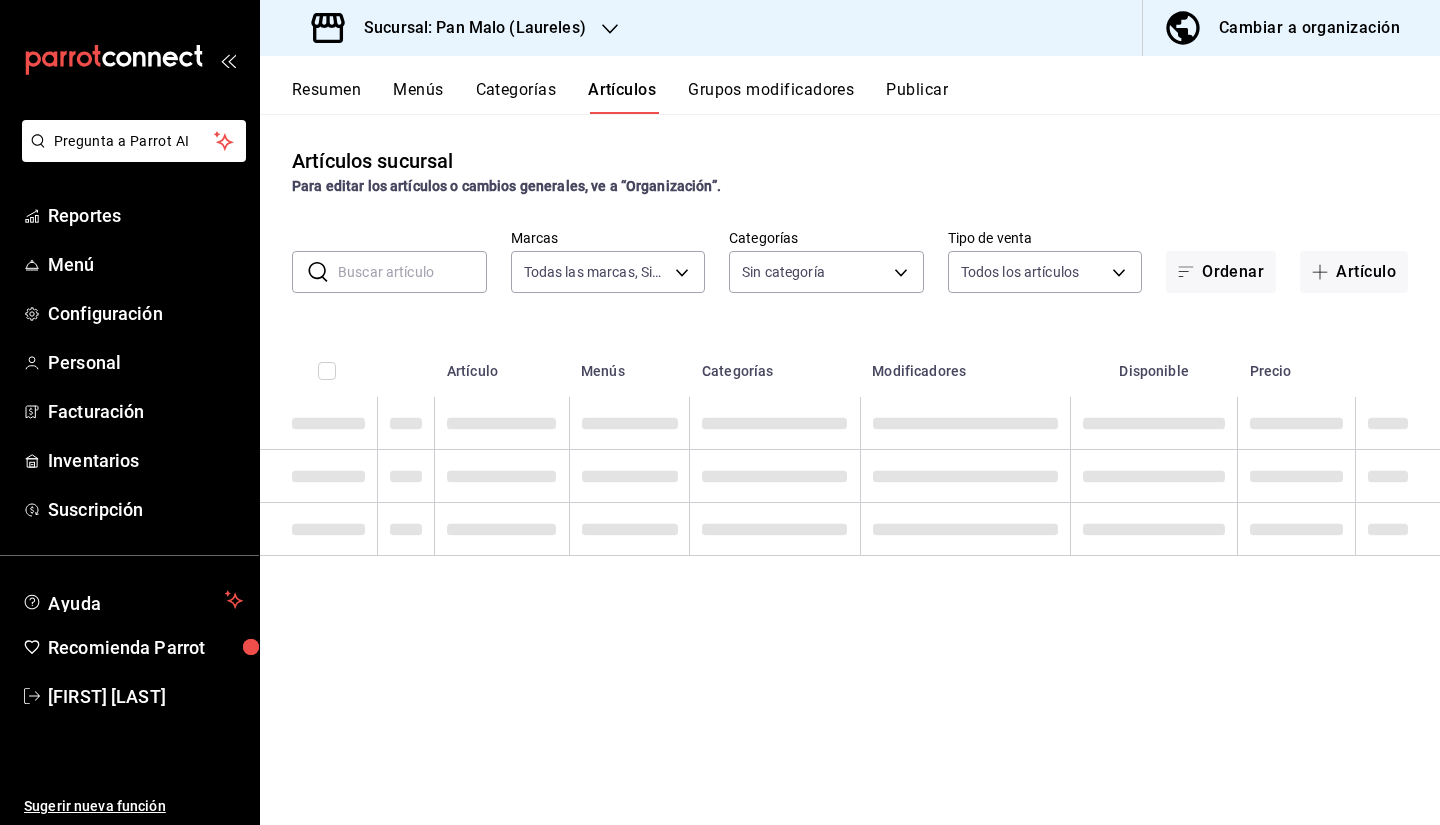 click at bounding box center (412, 272) 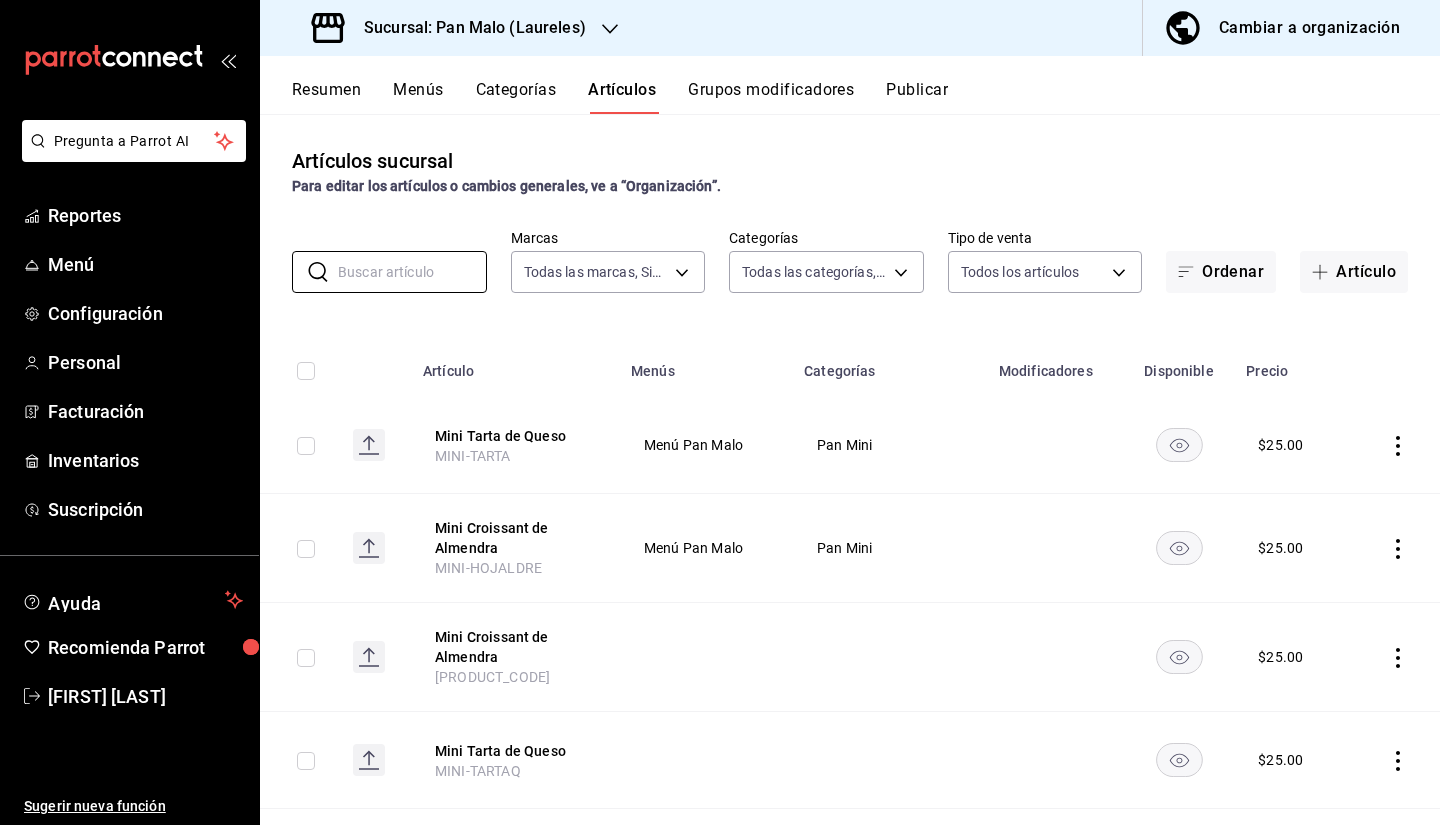 click on "Artículos sucursal Para editar los artículos o cambios generales, ve a “Organización”. ​ ​ Marcas Todas las marcas, Sin marca [UUID] Categorías Todas las categorías, Sin categoría Tipo de venta Todos los artículos ALL Ordenar Artículo Artículo Menús Categorías Modificadores Disponible Precio Mini Tarta de Queso MINI-TARTA Menú Pan Malo Pan Mini $ 25.00 Mini Croissant de Almendra MINI-HOJALDRE Menú Pan Malo Pan Mini $ 25.00 Mini Croissant de Almendra [PRODUCT_CODE] $ 25.00 Mini Tarta de Queso MINI-TARTAQ $ 25.00 Nido de Maracuyá [PRODUCT_CODE] Menú Pan Malo Pan Mundial $ 65.00 Croissant Relleno de Cremoso de Pistache [PRODUCT_CODE] $ 65.00 Kouign Amann de Cardamomo [PRODUCT_CODE] Menú Pan Malo Pan Mundial $ 59.00 Kouign Amann de Café [PRODUCT_CODE] Menú Pan Malo Pan Mundial $ 57.00 Tote Bag Pan M [PRODUCT_CODE] Menú Pan Malo Merch Pan M. $ 98.00 Termo Smeg [PRODUCT_CODE] Menú Pan Malo Merch Pan M. $ 359.00 Termo PM (negro) [PRODUCT_CODE]" at bounding box center (850, 469) 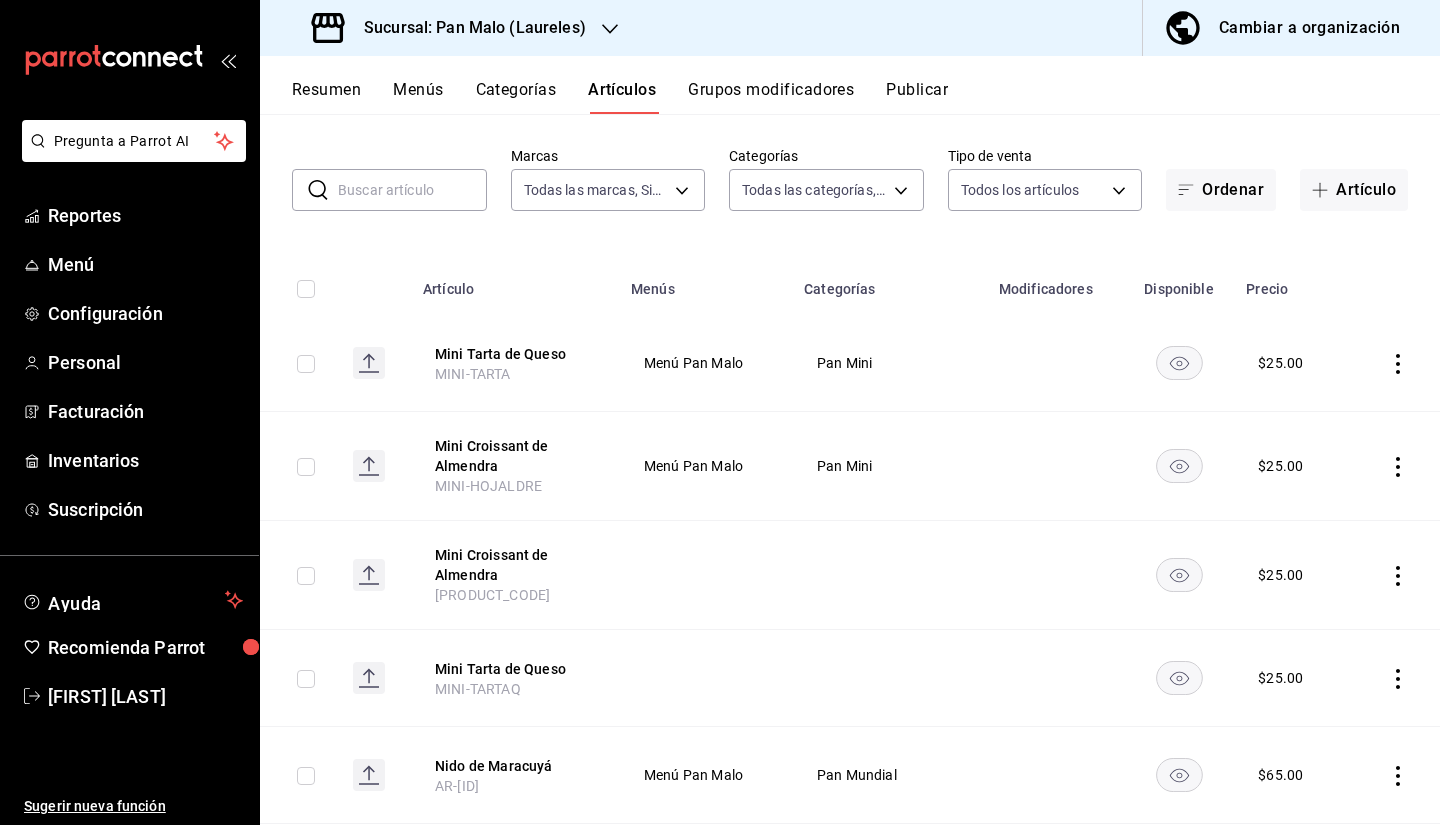 scroll, scrollTop: 0, scrollLeft: 0, axis: both 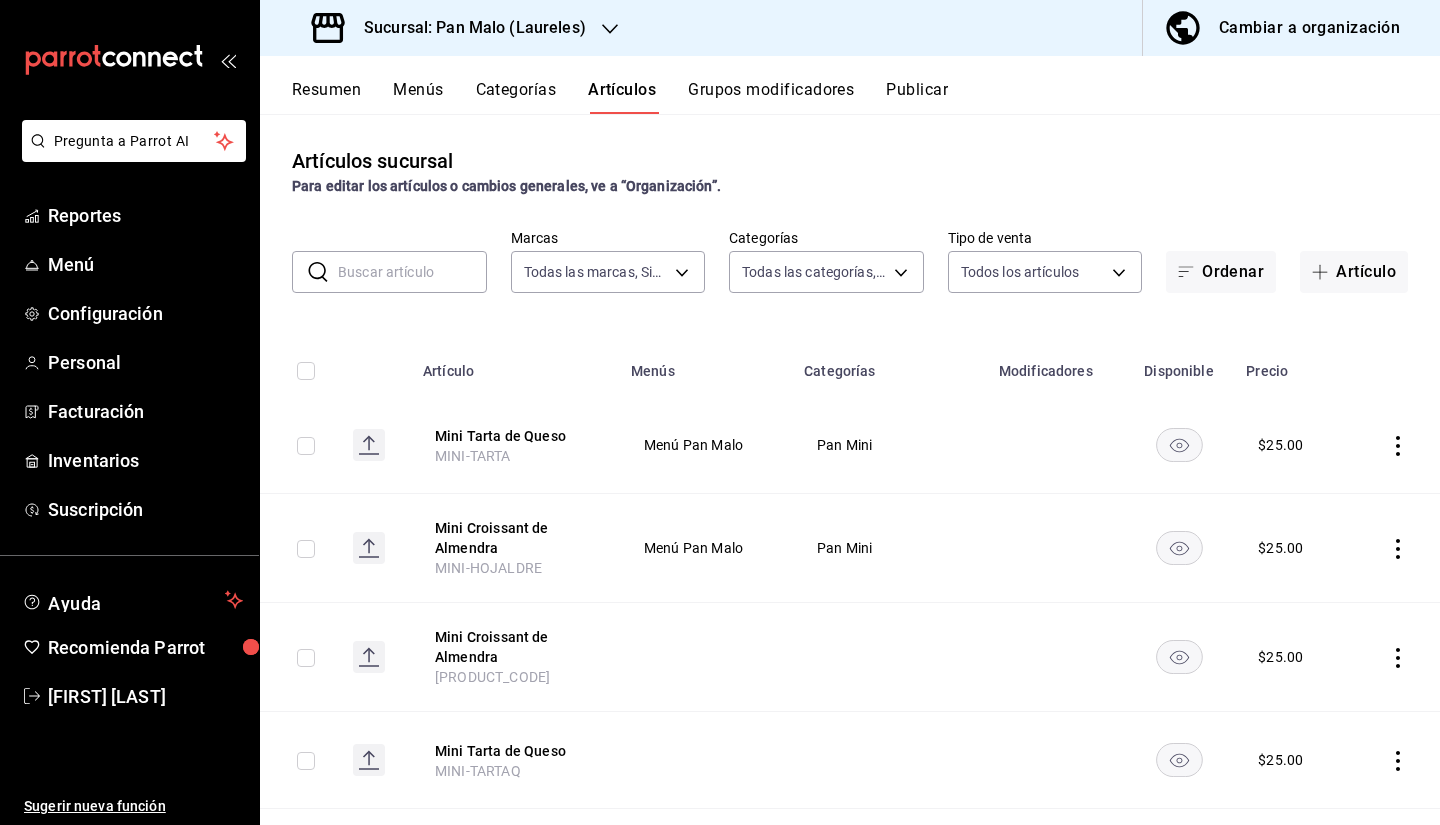 click on "​ ​ Marcas Todas las marcas, Sin marca [UUID] Categorías Todas las categorías, Sin categoría [UUID],[UUID],[UUID],[UUID],[UUID],[UUID],[UUID],[UUID],[UUID],[UUID],[UUID],[UUID],[UUID],[UUID],[UUID],[UUID],[UUID],[UUID],[UUID],[UUID],[UUID],[UUID],[UUID] ALL" at bounding box center [850, 261] 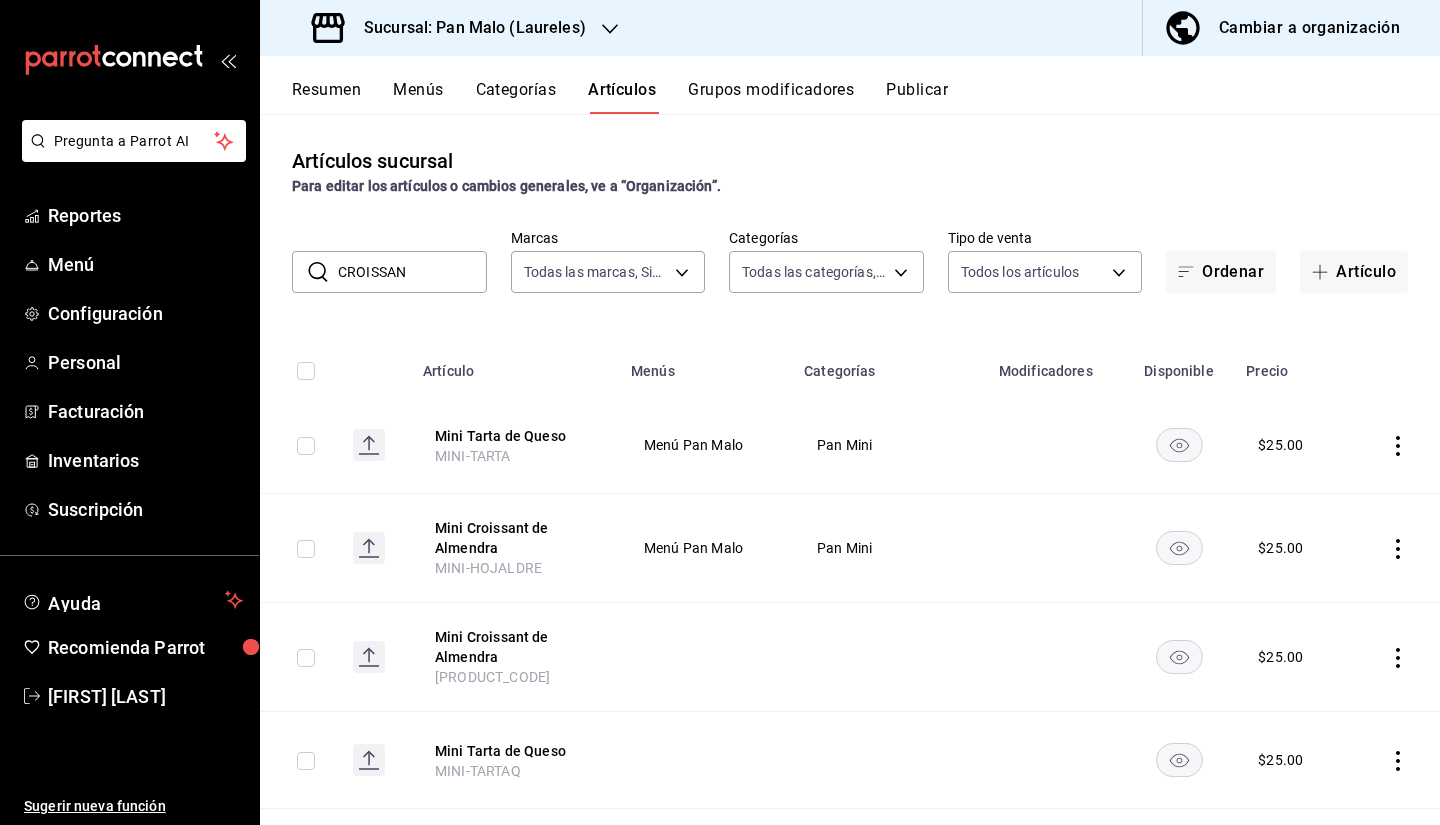type on "CROISSAN" 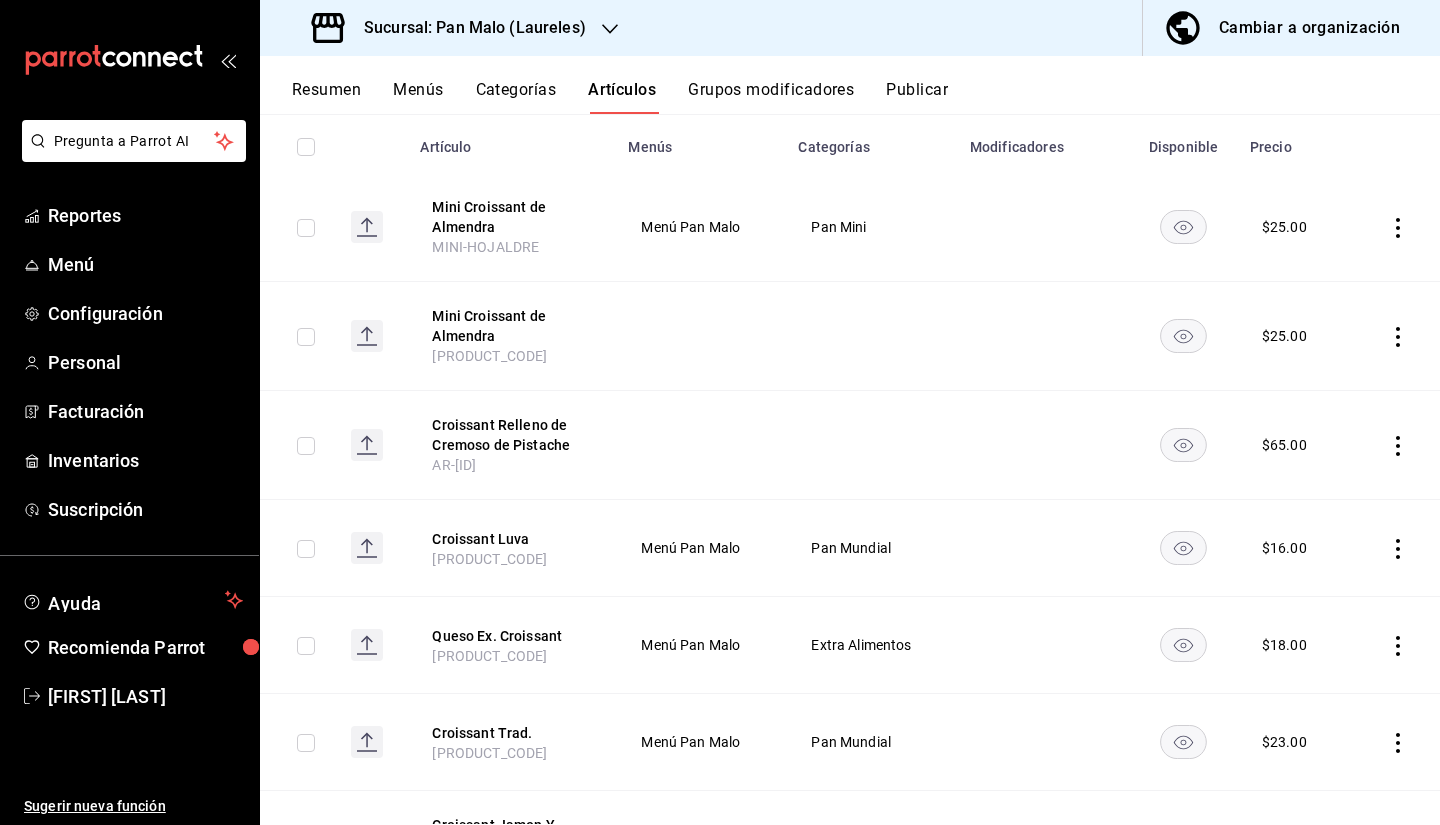 scroll, scrollTop: 0, scrollLeft: 0, axis: both 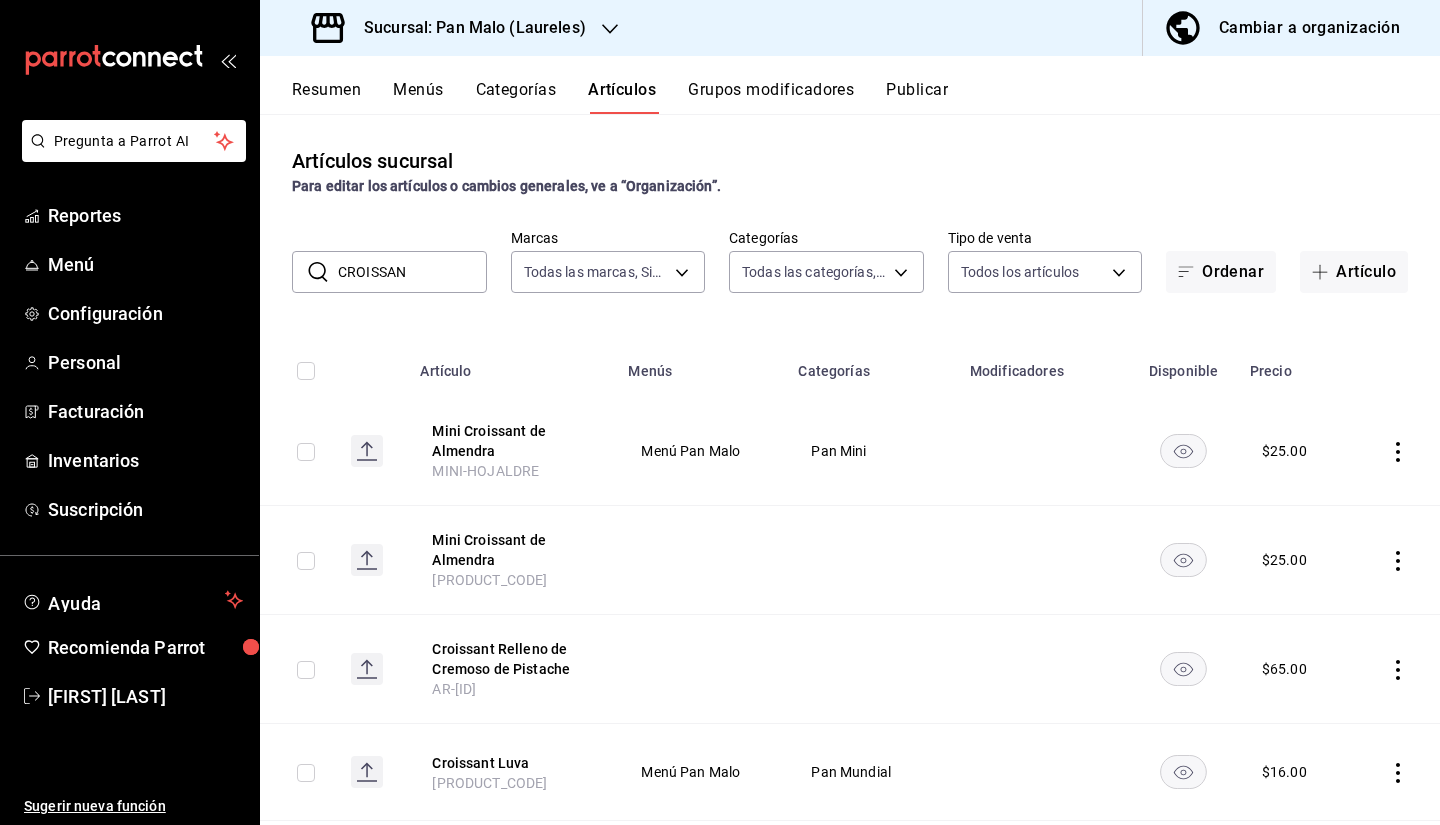click on "Cambiar a organización" at bounding box center (1309, 28) 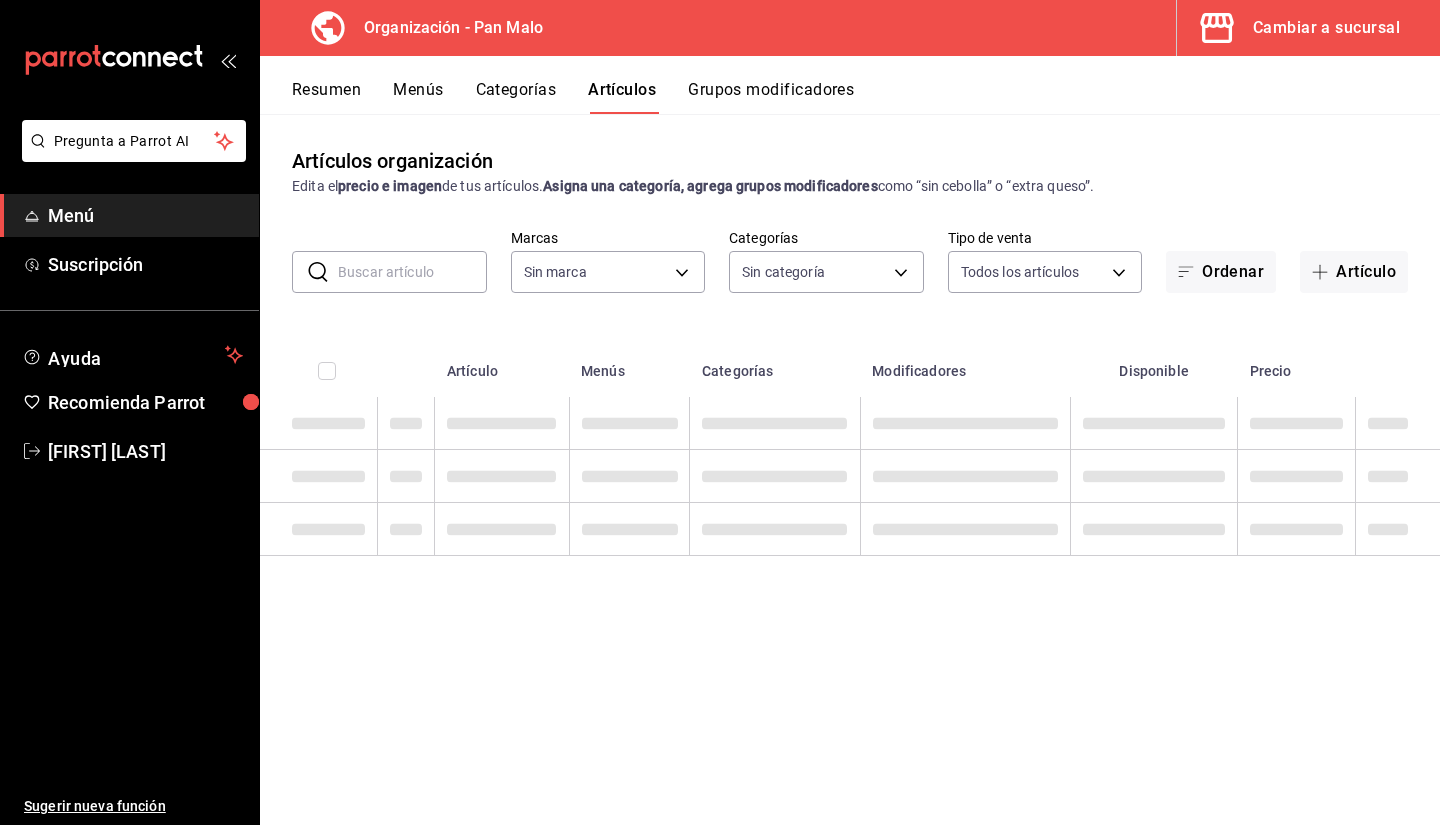 type on "[UUID],[UUID],[UUID],[UUID],[UUID],[UUID],[UUID],[UUID],[UUID],[UUID],[UUID],[UUID],[UUID],[UUID],[UUID],[UUID],[UUID],[UUID],[UUID],[UUID],[UUID],[UUID]" 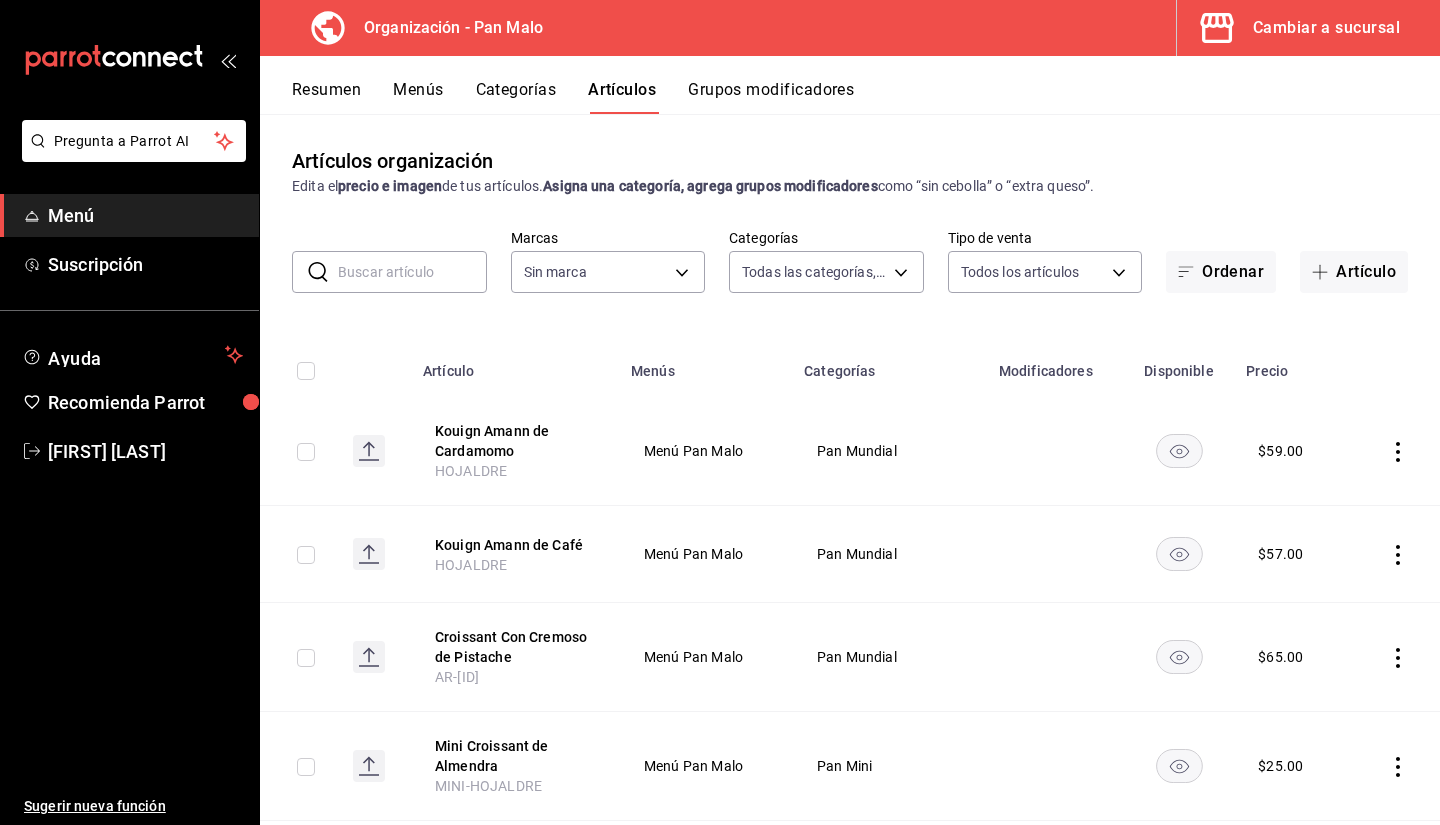 type on "fc172b80-d414-46c2-bed9-f4eeed86d775" 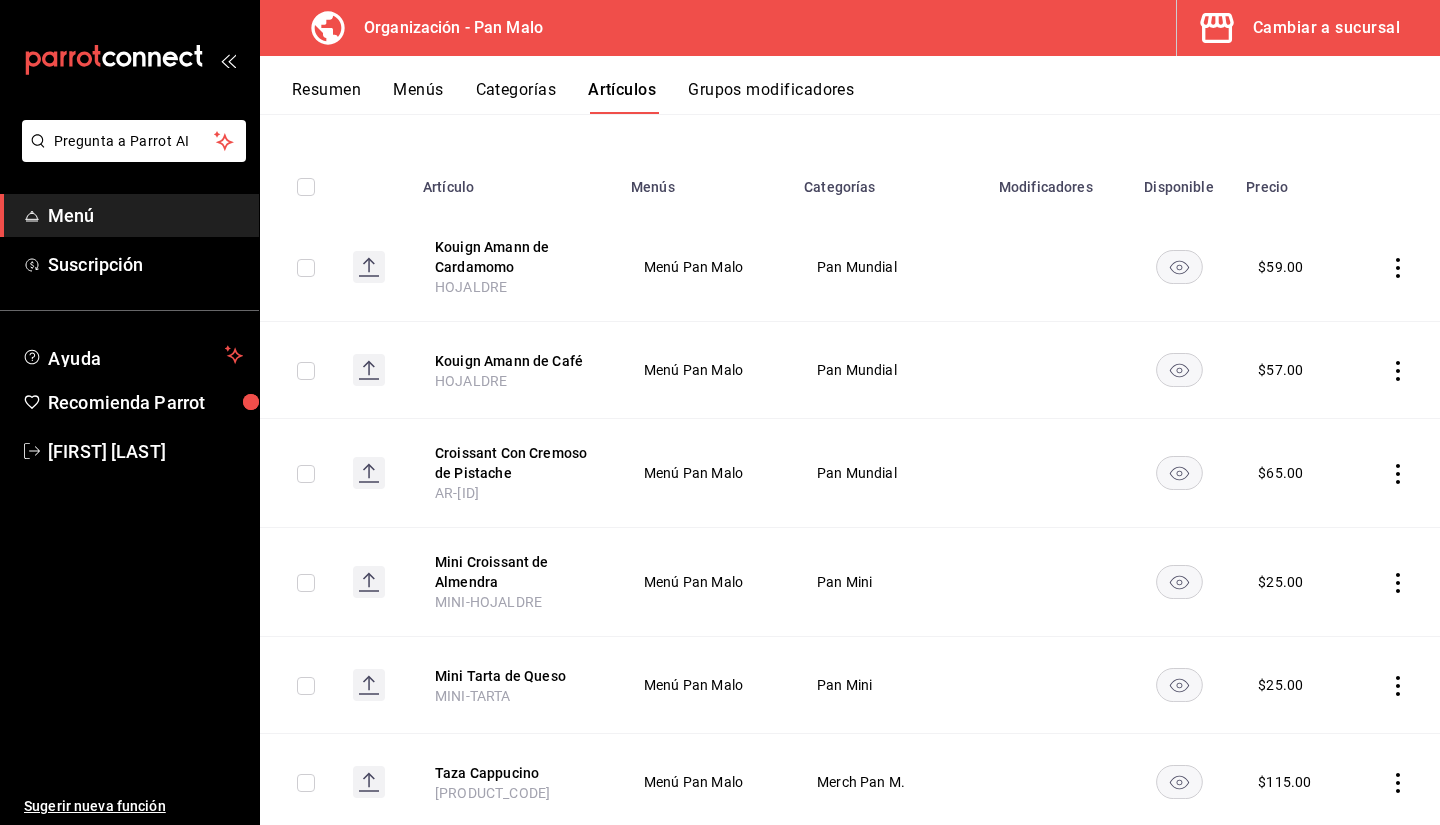 scroll, scrollTop: 181, scrollLeft: 0, axis: vertical 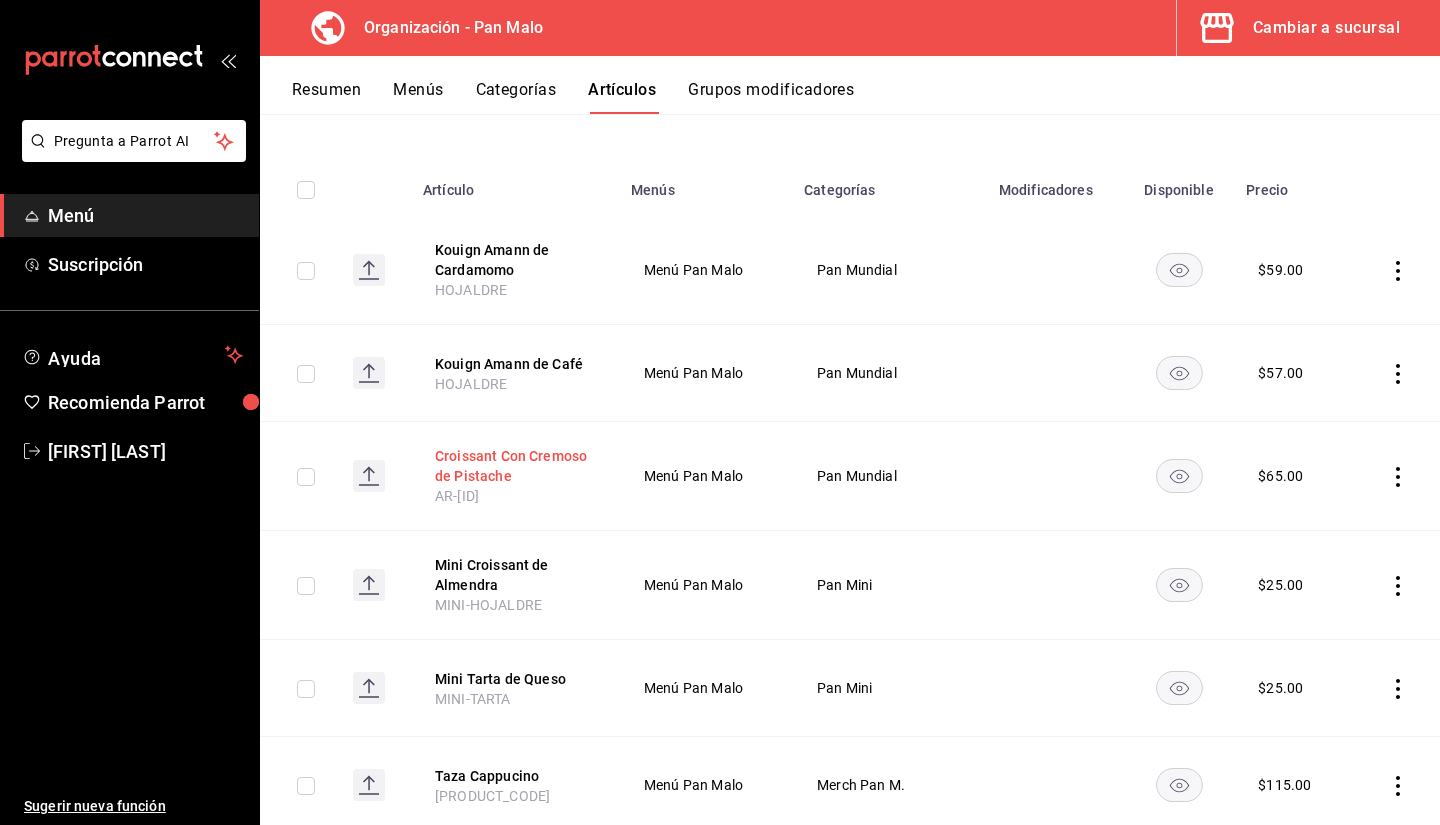 click on "Croissant Con Cremoso de Pistache" at bounding box center [515, 466] 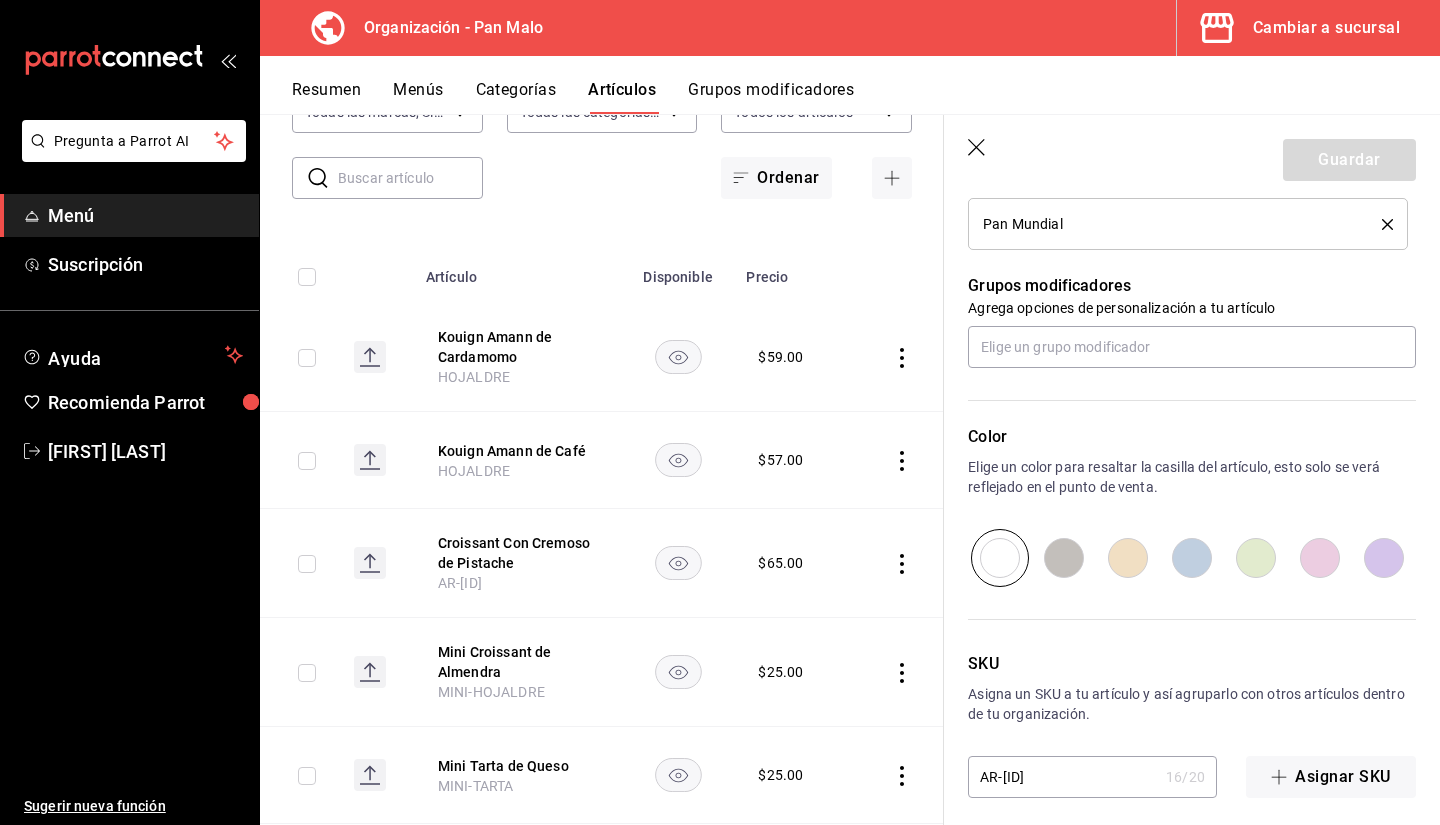 scroll, scrollTop: 840, scrollLeft: 0, axis: vertical 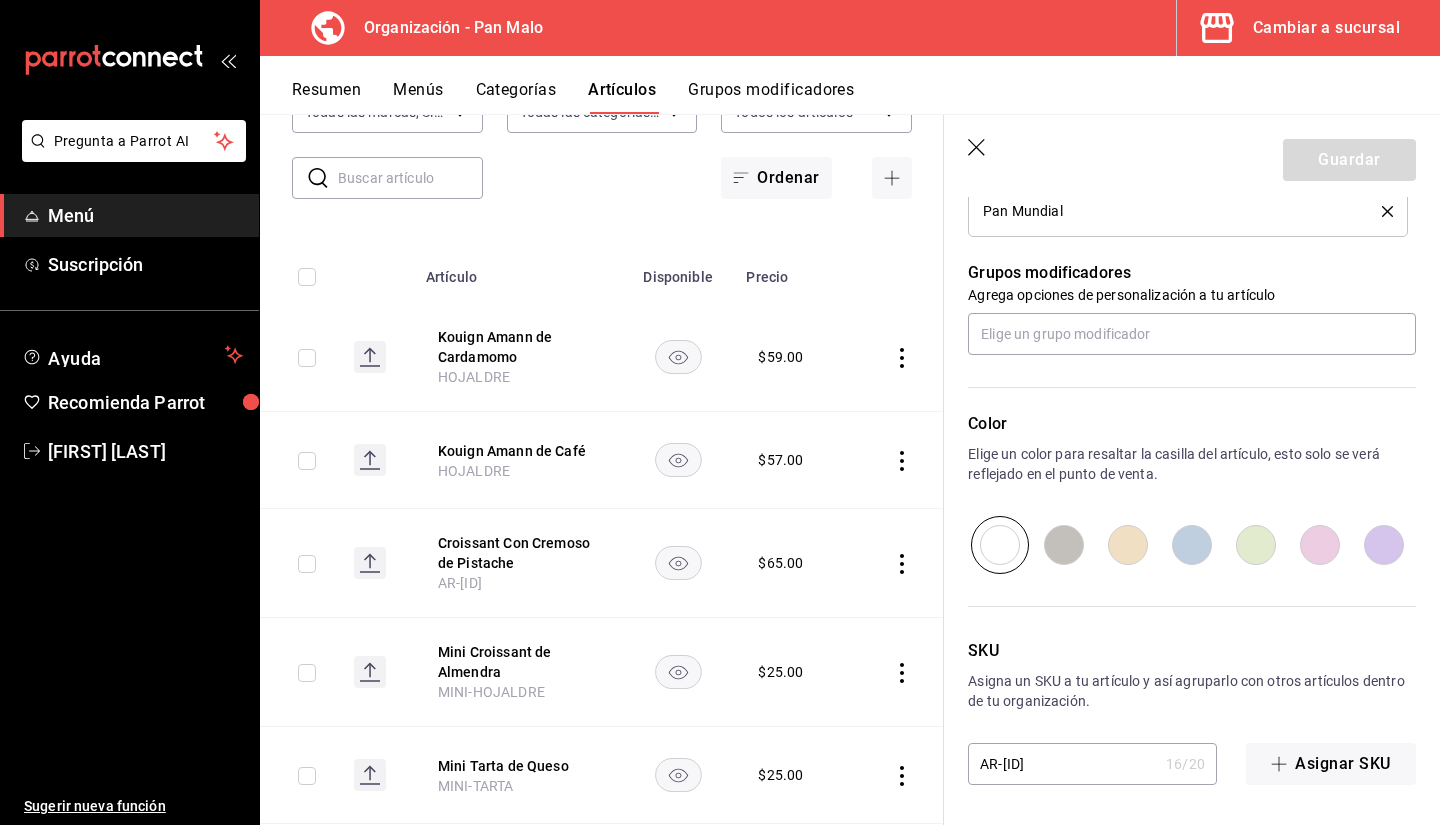 click on "AR-[ID]" at bounding box center [1063, 764] 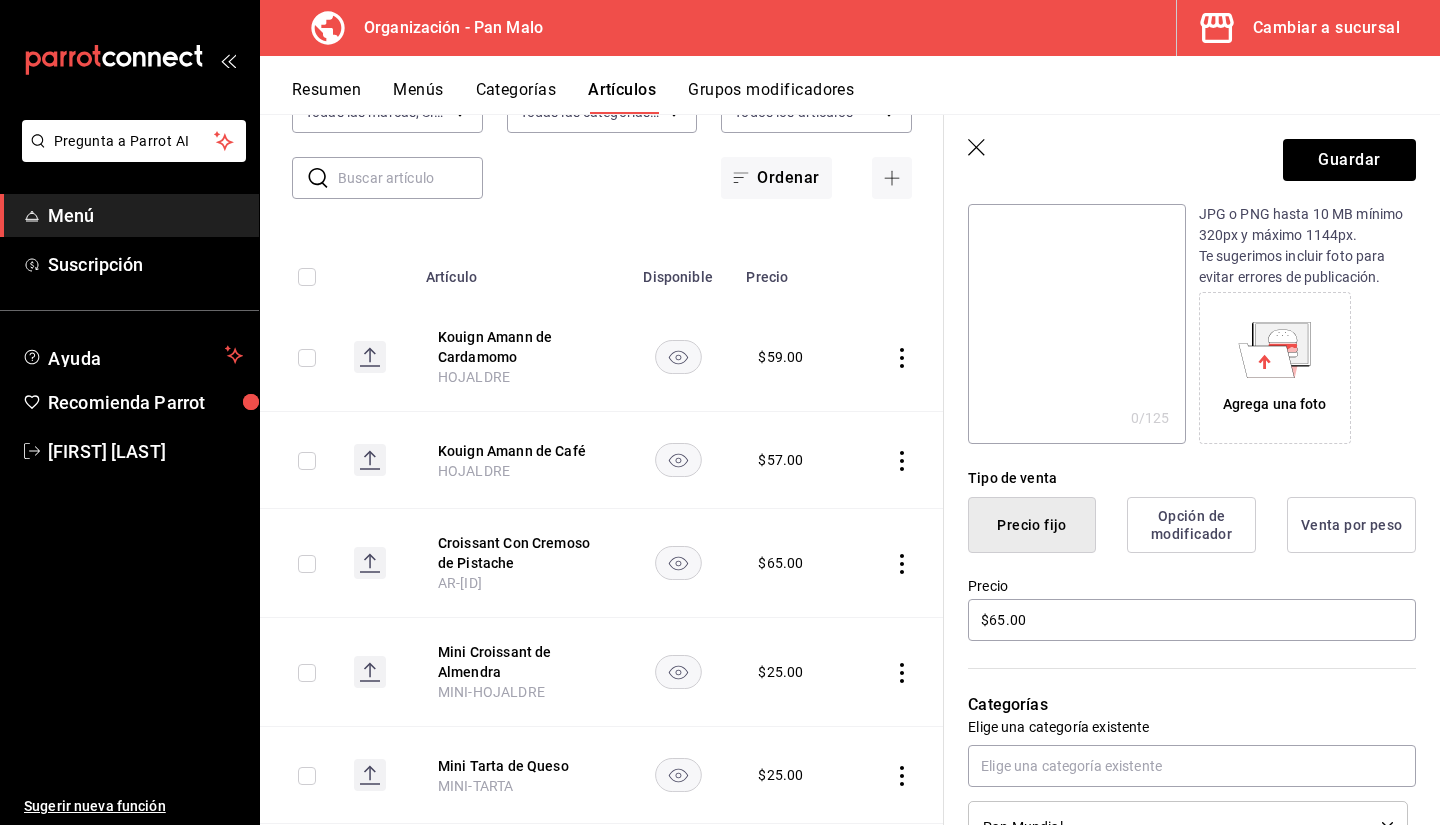 scroll, scrollTop: 104, scrollLeft: 0, axis: vertical 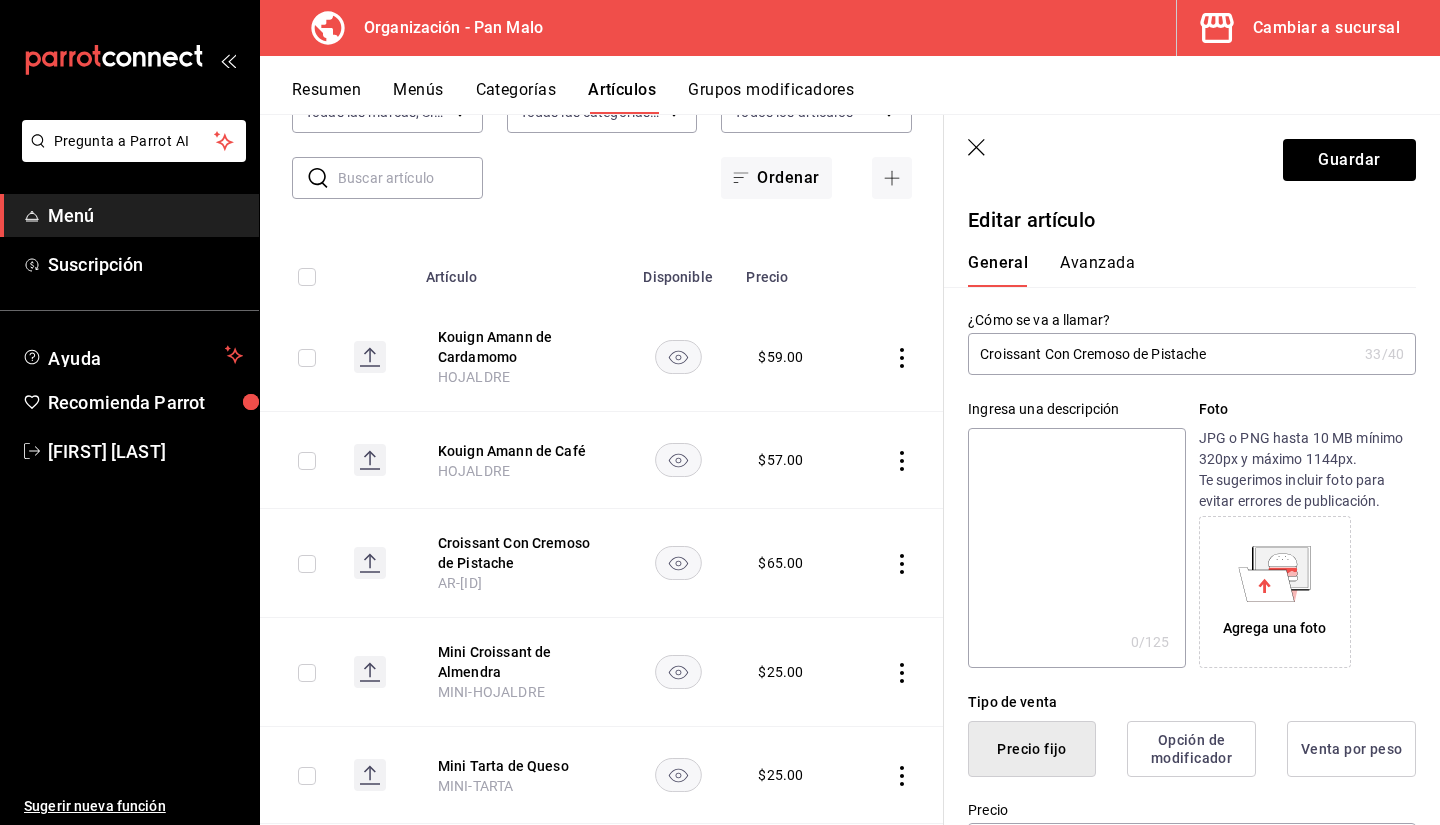 type on "HOJALDRE" 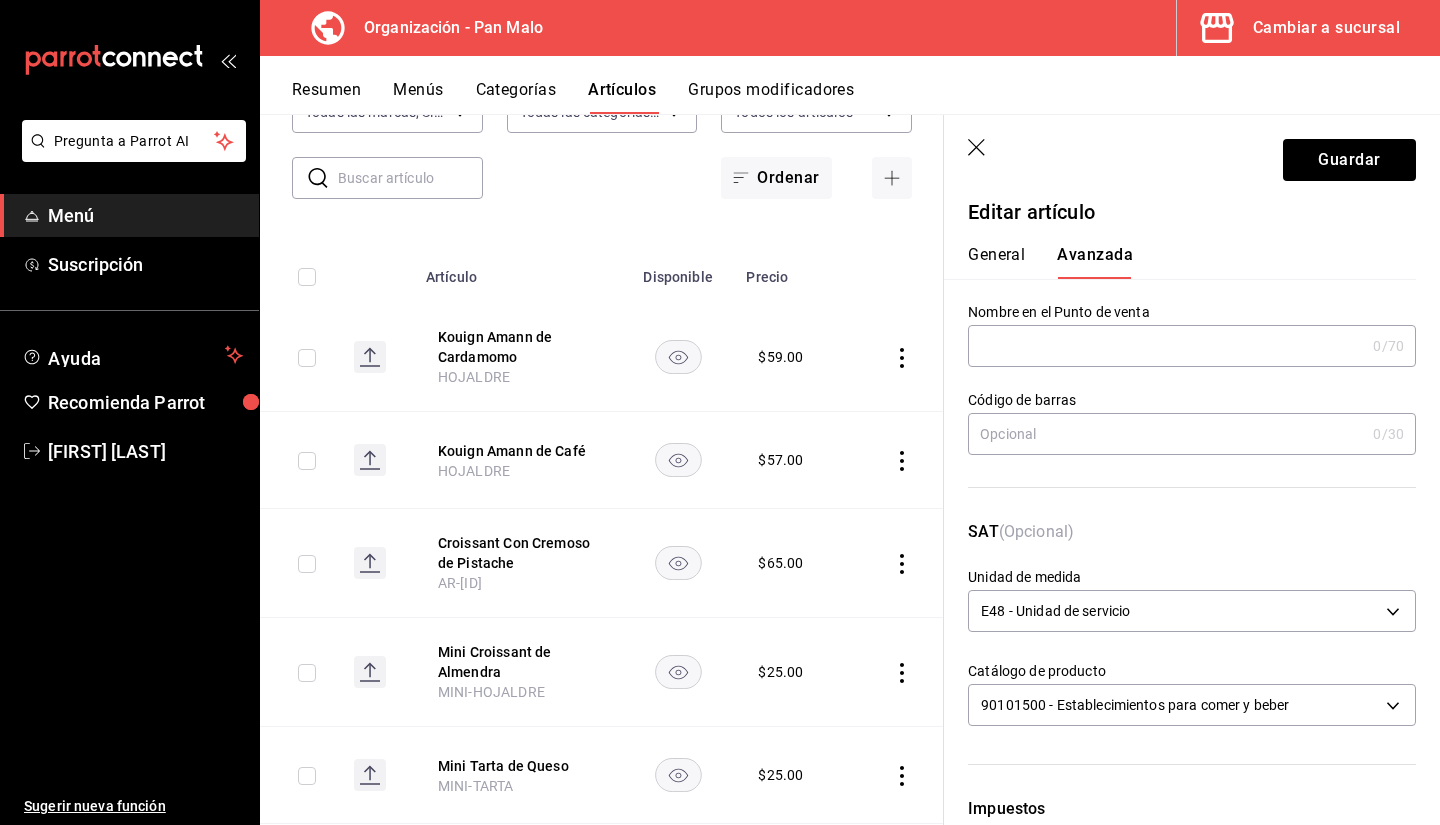 scroll, scrollTop: 0, scrollLeft: 0, axis: both 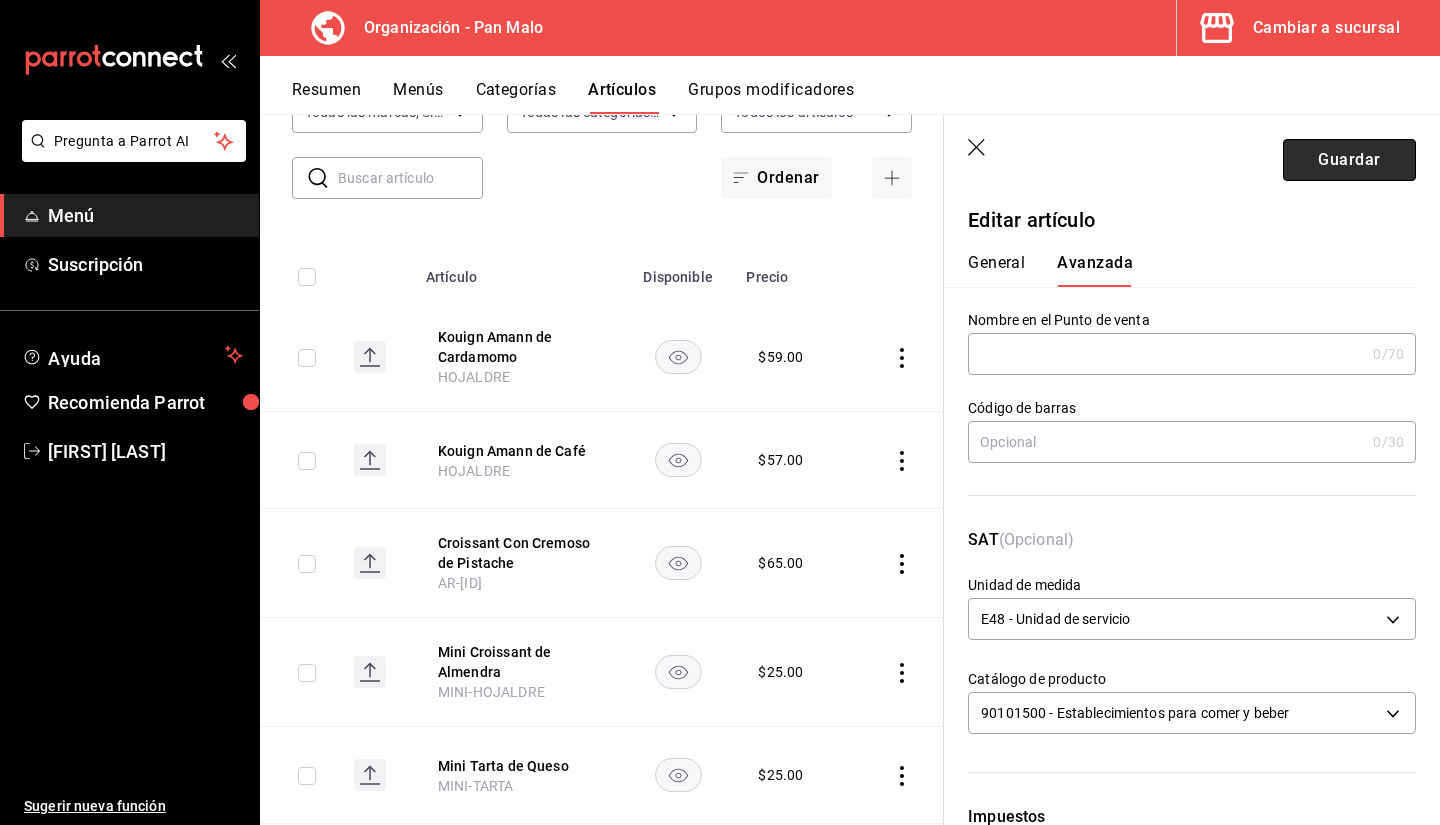 click on "Guardar" at bounding box center (1349, 160) 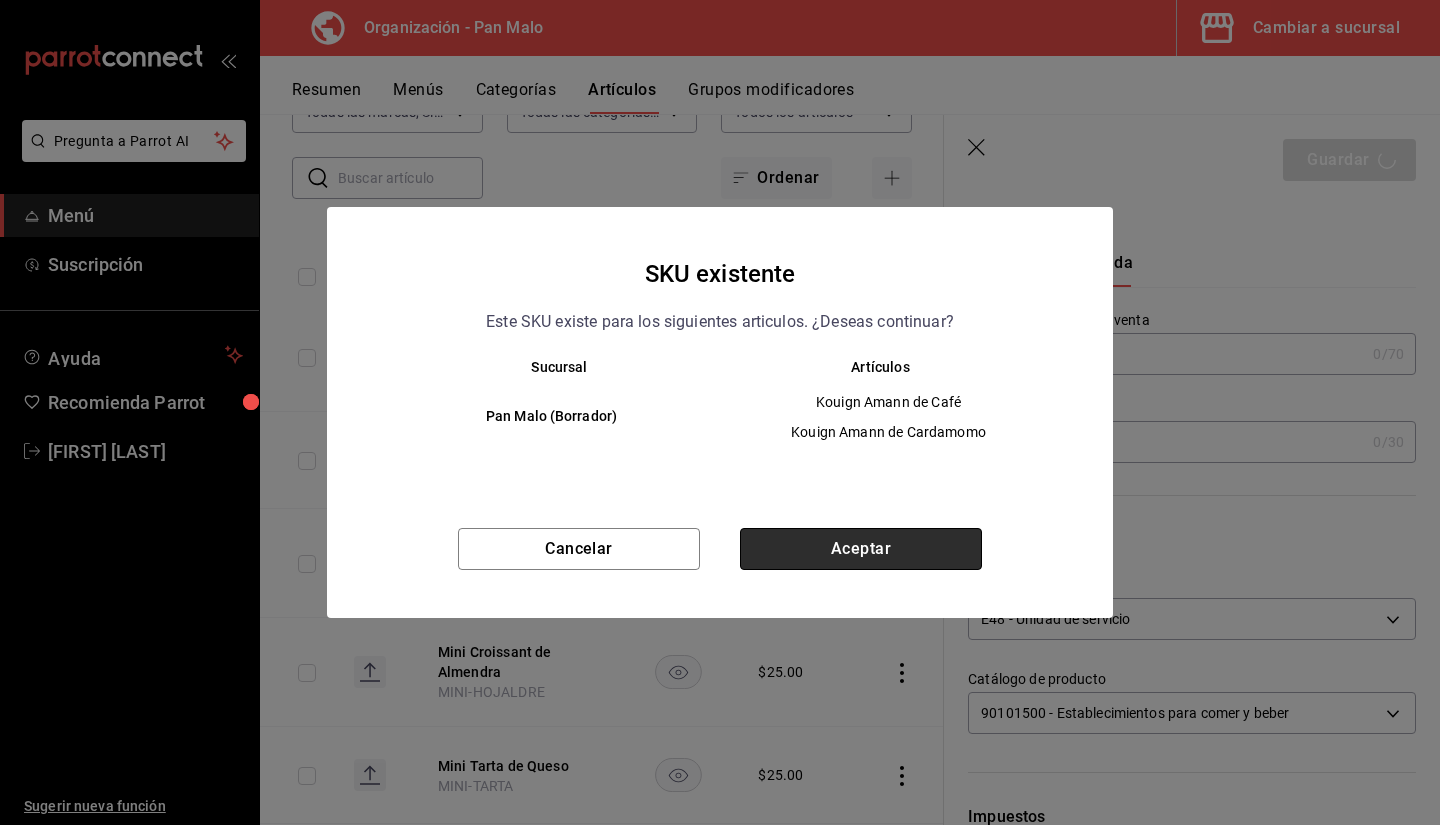 click on "Aceptar" at bounding box center (861, 549) 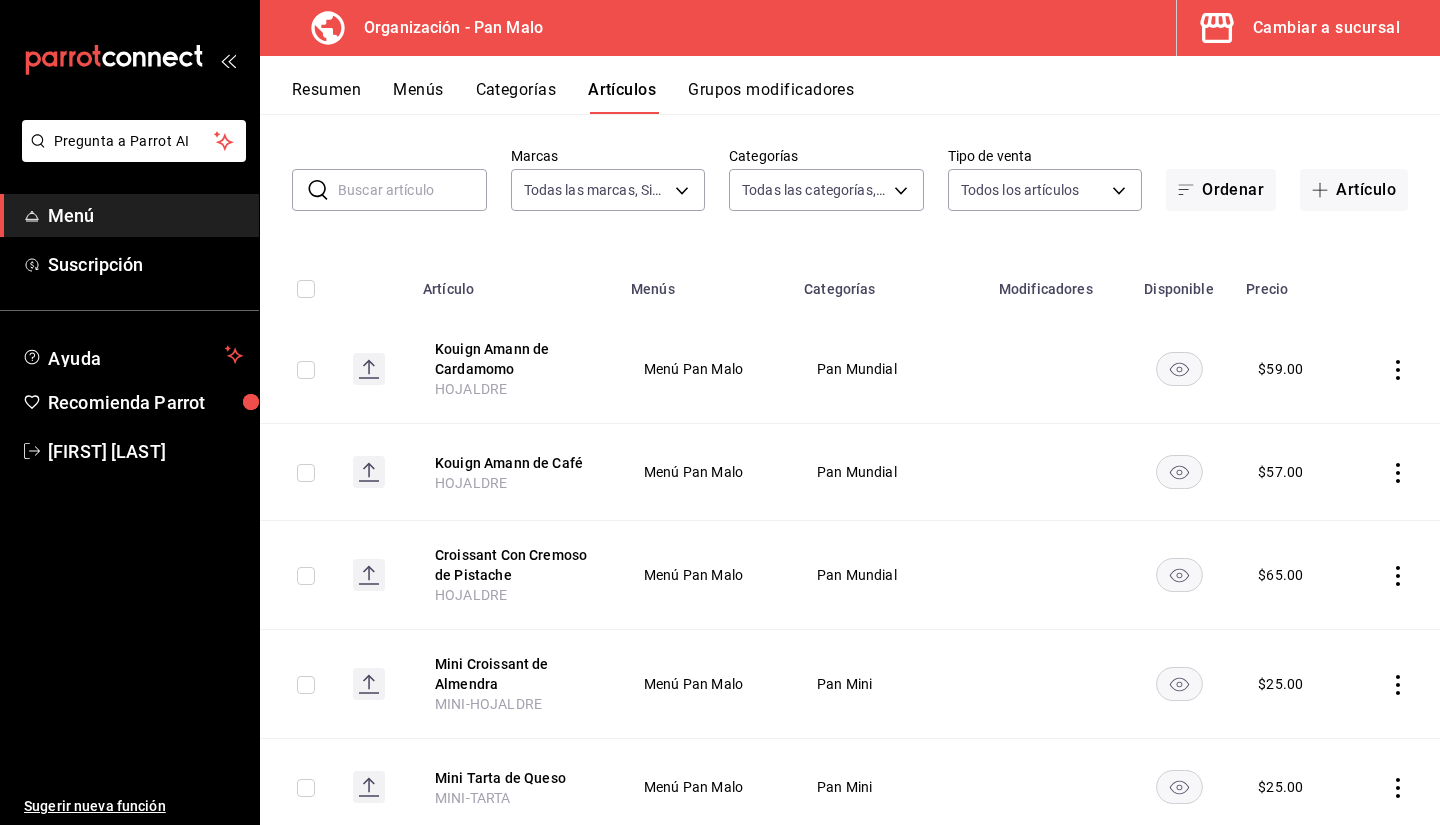 scroll, scrollTop: 77, scrollLeft: 0, axis: vertical 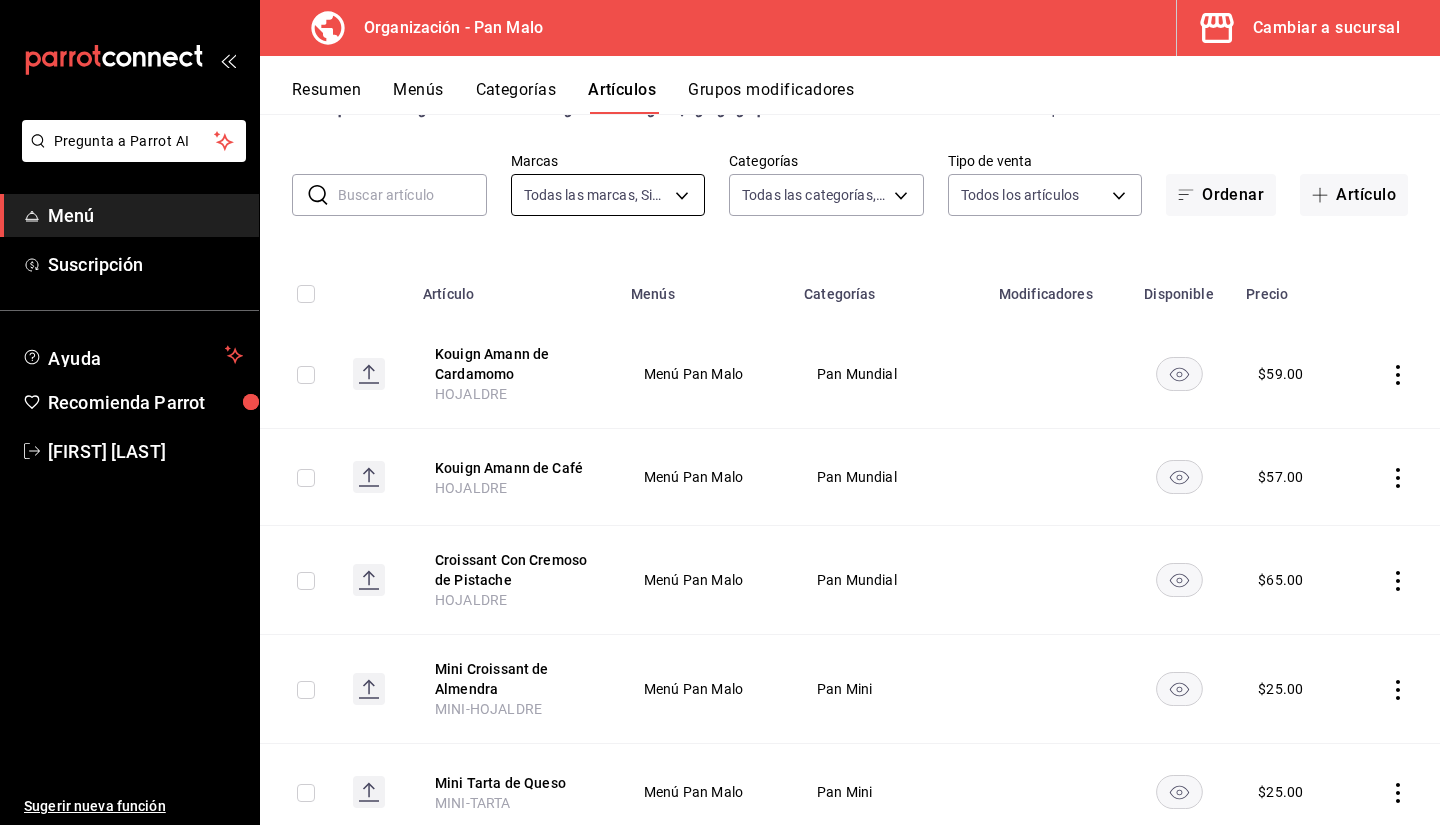 click on "Pregunta a Parrot AI Recomienda Parrot   [NAME]   Sugerir nueva función   Organización - Pan Malo Cambiar a sucursal Resumen Menús Categorías Artículos Grupos modificadores Artículos organización Edita el  precio e imagen  de tus artículos.  Asigna una categoría, agrega grupos modificadores  como “sin cebolla” o “extra queso”. ​ ​ Marcas Todas las marcas, Sin marca [UUID] Categorías Todas las categorías, Sin categoría Tipo de venta Todos los artículos ALL Ordenar Artículo Disponible Precio Kouign Amann de Cardamomo HOJALDRE Menú Pan Malo Pan Mundial $ 59.00 Kouign Amann de Café HOJALDRE Menú Pan Malo Pan Mundial $ 57.00 Croissant Con Cremoso de Pistache HOJALDRE Menú Pan Malo Pan Mundial $ 65.00 Mini Croissant de Almendra MINI-HOJALDRE Menú Pan Malo Pan Mini $ 25.00 Mini Tarta de Queso MINI-TARTA Menú Pan Malo Pan Mini $ 25.00 Taza Cappucino [PRODUCT_CODE] $ 115.00" at bounding box center [720, 412] 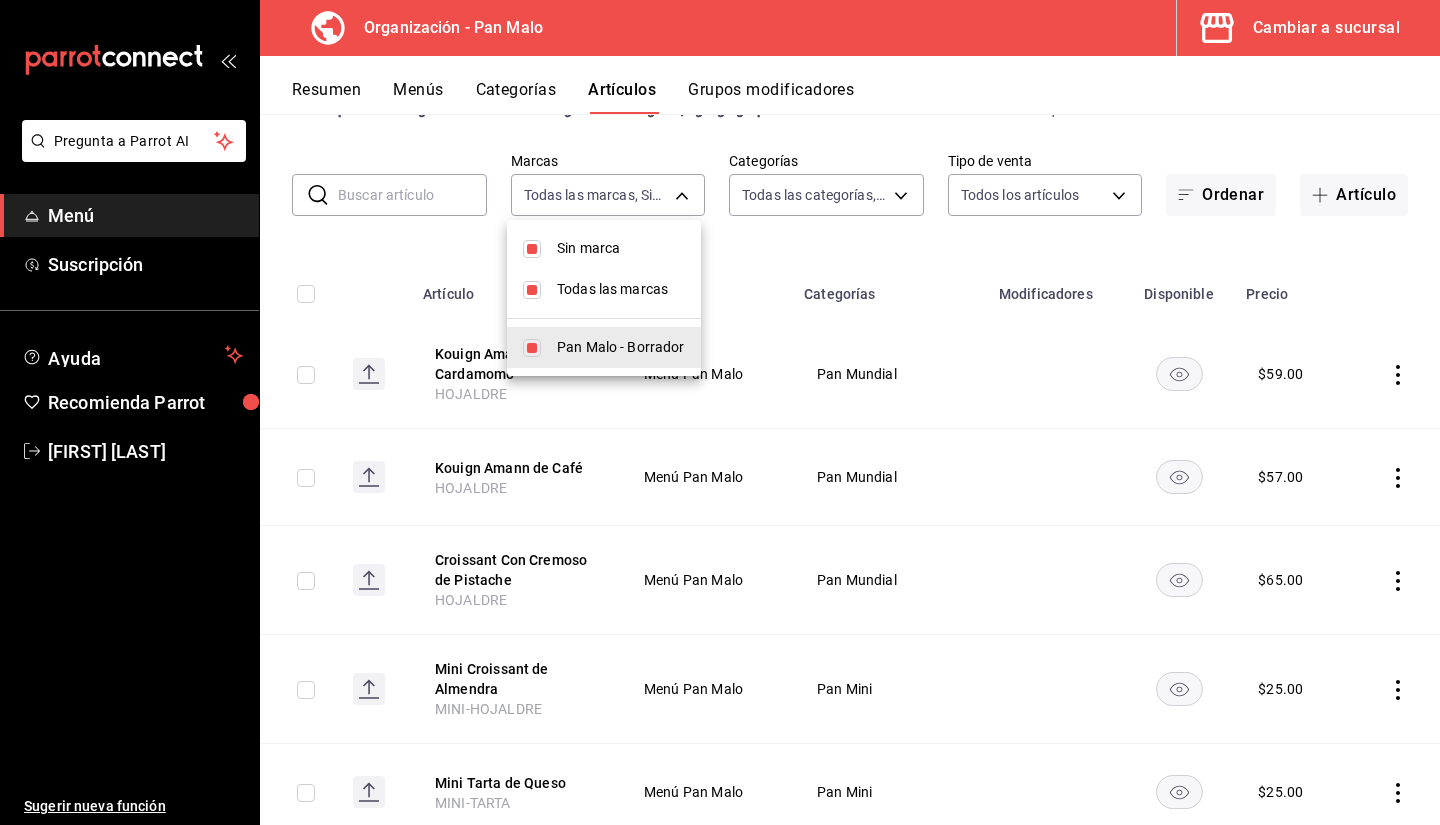click at bounding box center [720, 412] 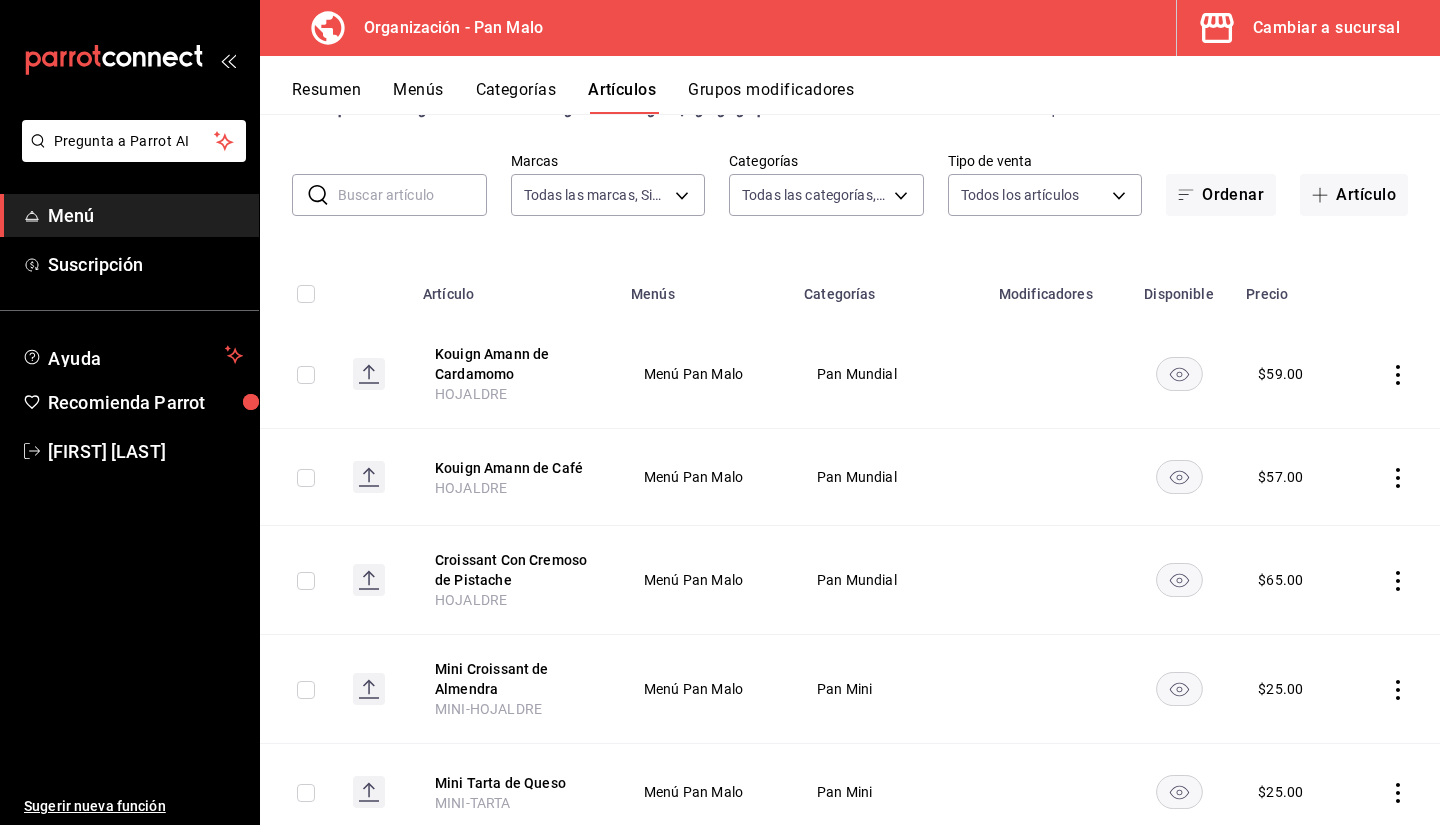 click on "Artículos organización Edita el  precio e imagen  de tus artículos.  Asigna una categoría, agrega grupos modificadores  como “sin cebolla” o “extra queso”. ​ ​ Marcas Todas las marcas, Sin marca fc172b80-d414-46c2-bed9-f4eeed86d775 Categorías Todas las categorías, Sin categoría Tipo de venta Todos los artículos ALL Ordenar Artículo Artículo Menús Categorías Modificadores Disponible Precio Kouign Amann de Cardamomo HOJALDRE Menú Pan Malo Pan Mundial $ 59.00 Kouign Amann de Café HOJALDRE Menú Pan Malo Pan Mundial $ 57.00 Croissant Con Cremoso de Pistache HOJALDRE Menú Pan Malo Pan Mundial $ 65.00 Mini Croissant de Almendra MINI-HOJALDRE Menú Pan Malo Pan Mini $ 25.00 Mini Tarta de Queso MINI-TARTA Menú Pan Malo Pan Mini $ 25.00 Taza Cappucino AR-[ID] Menú Pan Malo Merch Pan M. $ 115.00 Taza Té rojo y blanco AR-[ID] Menú Pan Malo Merch Pan M. $ 109.00 Taza Blanca Med. AR-[ID] Menú Pan Malo Merch Pan M. $ 125.00 Taza Blanca EG AR-[ID] $ 125.00" at bounding box center (850, 469) 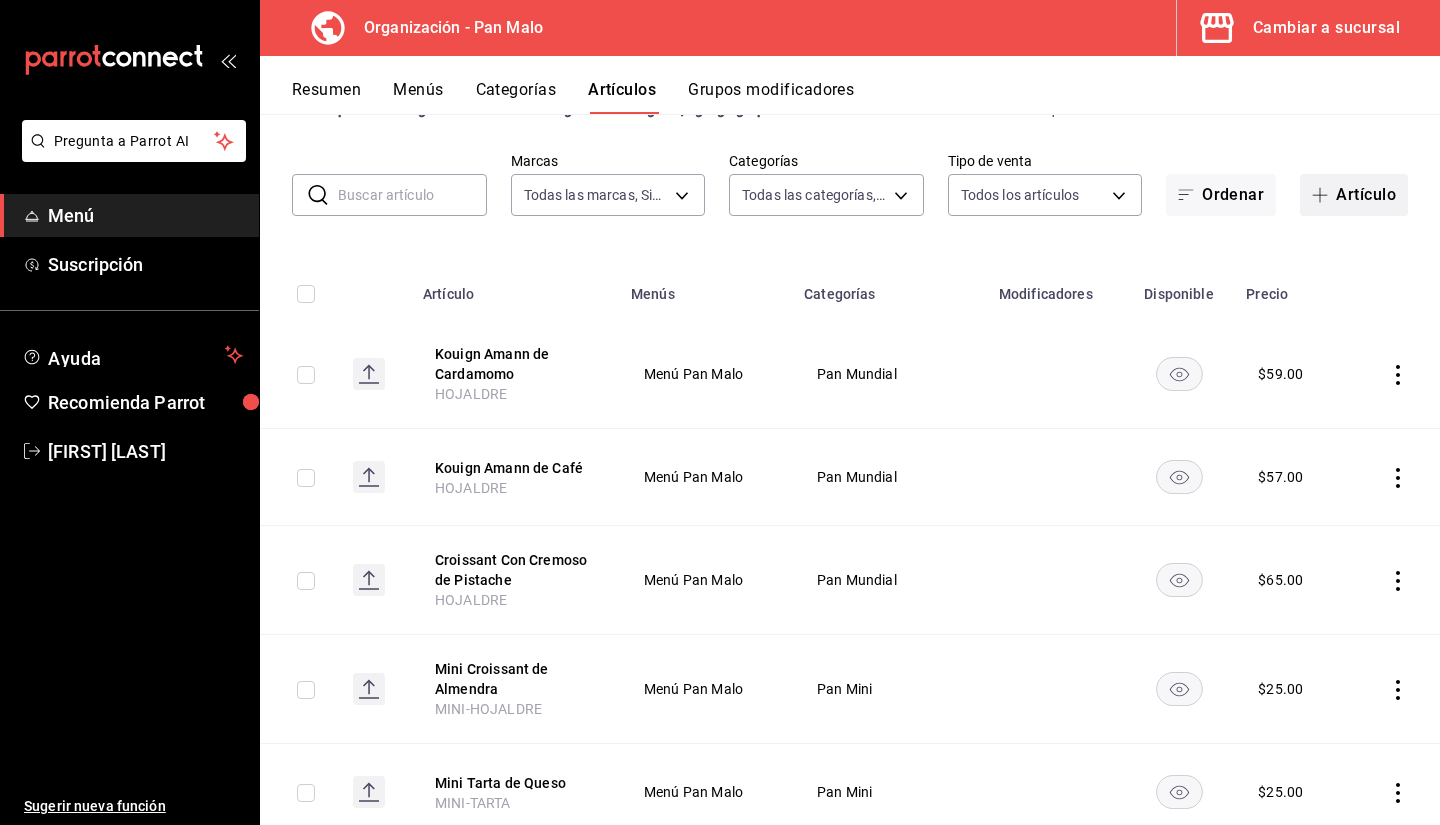 click on "Artículo" at bounding box center [1354, 195] 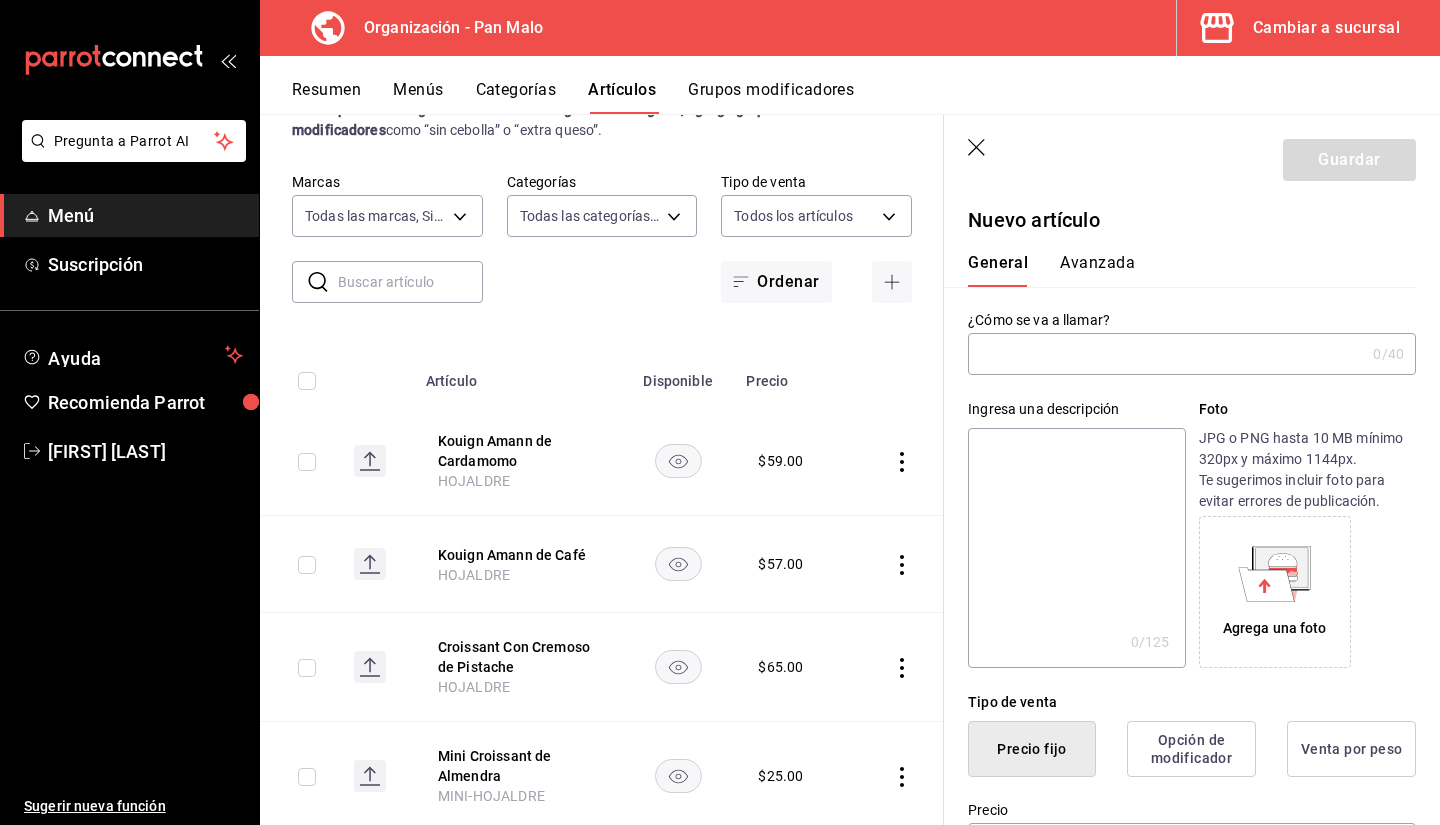 click at bounding box center (1166, 354) 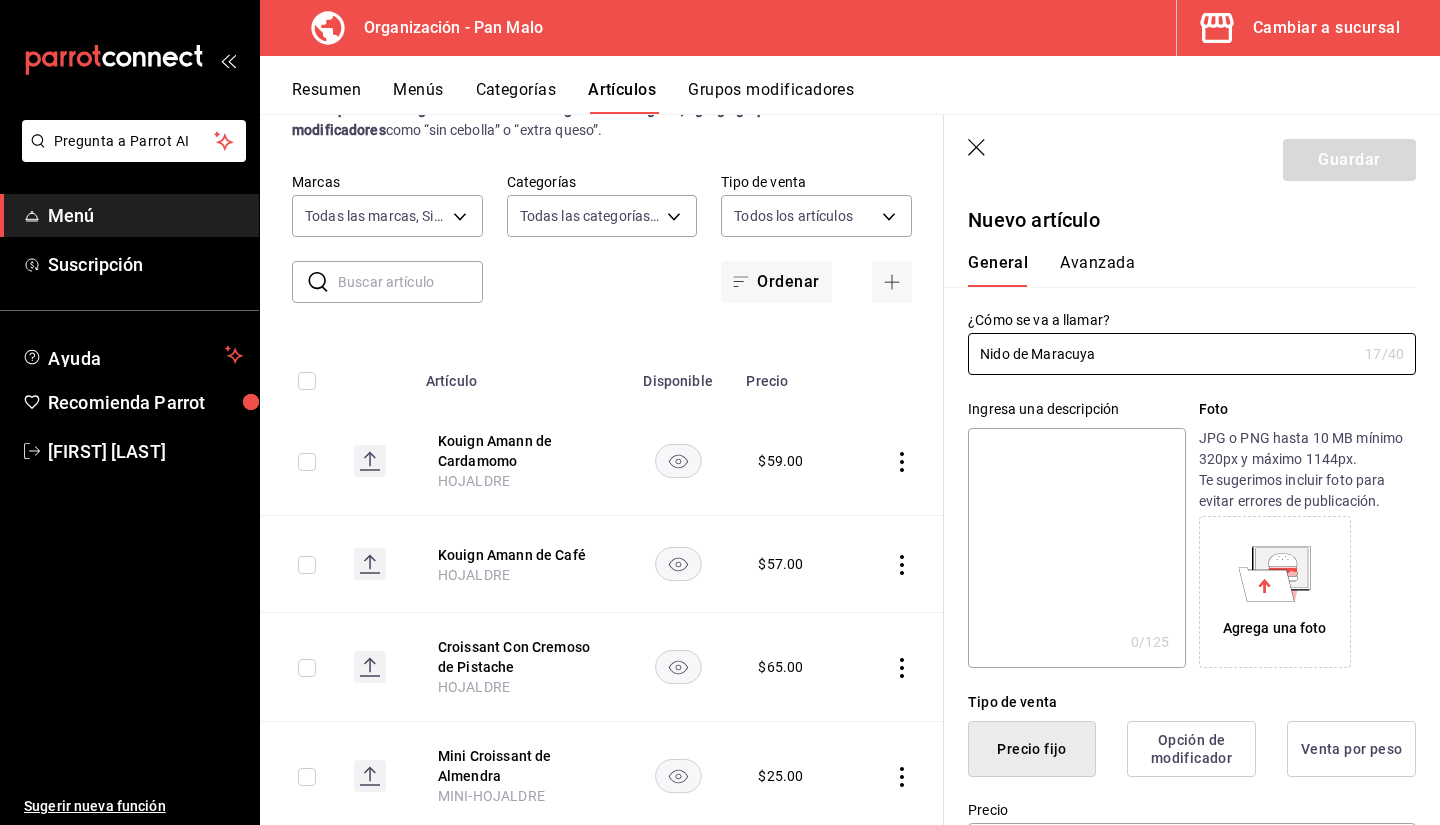 type on "Nido de Maracuya" 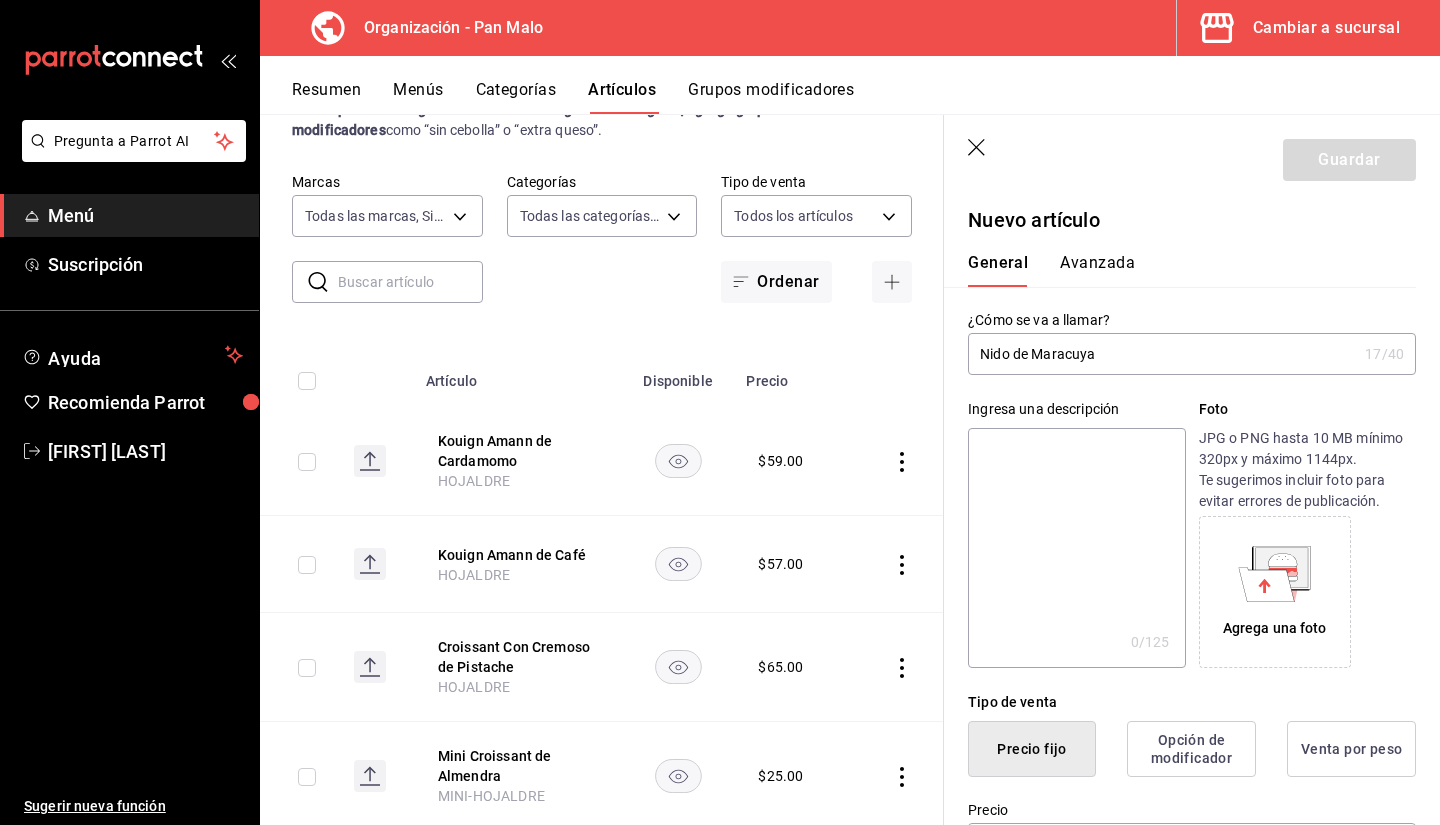 click on "Avanzada" at bounding box center [1097, 270] 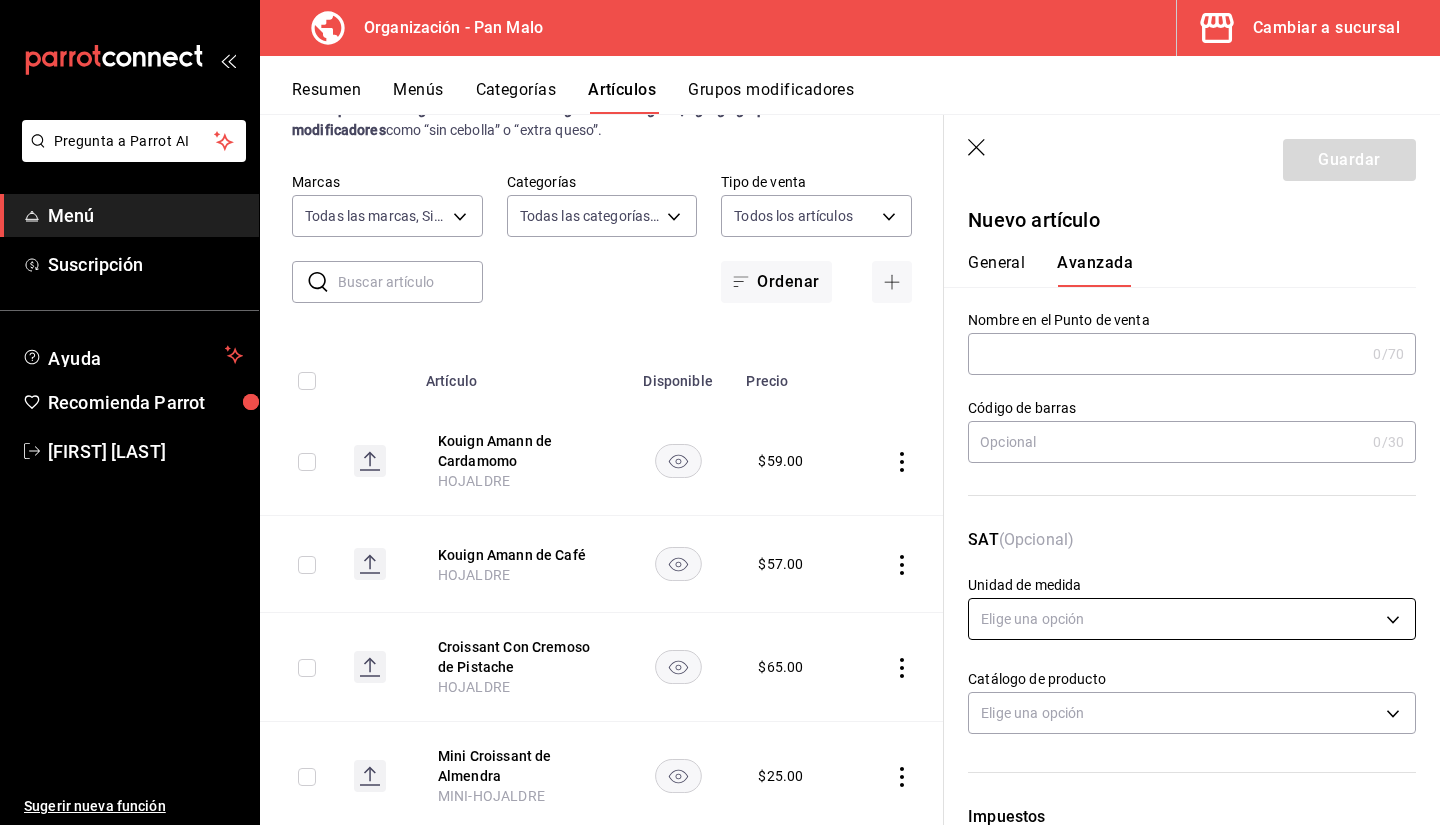 click on "Pregunta a Parrot AI Recomienda Parrot   [NAME]   Sugerir nueva función   Organización - Pan Malo Cambiar a sucursal Resumen Menús Categorías Artículos Grupos modificadores Artículos organización Edita el  precio e imagen  de tus artículos.  Asigna una categoría, agrega grupos modificadores  como “sin cebolla” o “extra queso”. ​ ​ Marcas Todas las marcas, Sin marca [UUID] Categorías Todas las categorías, Sin categoría Tipo de venta Todos los artículos ALL Ordenar Artículo Disponible Precio Kouign Amann de Cardamomo HOJALDRE $ 59.00 Kouign Amann de Café HOJALDRE $ 57.00 Croissant Con Cremoso de Pistache HOJALDRE $ 65.00 Mini Croissant de Almendra MINI-HOJALDRE $ 25.00 Mini Tarta de Queso MINI-TARTA $ 25.00 Taza Cappucino [PRODUCT_CODE] $ 115.00 Taza Té rojo y blanco $ 109.00 Taza Blanca Med. $ 125.00 Taza Blanca EG $ 125.00 Tote Bag Pan M $ $ $" at bounding box center [720, 412] 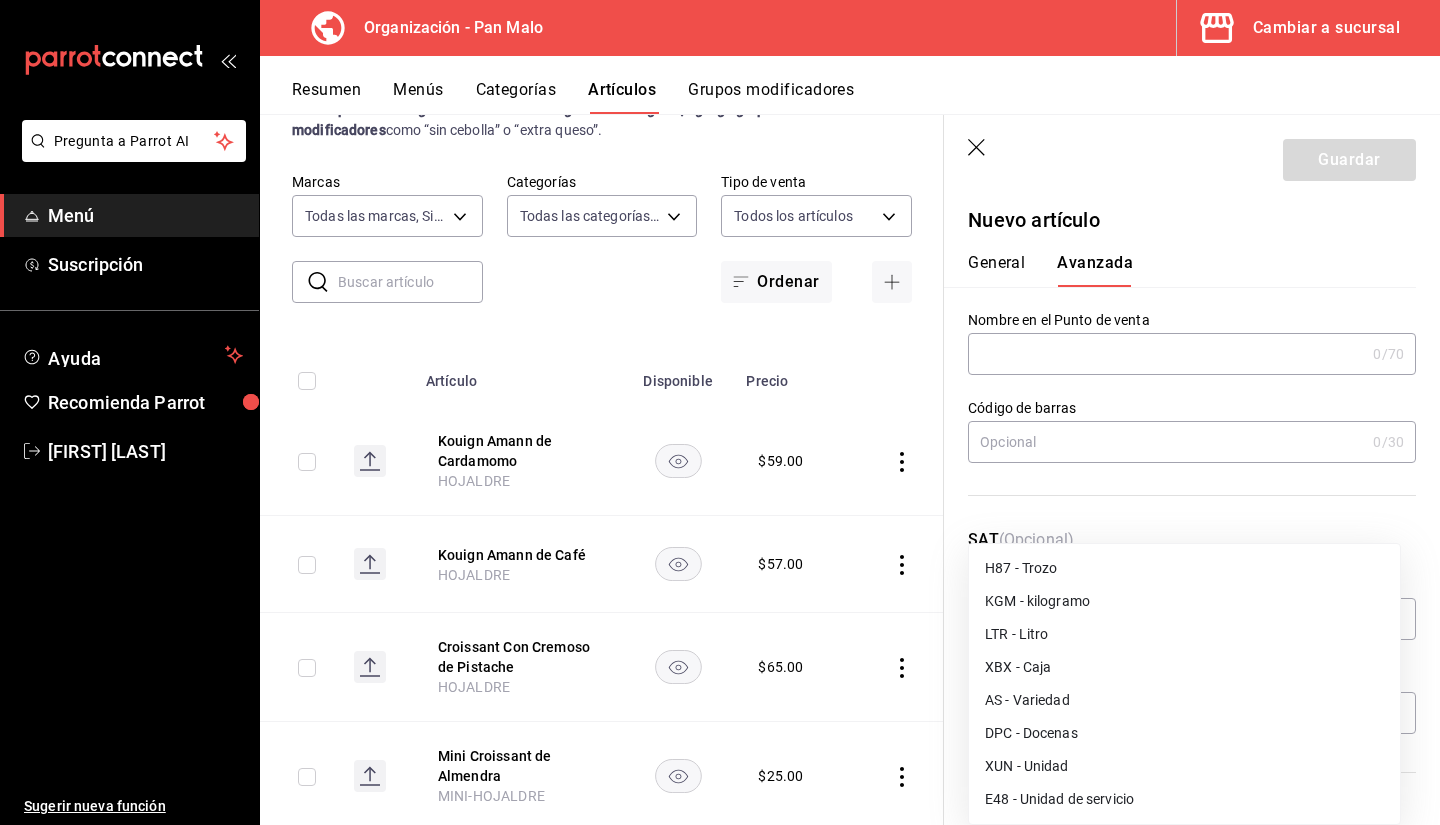 click at bounding box center [720, 412] 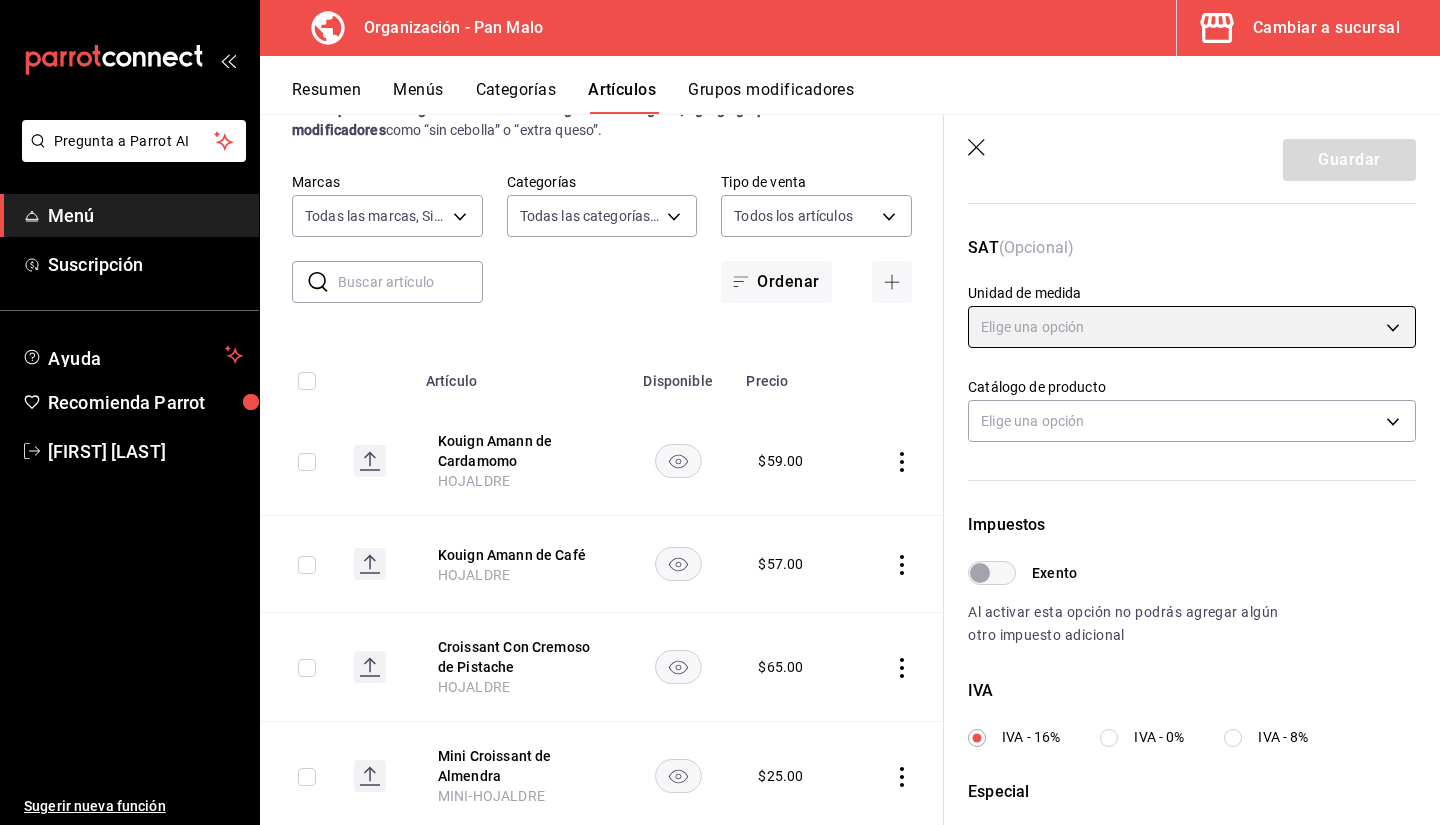 scroll, scrollTop: 368, scrollLeft: 0, axis: vertical 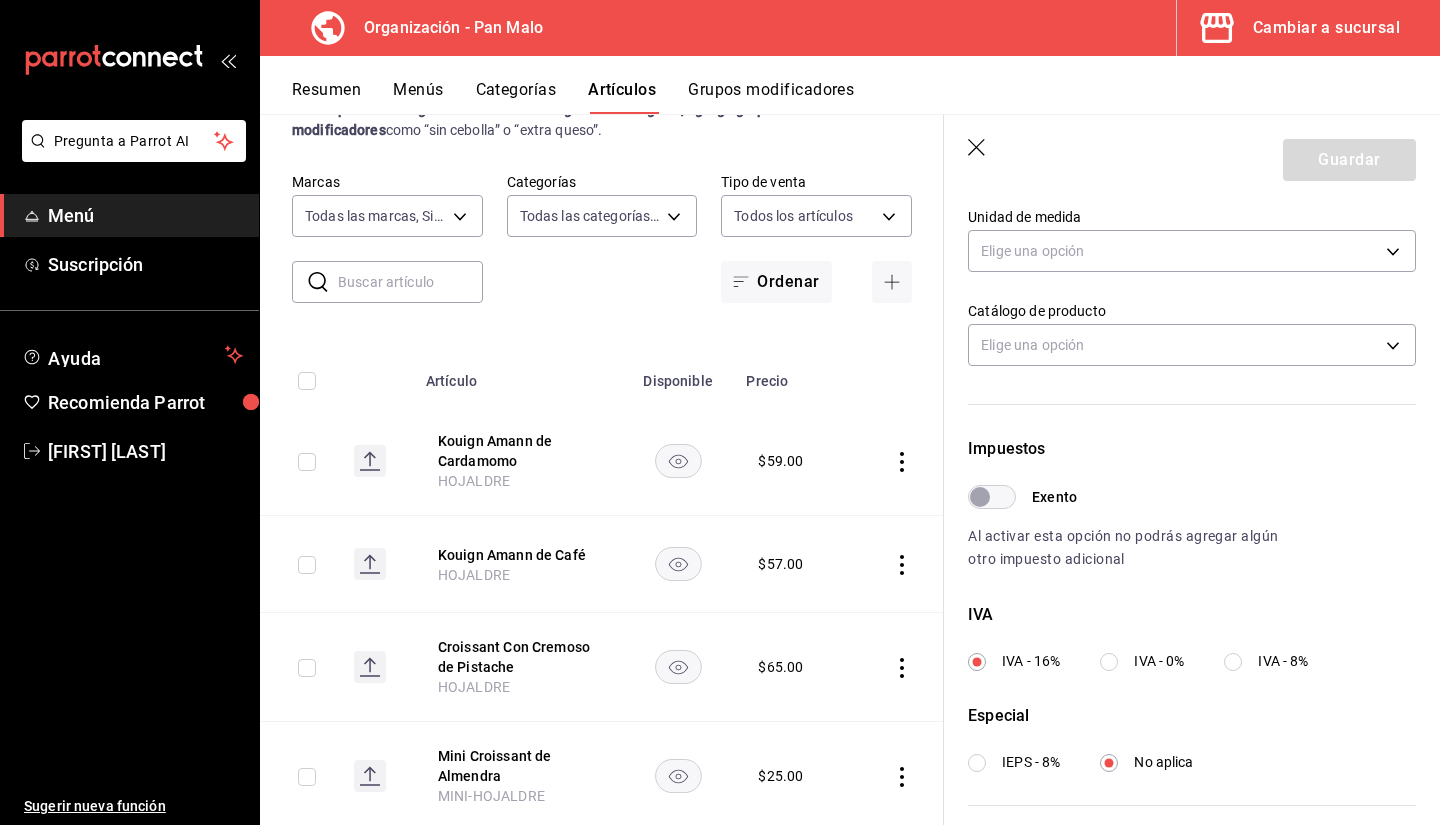 click on "IVA - 0%" at bounding box center [1109, 662] 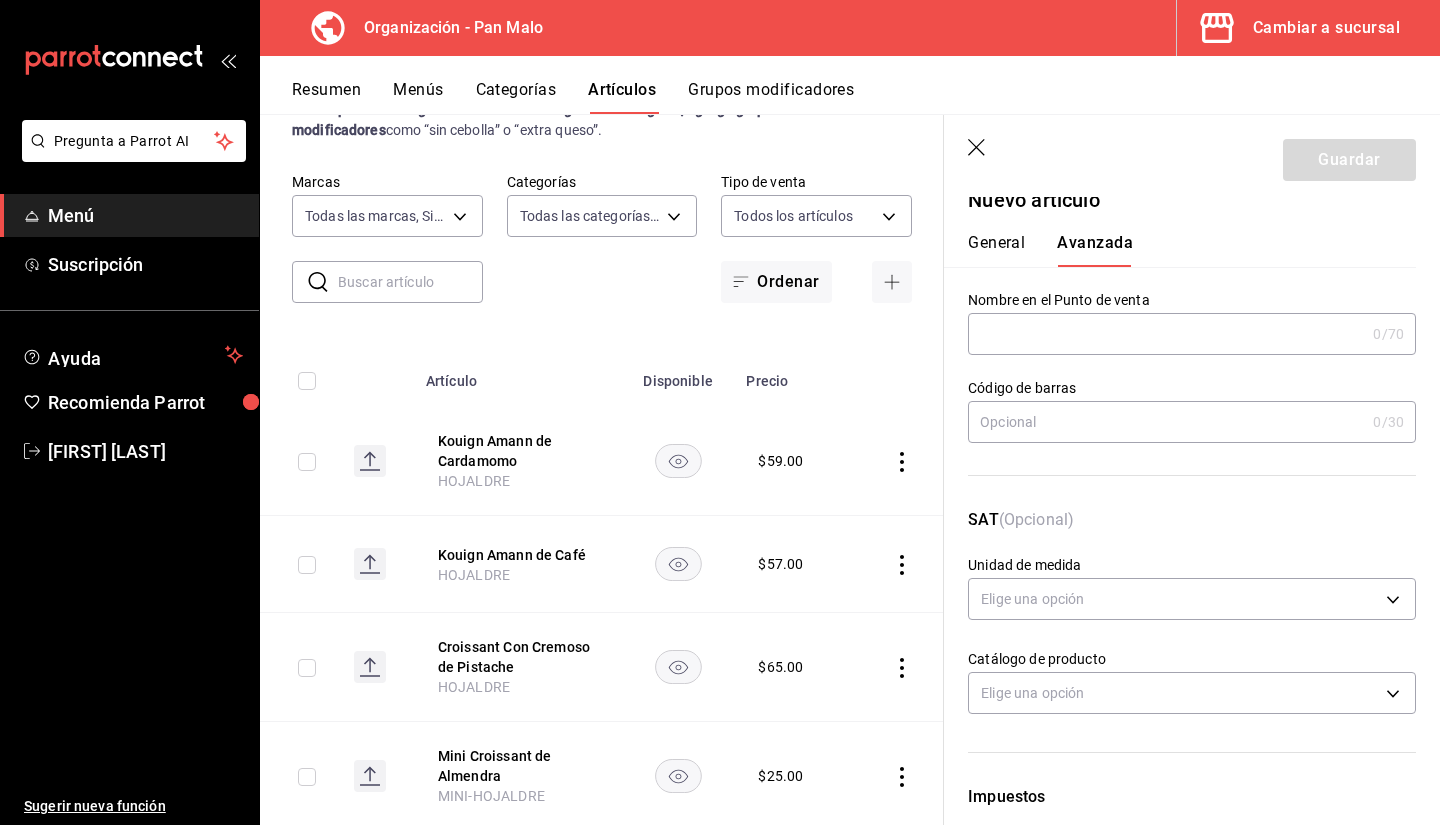 scroll, scrollTop: 0, scrollLeft: 0, axis: both 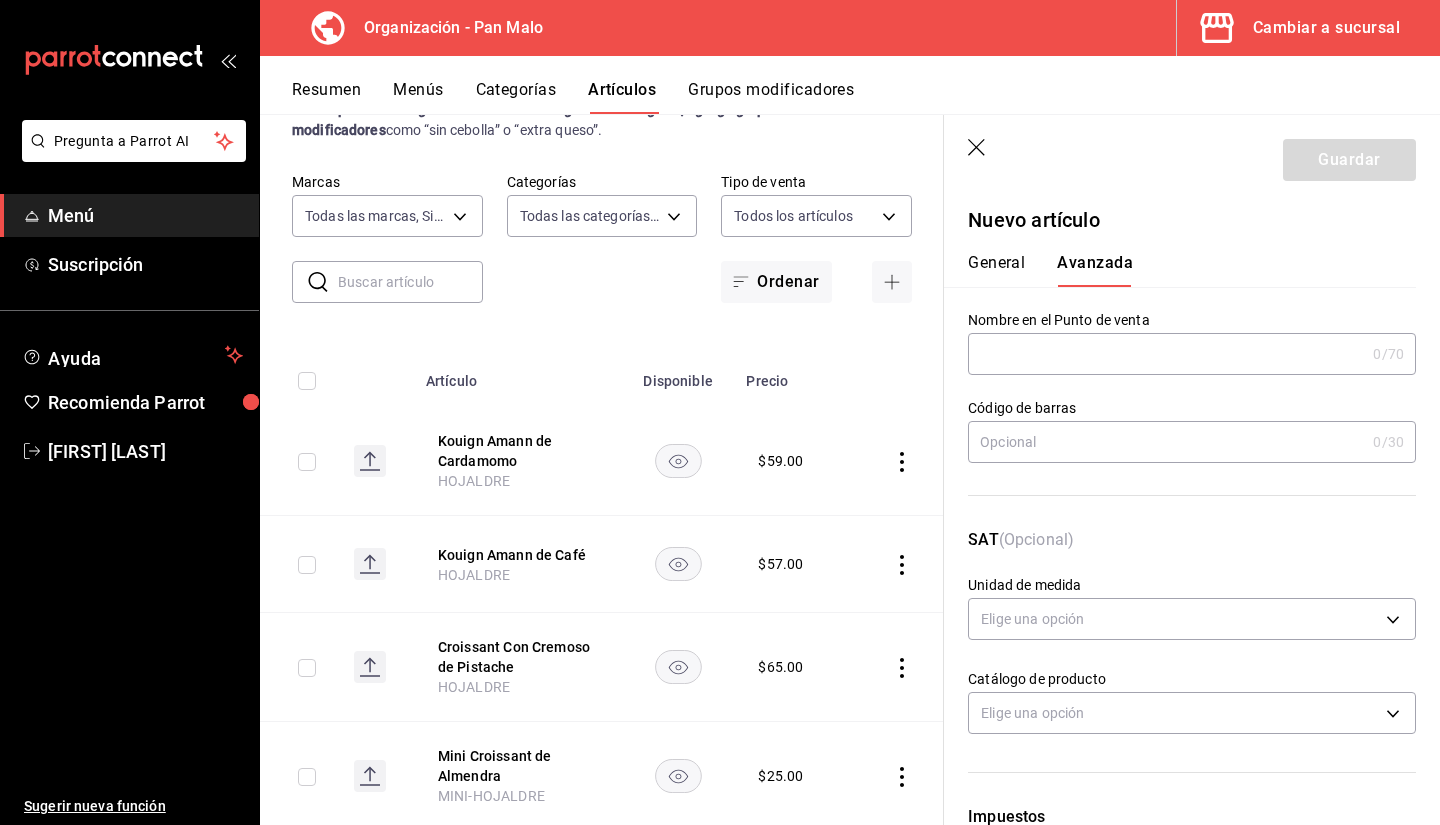 click on "General Avanzada" at bounding box center (1180, 270) 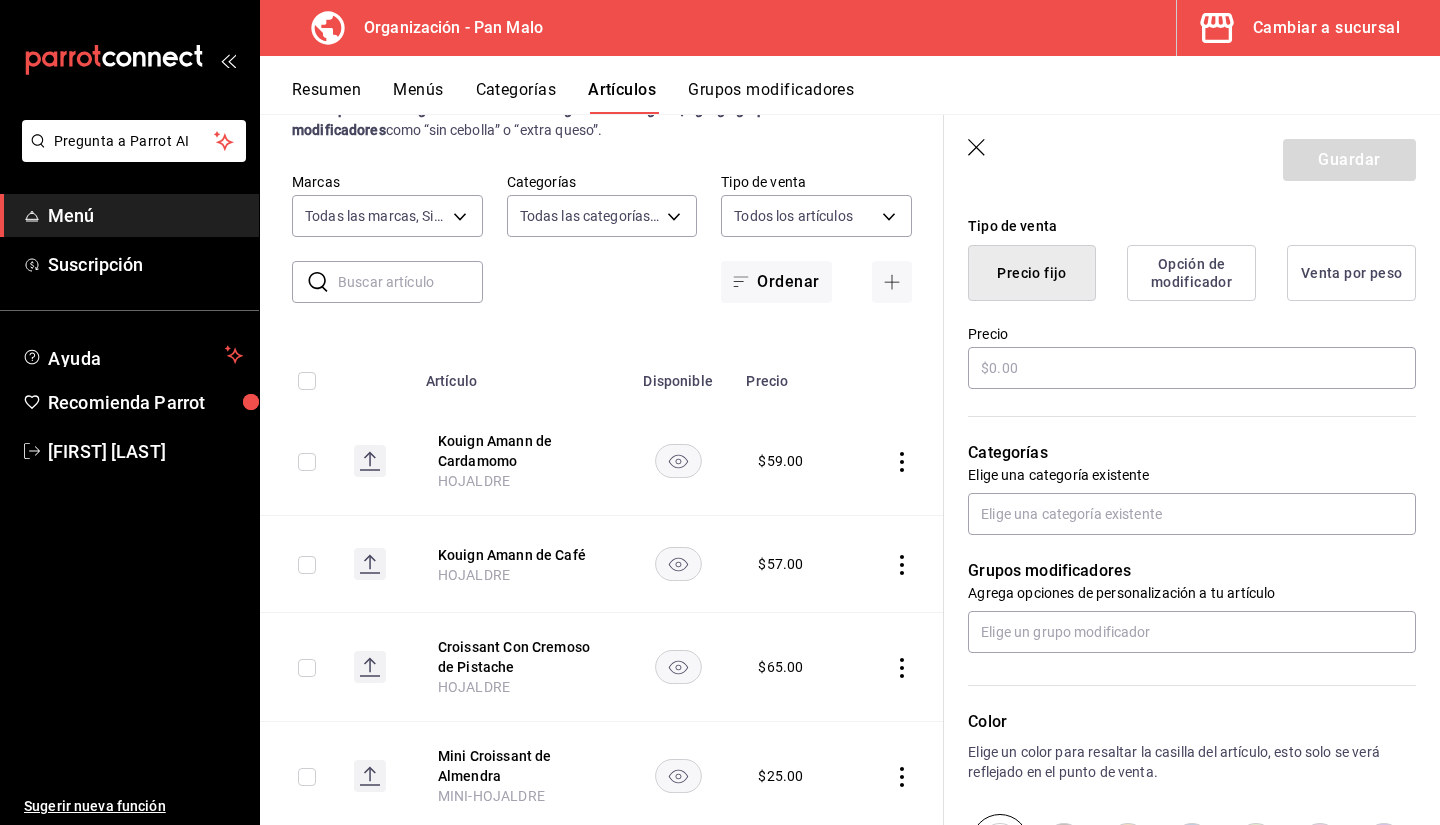 scroll, scrollTop: 482, scrollLeft: 0, axis: vertical 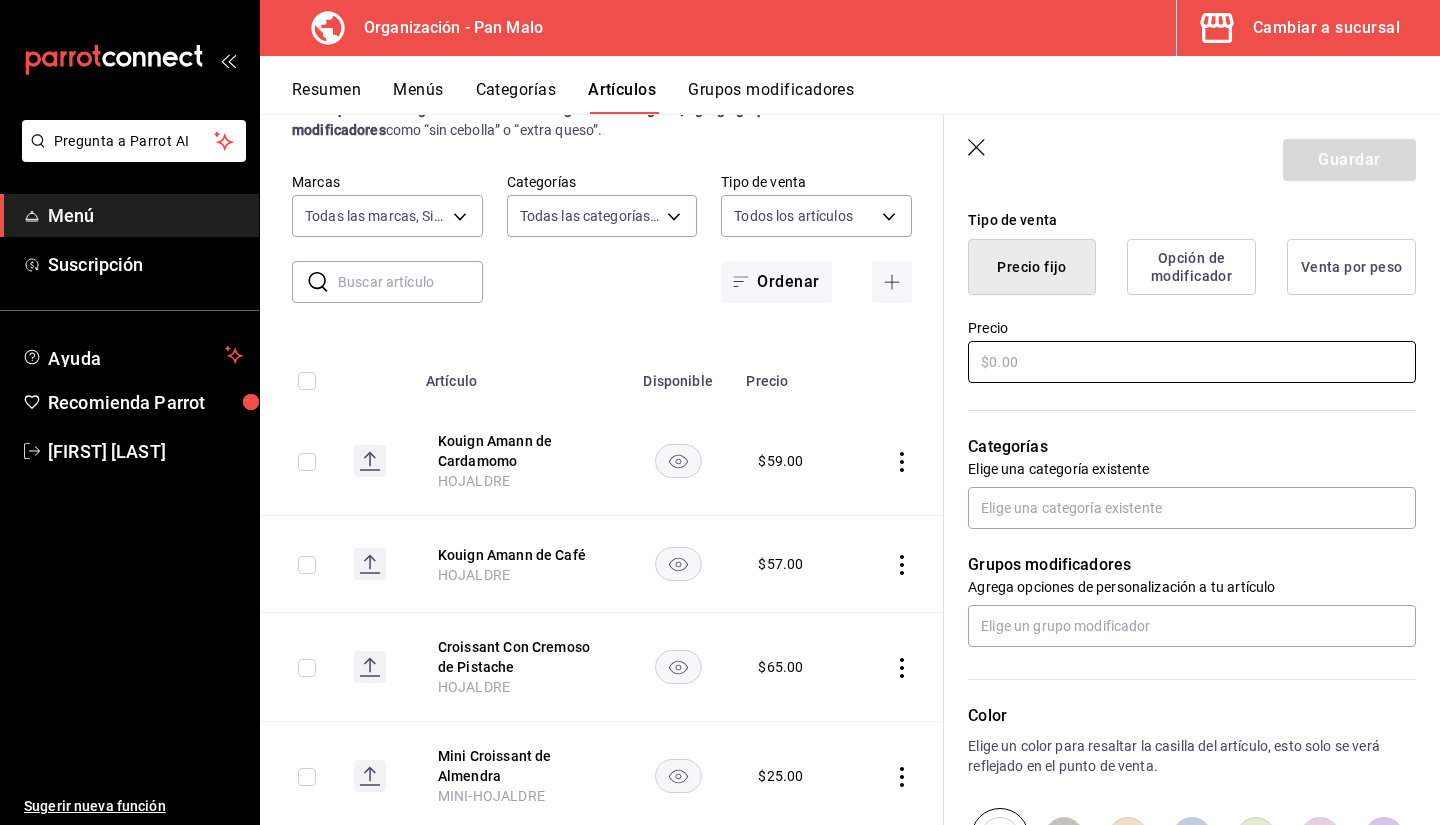 click at bounding box center [1192, 362] 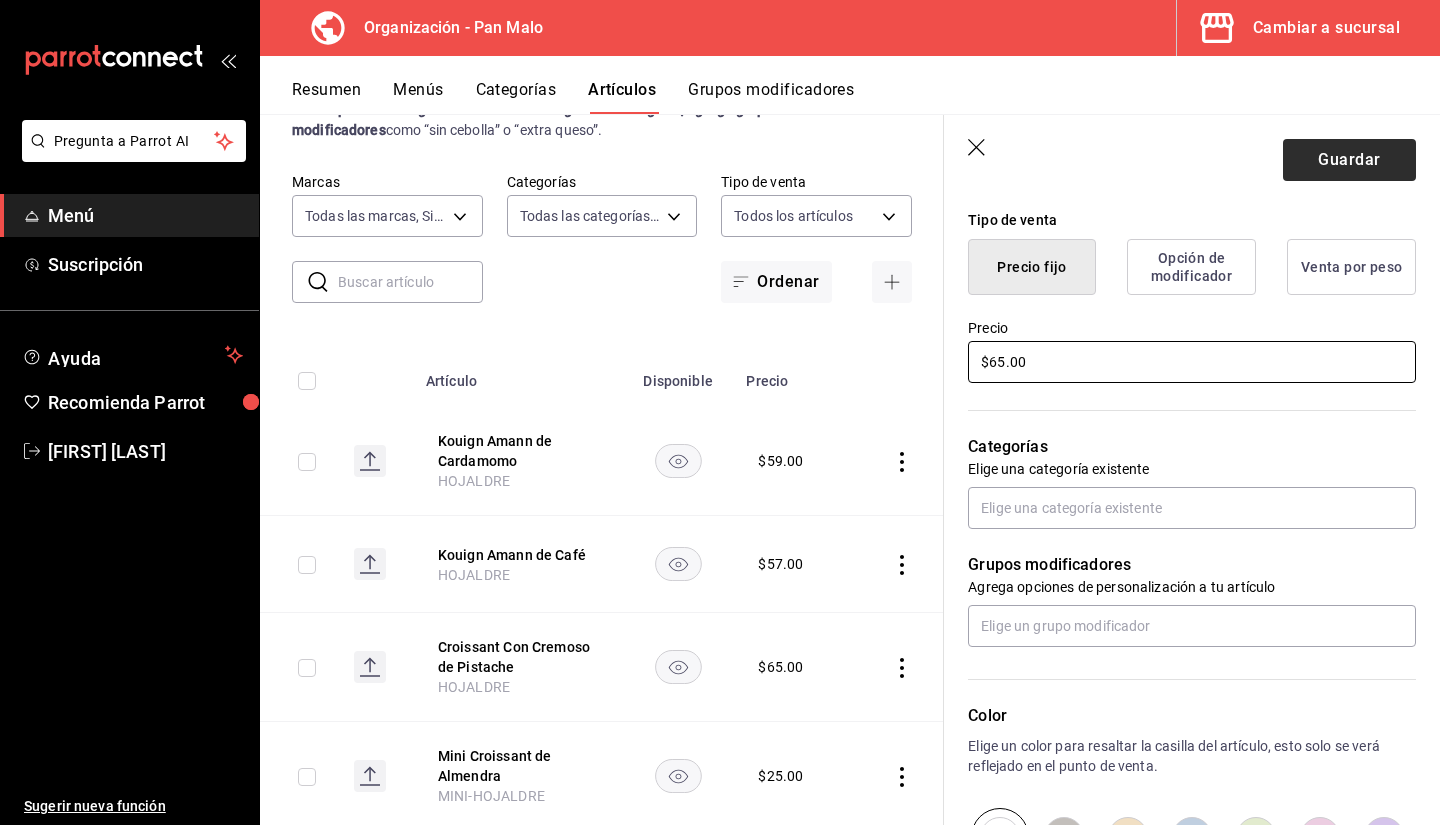 type on "$65.00" 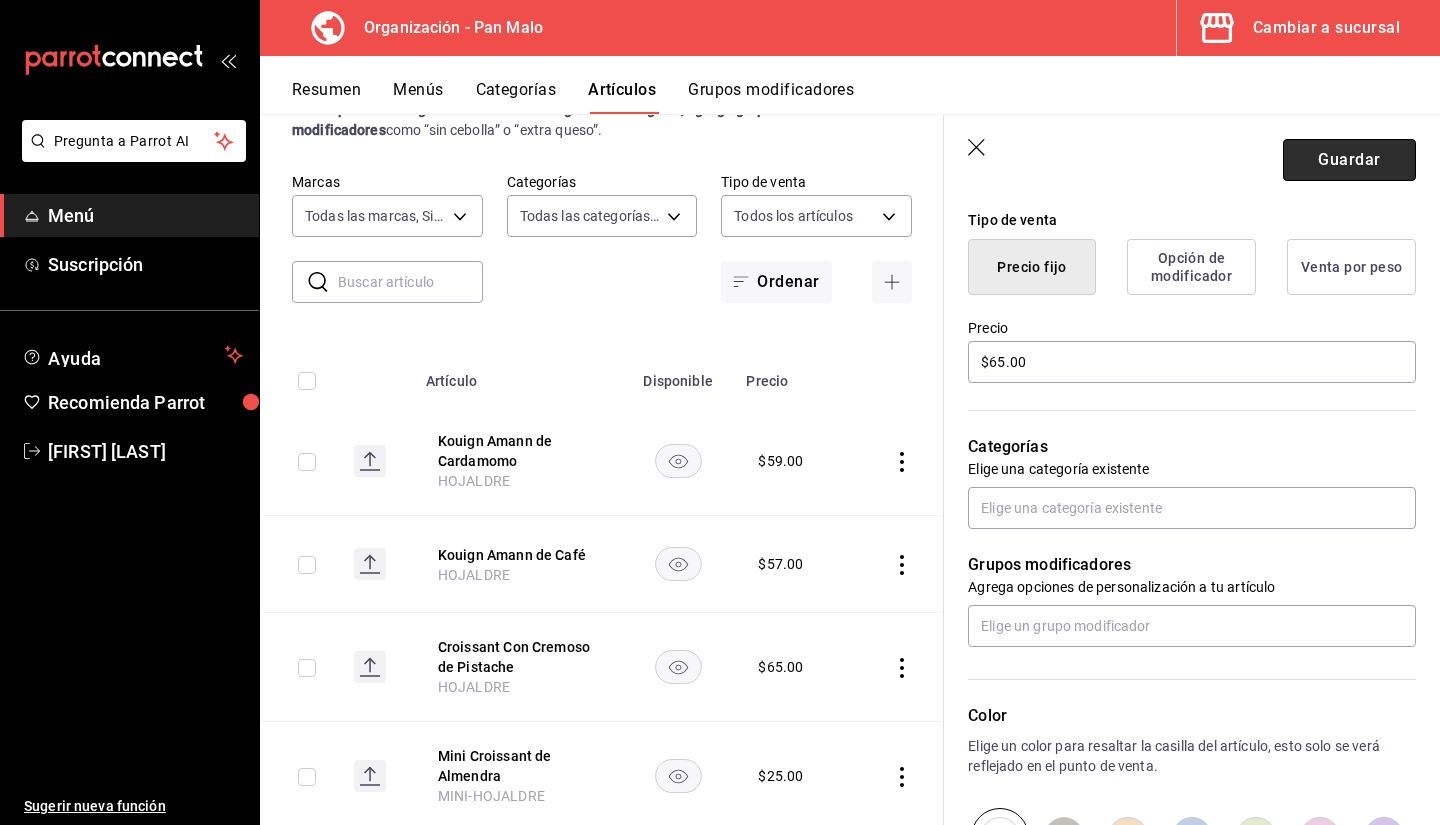 click on "Guardar" at bounding box center (1349, 160) 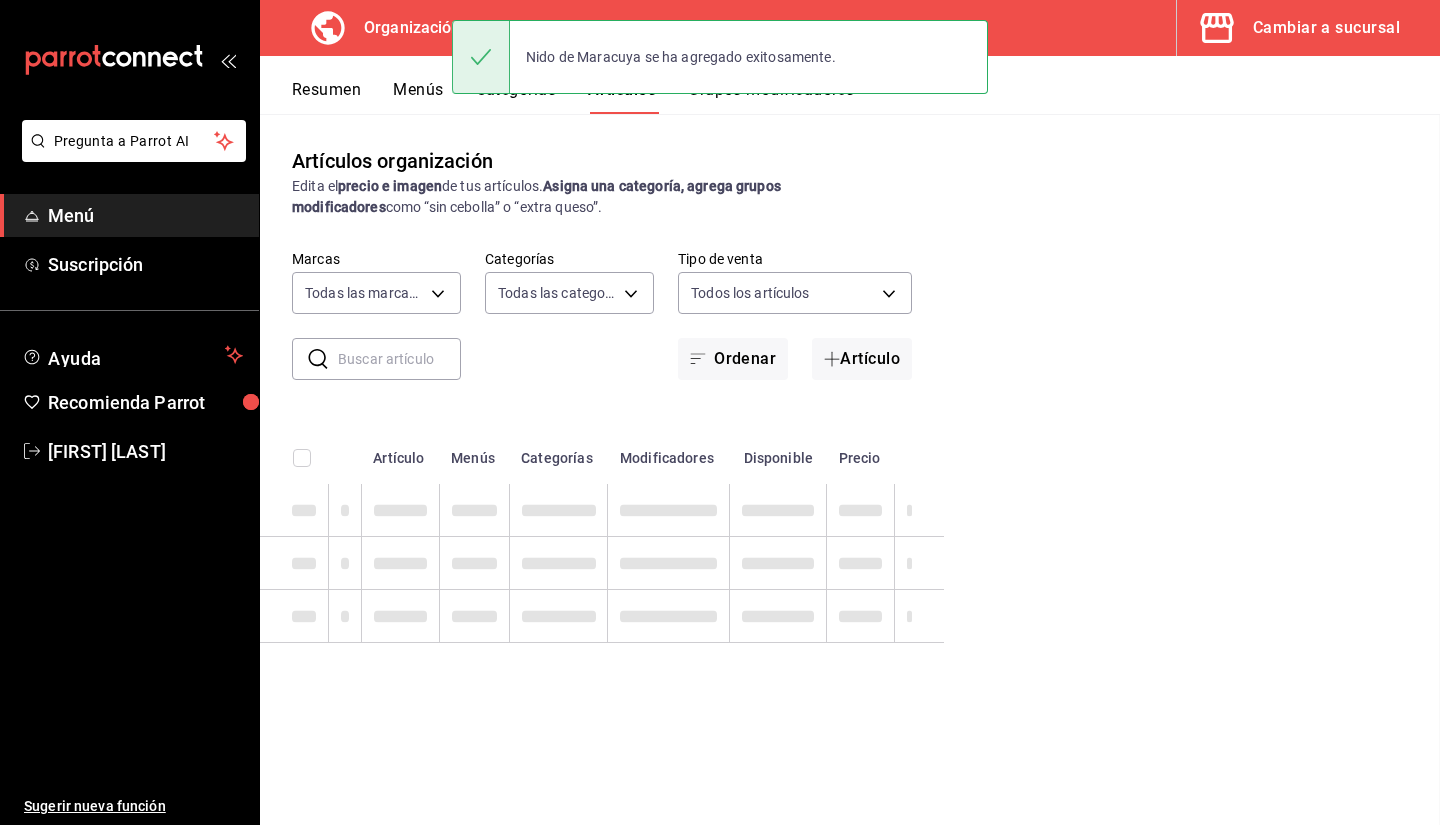 scroll, scrollTop: 0, scrollLeft: 0, axis: both 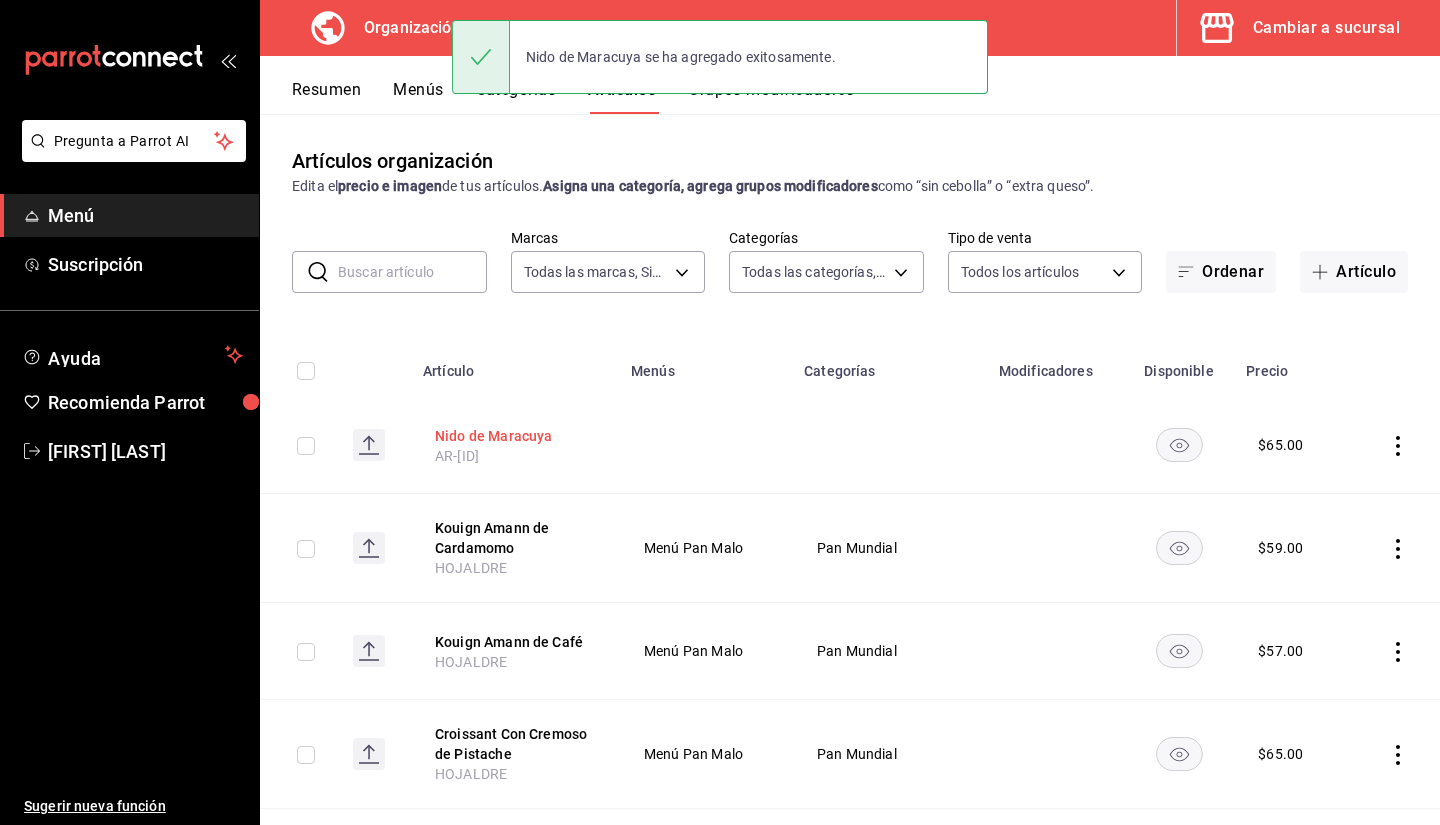 click on "Nido de Maracuya" at bounding box center [515, 436] 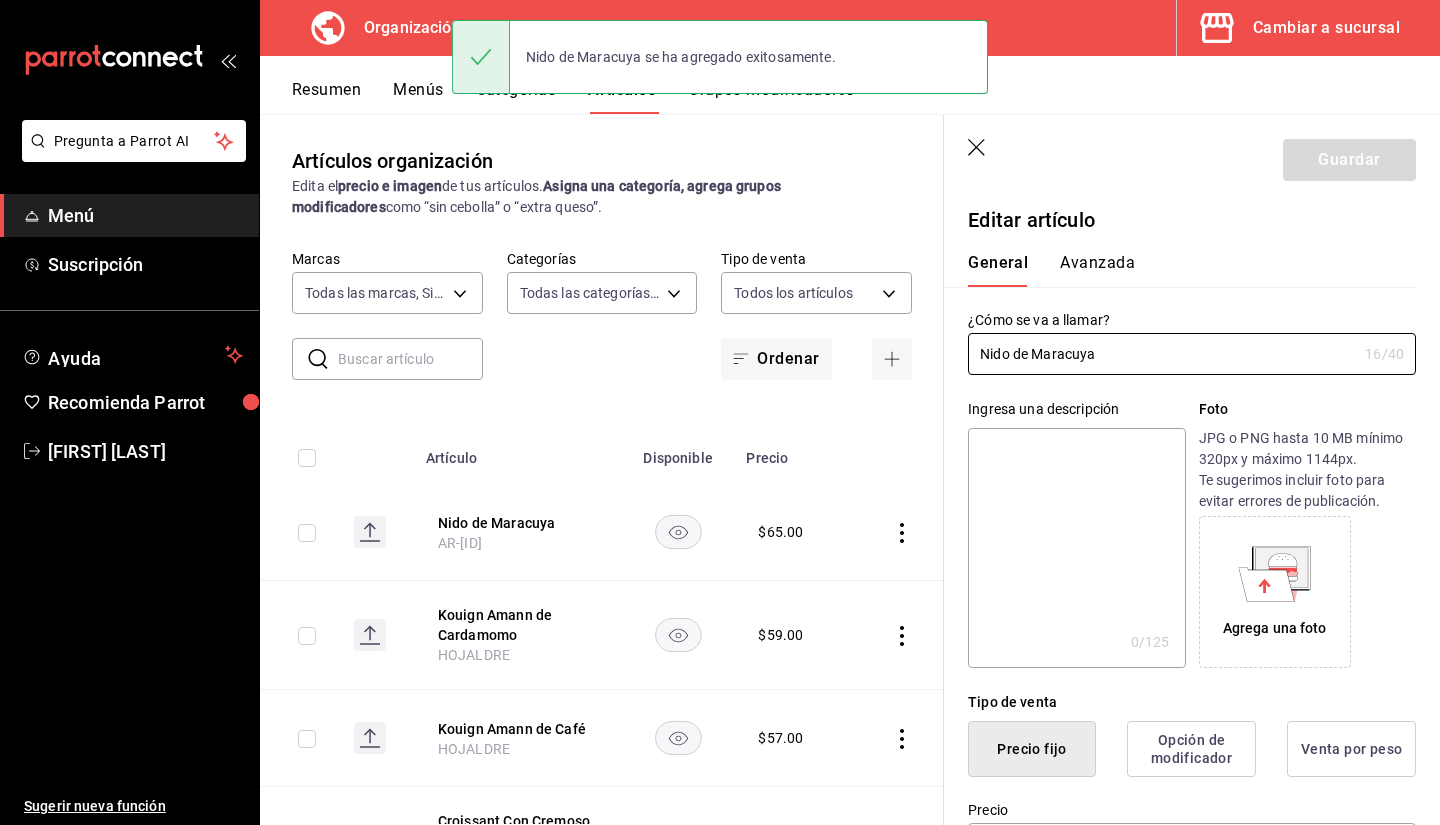 type on "$65.00" 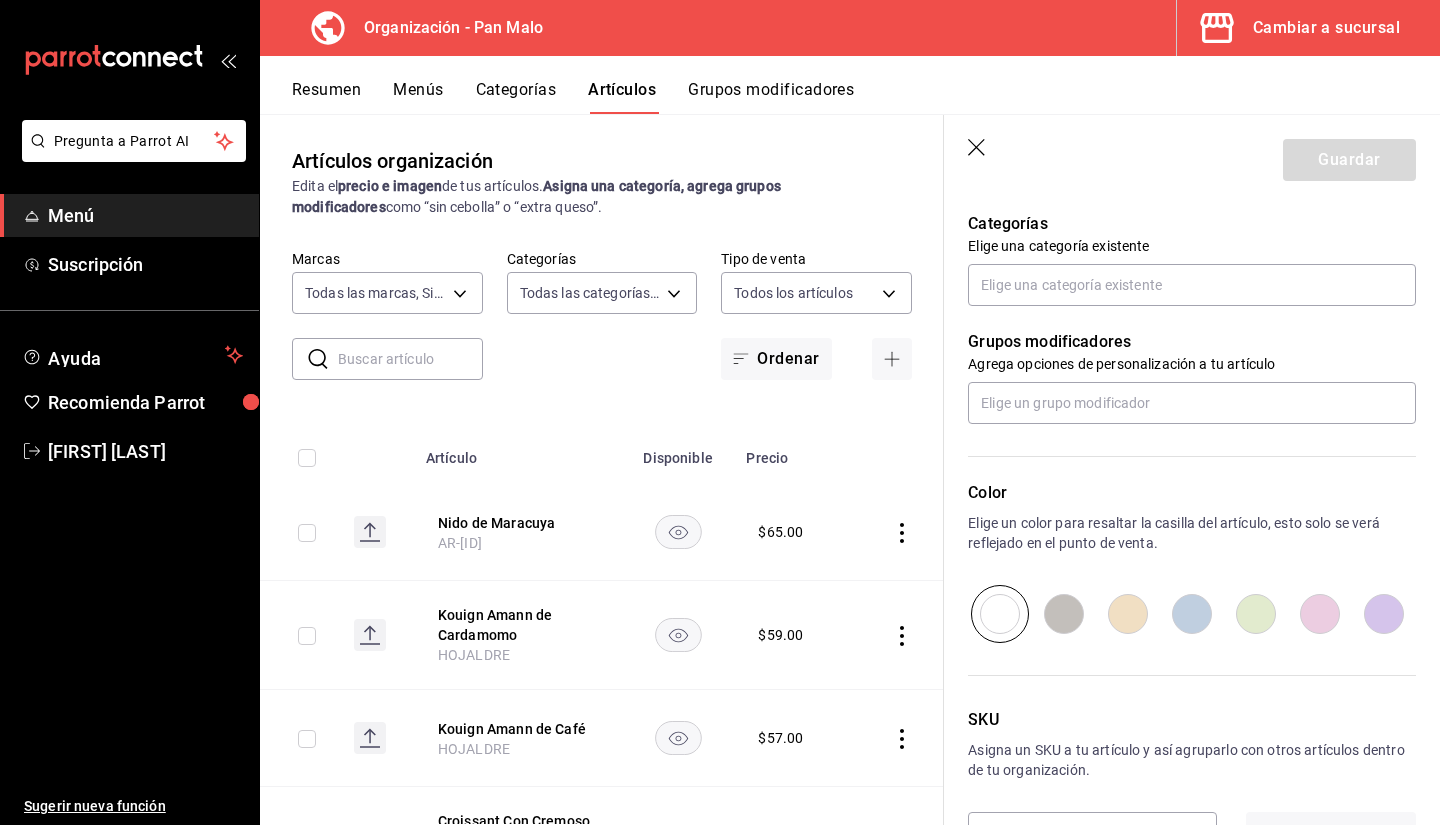 scroll, scrollTop: 760, scrollLeft: 0, axis: vertical 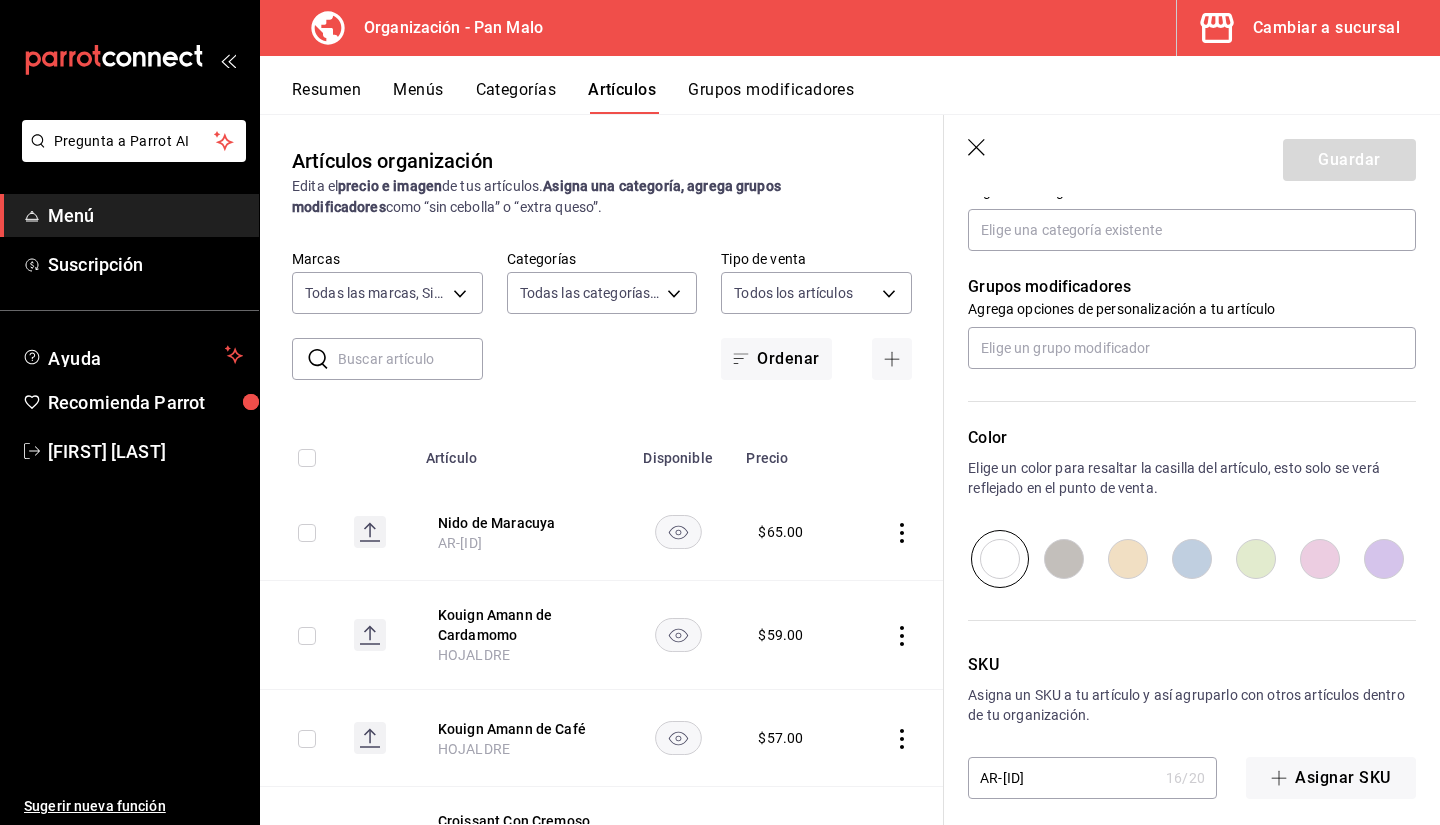 click on "AR-[ID] 16 / 20 ​" at bounding box center (1092, 778) 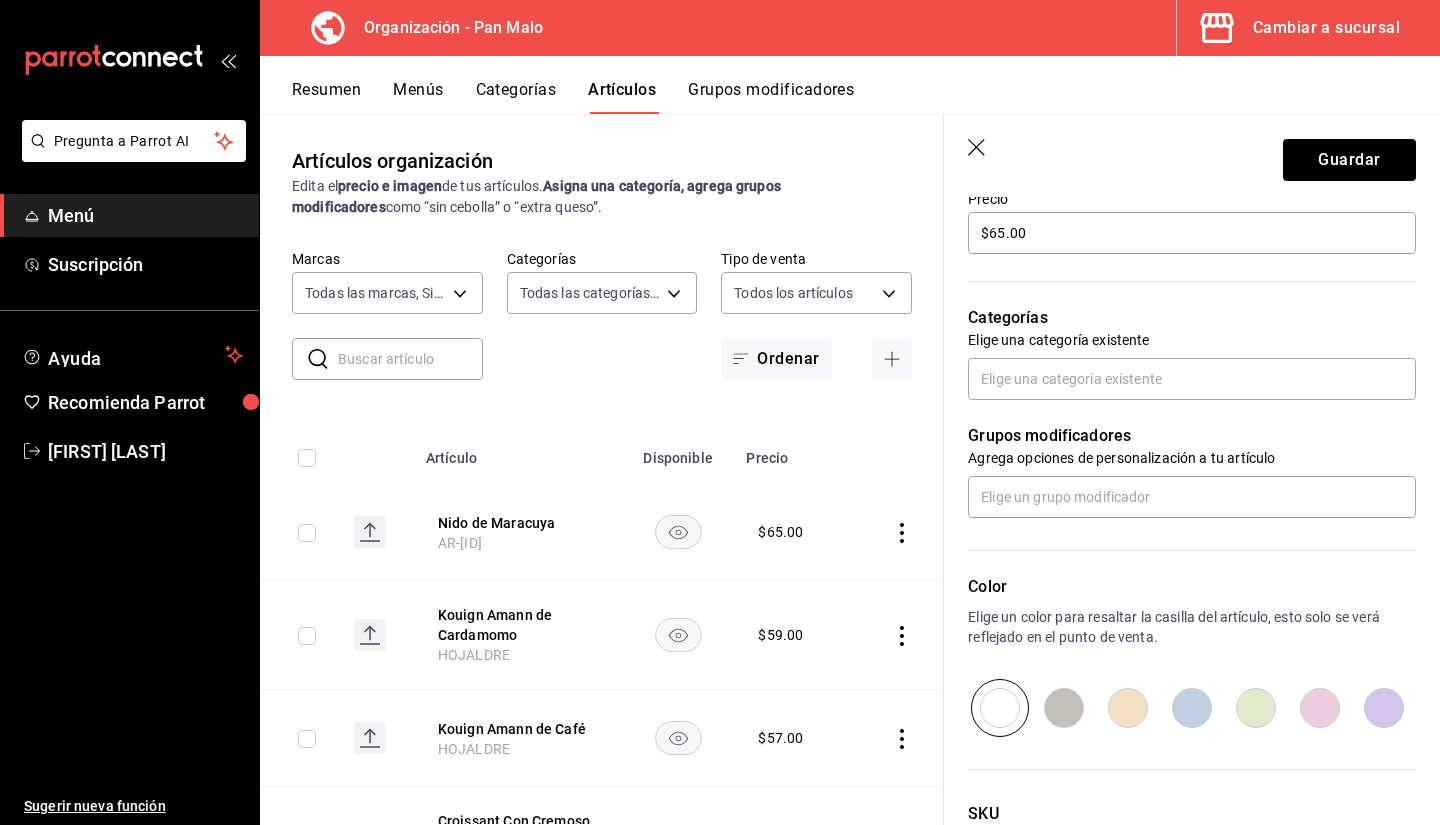 scroll, scrollTop: 609, scrollLeft: 0, axis: vertical 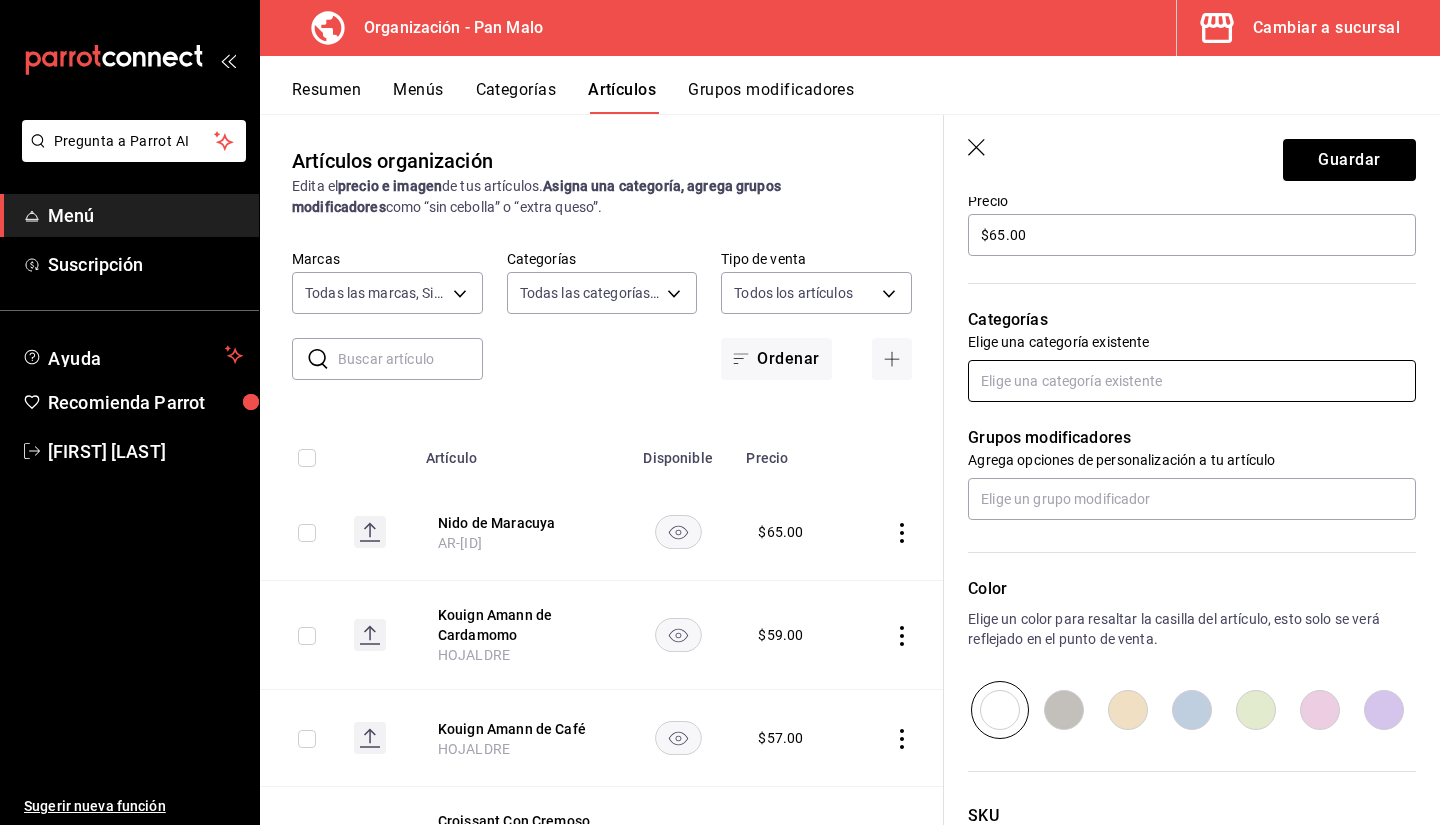 type on "HOJALDRE" 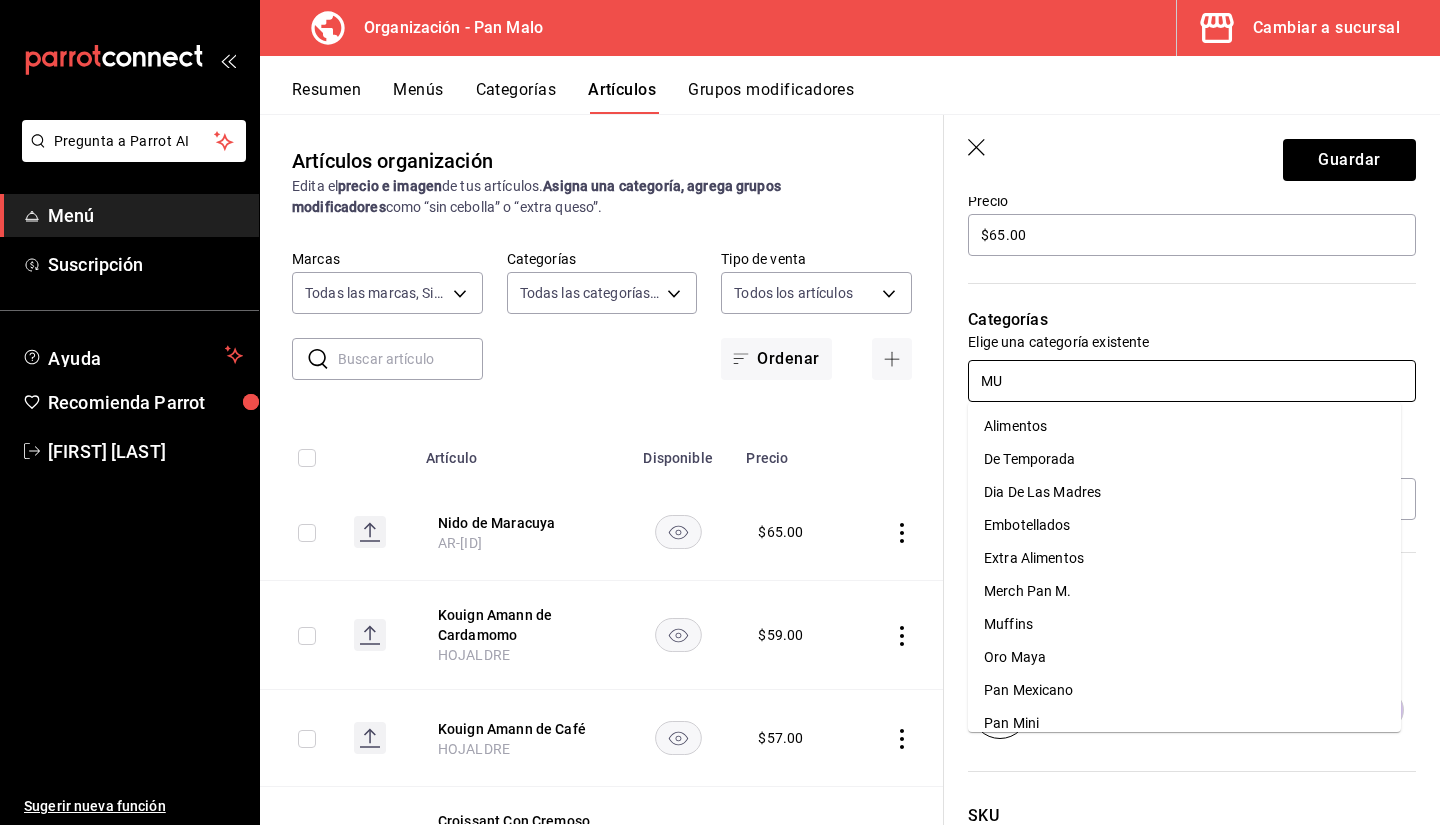 type on "MUN" 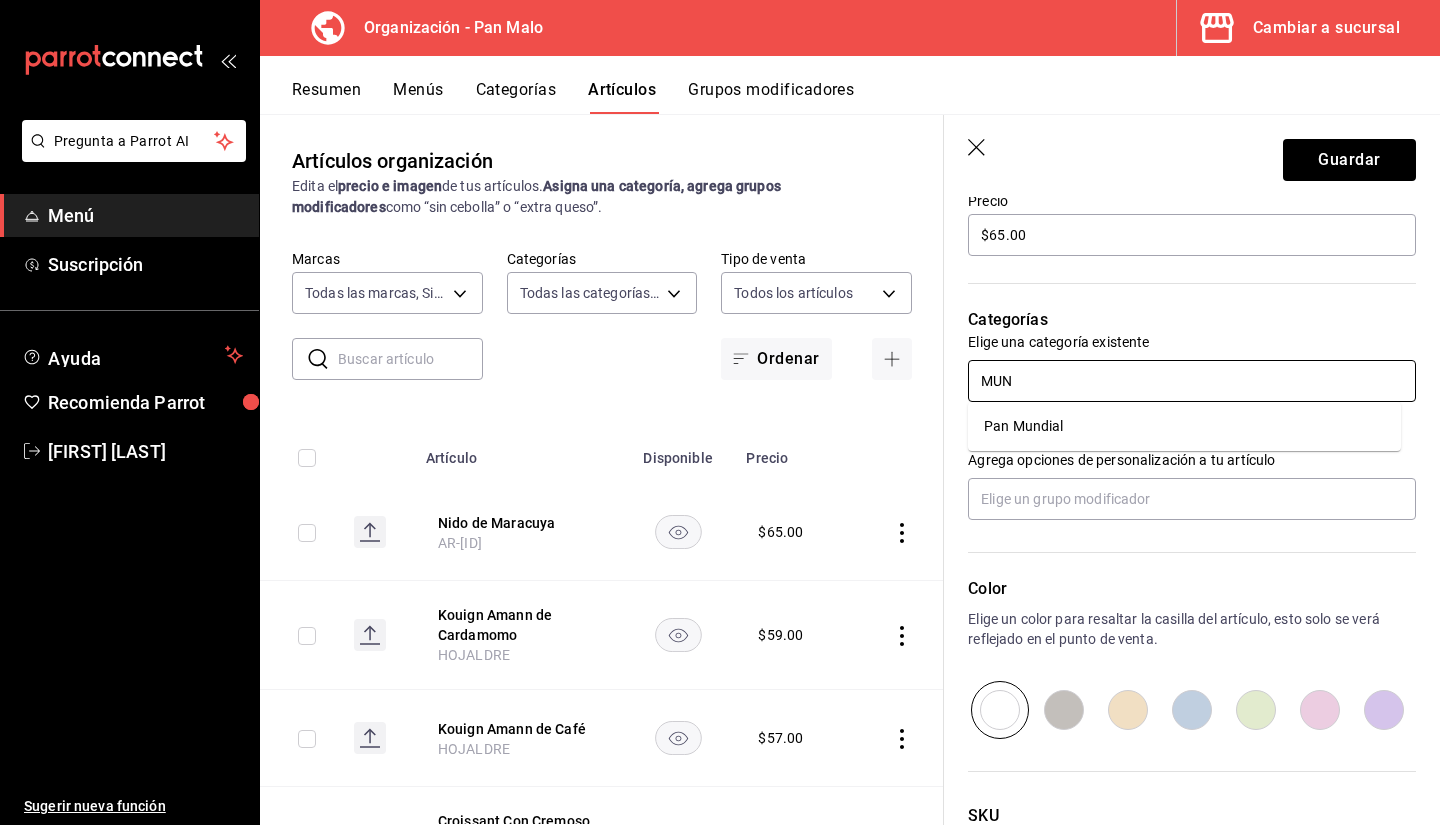 click on "Pan Mundial" at bounding box center [1184, 426] 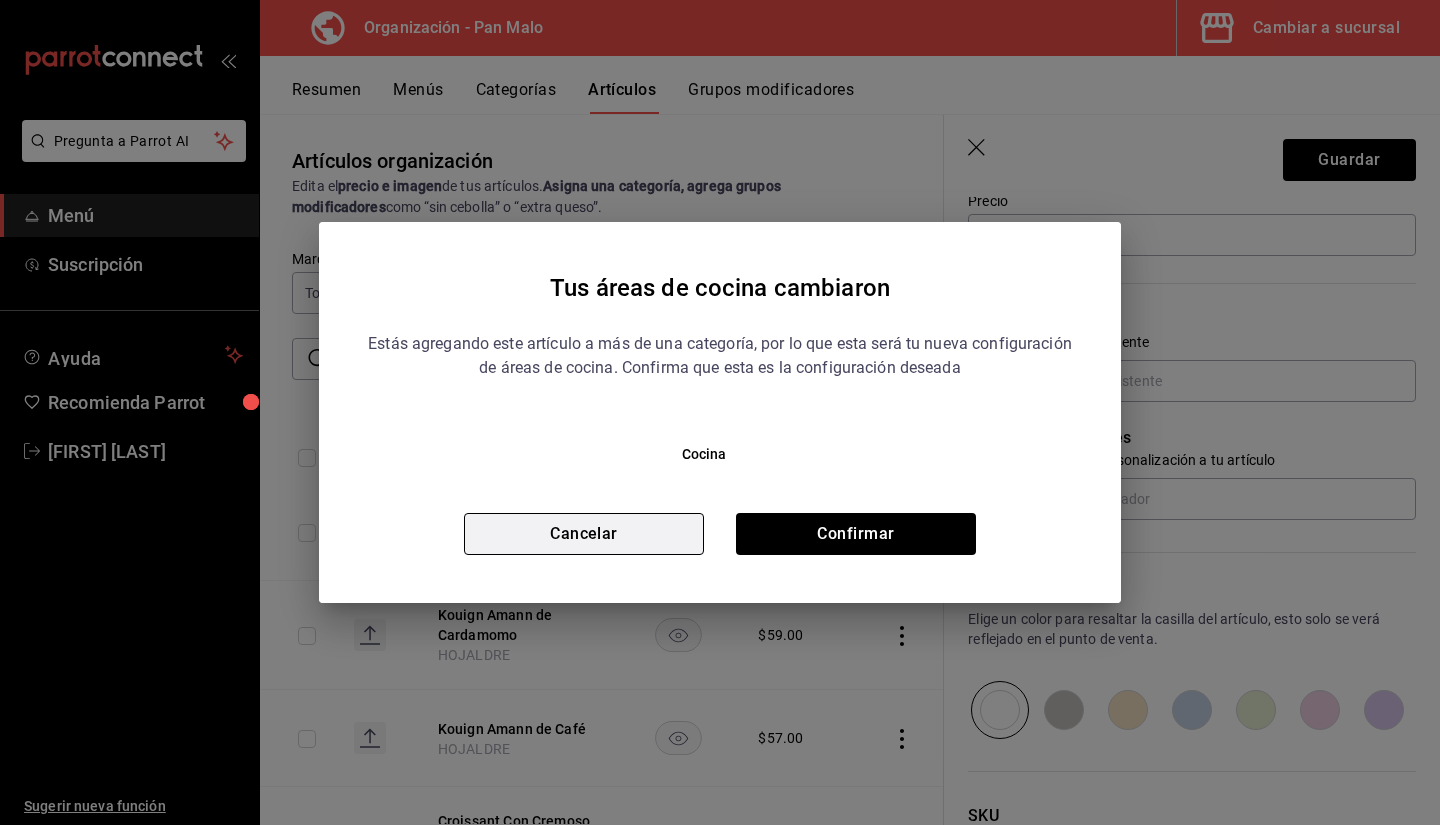 click on "Cancelar" at bounding box center (584, 534) 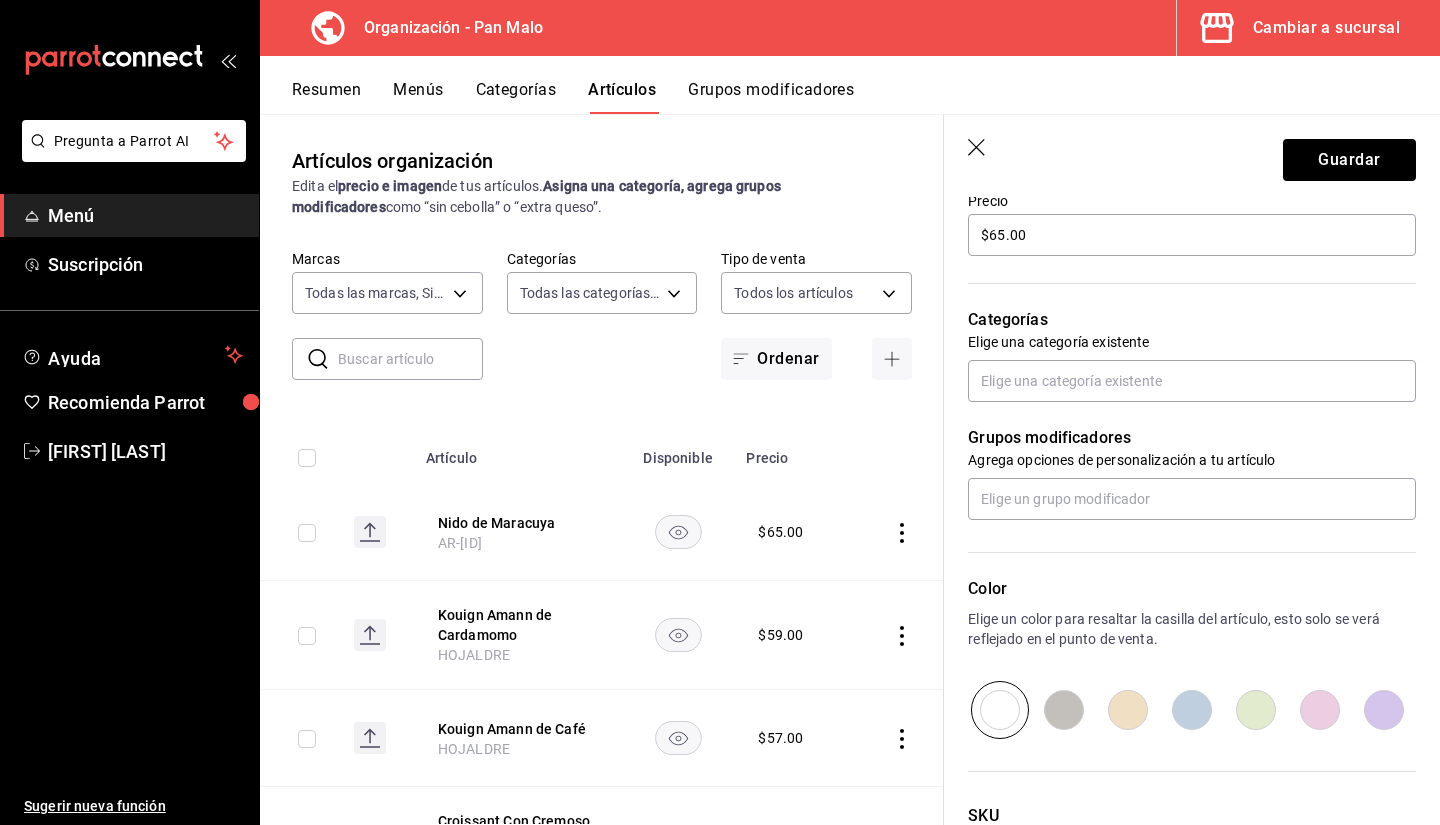 click on "Grupos modificadores Agrega opciones de personalización a tu artículo" at bounding box center [1180, 461] 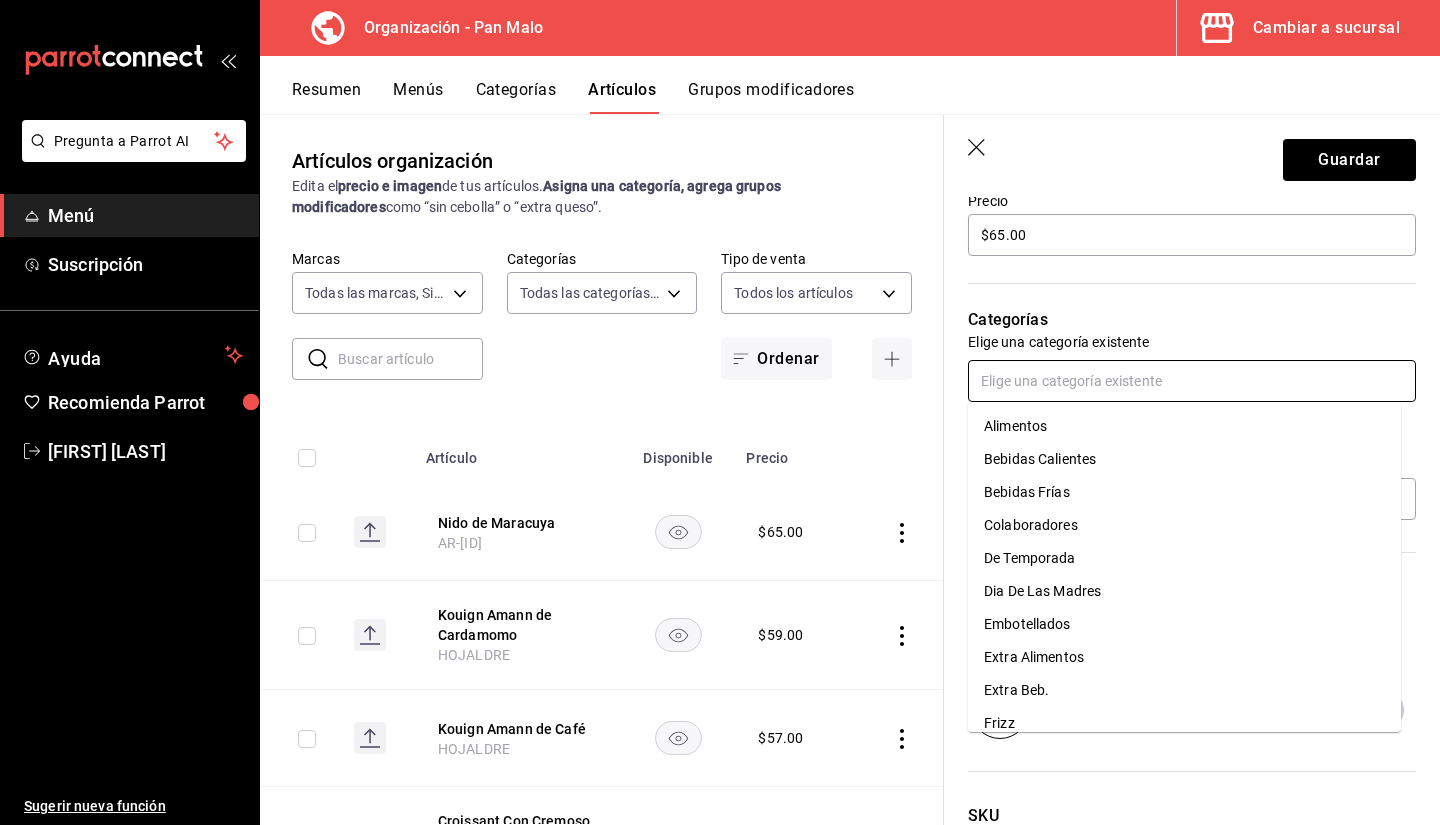 click at bounding box center [1192, 381] 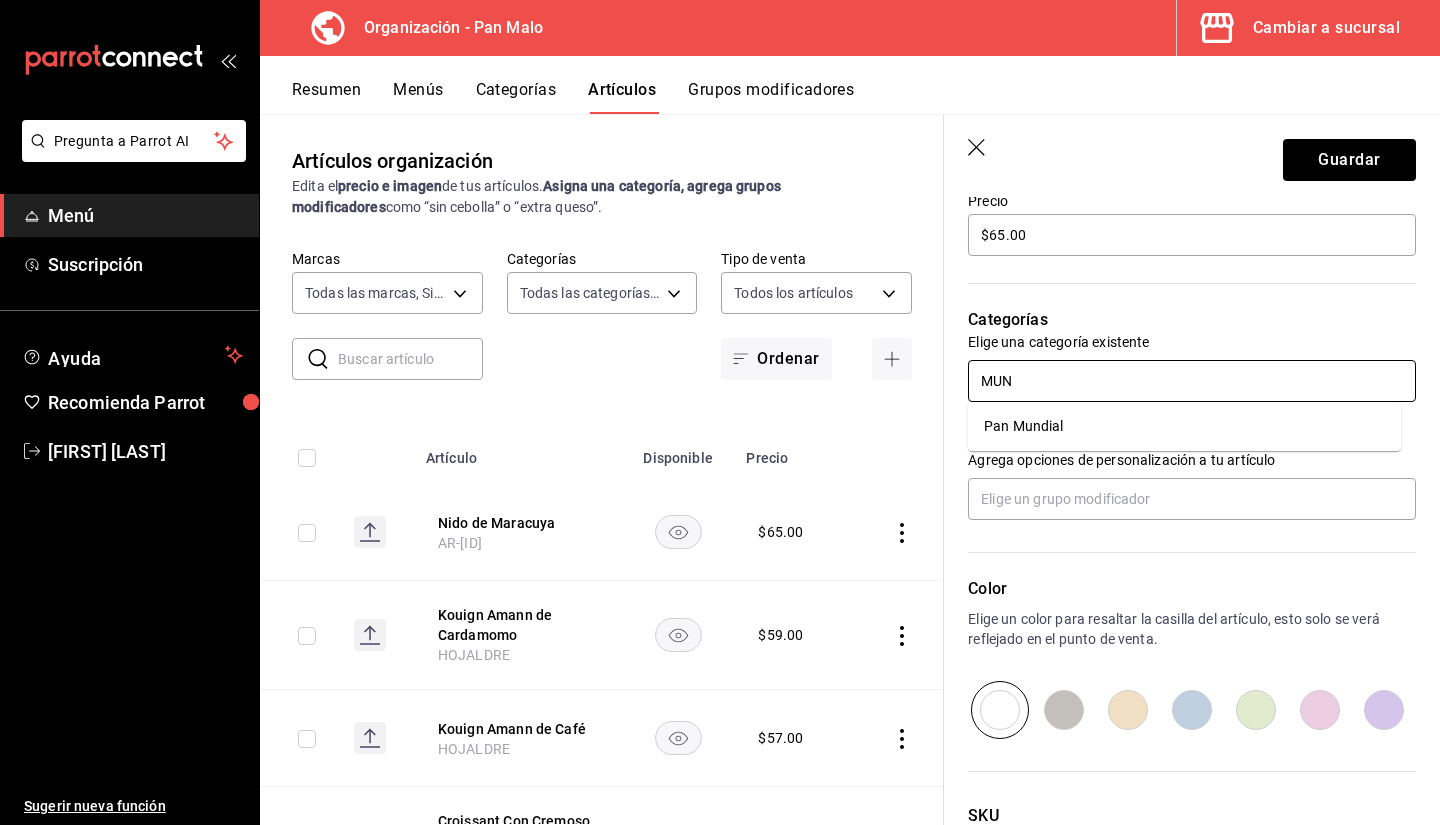 type on "MUND" 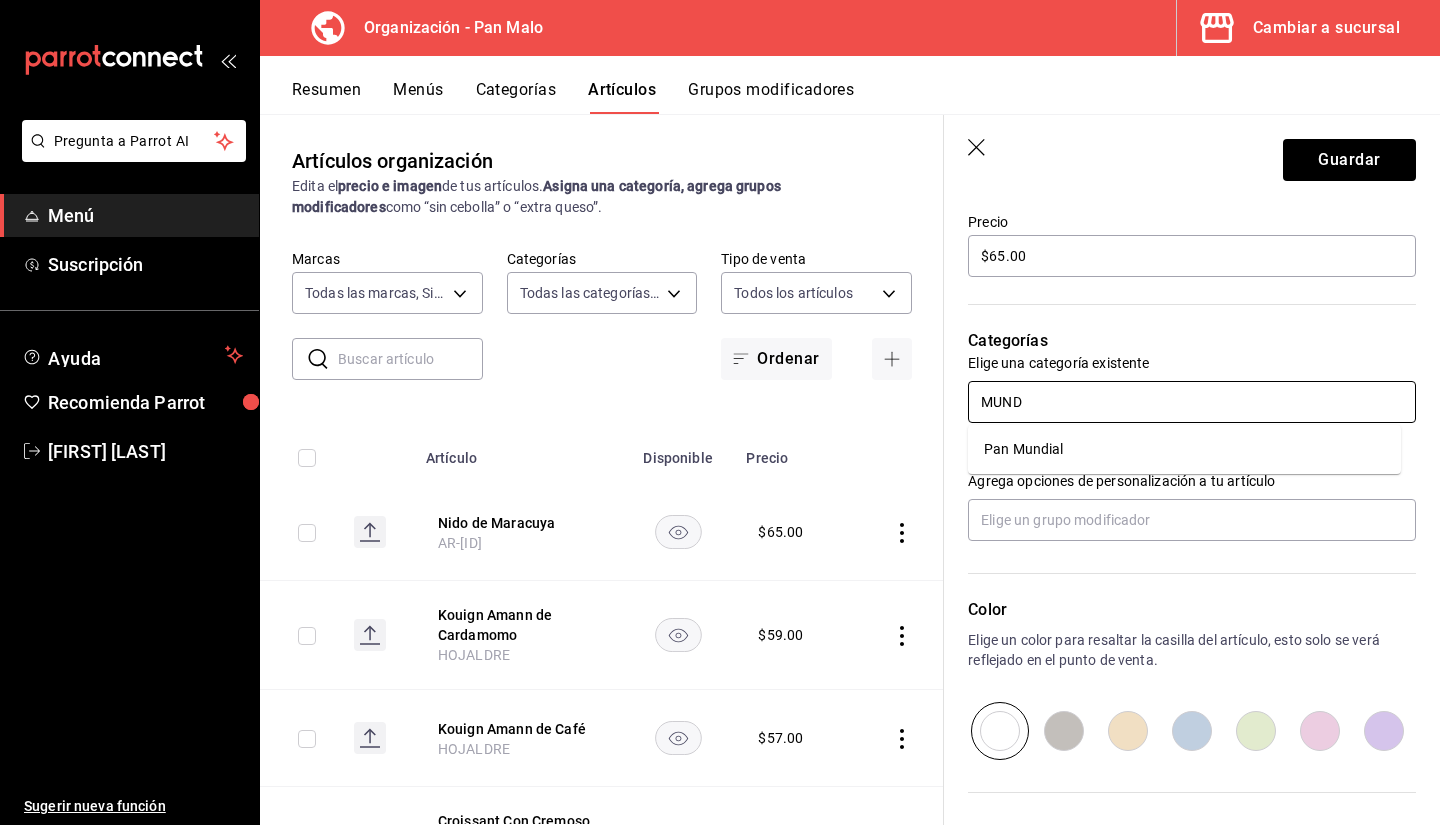 scroll, scrollTop: 586, scrollLeft: 0, axis: vertical 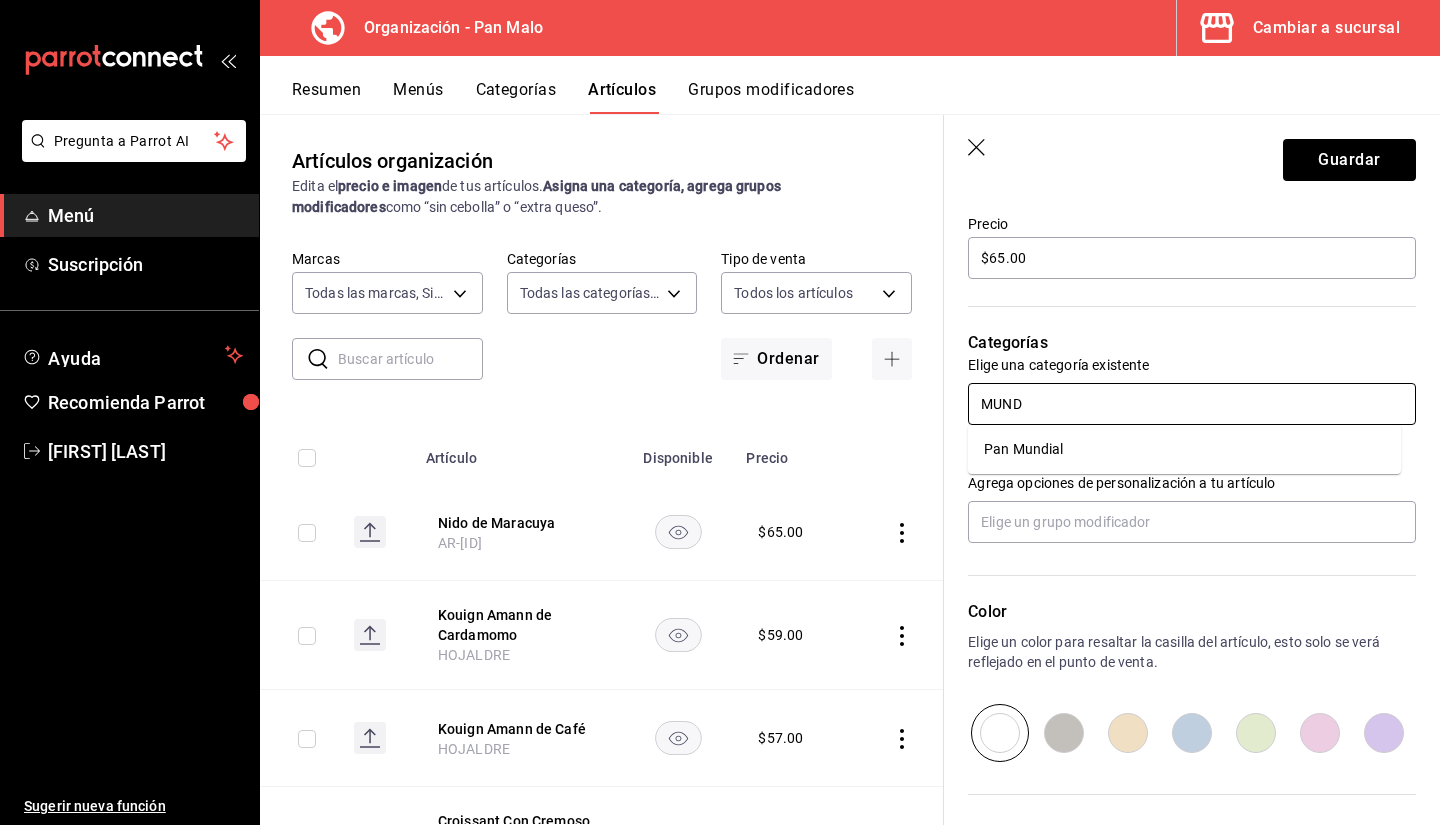 click on "Pan Mundial" at bounding box center [1184, 449] 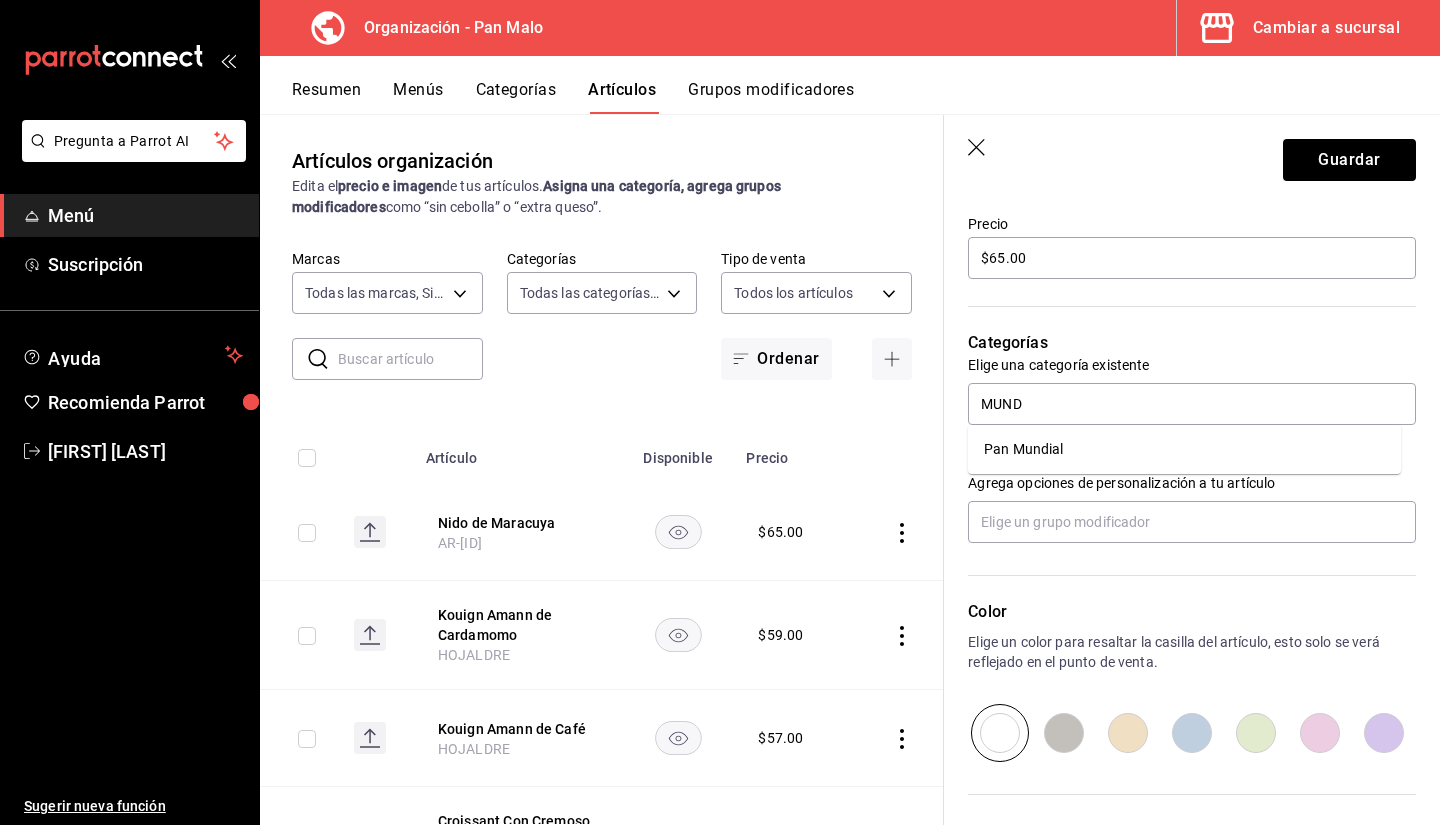 type 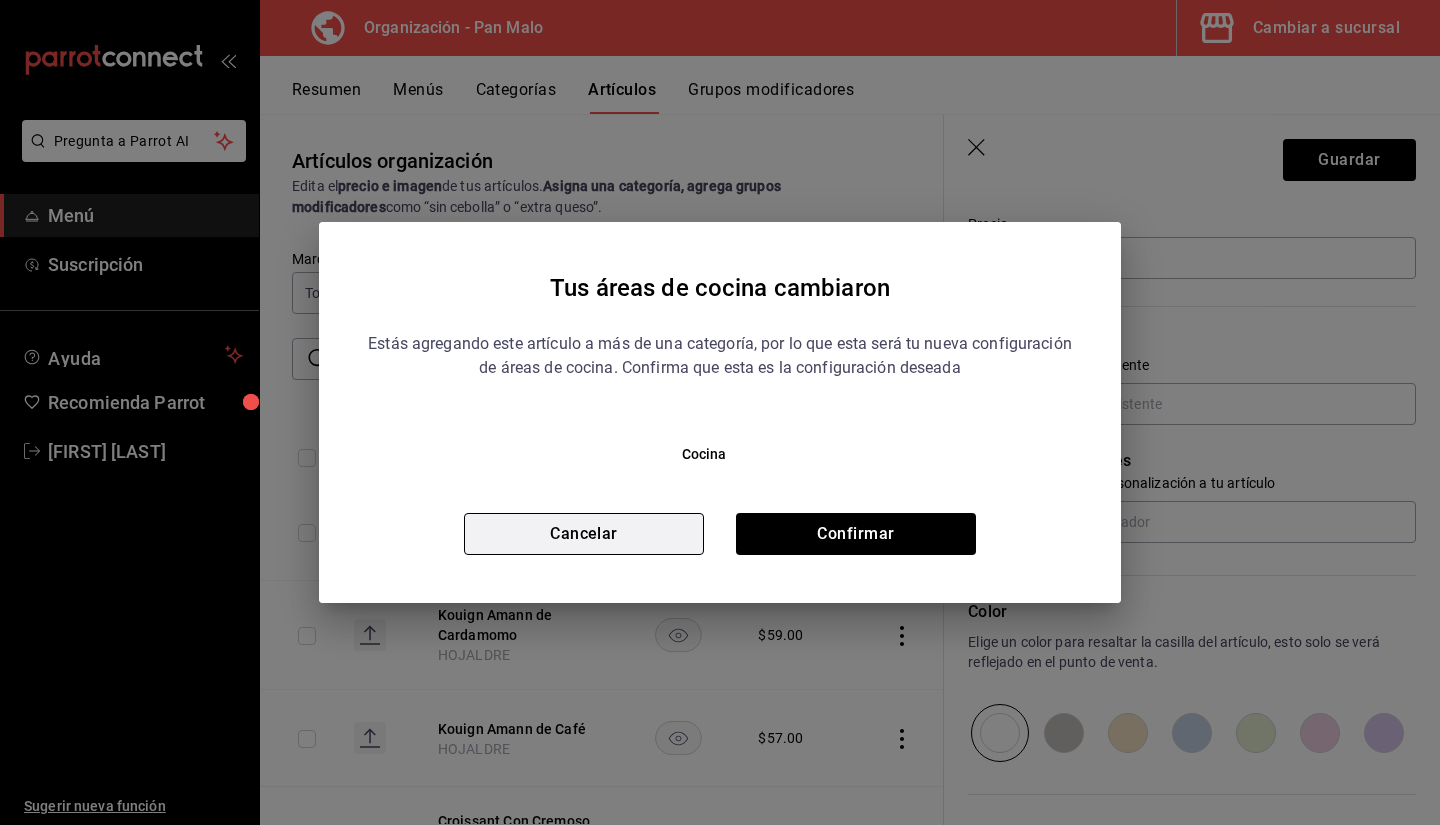 click on "Cancelar" at bounding box center [584, 534] 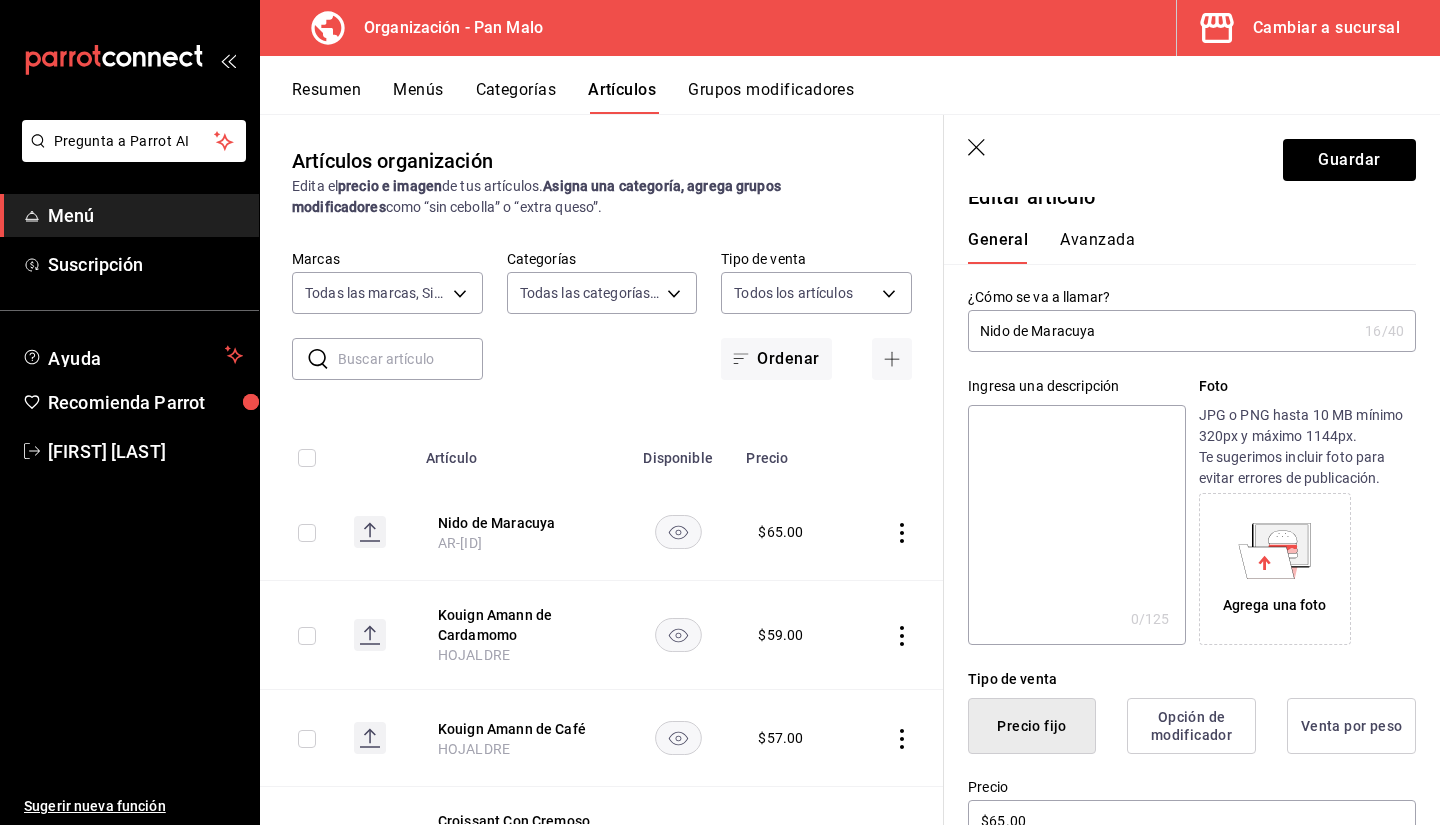scroll, scrollTop: 0, scrollLeft: 0, axis: both 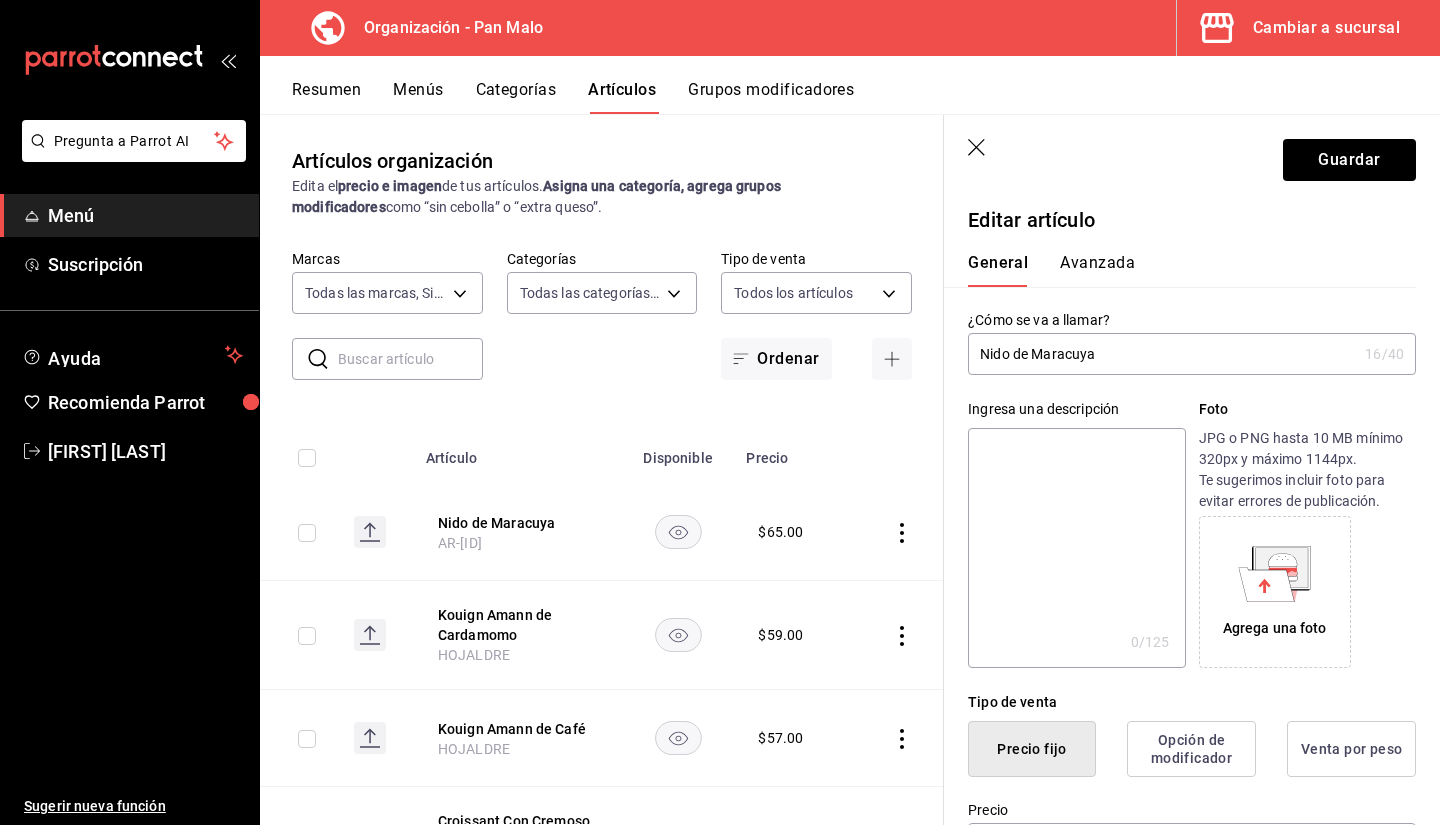 click on "Avanzada" at bounding box center [1097, 270] 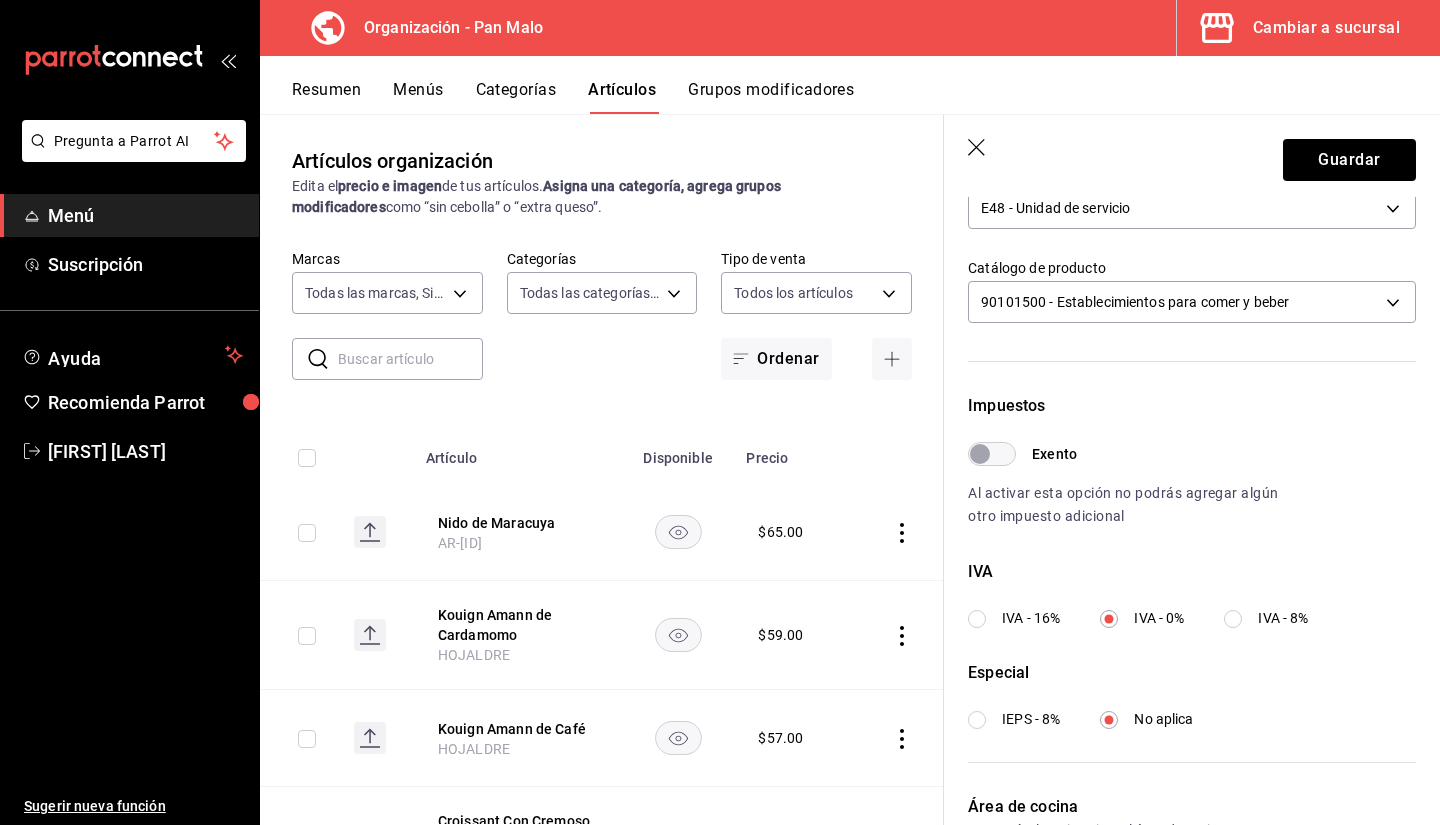 scroll, scrollTop: 587, scrollLeft: 0, axis: vertical 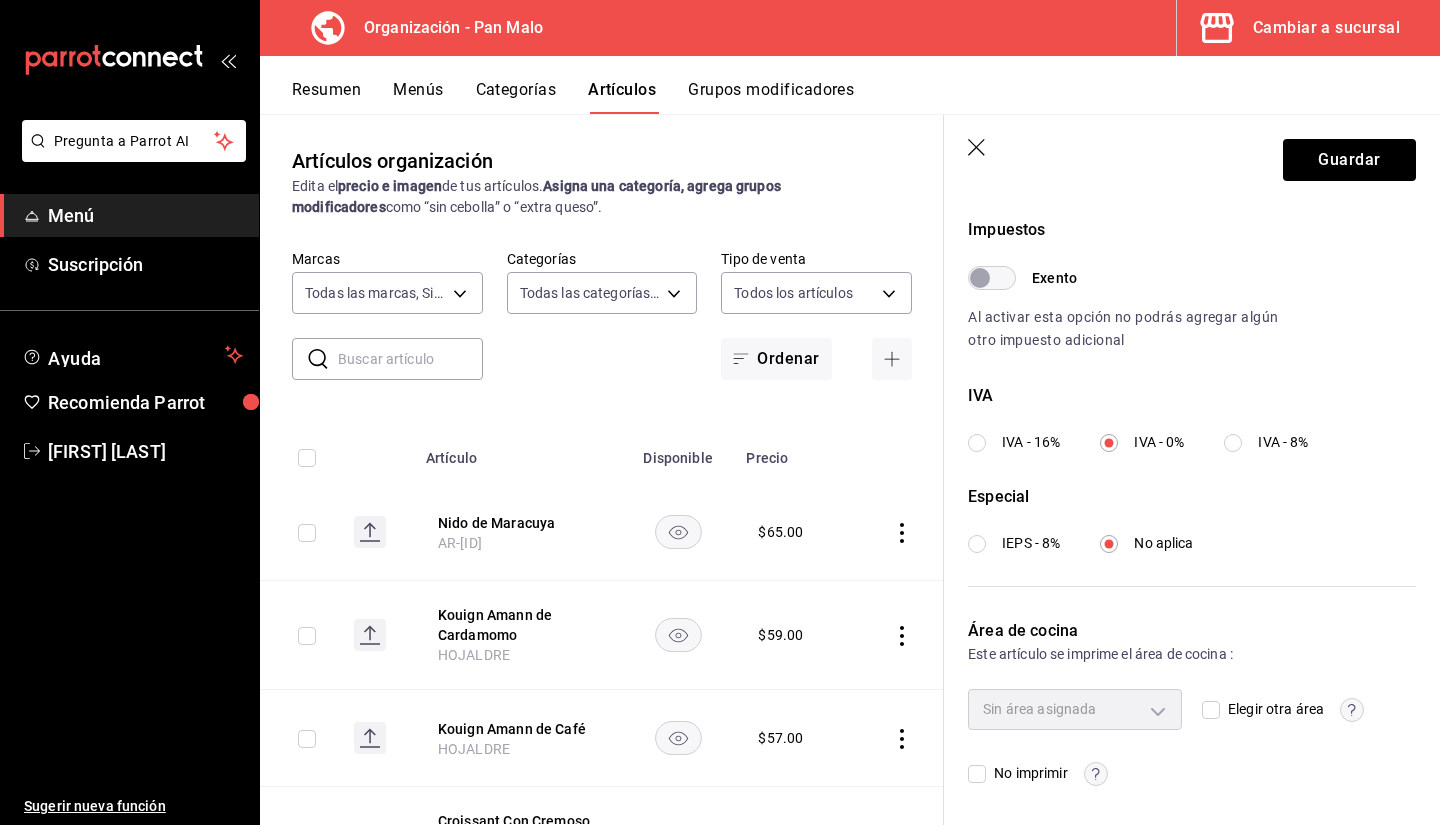 click on "Sin área asignada" at bounding box center [1075, 709] 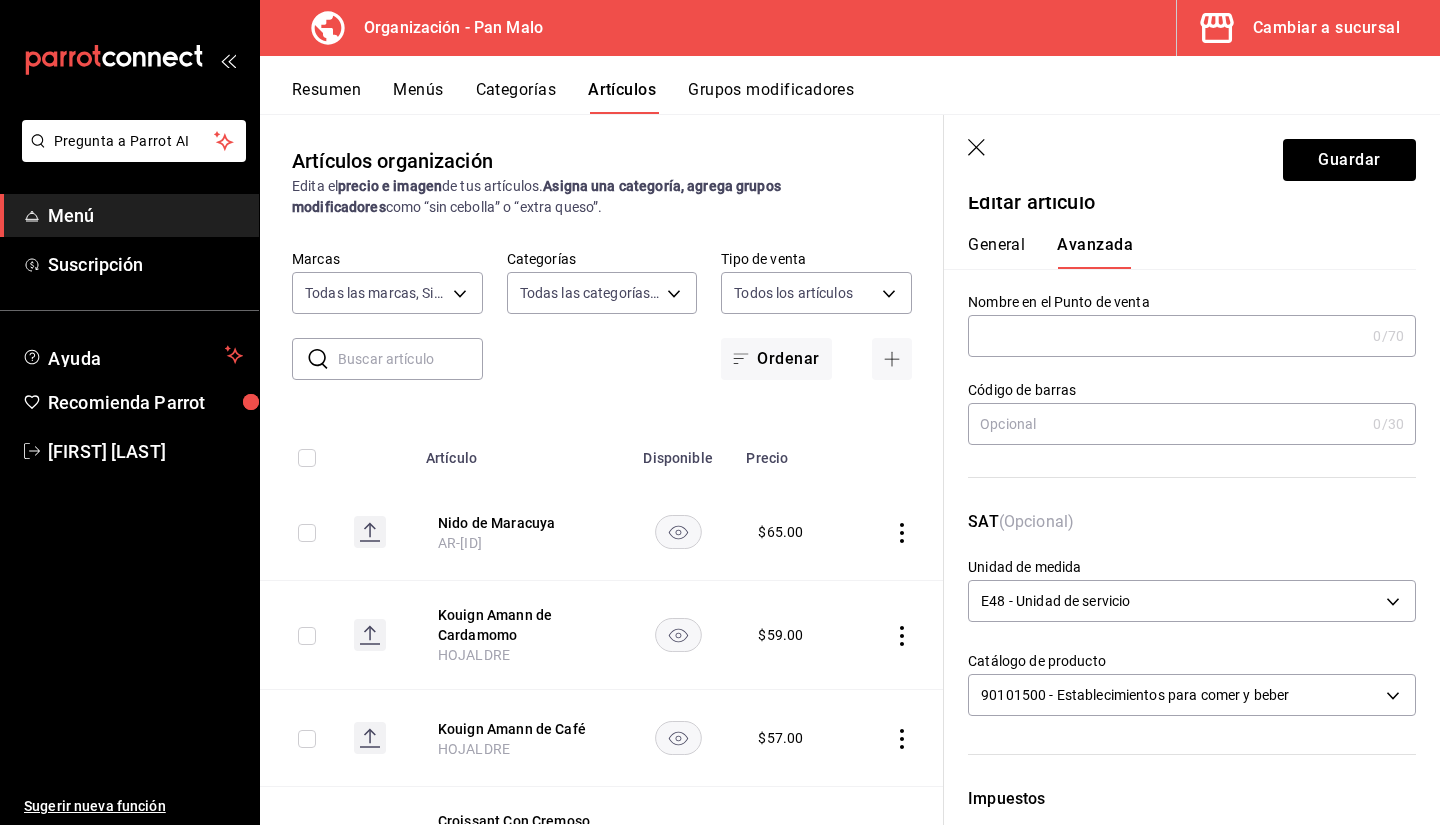 scroll, scrollTop: 0, scrollLeft: 0, axis: both 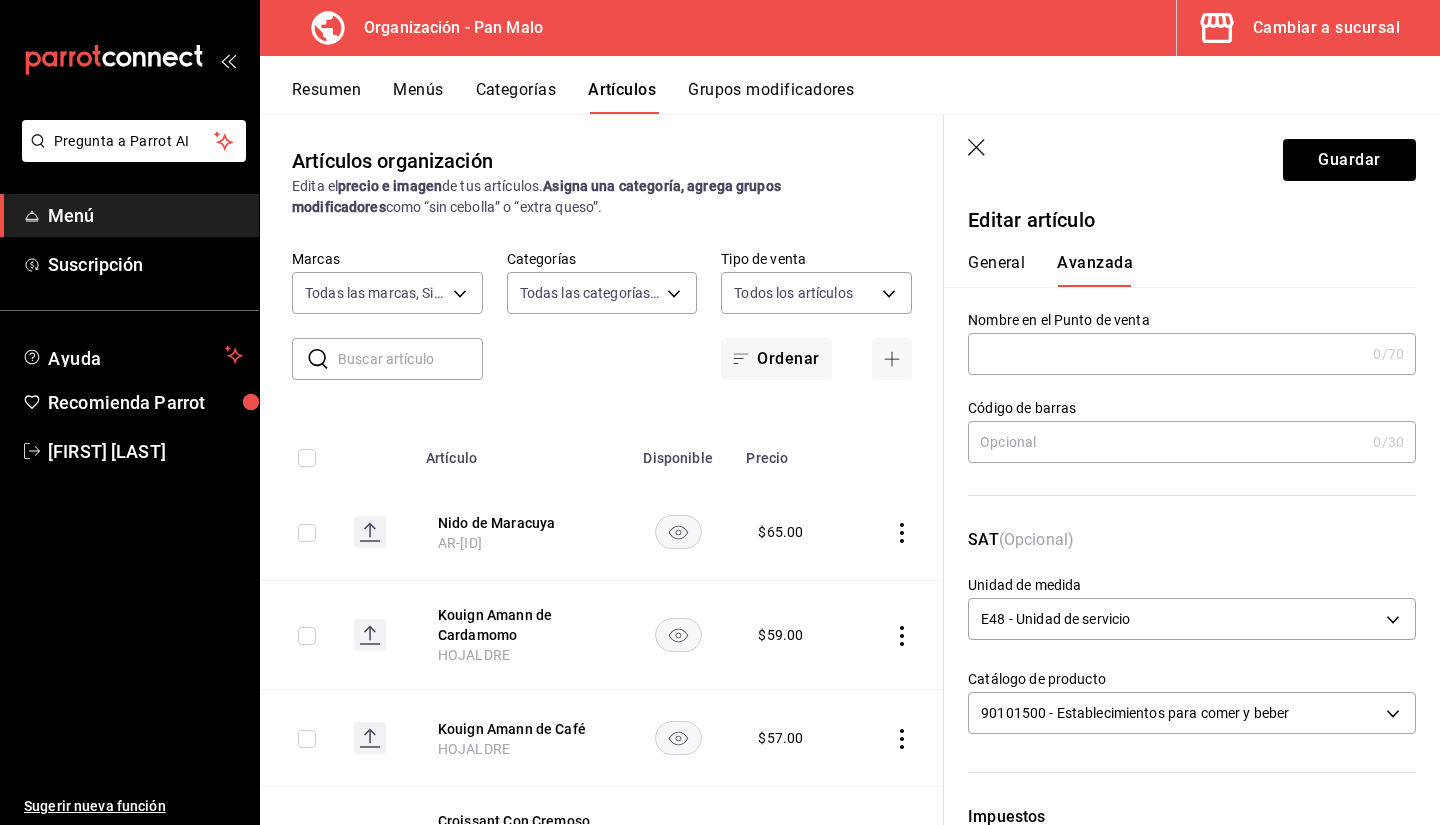 click on "Guardar" at bounding box center [1192, 156] 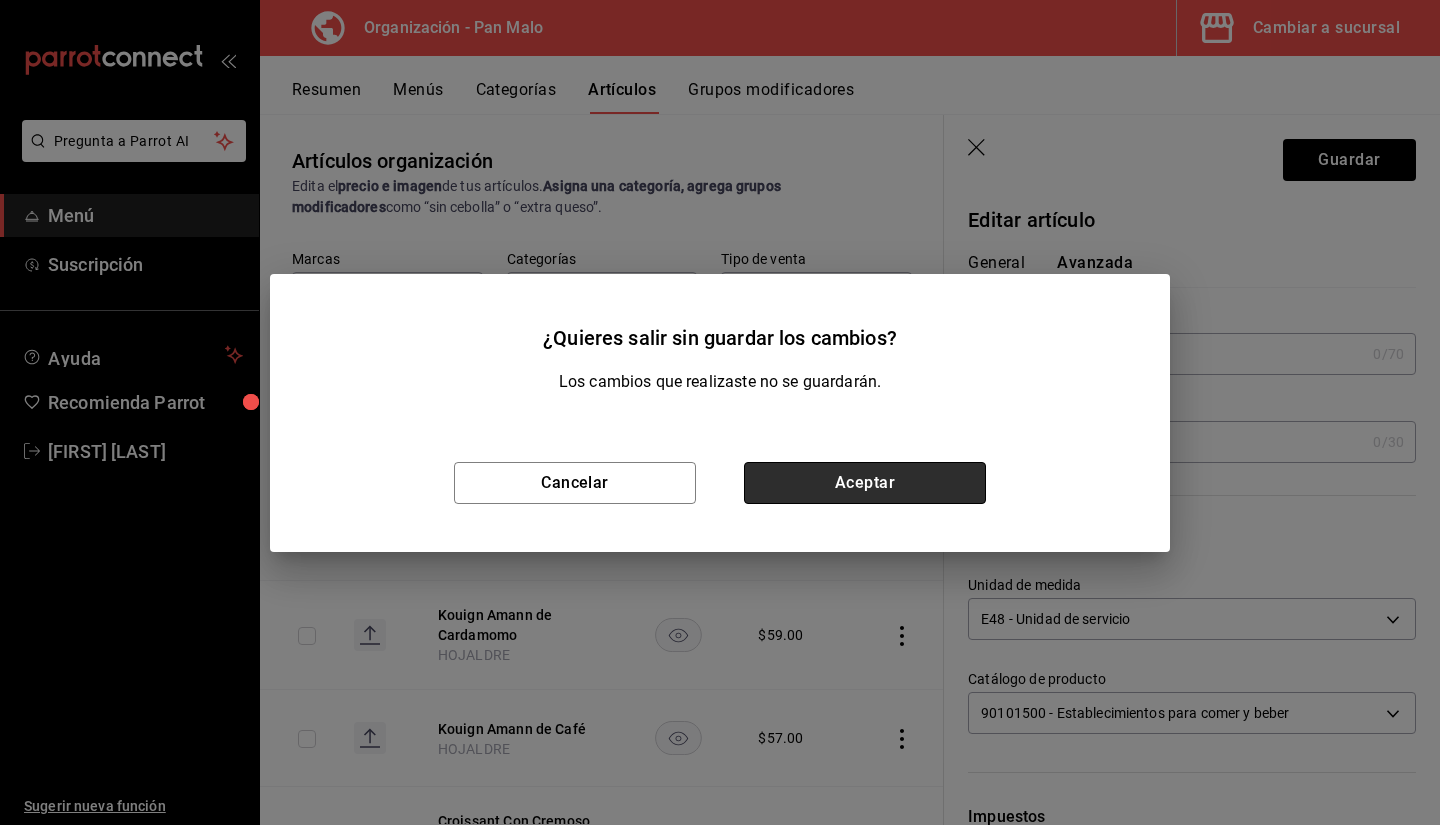 click on "Aceptar" at bounding box center [865, 483] 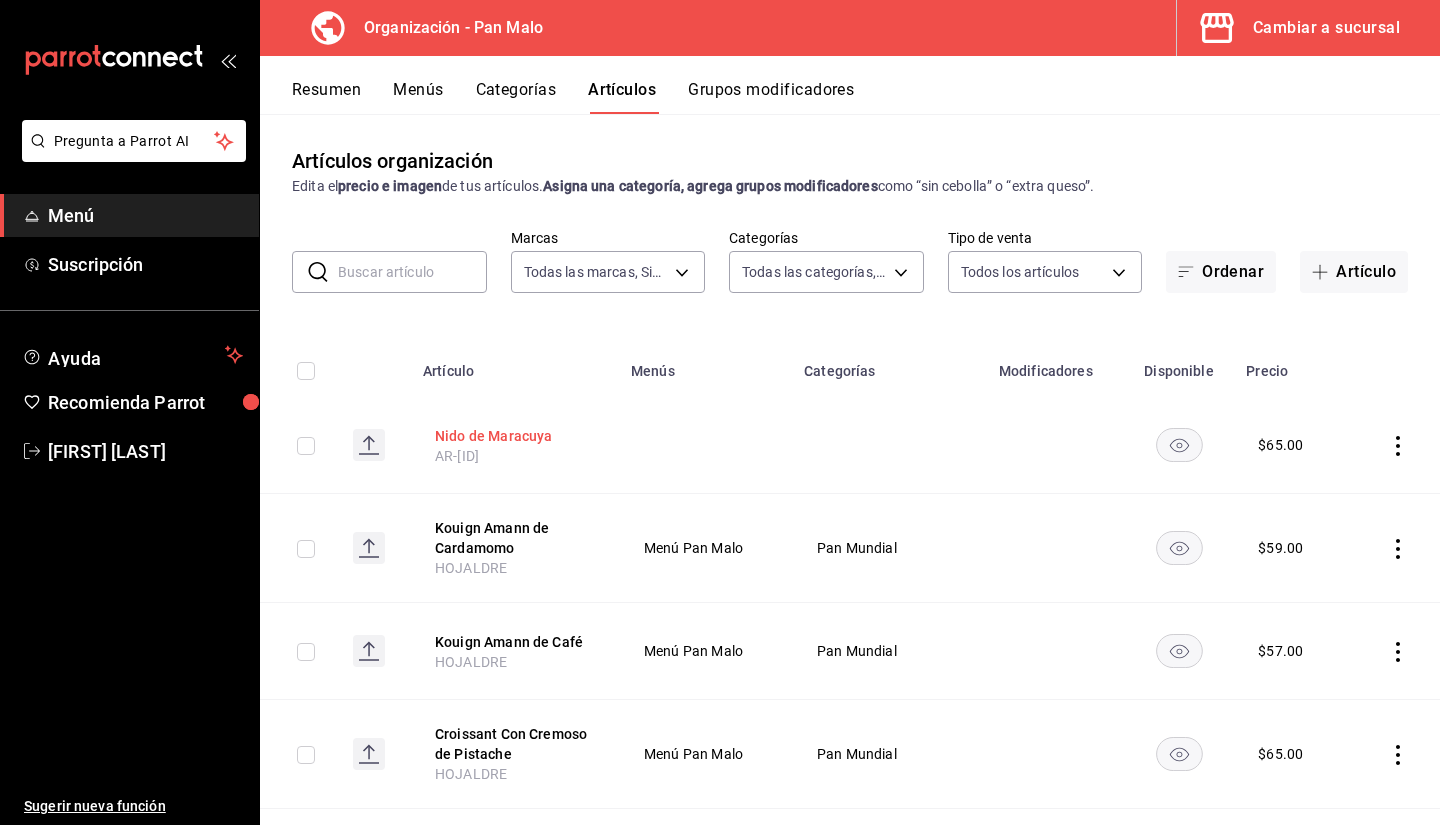 click on "Nido de Maracuya" at bounding box center (515, 436) 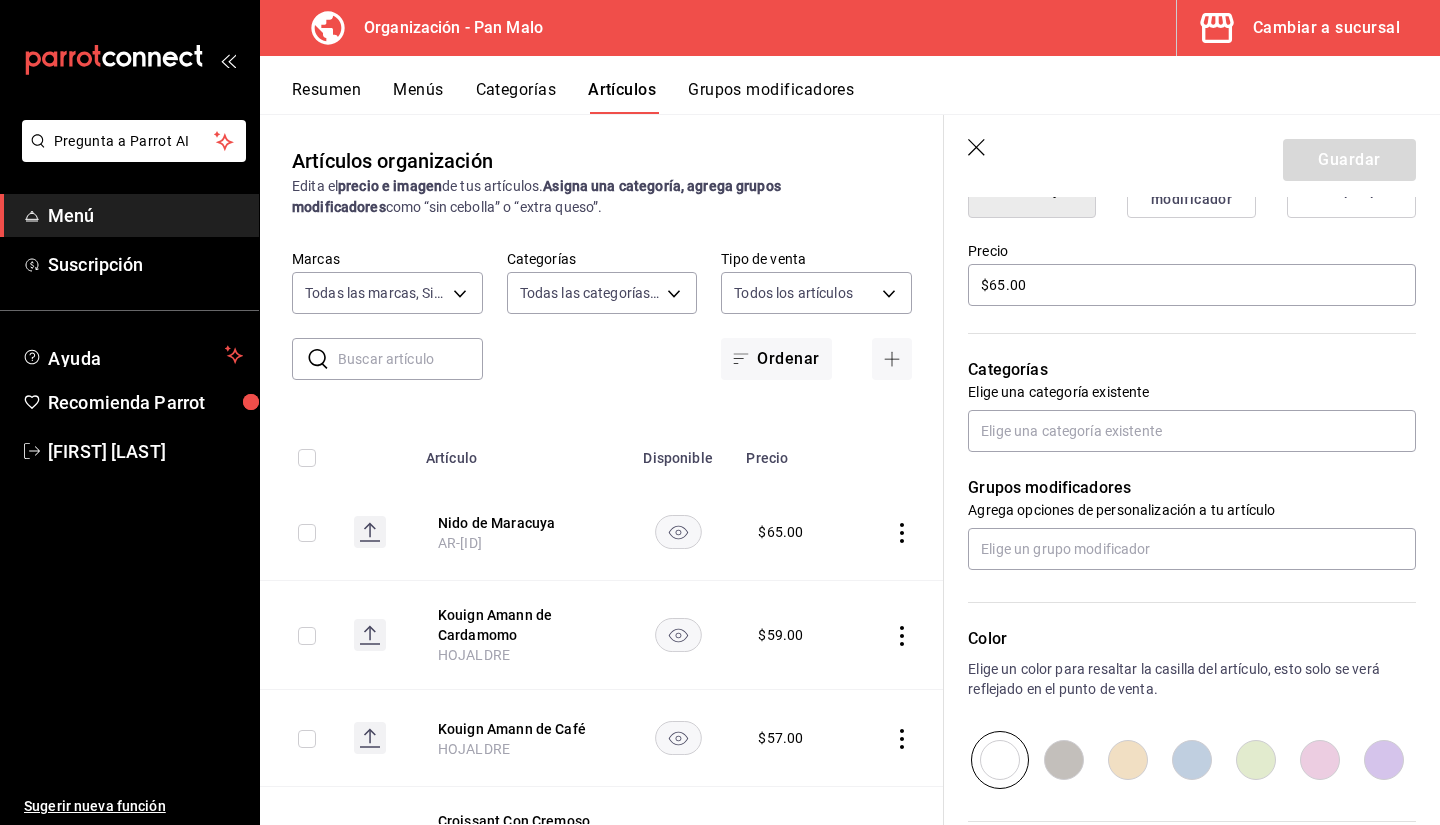 scroll, scrollTop: 507, scrollLeft: 0, axis: vertical 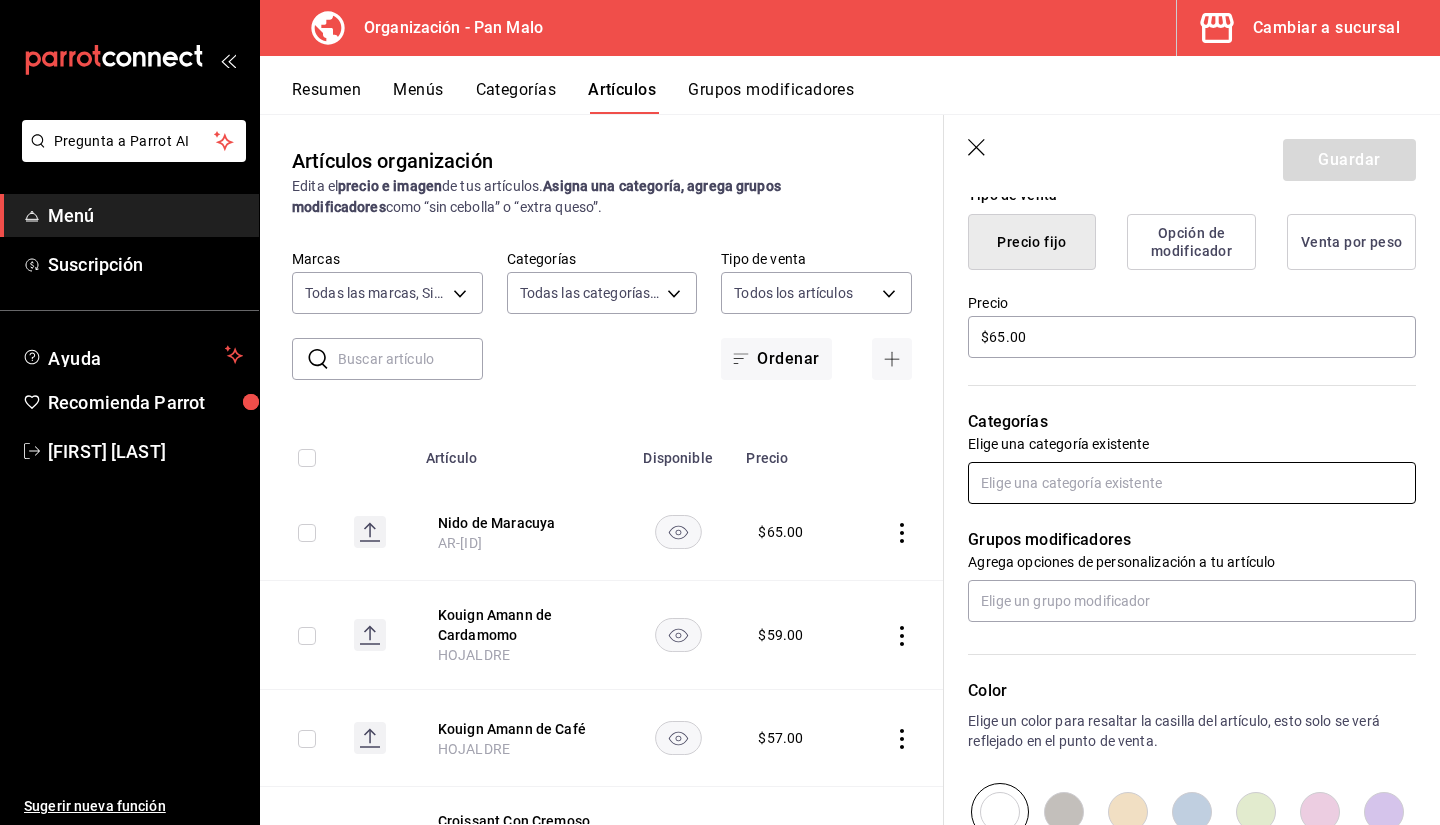 click at bounding box center (1192, 483) 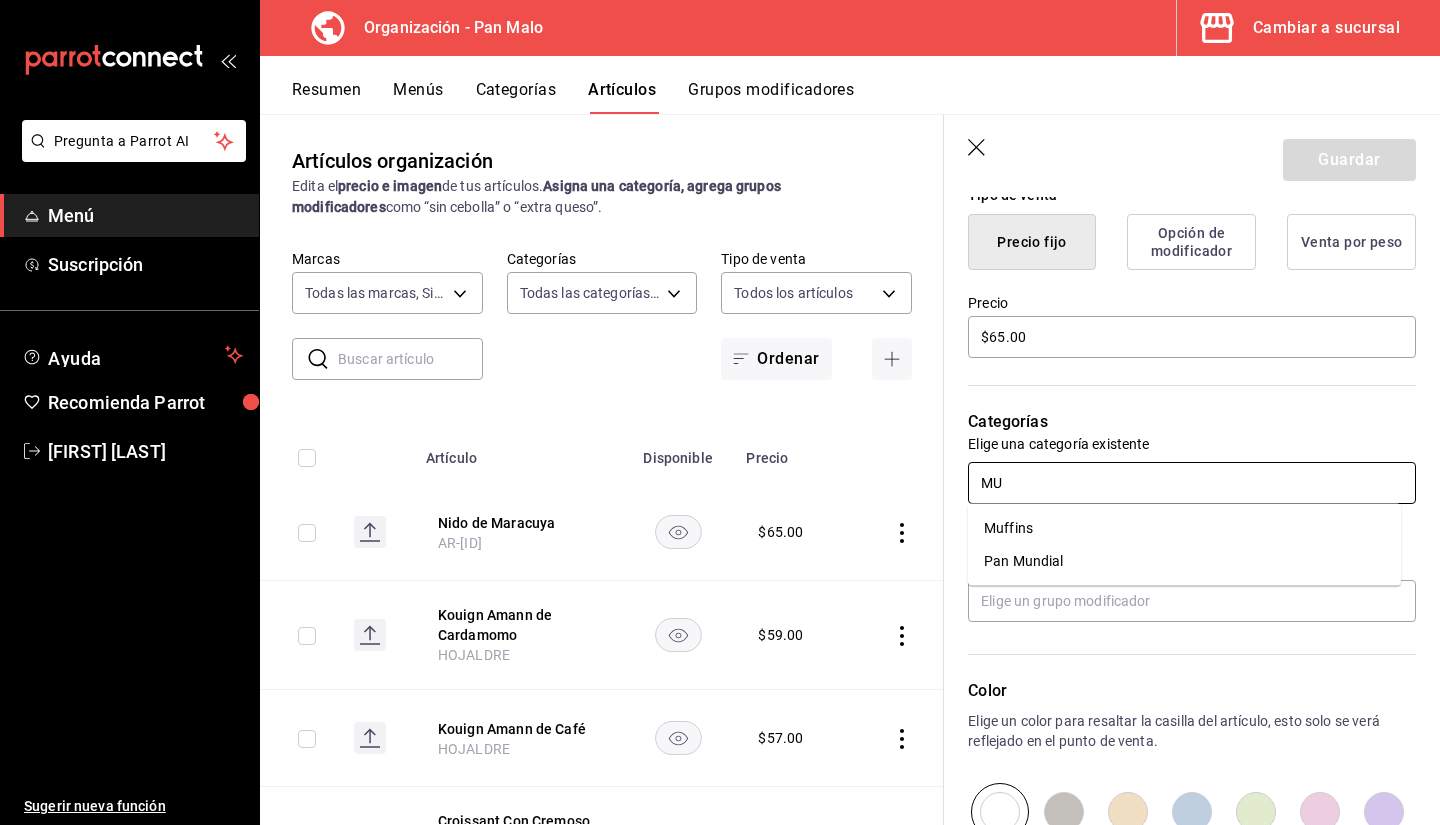 type on "MUN" 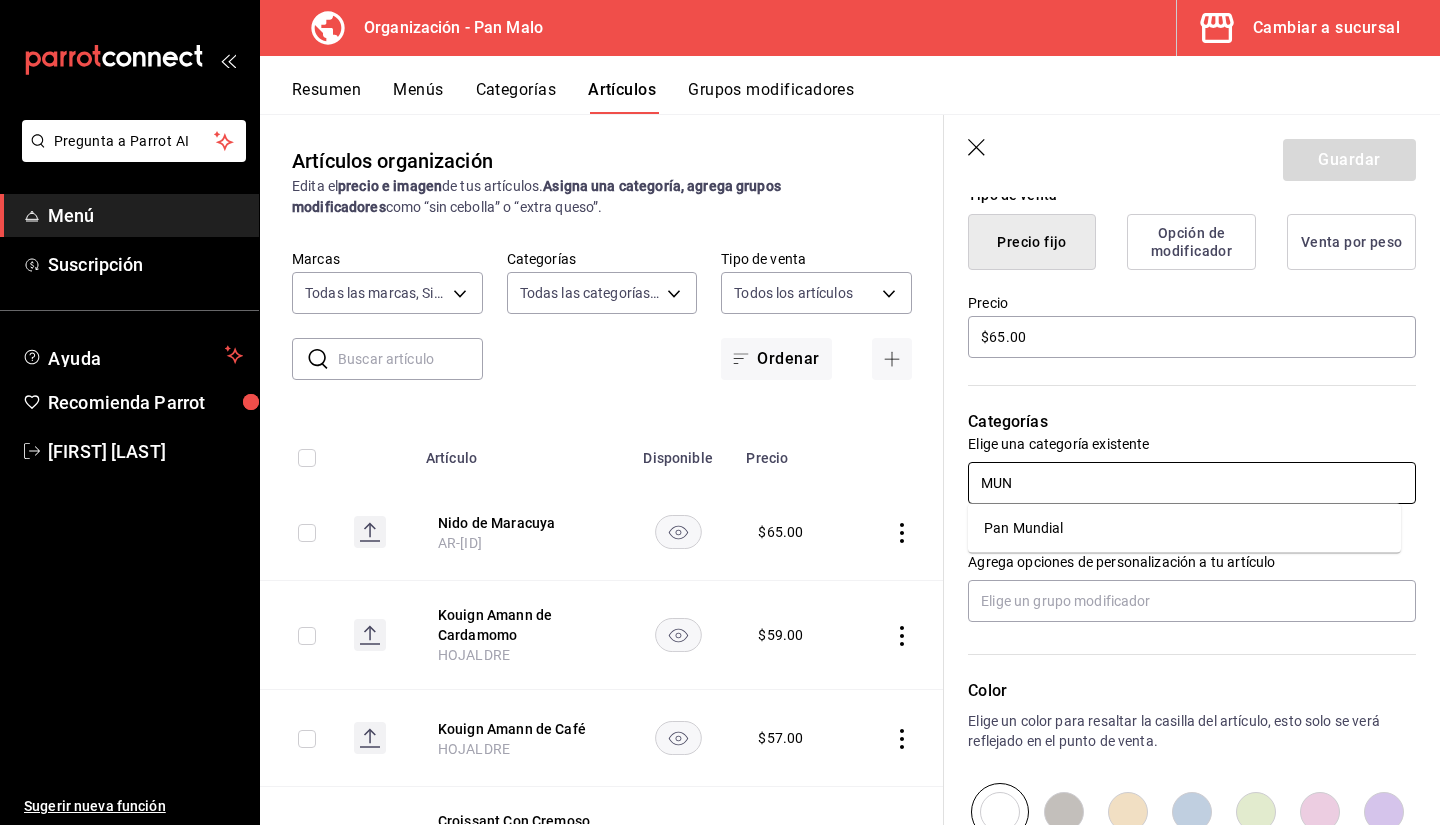 click on "Pan Mundial" at bounding box center [1184, 528] 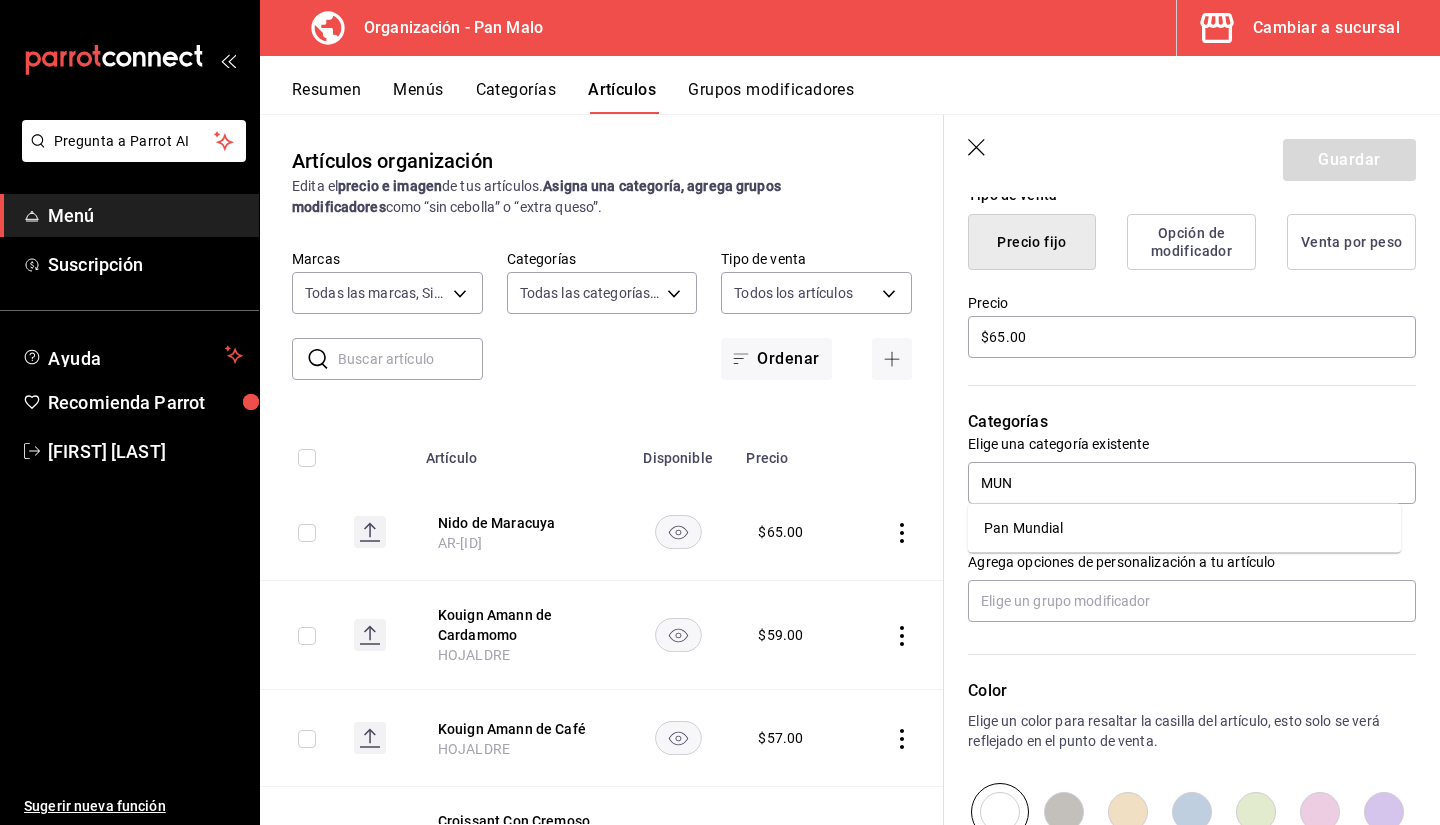 type 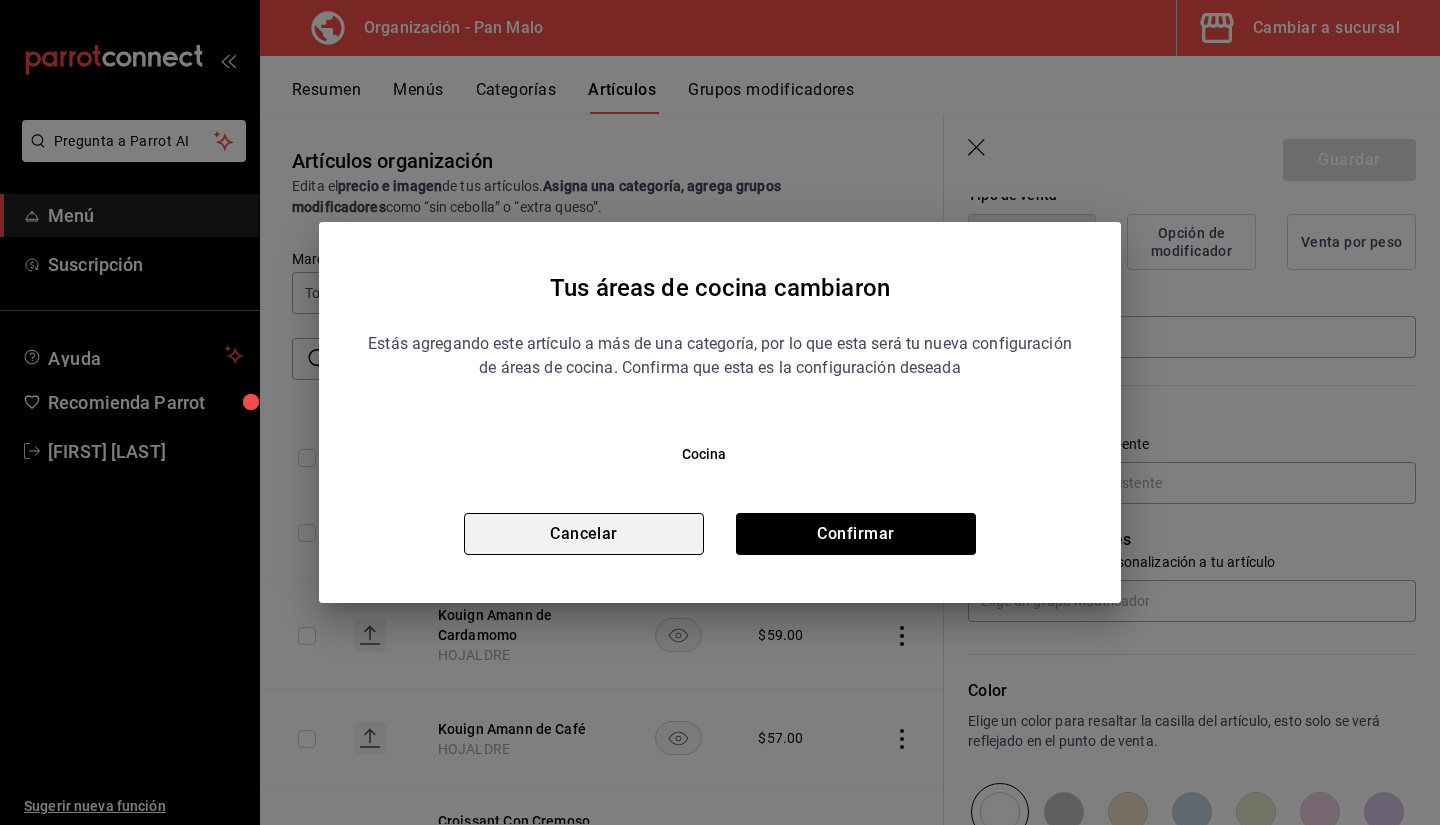 click on "Tus áreas de cocina cambiaron Estás agregando este artículo a más de una categoría, por lo que esta será tu nueva configuración de áreas de cocina. Confirma que esta es la configuración deseada Cocina Cancelar Confirmar" at bounding box center (720, 412) 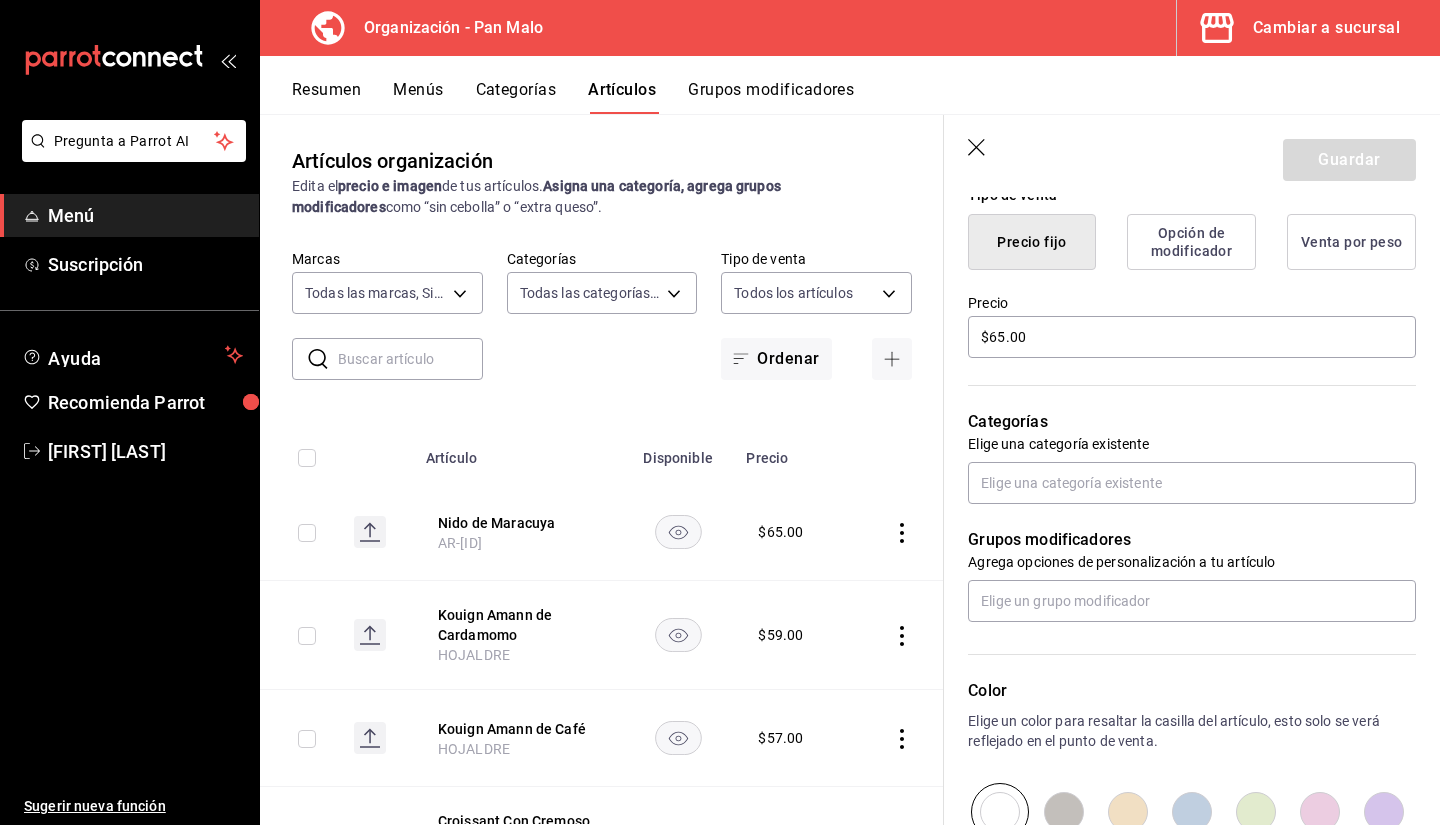 click on "Editar artículo General Avanzada ¿Cómo se va a llamar? Nido de Maracuya 16 /40 ¿Cómo se va a llamar? Ingresa una descripción x 0 /125 ​ Foto JPG o PNG hasta 10 MB mínimo 320px y máximo 1144px. Te sugerimos incluir foto para evitar errores de publicación. Agrega una foto Tipo de venta Precio fijo Opción de modificador Venta por peso Precio $65.00 Categorías Elige una categoría existente Grupos modificadores Agrega opciones de personalización a tu artículo Color Elige un color para resaltar la casilla del artículo, esto solo se verá reflejado en el punto de venta. SKU Asigna un SKU a tu artículo y así agruparlo con otros artículos dentro de tu organización. AR-[ID] 16 / 20 ​ Asignar SKU Nombre en el Punto de venta 0 /70 Nombre en el Punto de venta Código de barras 0 /30 Código de barras SAT  (Opcional) Unidad de medida E48 - Unidad de servicio E48 Catálogo de producto 90101500 - Establecimientos para comer y beber 90101500 Impuestos Exento IVA IVA - 16% IVA - 0% IVA - 8%" at bounding box center (1192, 391) 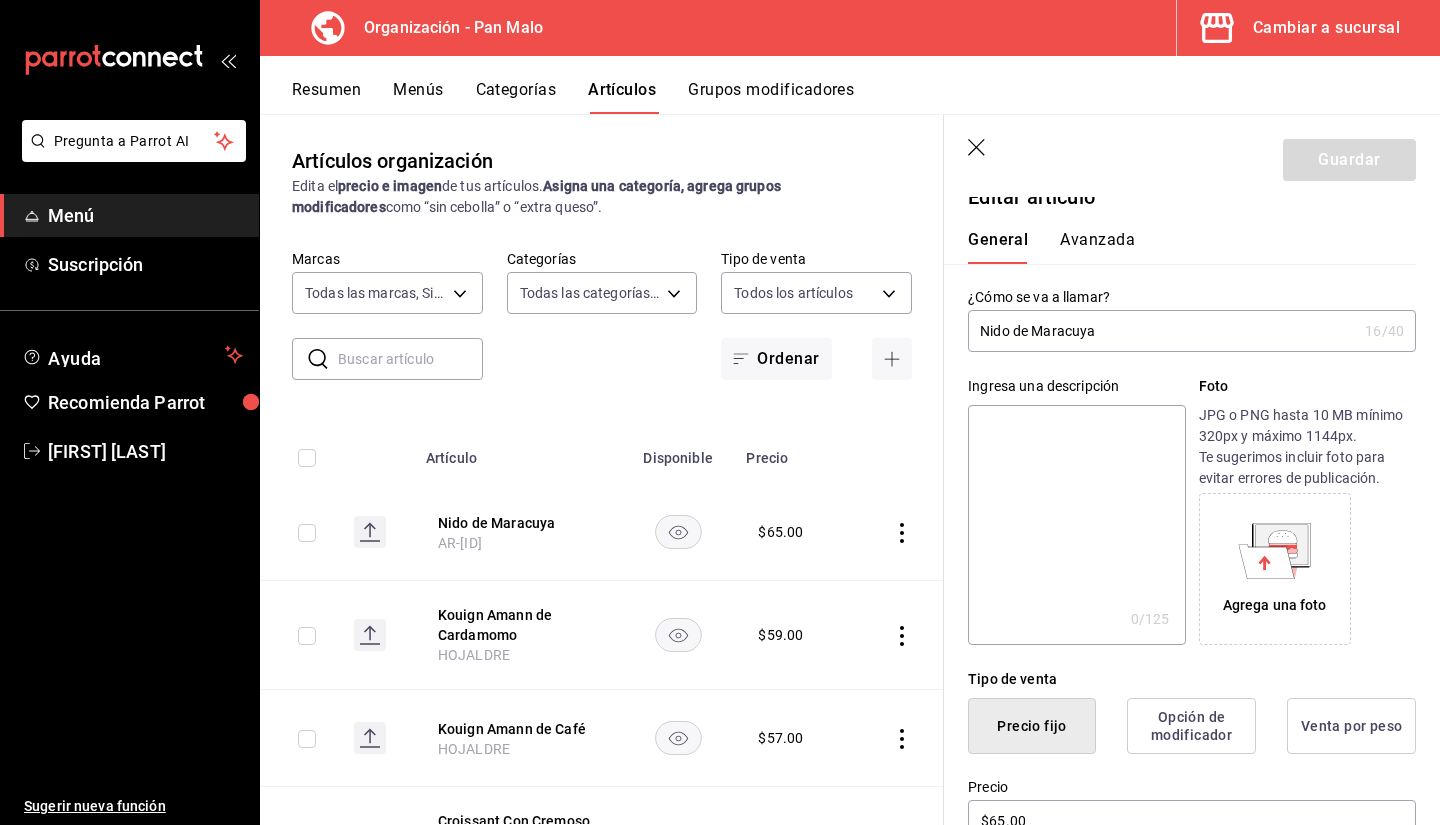 scroll, scrollTop: 0, scrollLeft: 0, axis: both 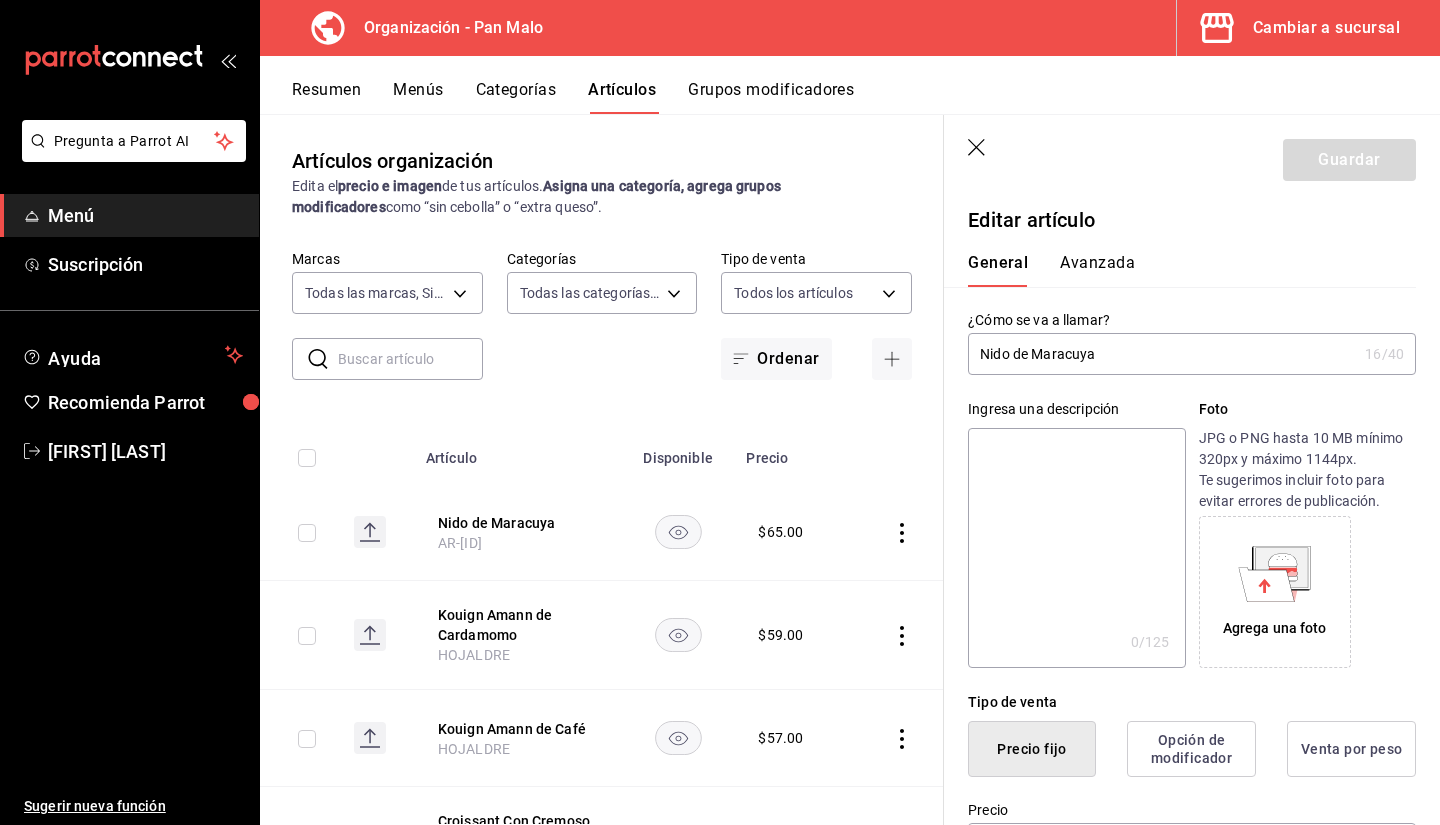 click on "Avanzada" at bounding box center (1097, 270) 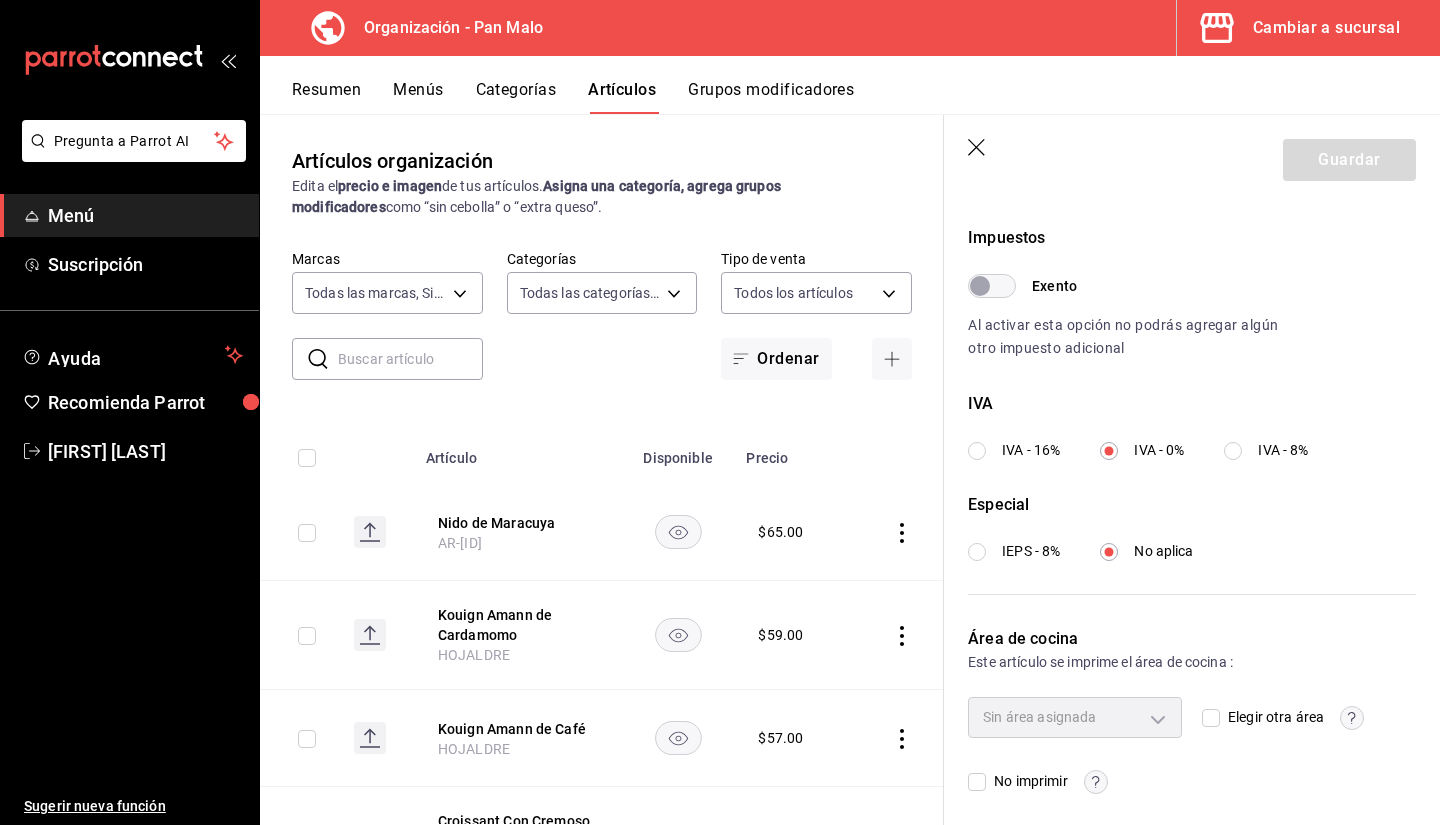 scroll, scrollTop: 587, scrollLeft: 0, axis: vertical 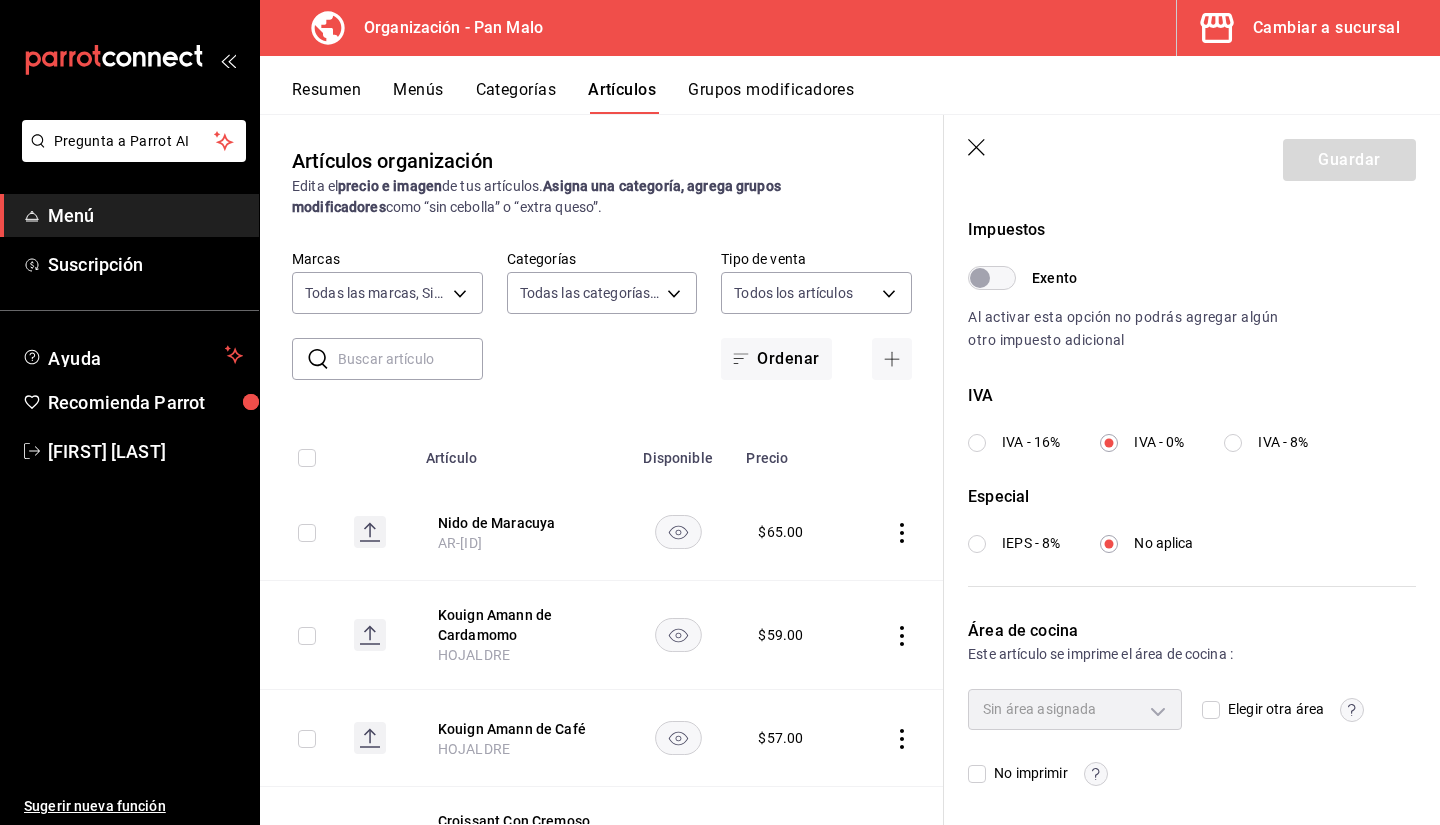 click on "Sin área asignada" at bounding box center (1075, 709) 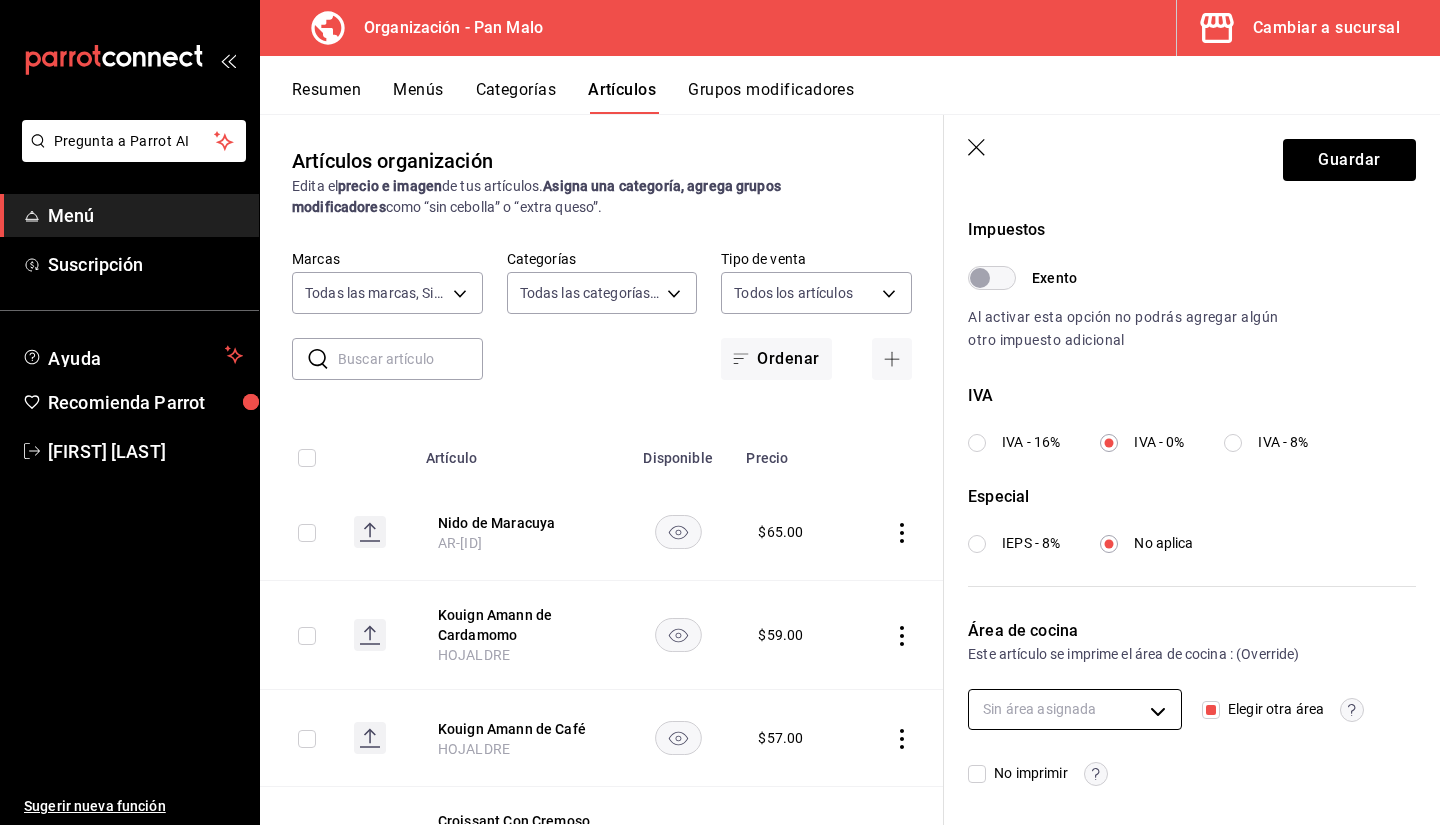 click on "Pregunta a Parrot AI Menú   Suscripción   Ayuda Recomienda Parrot   [FIRST] [LAST]   Sugerir nueva función   Organización - Pan Malo Cambiar a sucursal Resumen Menús Categorías Artículos Grupos modificadores Artículos organización Edita el  precio e imagen  de tus artículos.  Asigna una categoría, agrega grupos modificadores  como “sin cebolla” o “extra queso”. ​ ​ Marcas Todas las marcas, Sin marca fc172b80-d414-46c2-bed9-f4eeed86d775 Categorías Todas las categorías, Sin categoría Tipo de venta Todos los artículos ALL Ordenar Artículo Disponible Precio Nido de Maracuya AR-[ID] $ 65.00 Kouign Amann de Cardamomo HOJALDRE $ 59.00 Kouign Amann de Café HOJALDRE $ 57.00 Croissant Con Cremoso de Pistache HOJALDRE $ 65.00 Mini Croissant de Almendra MINI-HOJALDRE $ 25.00 Mini Tarta de Queso MINI-TARTA $ 25.00 Taza Cappucino AR-[ID] $ 115.00 Taza Té rojo y blanco AR-[ID] $ 109.00 Taza Blanca Med. AR-[ID] $ 125.00 Taza Blanca EG AR-[ID] $ $ $" at bounding box center [720, 412] 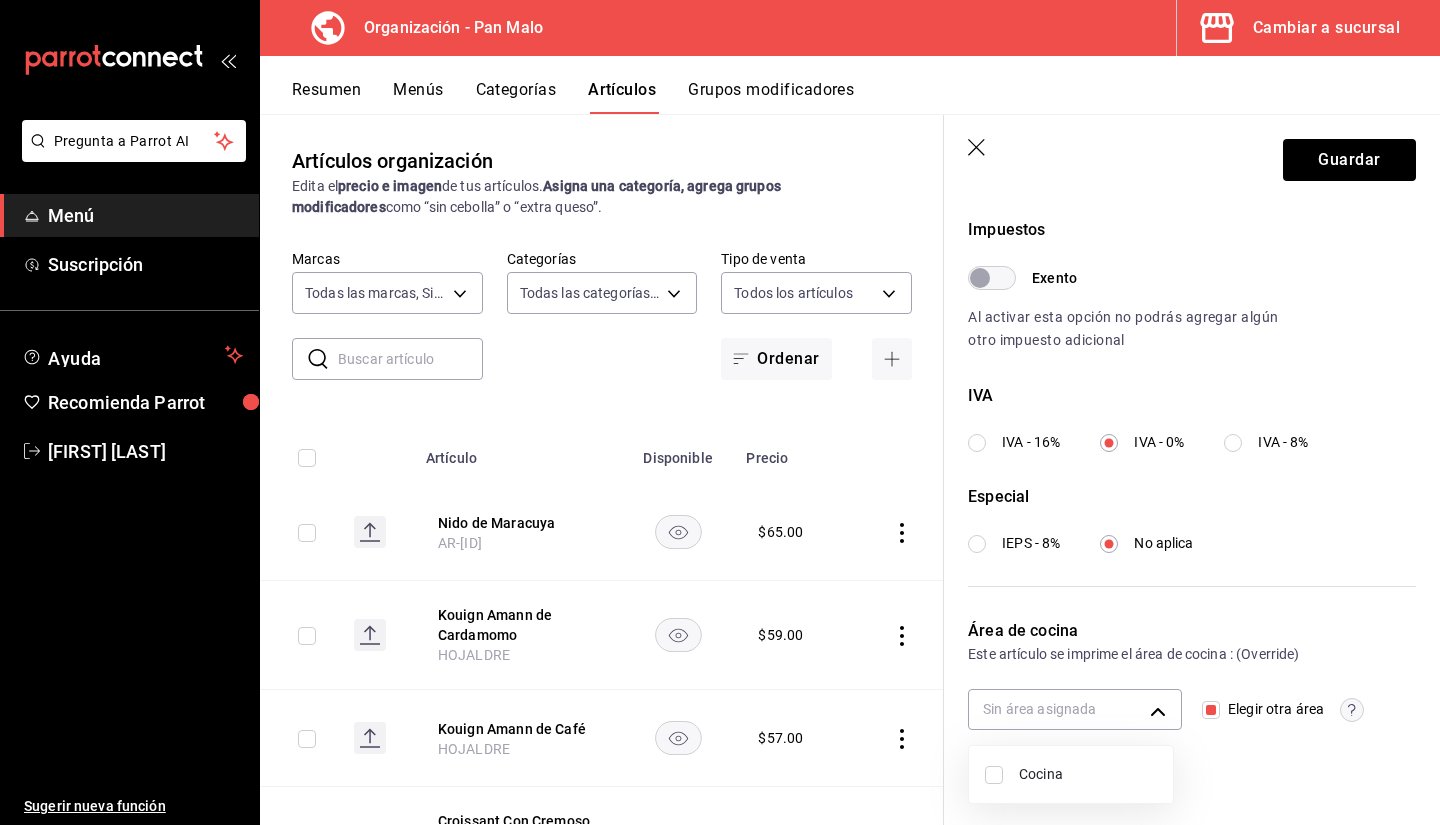 click at bounding box center (720, 412) 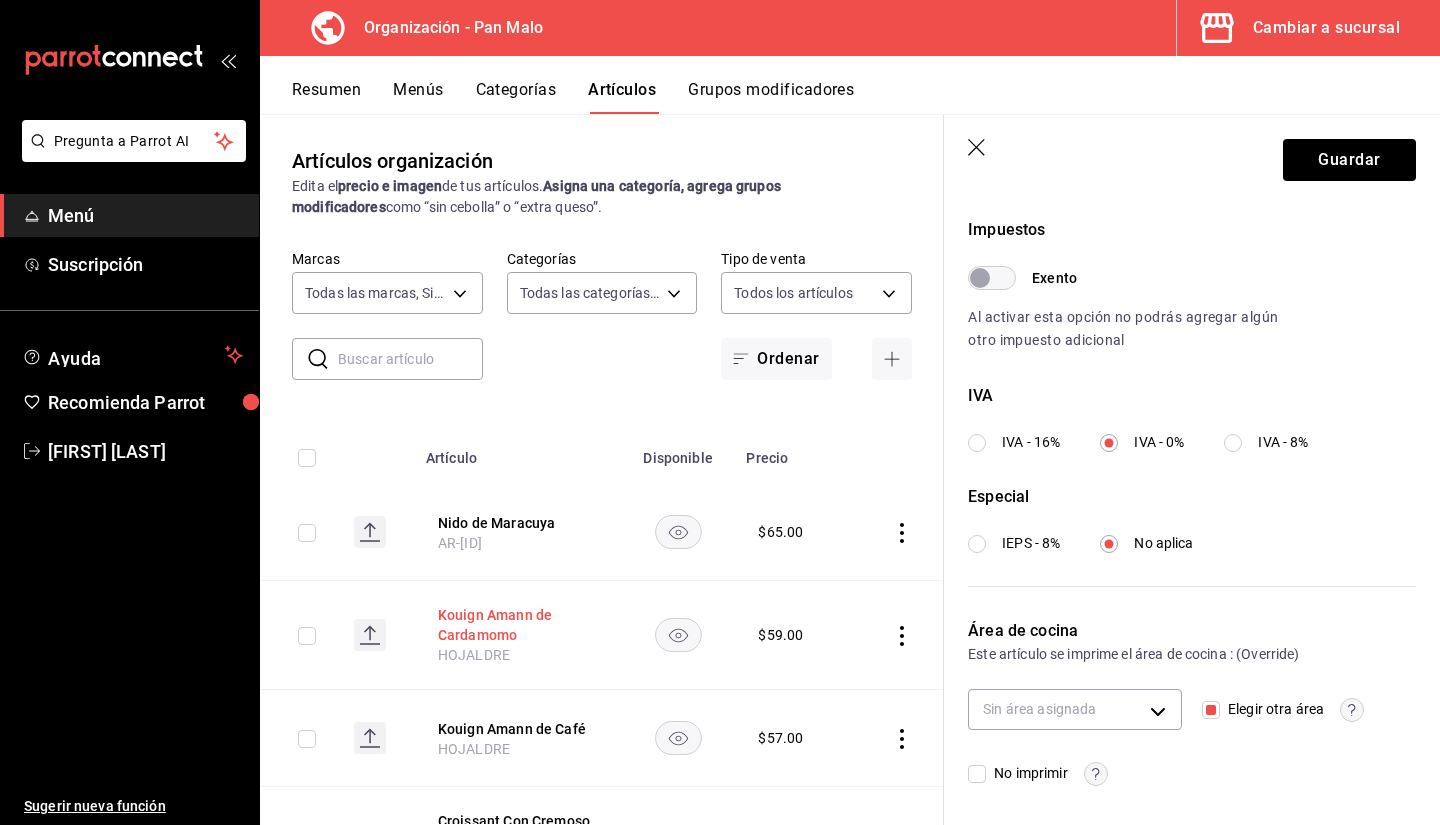 click on "Kouign Amann de Cardamomo" at bounding box center (518, 625) 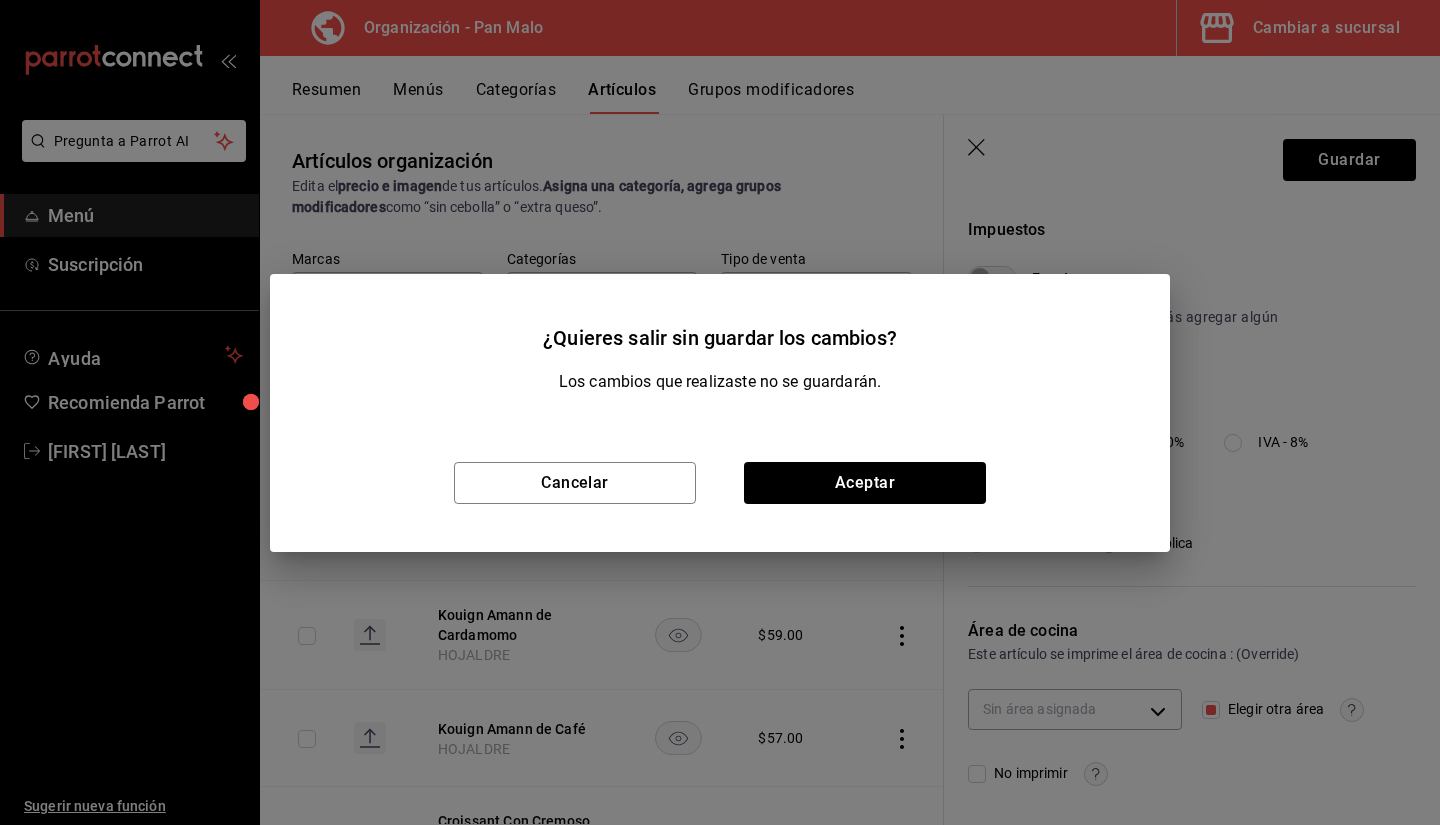click on "Cancelar Aceptar" at bounding box center (720, 483) 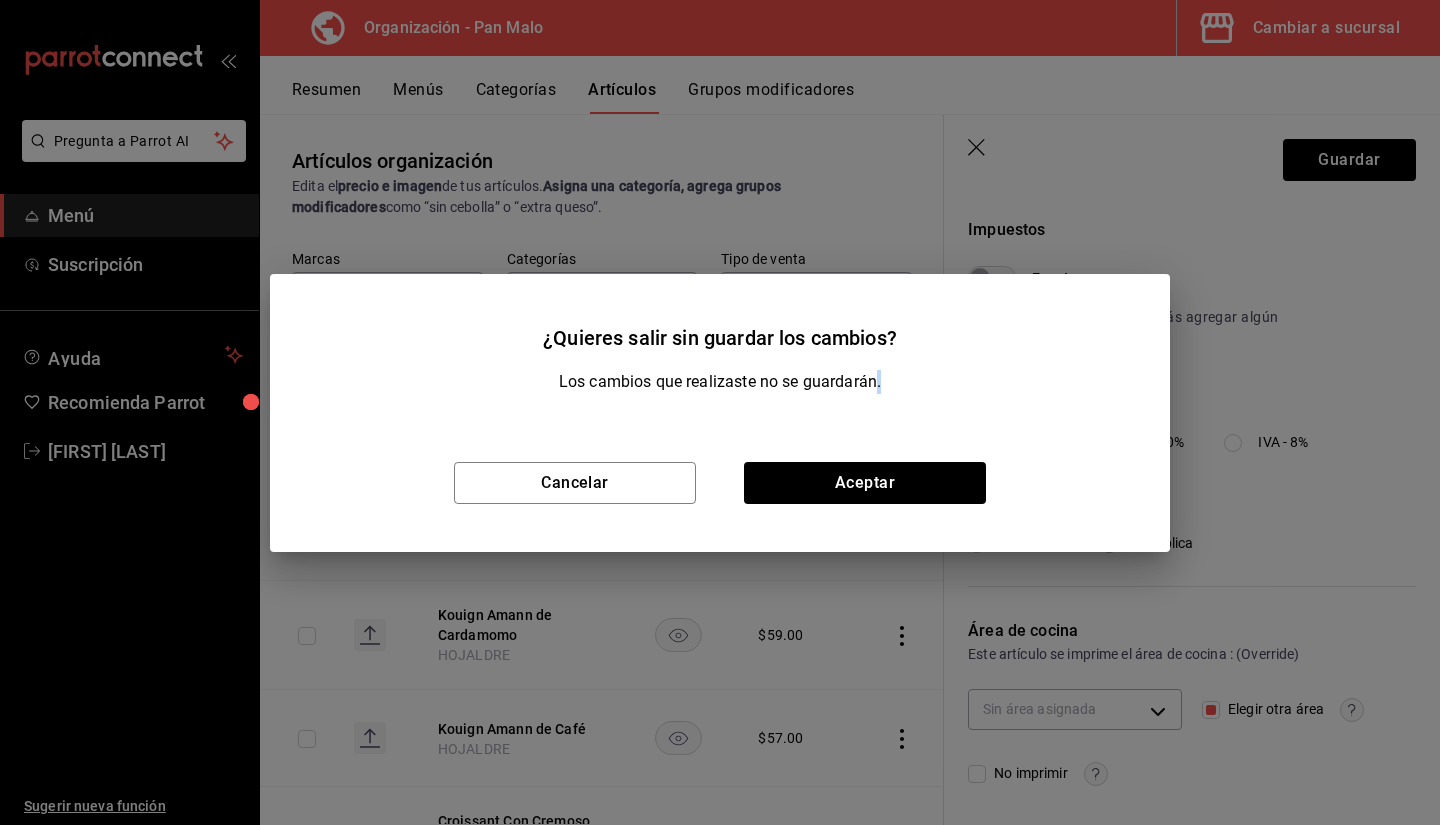 click on "Cancelar Aceptar" at bounding box center (720, 483) 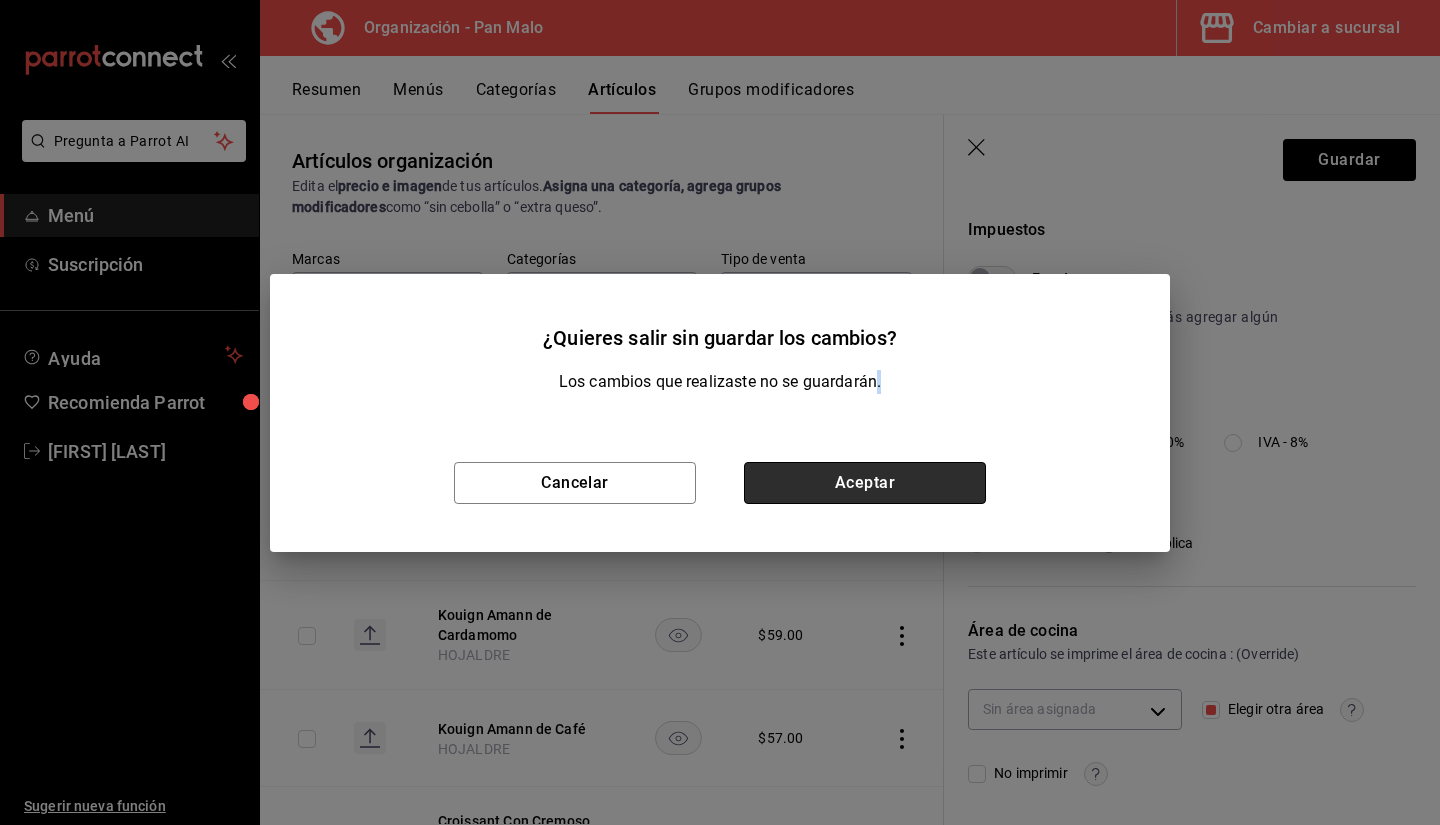 click on "Aceptar" at bounding box center [865, 483] 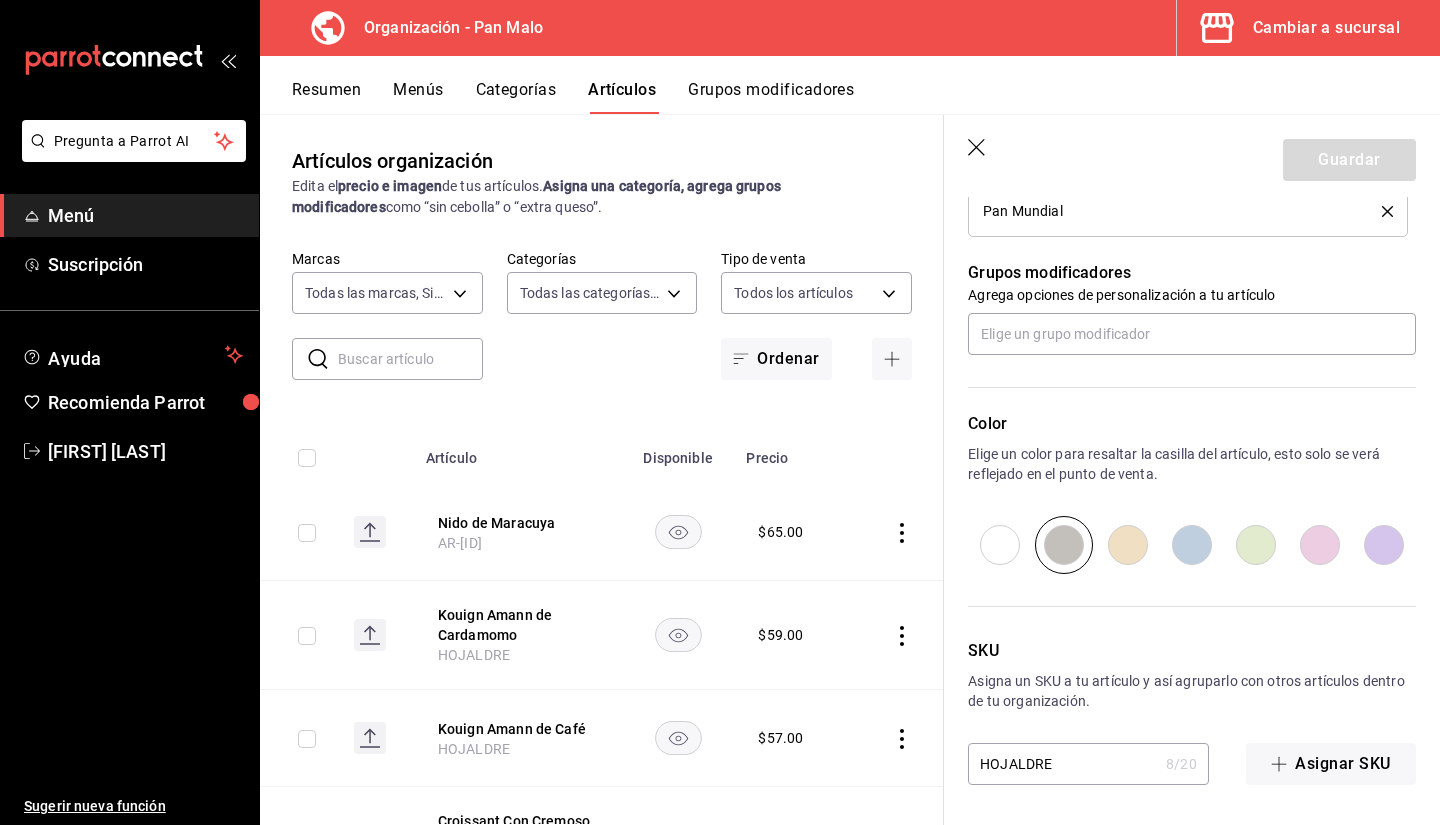 scroll, scrollTop: 23, scrollLeft: 0, axis: vertical 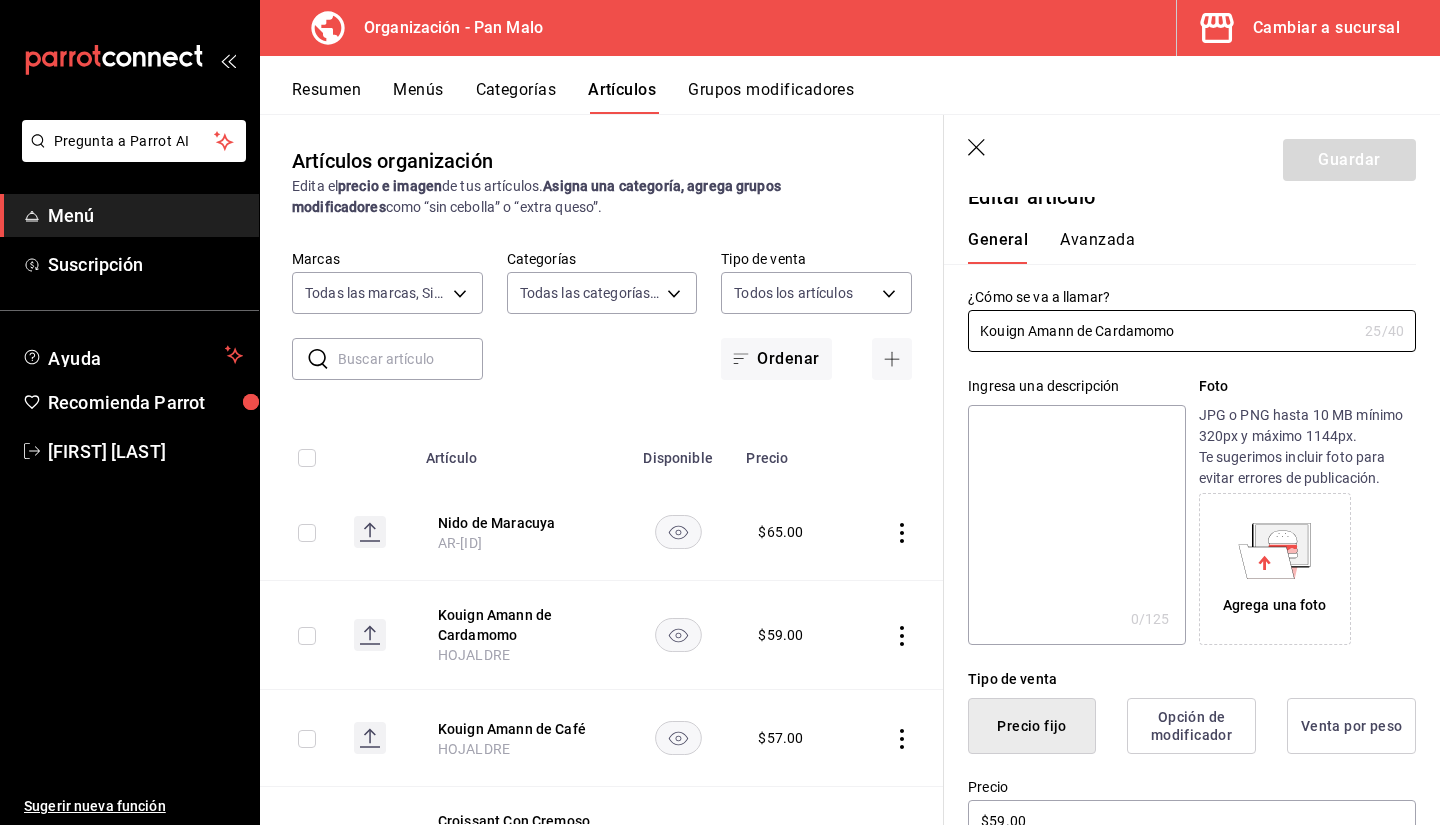 click on "Avanzada" at bounding box center [1097, 247] 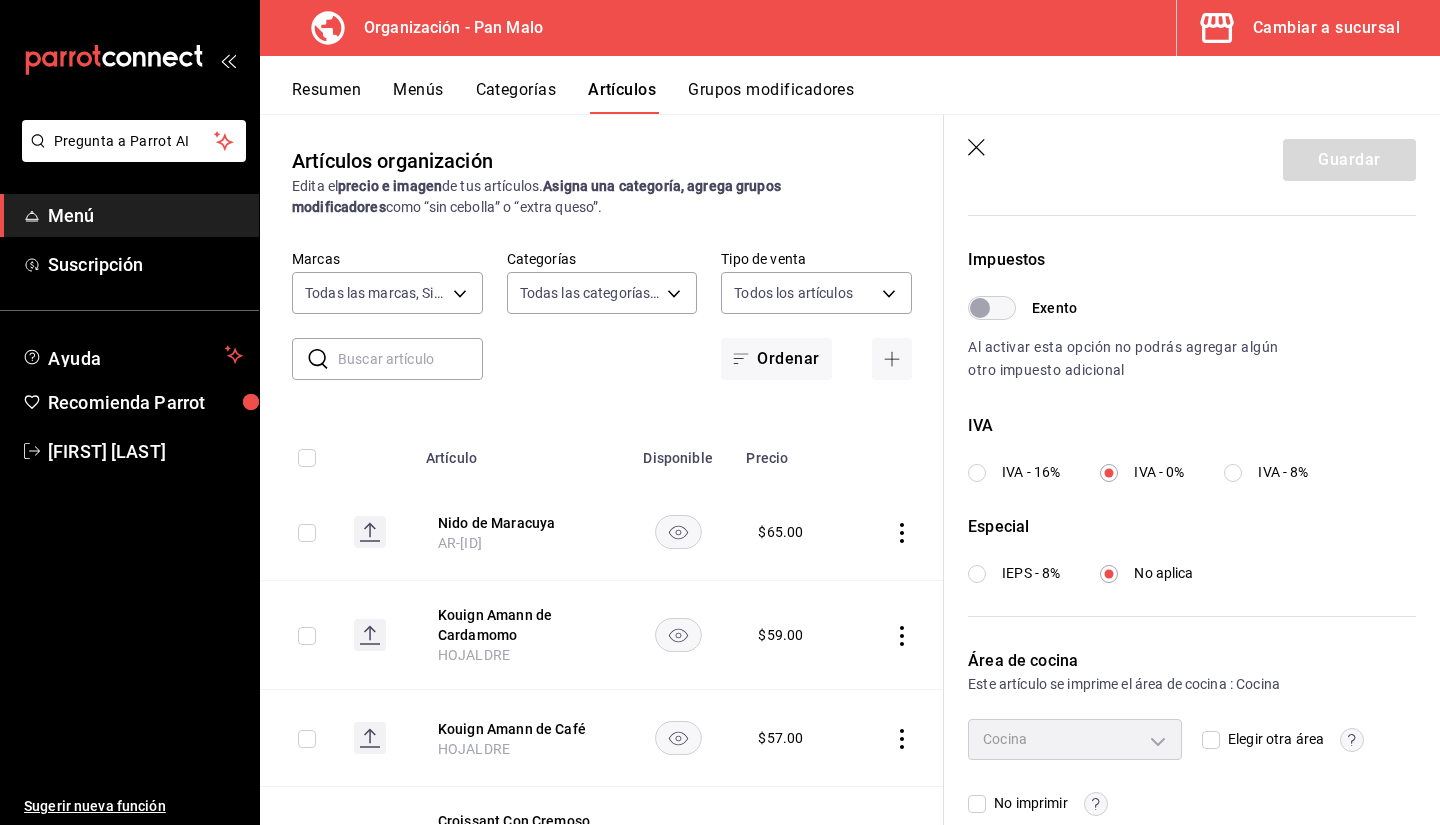 scroll, scrollTop: 542, scrollLeft: 0, axis: vertical 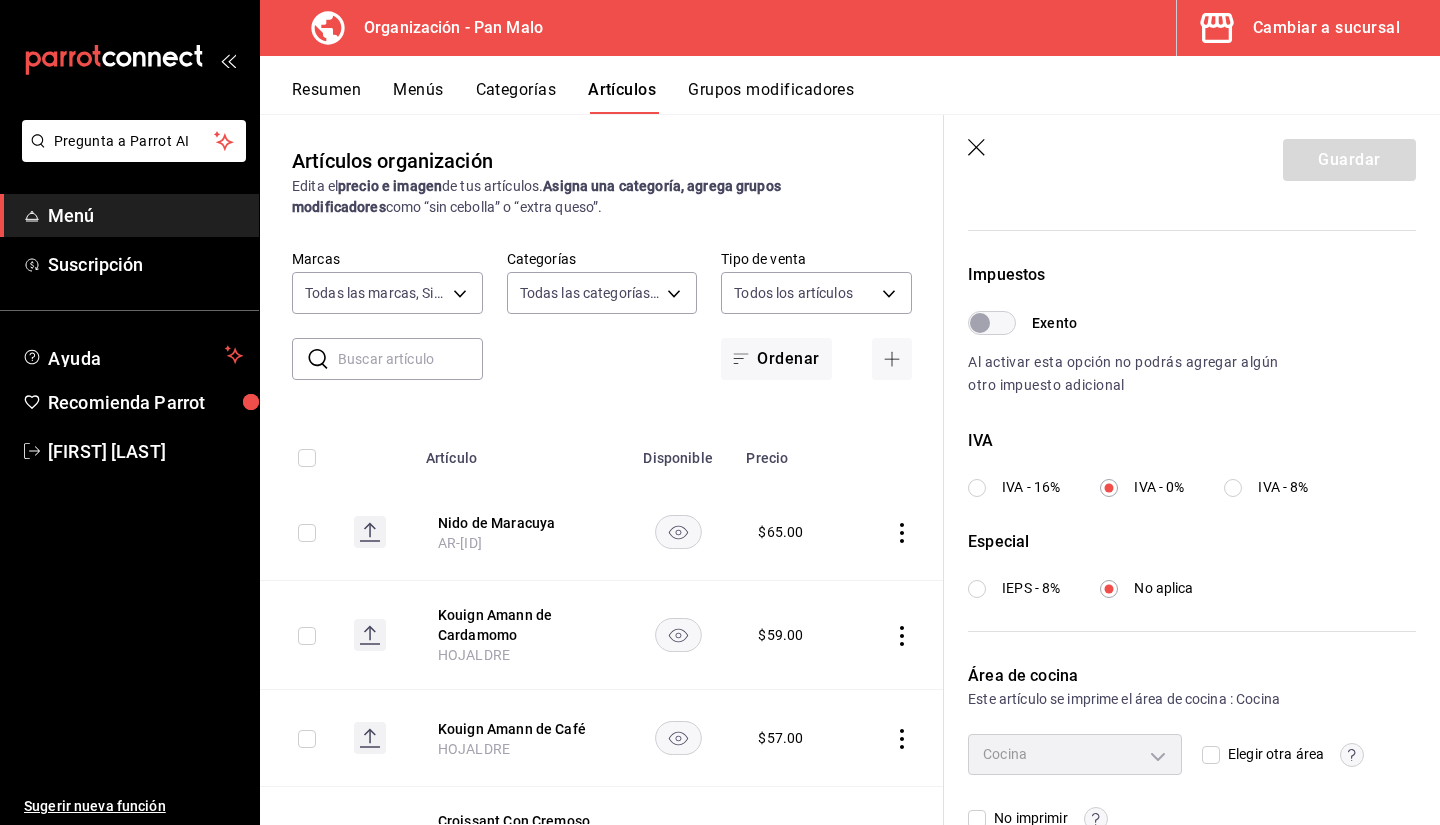click on "Menús" at bounding box center [418, 97] 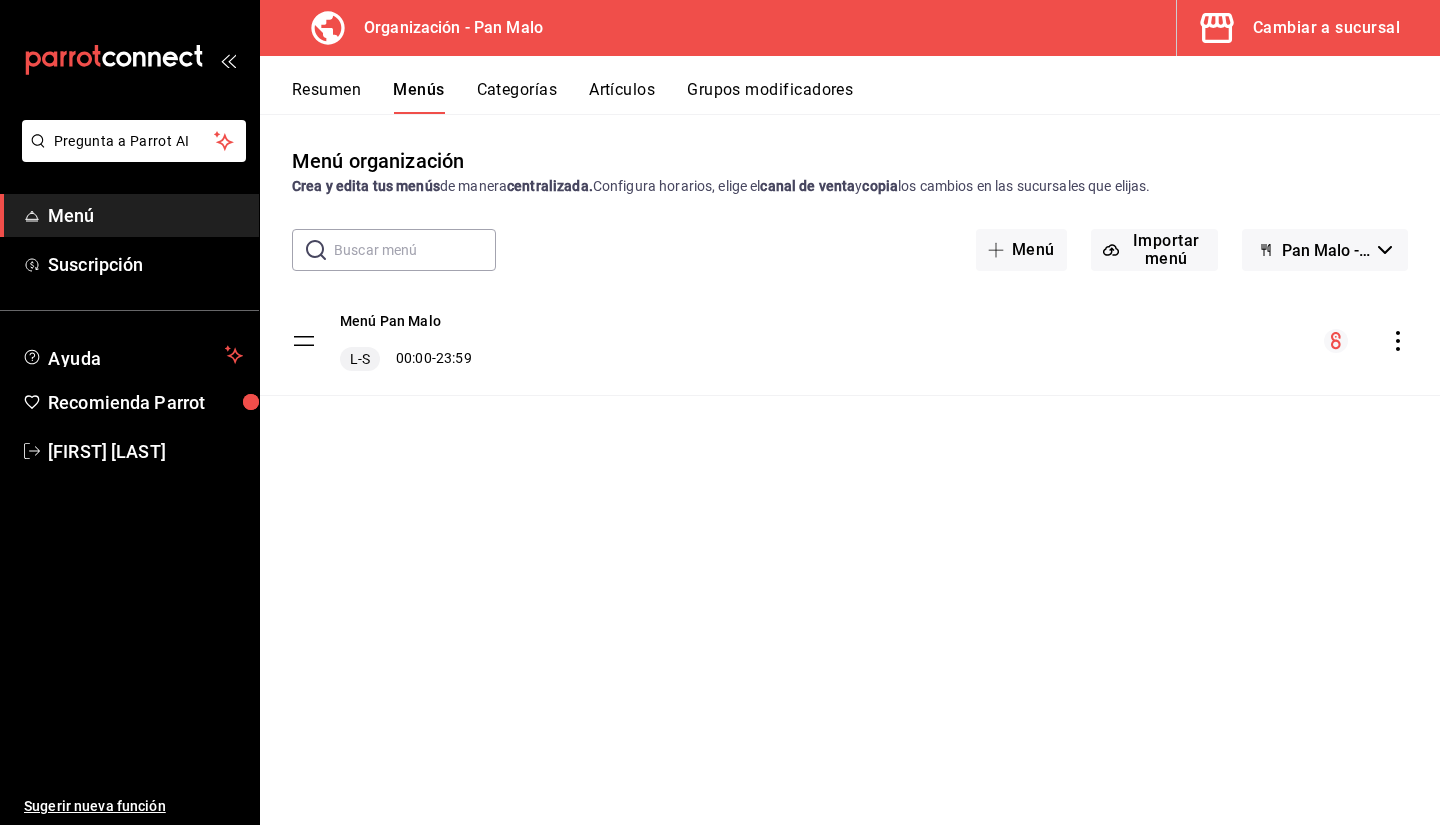 click on "Categorías" at bounding box center (517, 97) 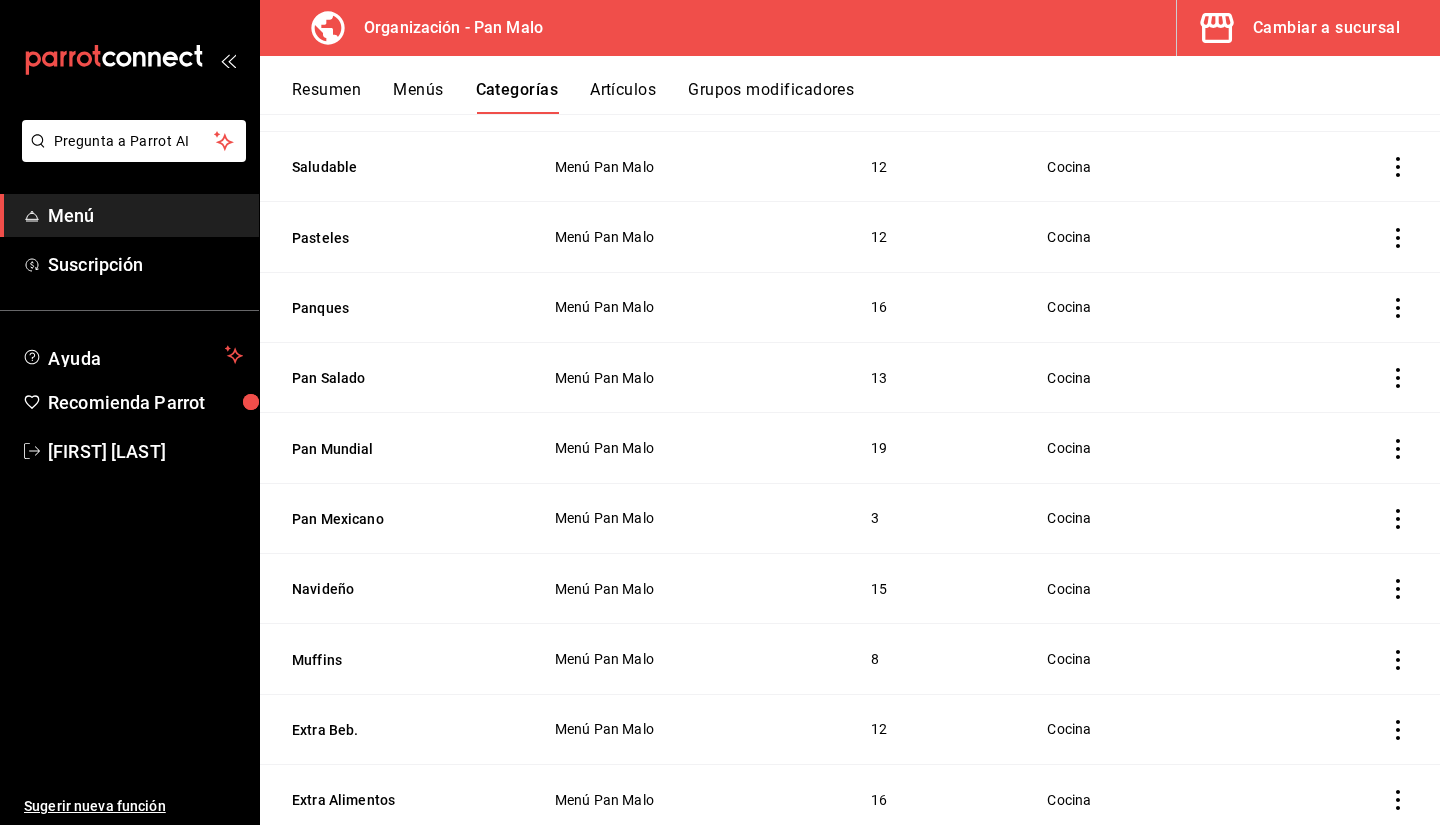 scroll, scrollTop: 547, scrollLeft: 0, axis: vertical 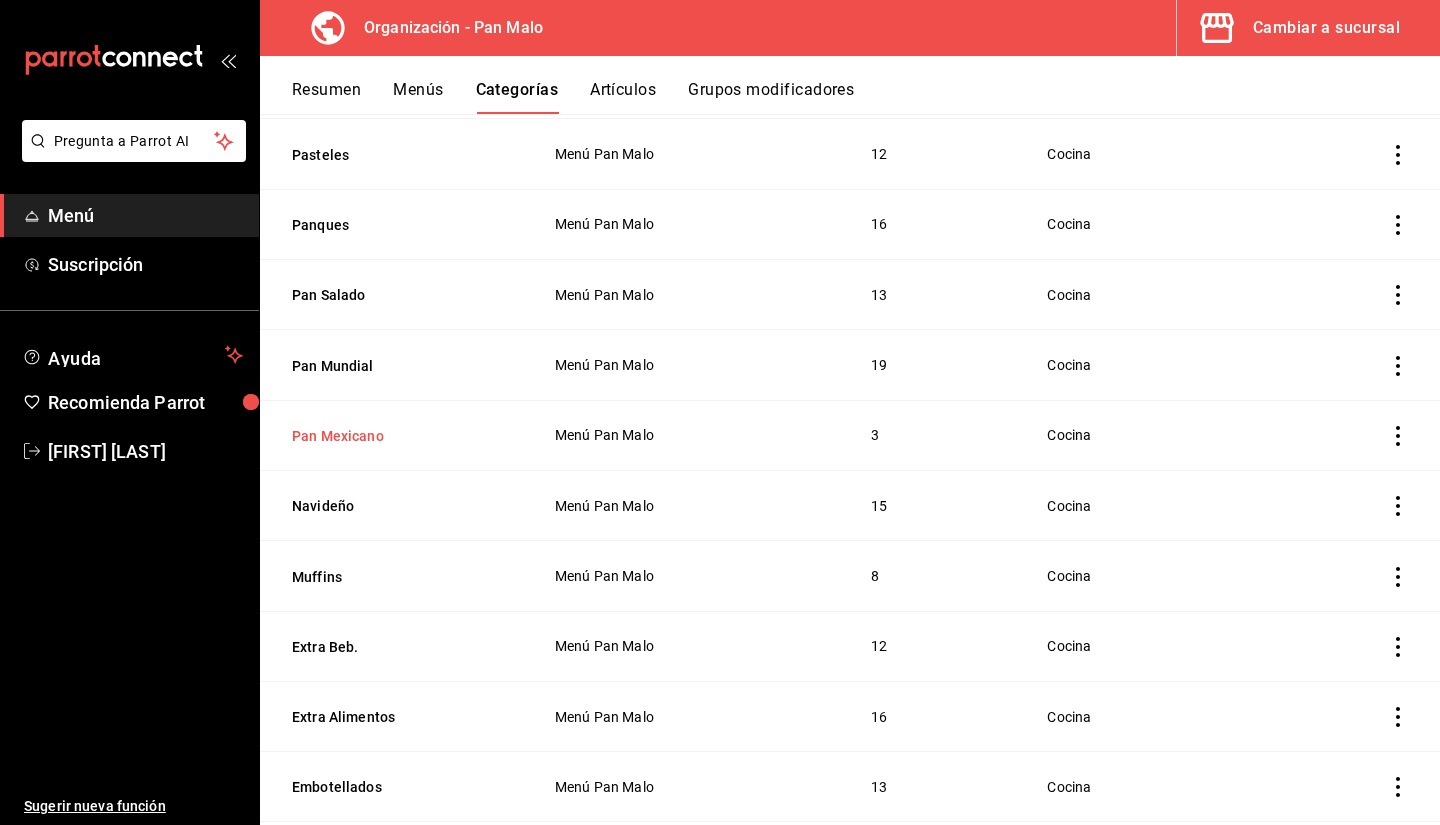 click on "Pan Mexicano" at bounding box center [392, 436] 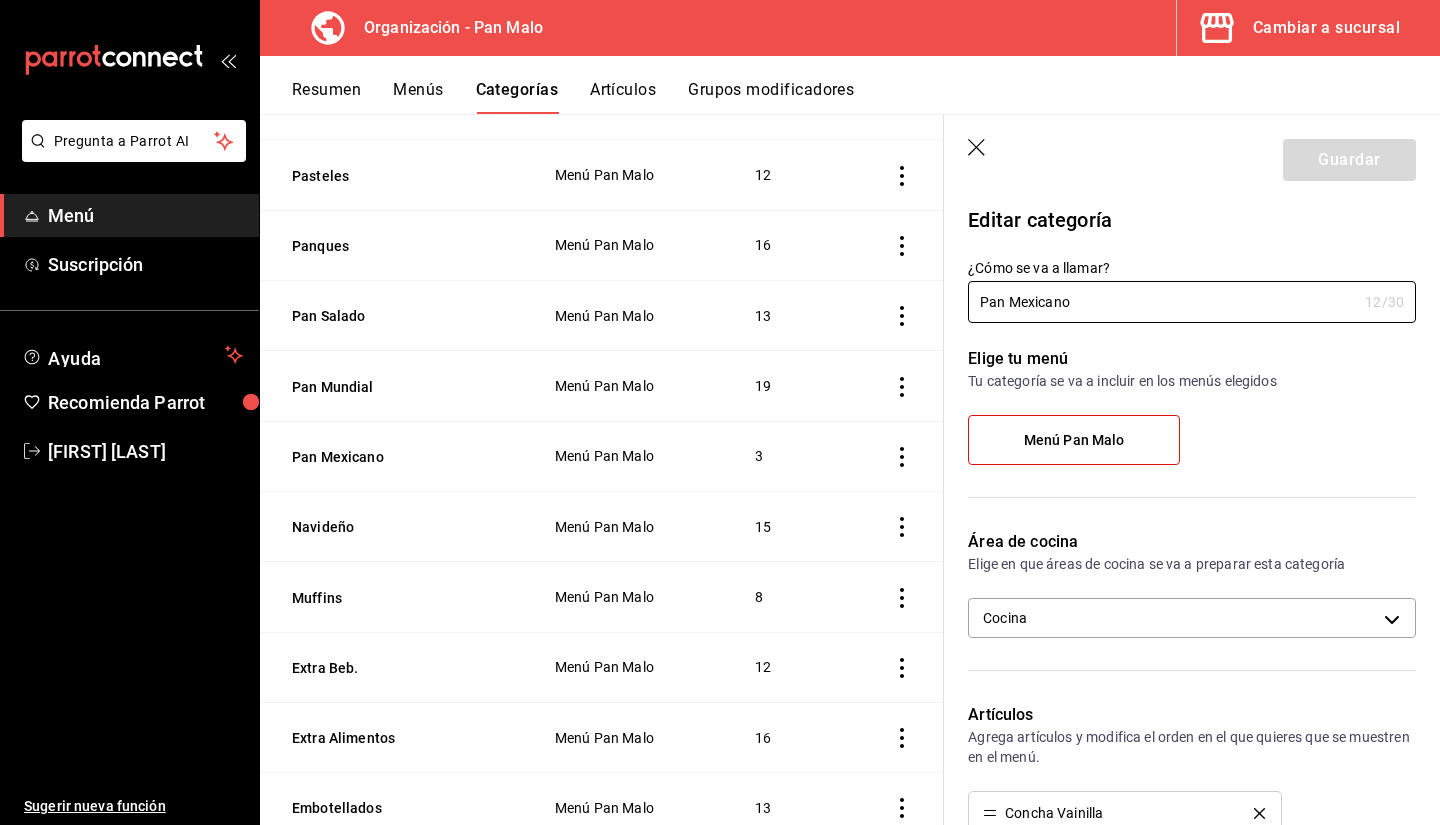 scroll, scrollTop: 227, scrollLeft: 0, axis: vertical 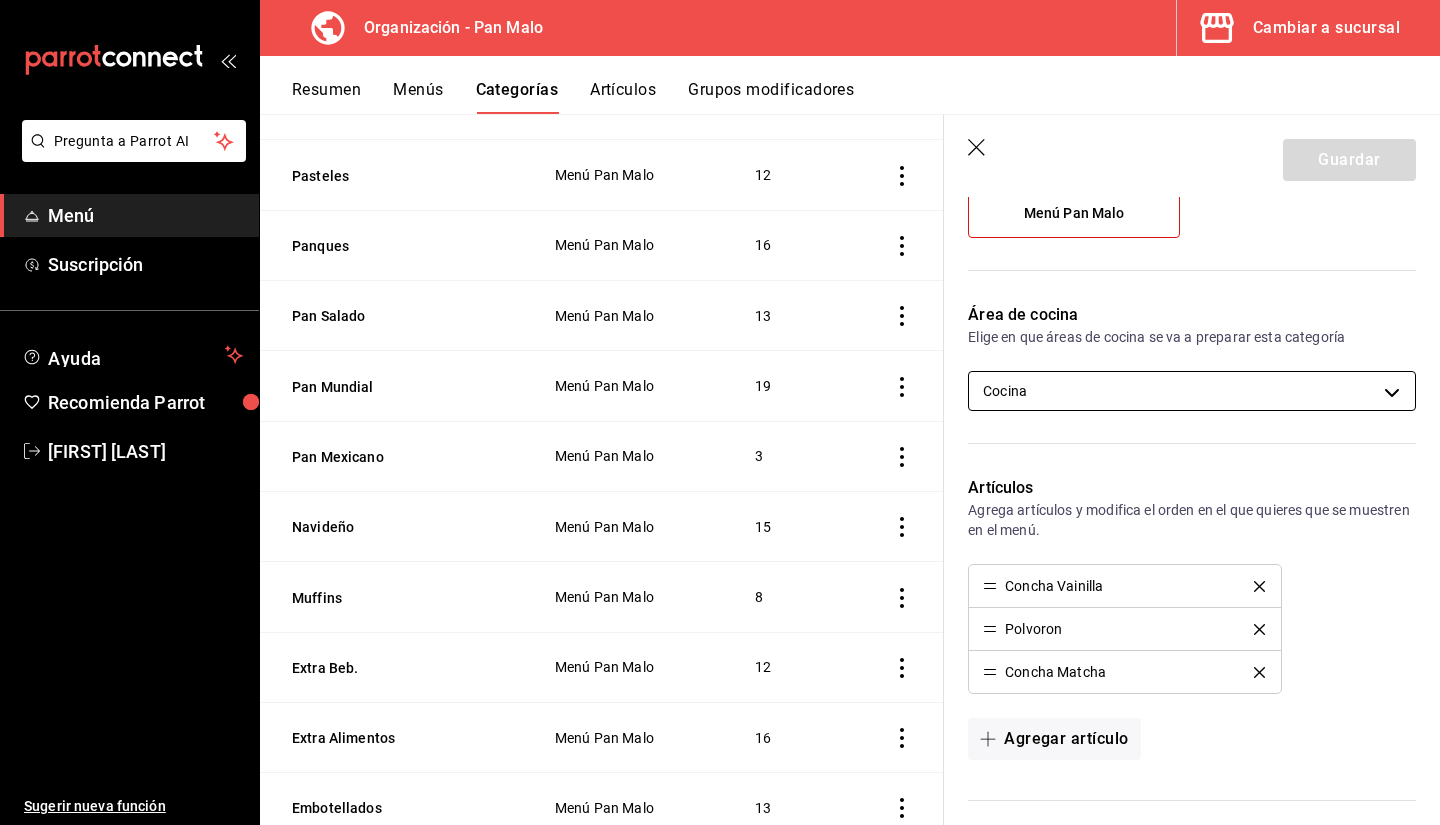 click on "Pregunta a Parrot AI Menú   Suscripción   Ayuda Recomienda Parrot   [FIRST] [LAST]   Sugerir nueva función   Organización - Pan Malo Cambiar a sucursal Resumen Menús Categorías Artículos Grupos modificadores Categorías organización Personaliza  las categorías de tu menú.  Agrupa  los artículos según su  tipo o preparación y asigna áreas de cocina. ​ ​ Pan Malo - Borrador Nombre Menús Artículos Pan Mini Menú Pan Malo 9 Frizz Menú Pan Malo 6 Reyes Magos Menú Pan Malo 3 Oro Maya Menú Pan Malo 18 Saludable Menú Pan Malo 12 Pasteles Menú Pan Malo 12 Panques Menú Pan Malo 16 Pan Salado Menú Pan Malo 13 Pan Mundial Menú Pan Malo 19 Pan Mexicano Menú Pan Malo 3 Navideño Menú Pan Malo 15 Muffins Menú Pan Malo 8 Extra Beb. Menú Pan Malo 12 Extra Alimentos Menú Pan Malo 16 Embotellados Menú Pan Malo 13 Dia De Las Madres Menú Pan Malo 3 De Temporada Menú Pan Malo 8 Merch Pan M. Menú Pan Malo 12 Colaboradores Menú Pan Malo 3 Bebidas Calientes Menú Pan Malo 15 Guardar 12 /30 CA-" at bounding box center [720, 412] 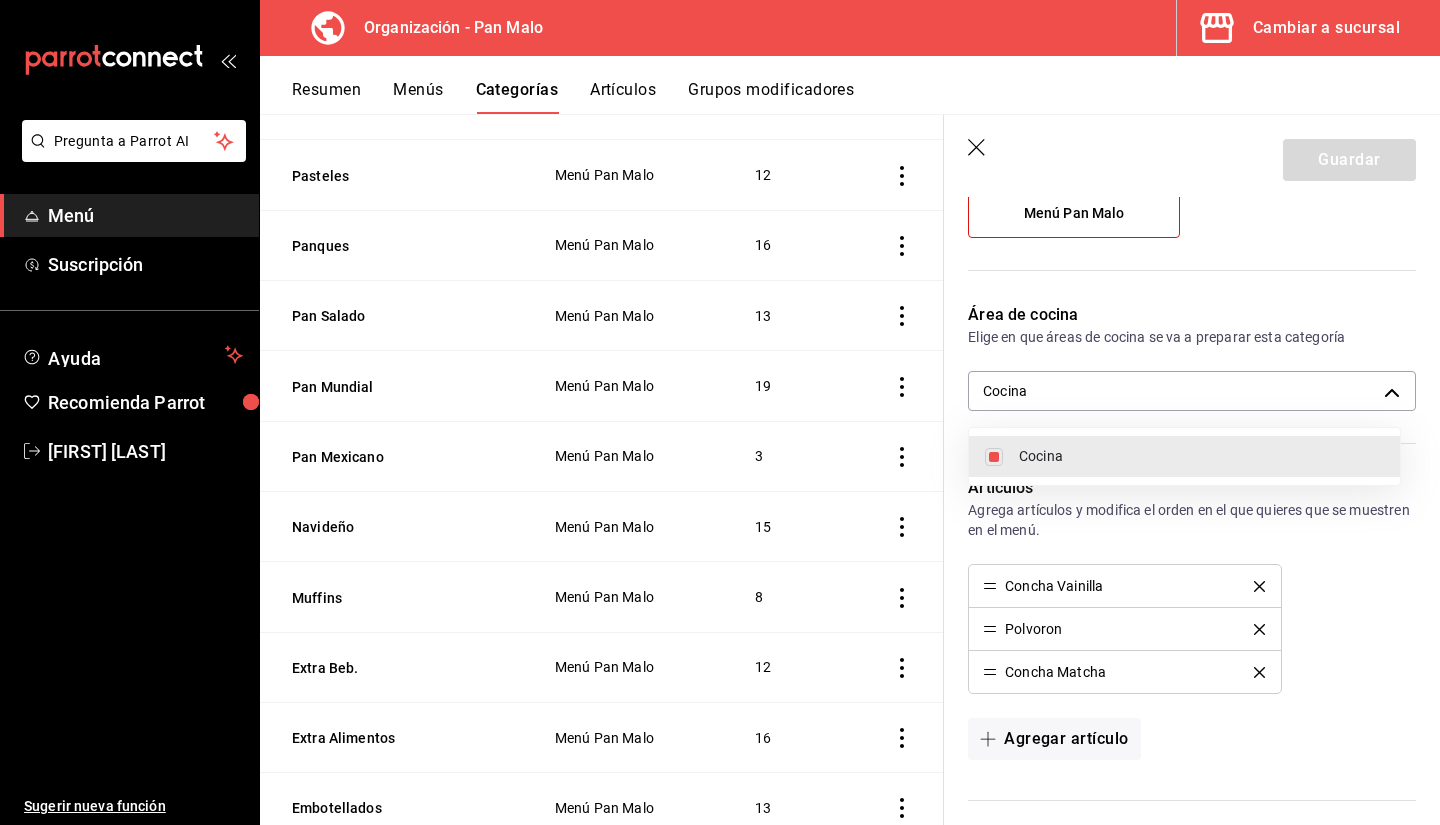 click at bounding box center (720, 412) 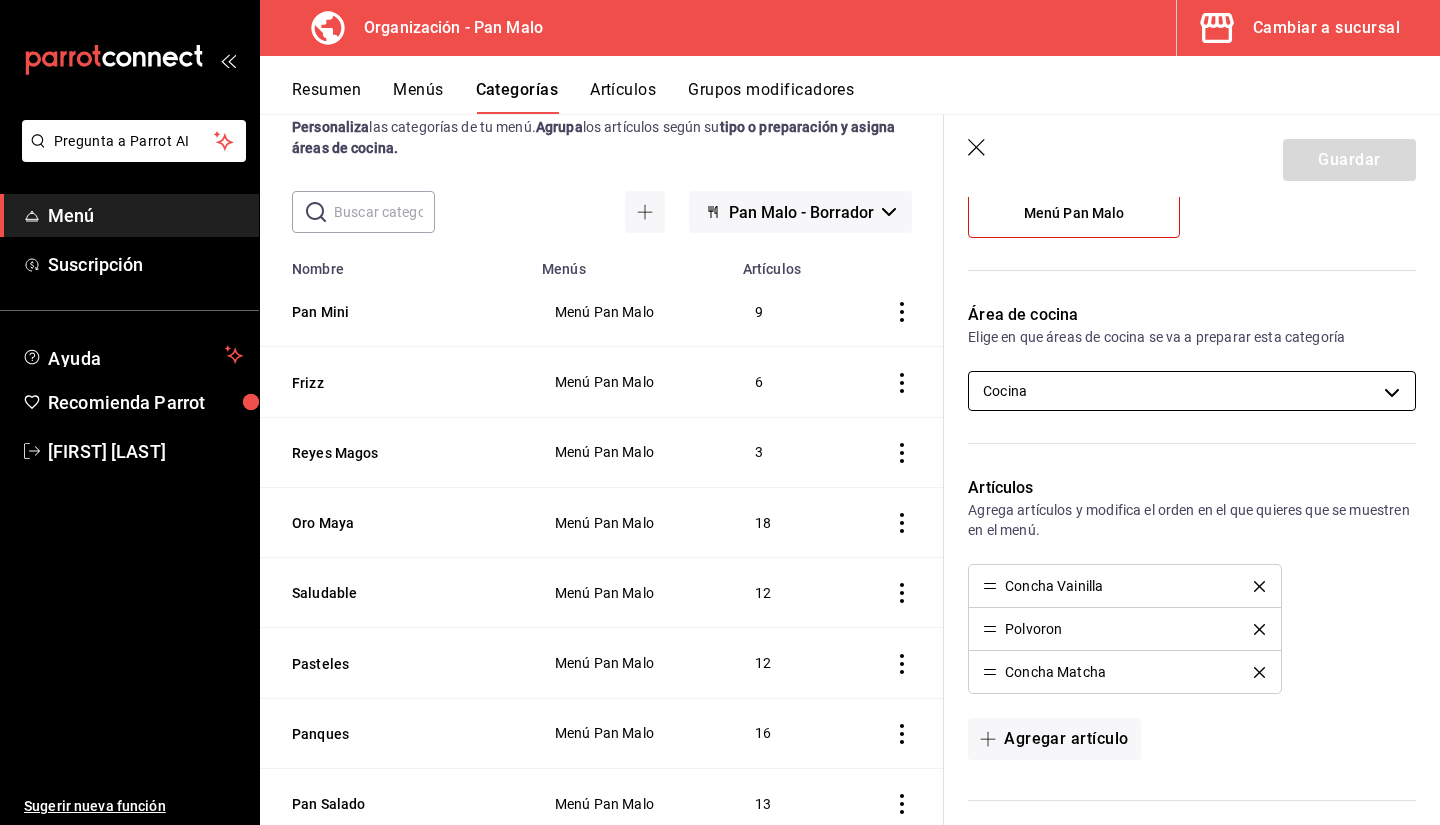 scroll, scrollTop: 34, scrollLeft: 0, axis: vertical 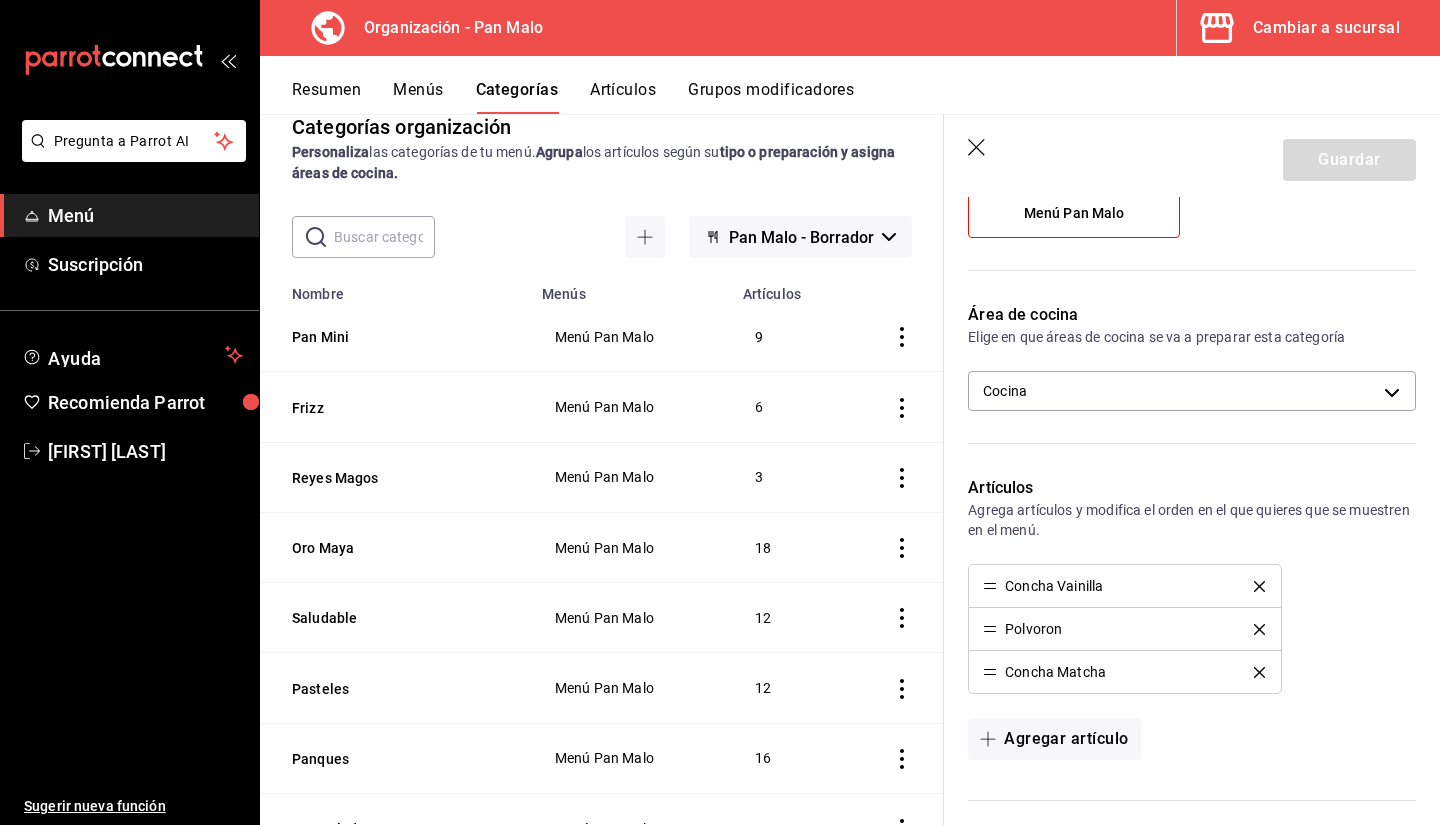 click on "Categorías organización Personaliza  las categorías de tu menú.  Agrupa  los artículos según su  tipo o preparación y asigna áreas de cocina. ​ ​ Pan Malo - Borrador Nombre Menús Artículos Pan Mini Menú Pan Malo 9 Frizz Menú Pan Malo 6 Reyes Magos Menú Pan Malo 3 Oro Maya Menú Pan Malo 18 Saludable Menú Pan Malo 12 Pasteles Menú Pan Malo 12 Panques Menú Pan Malo 16 Pan Salado Menú Pan Malo 13 Pan Mundial Menú Pan Malo 19 Pan Mexicano Menú Pan Malo 3 Navideño Menú Pan Malo 15 Muffins Menú Pan Malo 8 Extra Beb. Menú Pan Malo 12 Extra Alimentos Menú Pan Malo 16 Embotellados Menú Pan Malo 13 Dia De Las Madres Menú Pan Malo 3 De Temporada Menú Pan Malo 8 Merch Pan M. Menú Pan Malo 12 Colaboradores Menú Pan Malo 3 Bebidas Calientes Menú Pan Malo 15" at bounding box center (602, 469) 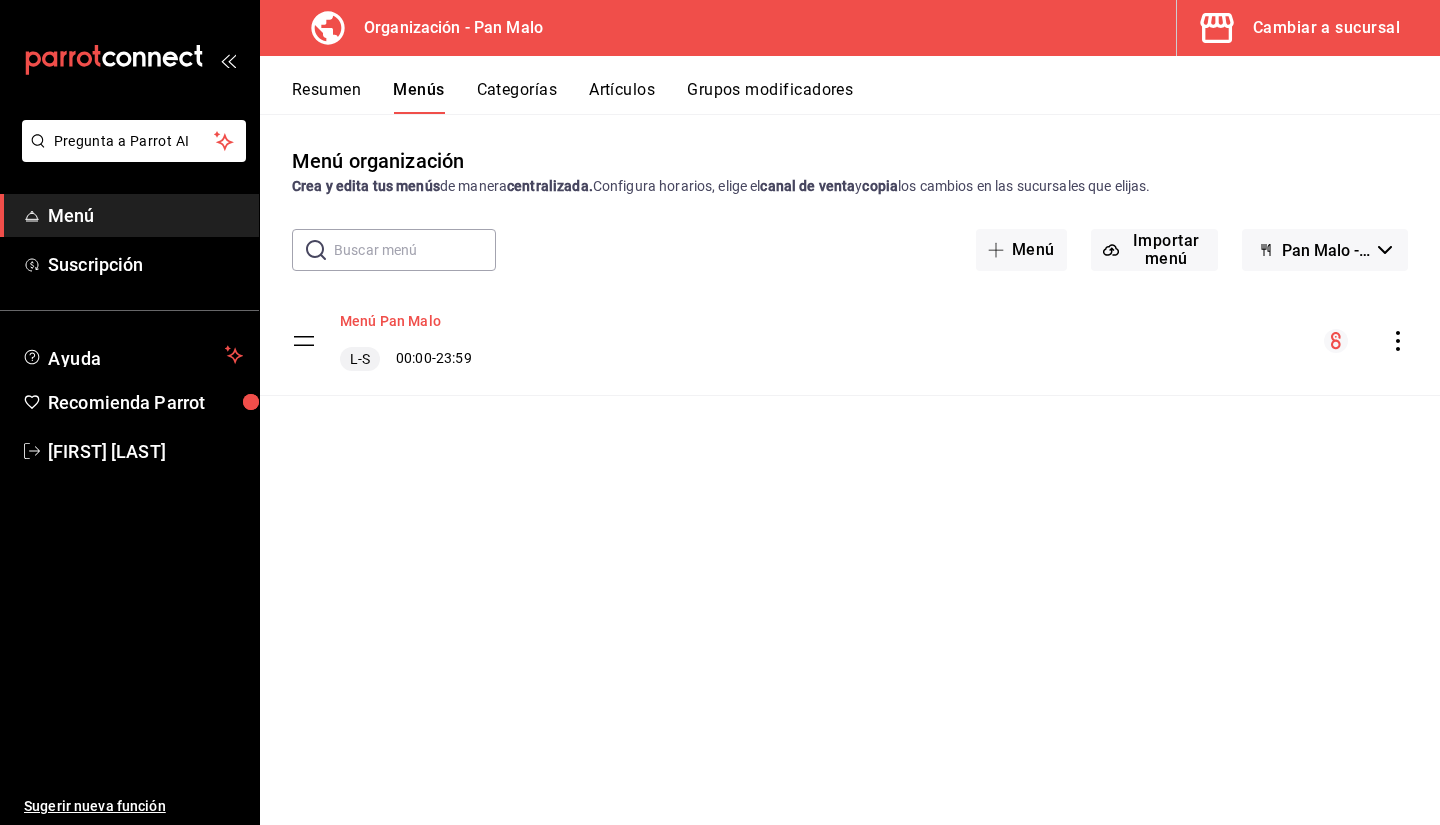 click on "Menú Pan Malo" at bounding box center (390, 321) 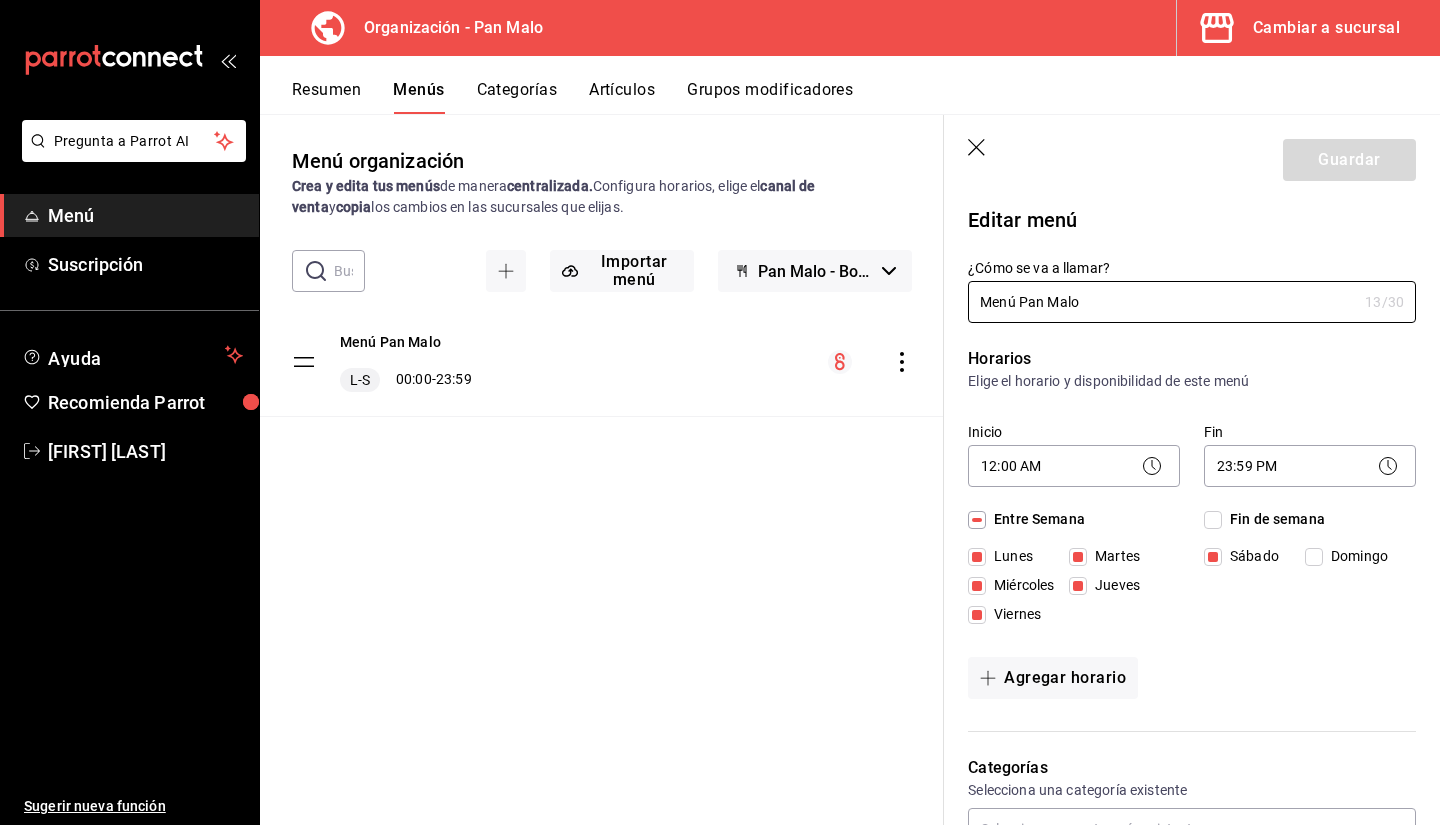 scroll, scrollTop: 332, scrollLeft: 0, axis: vertical 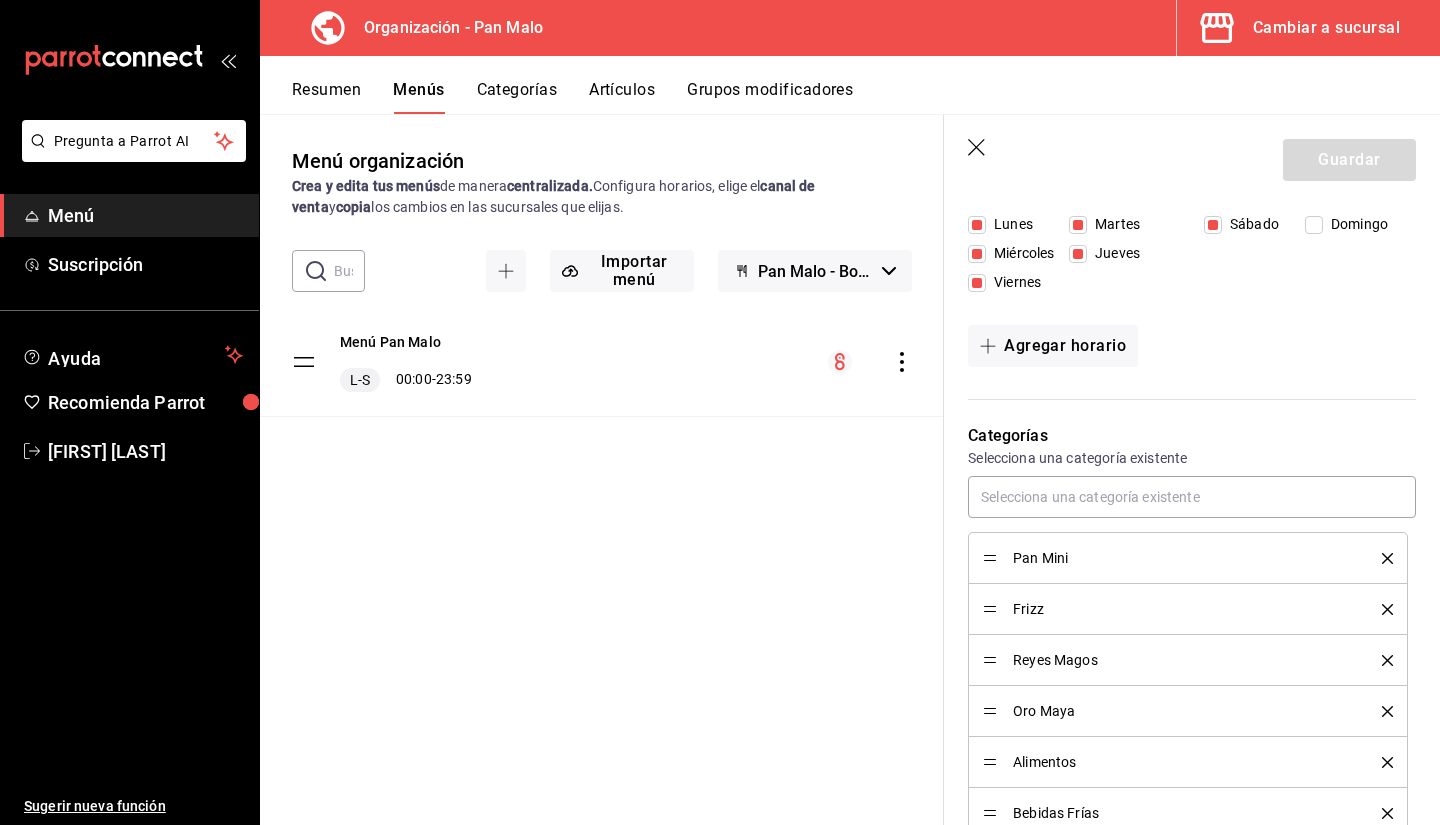 click on "Guardar" at bounding box center [1192, 156] 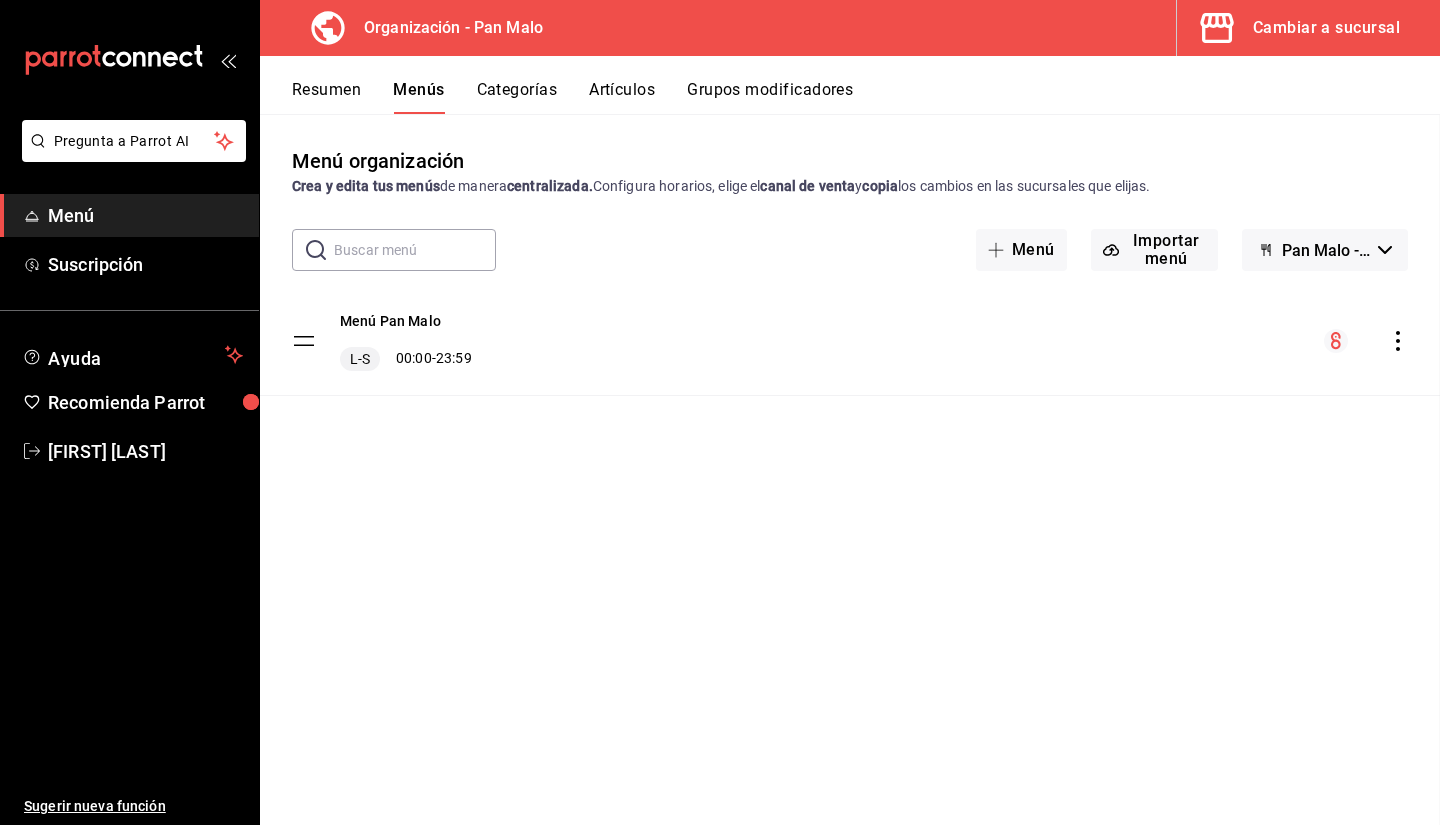 checkbox on "false" 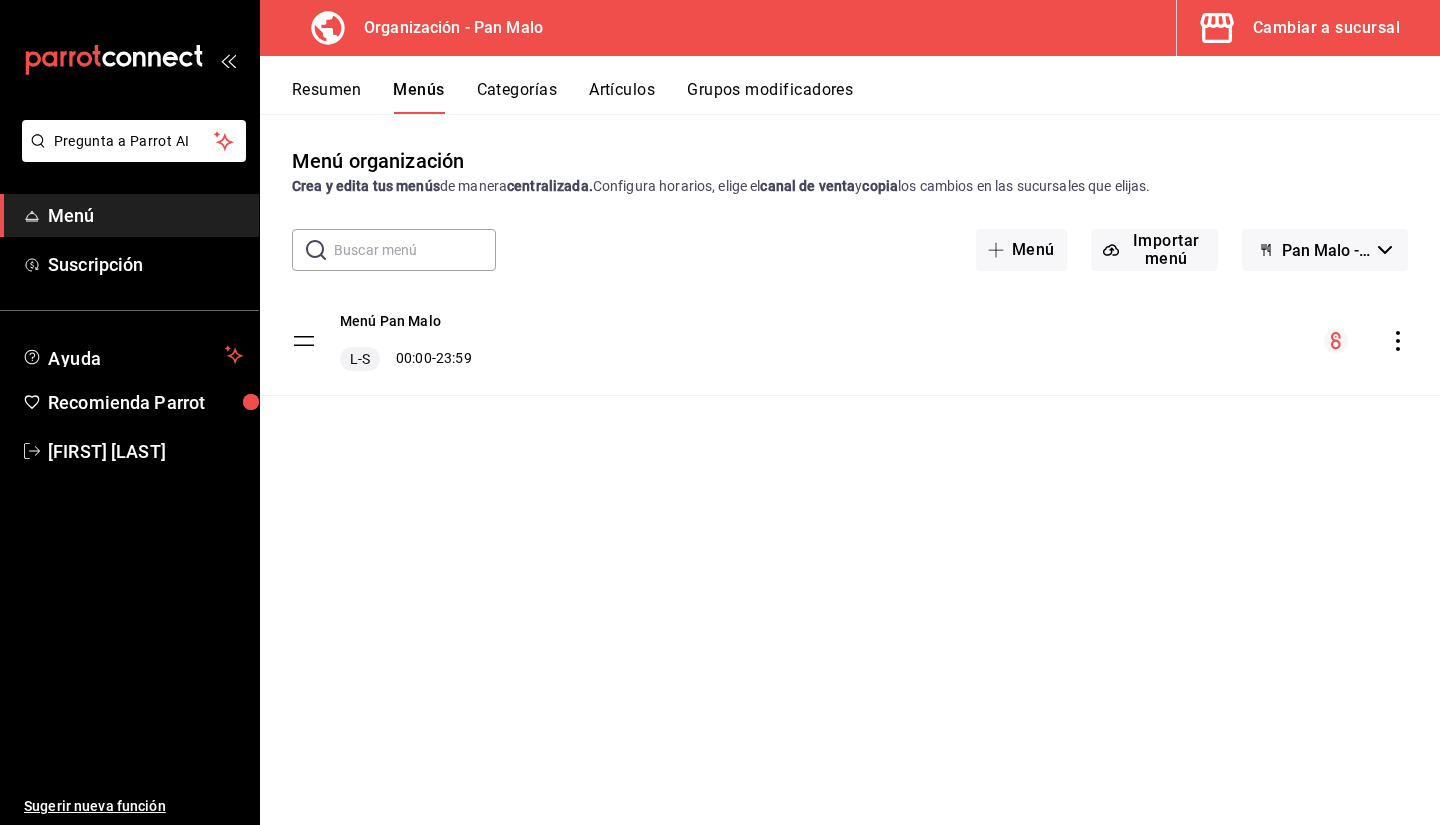 click on "Cambiar a sucursal" at bounding box center [1300, 28] 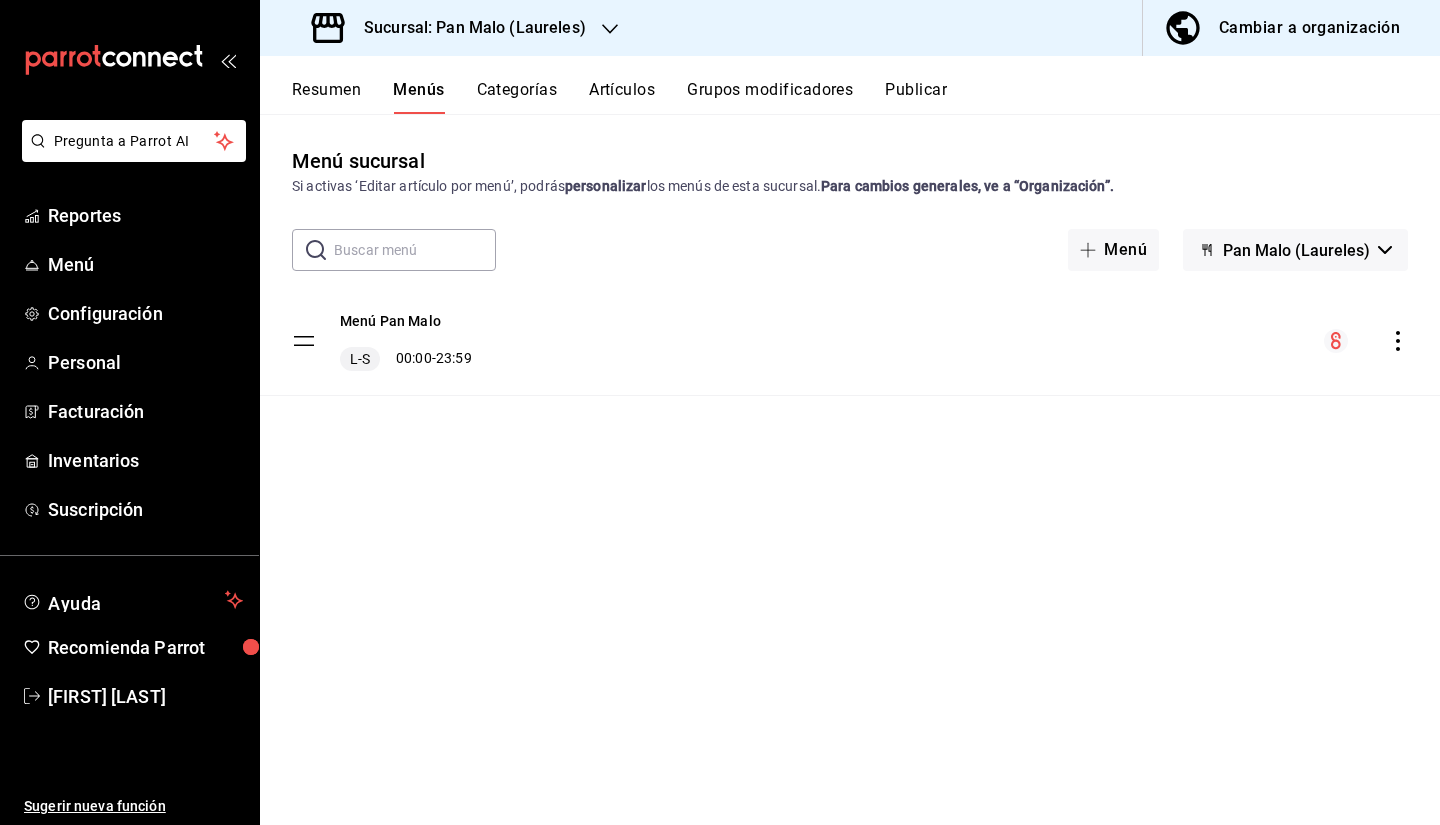 click on "Artículos" at bounding box center (622, 97) 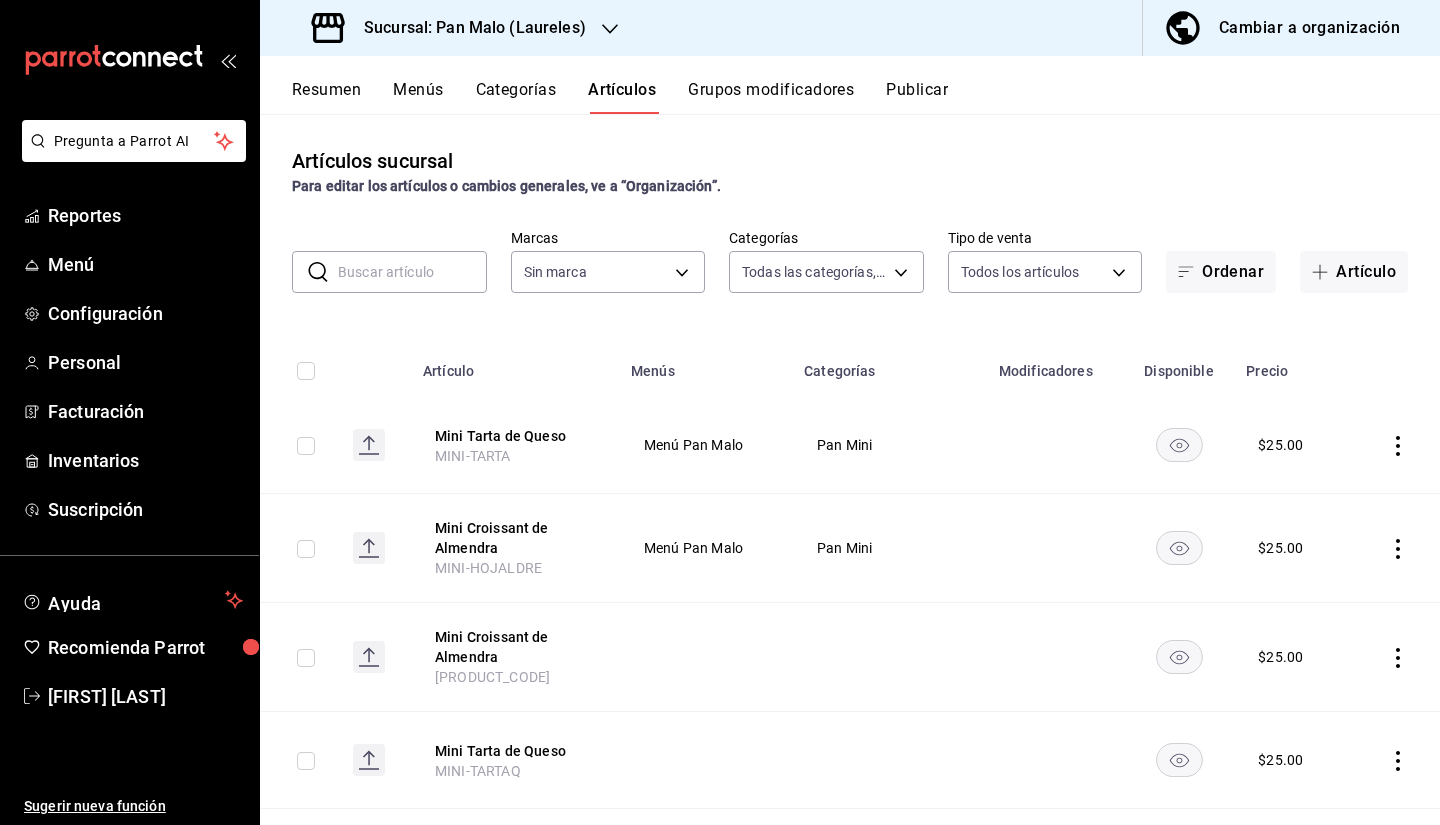 type on "[UUID],[UUID],[UUID],[UUID],[UUID],[UUID],[UUID],[UUID],[UUID],[UUID],[UUID],[UUID],[UUID],[UUID],[UUID],[UUID],[UUID],[UUID],[UUID],[UUID],[UUID],[UUID],[UUID]" 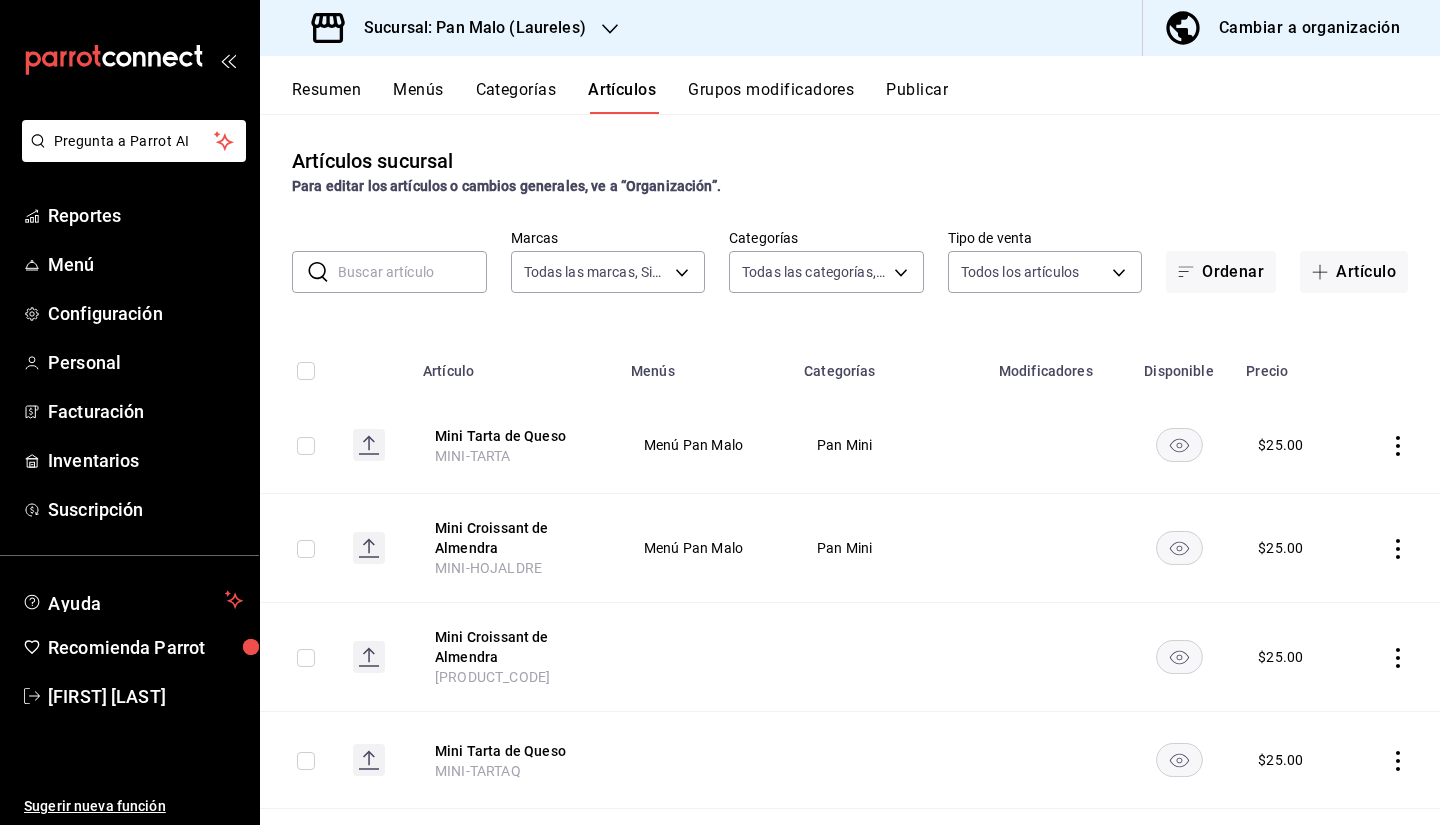 click on "Categorías" at bounding box center [516, 97] 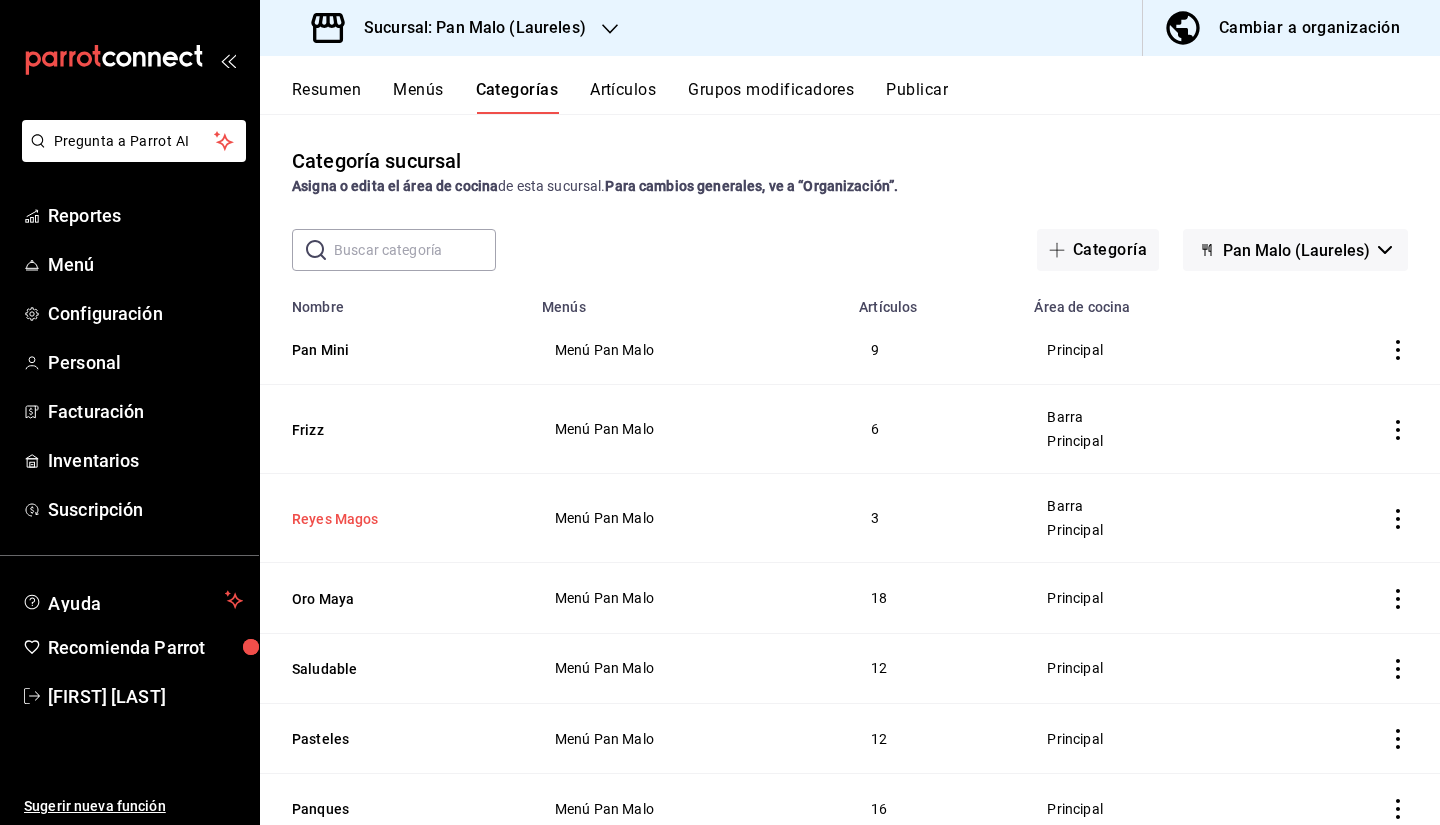 click on "Reyes Magos" at bounding box center [392, 519] 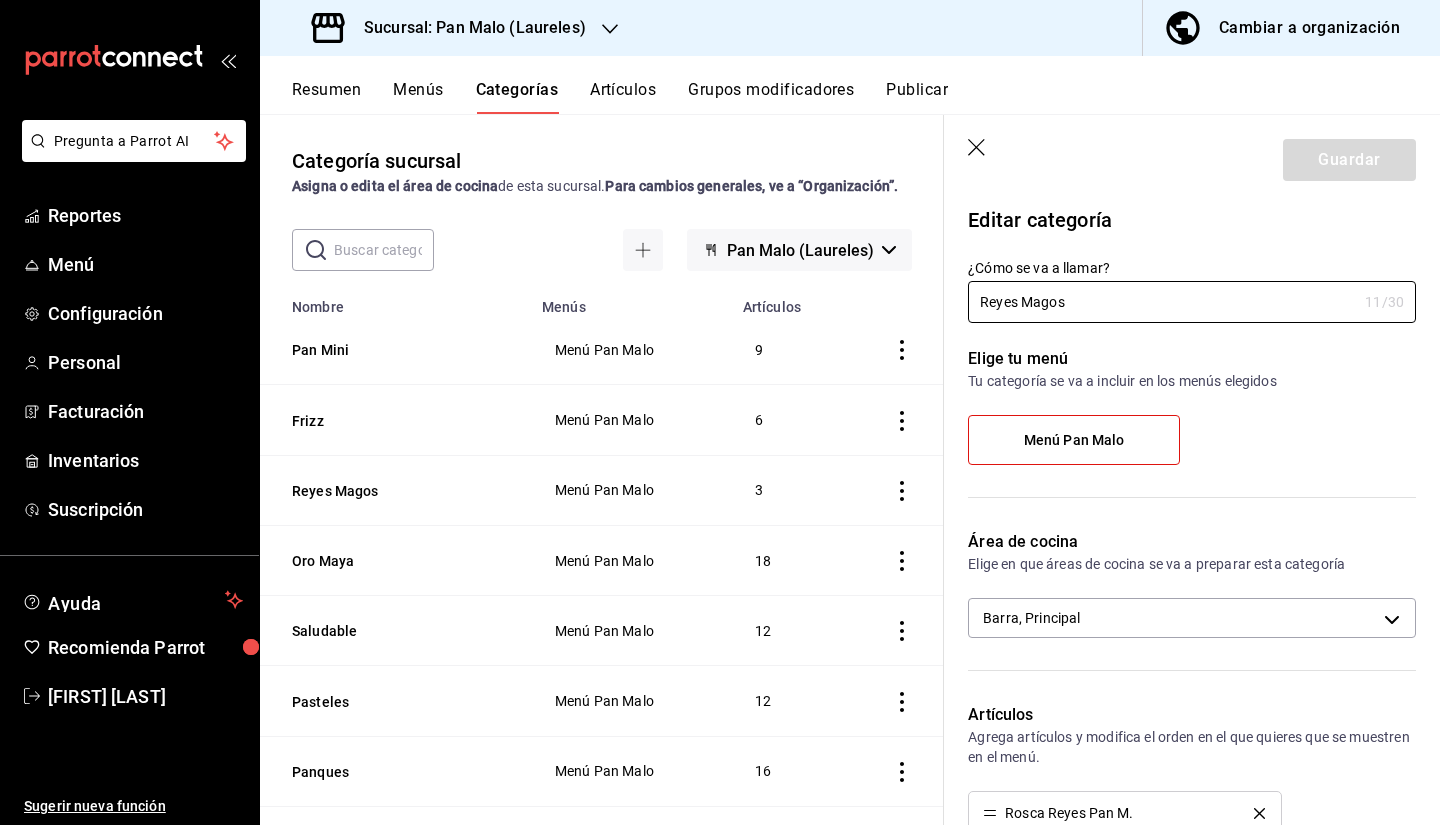scroll, scrollTop: 204, scrollLeft: 0, axis: vertical 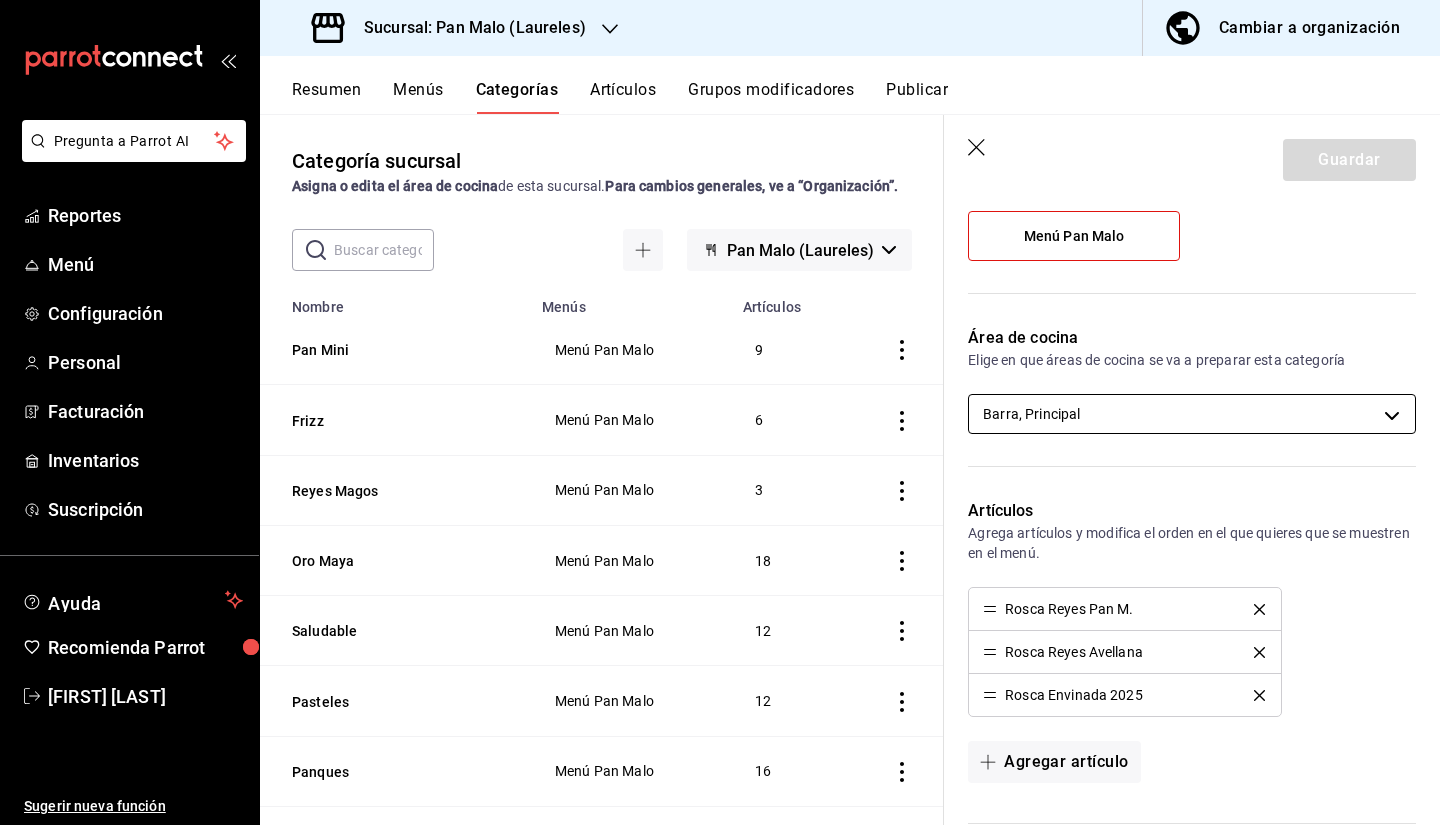 click on "Pregunta a Parrot AI Recomienda Parrot   [NAME]   Sugerir nueva función   Sucursal: Pan Malo (Laureles) Cambiar a organización Resumen Menús Categorías Artículos Grupos modificadores Publicar Categoría sucursal Asigna o edita el área de cocina  de esta sucursal.  Para cambios generales, ve a “Organización”. ​ ​ Pan Malo (Laureles) Nombre Menús Artículos Pan Mini Menú Pan Malo 9 Frizz Menú Pan Malo 6 Reyes Magos Menú Pan Malo 3 Oro Maya Menú Pan Malo 18 Saludable Menú Pan Malo 12 Pasteles Menú Pan Malo 12 Panques Menú Pan Malo 16 Pan Salado Menú Pan Malo 13 Pan Mundial Menú Pan Malo 19 Pan Mexicano Menú Pan Malo 3 Navideño Menú Pan Malo 15 Muffins Menú Pan Malo 8 Extra Beb. Menú Pan Malo 12 Extra Alimentos Menú Pan Malo 16 Embotellados Menú Pan Malo 13 Dia De Las Madres Menú Pan Malo 3 De Temporada Menú Pan Malo 8 Merch Pan M. Menú Pan Malo 12 Colaboradores 3 15 21 26" at bounding box center [720, 412] 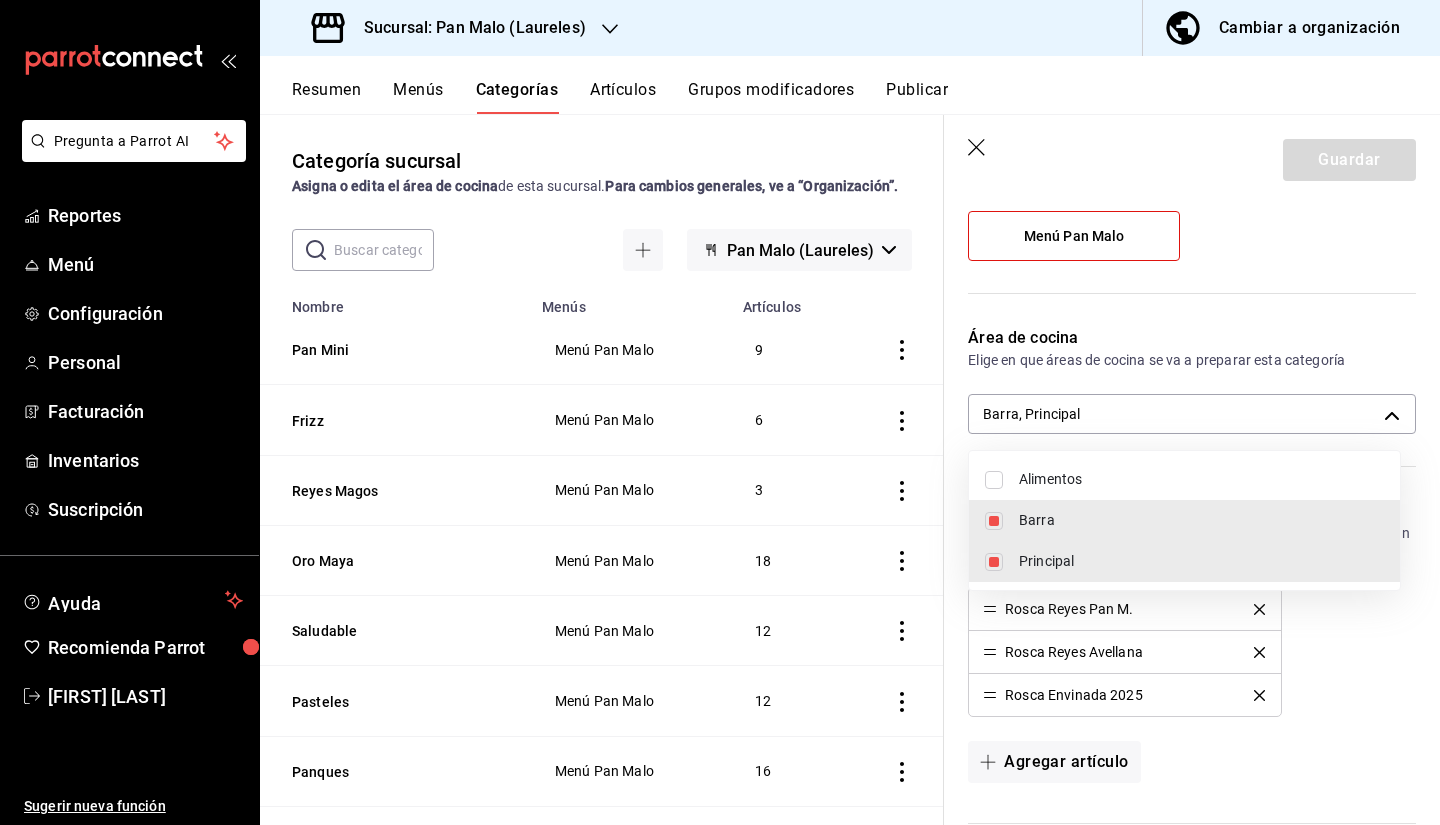 click at bounding box center (720, 412) 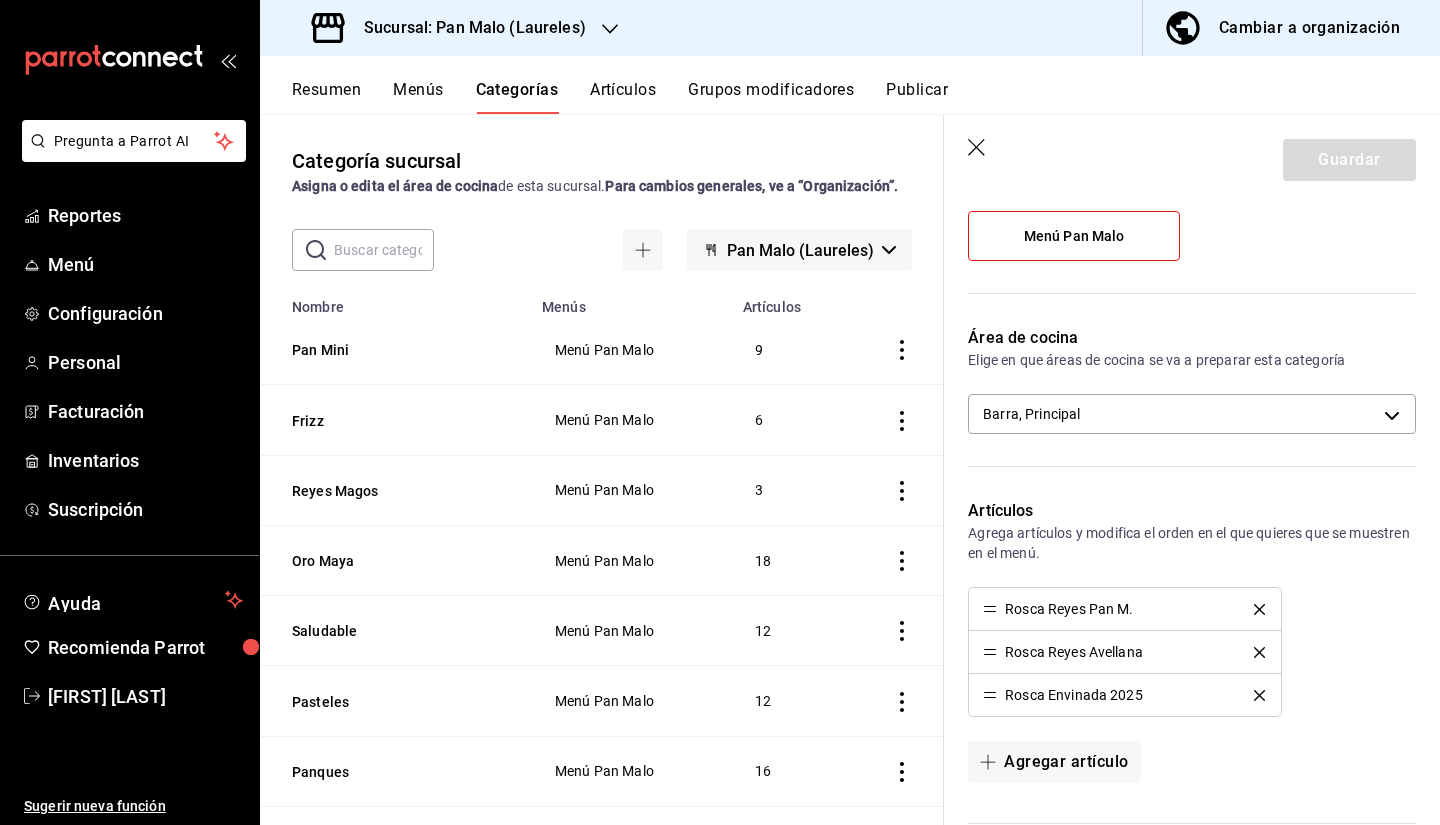 click on "Sucursal: Pan Malo (Laureles)" at bounding box center [451, 28] 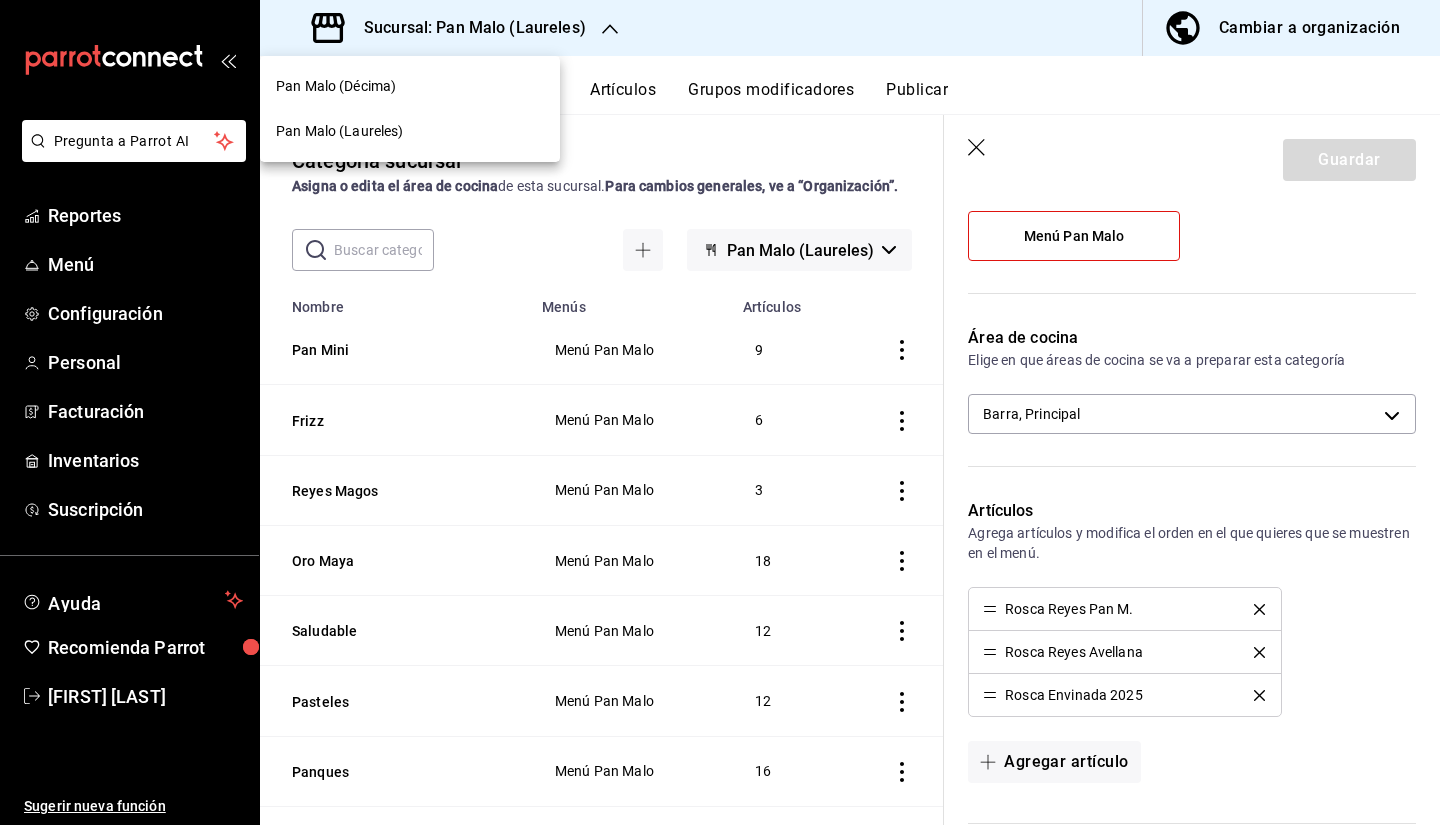 click on "Pan Malo (Décima)" at bounding box center [410, 86] 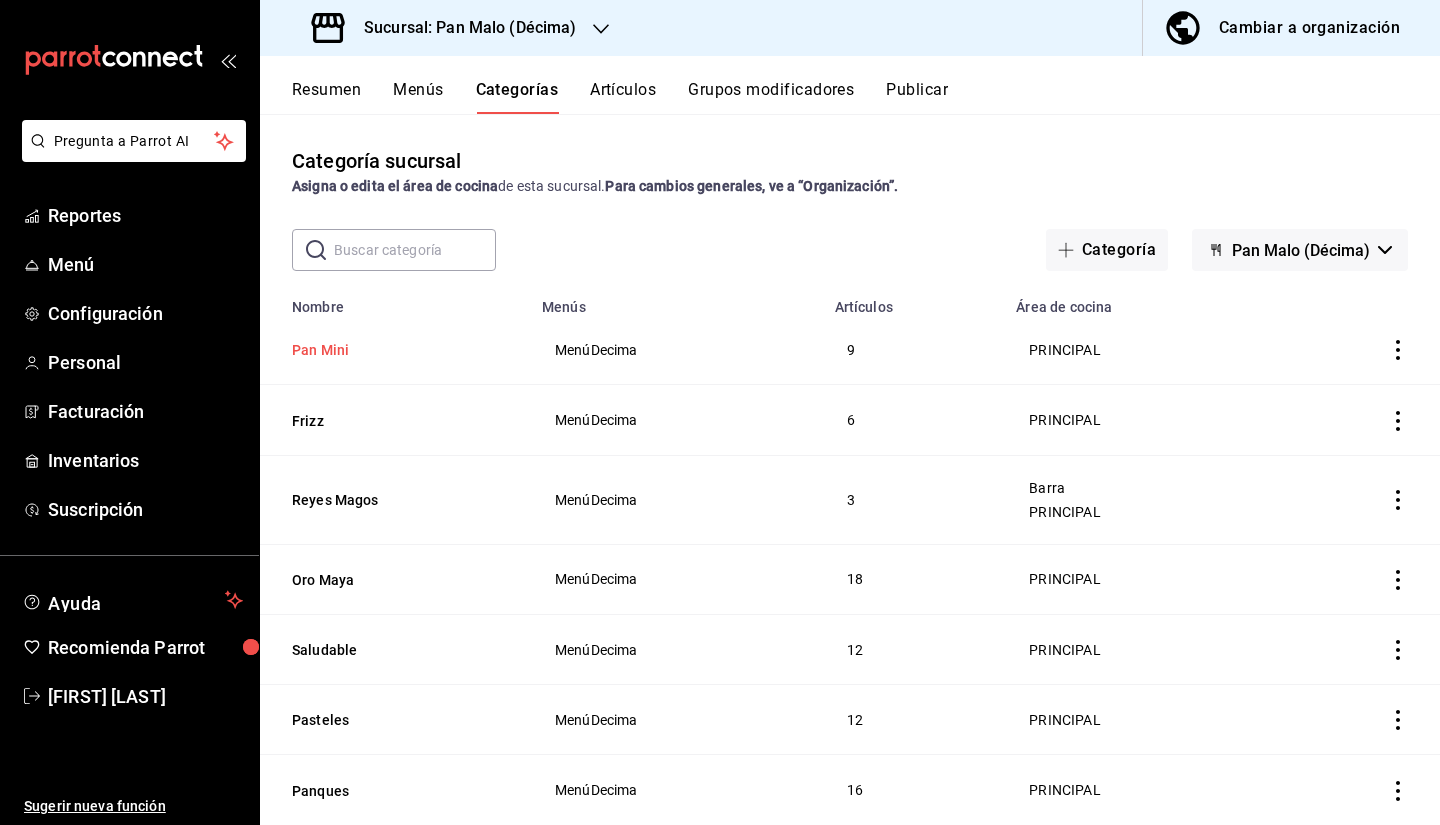 click on "Pan Mini" at bounding box center [392, 350] 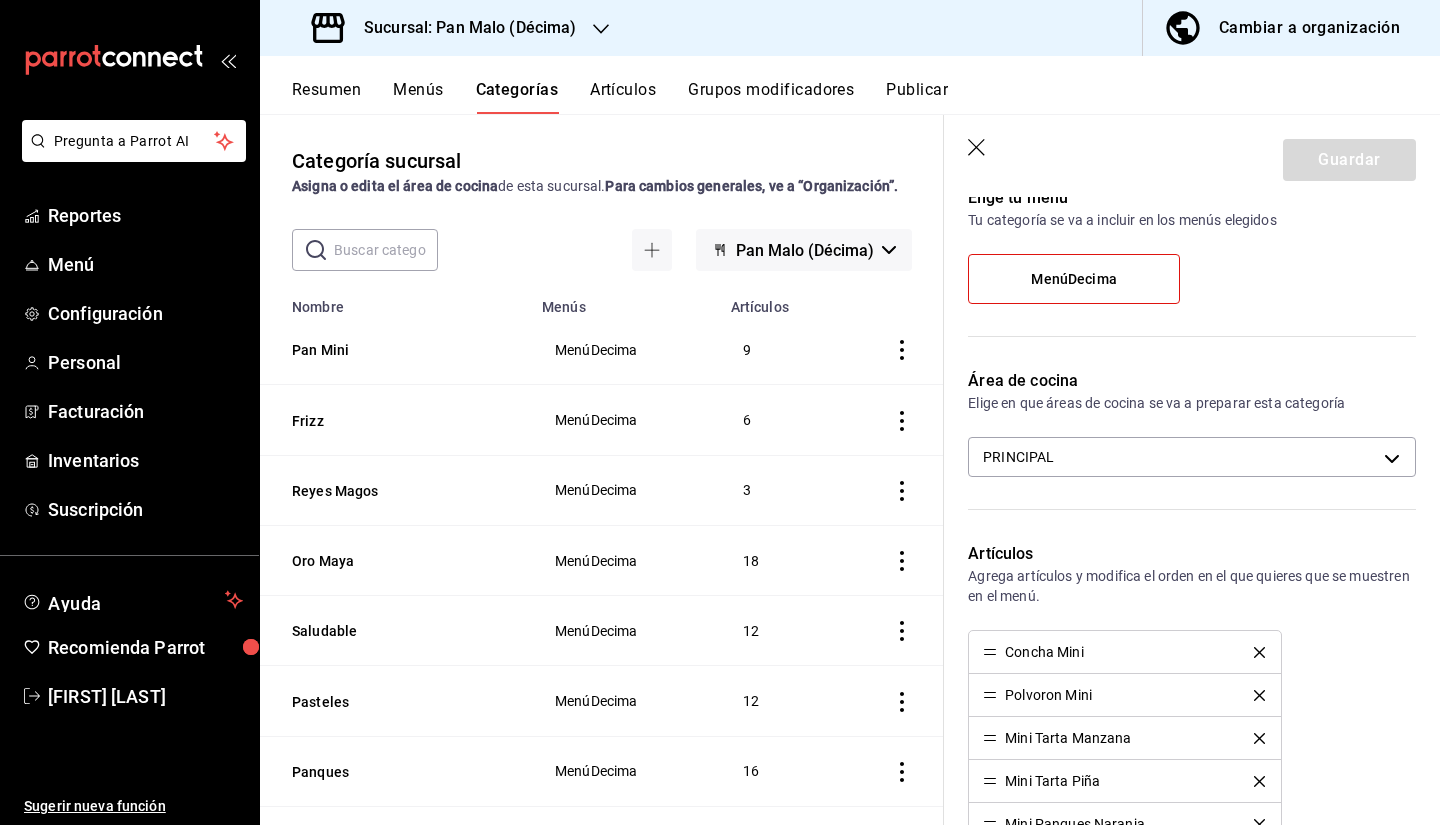 scroll, scrollTop: 160, scrollLeft: 0, axis: vertical 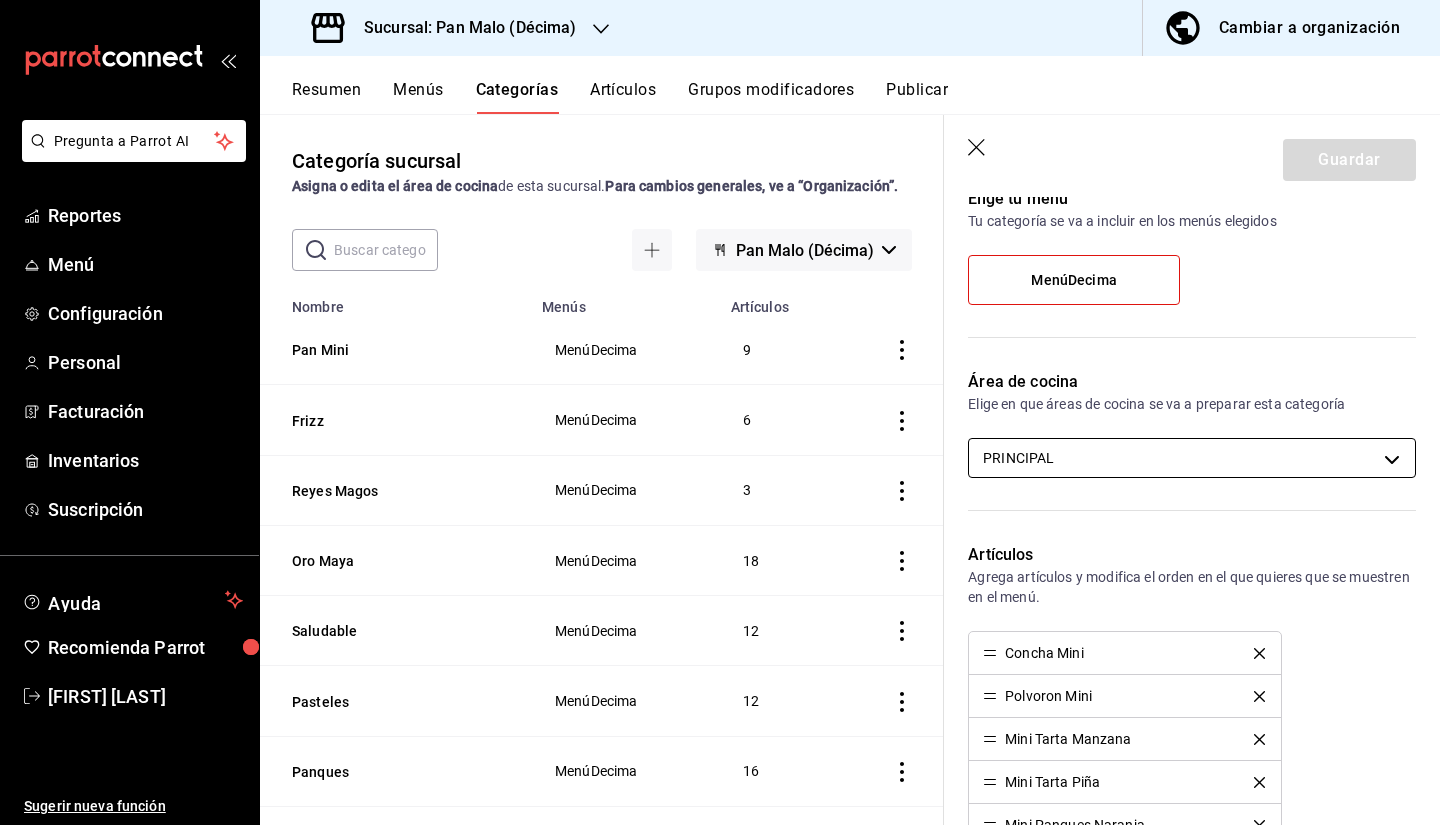 click on "Pregunta a Parrot AI Reportes   Menú   Configuración   Personal   Facturación   Inventarios   Suscripción   Ayuda Recomienda Parrot   [FIRST] [LAST]   Sugerir nueva función   Sucursal: Pan Malo (Décima) Cambiar a organización Resumen Menús Categorías Artículos Grupos modificadores Publicar Categoría sucursal Asigna o edita el área de cocina  de esta sucursal.  Para cambios generales, ve a “Organización”. ​ ​ Pan Malo (Décima) Nombre Menús Artículos Pan Mini MenúDecima 9 Frizz MenúDecima 6 Reyes Magos MenúDecima 3 Oro Maya MenúDecima 18 Saludable MenúDecima 12 Pasteles MenúDecima 12 Panques MenúDecima 16 Pan Salado MenúDecima 13 Pan Mundial MenúDecima 16 Pan Mexicano MenúDecima 3 Navideño MenúDecima 15 Muffins MenúDecima 8 Extra Beb. MenúDecima 12 Extra Alimentos MenúDecima 16 Embotellados MenúDecima 13 Dia De Las Madres MenúDecima 3 De Temporada MenúDecima 8 Merch Pan M. MenúDecima 12 Colaboradores MenúDecima 3 Bebidas Calientes MenúDecima 15 Guardar Pan Mini 8" at bounding box center (720, 412) 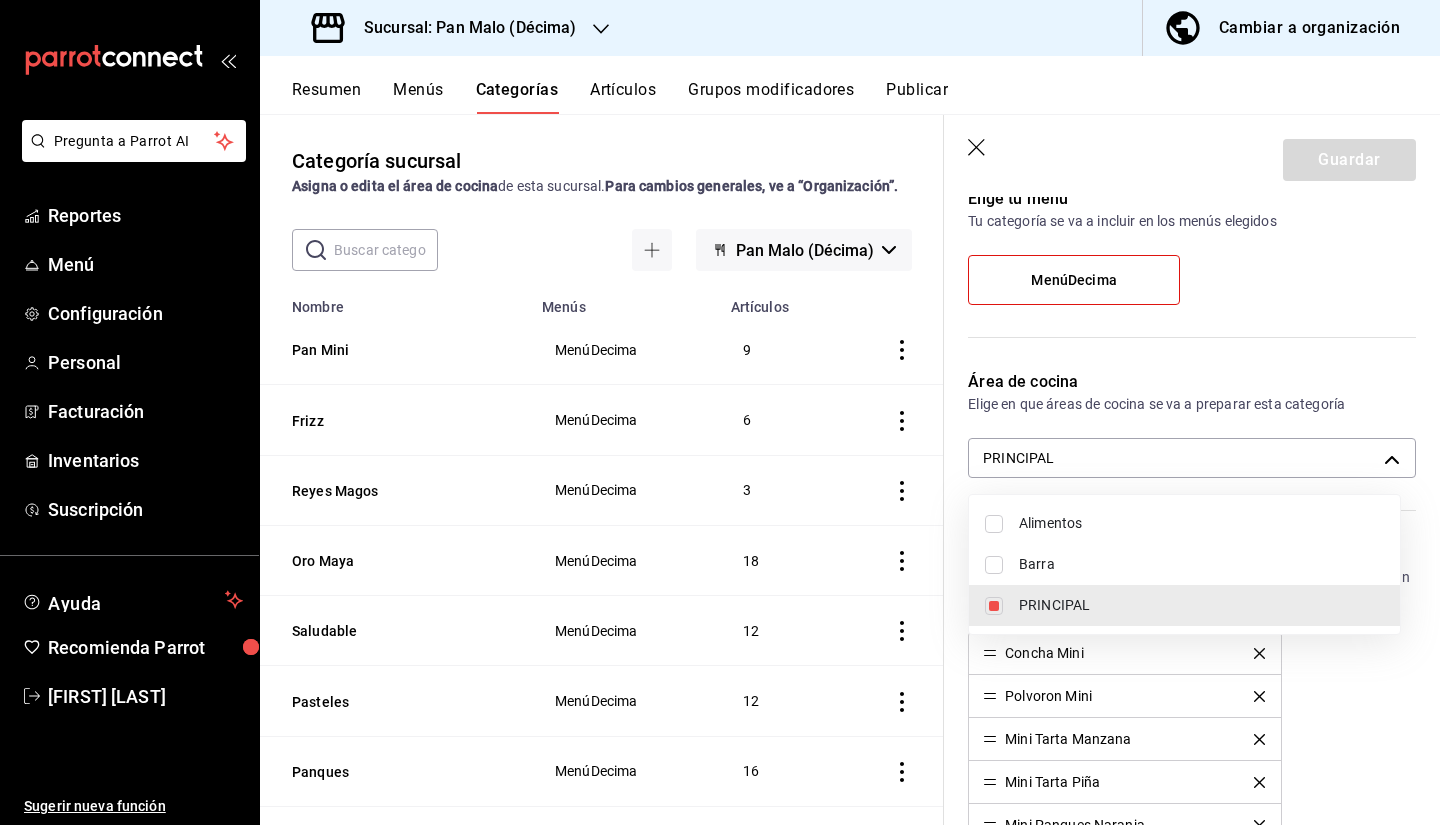 click at bounding box center [720, 412] 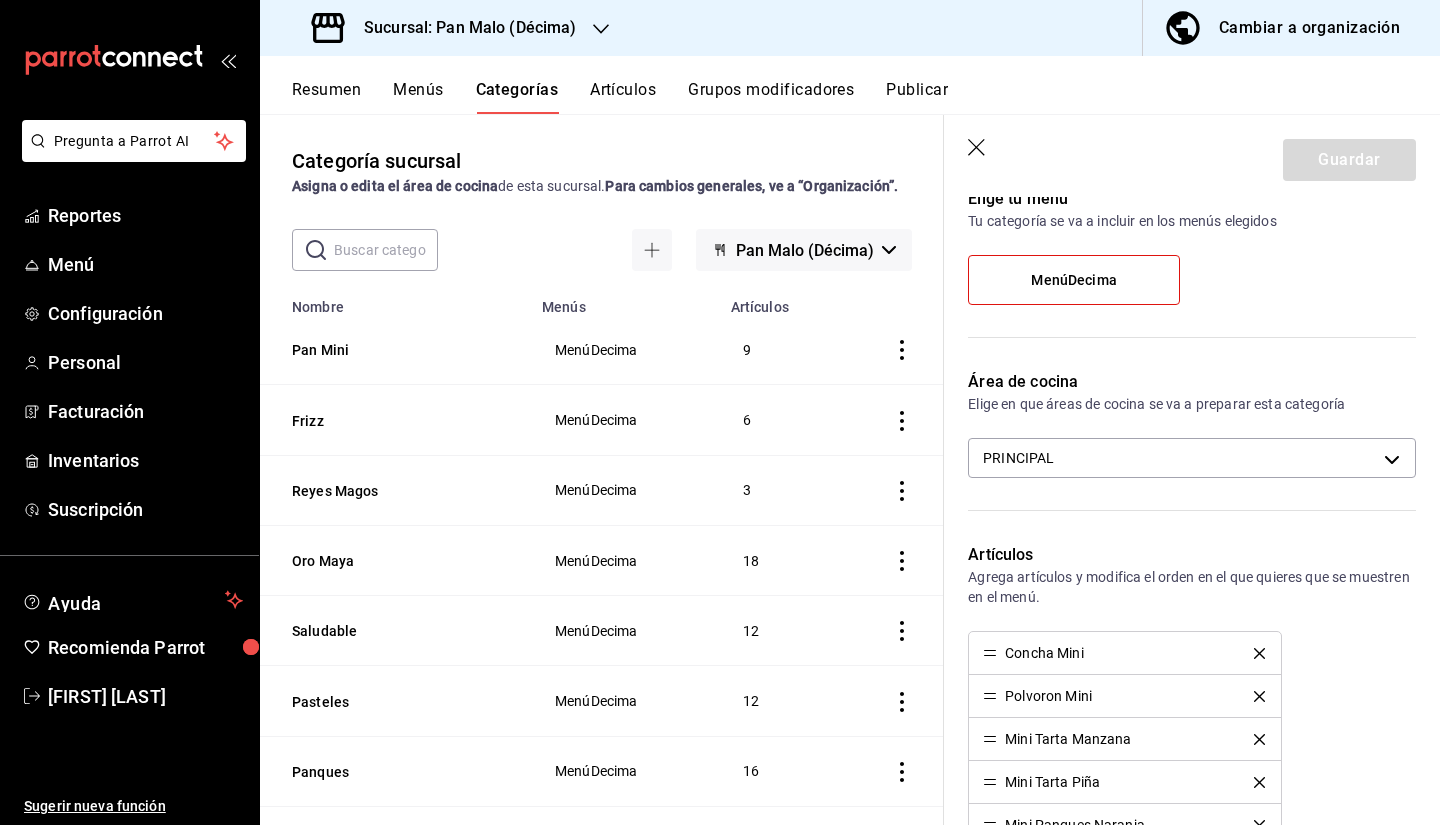 click on "Cambiar a organización" at bounding box center (1283, 28) 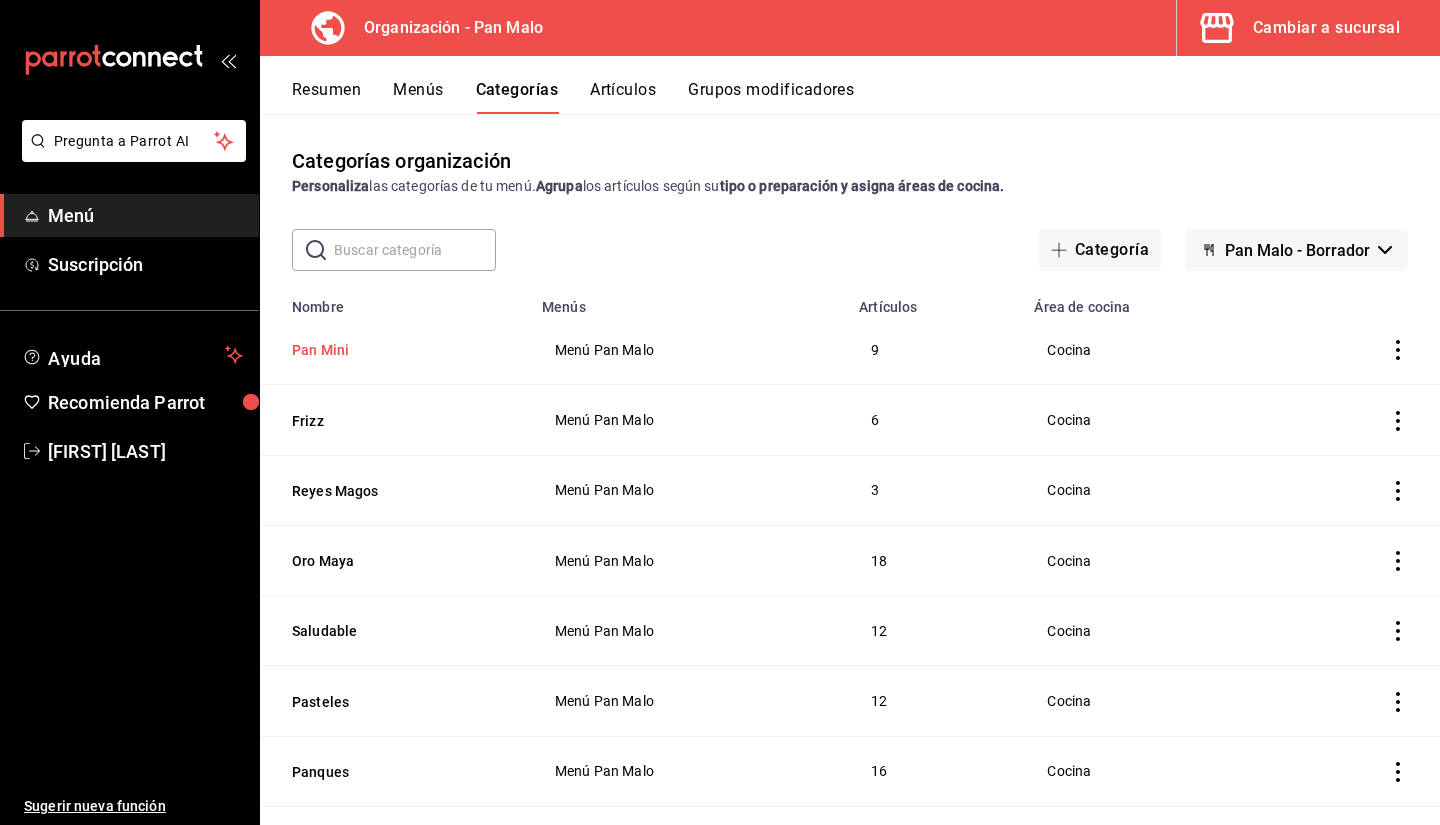 click on "Pan Mini" at bounding box center [392, 350] 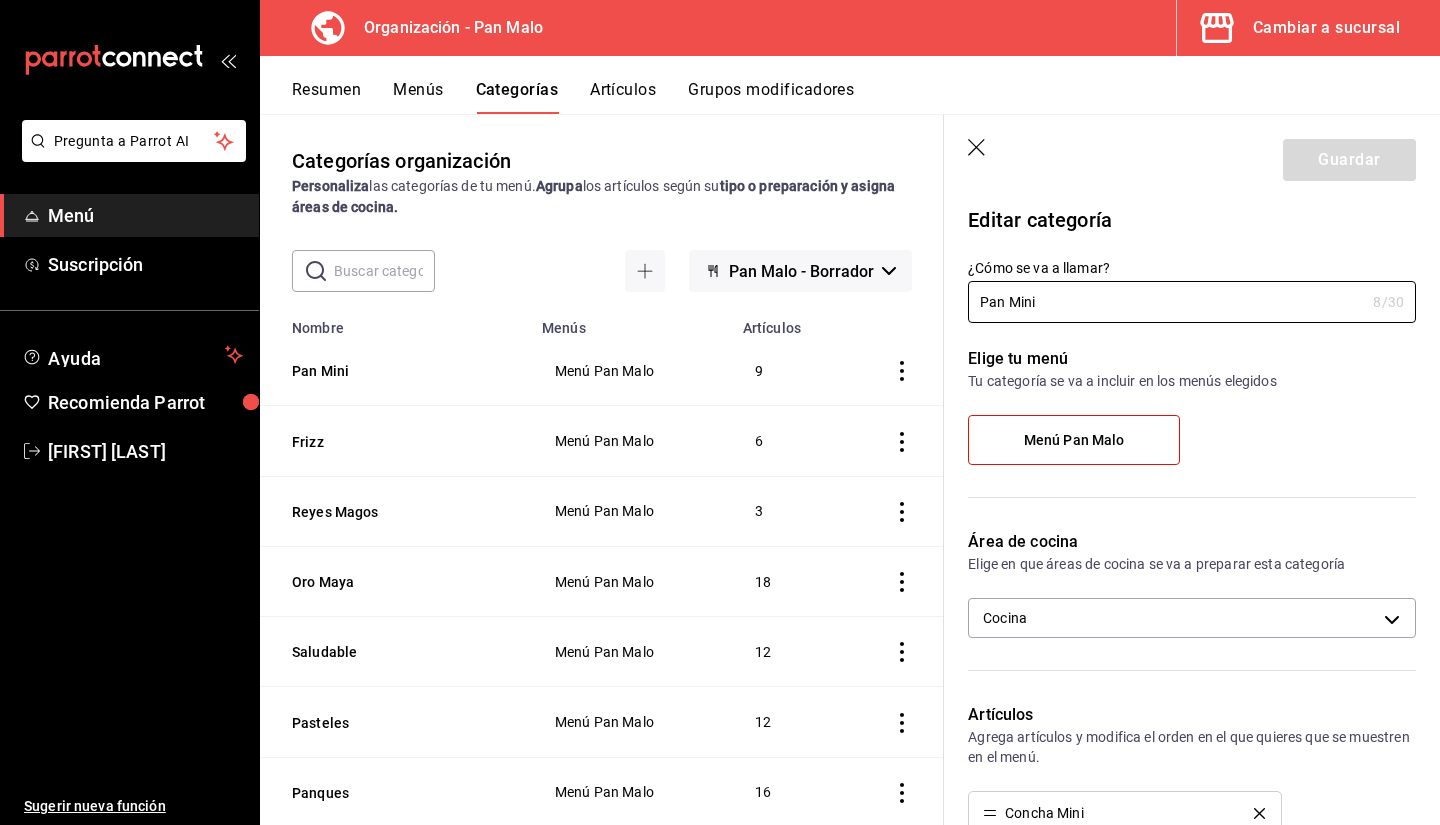 scroll, scrollTop: 130, scrollLeft: 0, axis: vertical 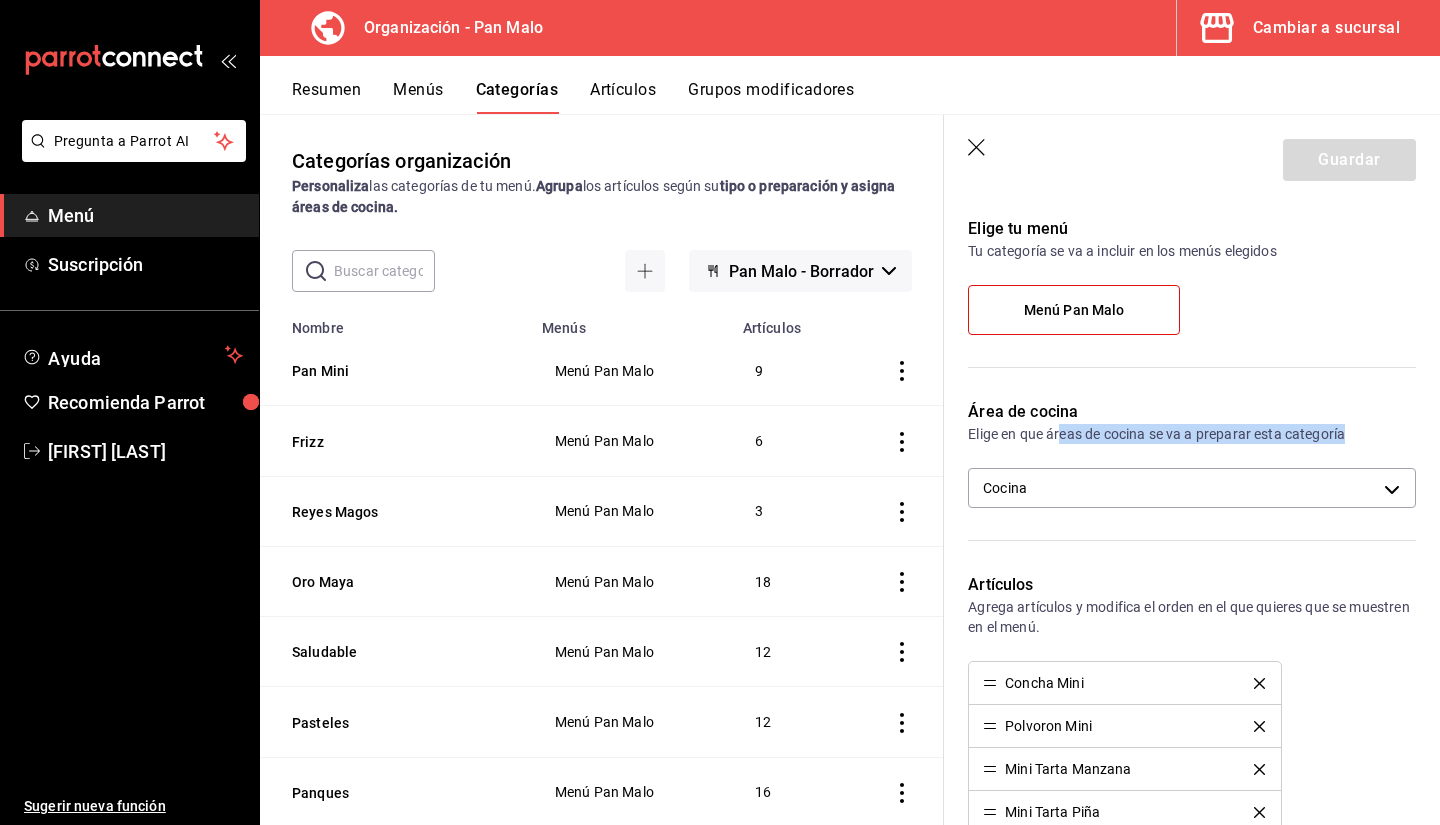 drag, startPoint x: 1059, startPoint y: 434, endPoint x: 1394, endPoint y: 443, distance: 335.12088 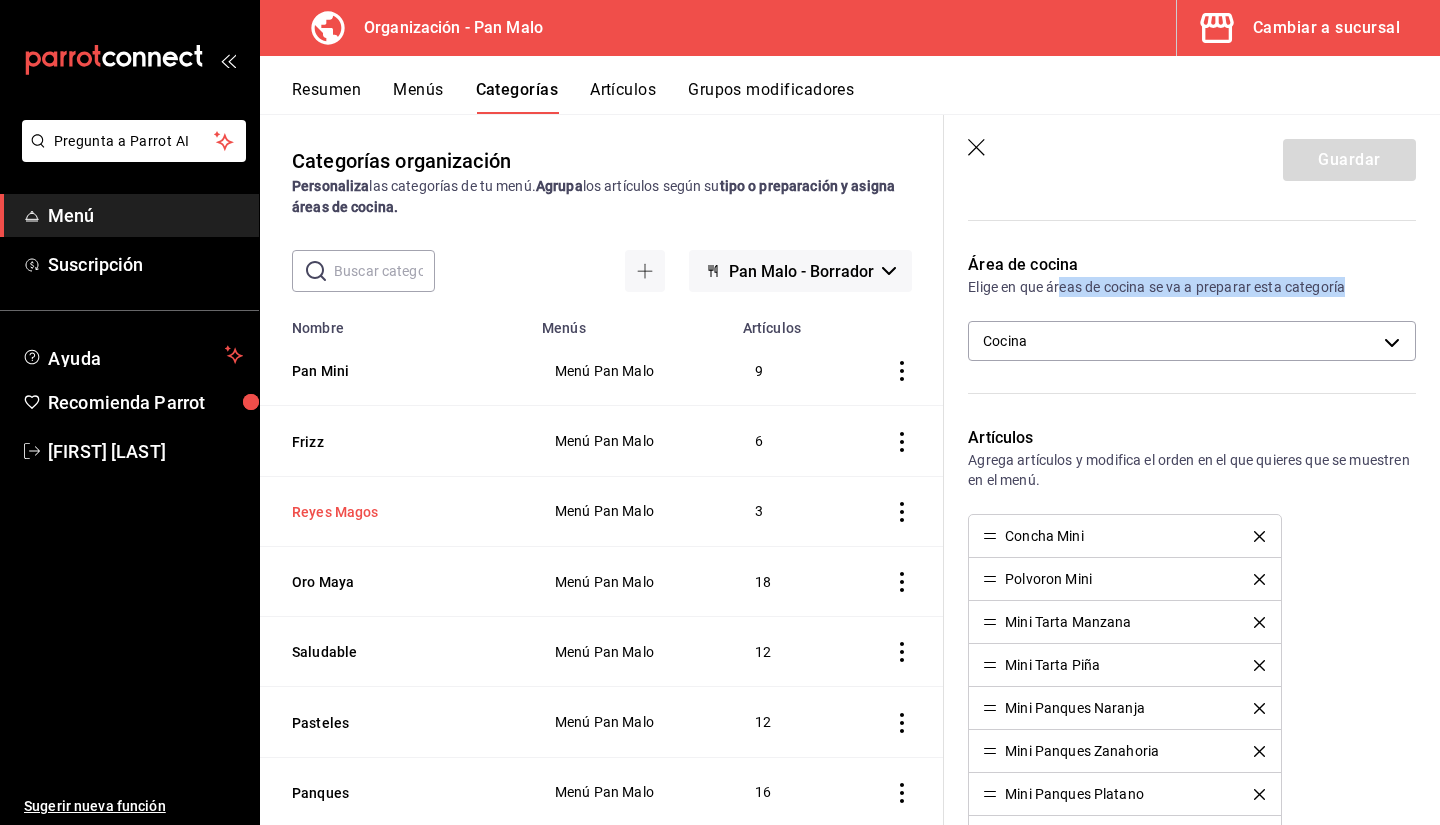 click on "Reyes Magos" at bounding box center [392, 512] 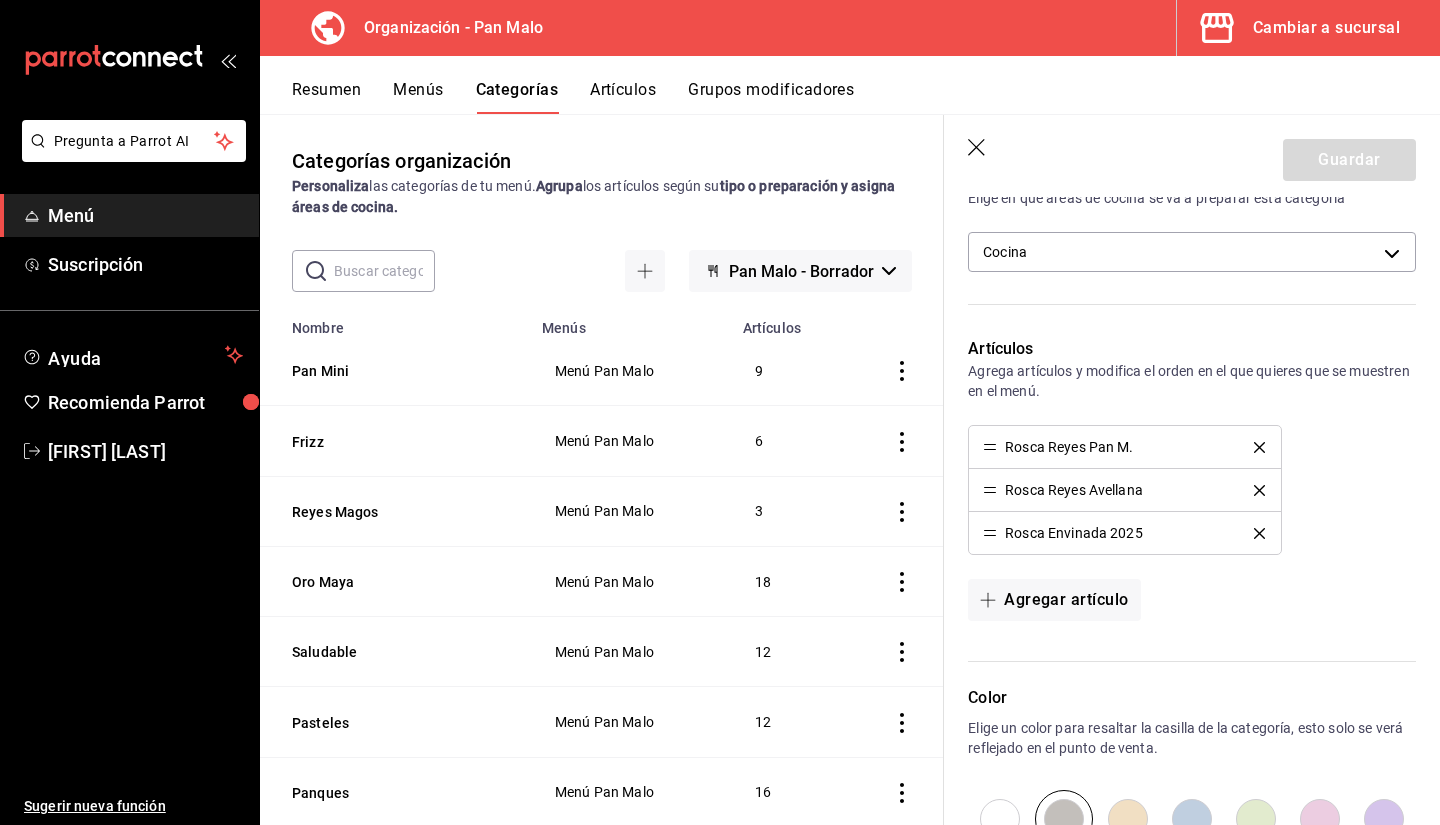 scroll, scrollTop: 406, scrollLeft: 0, axis: vertical 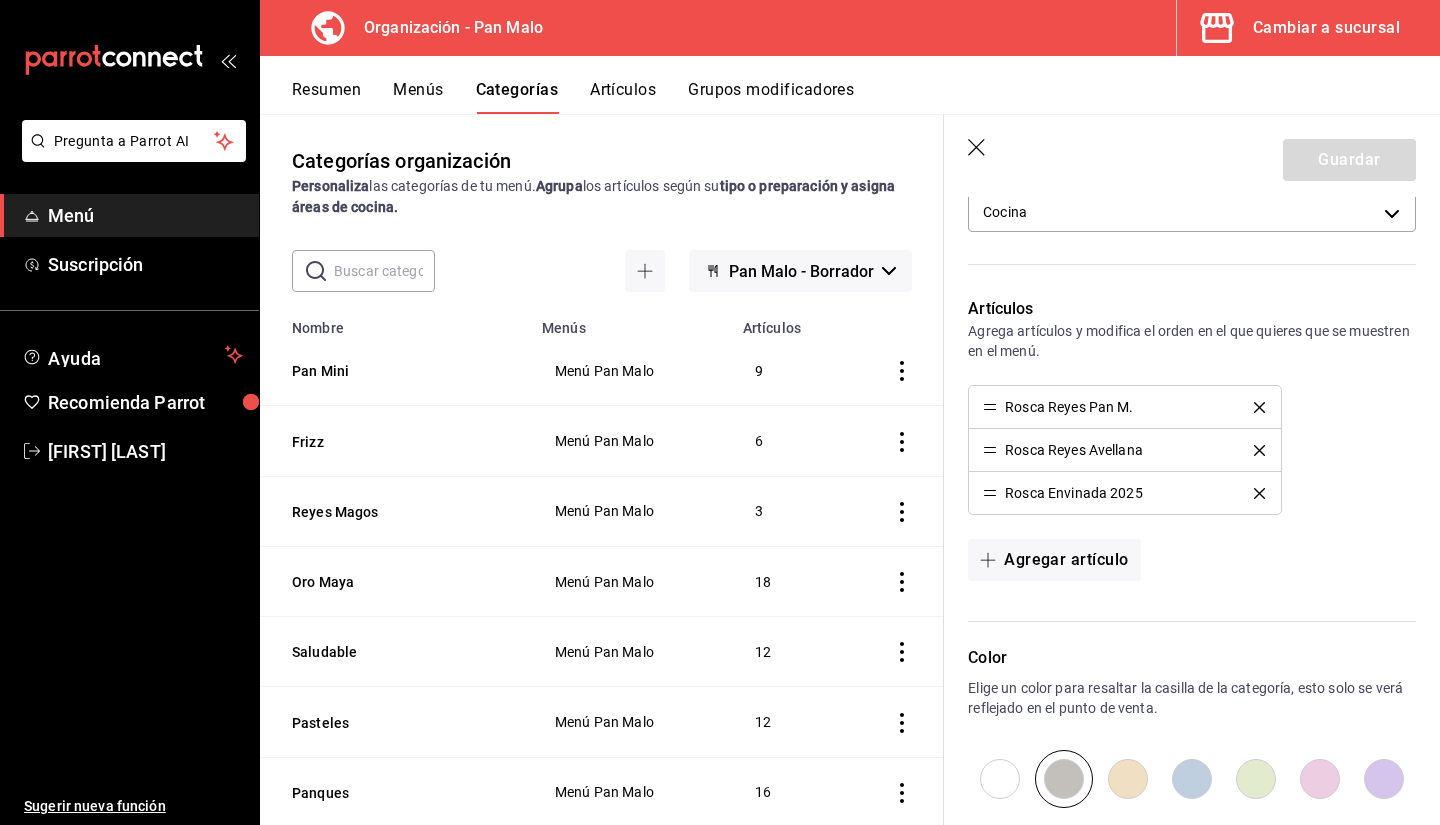 click on "Artículos" at bounding box center [623, 97] 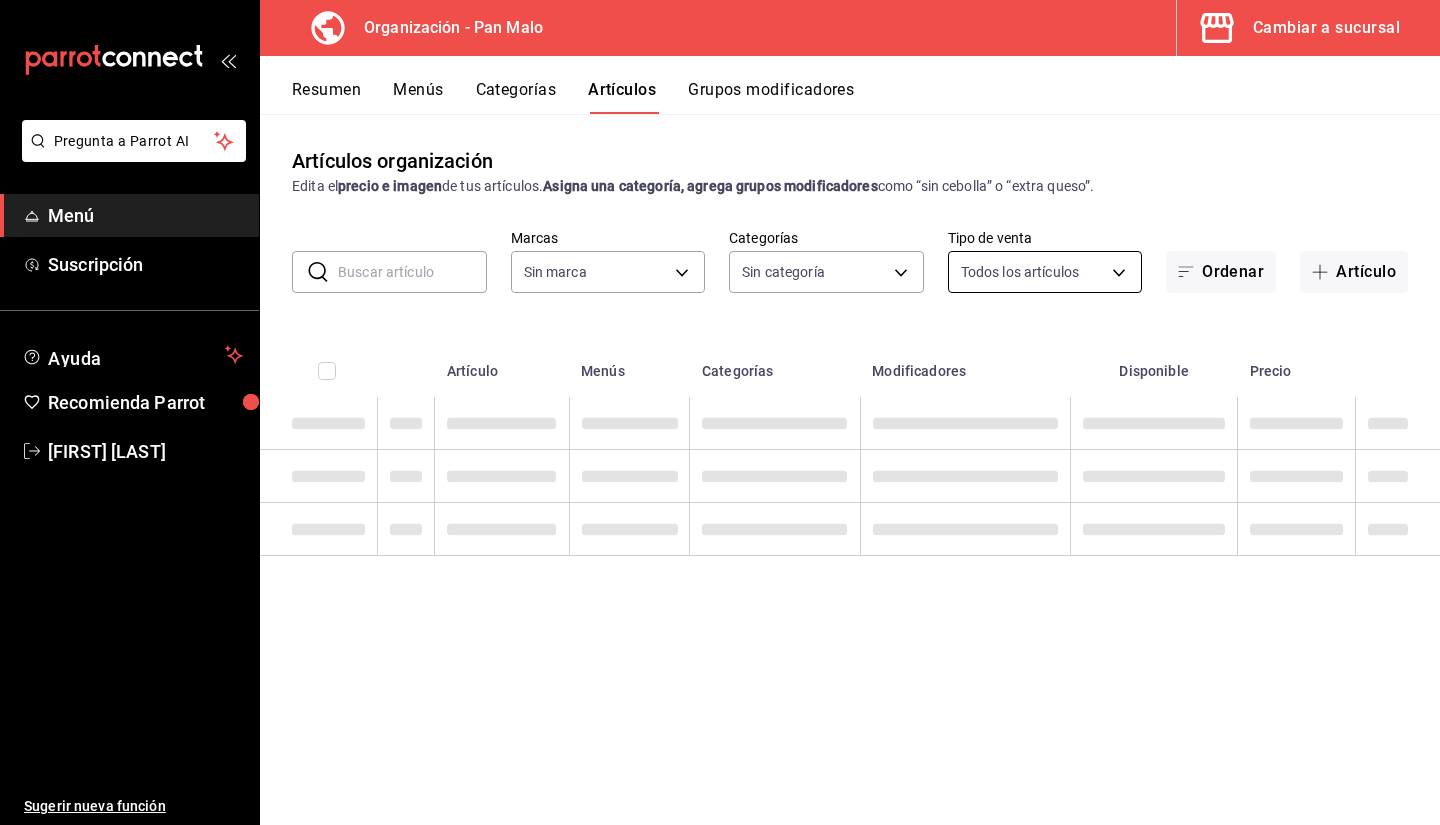 type on "fc172b80-d414-46c2-bed9-f4eeed86d775" 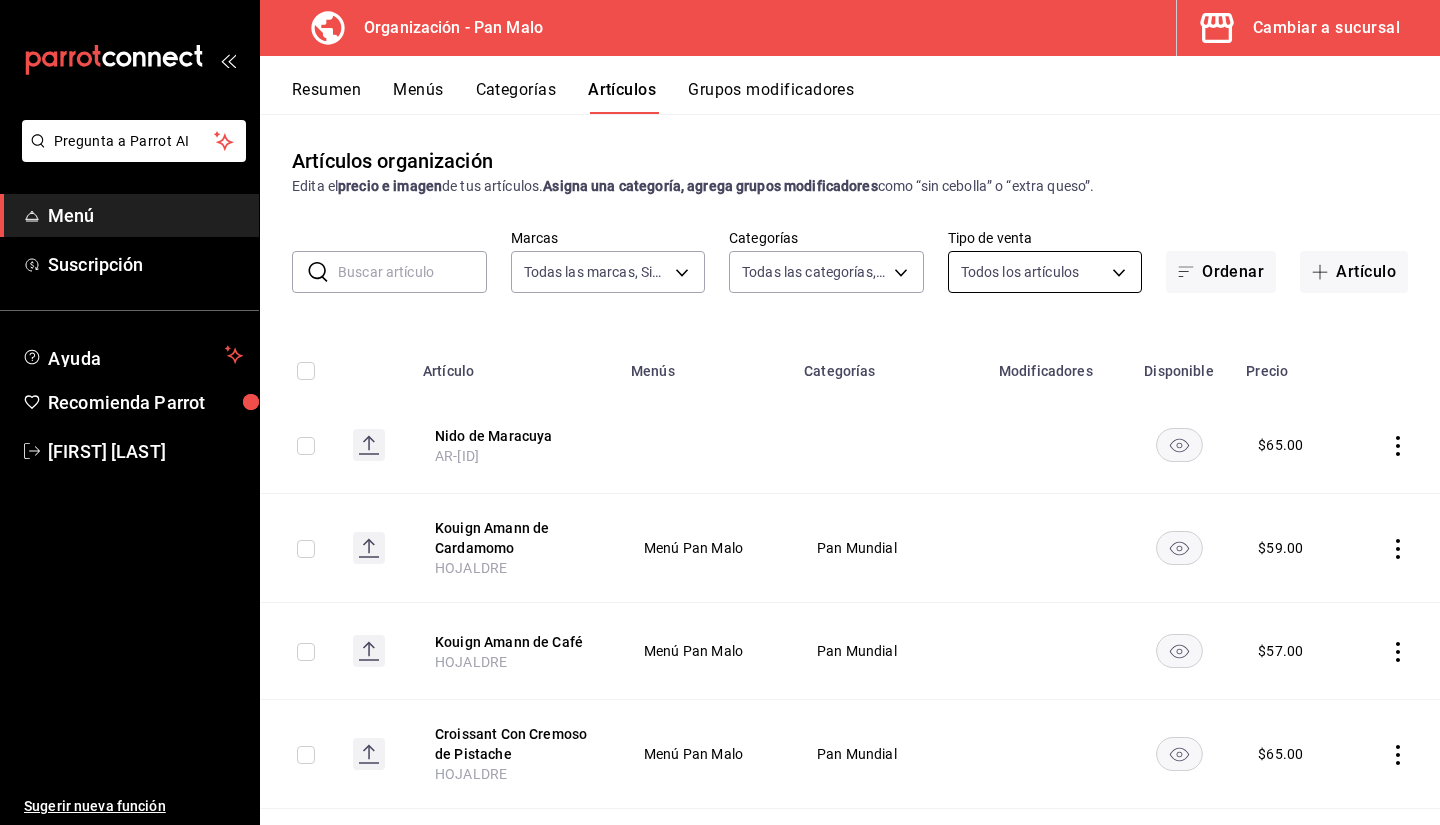 type on "[UUID],[UUID],[UUID],[UUID],[UUID],[UUID],[UUID],[UUID],[UUID],[UUID],[UUID],[UUID],[UUID],[UUID],[UUID],[UUID],[UUID],[UUID],[UUID],[UUID],[UUID],[UUID]" 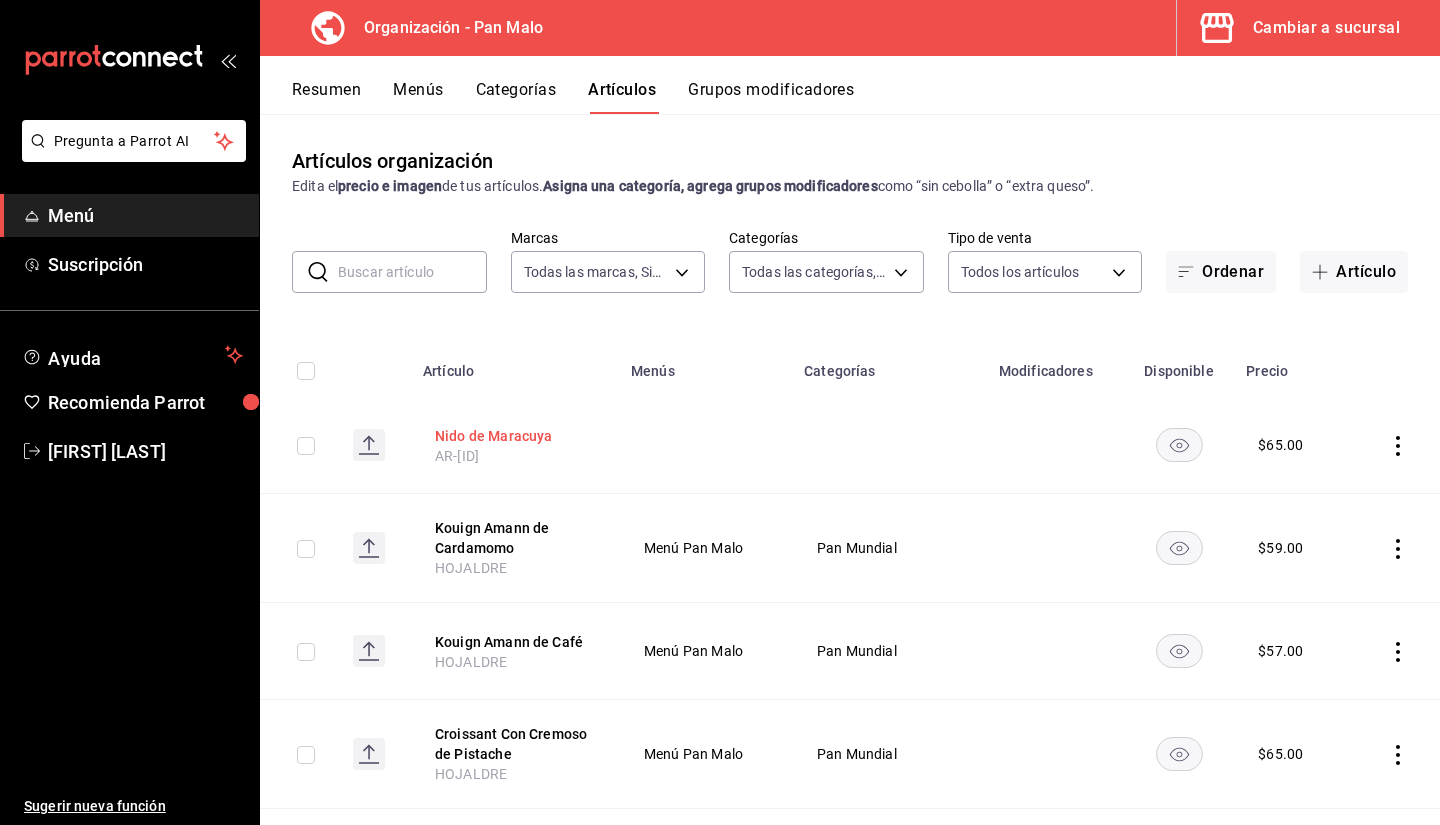 click on "Nido de Maracuya" at bounding box center (515, 436) 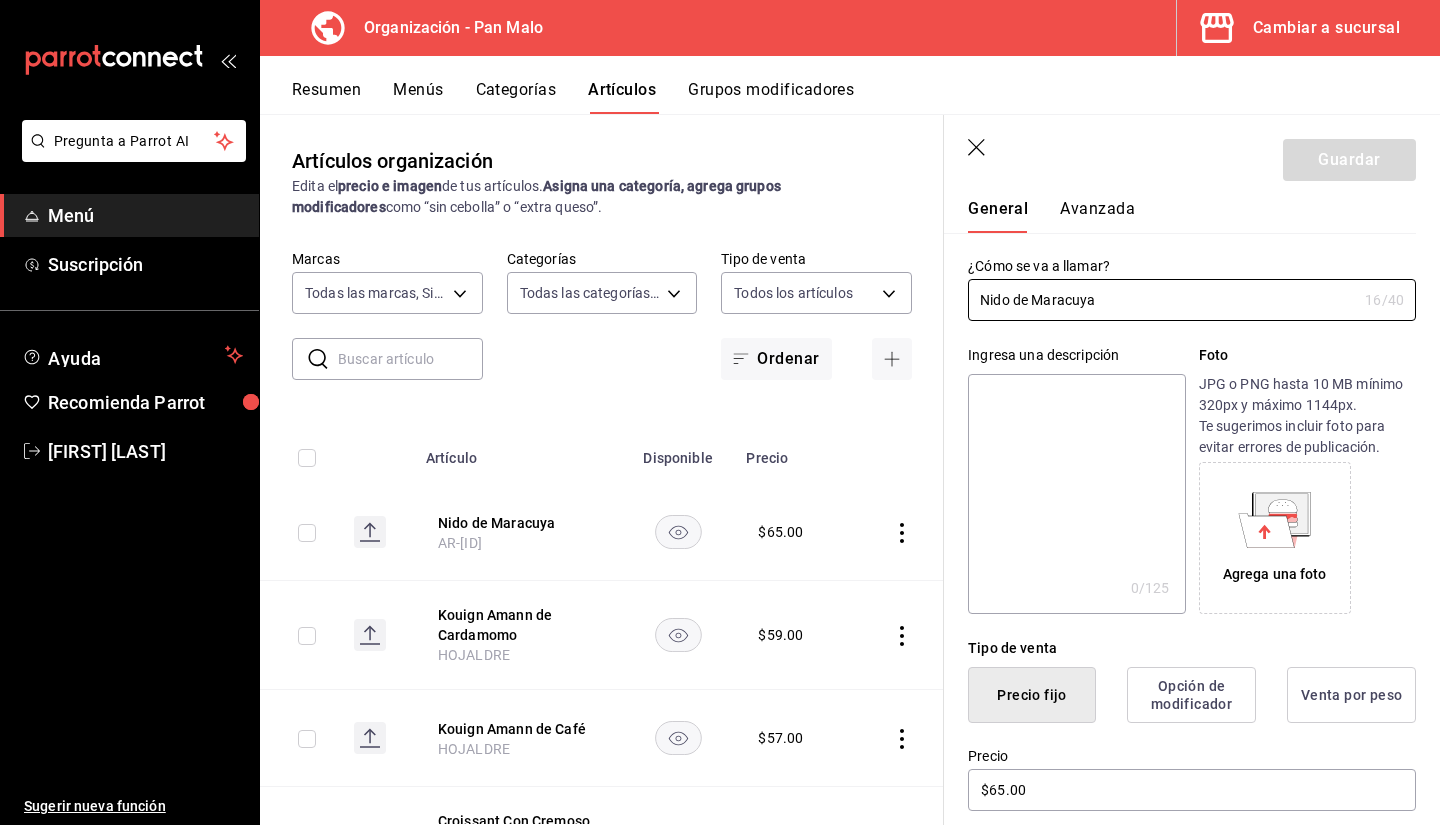 scroll, scrollTop: 20, scrollLeft: 0, axis: vertical 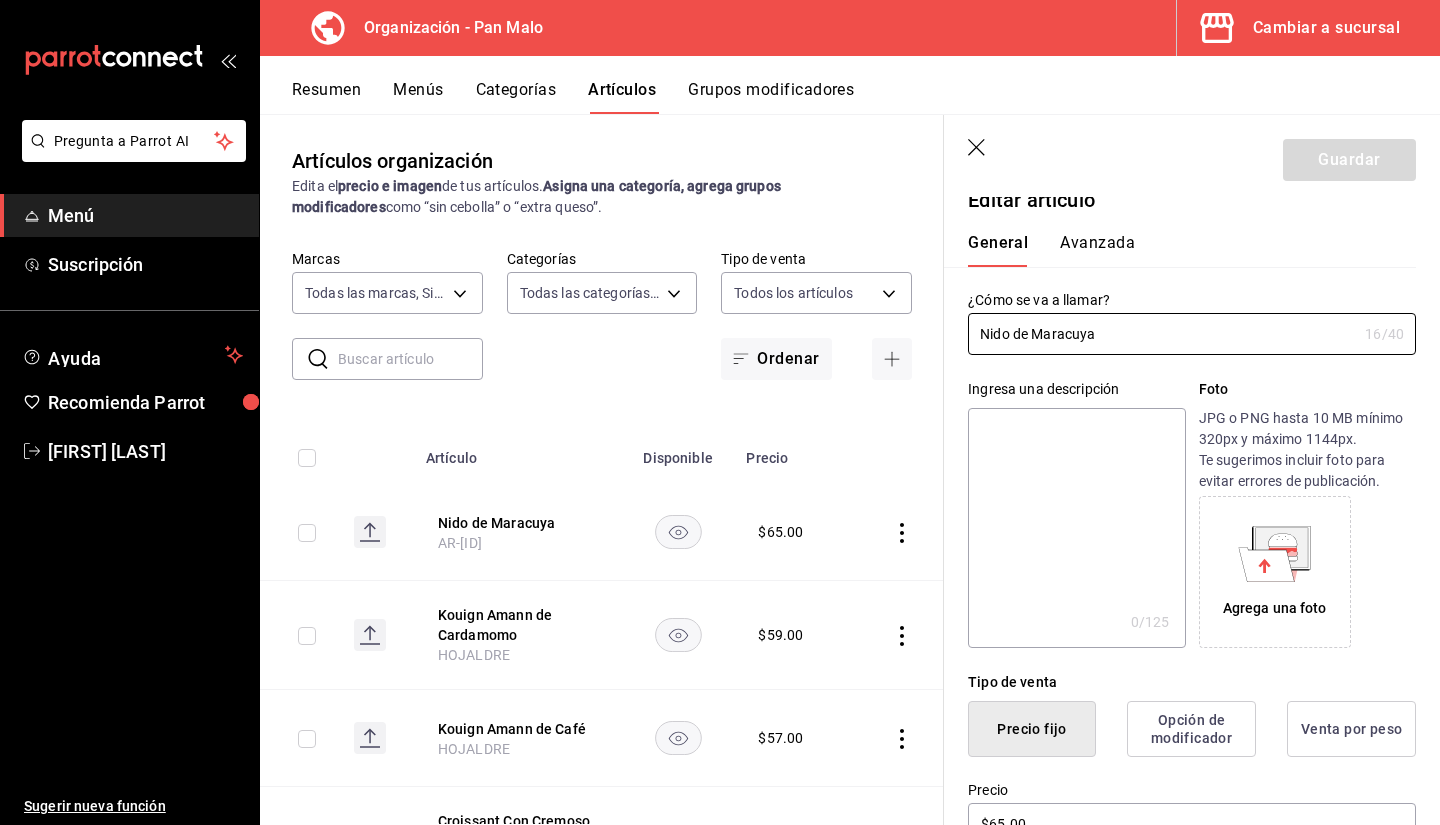click 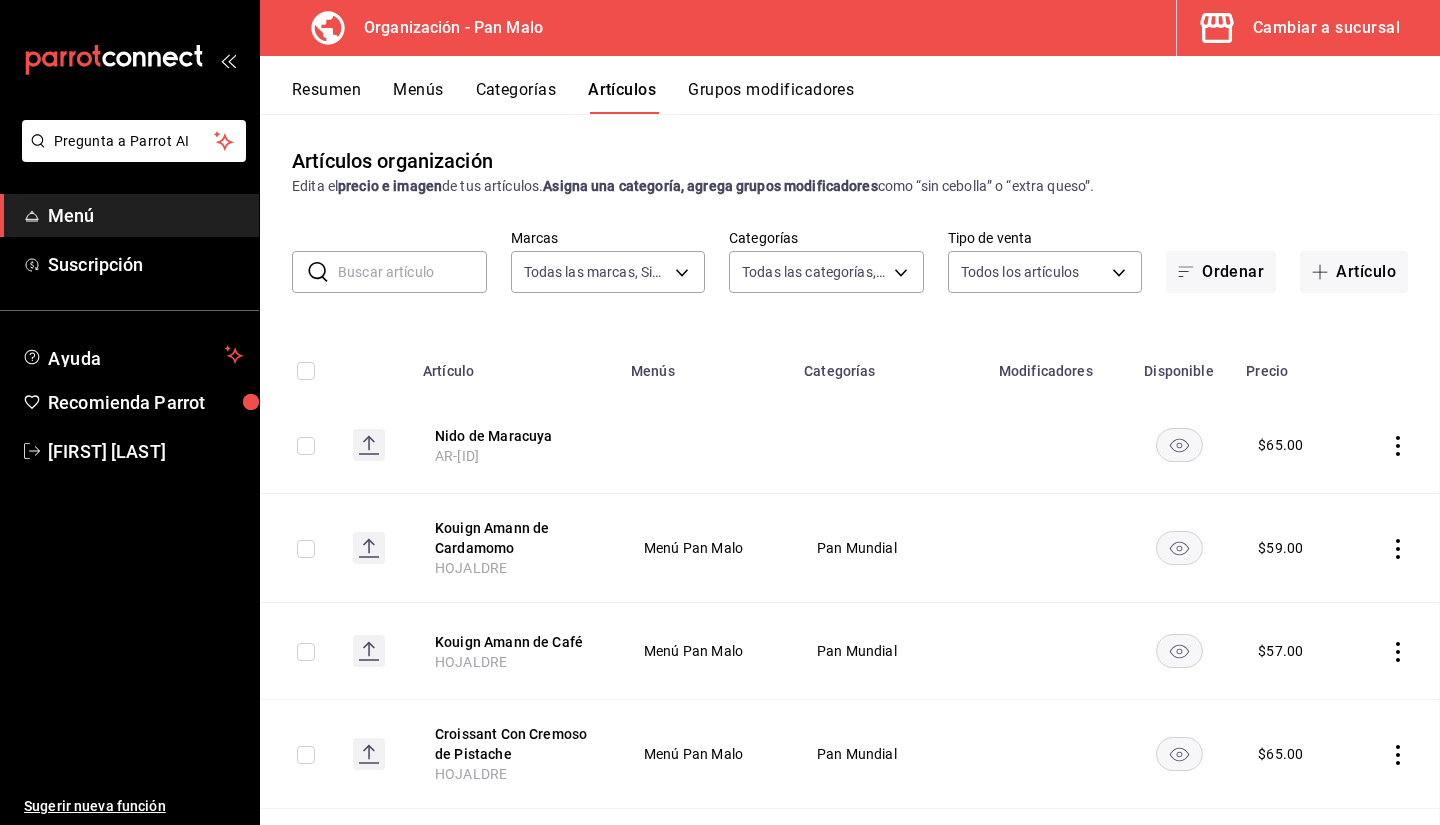 scroll, scrollTop: 0, scrollLeft: 0, axis: both 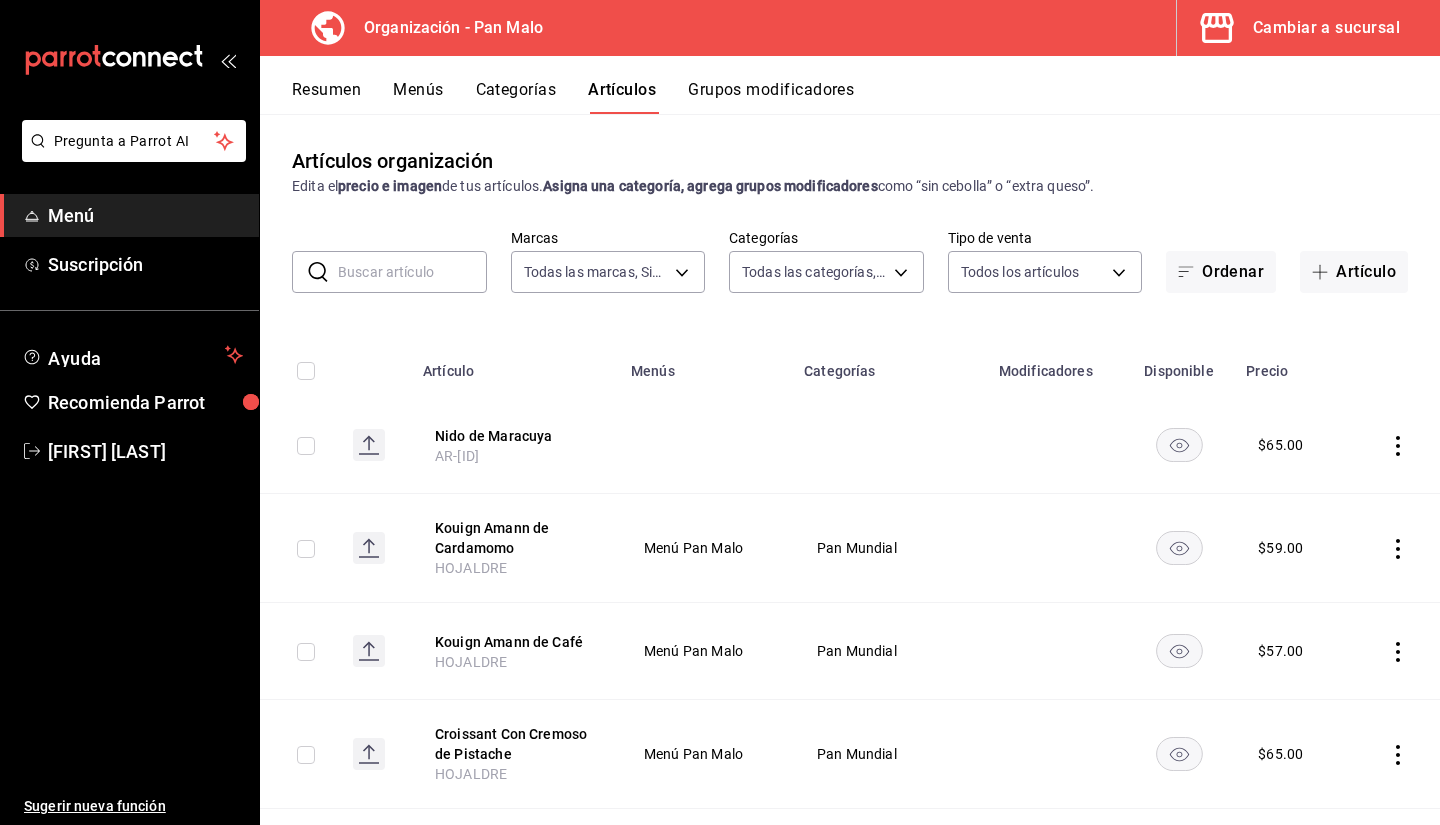 click 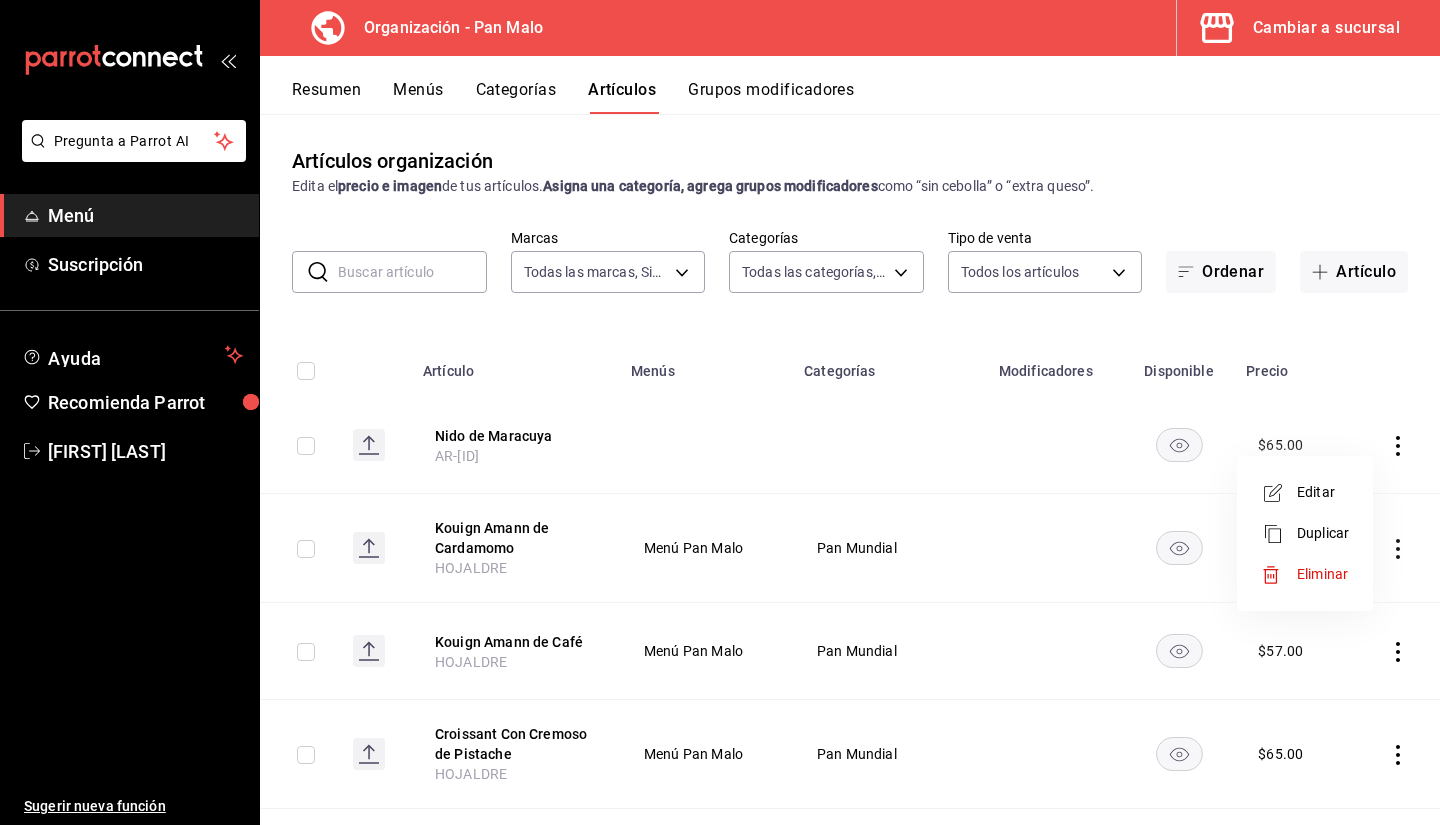 click on "Eliminar" at bounding box center [1305, 574] 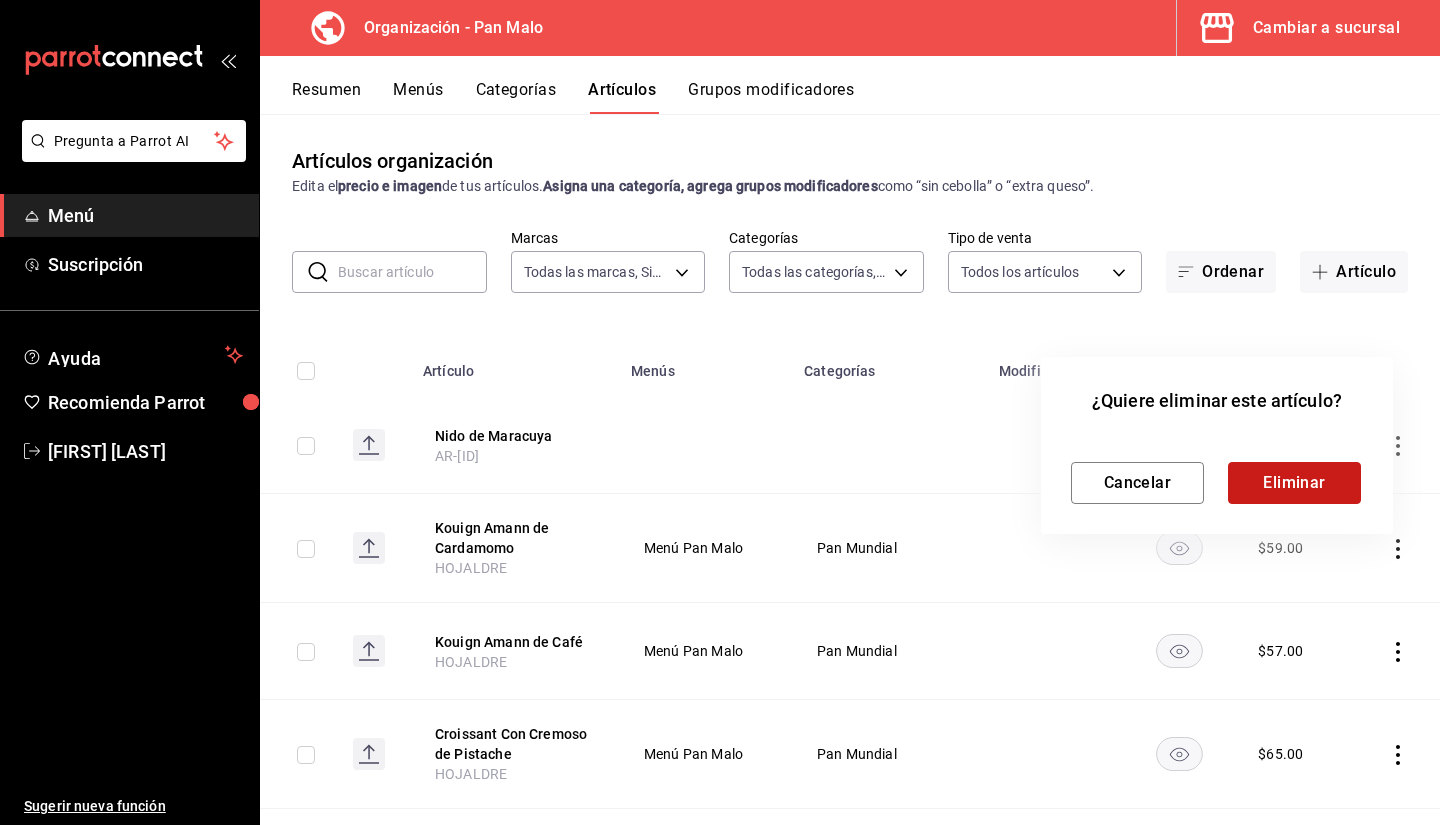 click on "Eliminar" at bounding box center (1294, 483) 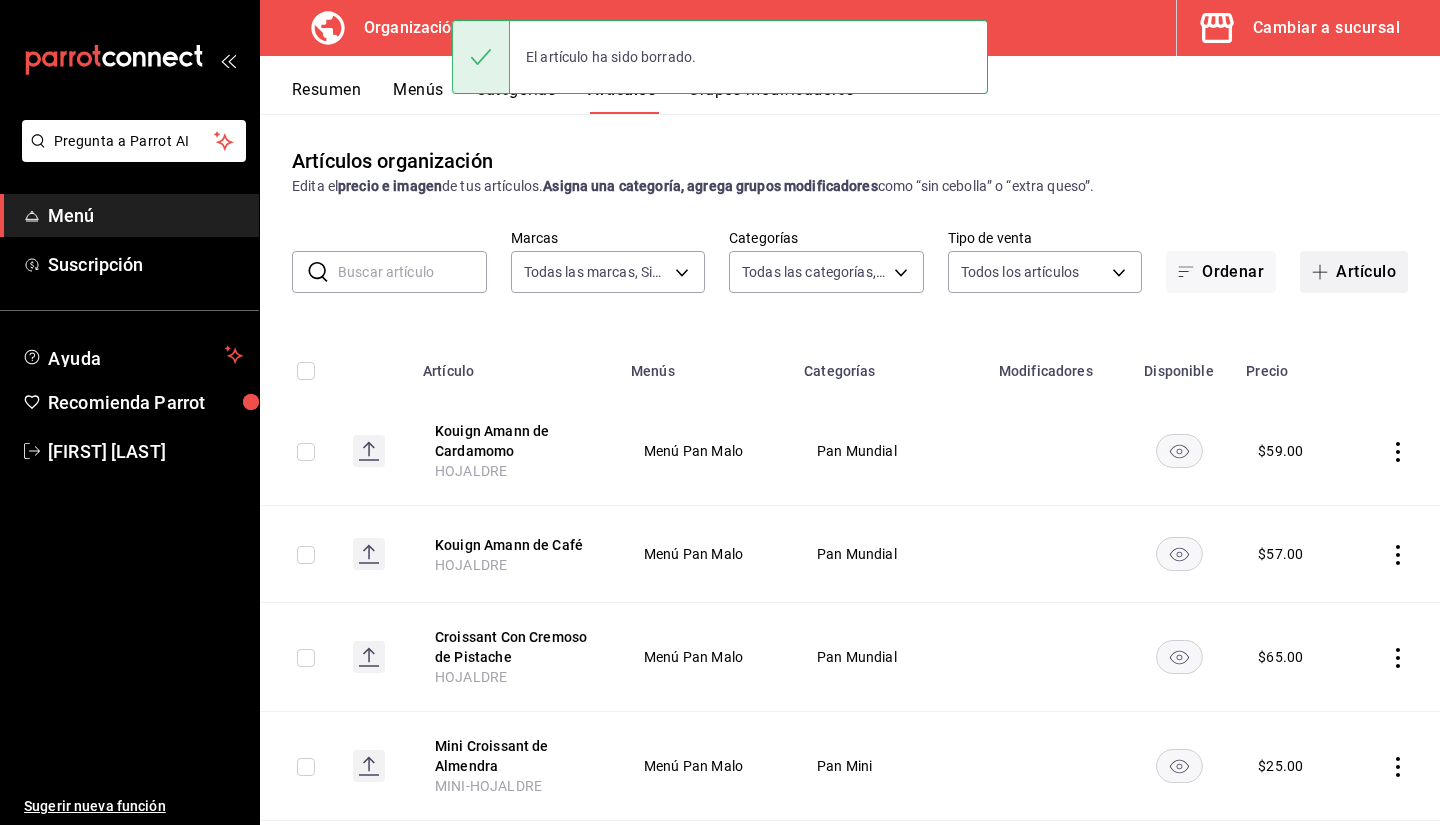click on "Artículo" at bounding box center [1354, 272] 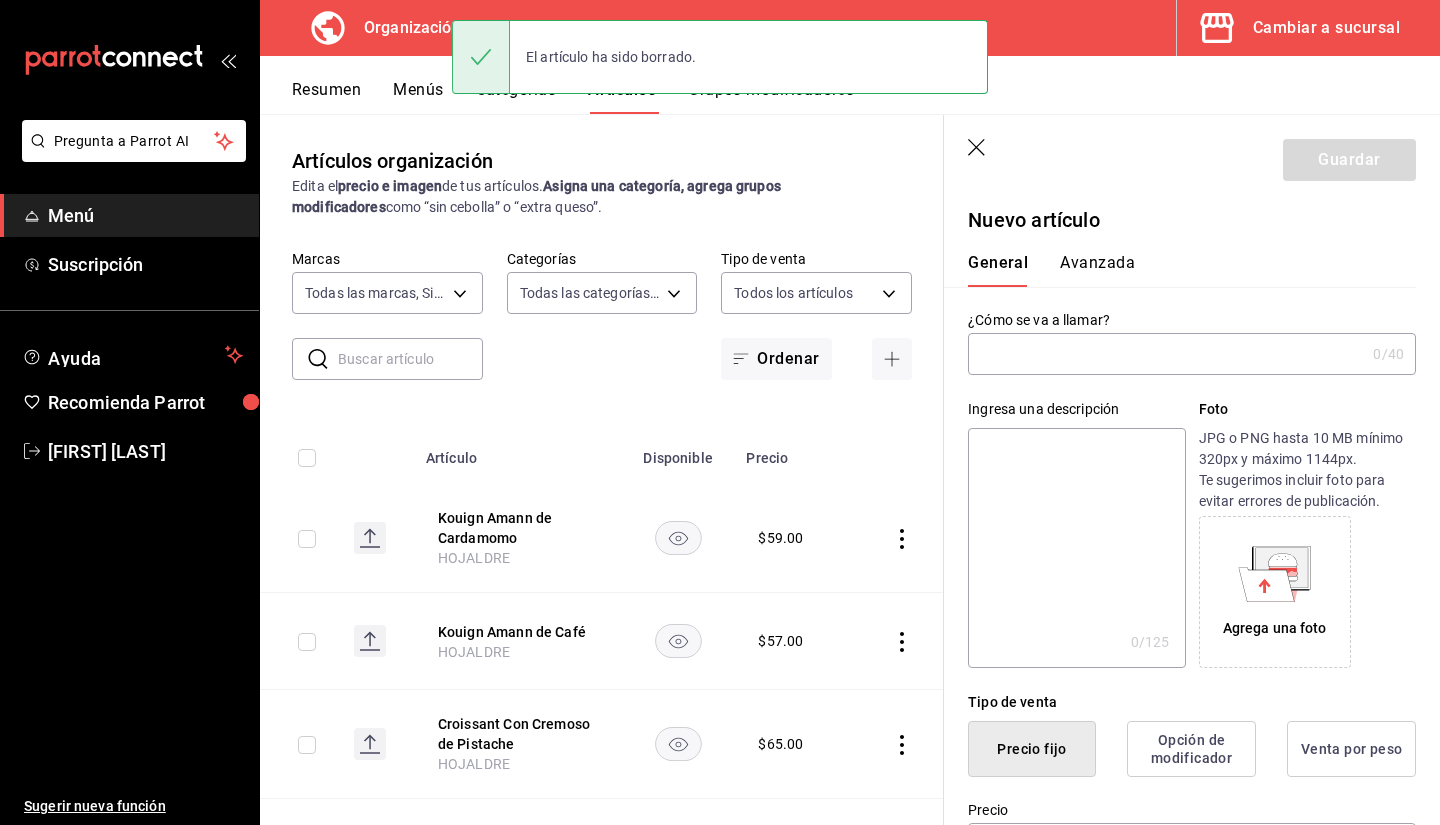 click at bounding box center [1166, 354] 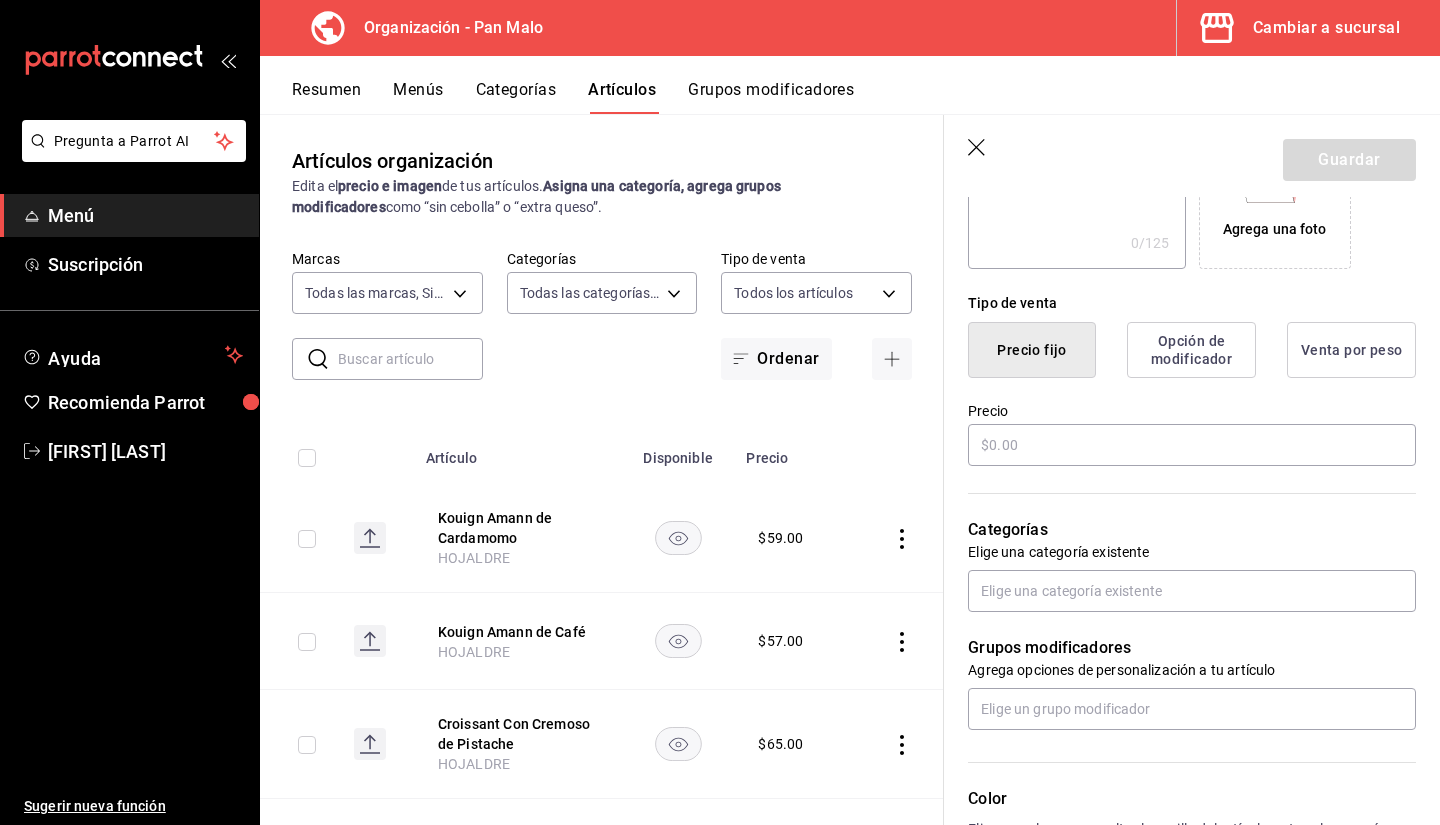scroll, scrollTop: 426, scrollLeft: 0, axis: vertical 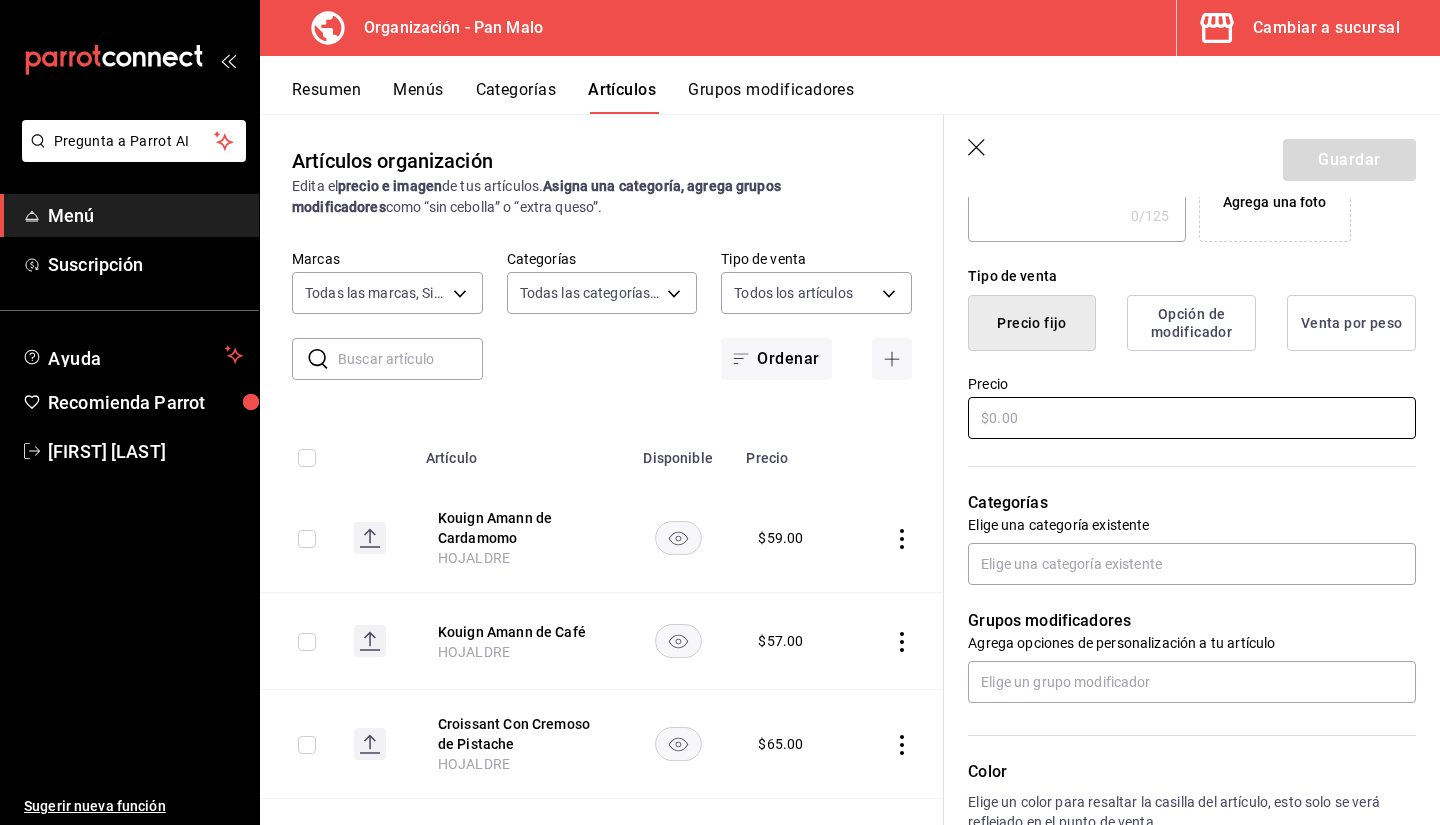 type on "Nido de Maracuya" 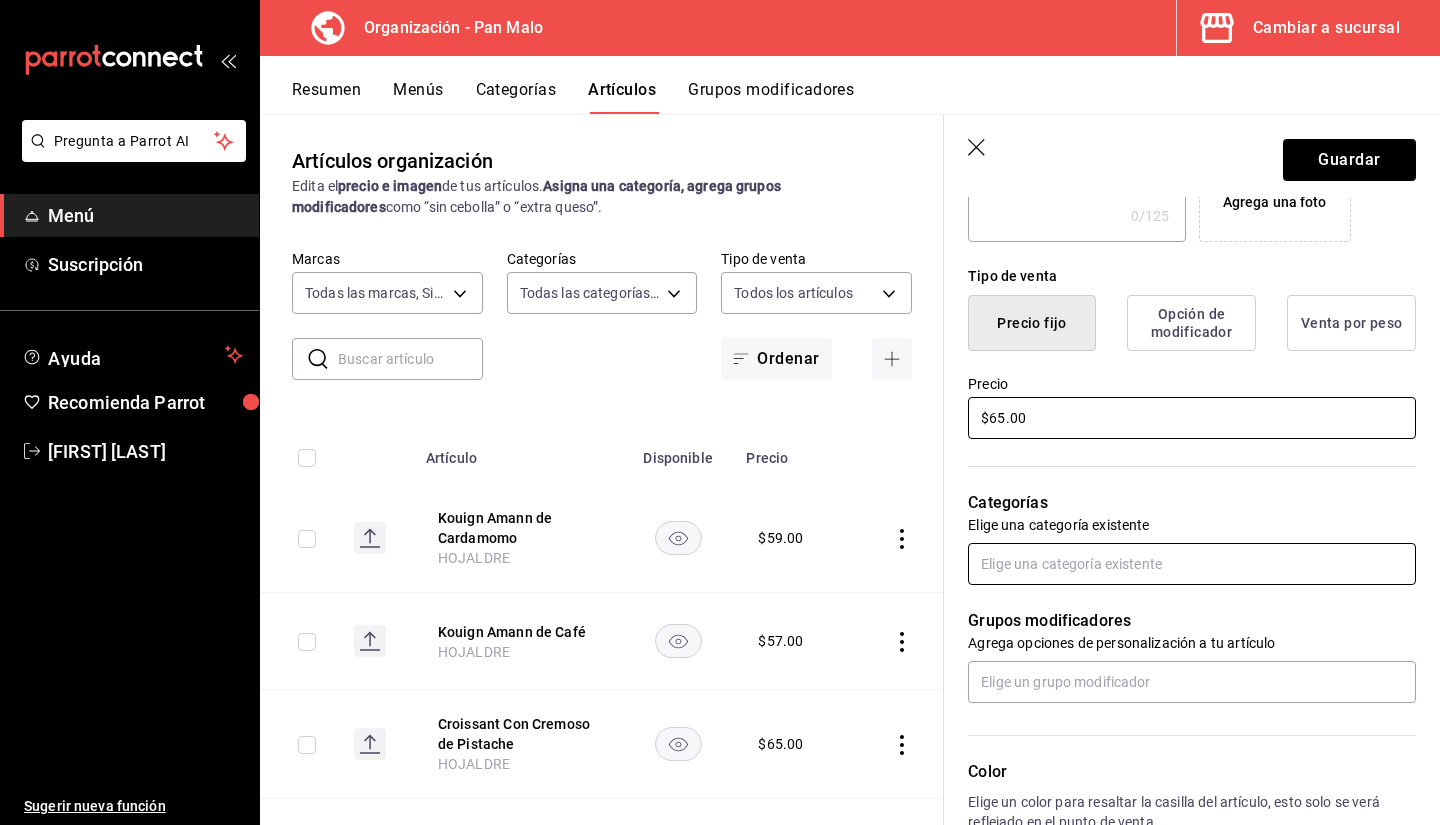 type on "$65.00" 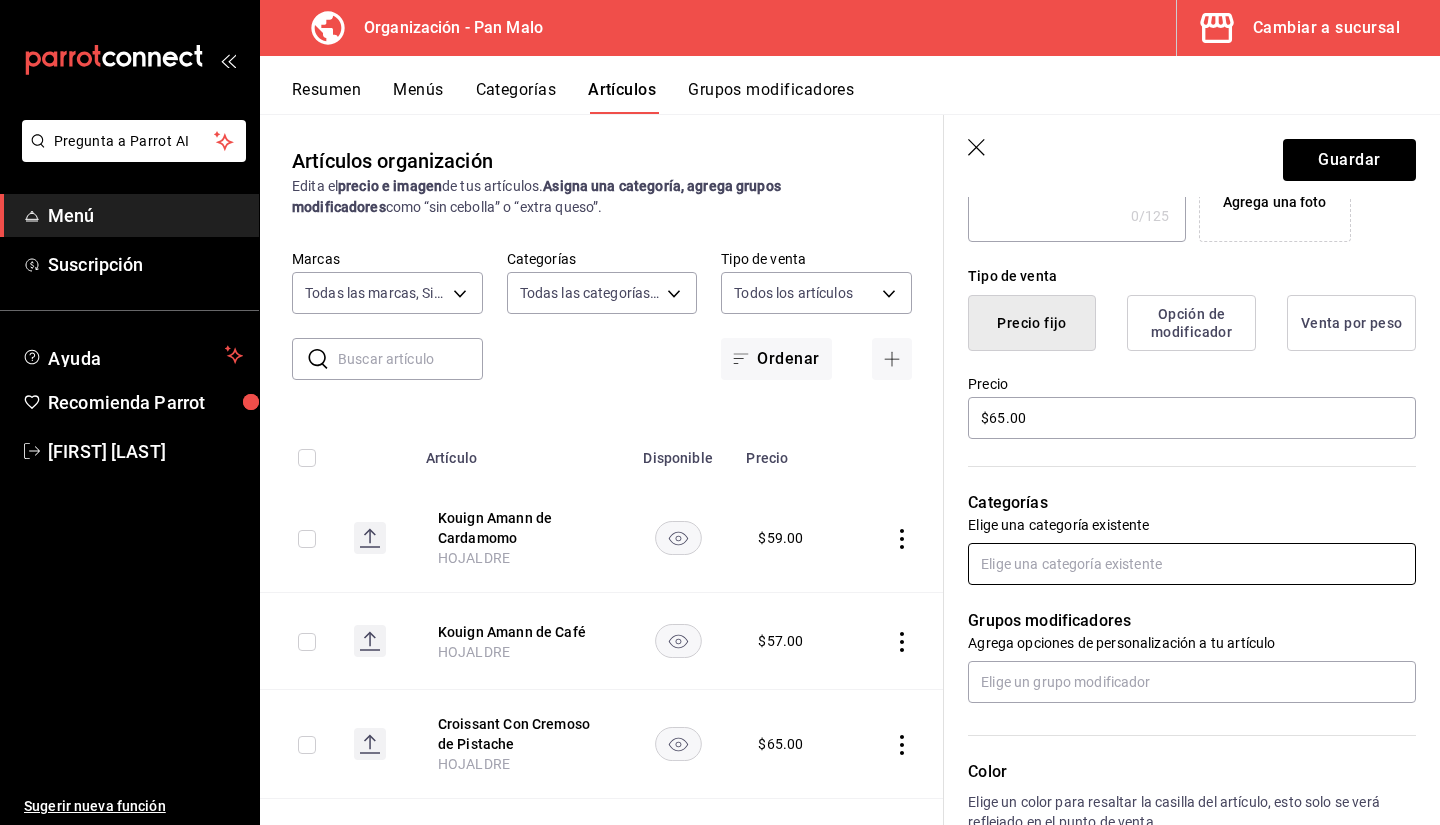 click at bounding box center (1192, 564) 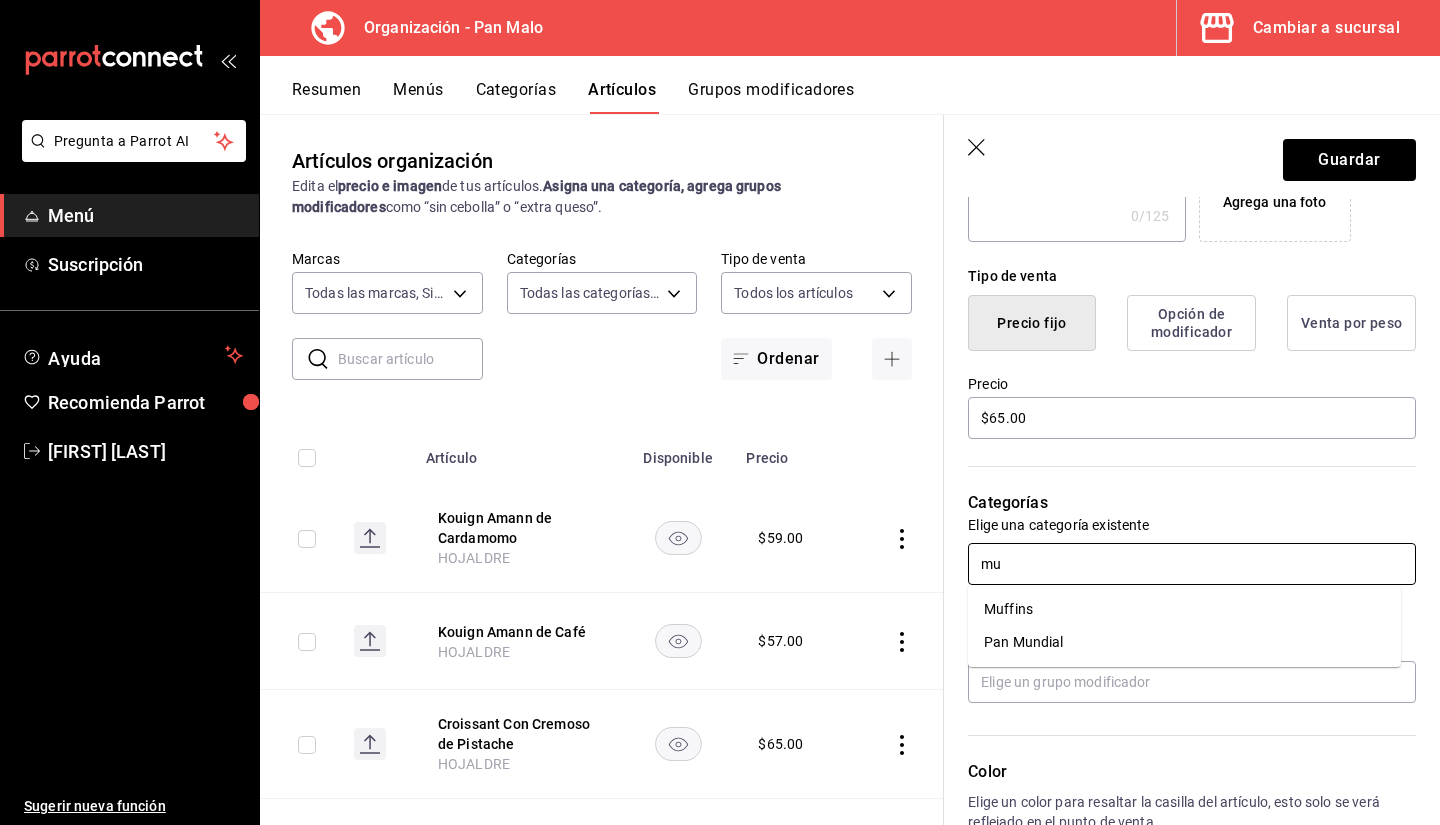 type on "mun" 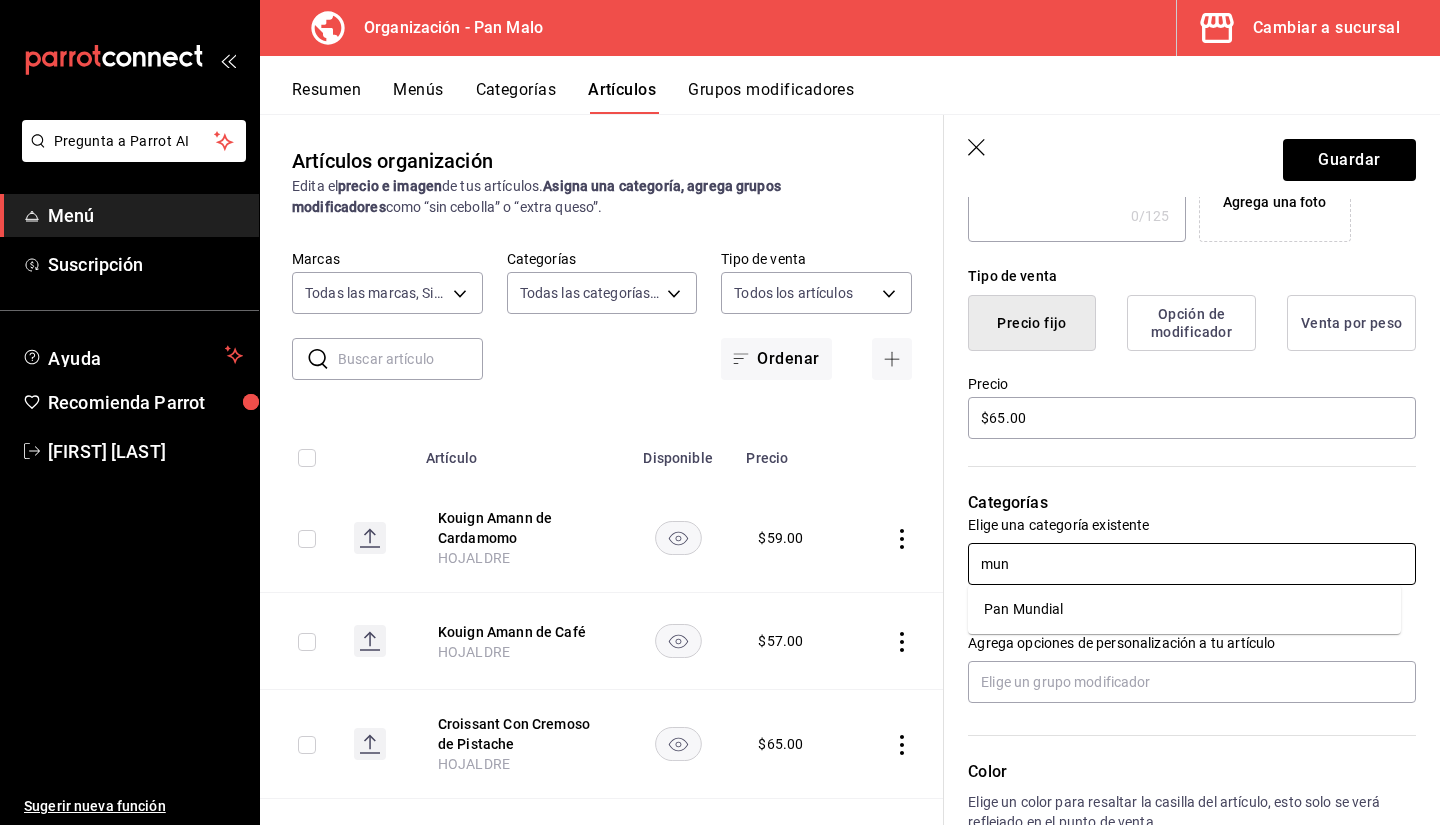 click on "Pan Mundial" at bounding box center (1184, 609) 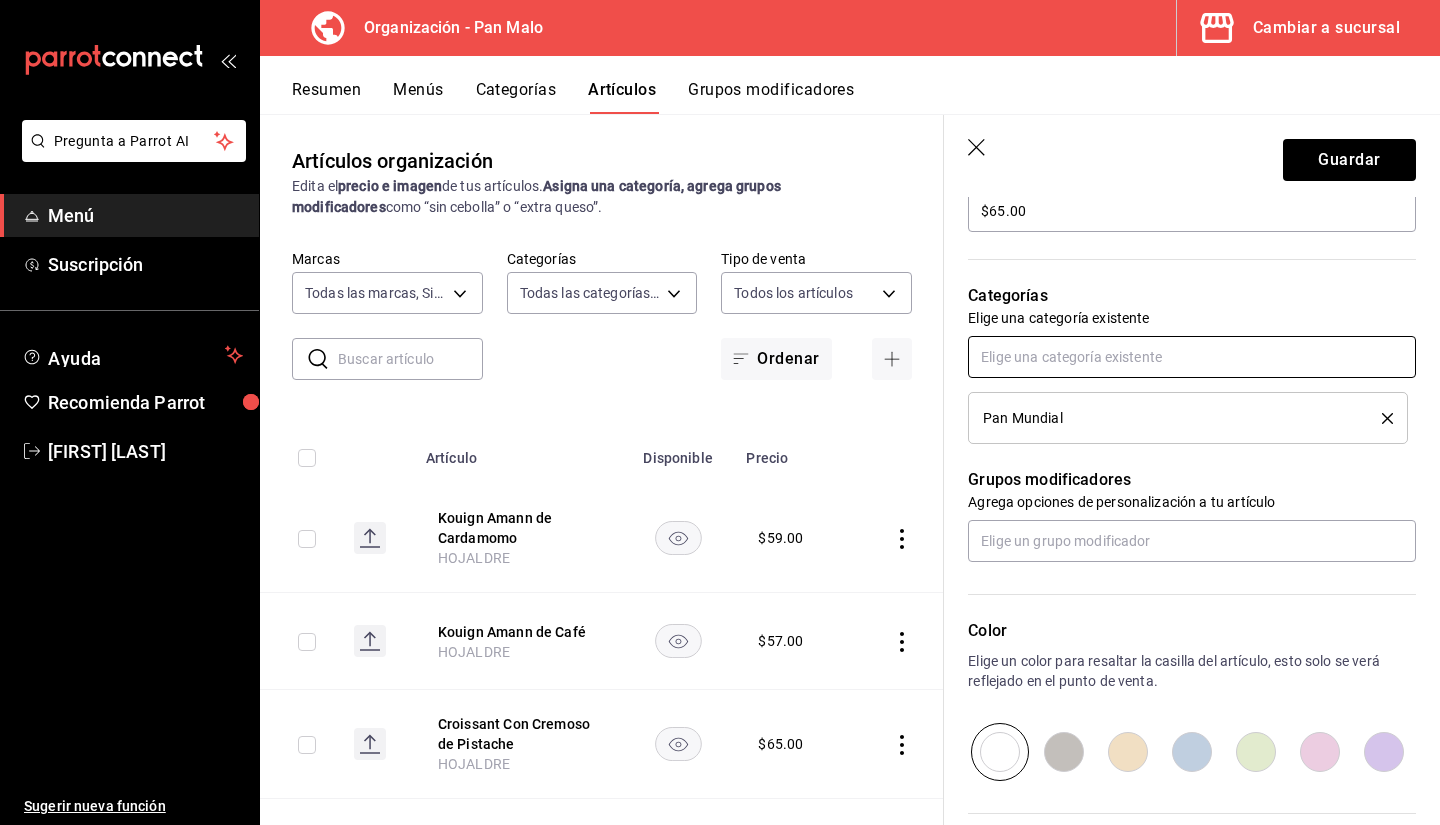 scroll, scrollTop: 840, scrollLeft: 0, axis: vertical 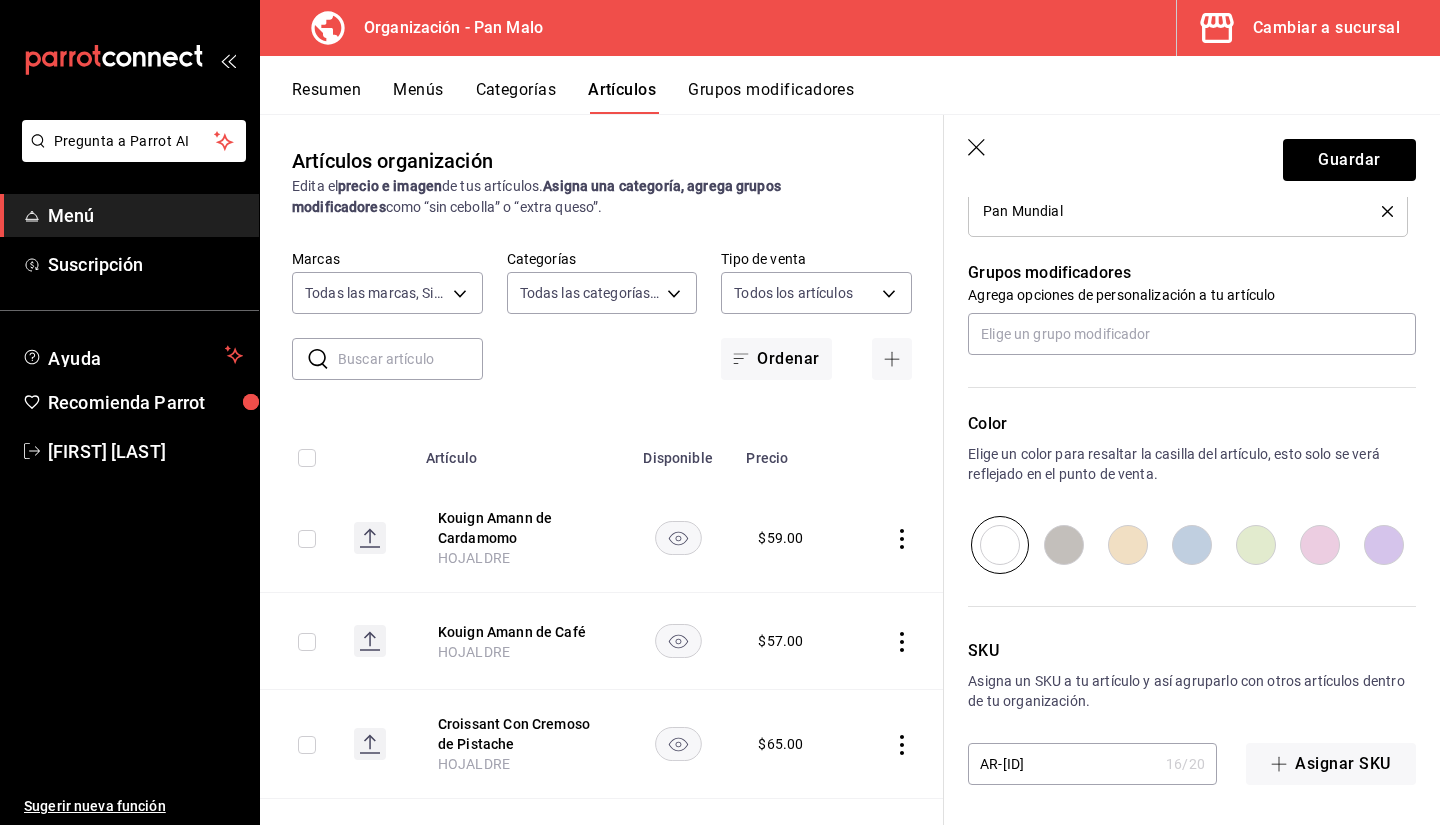 click on "AR-[ID]" at bounding box center [1063, 764] 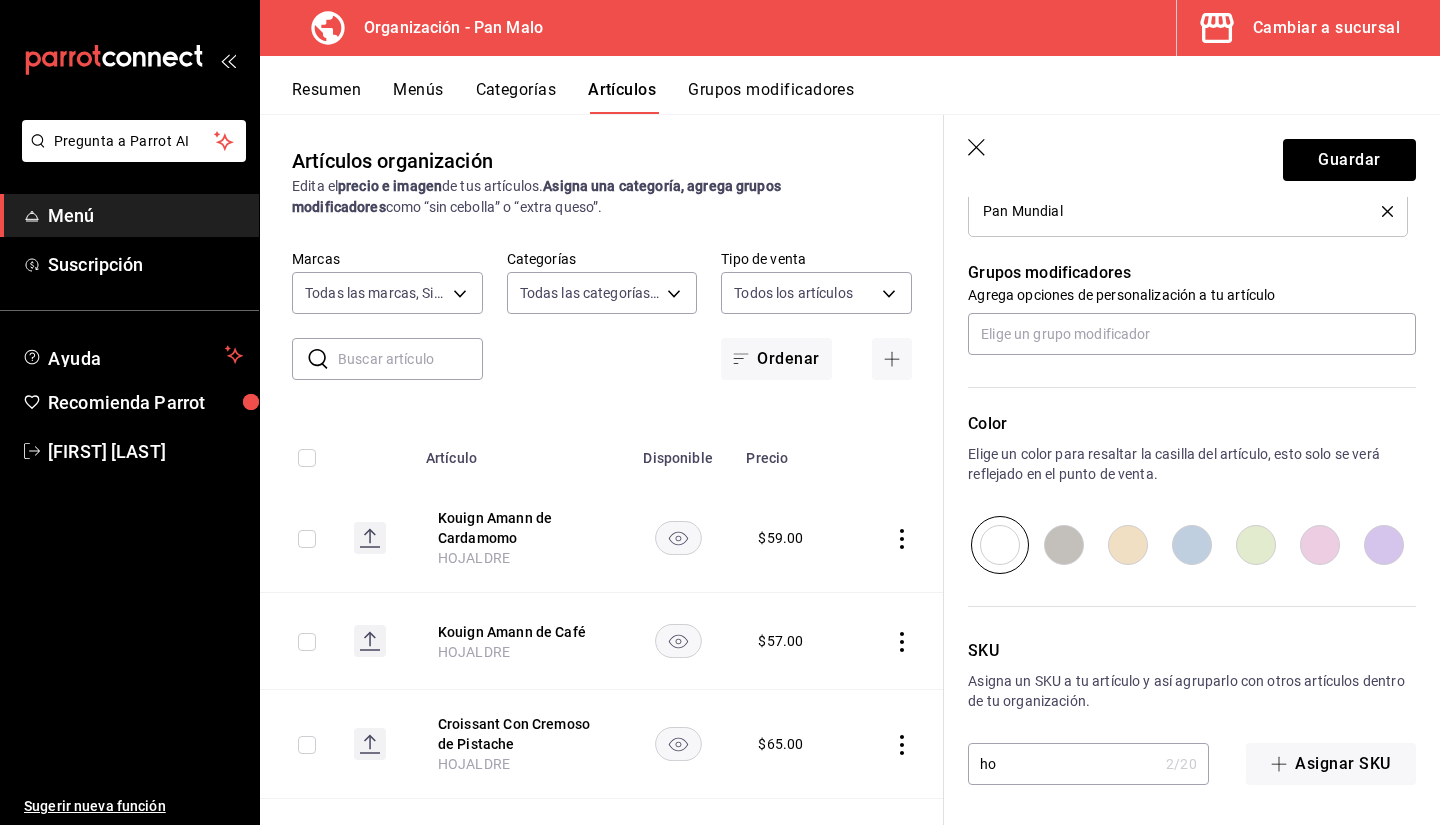 type on "h" 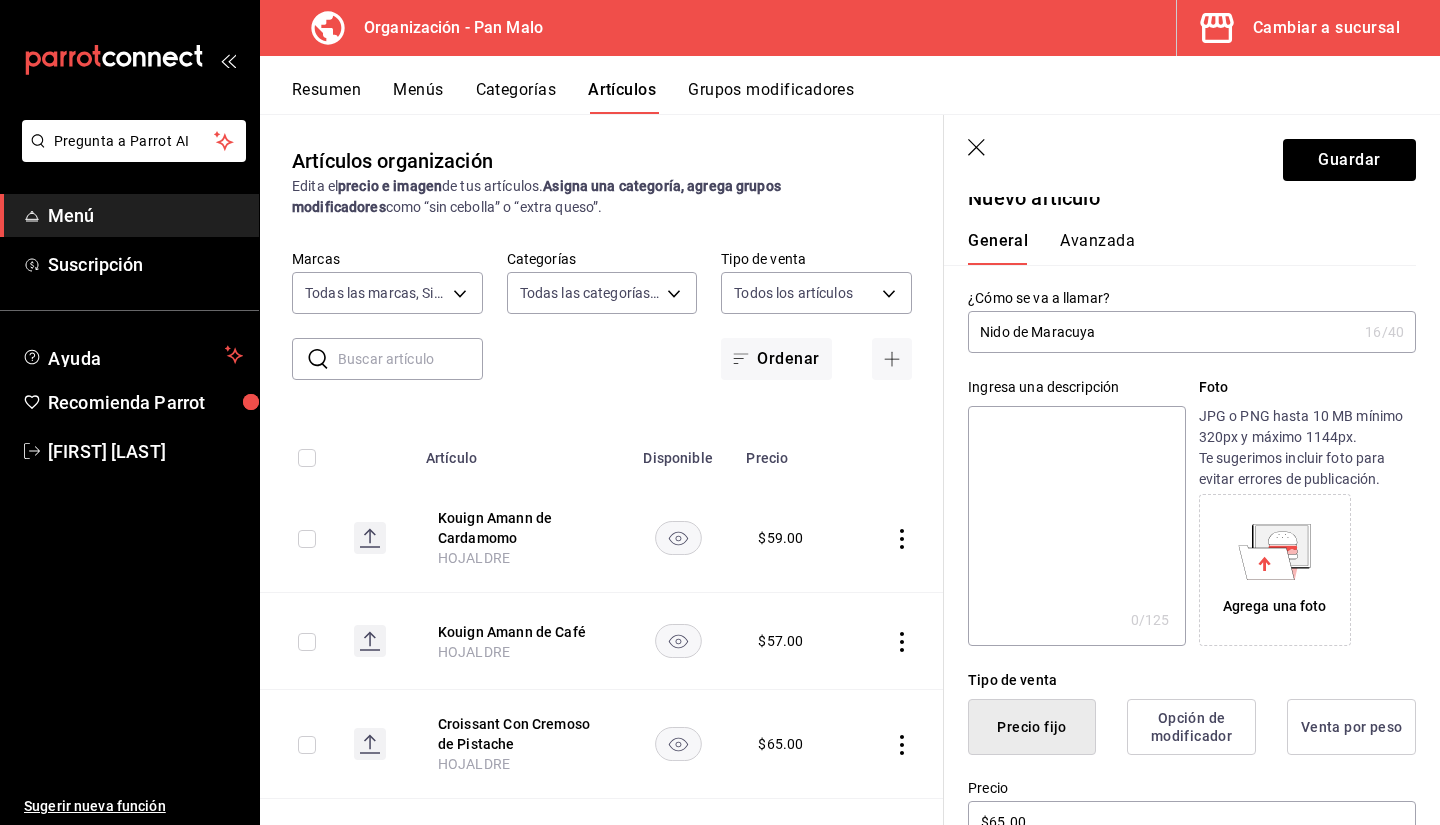 scroll, scrollTop: 0, scrollLeft: 0, axis: both 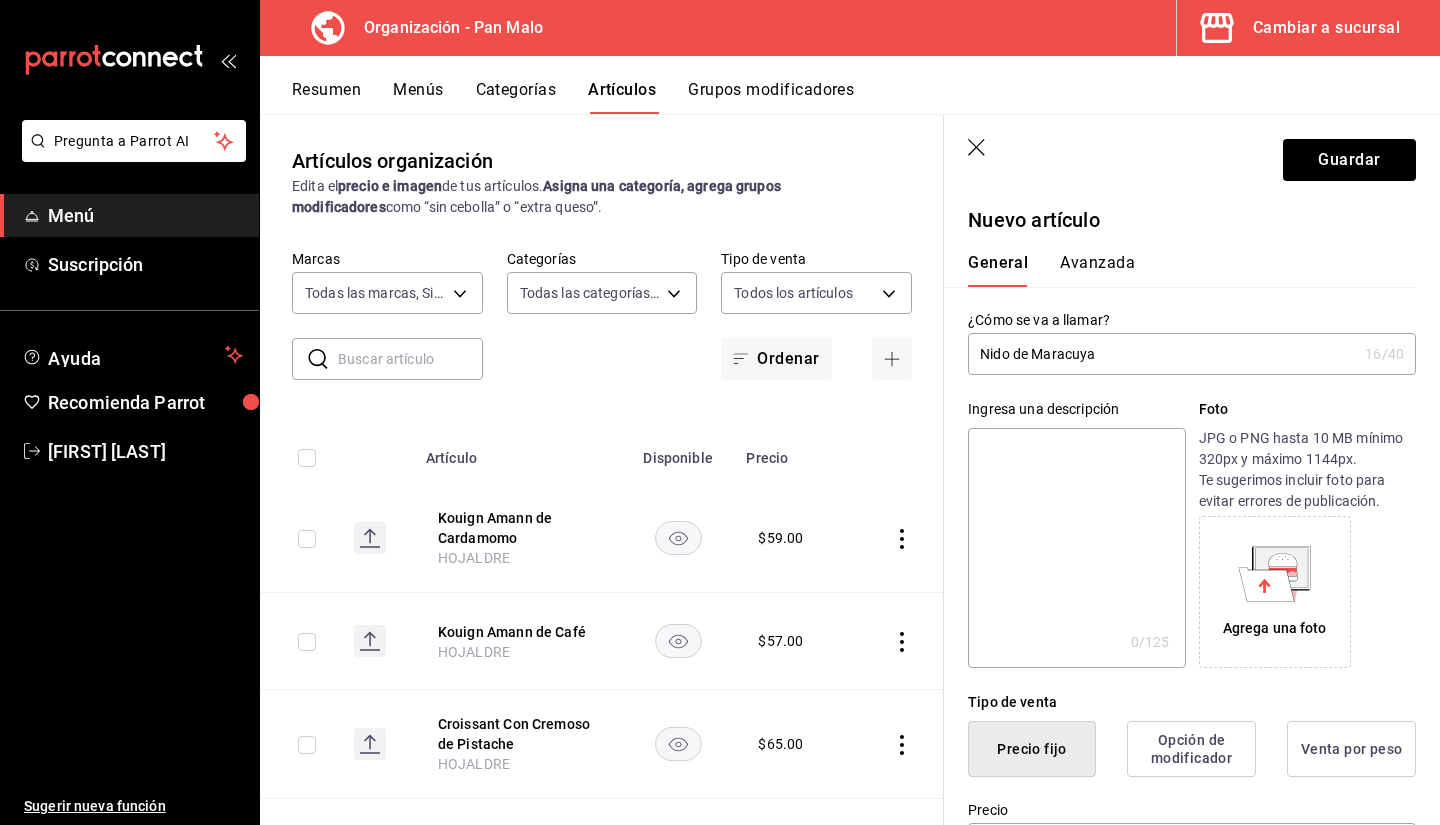 type on "HOJALDRE" 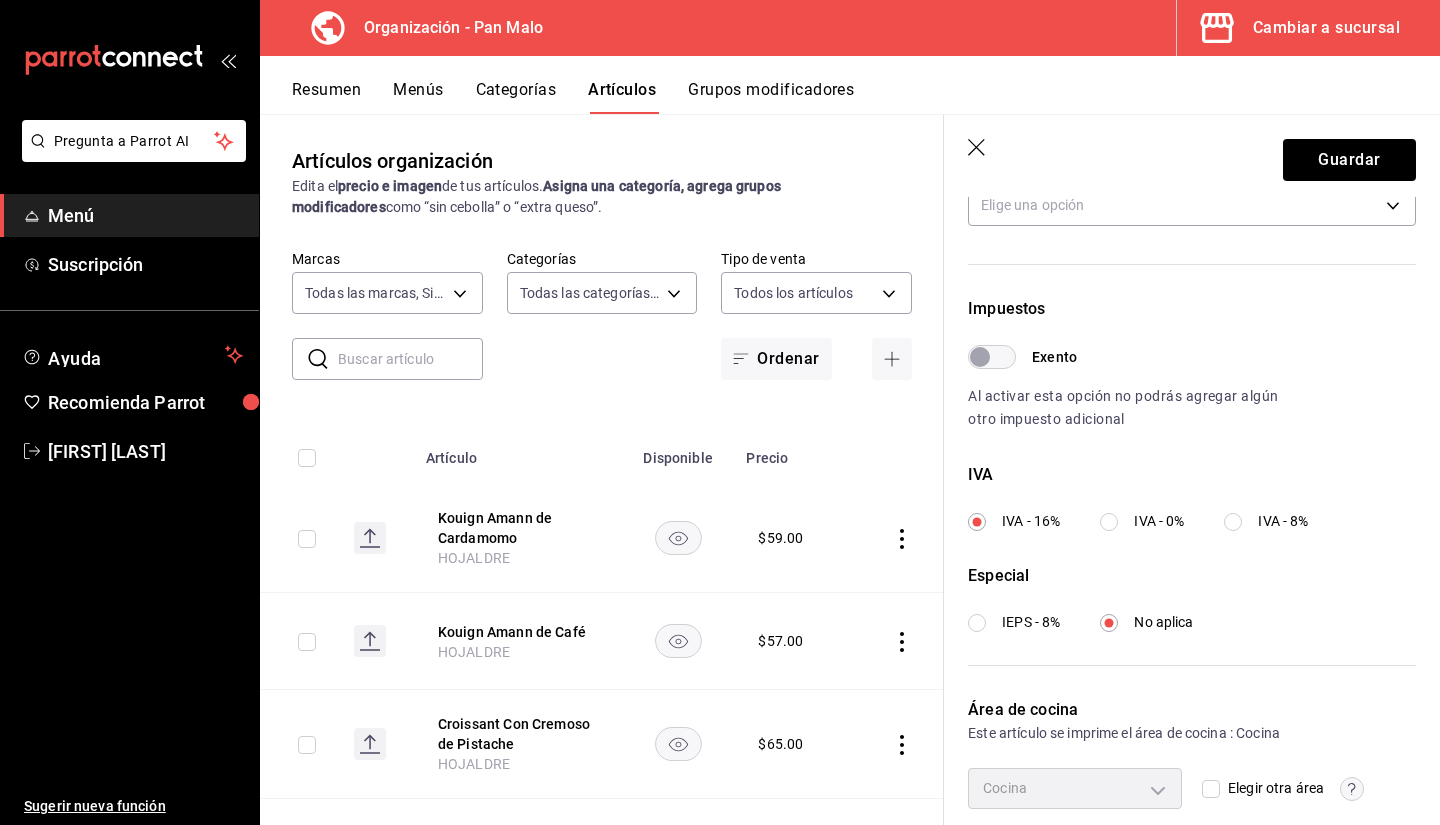 scroll, scrollTop: 529, scrollLeft: 0, axis: vertical 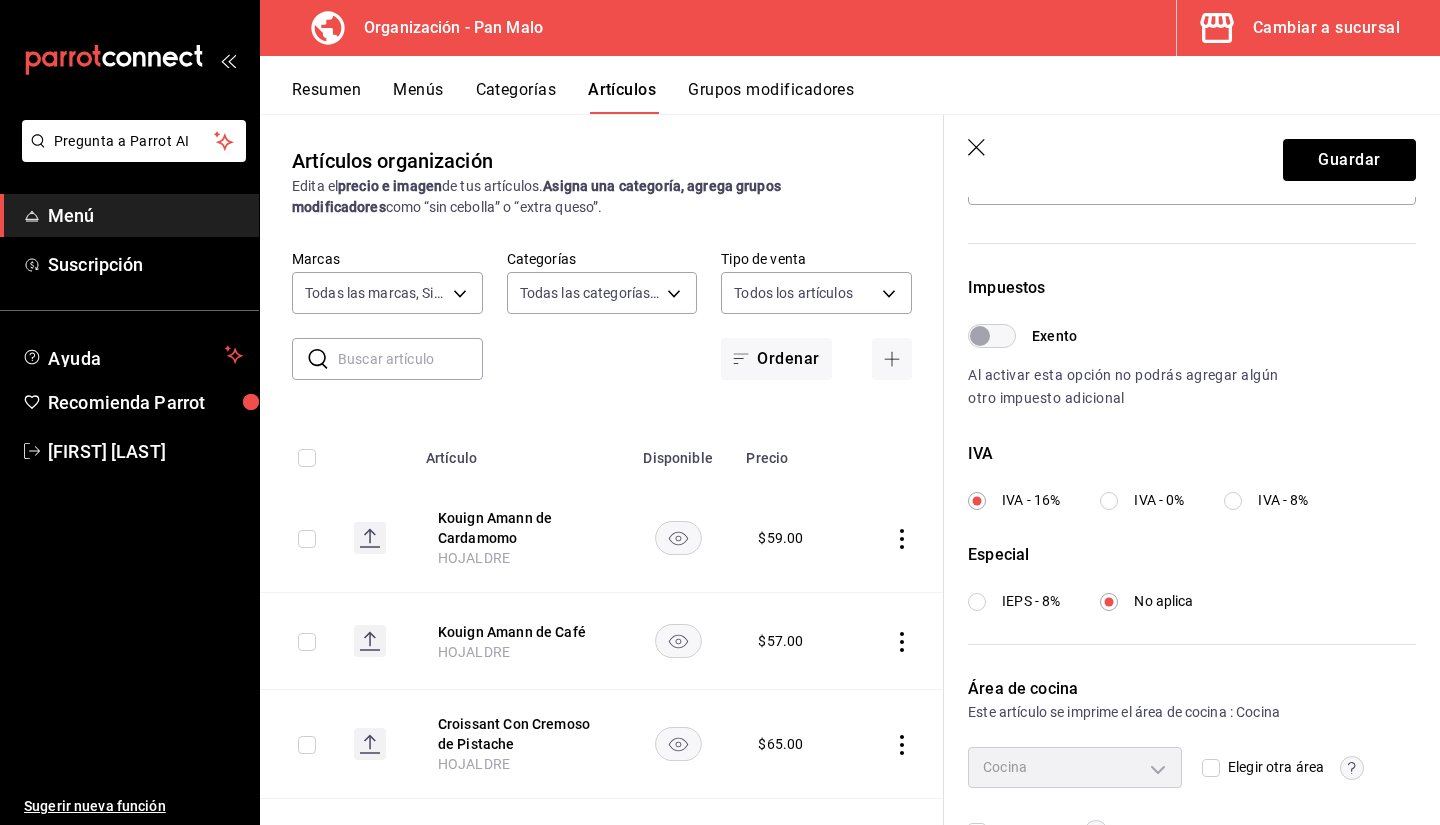 click on "IVA - 16% IVA - 0% IVA - 8%" at bounding box center (1158, 500) 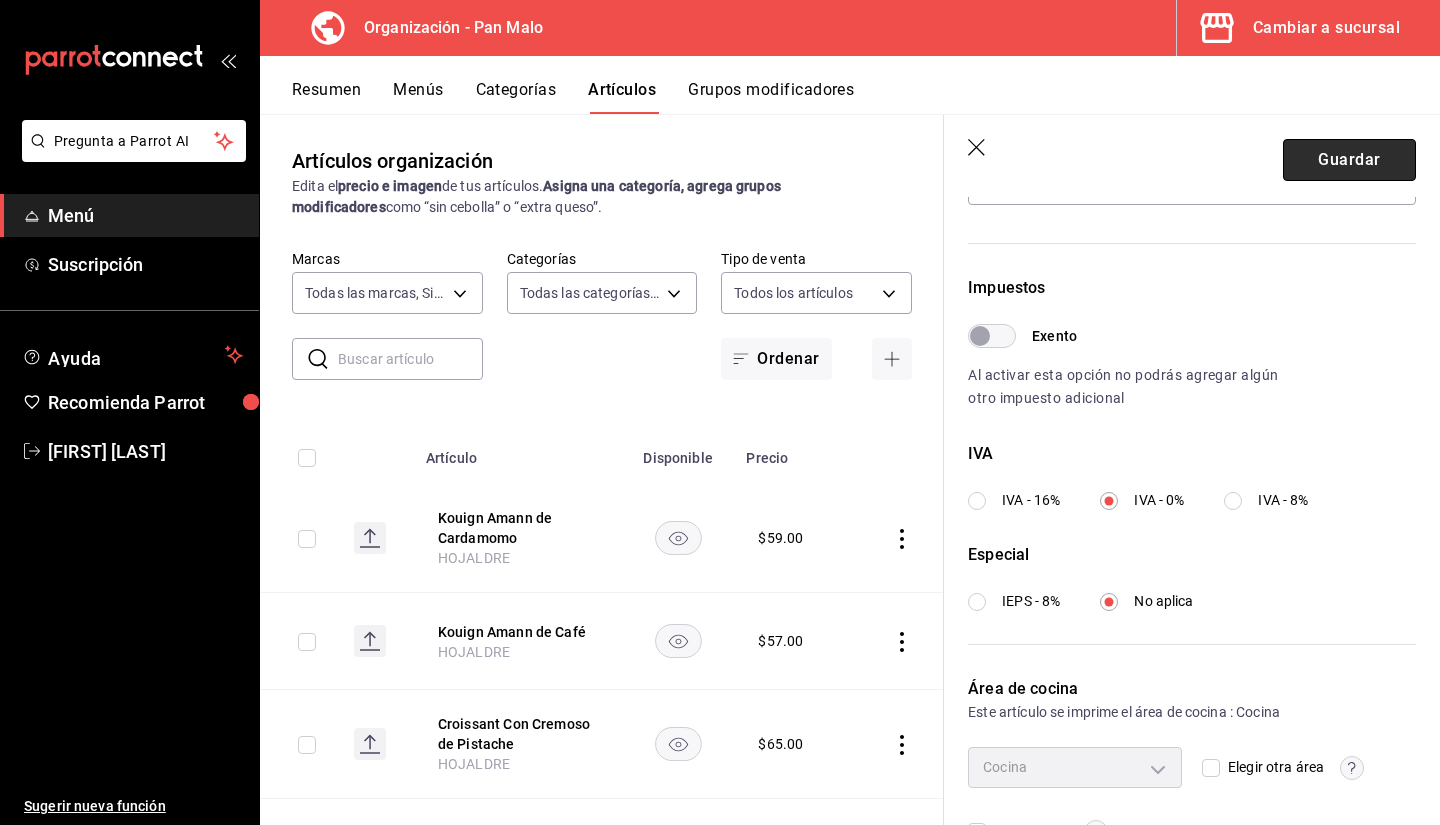 click on "Guardar" at bounding box center [1349, 160] 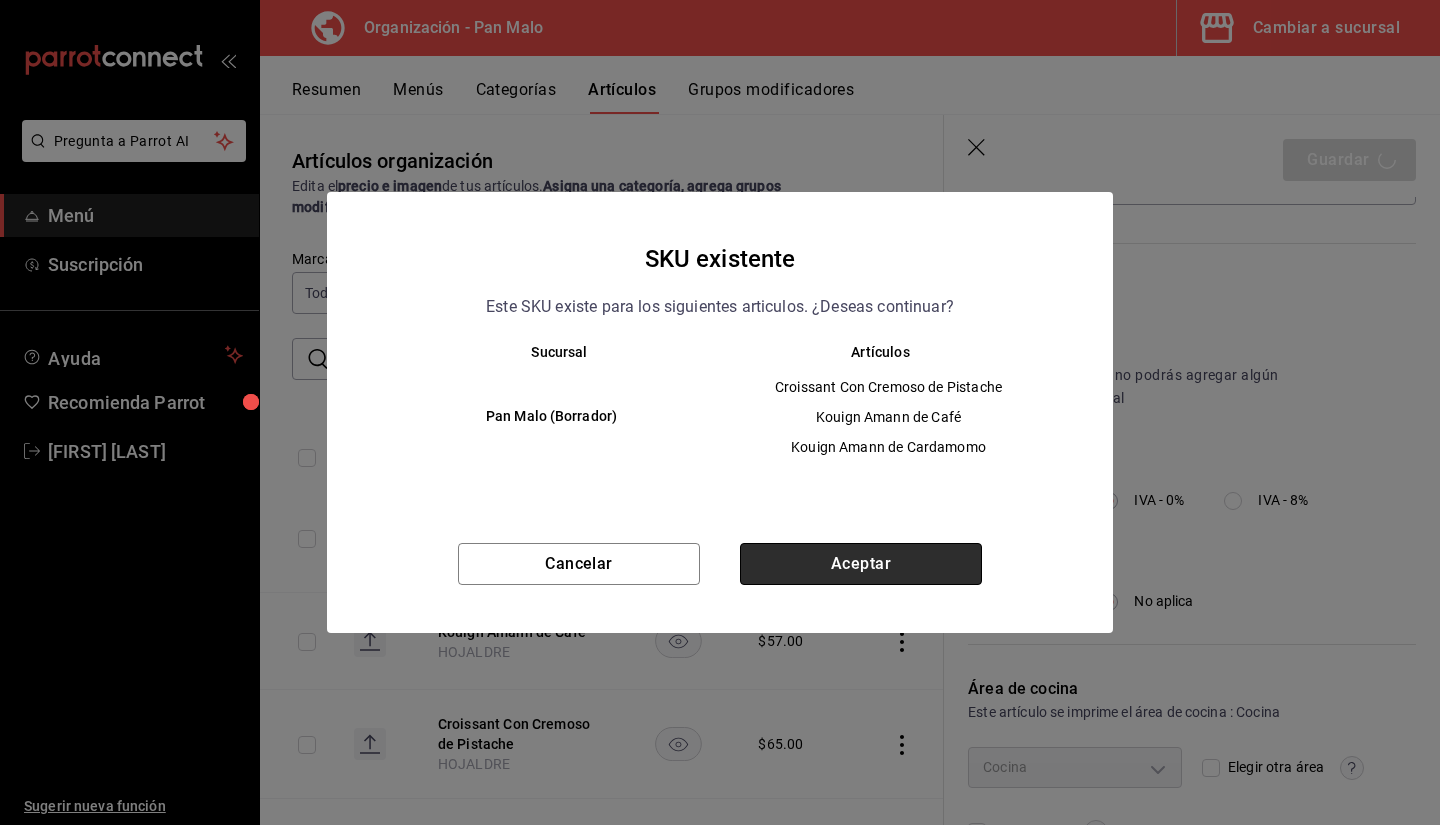 click on "Aceptar" at bounding box center (861, 564) 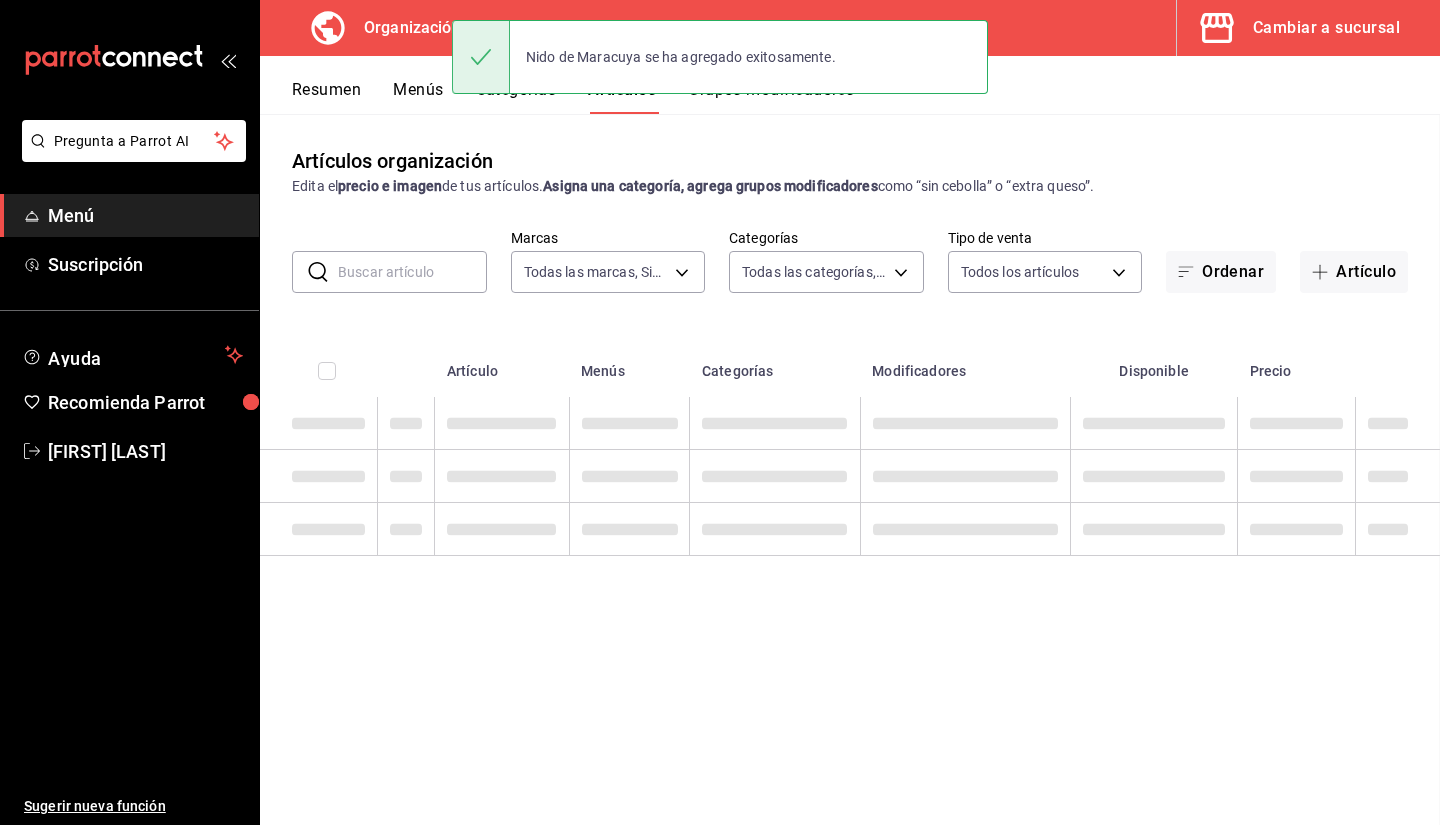 scroll, scrollTop: 0, scrollLeft: 0, axis: both 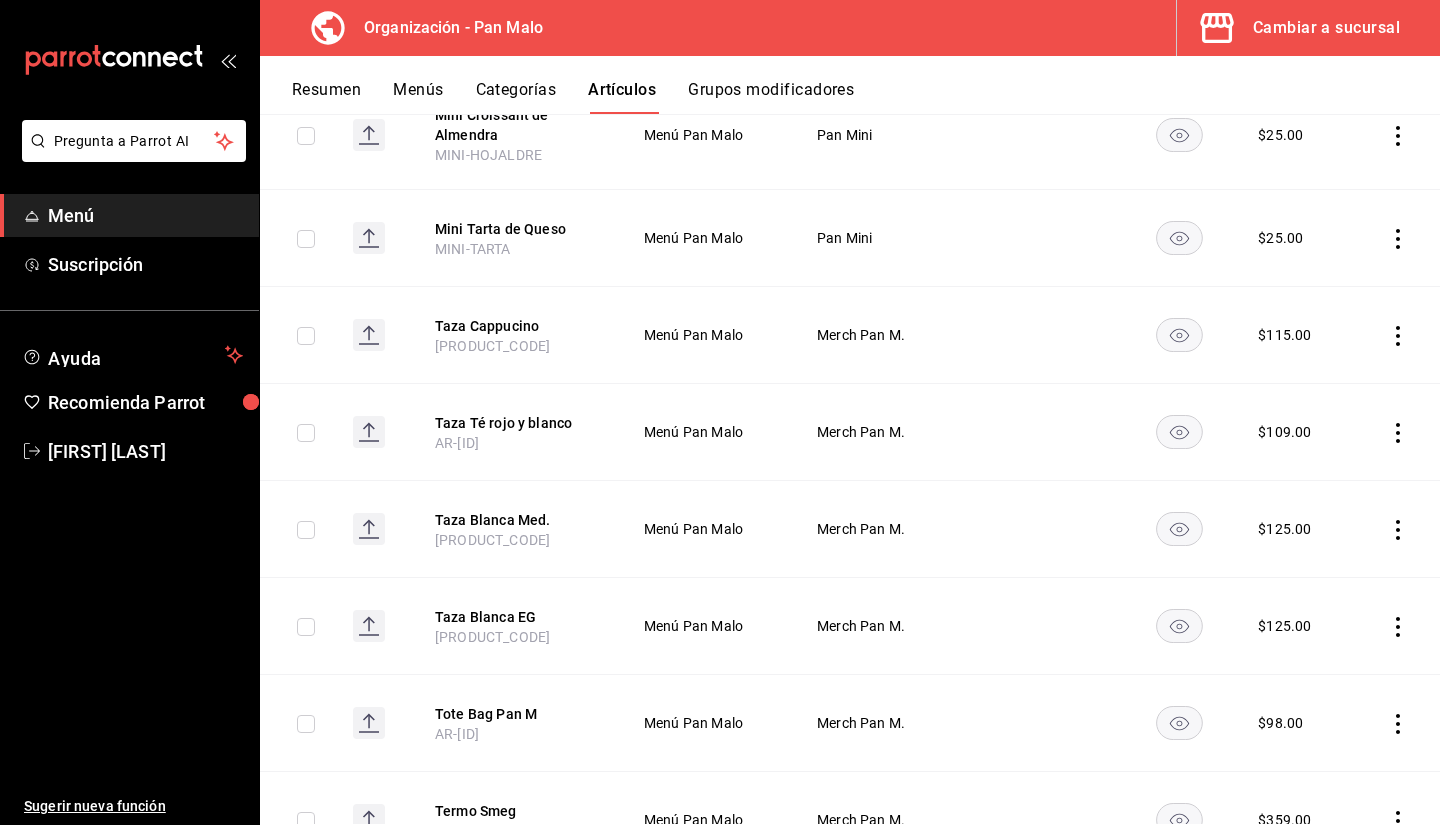 click on "Taza Blanca Med. AR-[ID]" at bounding box center (515, 529) 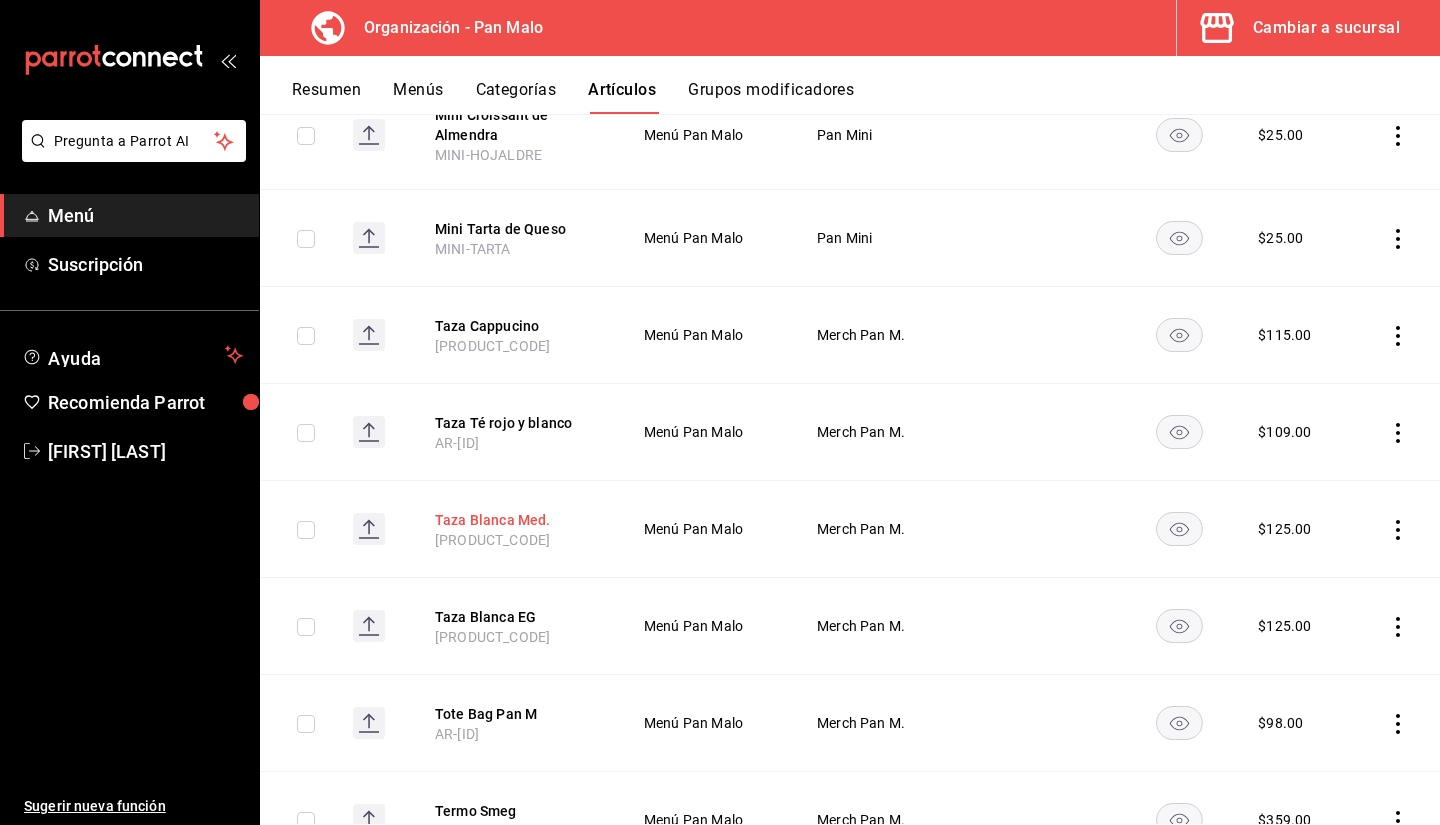 click on "Taza Blanca Med." at bounding box center [515, 520] 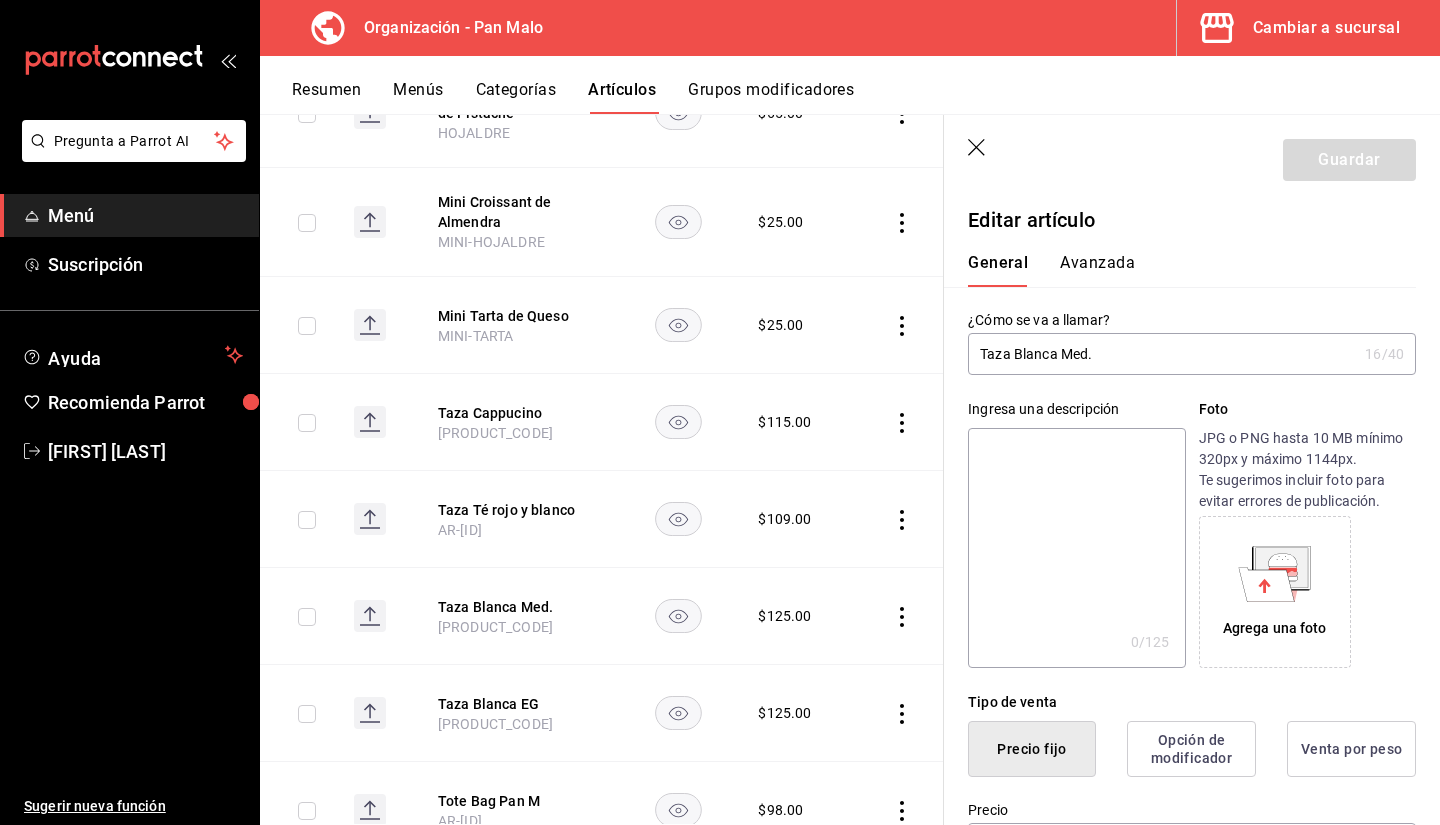 click on "Avanzada" at bounding box center (1097, 270) 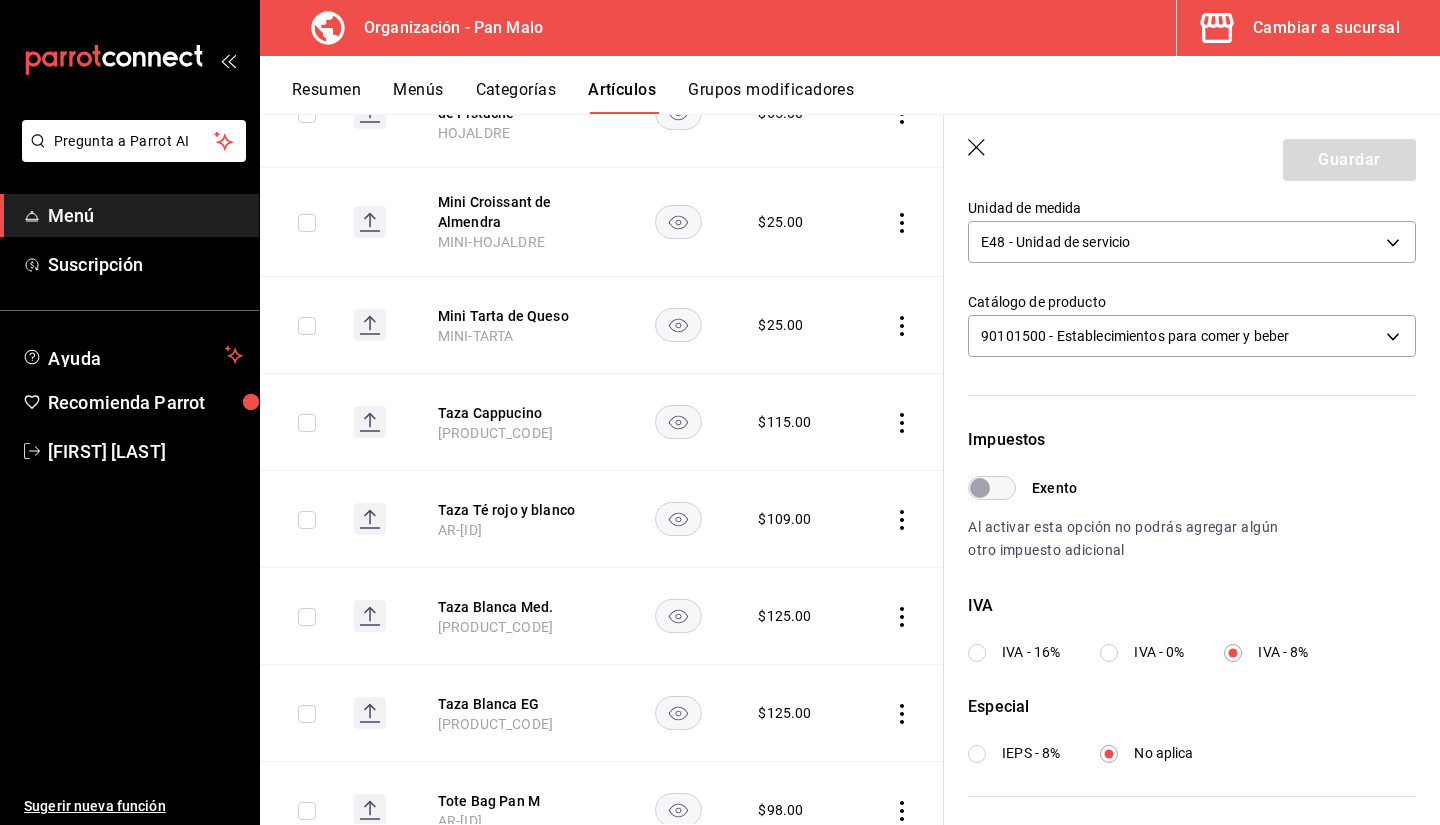 scroll, scrollTop: 0, scrollLeft: 0, axis: both 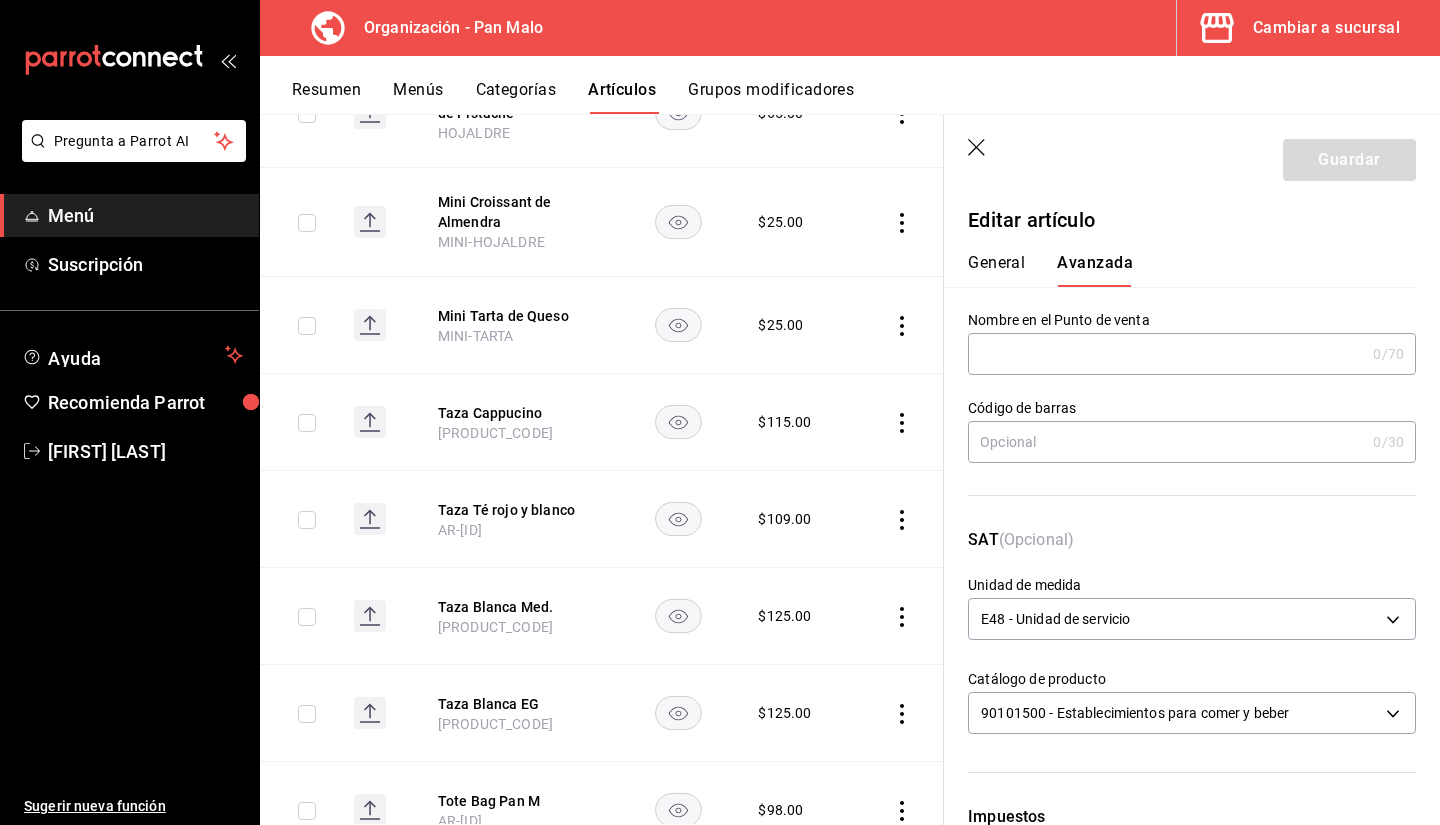 click on "Guardar" at bounding box center (1192, 156) 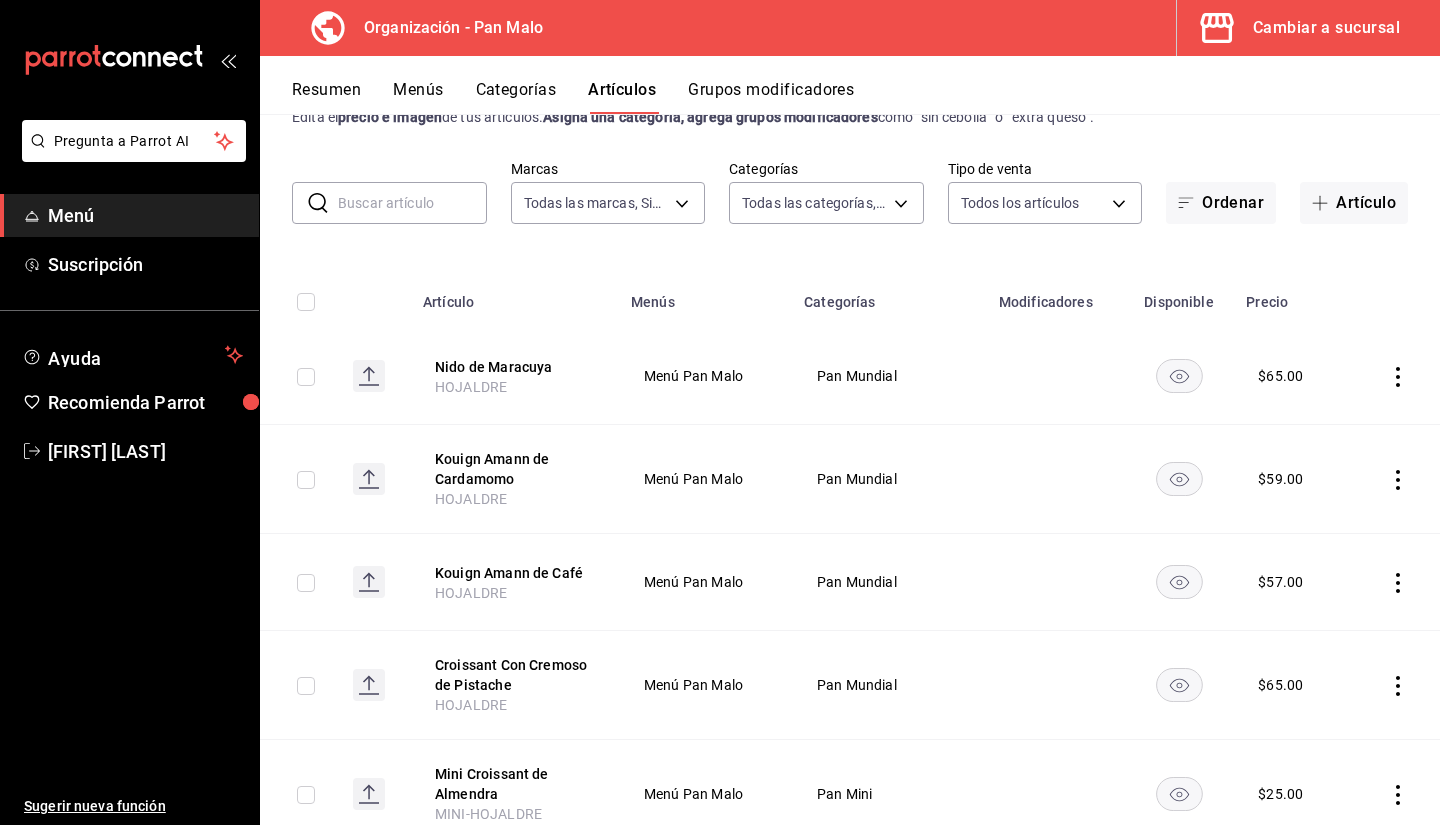 scroll, scrollTop: 0, scrollLeft: 0, axis: both 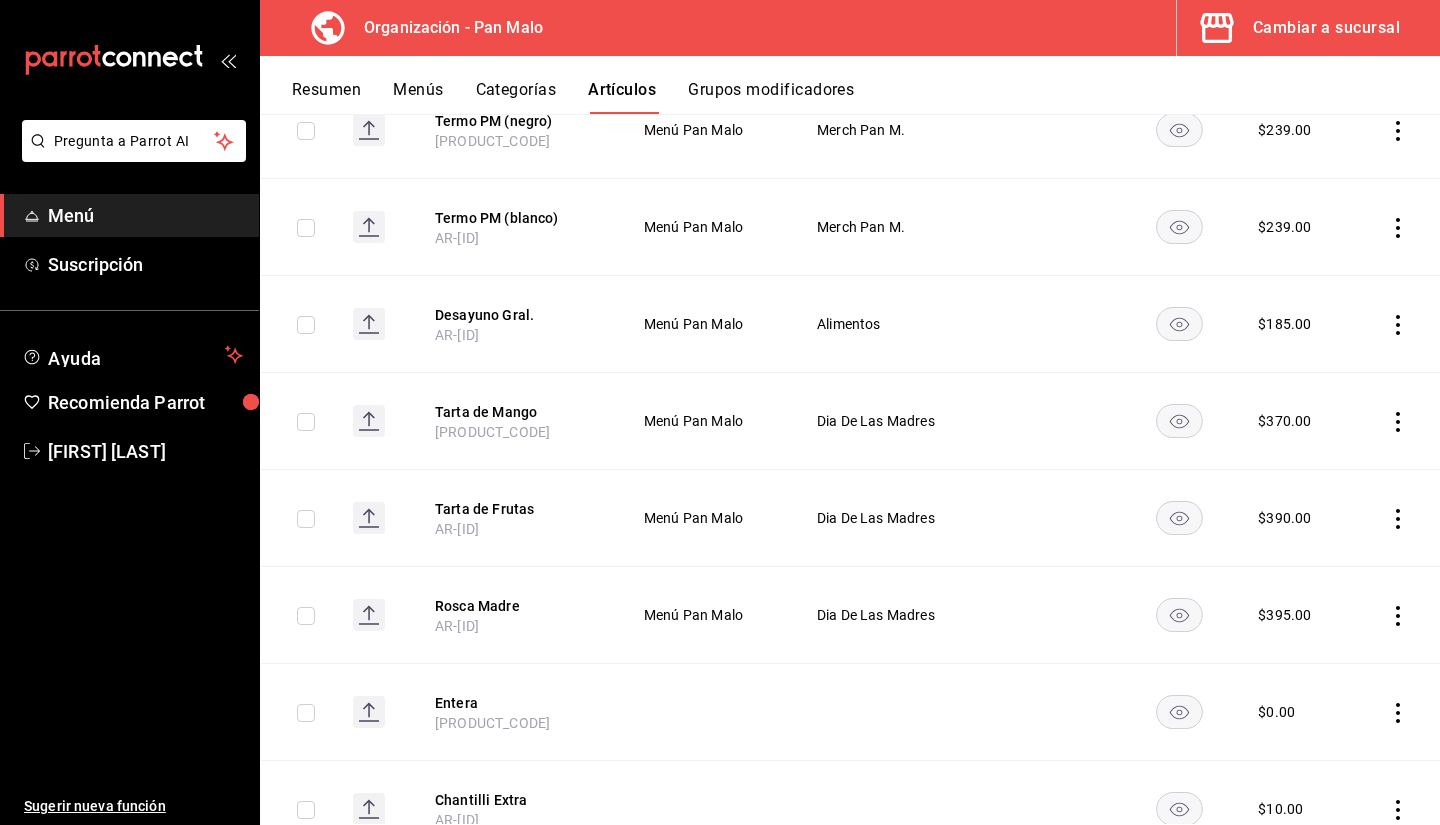 click on "Menús" at bounding box center [418, 97] 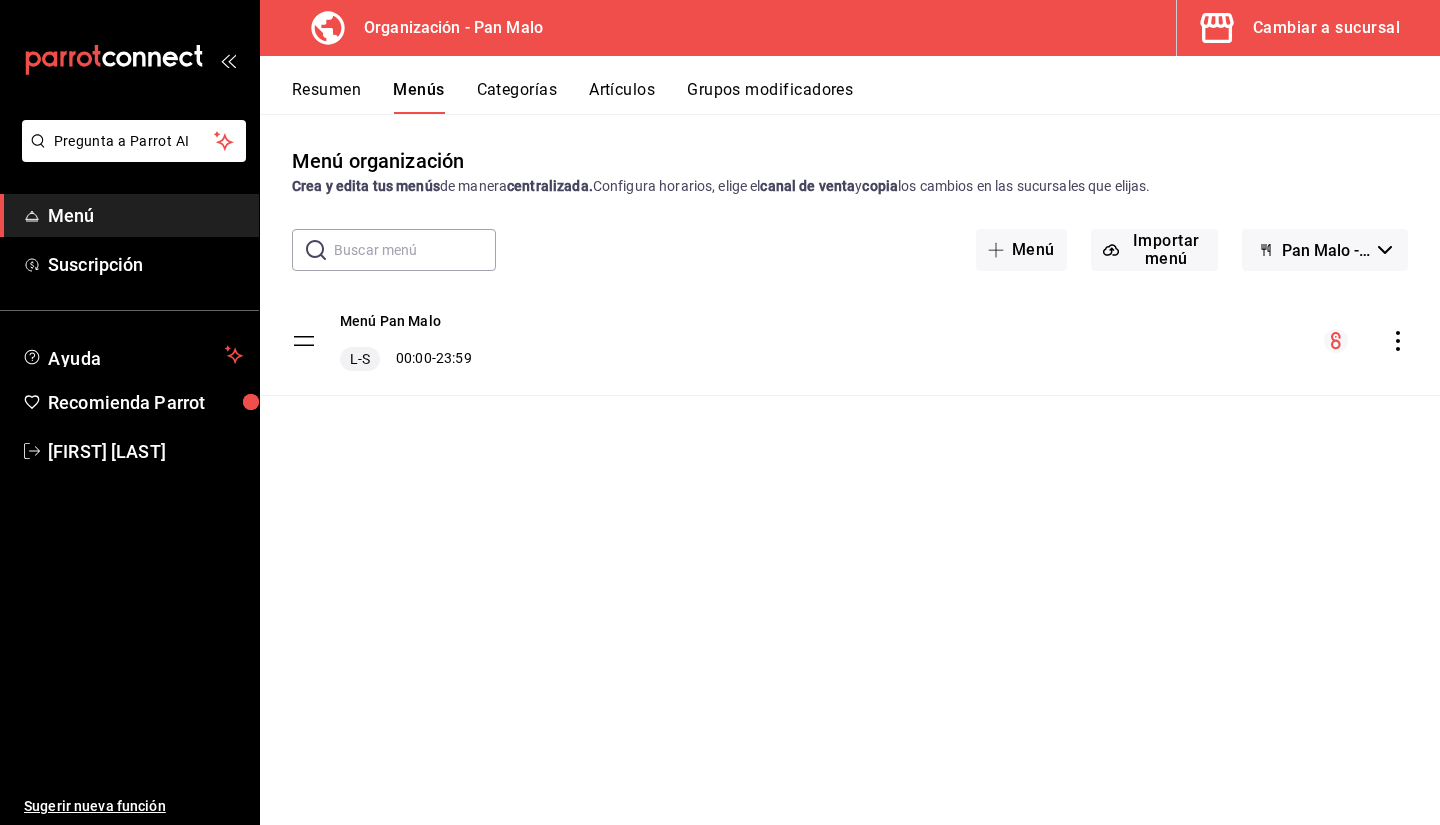 click on "Artículos" at bounding box center [622, 97] 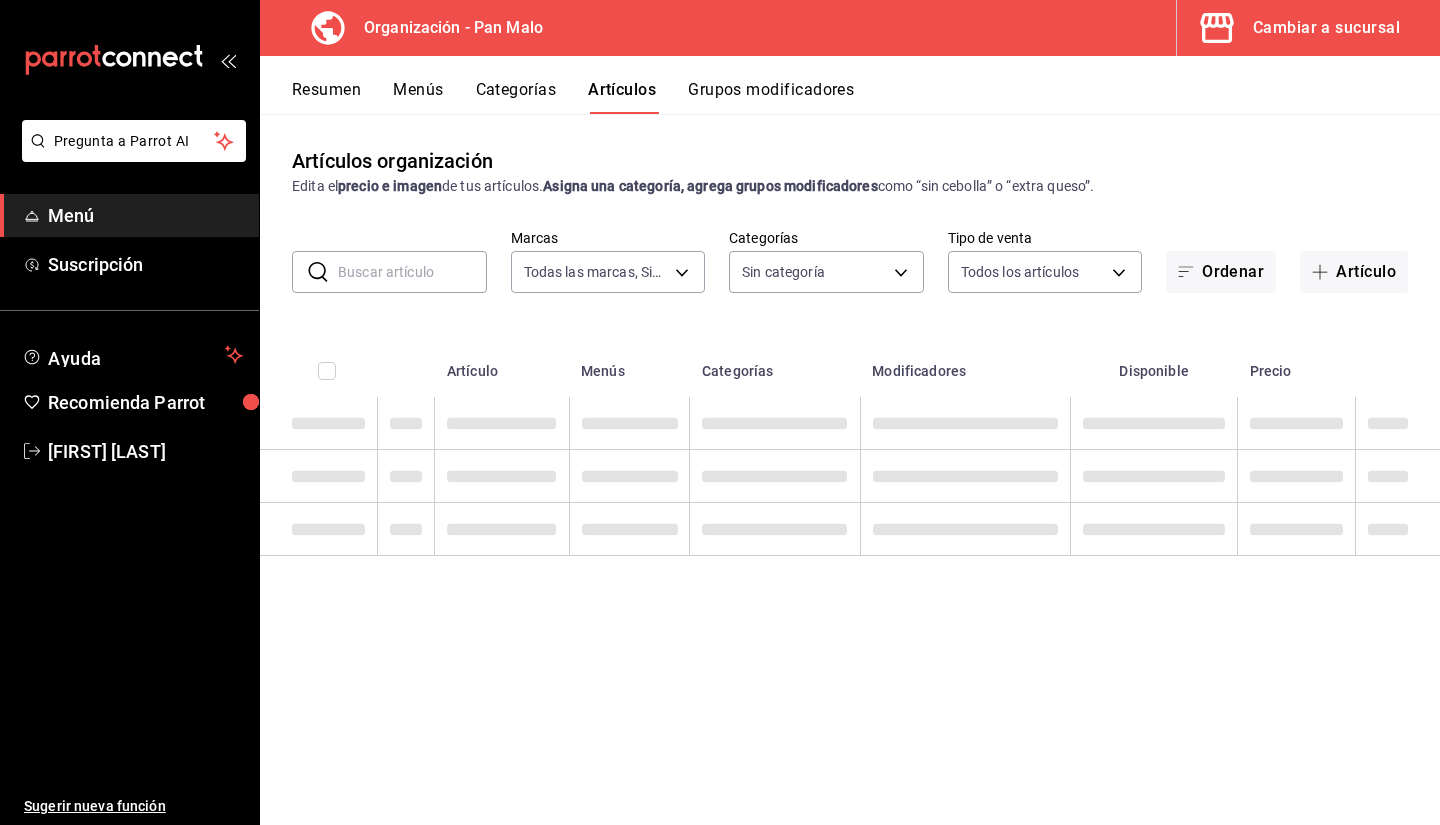 type on "fc172b80-d414-46c2-bed9-f4eeed86d775" 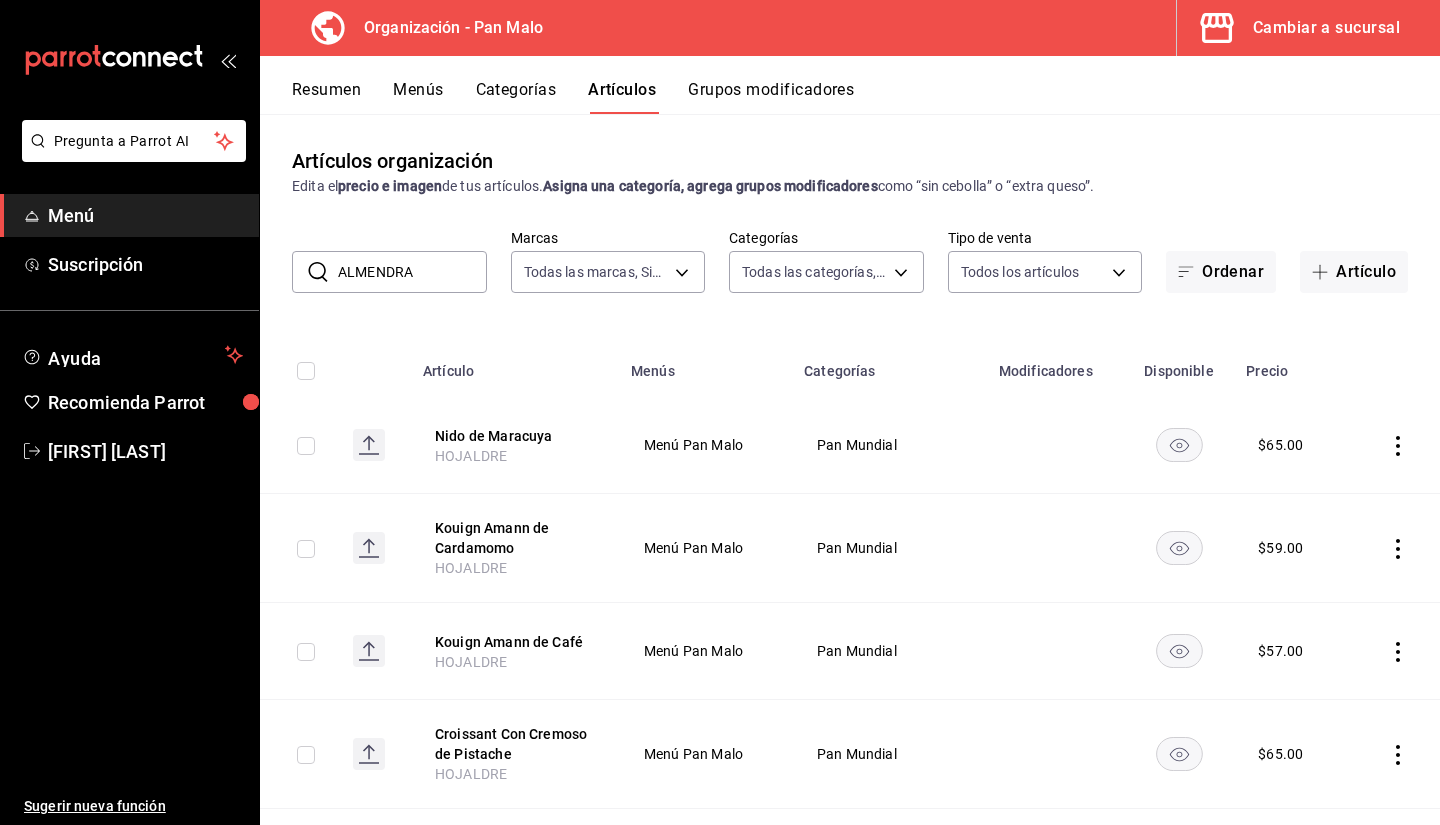 type on "ALMENDRA" 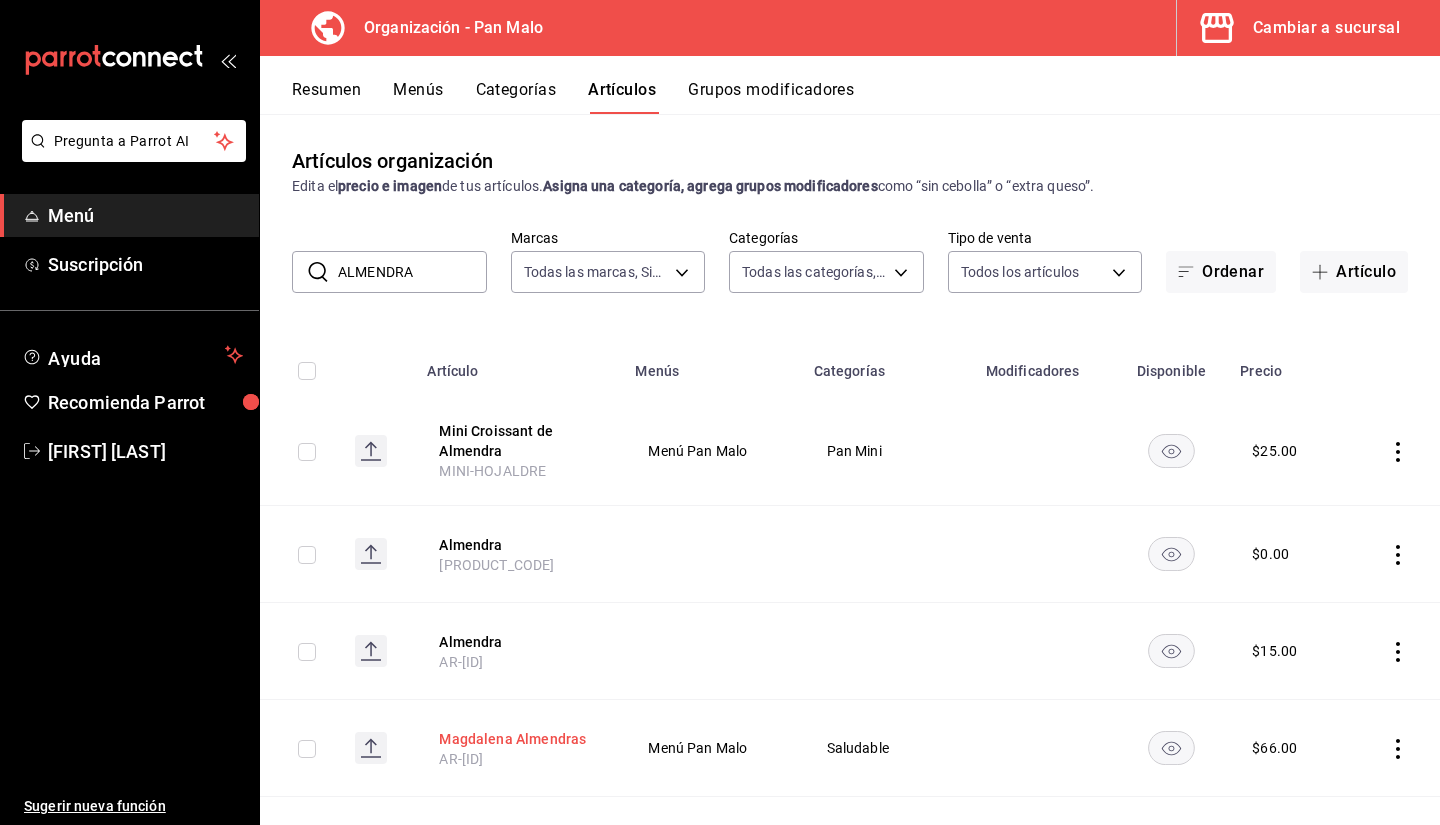 click on "Magdalena Almendras" at bounding box center (519, 739) 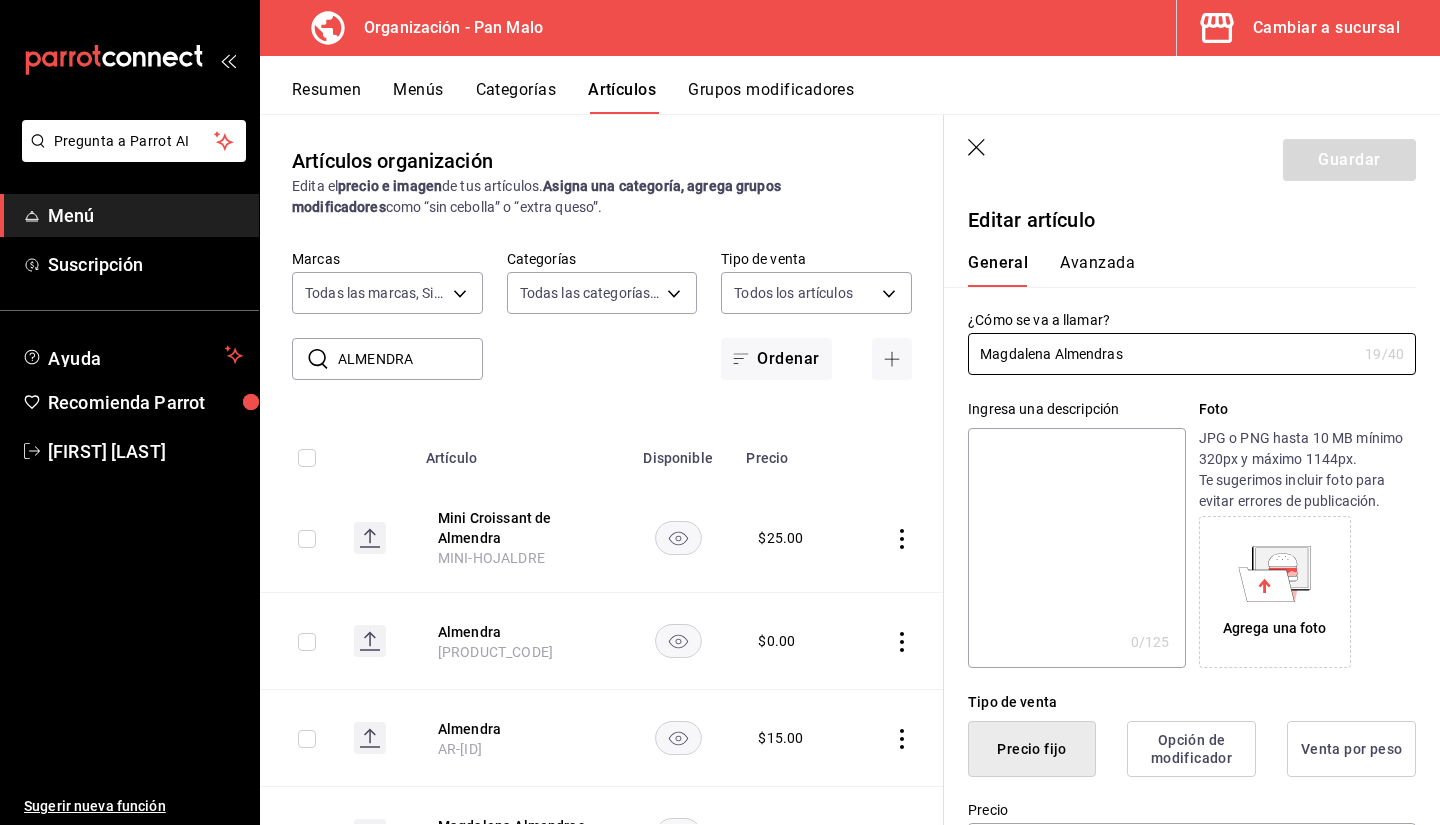 type on "$66.00" 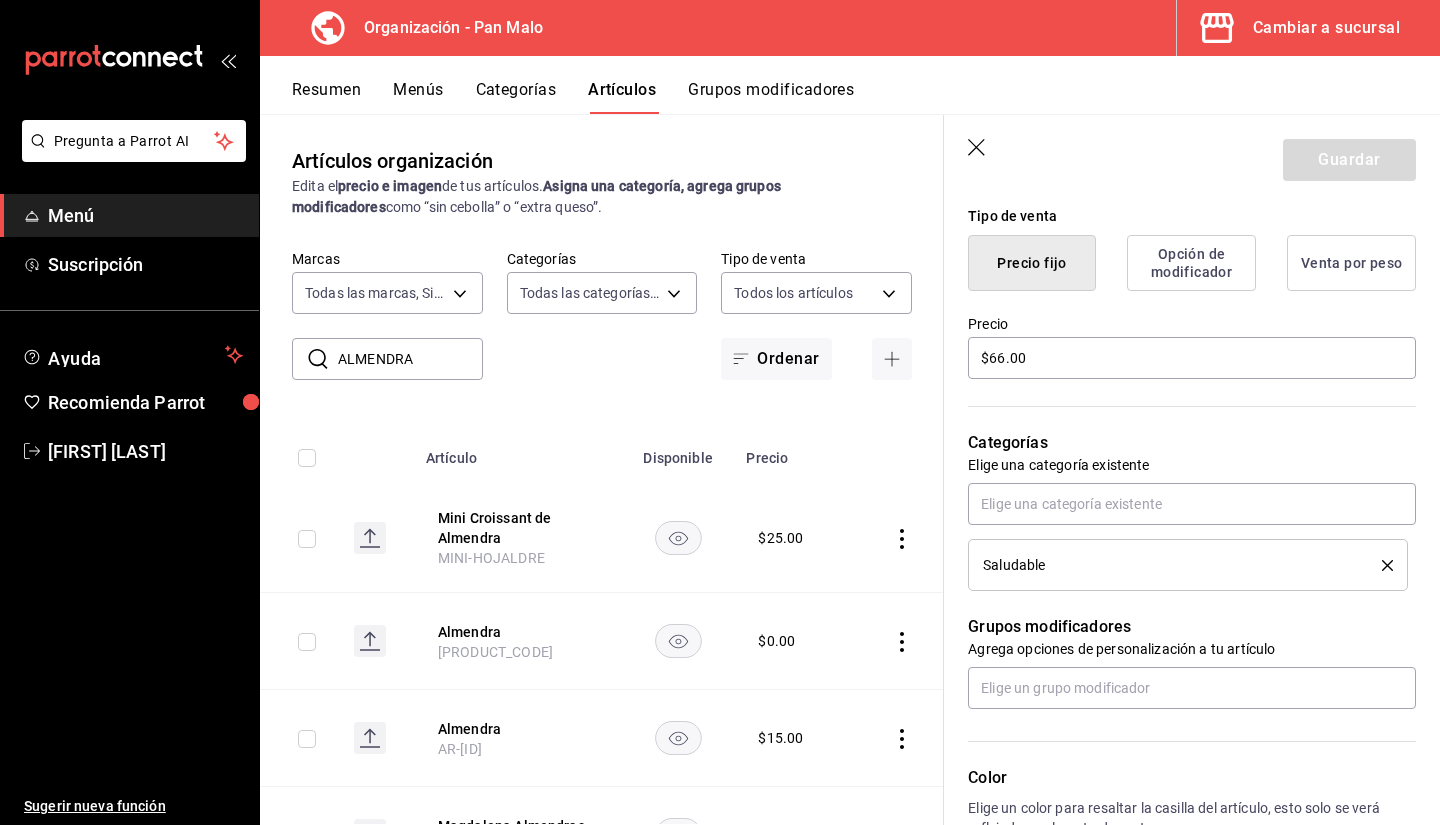 scroll, scrollTop: 471, scrollLeft: 0, axis: vertical 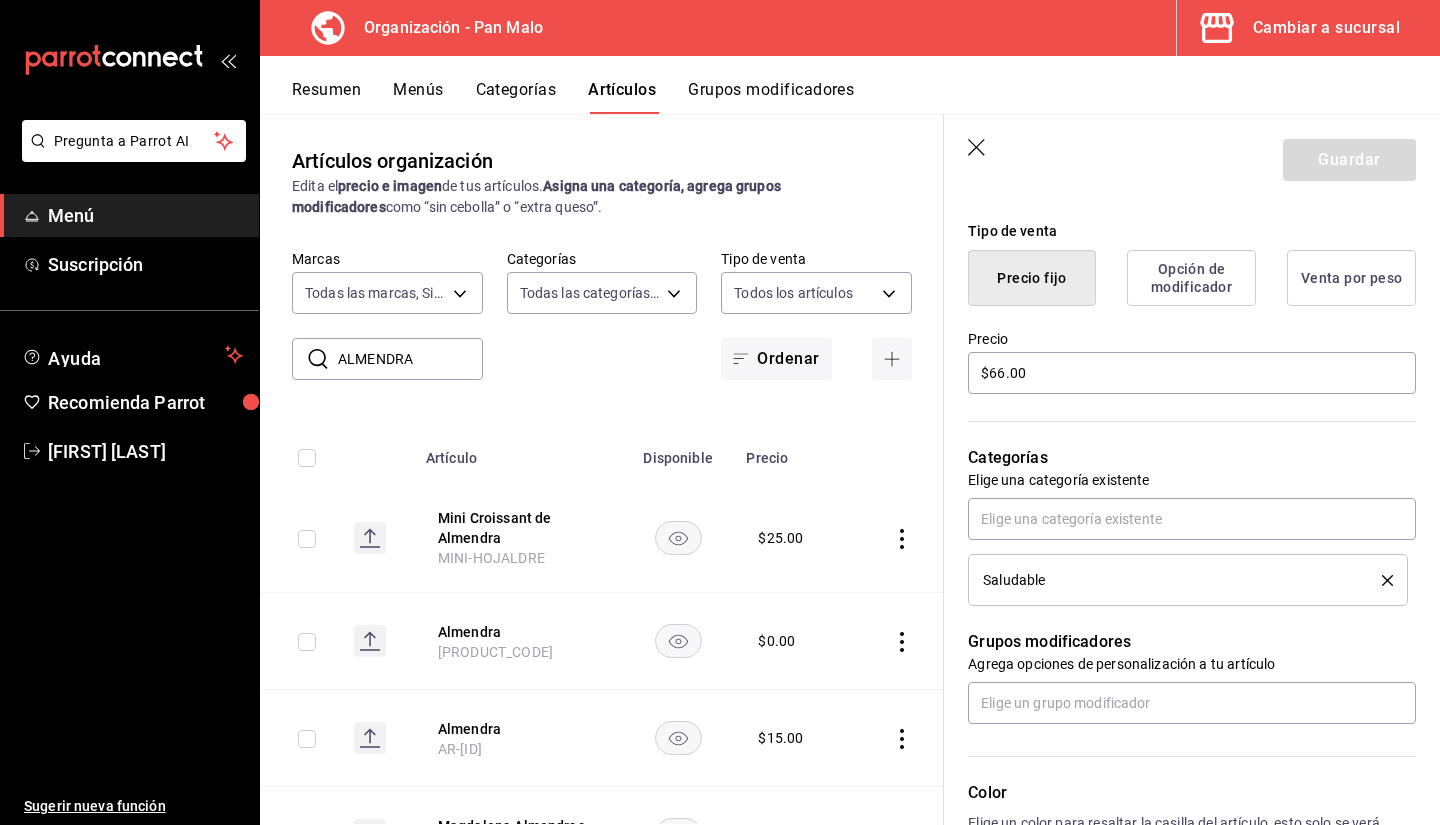 click on "Precio $66.00" at bounding box center [1192, 363] 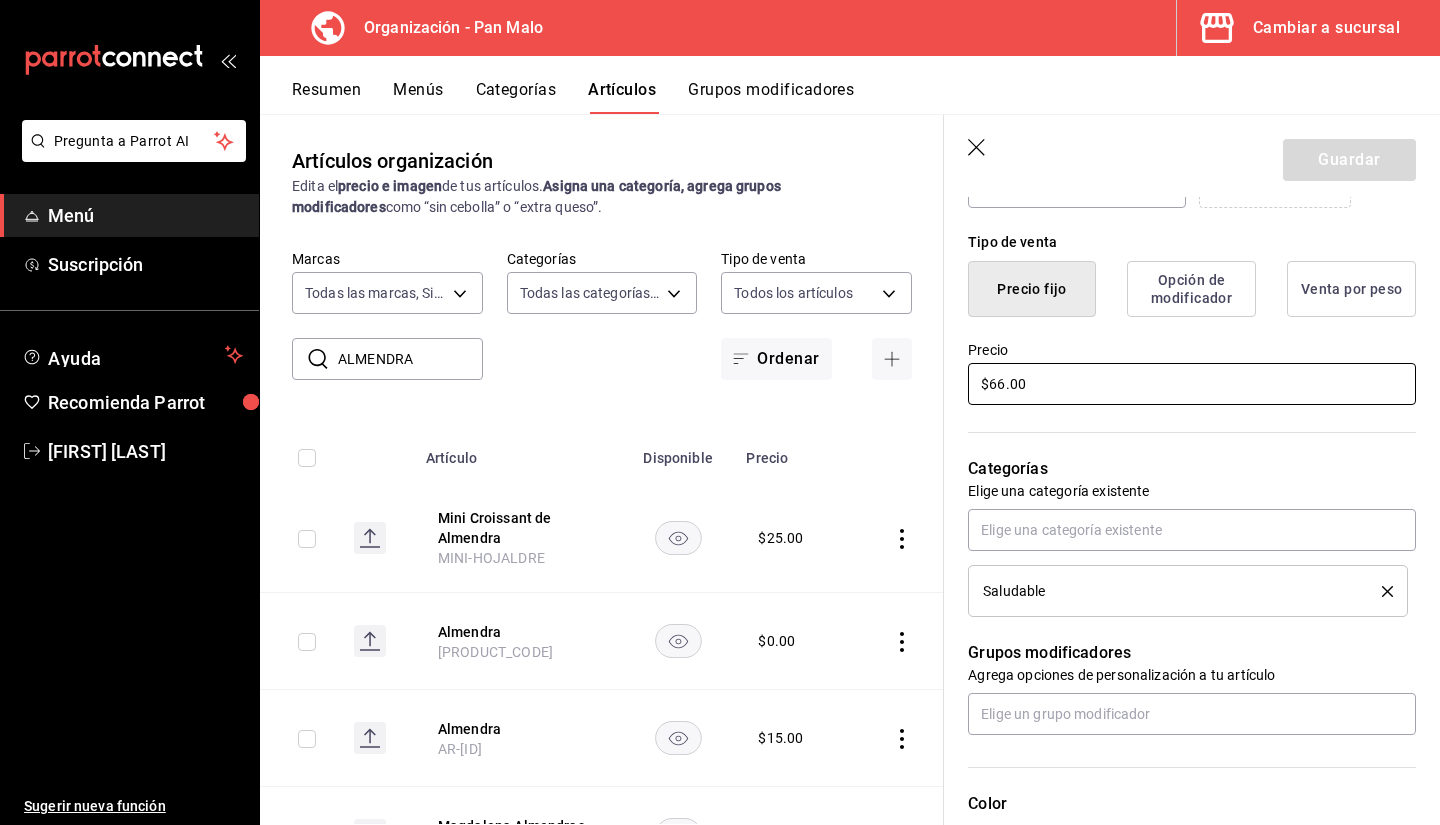 scroll, scrollTop: 459, scrollLeft: 0, axis: vertical 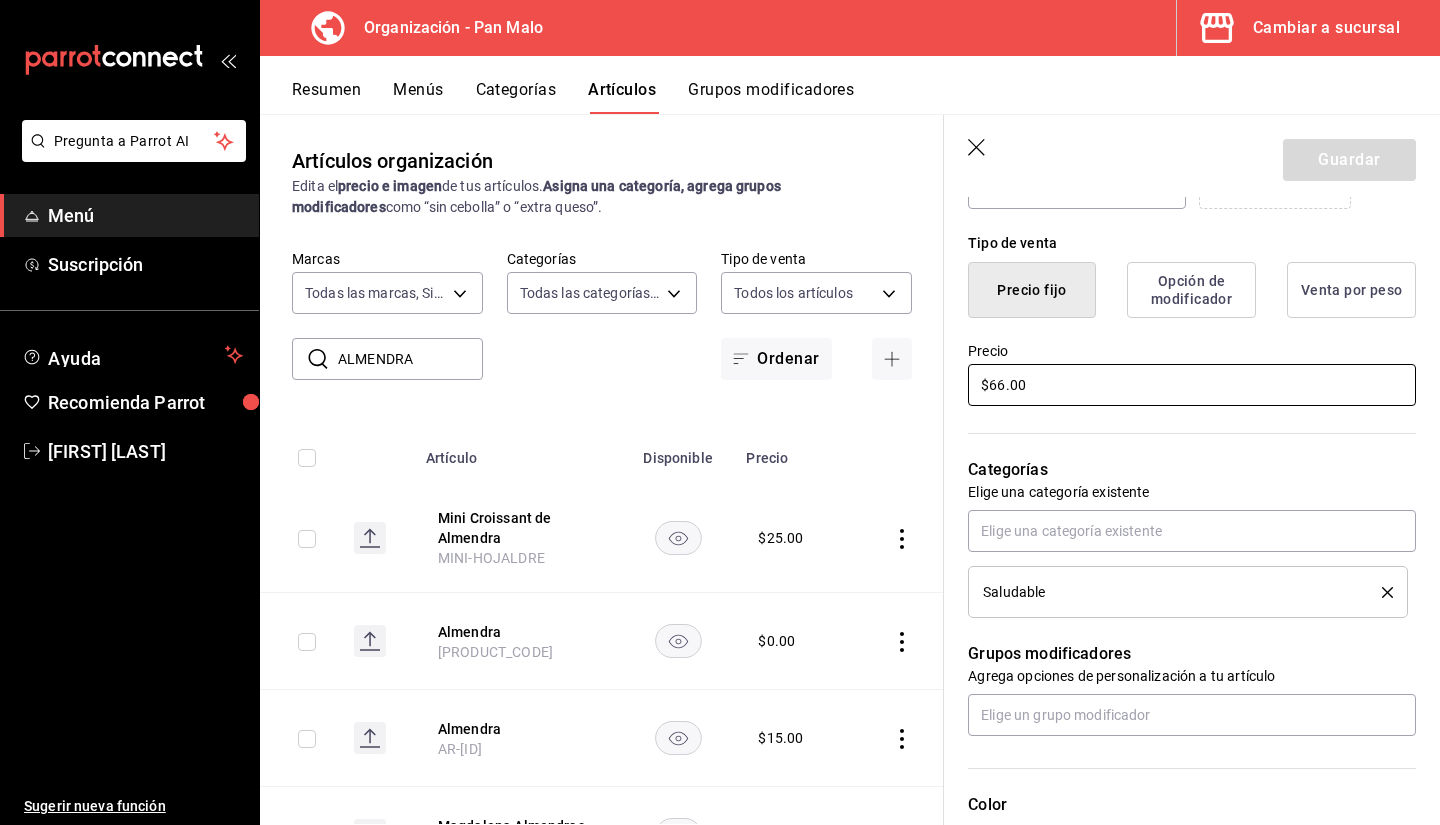 click on "$66.00" at bounding box center [1192, 385] 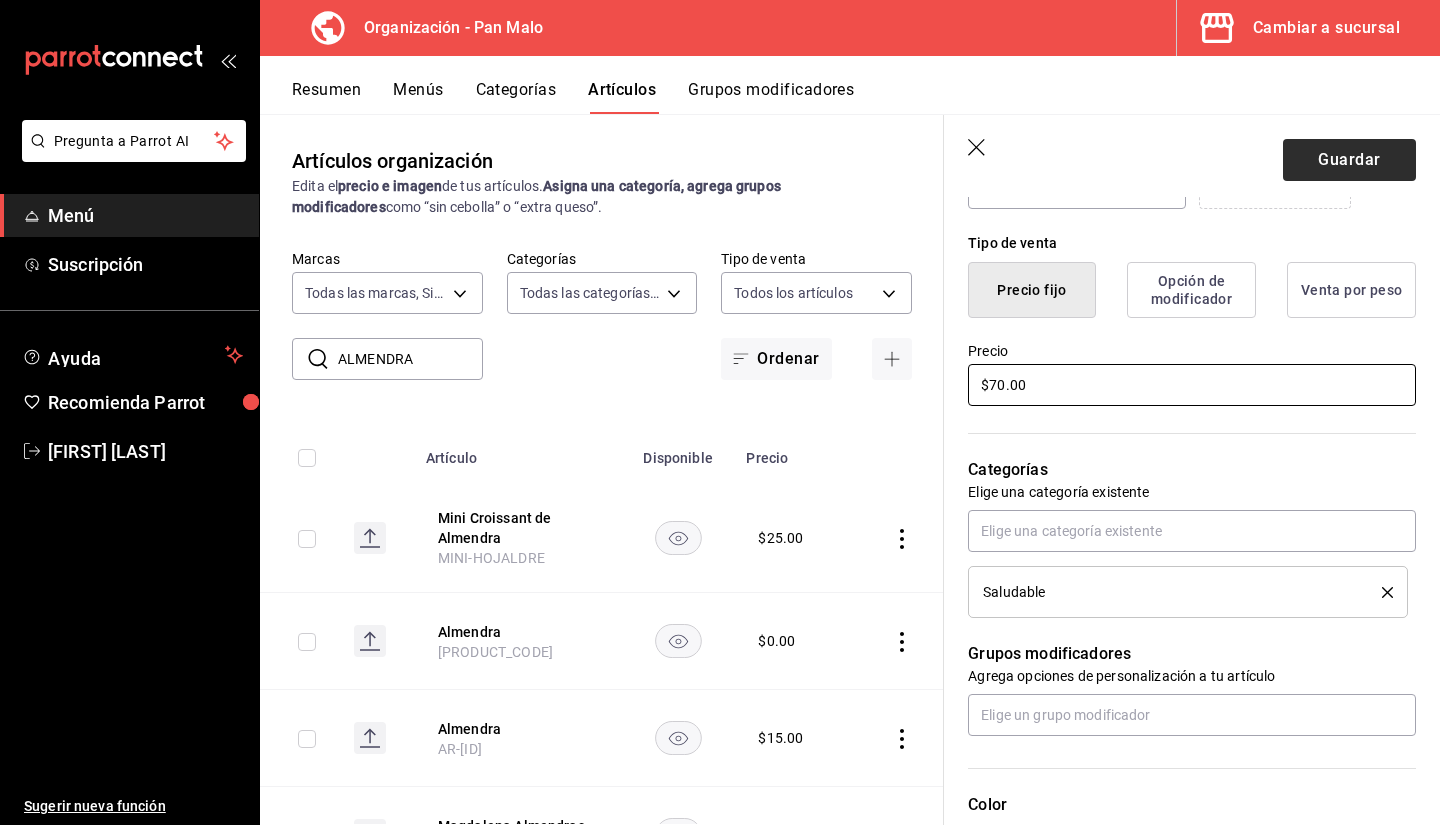 type on "$70.00" 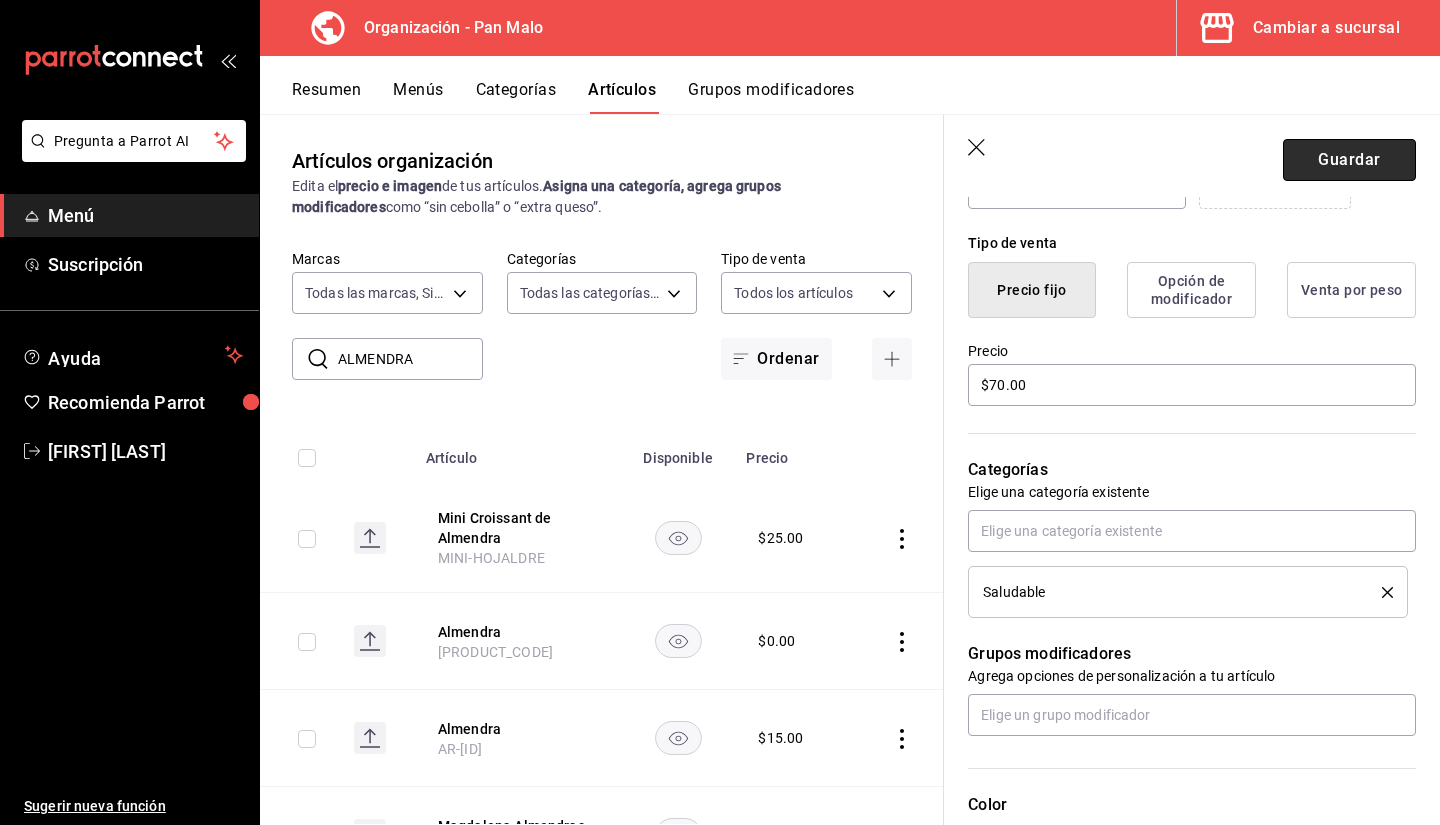 click on "Guardar" at bounding box center (1349, 160) 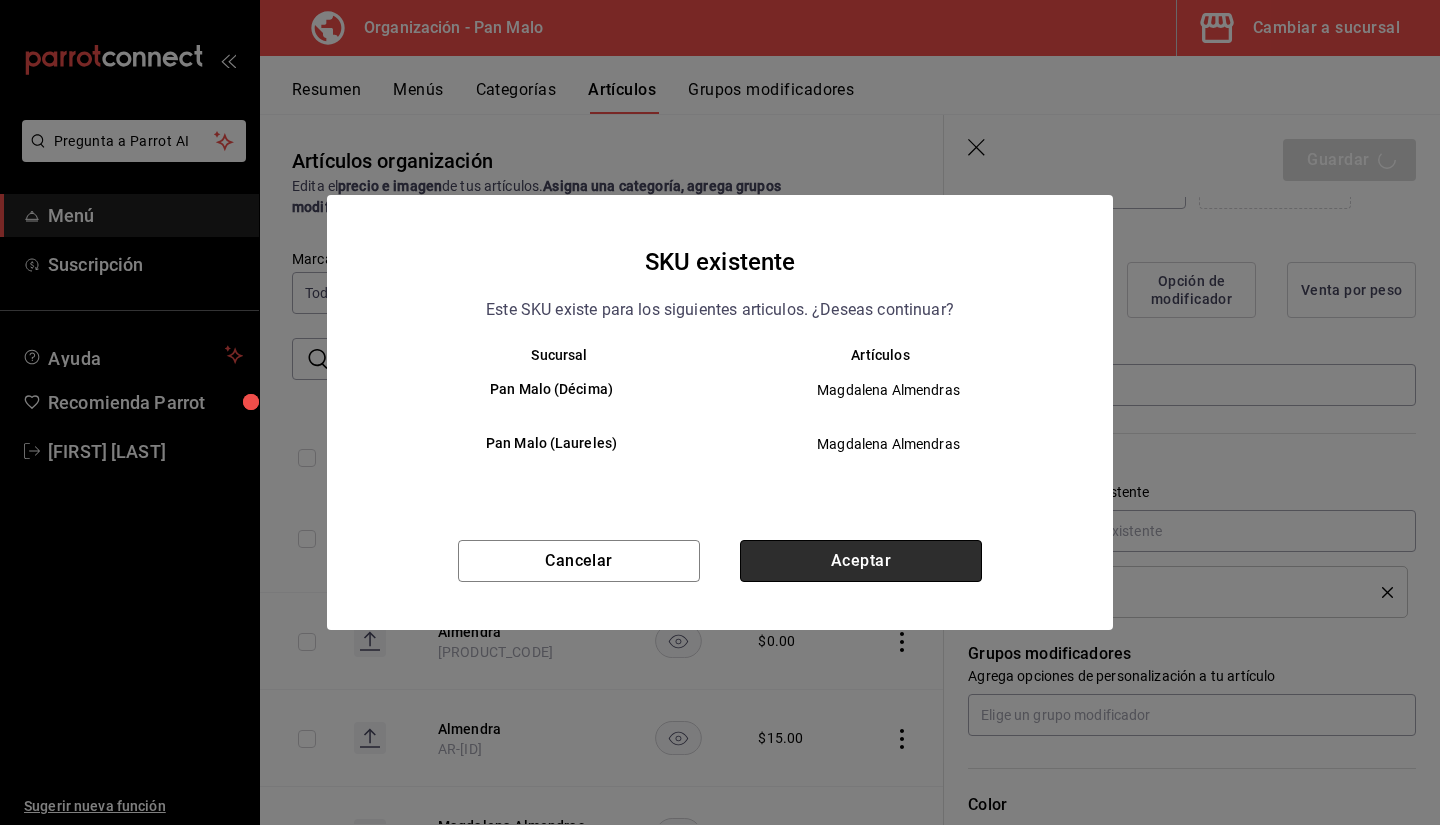 click on "Aceptar" at bounding box center [861, 561] 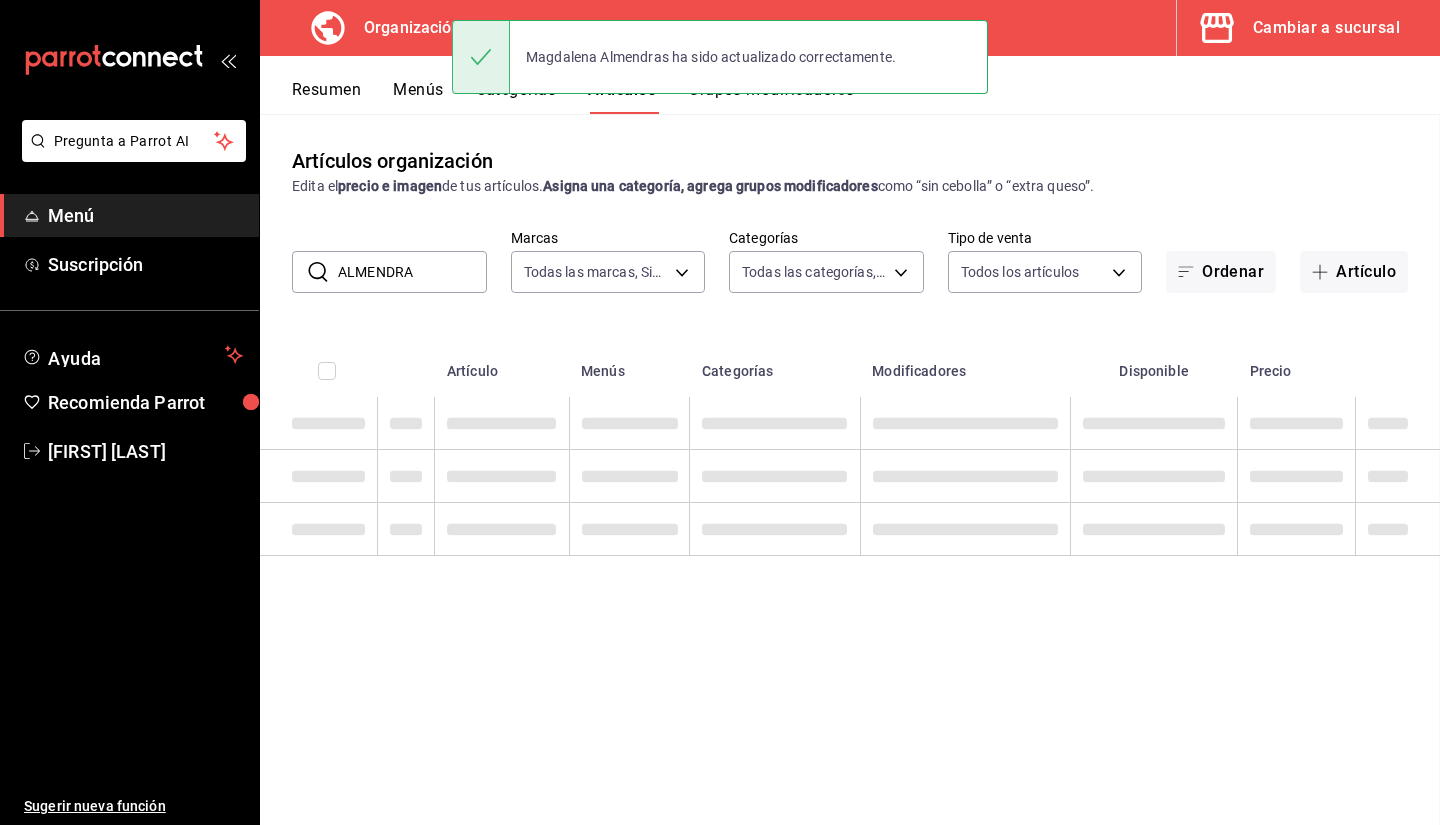scroll, scrollTop: 0, scrollLeft: 0, axis: both 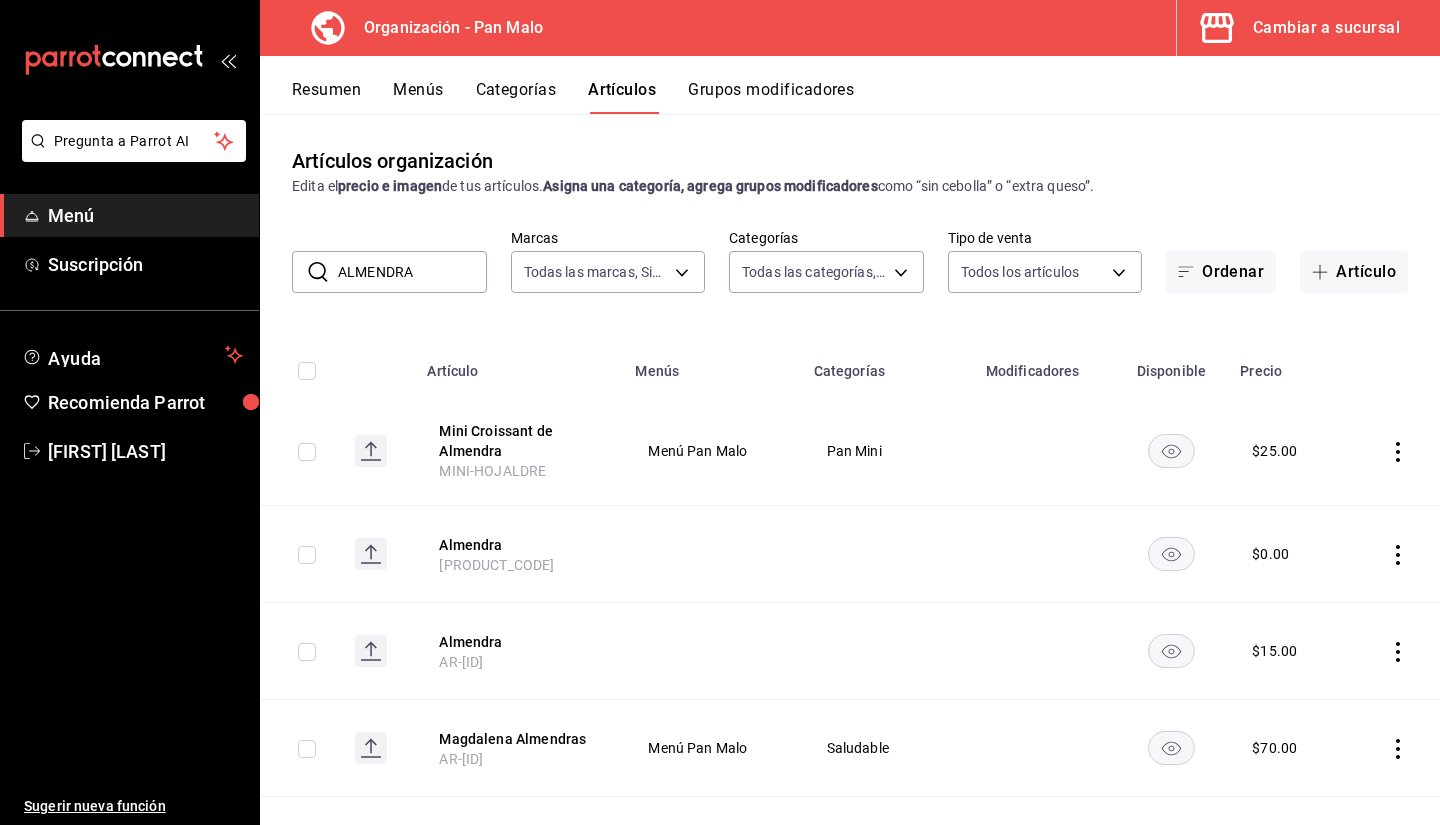click on "Menús" at bounding box center (418, 97) 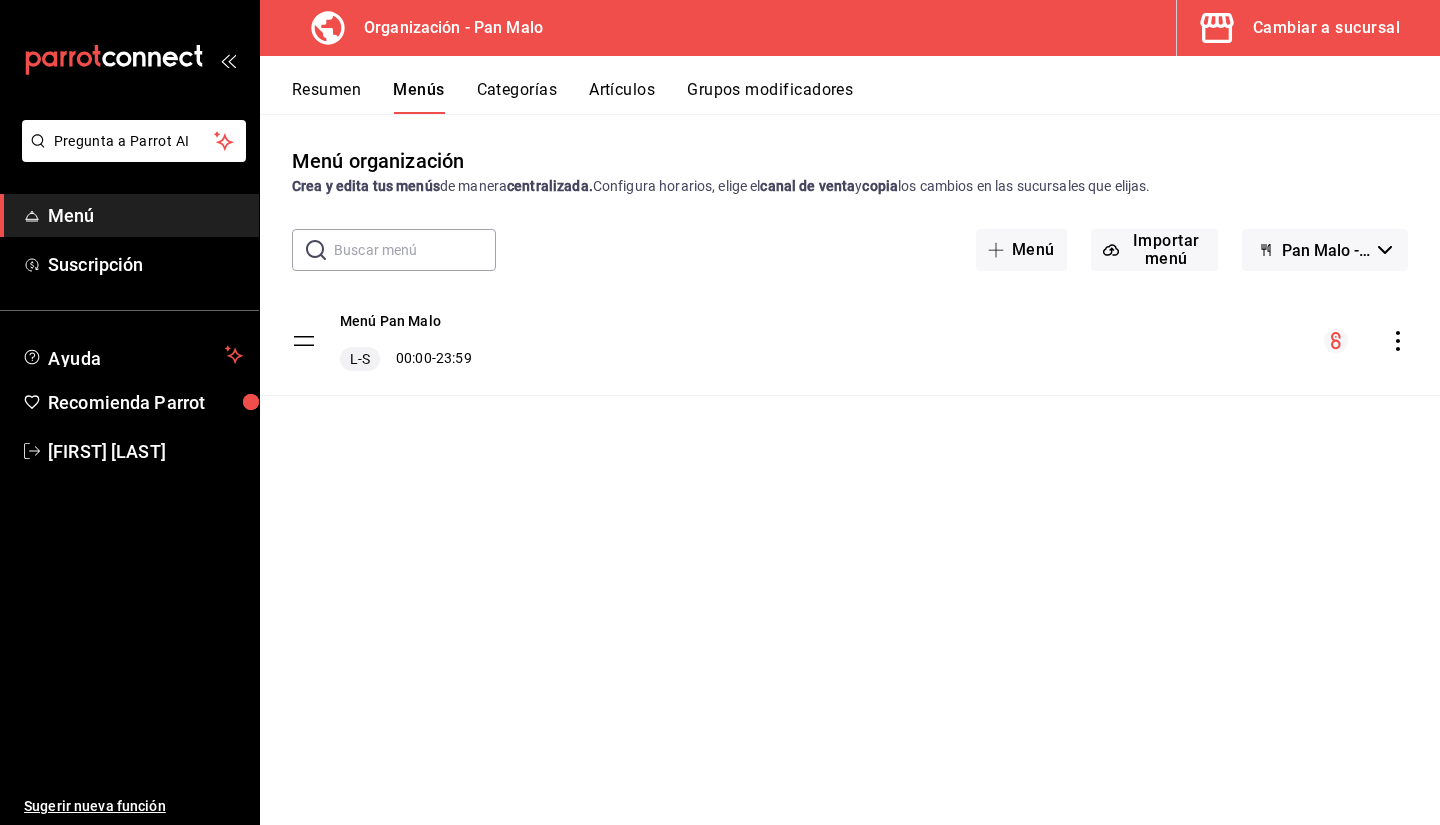 click on "Categorías" at bounding box center (517, 97) 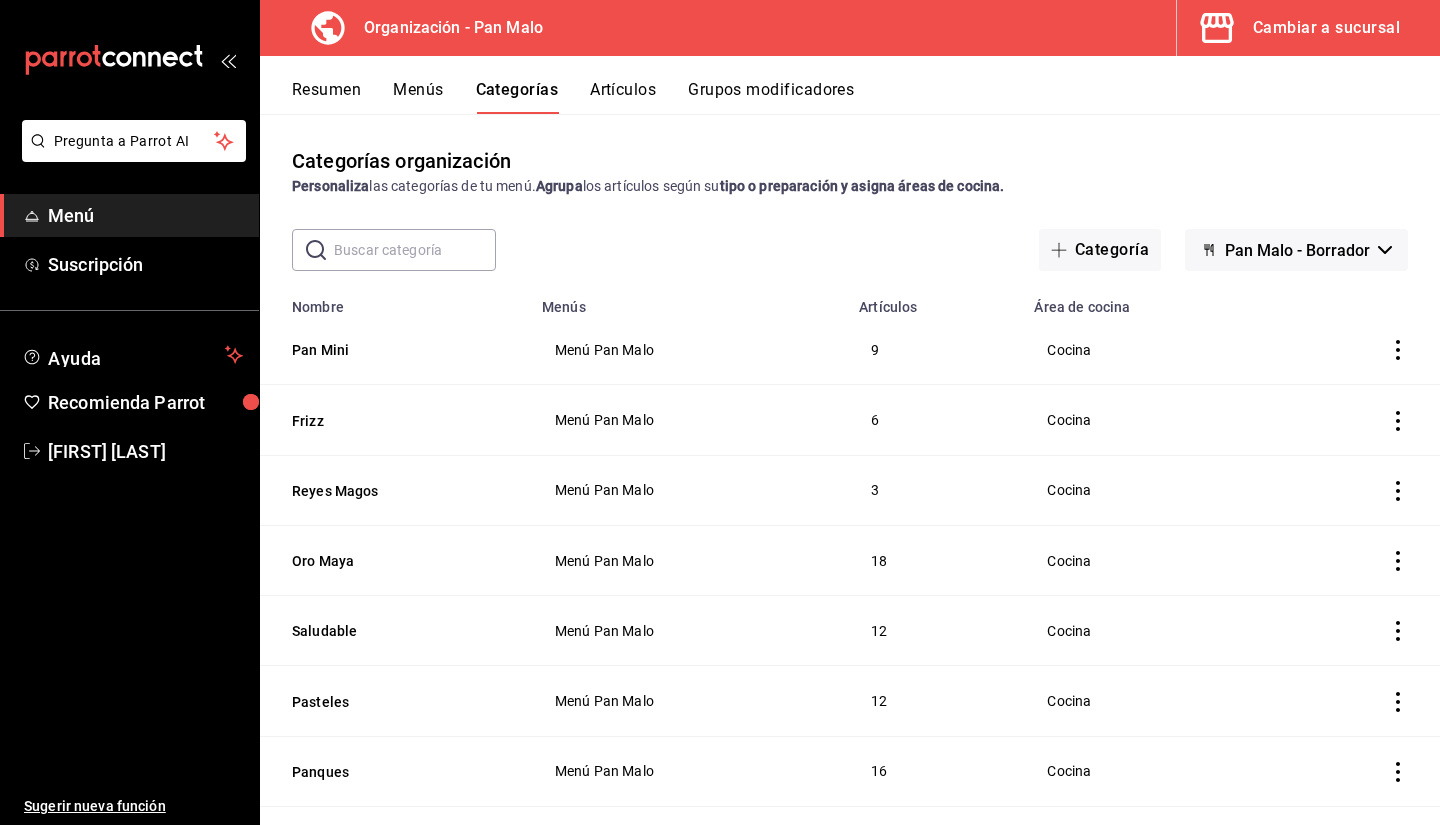 click on "Resumen Menús Categorías Artículos Grupos modificadores" at bounding box center (866, 97) 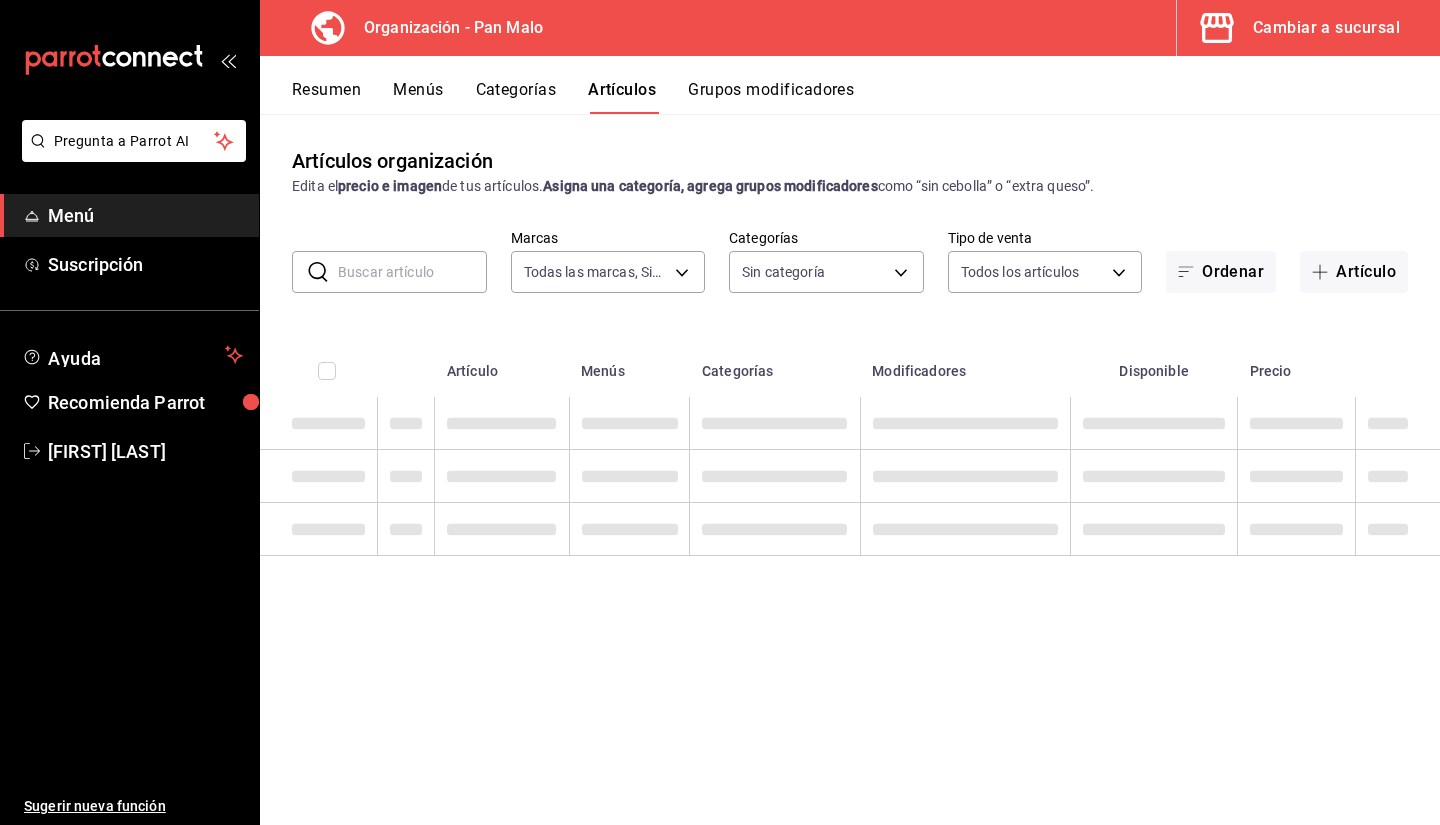 type on "fc172b80-d414-46c2-bed9-f4eeed86d775" 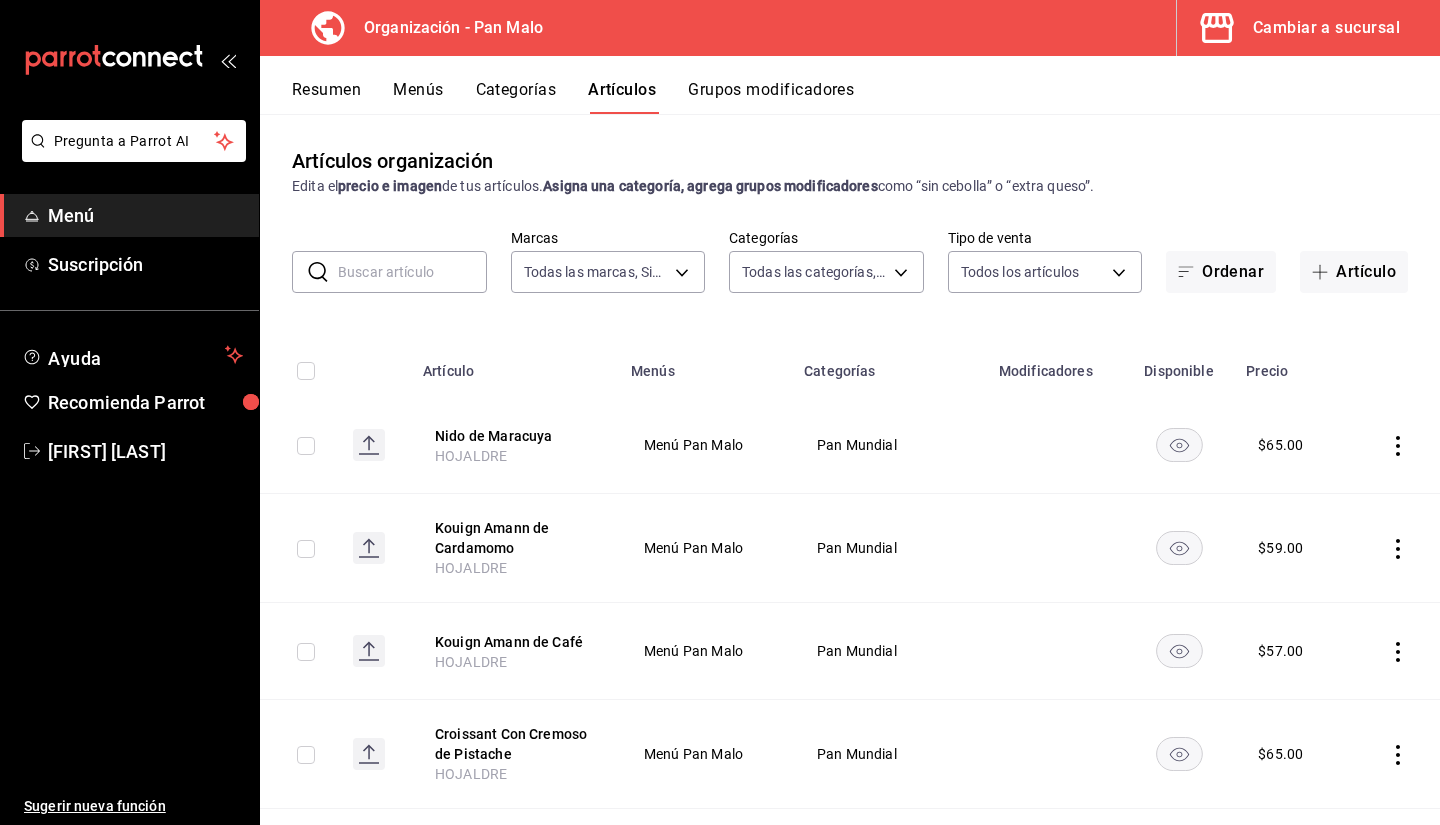 type on "[UUID],[UUID],[UUID],[UUID],[UUID],[UUID],[UUID],[UUID],[UUID],[UUID],[UUID],[UUID],[UUID],[UUID],[UUID],[UUID],[UUID],[UUID],[UUID],[UUID],[UUID],[UUID]" 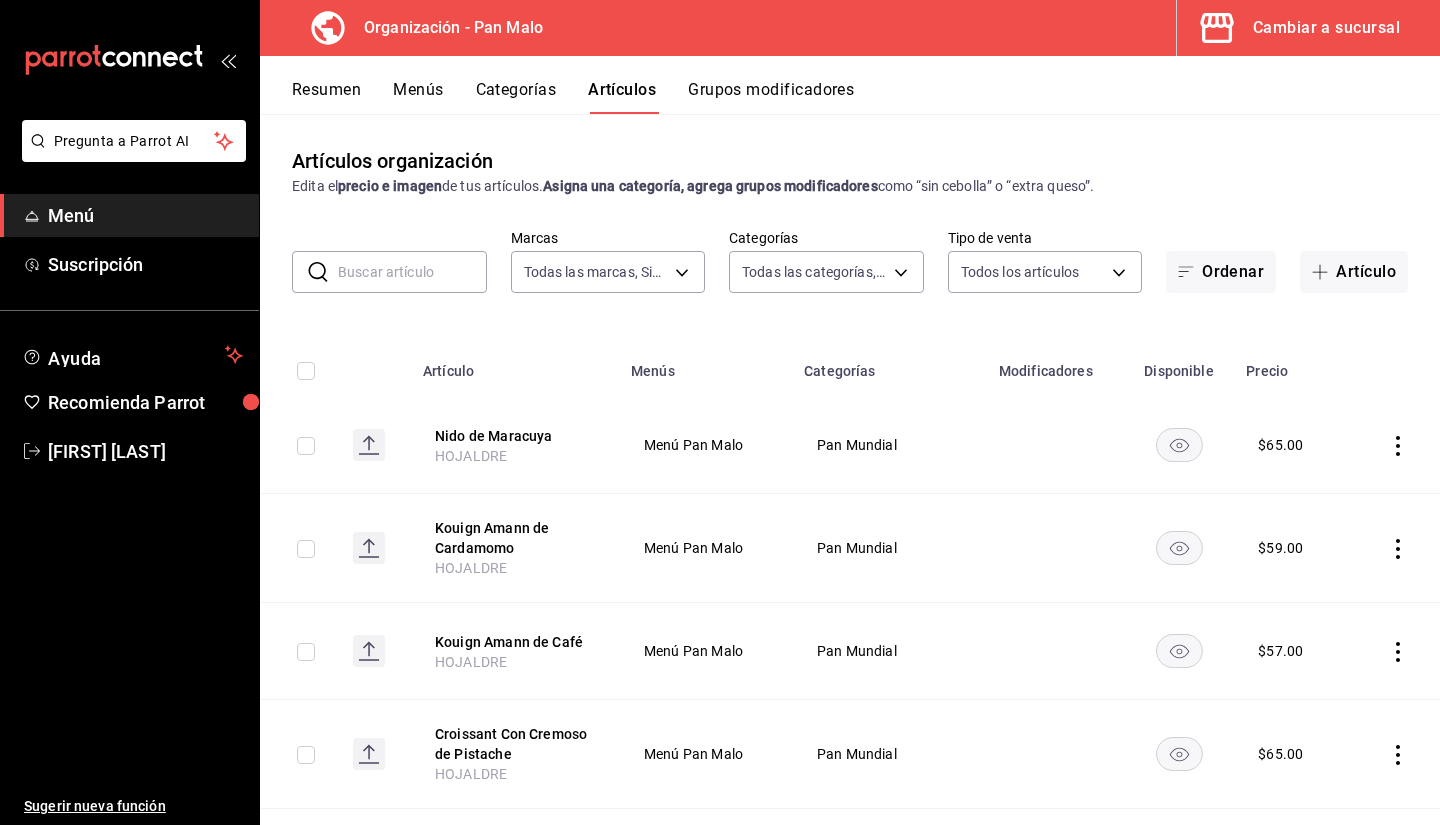 click 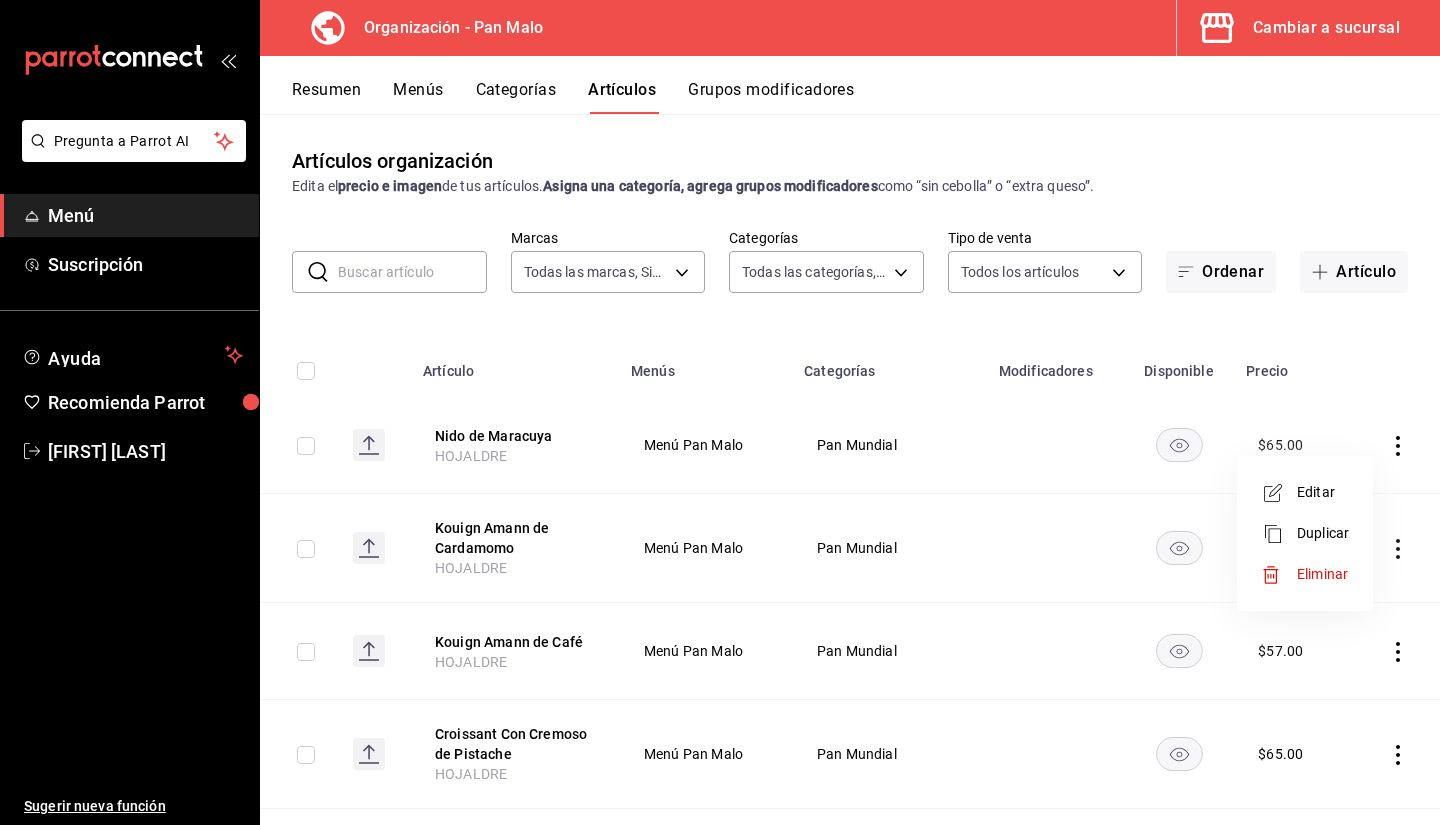 click at bounding box center [720, 412] 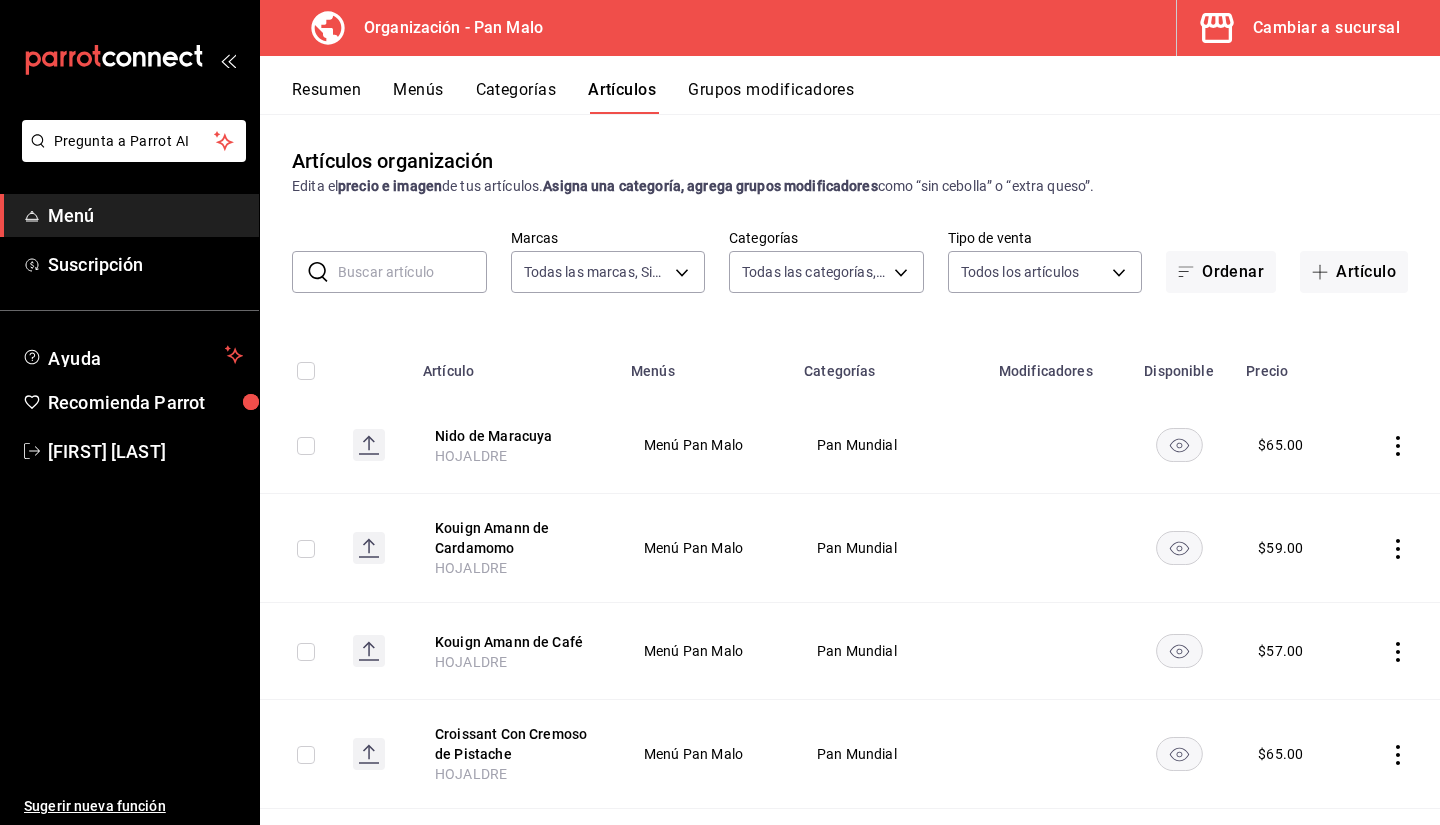 click on "Menús" at bounding box center [418, 97] 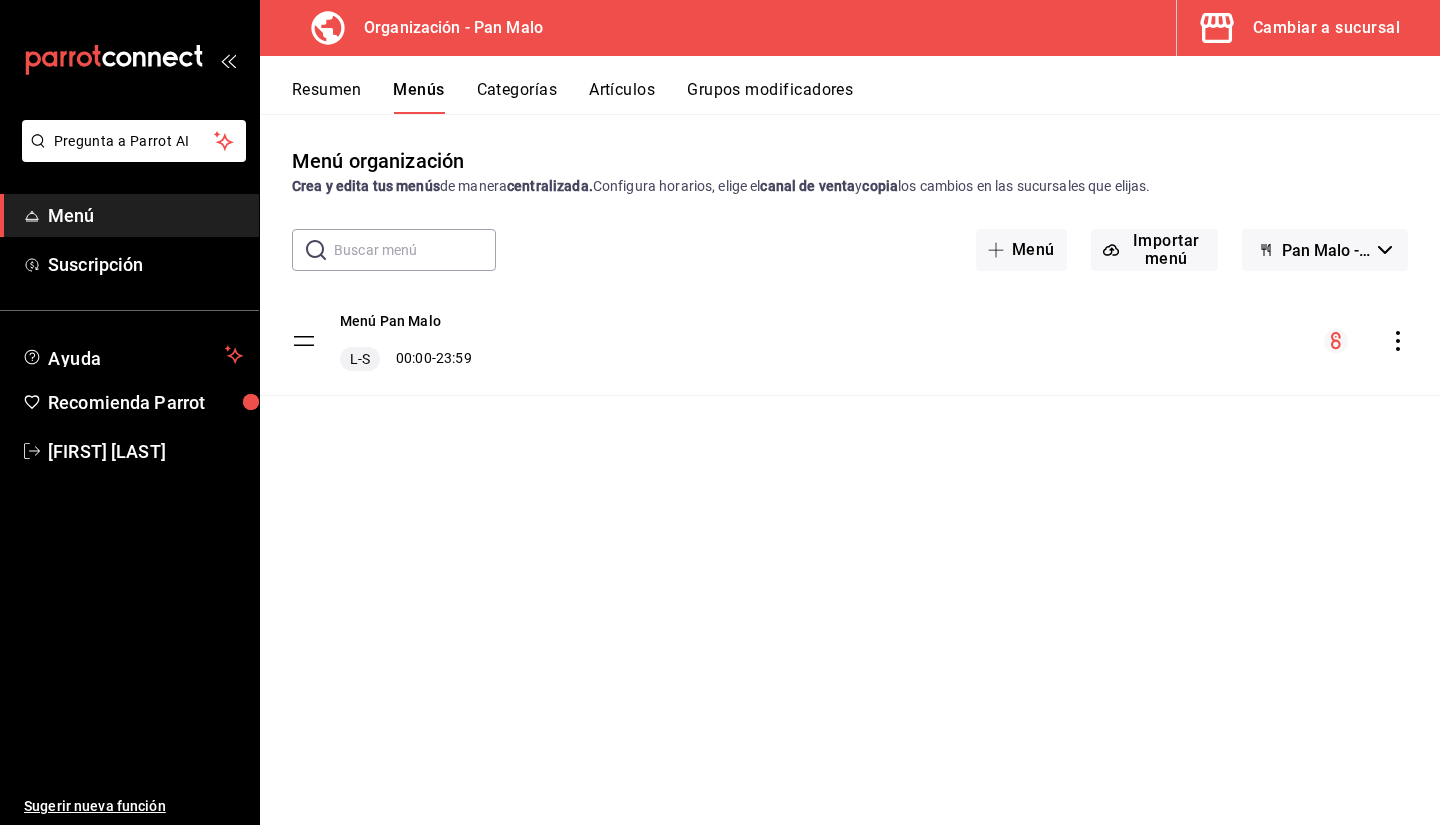 click on "Cambiar a sucursal" at bounding box center [1300, 28] 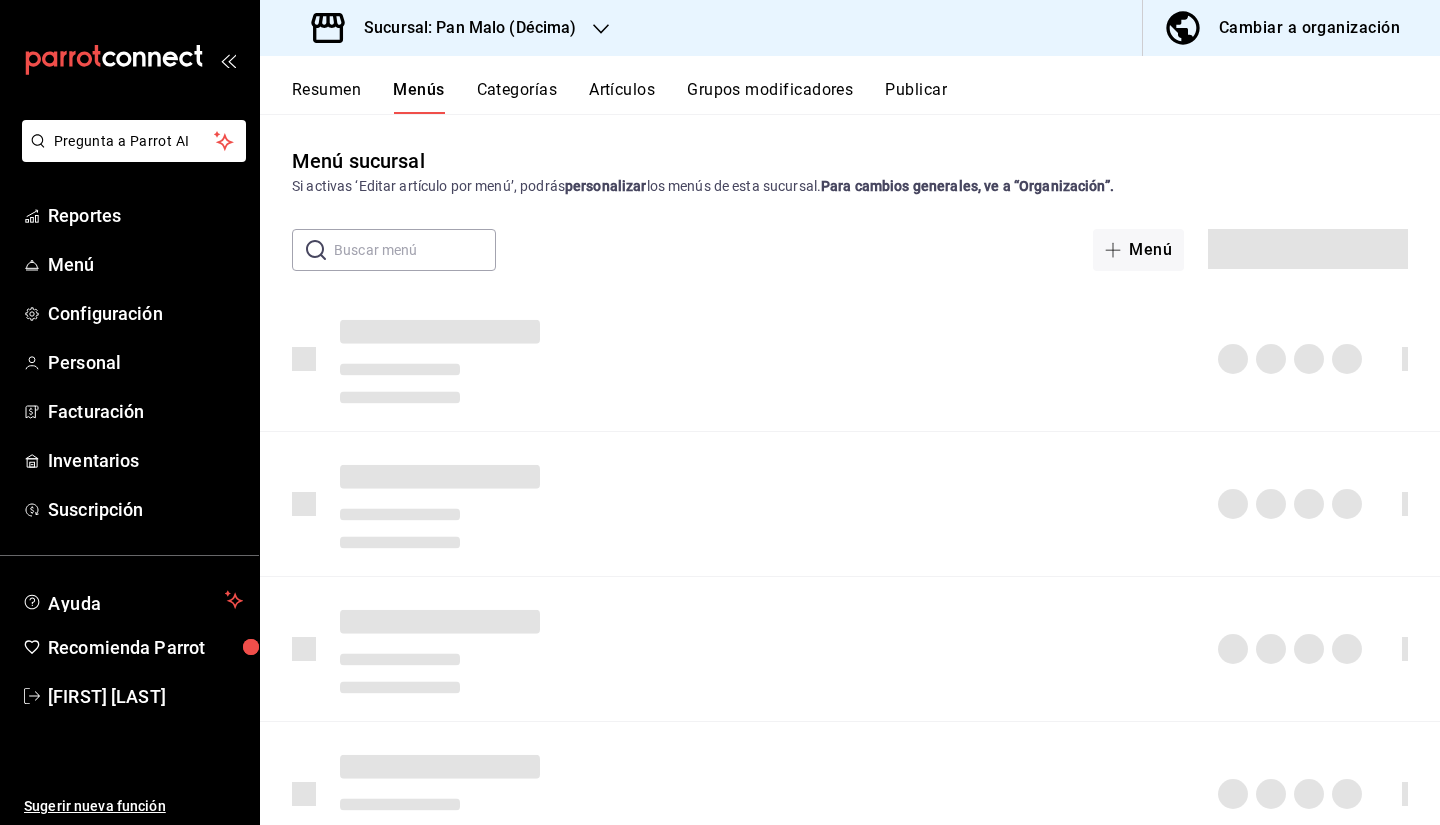 click on "Resumen Menús Categorías Artículos Grupos modificadores Publicar" at bounding box center (866, 97) 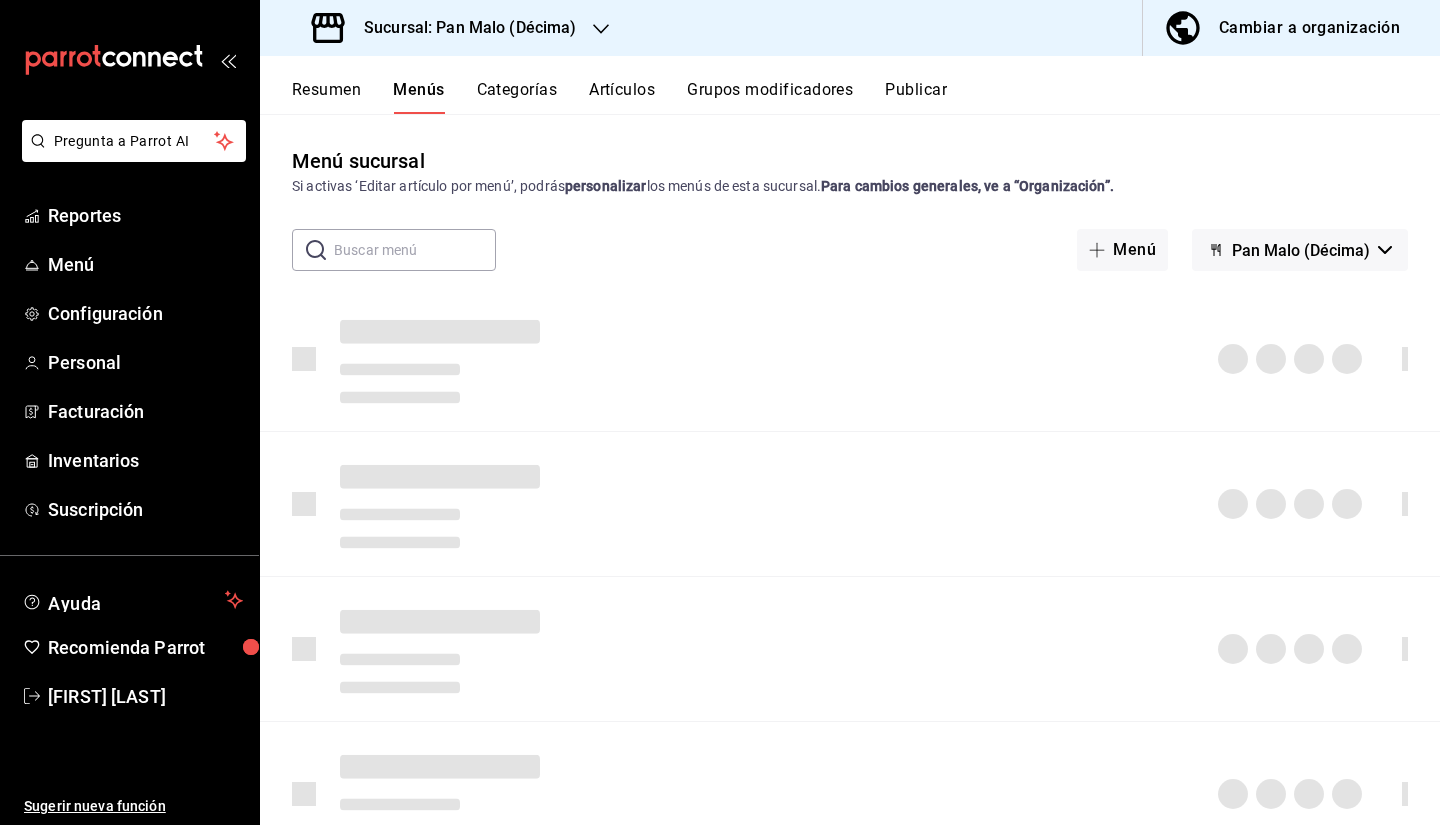click on "Artículos" at bounding box center (622, 97) 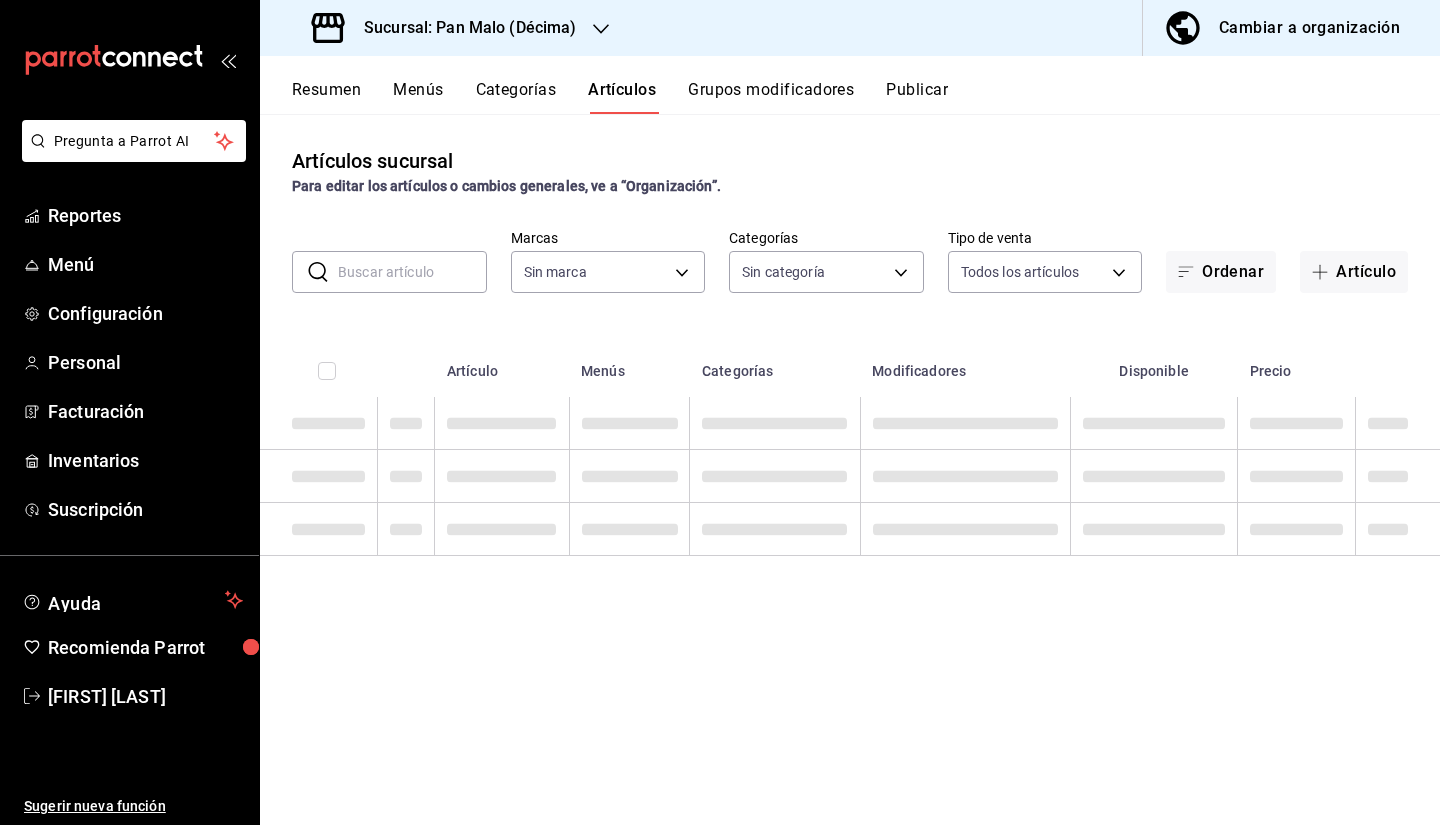 click on "Sucursal: Pan Malo (Décima)" at bounding box center [462, 28] 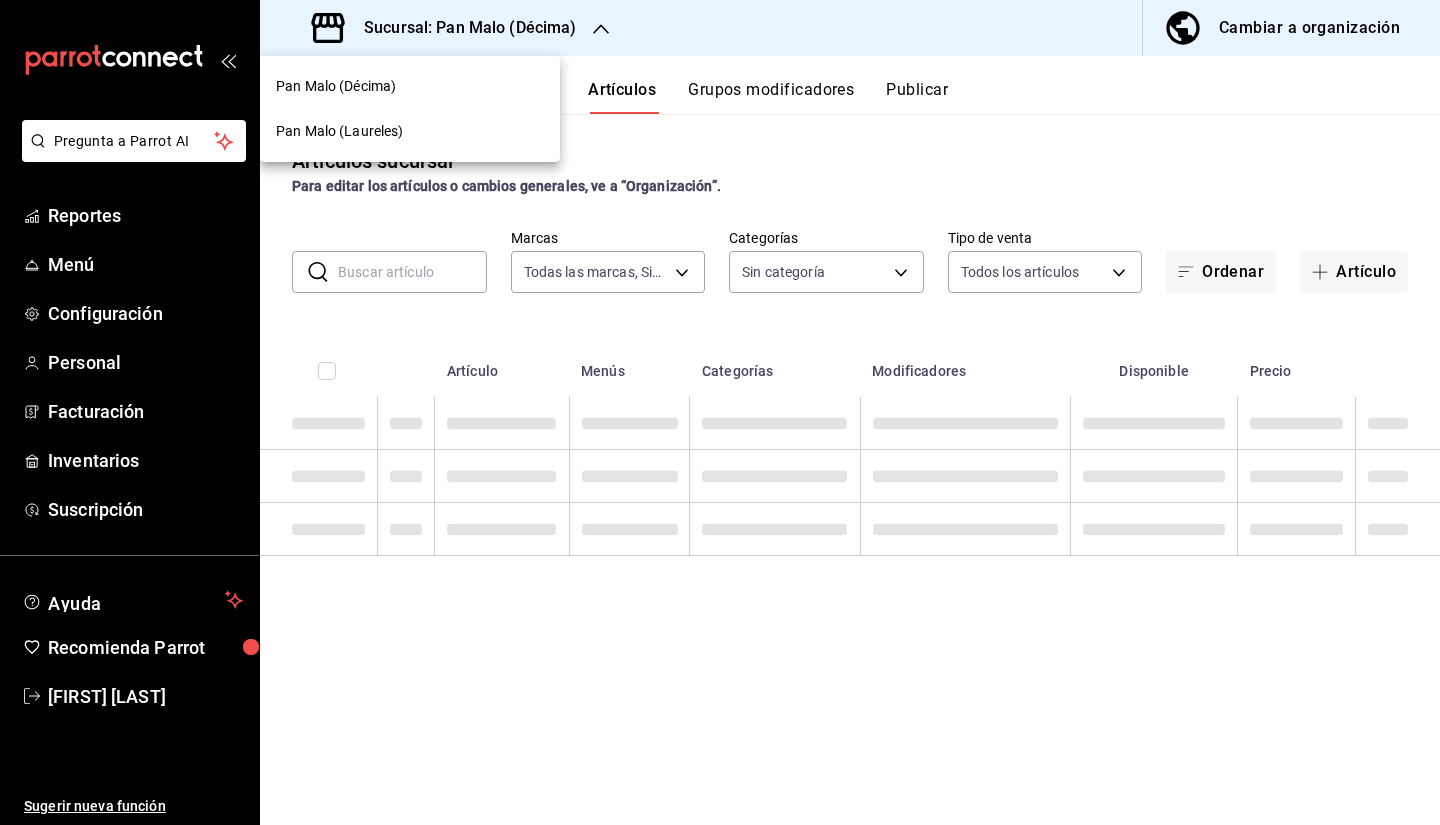type on "466bce2b-5cc3-4329-804f-08308640c70a" 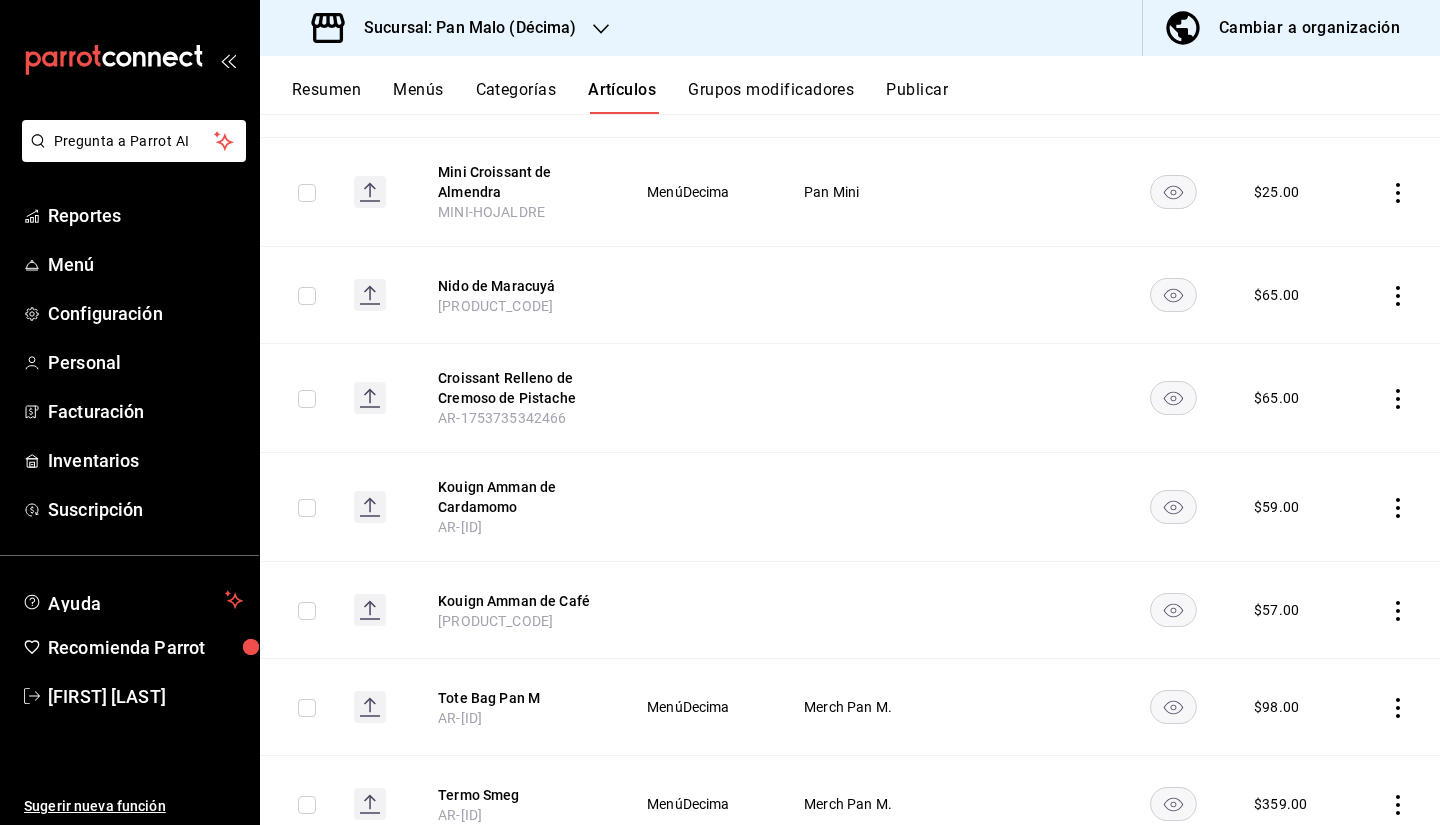 scroll, scrollTop: 357, scrollLeft: 0, axis: vertical 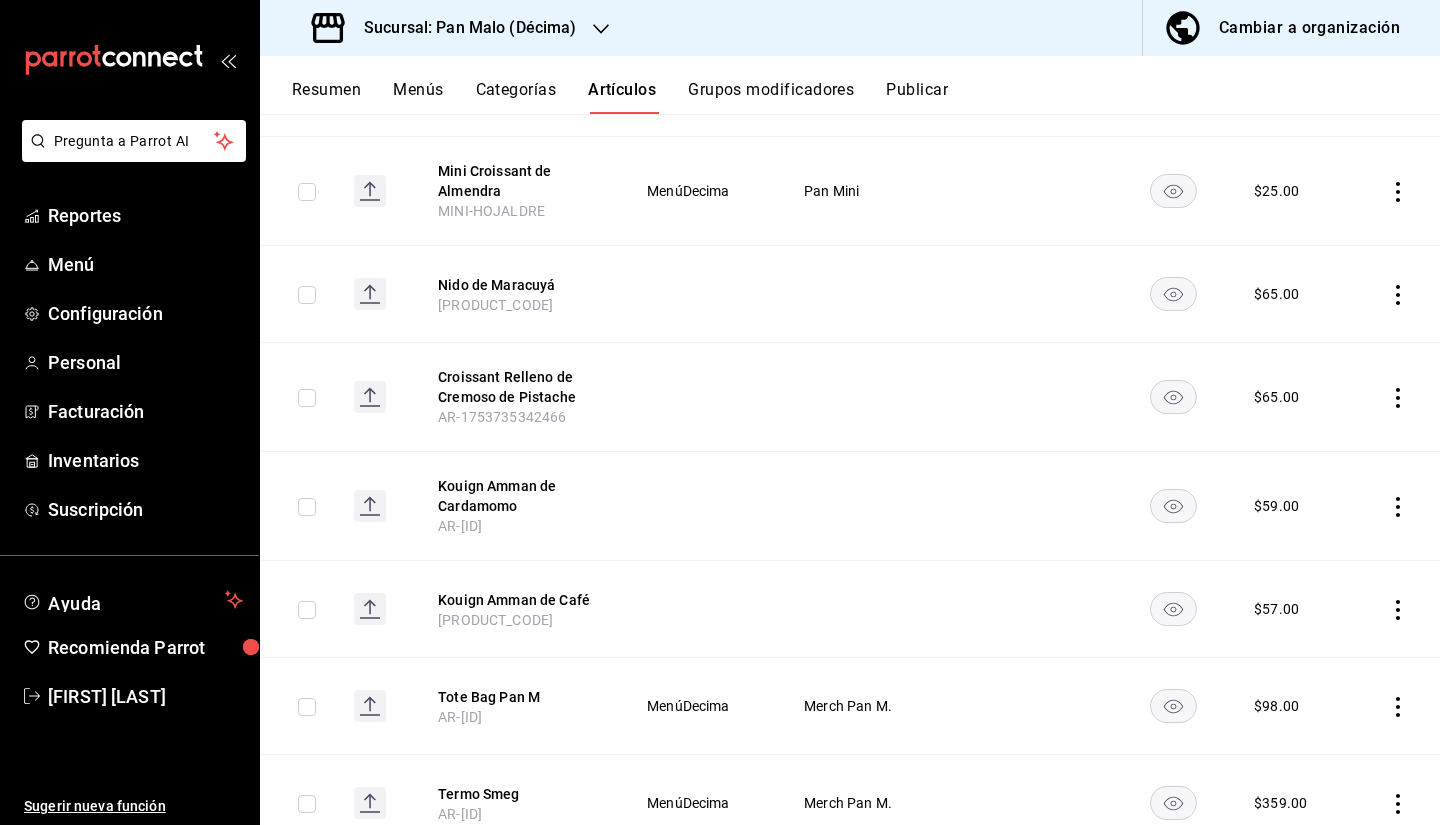 click 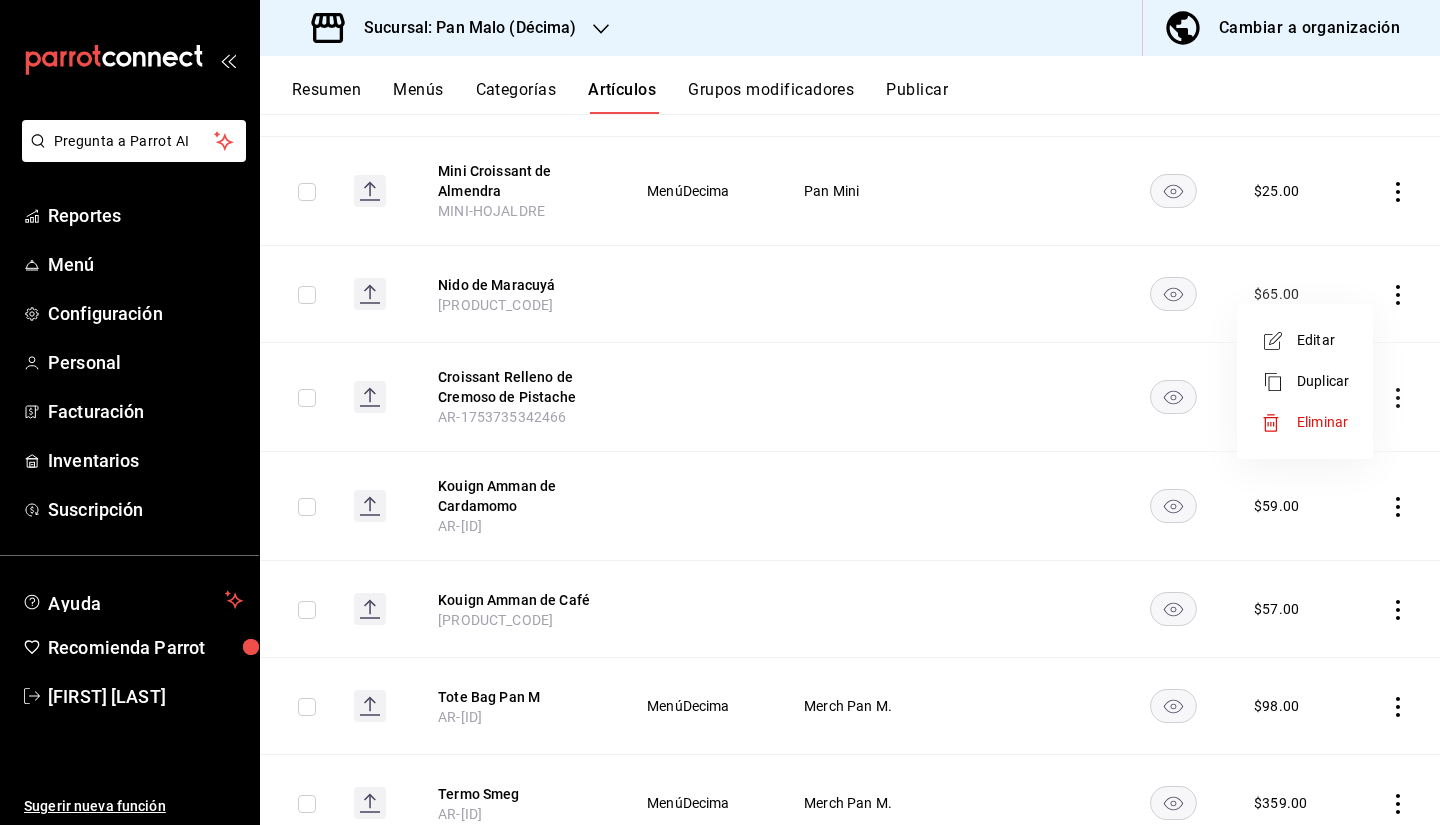 click at bounding box center (720, 412) 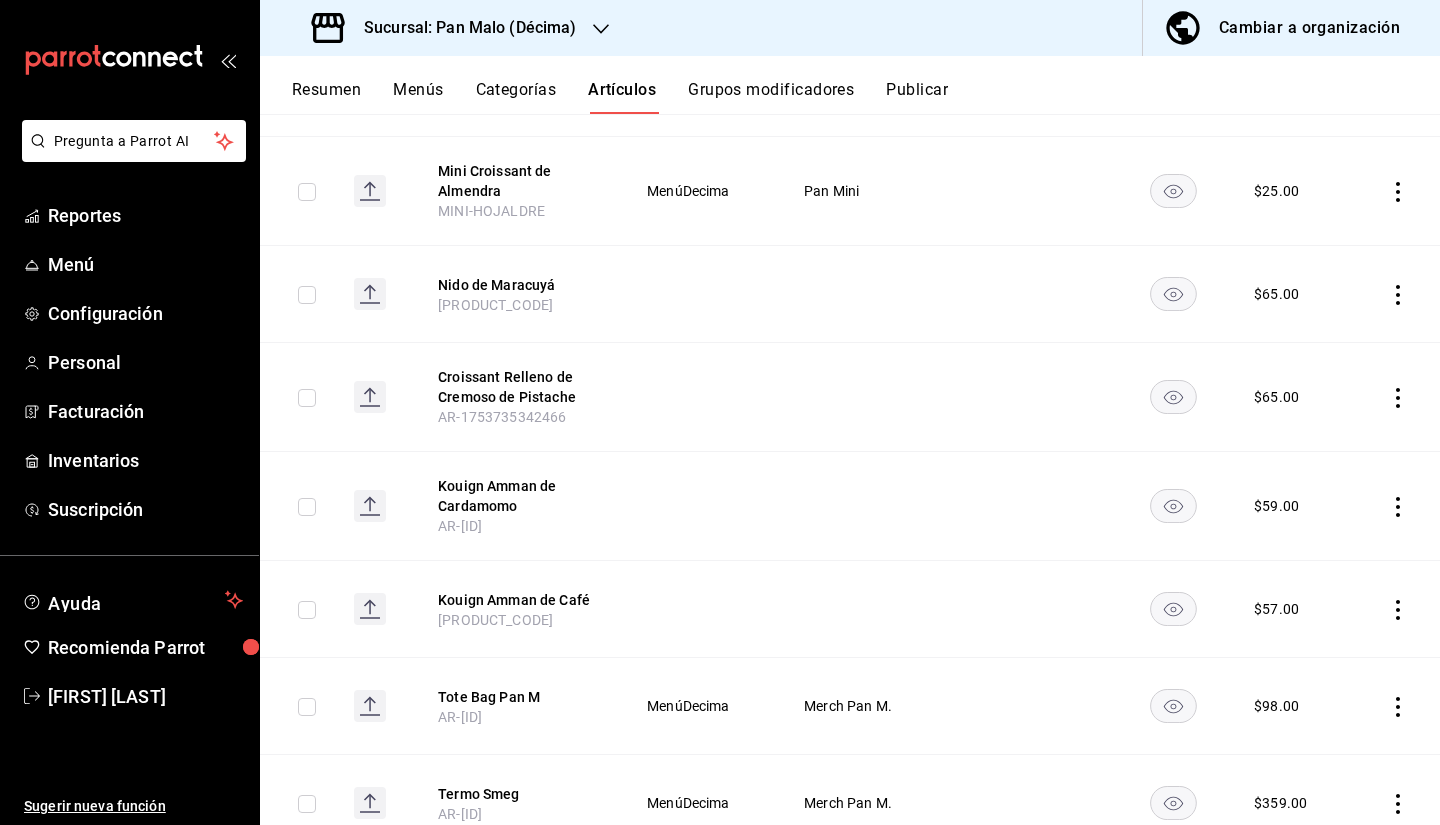 click at bounding box center [307, 295] 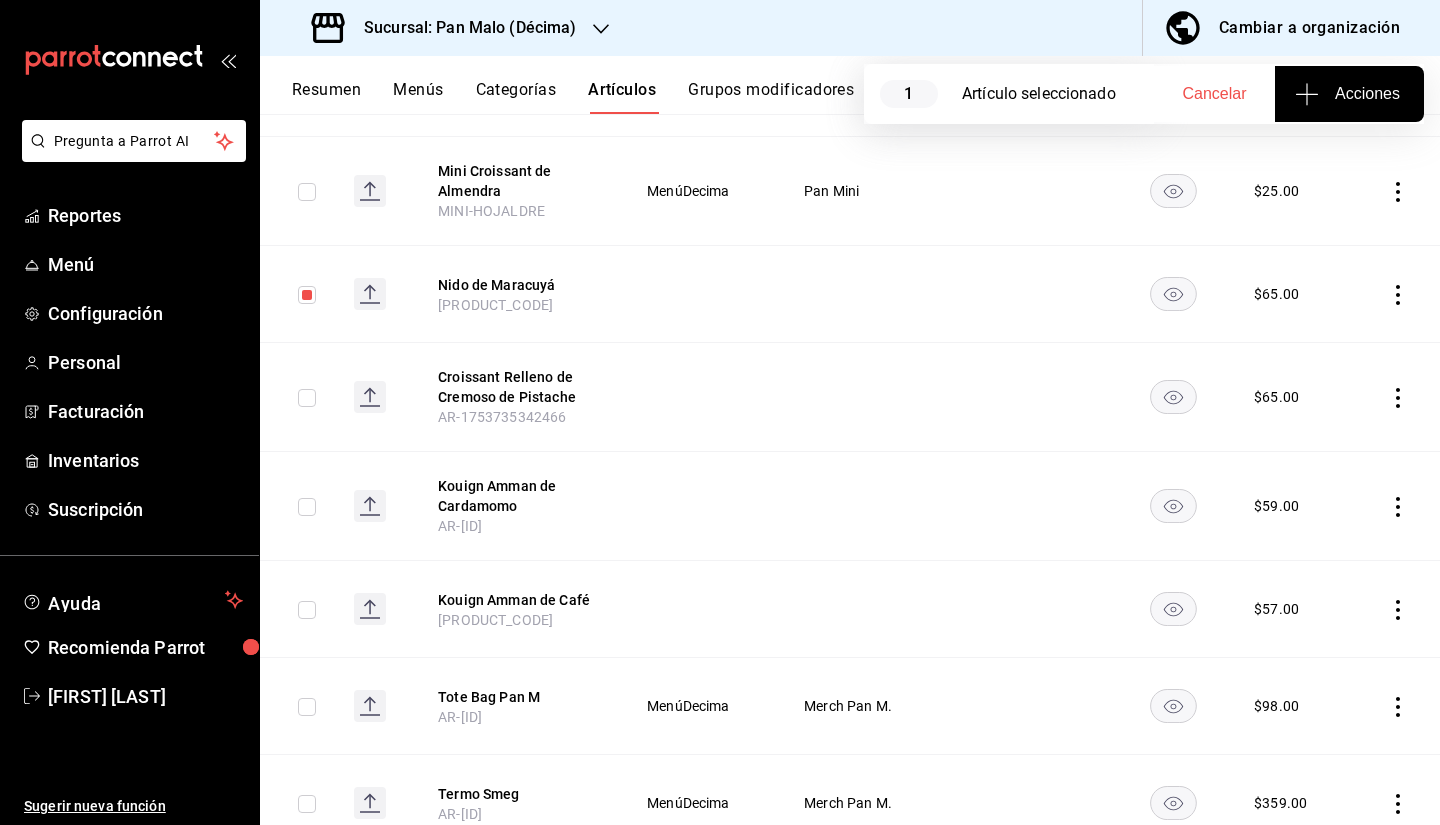 click at bounding box center [307, 398] 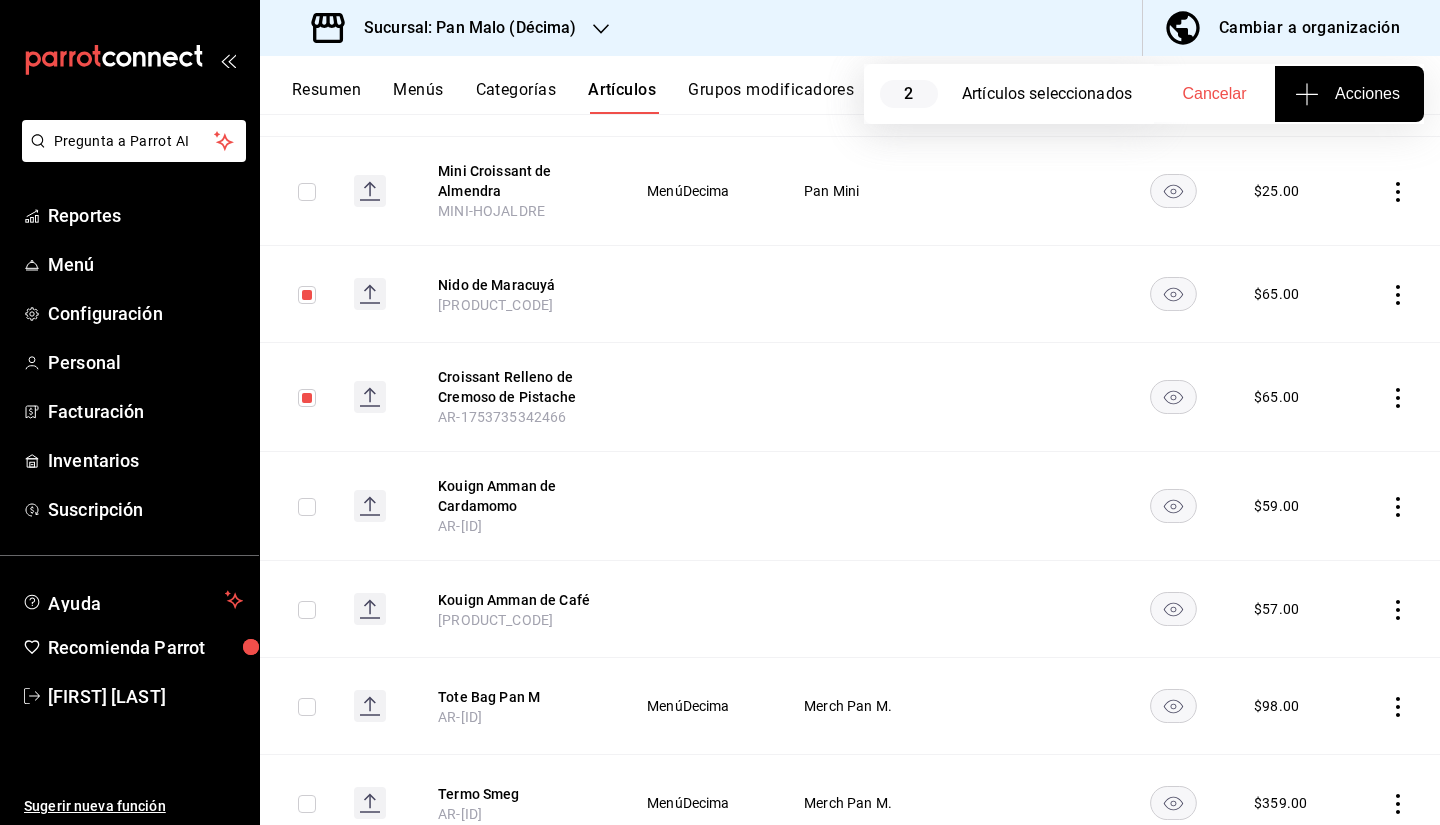 click at bounding box center (299, 506) 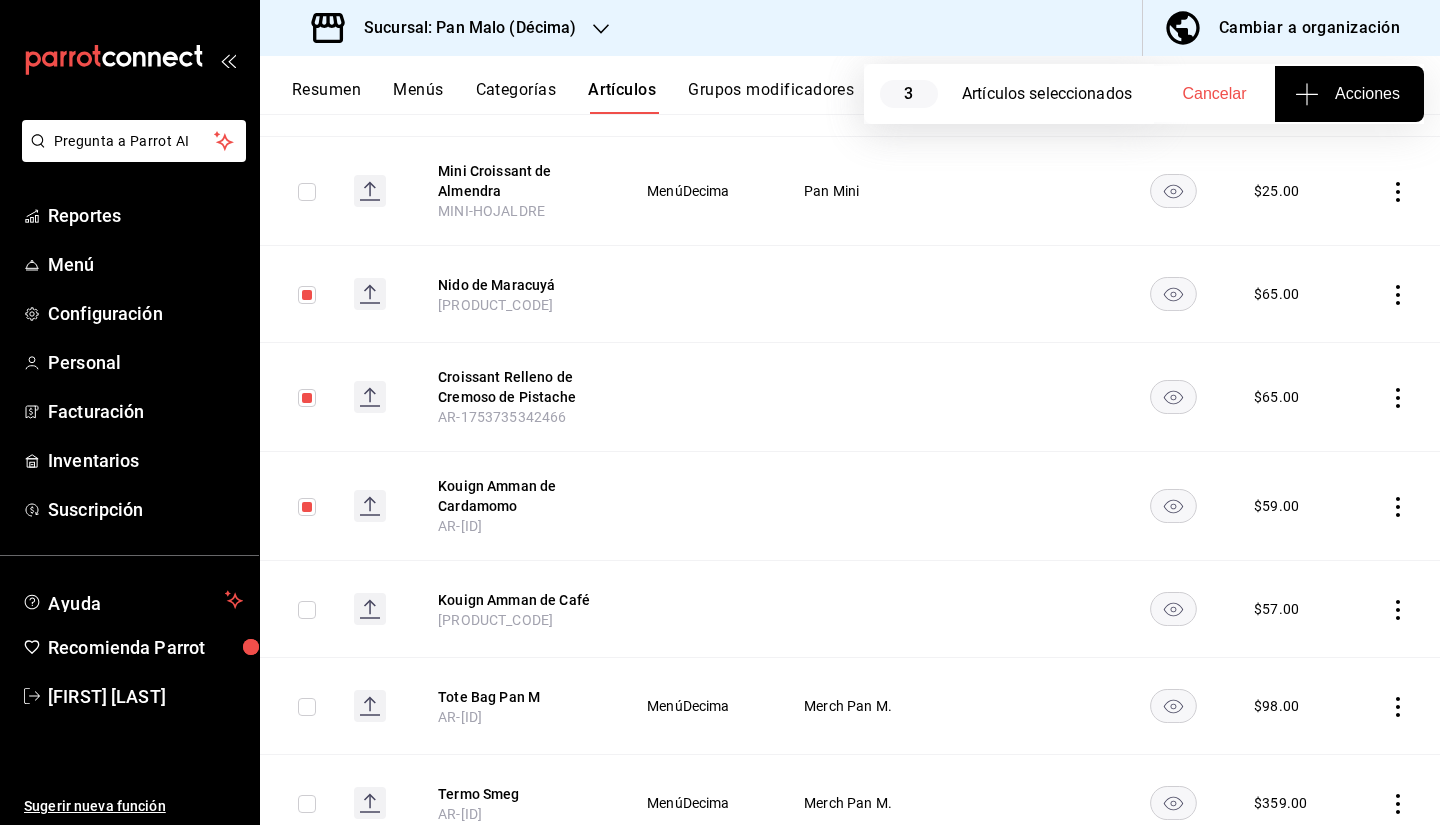 click at bounding box center (307, 610) 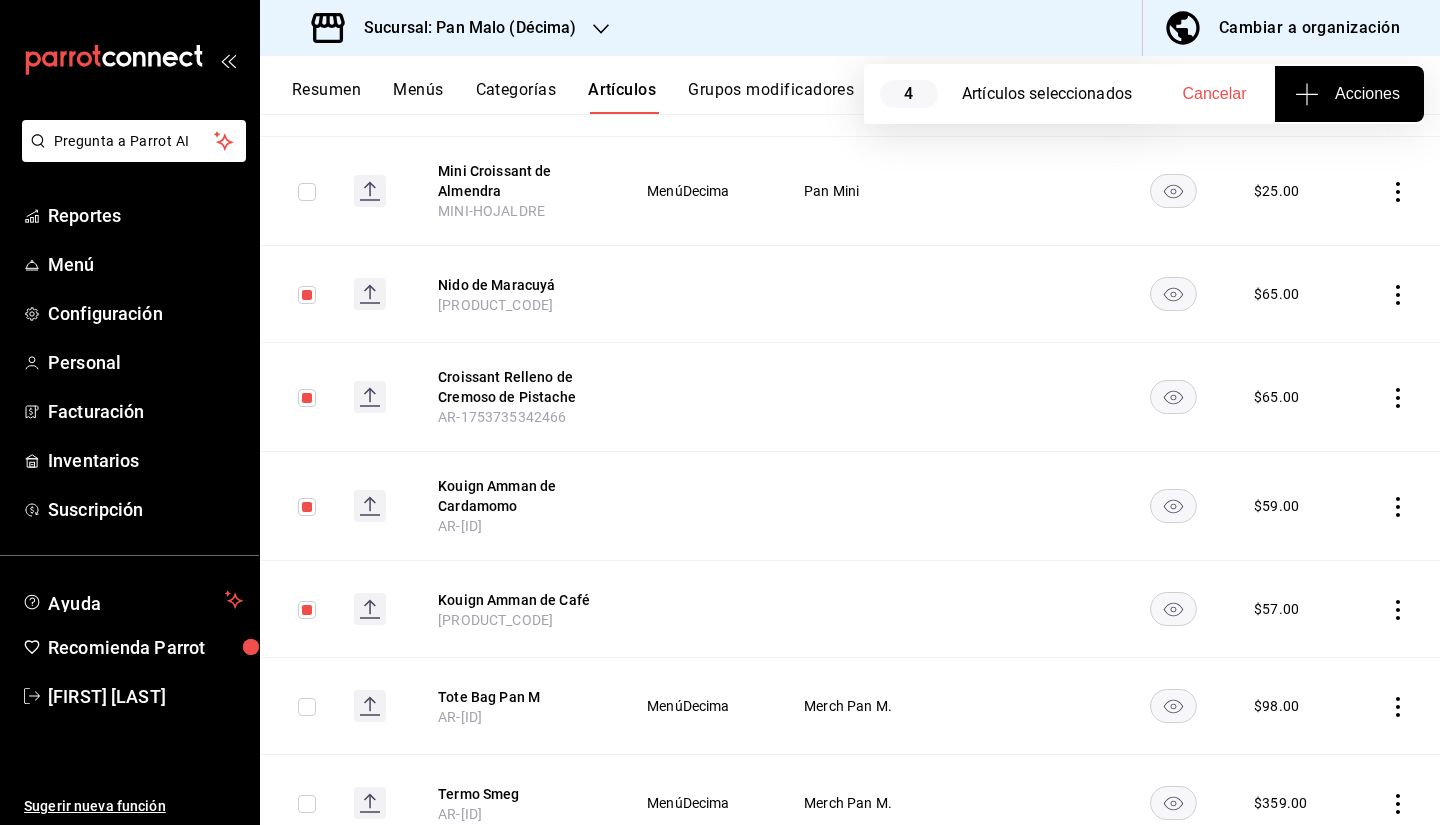 click on "Acciones" at bounding box center (1349, 94) 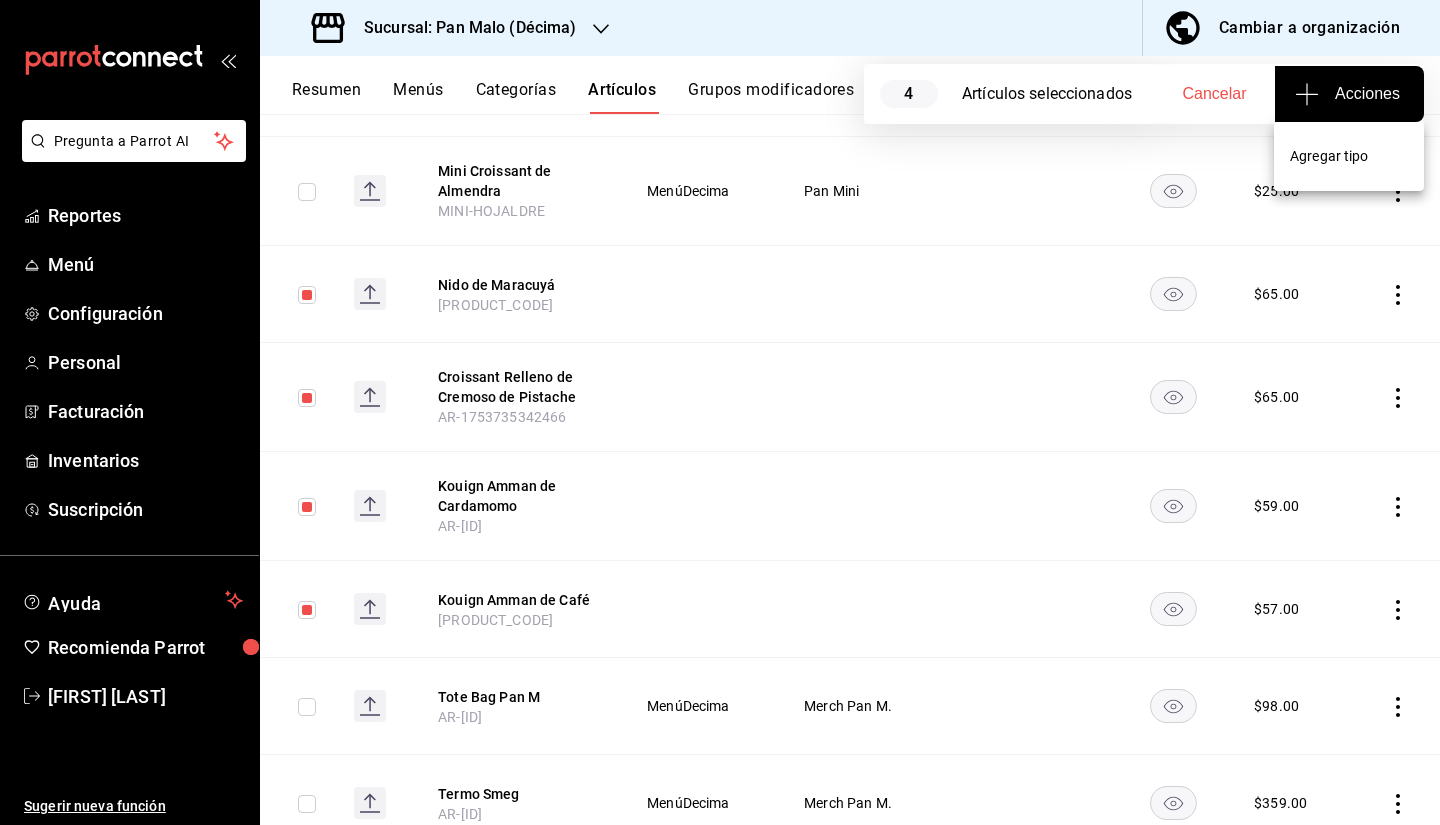 click on "Agregar tipo" at bounding box center [1349, 156] 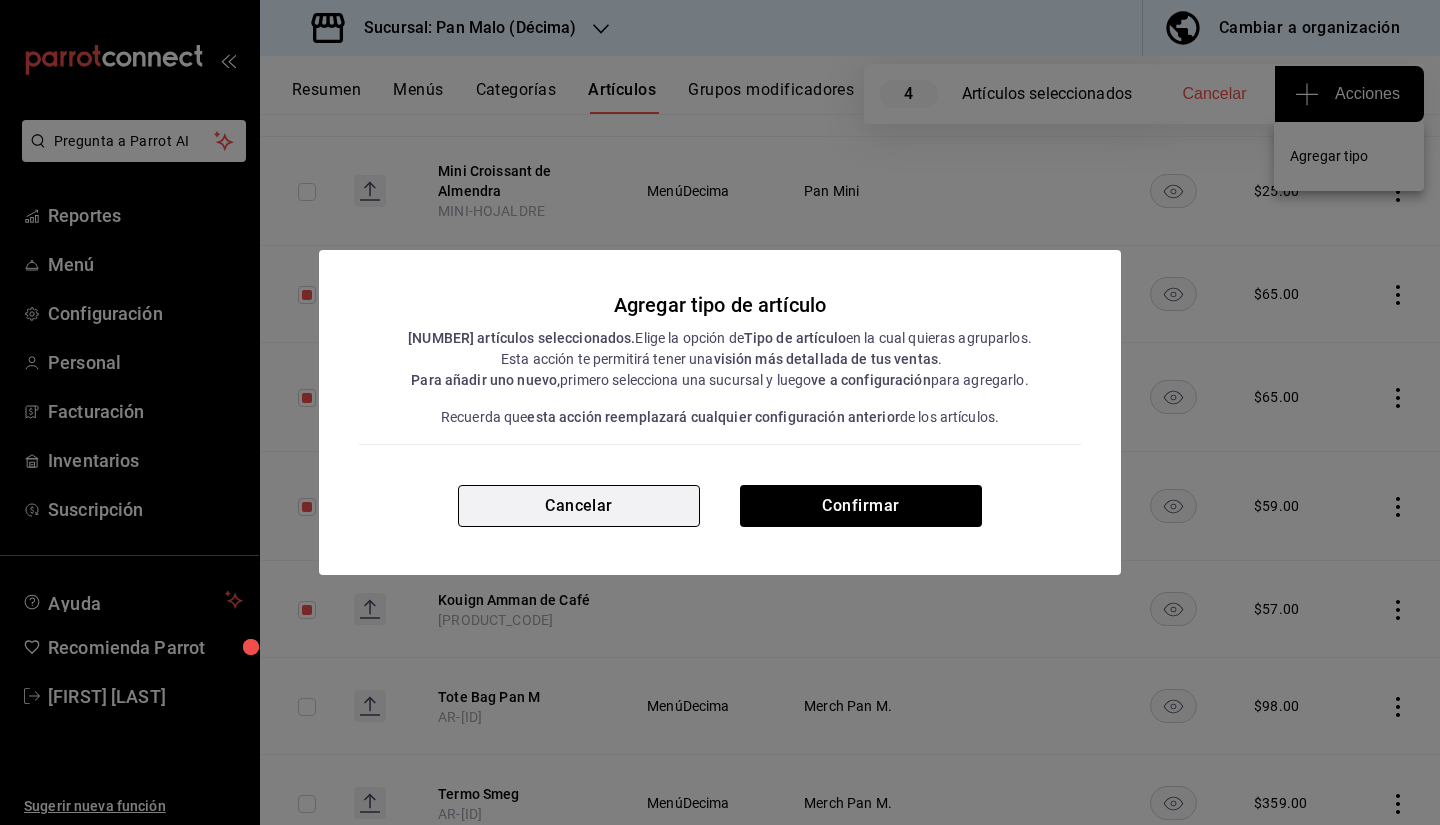 click on "Cancelar" at bounding box center (579, 506) 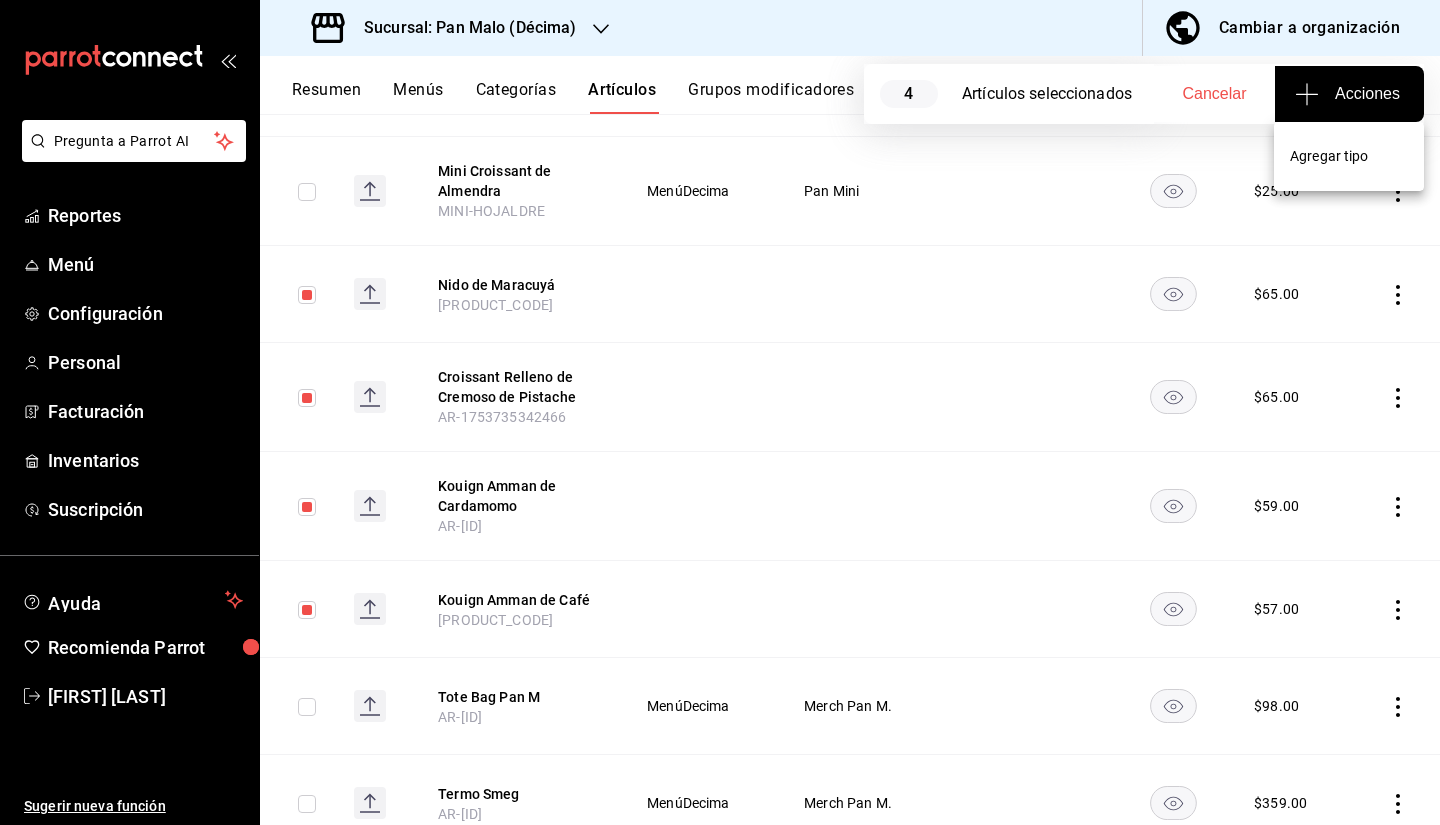 click at bounding box center (720, 412) 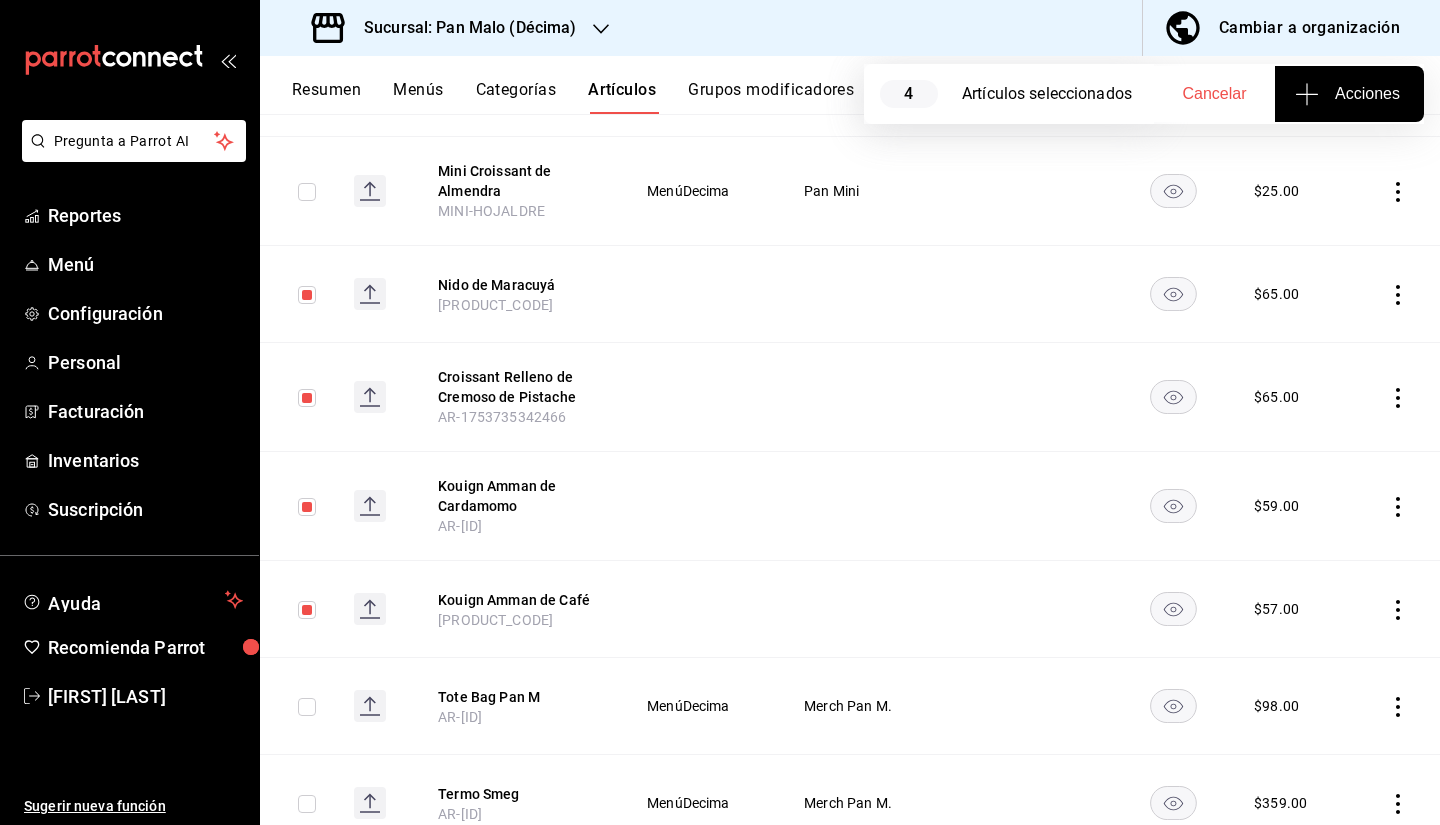 click 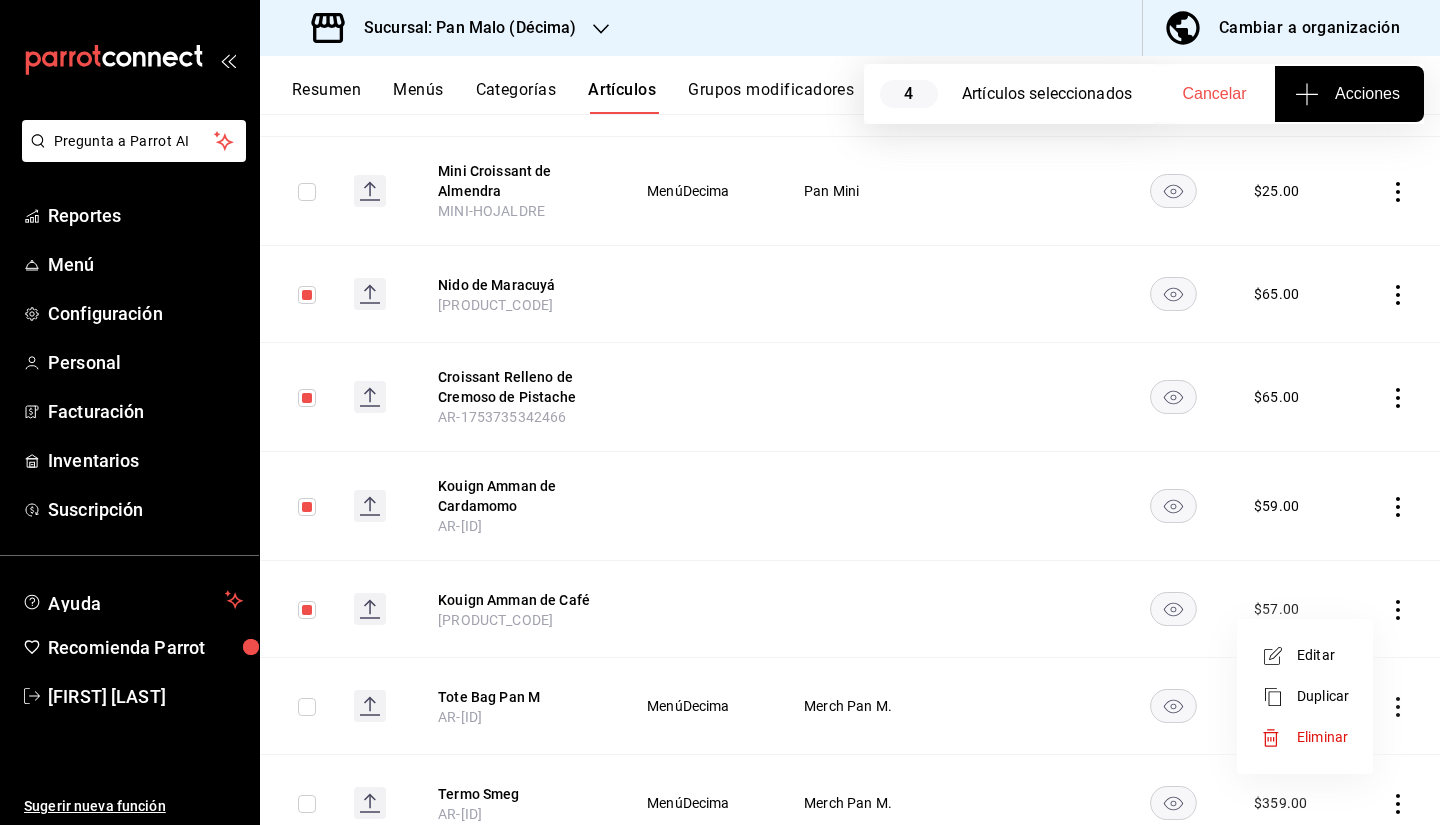 click on "Eliminar" at bounding box center [1322, 737] 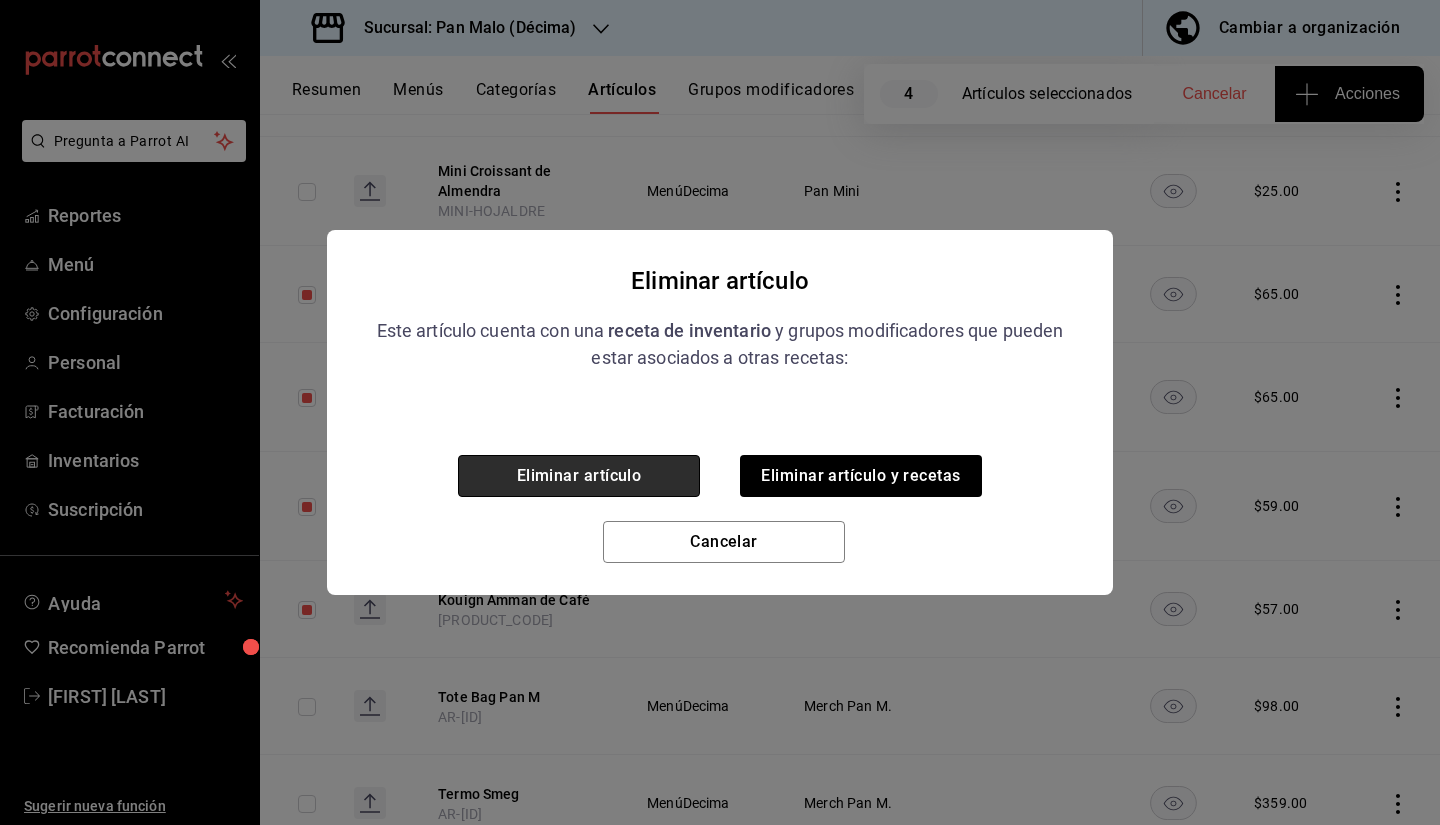 click on "Eliminar artículo" at bounding box center (579, 476) 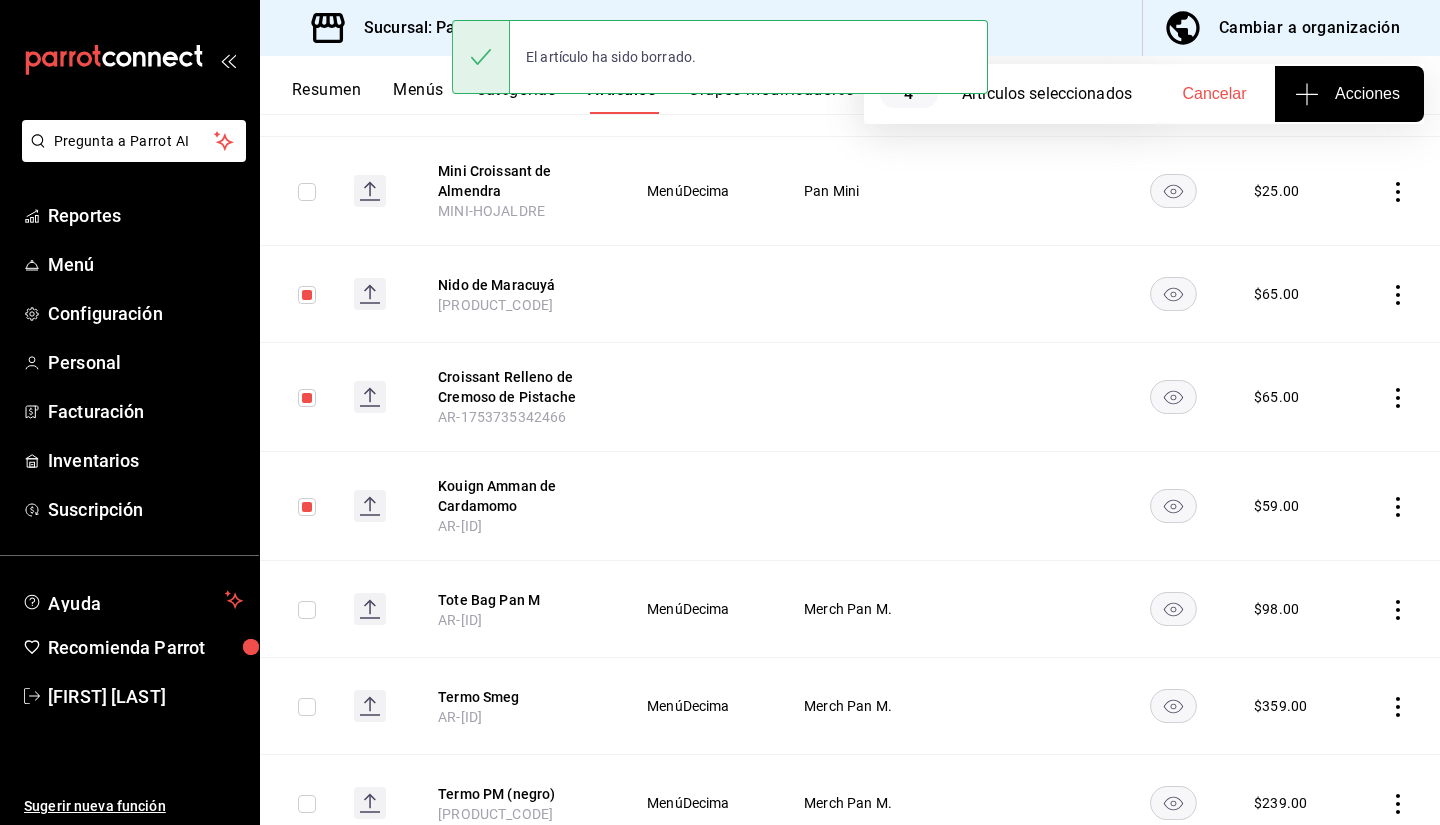 click 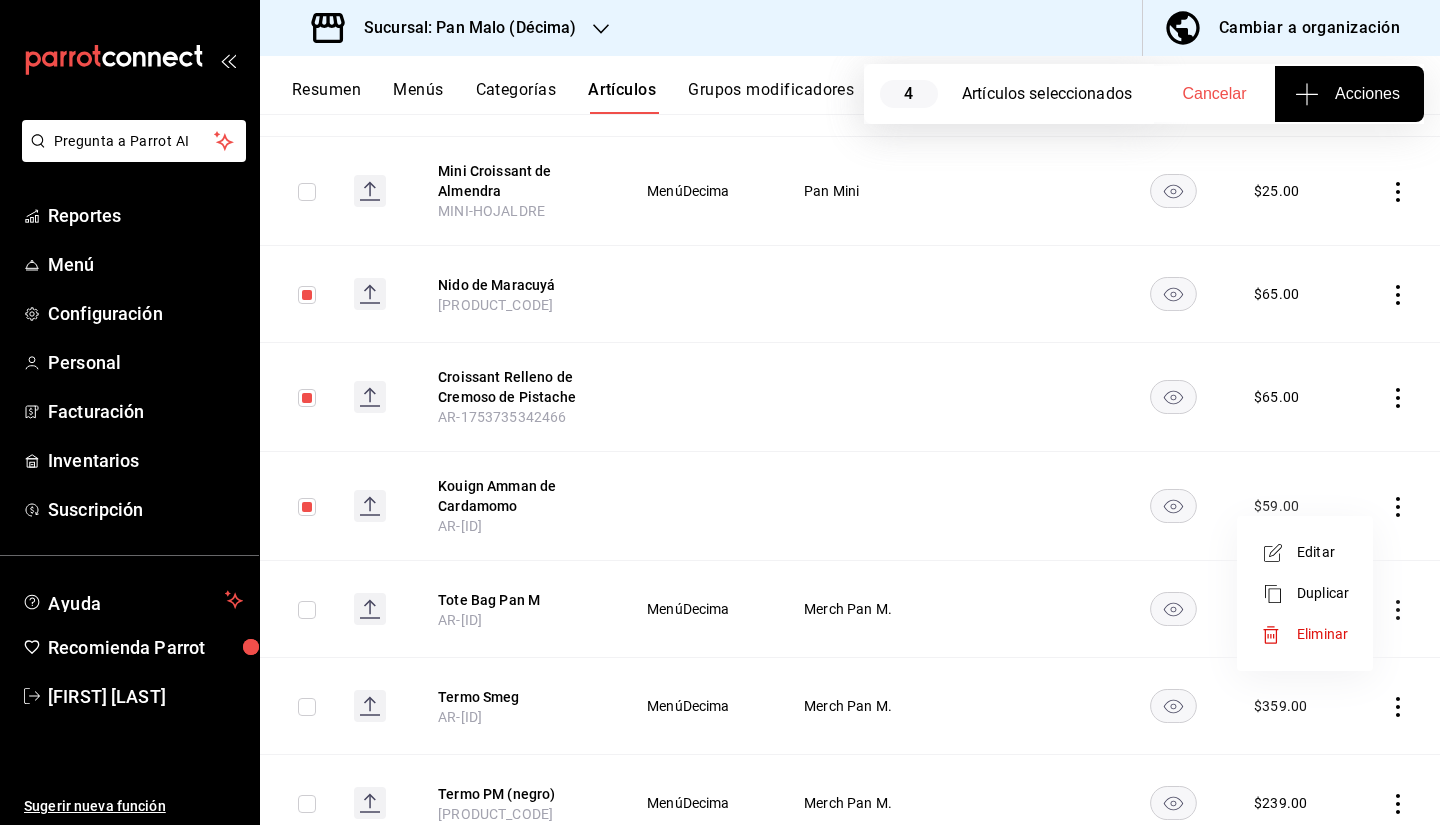 click on "Eliminar" at bounding box center [1322, 634] 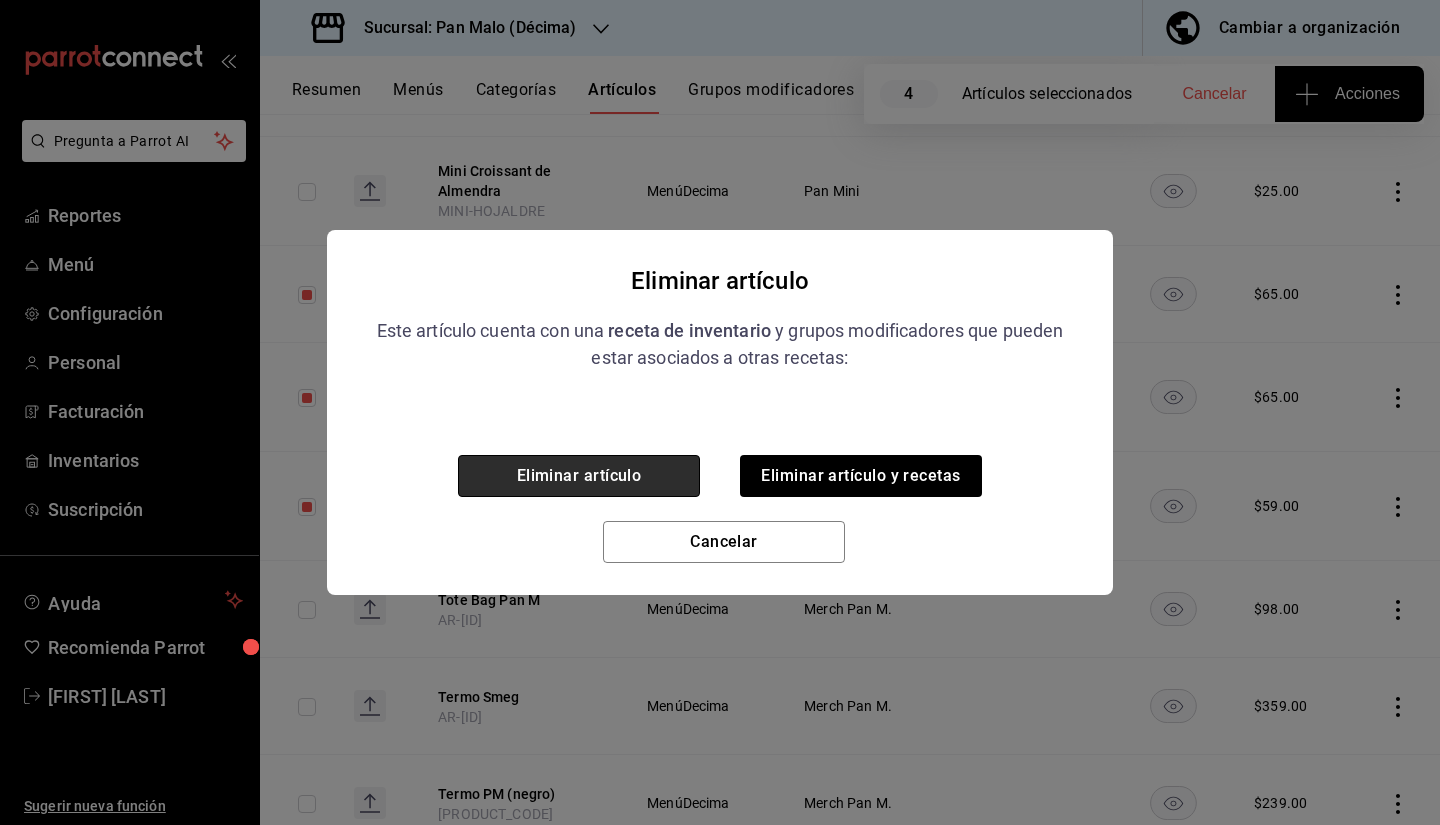 click on "Eliminar artículo" at bounding box center [579, 476] 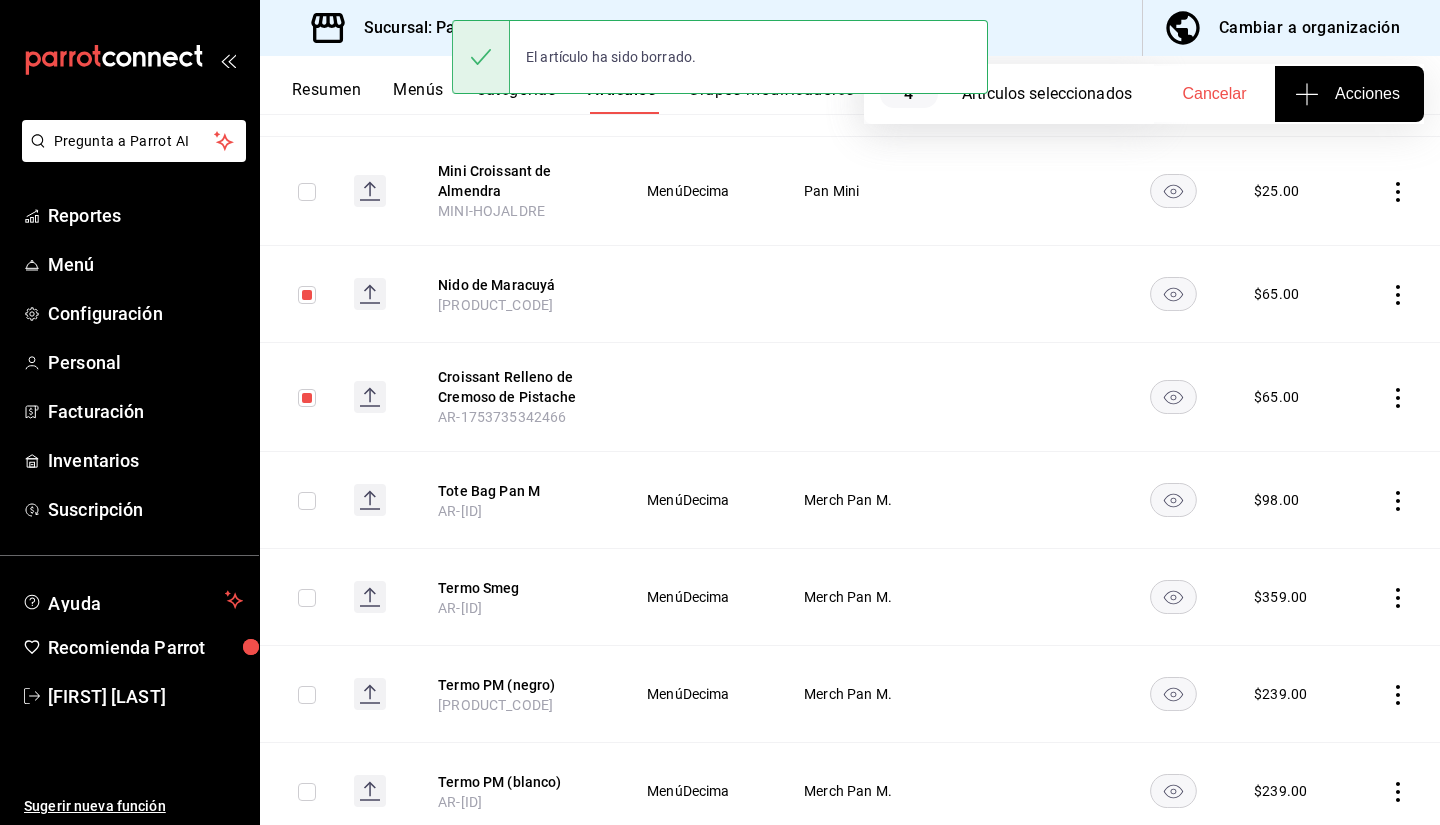 click 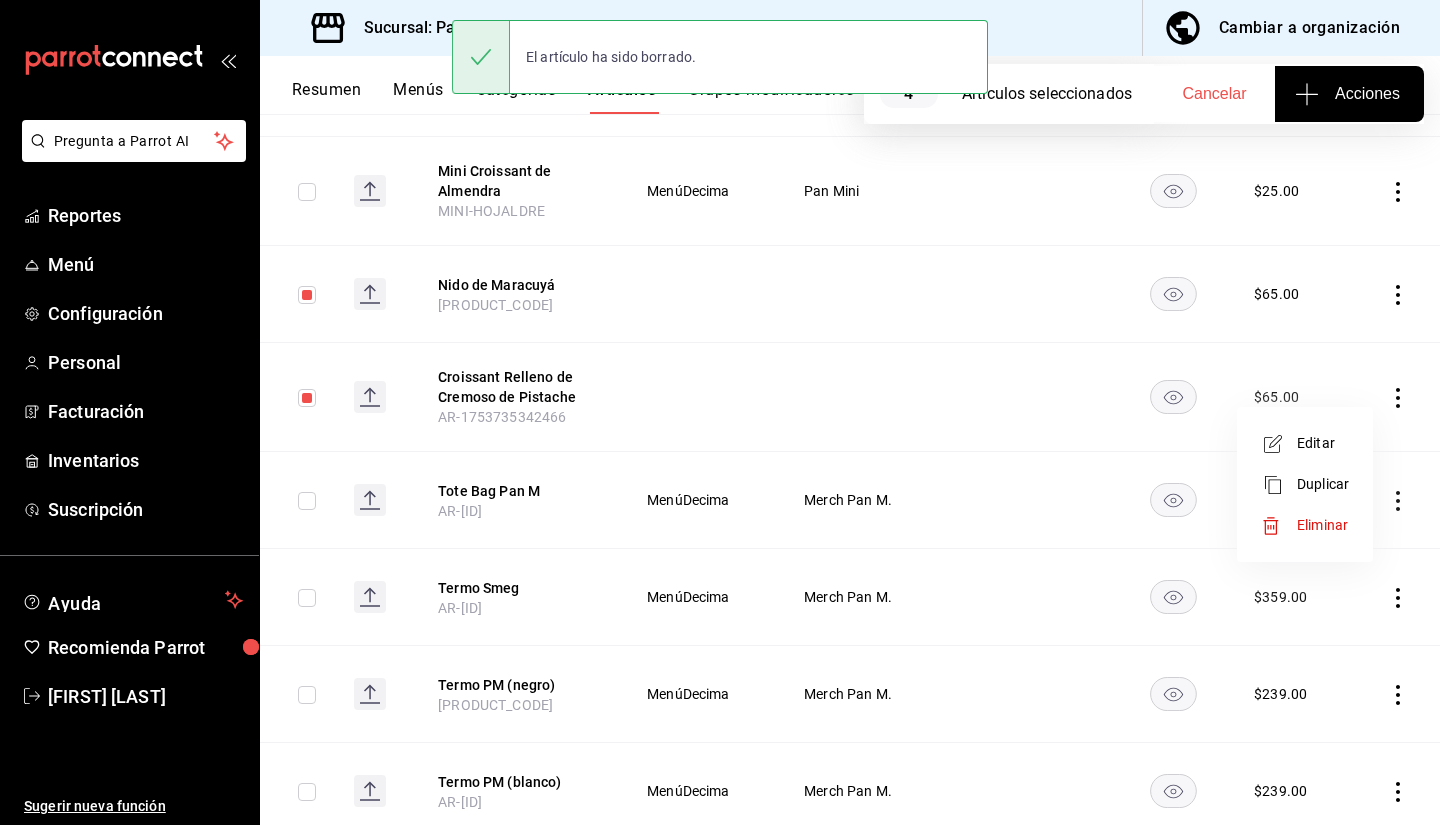 click on "Eliminar" at bounding box center (1322, 525) 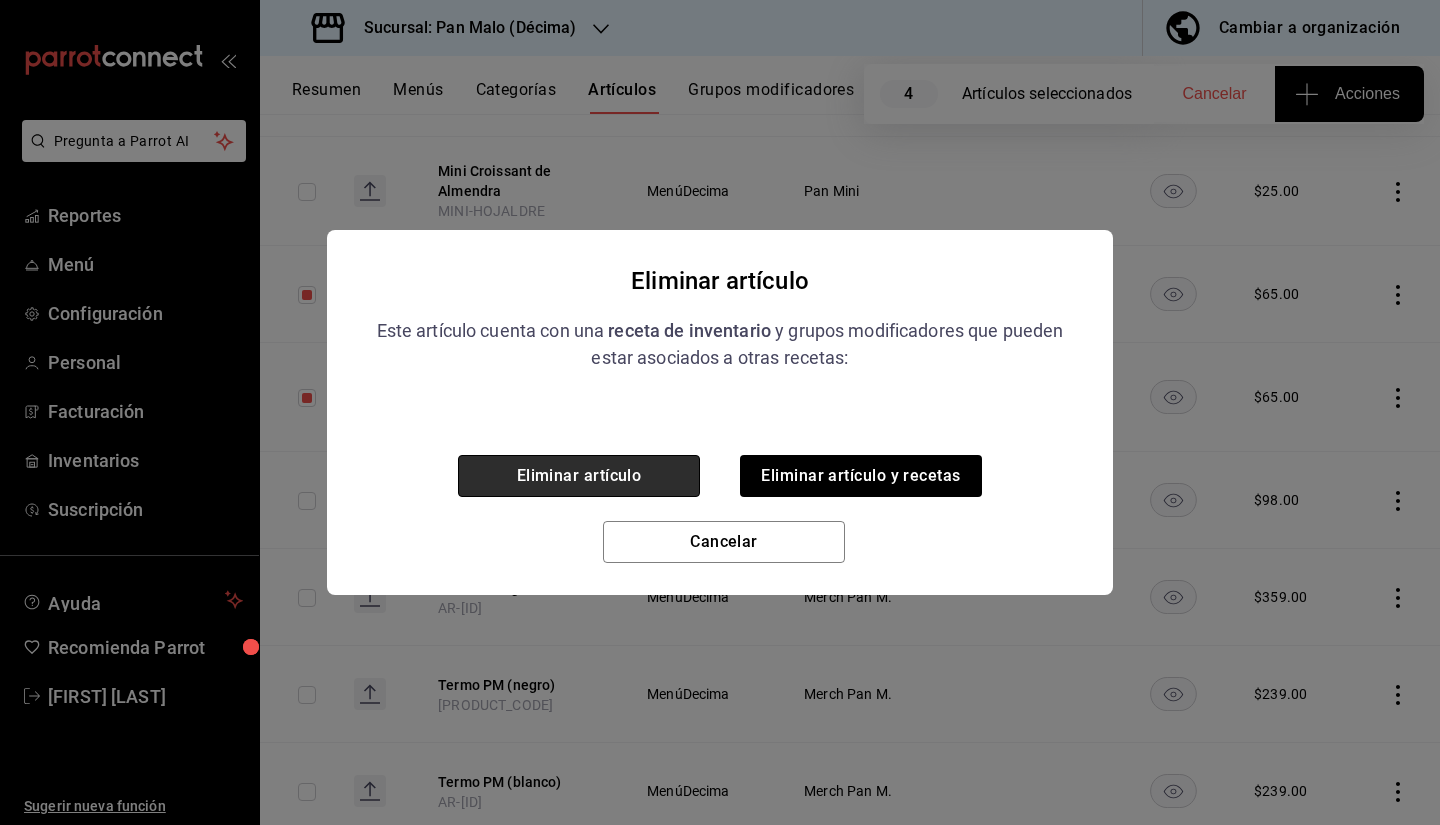click on "Eliminar artículo" at bounding box center (579, 476) 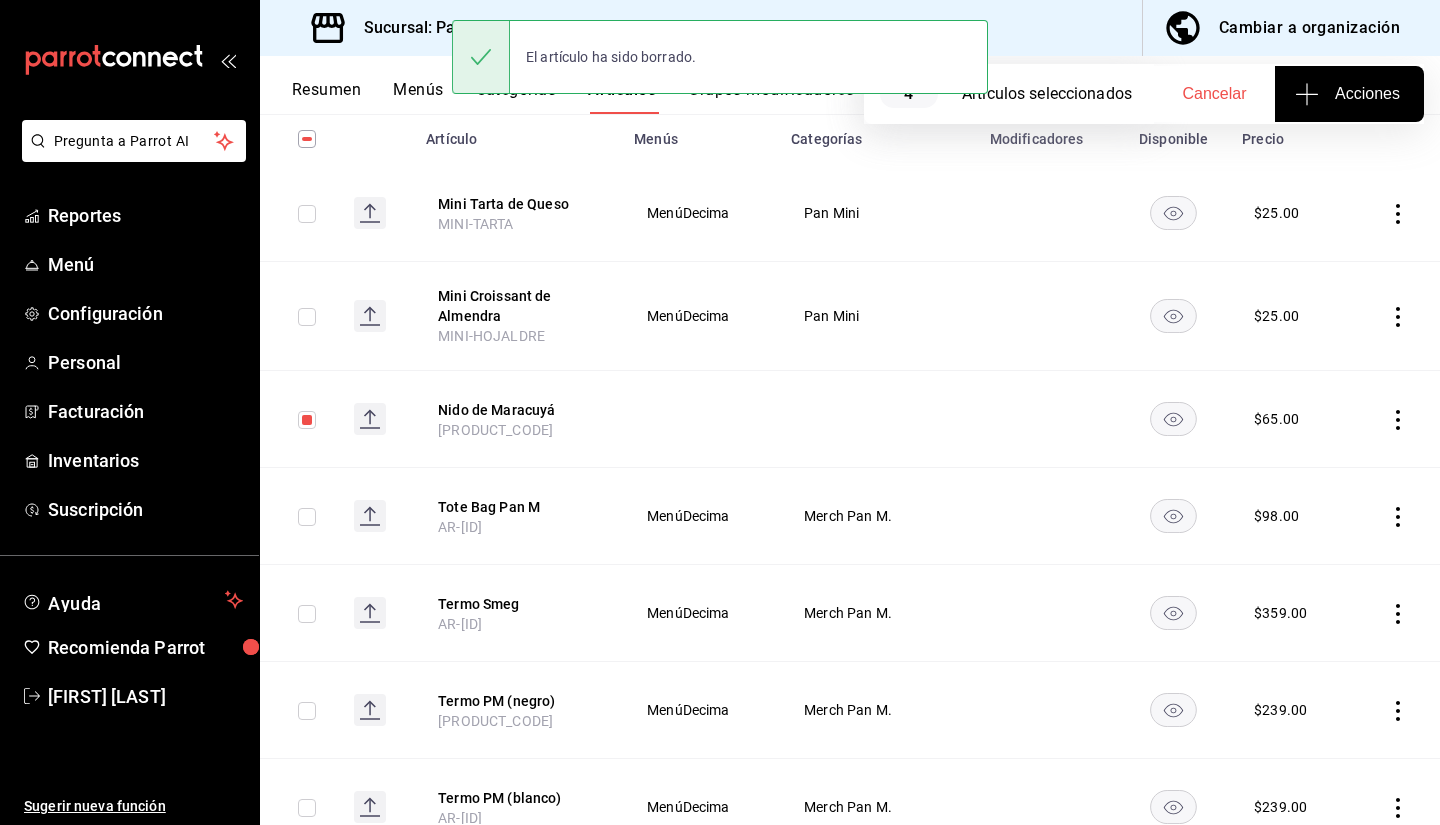 scroll, scrollTop: 227, scrollLeft: 0, axis: vertical 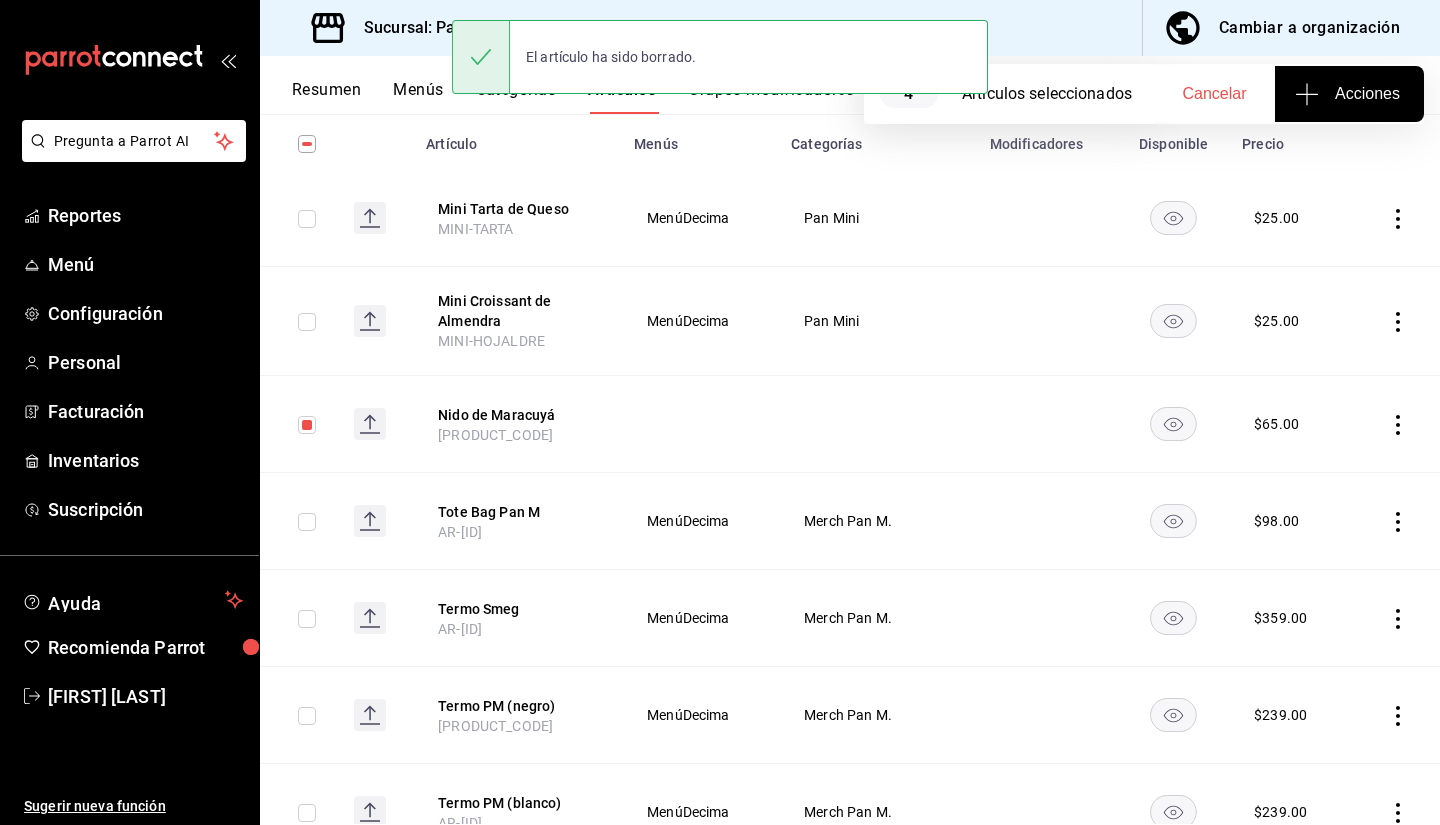 click 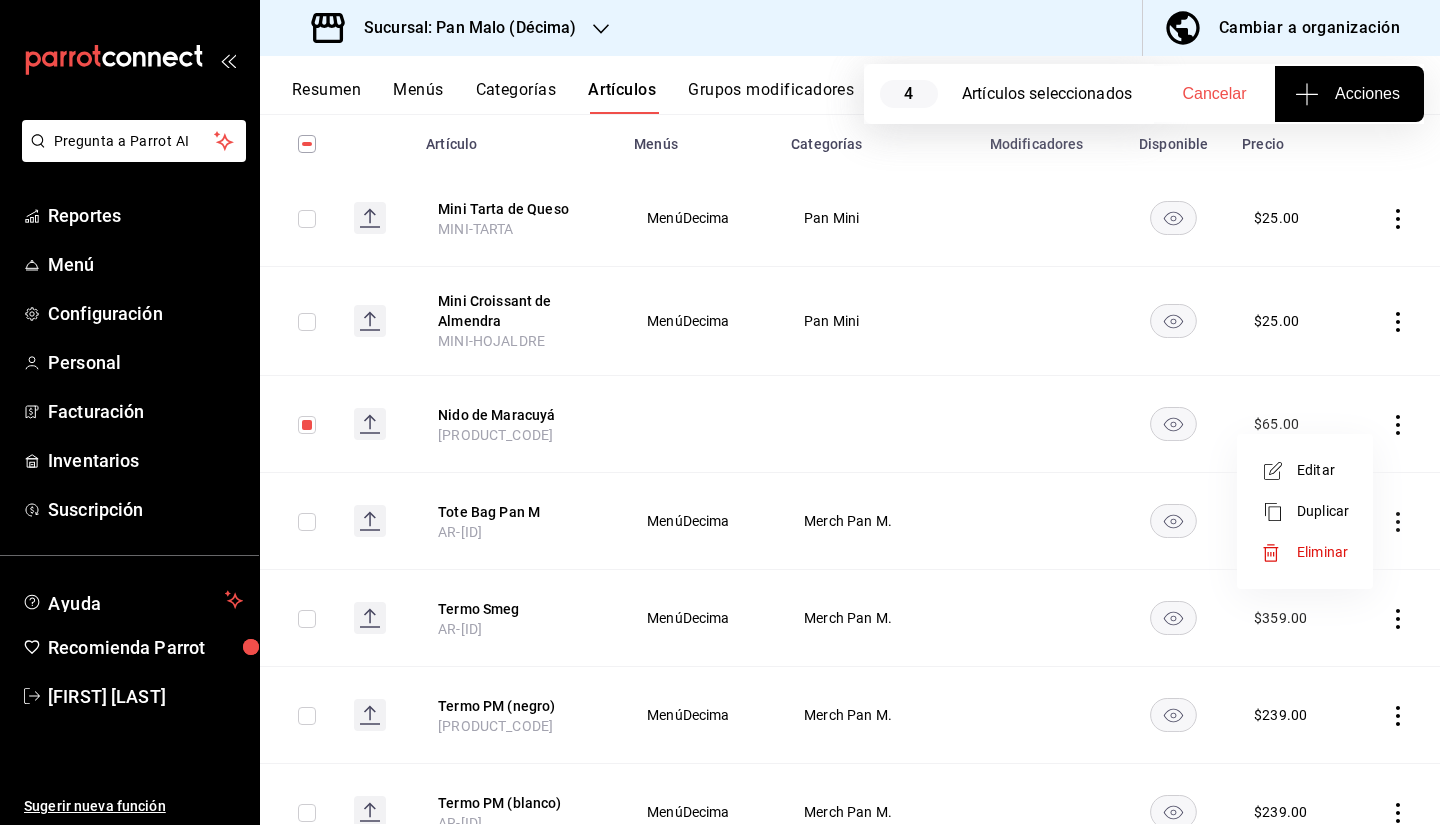click on "Eliminar" at bounding box center (1322, 552) 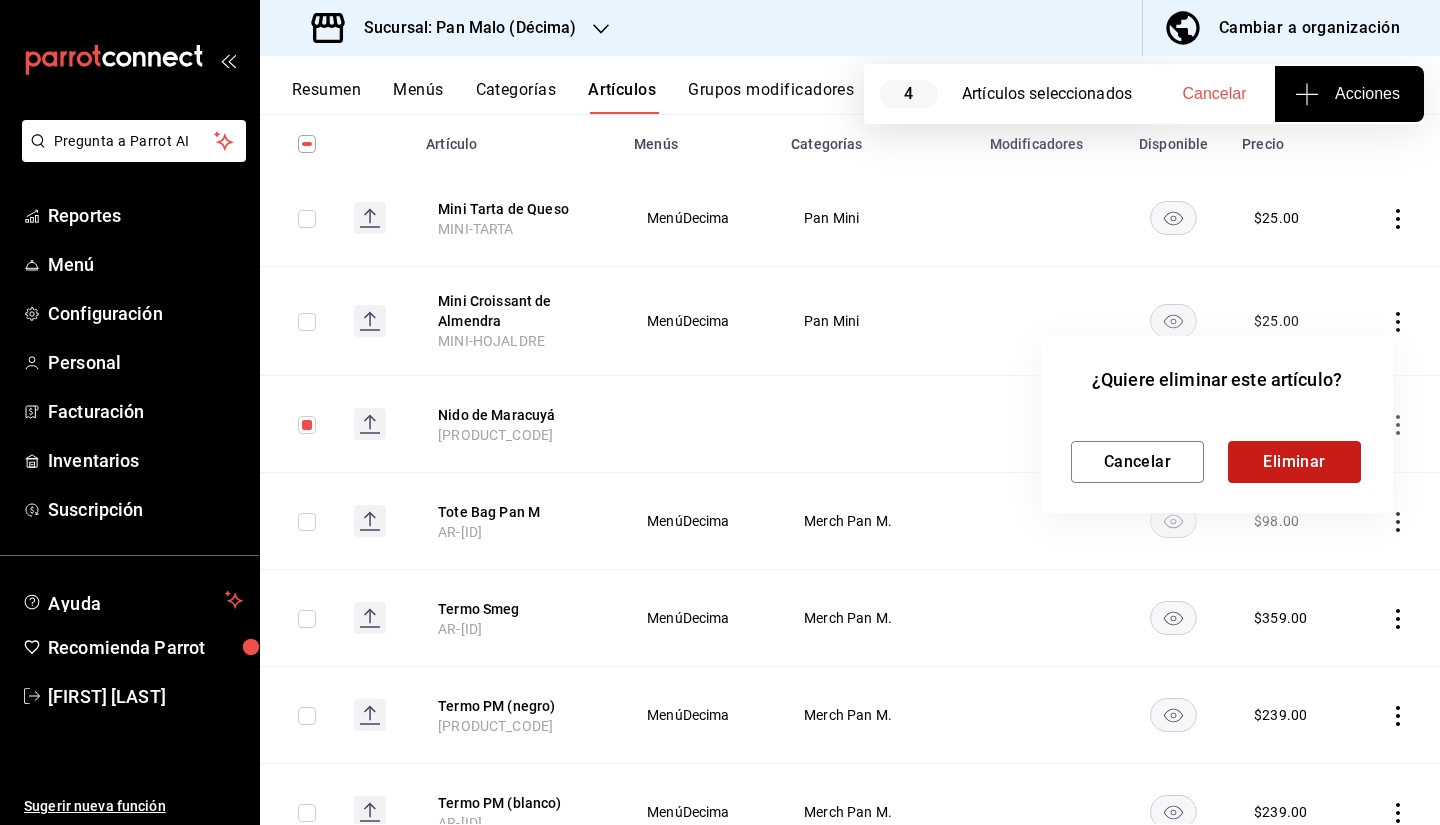 click on "Eliminar" at bounding box center [1294, 462] 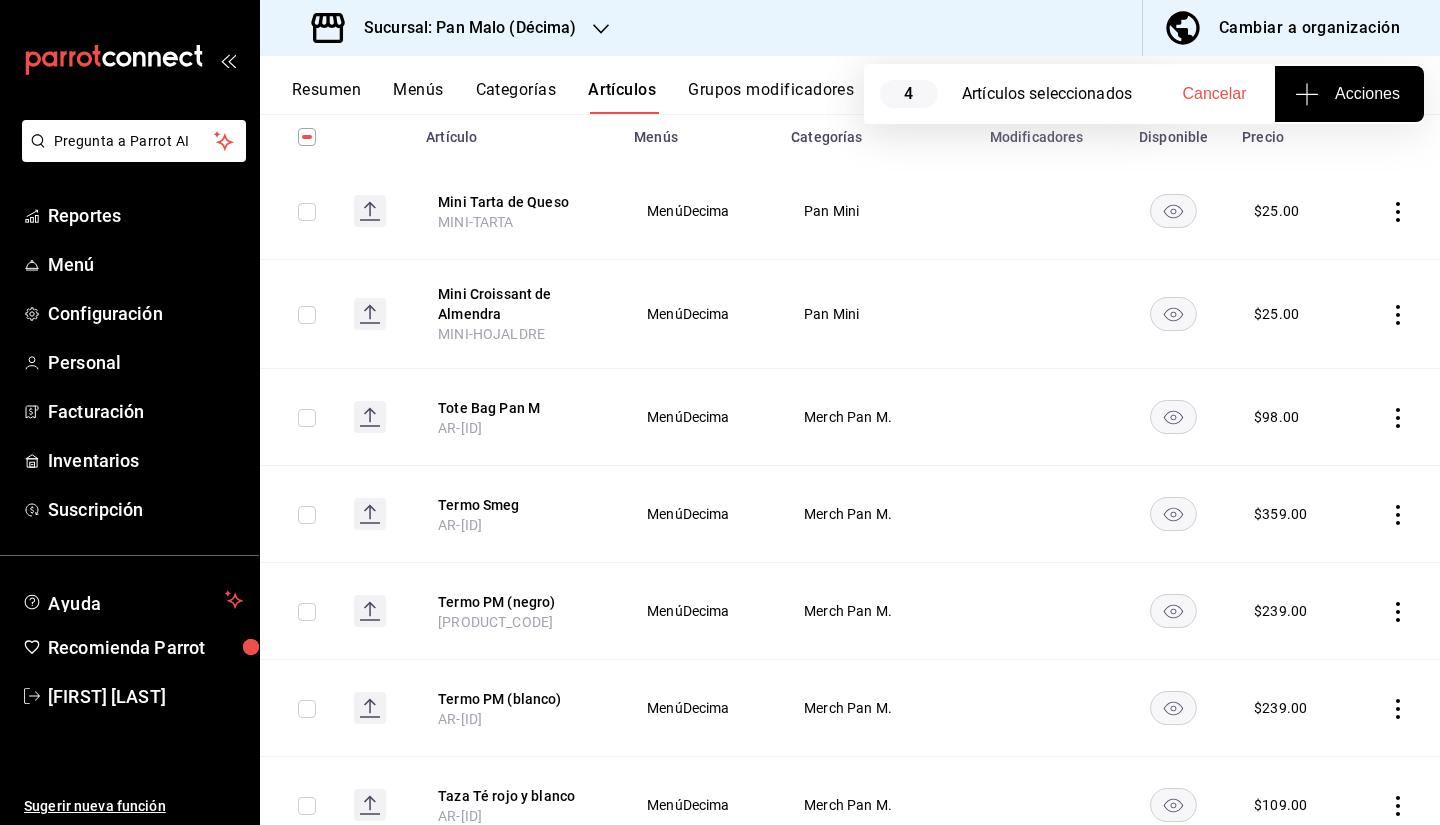 scroll, scrollTop: 0, scrollLeft: 0, axis: both 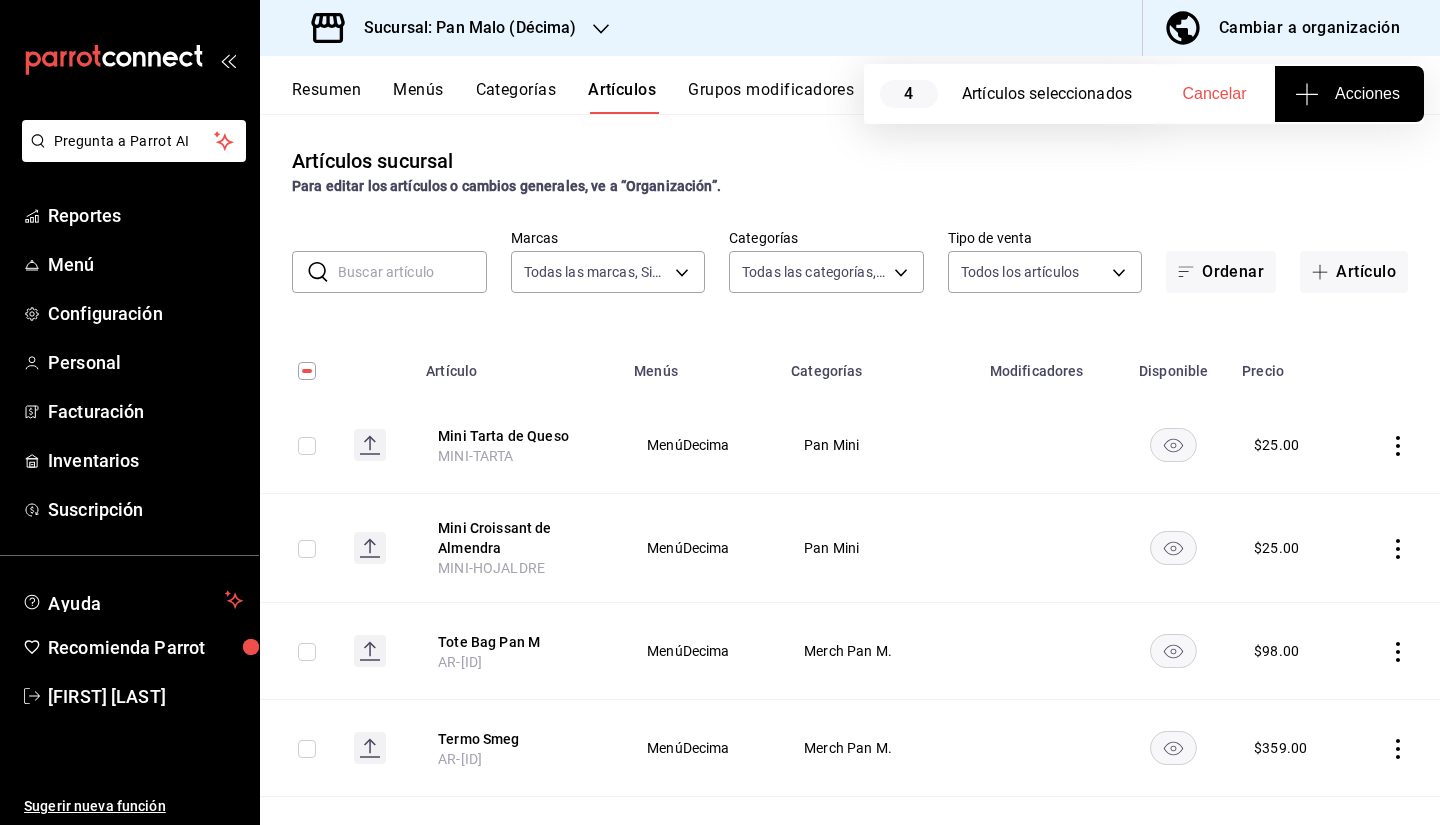 click on "Cambiar a organización" at bounding box center (1309, 28) 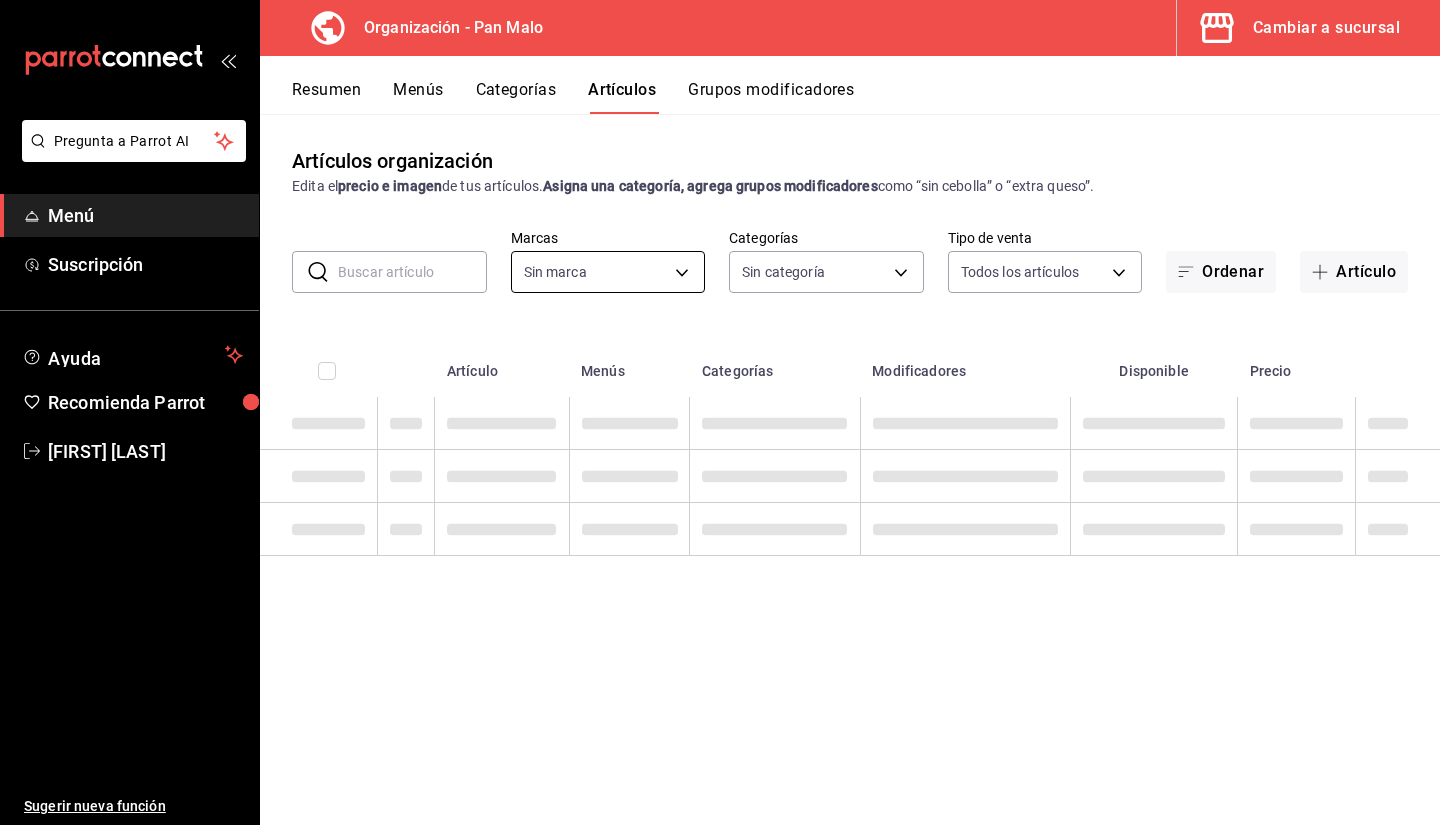 type on "[UUID],[UUID],[UUID],[UUID],[UUID],[UUID],[UUID],[UUID],[UUID],[UUID],[UUID],[UUID],[UUID],[UUID],[UUID],[UUID],[UUID],[UUID],[UUID],[UUID],[UUID],[UUID]" 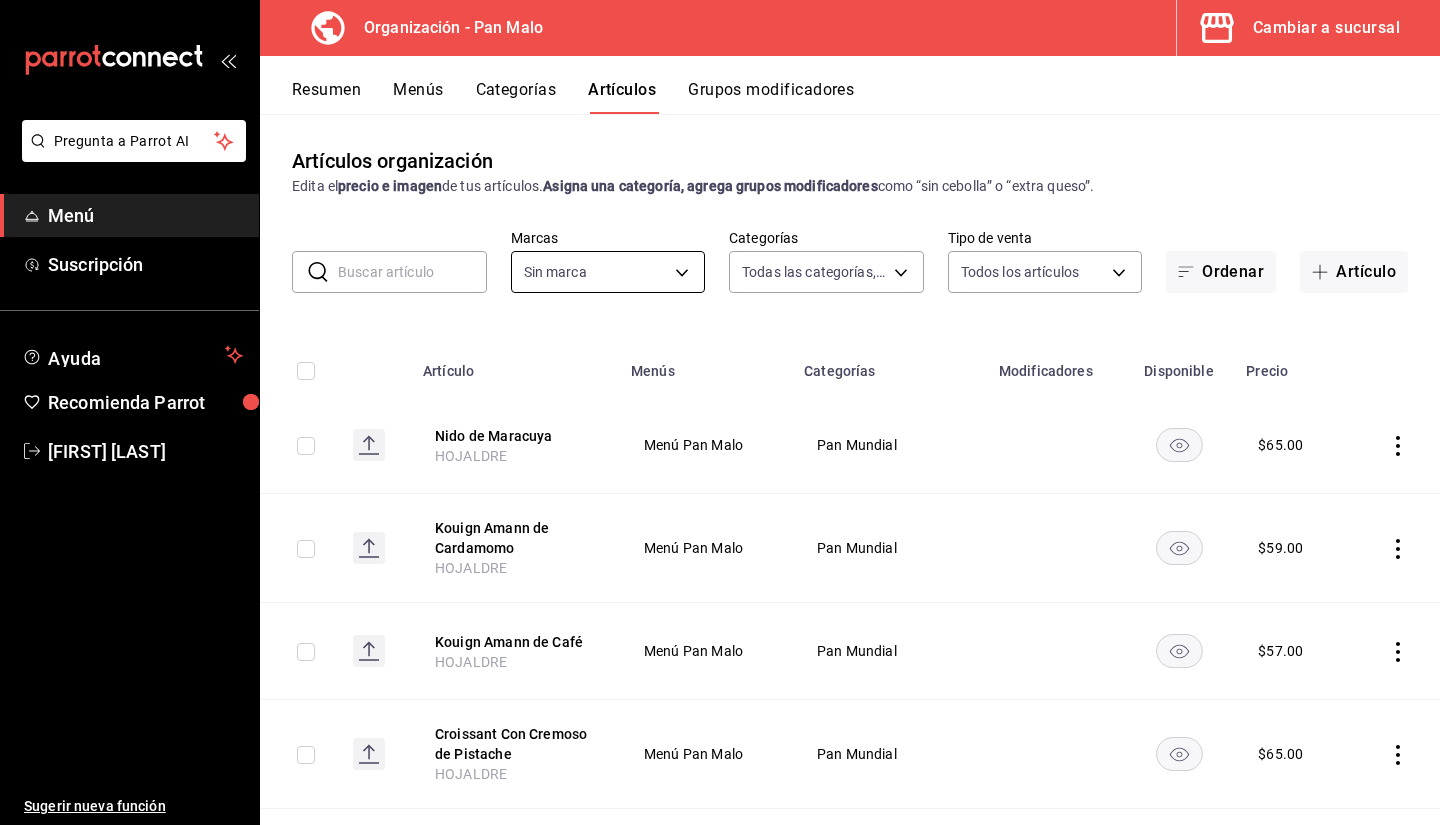 type on "fc172b80-d414-46c2-bed9-f4eeed86d775" 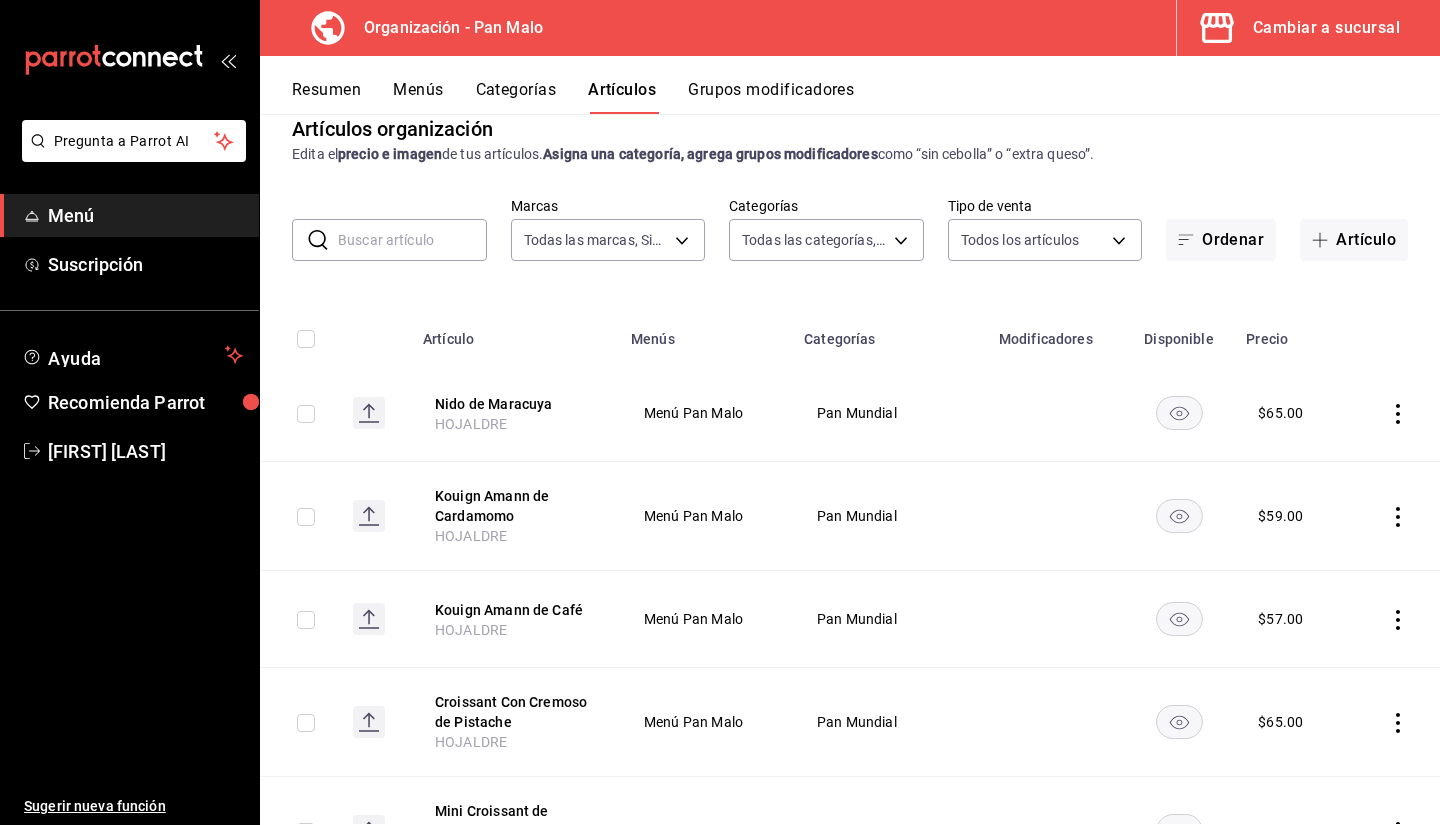 scroll, scrollTop: 0, scrollLeft: 0, axis: both 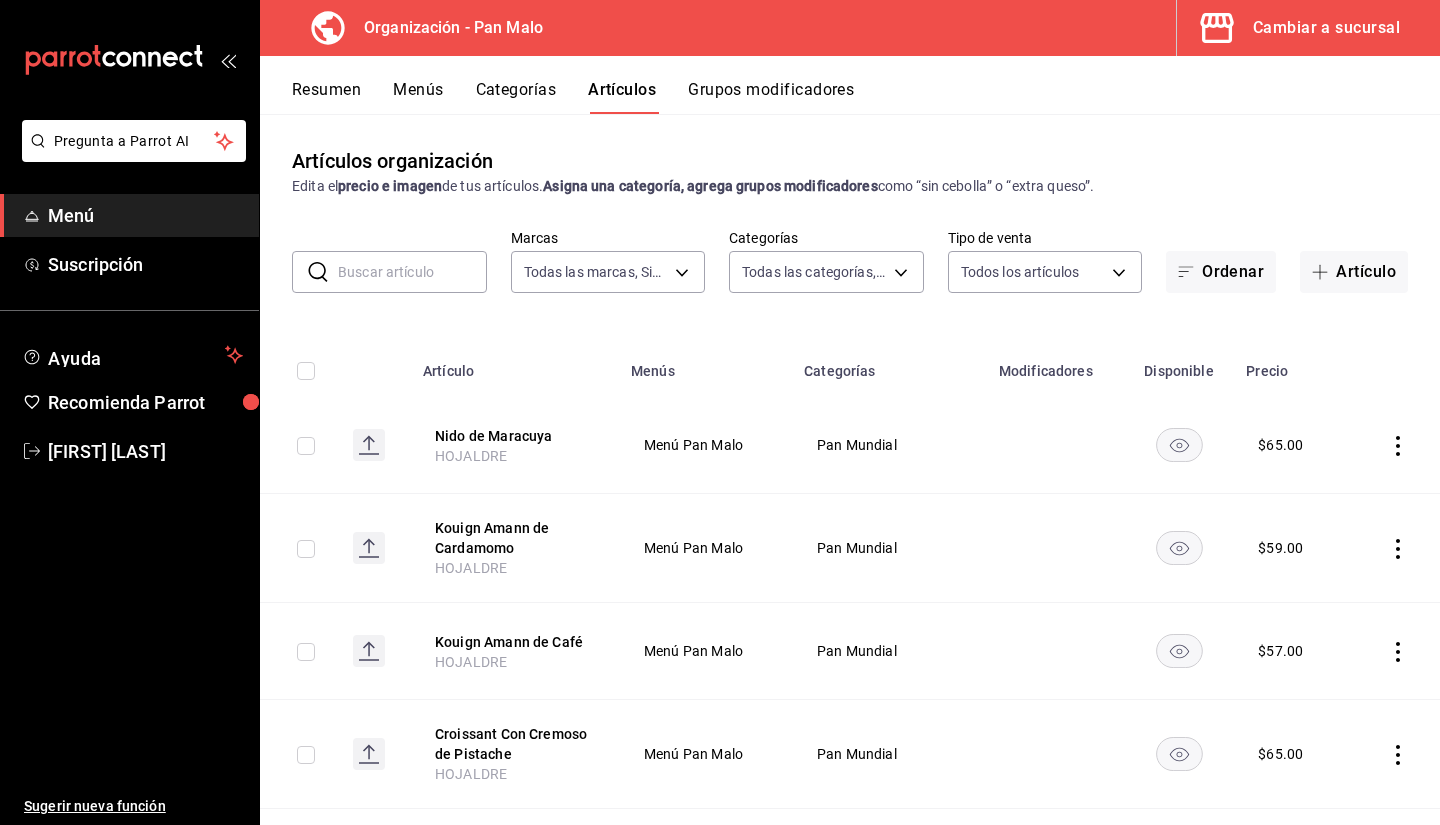 click on "Resumen Menús Categorías Artículos Grupos modificadores" at bounding box center (866, 97) 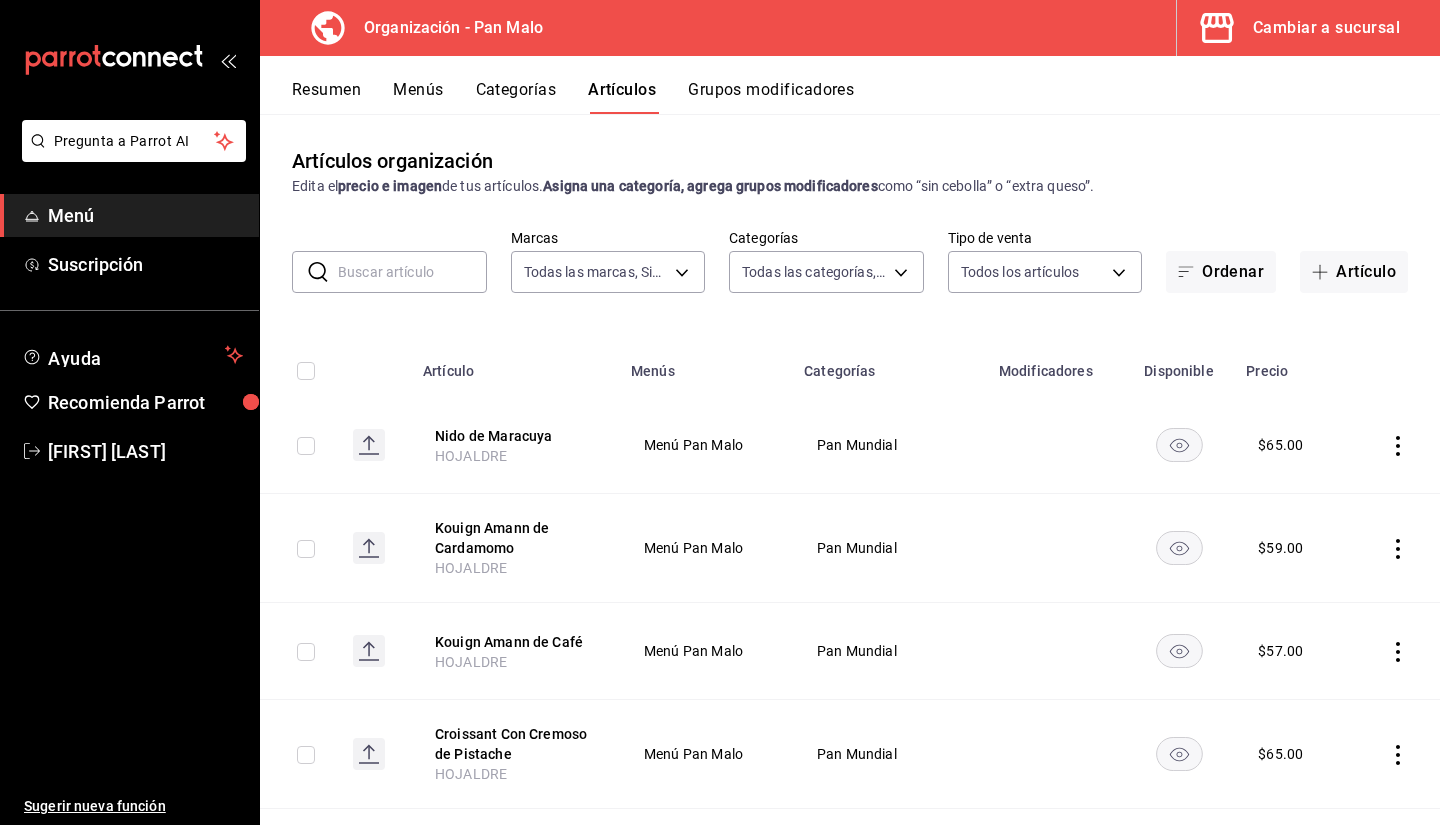 click on "Resumen" at bounding box center [326, 97] 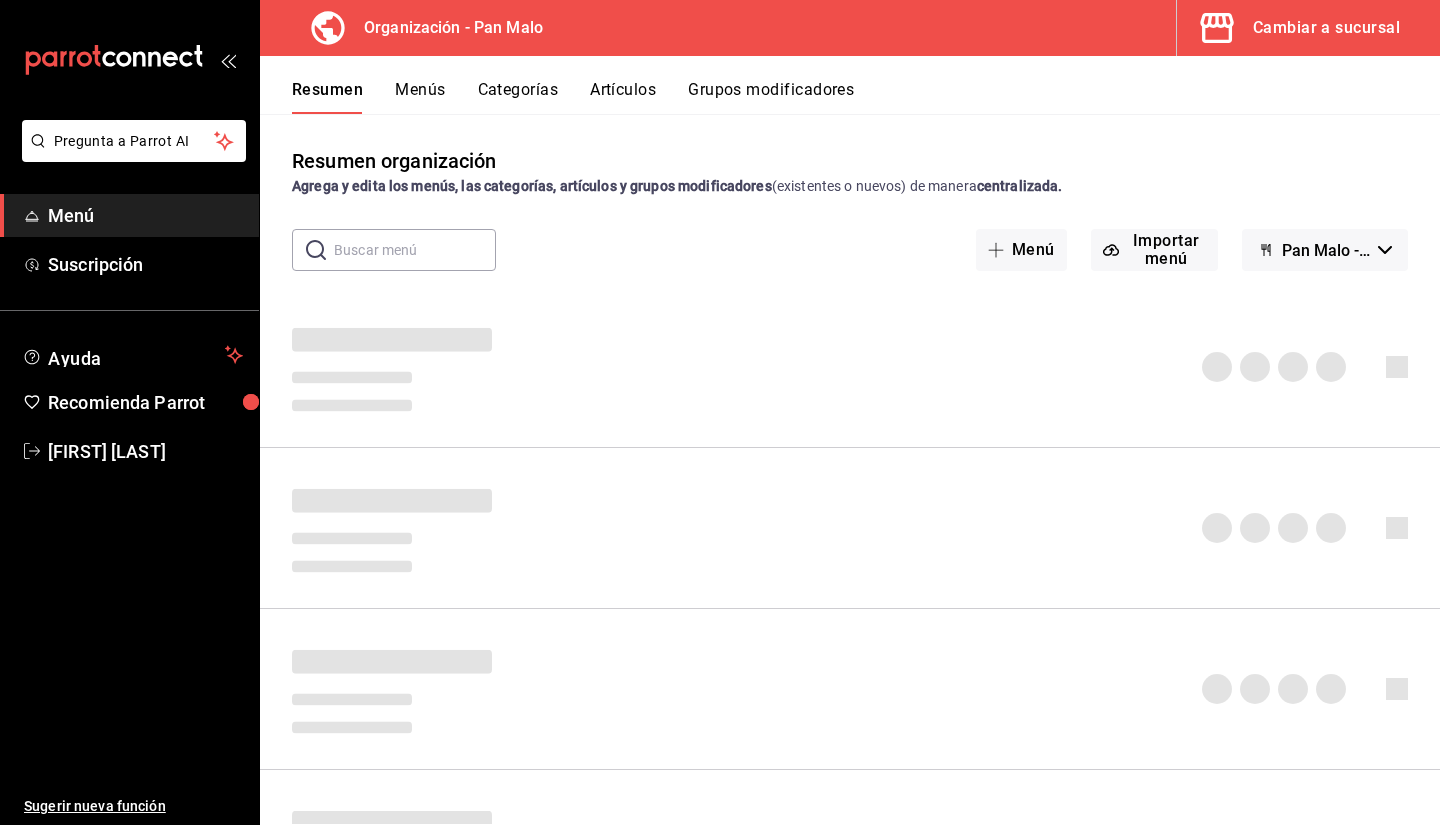 click on "Menús" at bounding box center [420, 97] 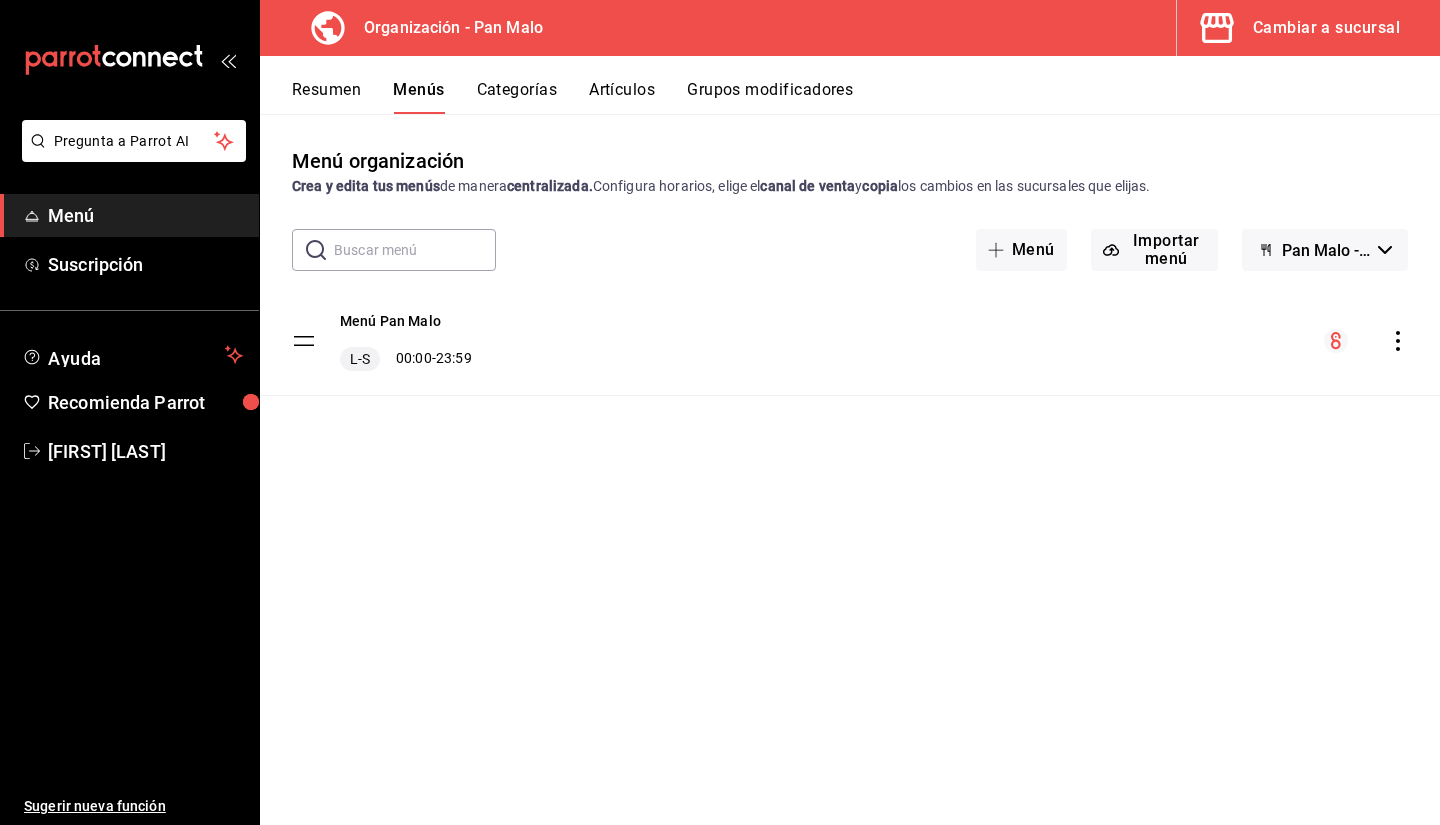 click on "Pan Malo - Borrador" at bounding box center (1325, 250) 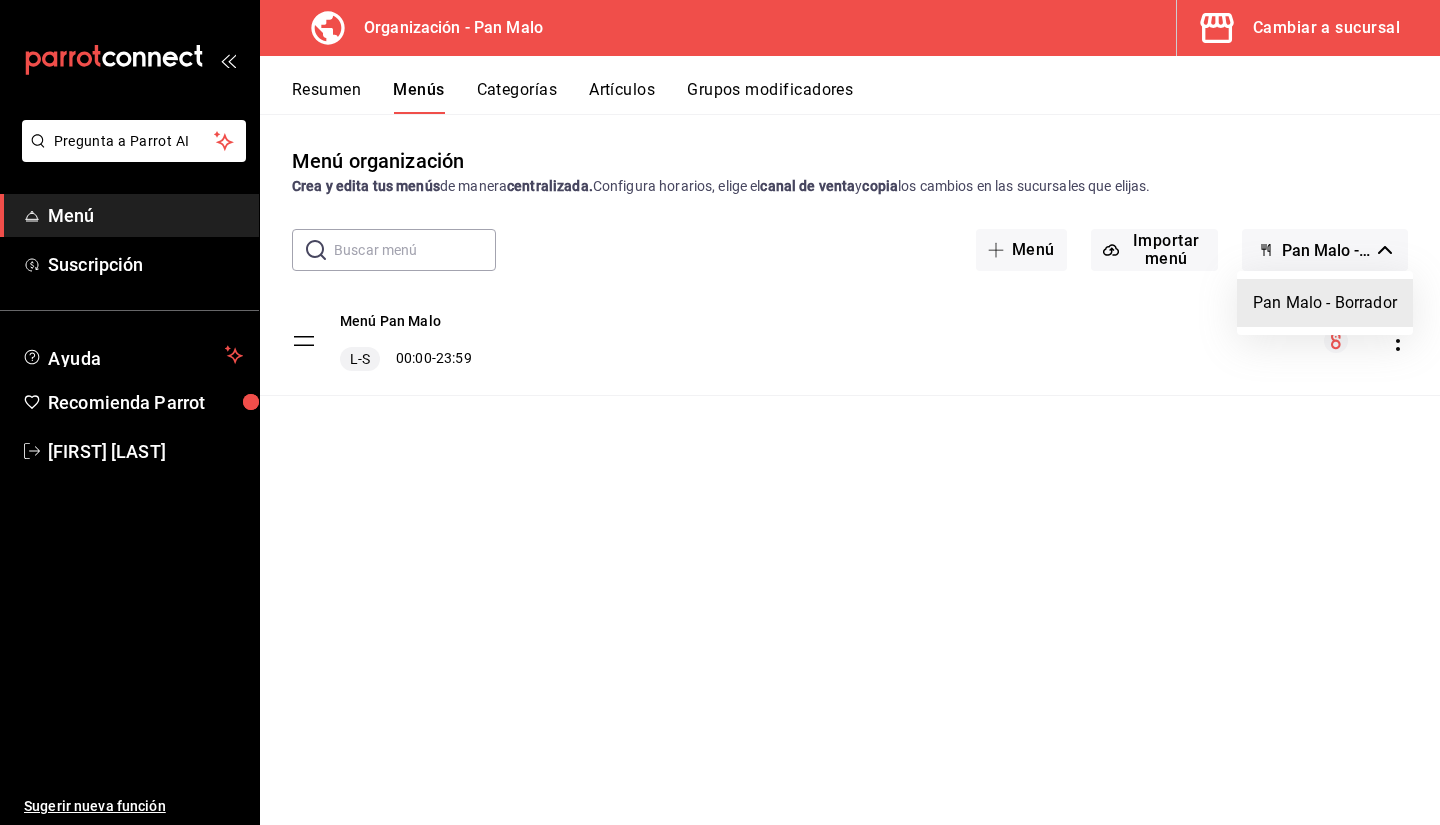 click at bounding box center [720, 412] 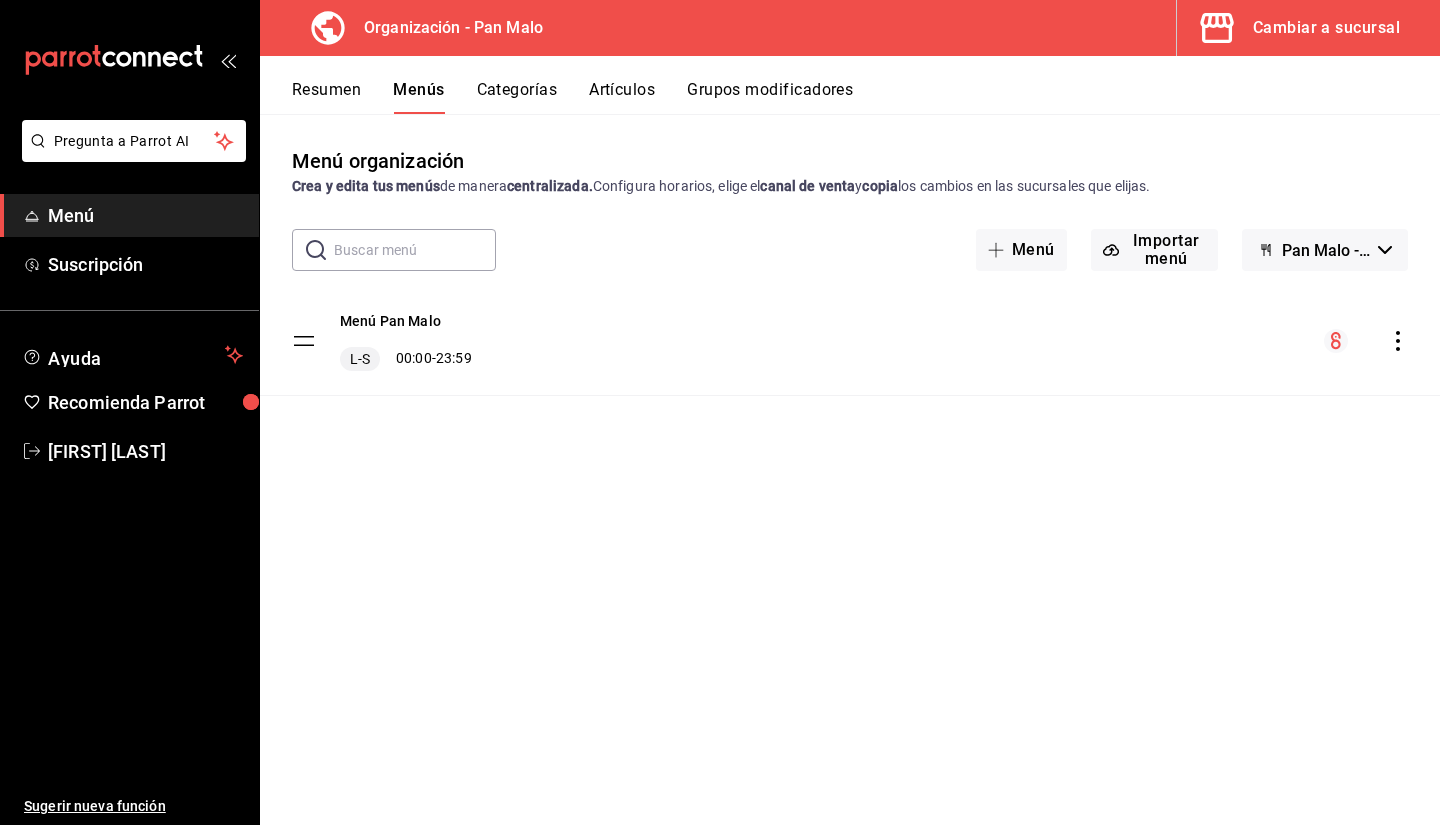 click at bounding box center (1366, 341) 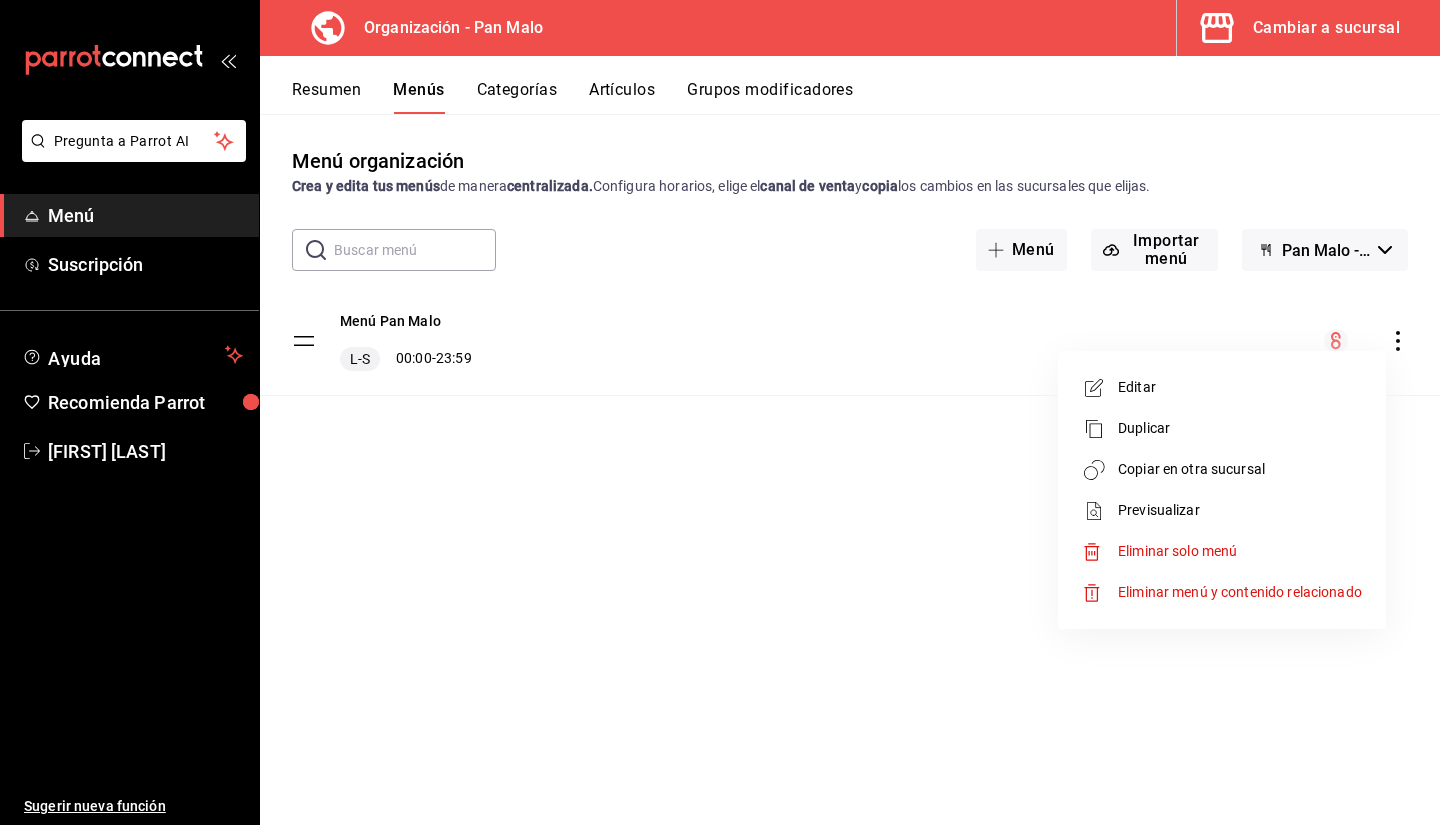 click at bounding box center (720, 412) 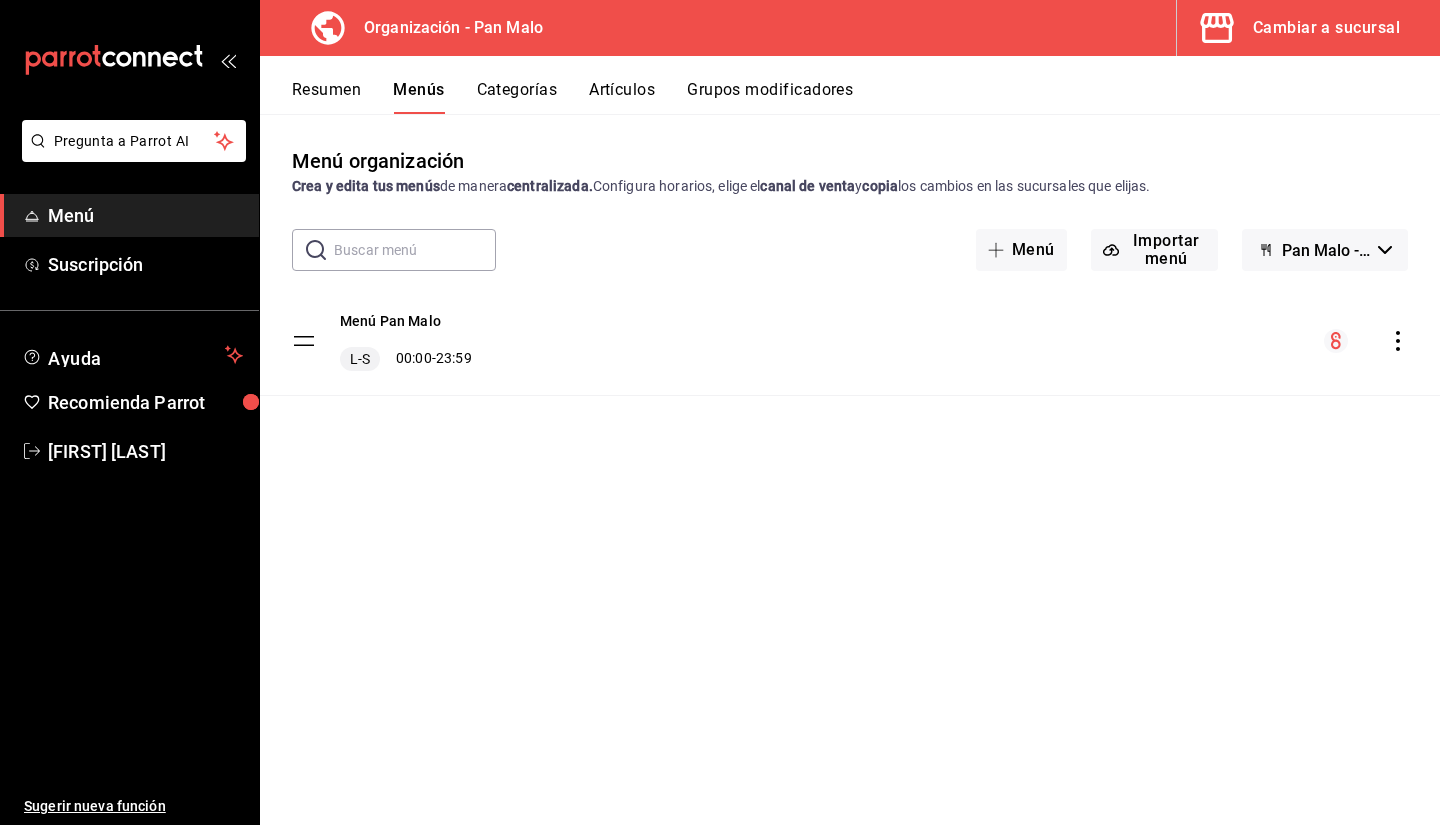 click on "Resumen" at bounding box center (326, 97) 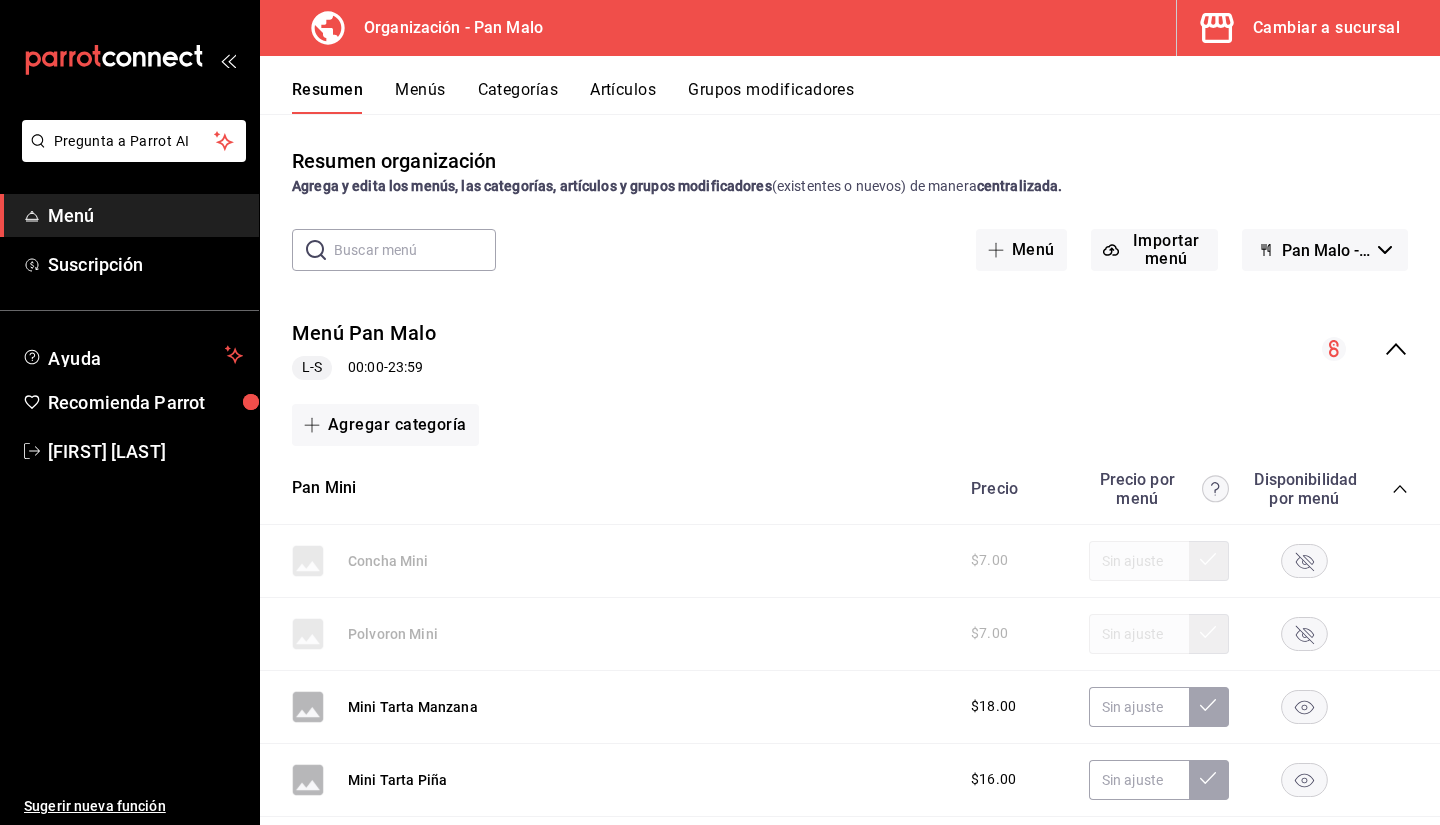 click on "Menús" at bounding box center [420, 97] 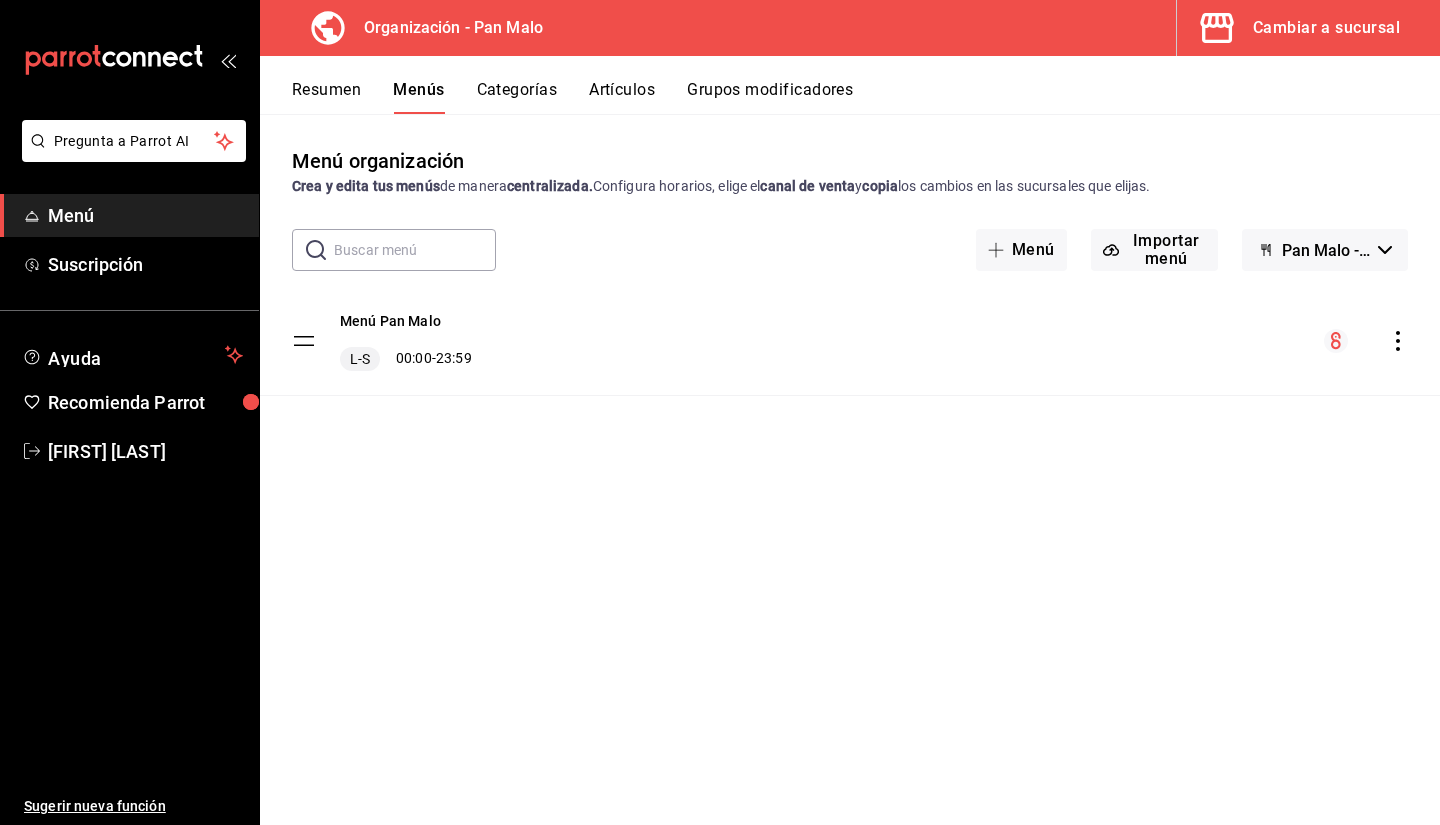 click at bounding box center [1366, 341] 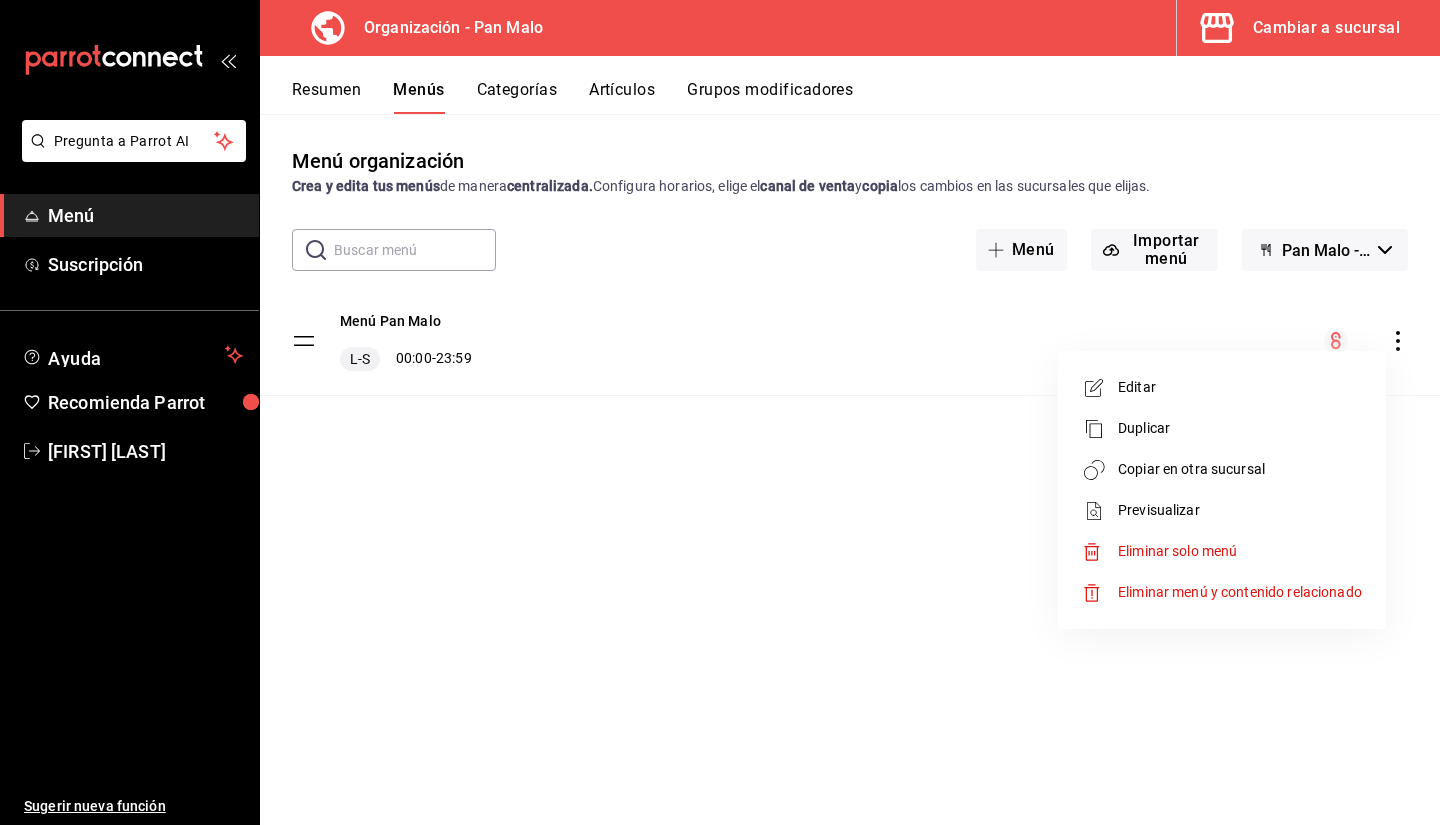 click on "Copiar en otra sucursal" at bounding box center [1240, 469] 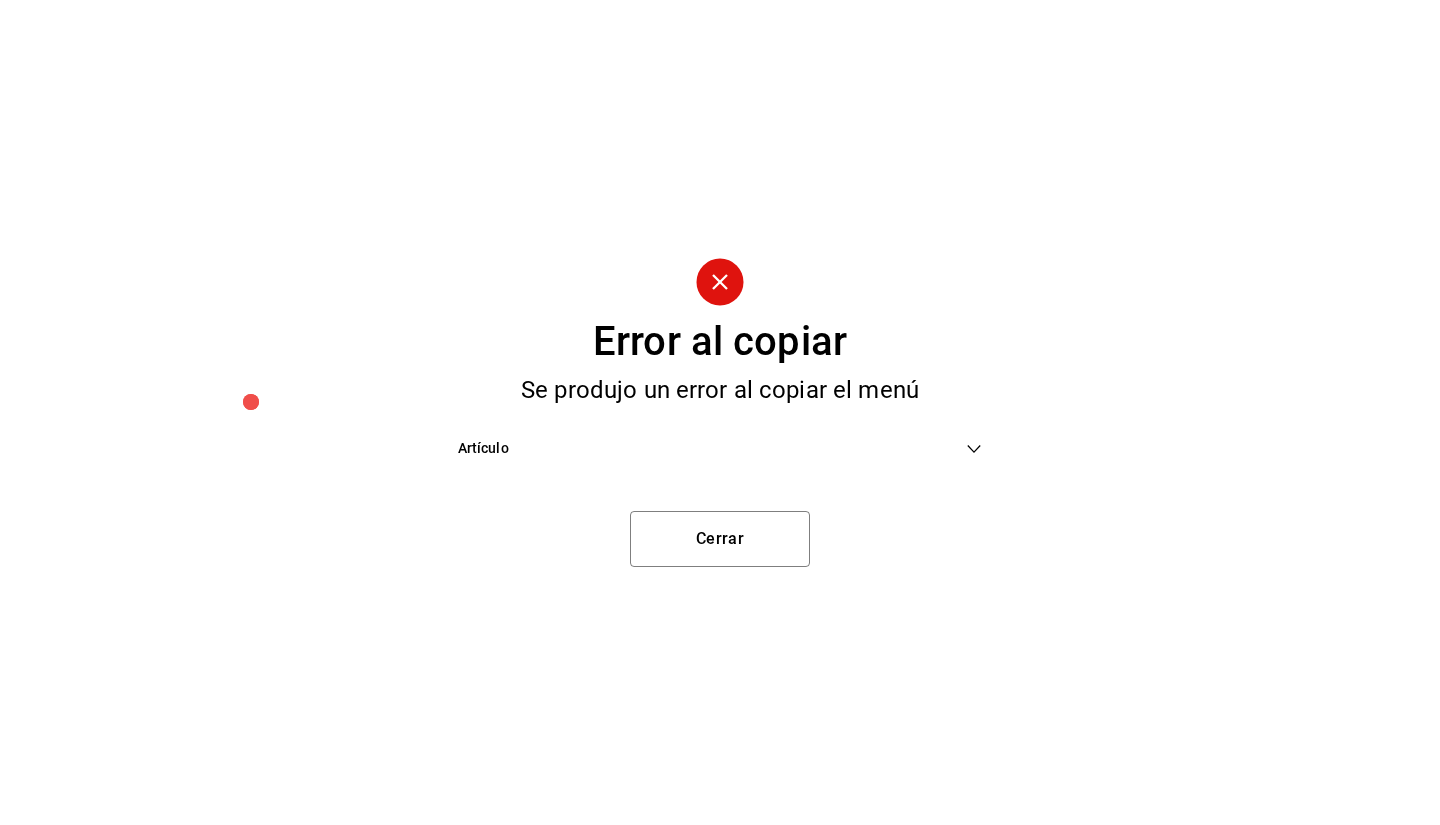 click on "Artículo" at bounding box center [712, 448] 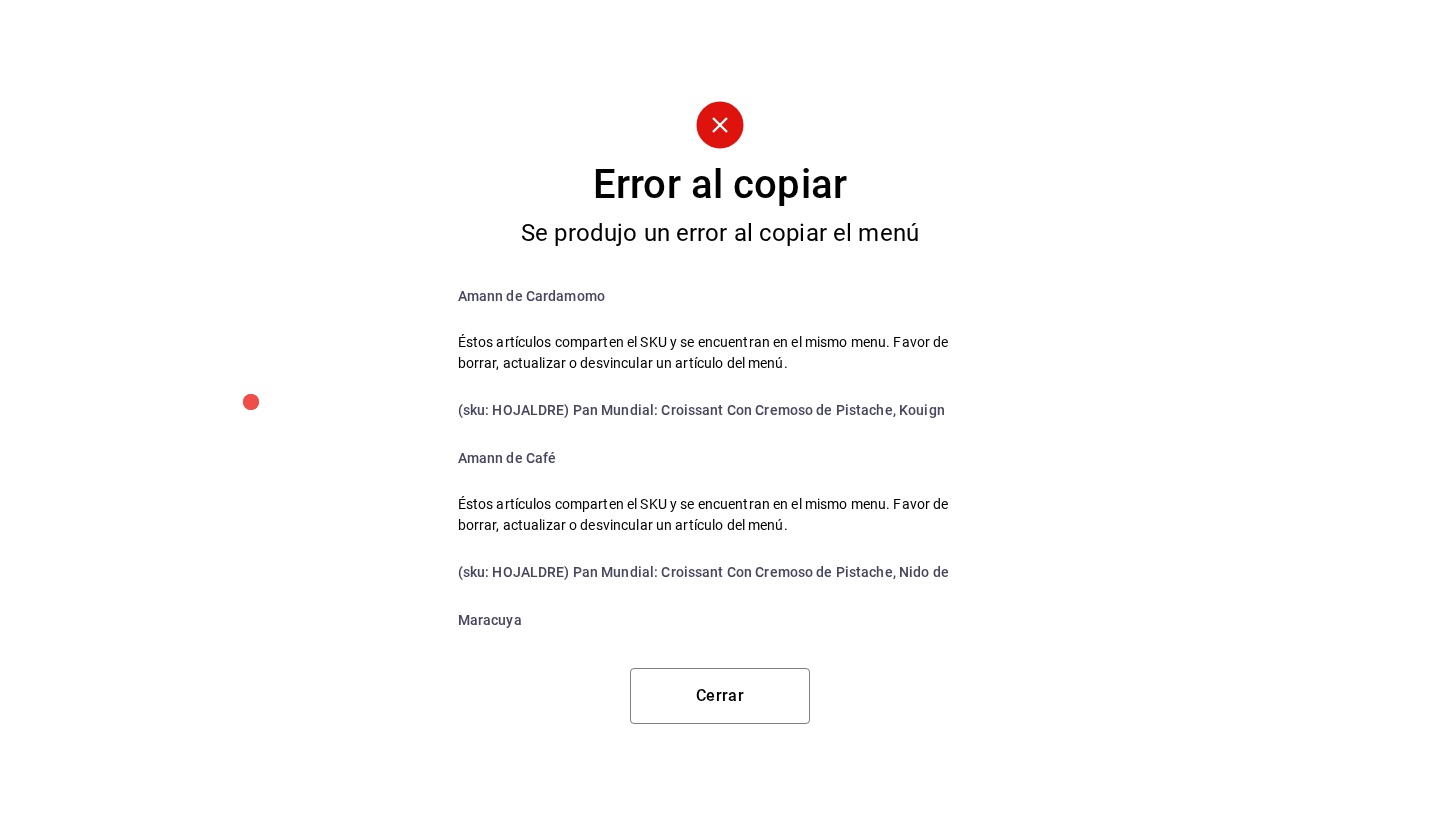 scroll, scrollTop: 0, scrollLeft: 0, axis: both 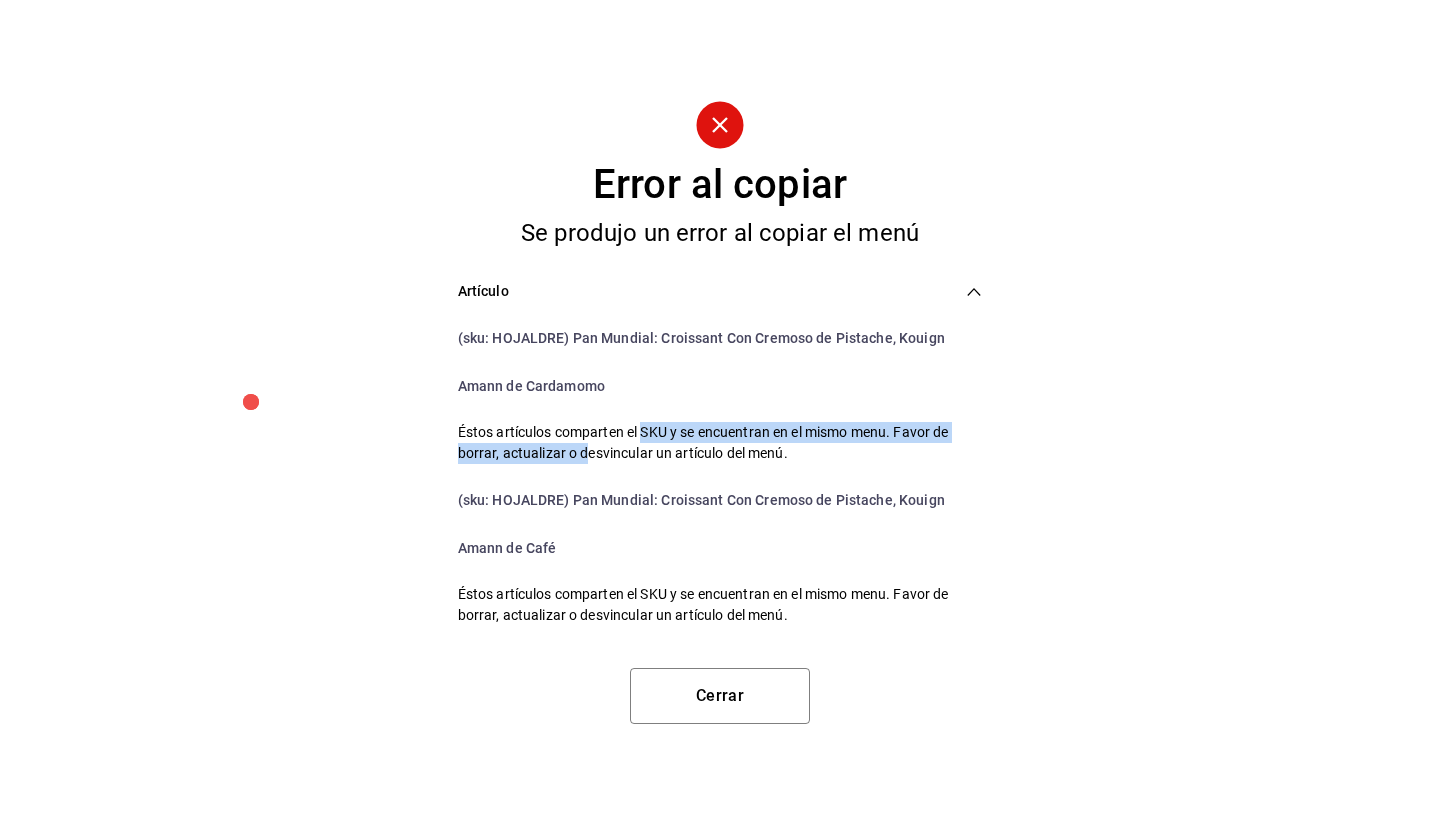 drag, startPoint x: 587, startPoint y: 444, endPoint x: 646, endPoint y: 441, distance: 59.07622 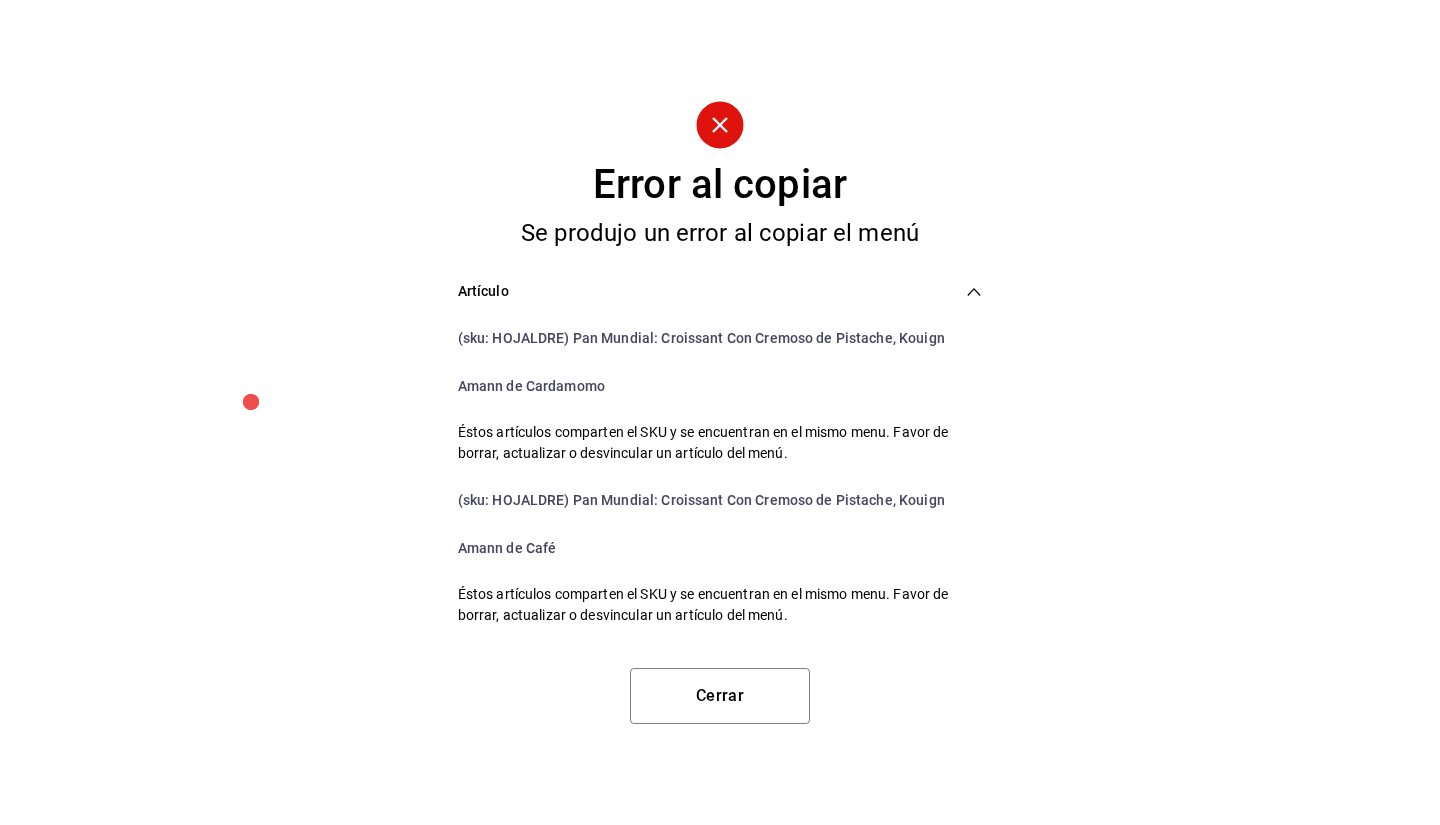 click on "Éstos artículos comparten el SKU y se encuentran en el mismo menu.
Favor de borrar, actualizar o desvincular un artículo del menú." at bounding box center [720, 443] 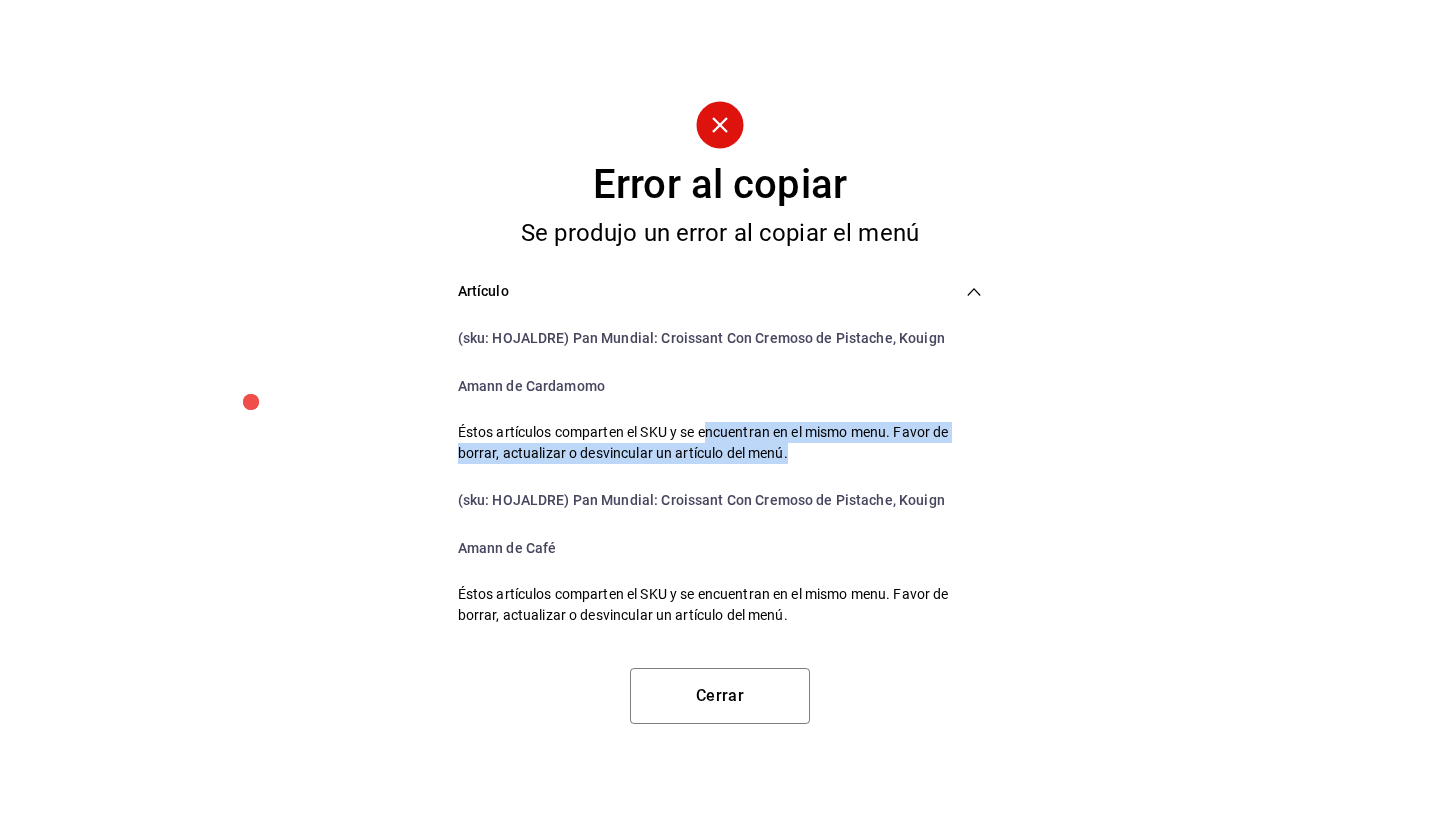 drag, startPoint x: 712, startPoint y: 433, endPoint x: 885, endPoint y: 472, distance: 177.34148 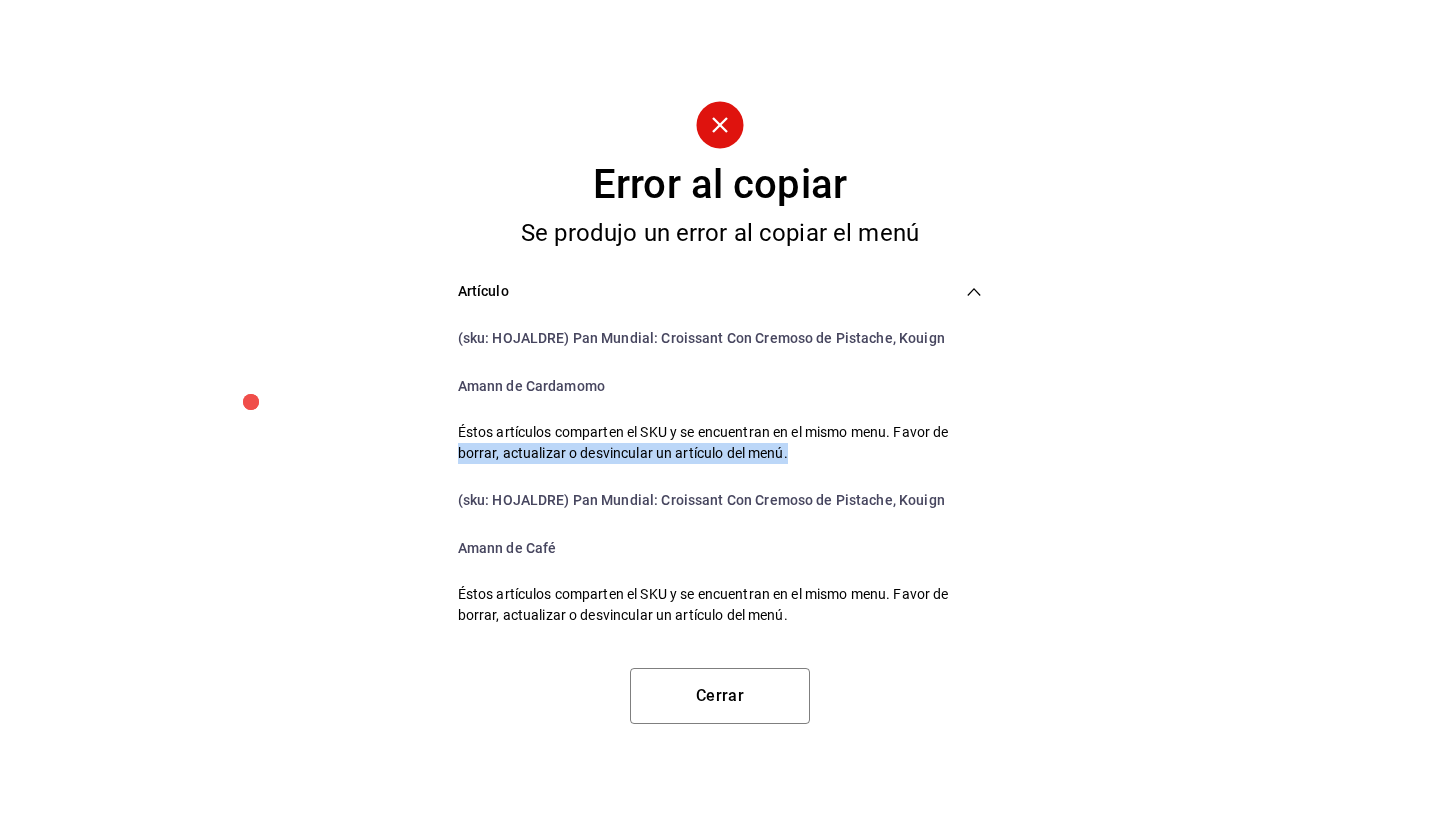 drag, startPoint x: 1006, startPoint y: 438, endPoint x: 996, endPoint y: 466, distance: 29.732138 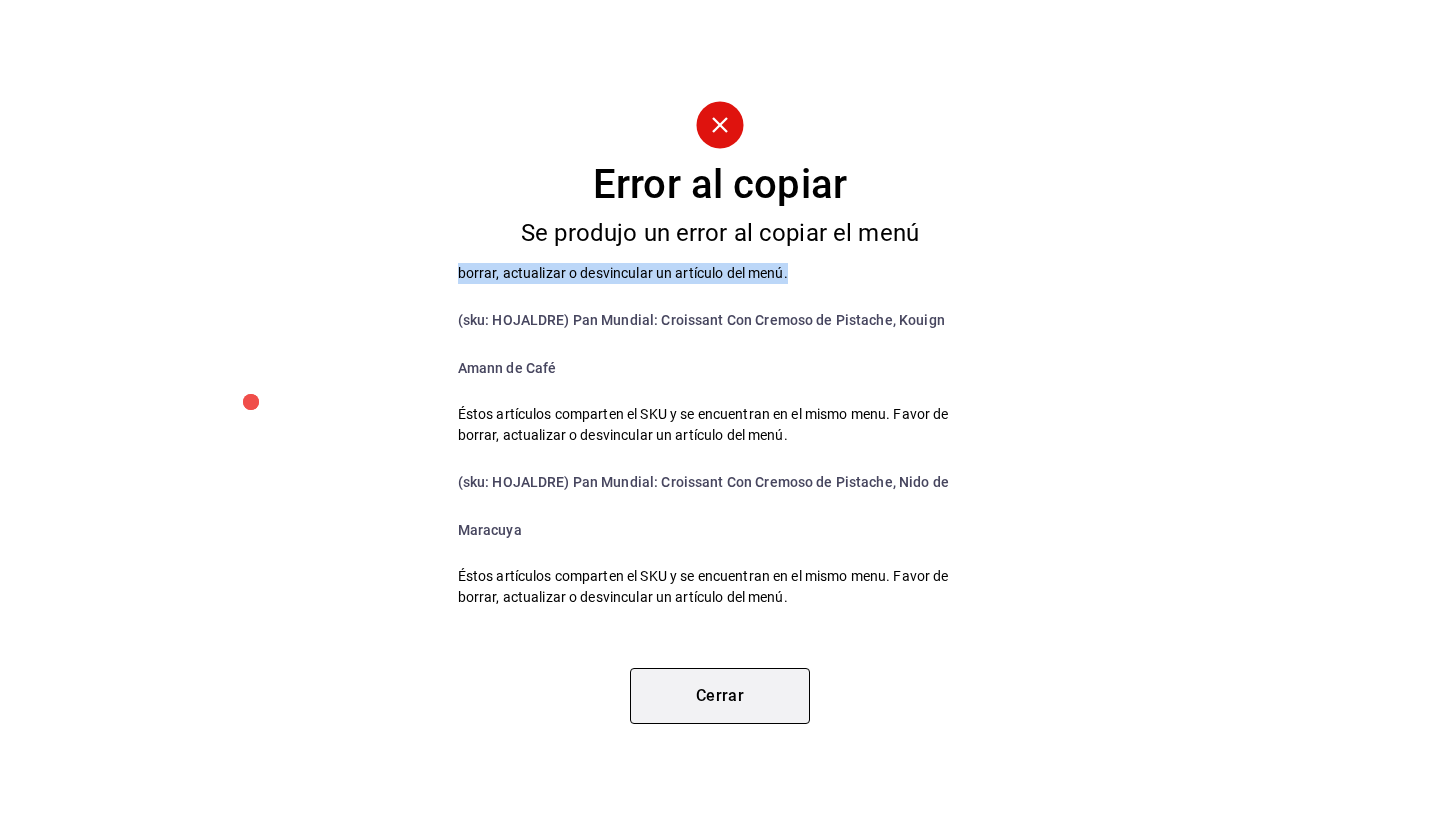 click on "Cerrar" at bounding box center [720, 696] 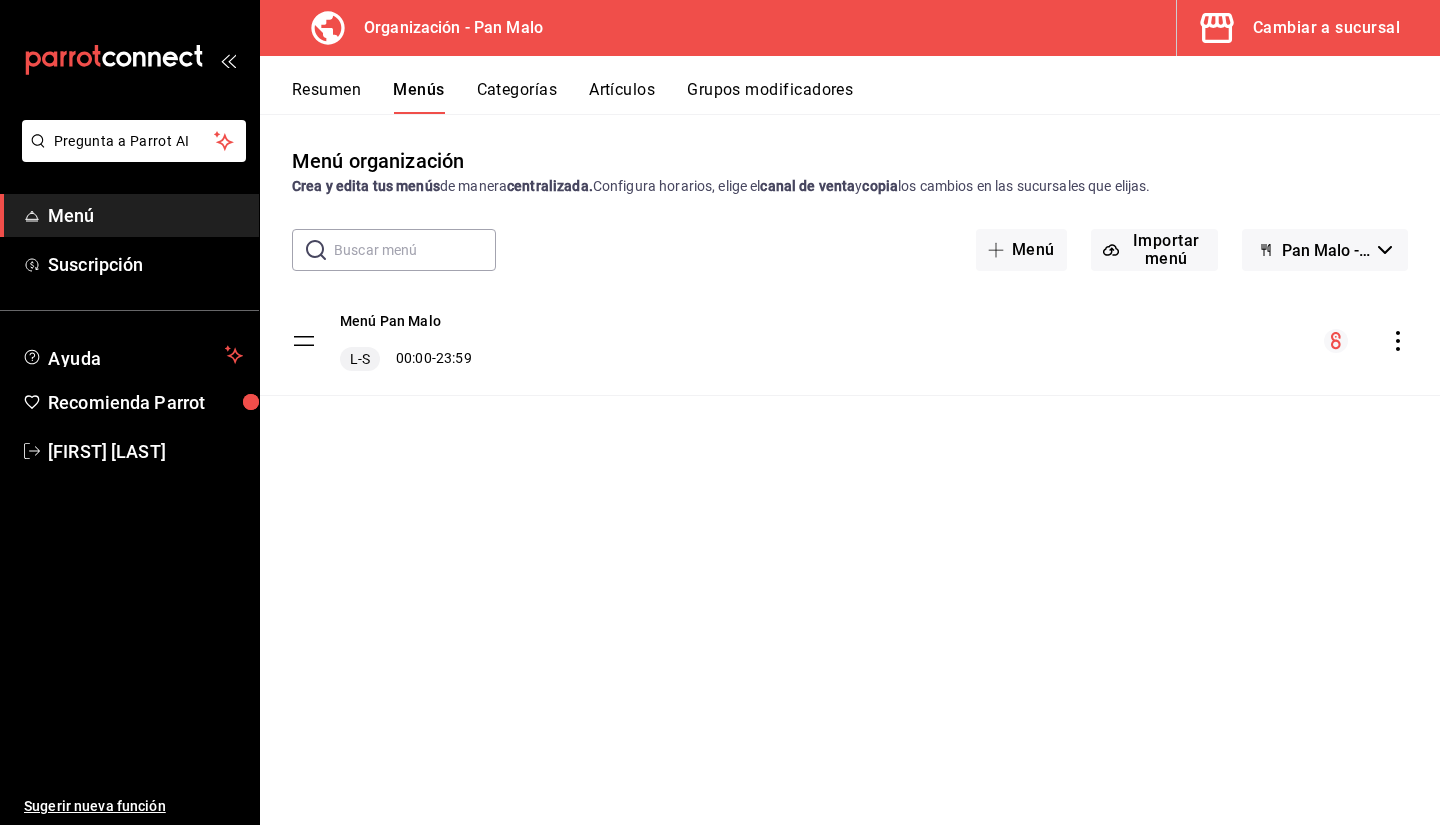click on "Categorías" at bounding box center (517, 97) 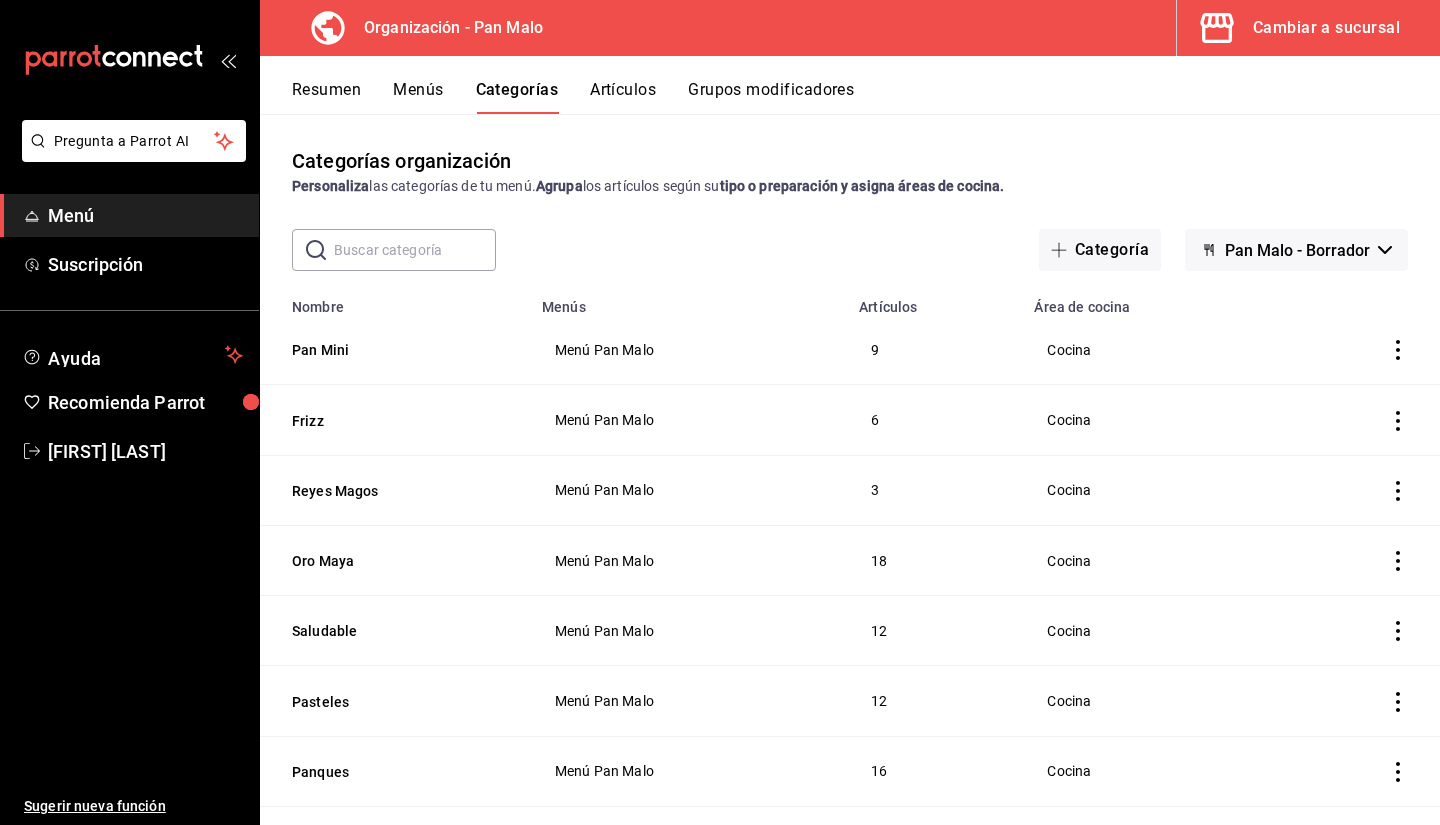 click on "Artículos" at bounding box center (623, 97) 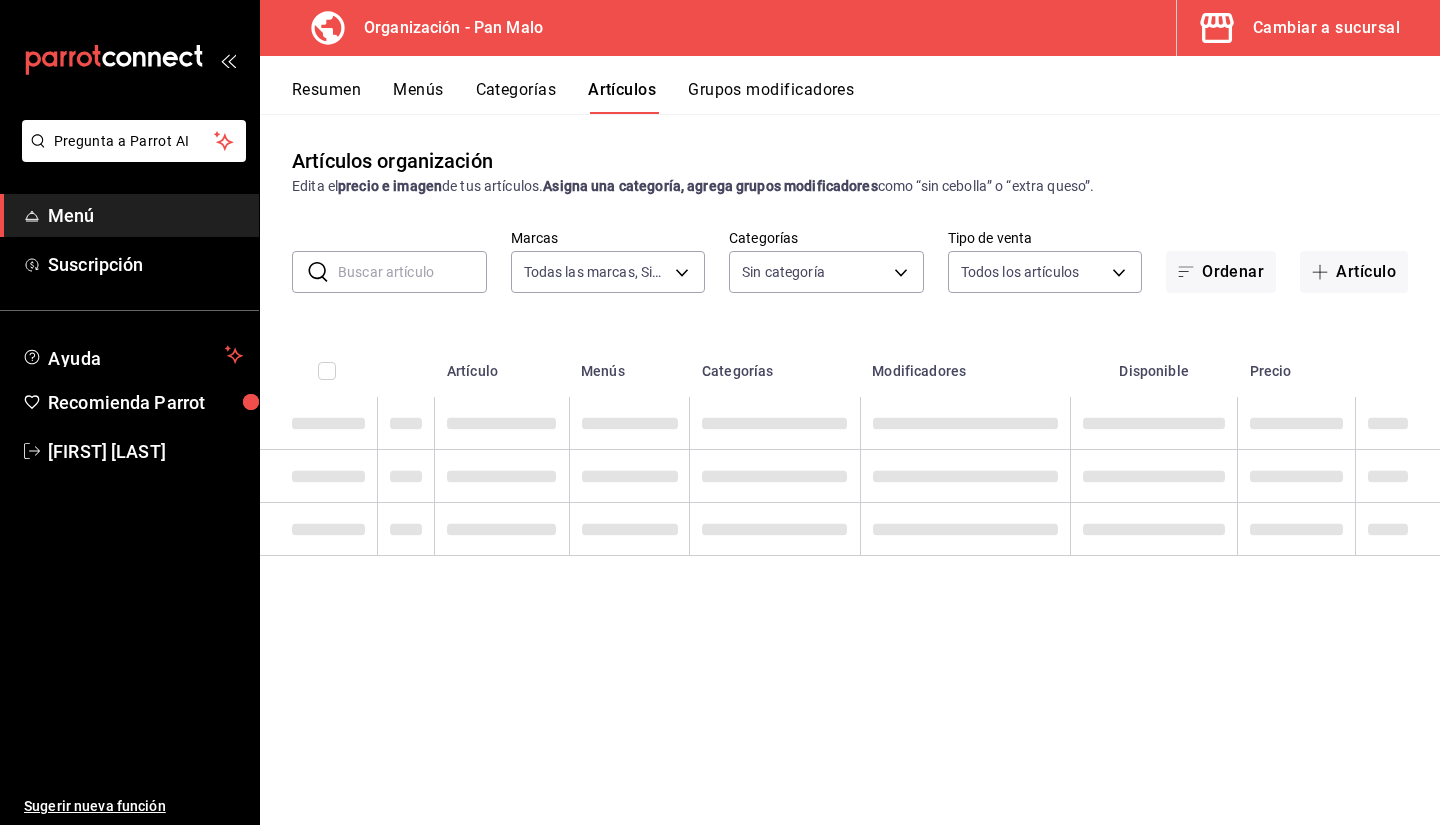 type on "fc172b80-d414-46c2-bed9-f4eeed86d775" 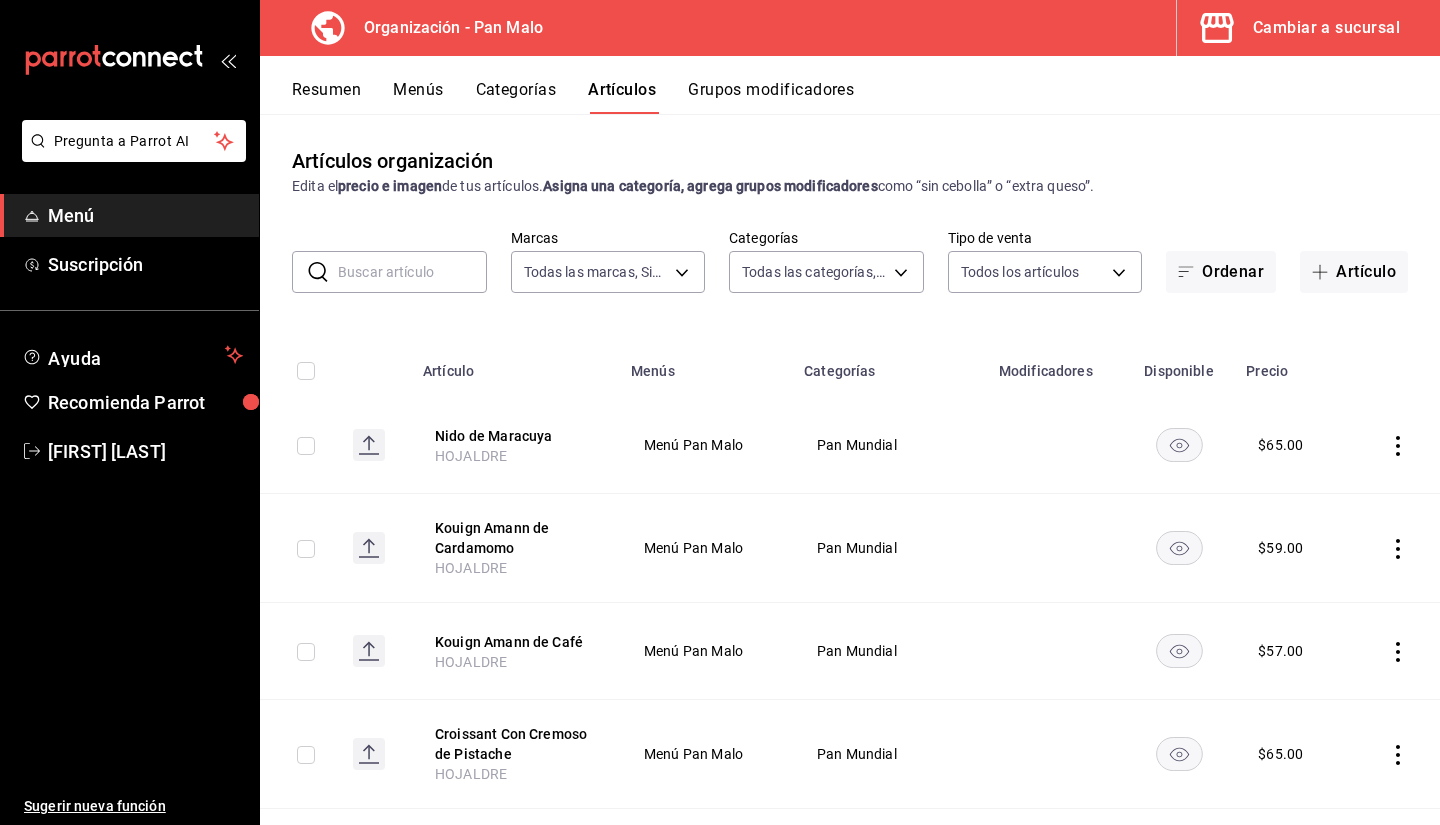 scroll, scrollTop: 101, scrollLeft: 0, axis: vertical 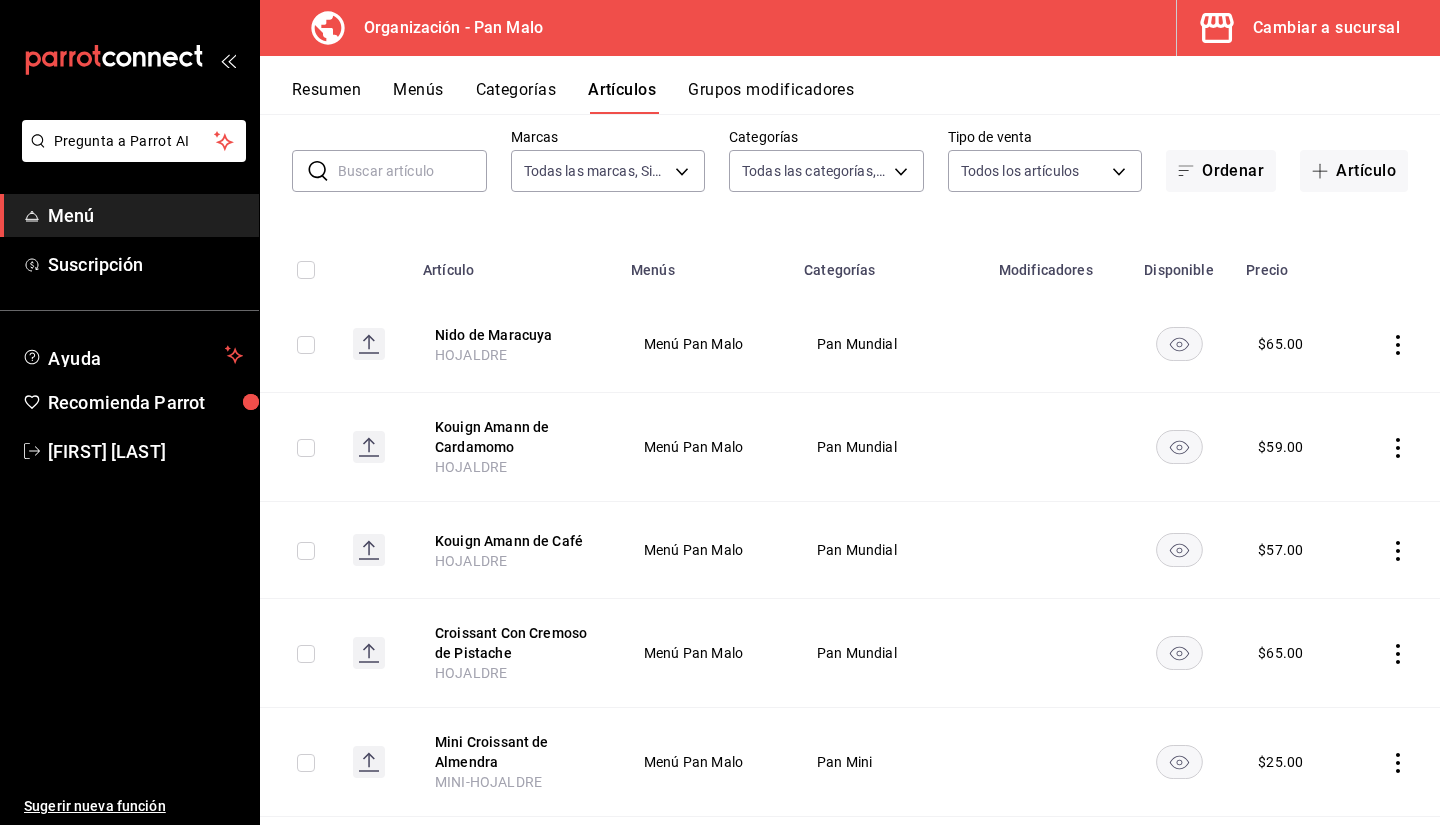 click on "Nido de Maracuya HOJALDRE" at bounding box center [515, 344] 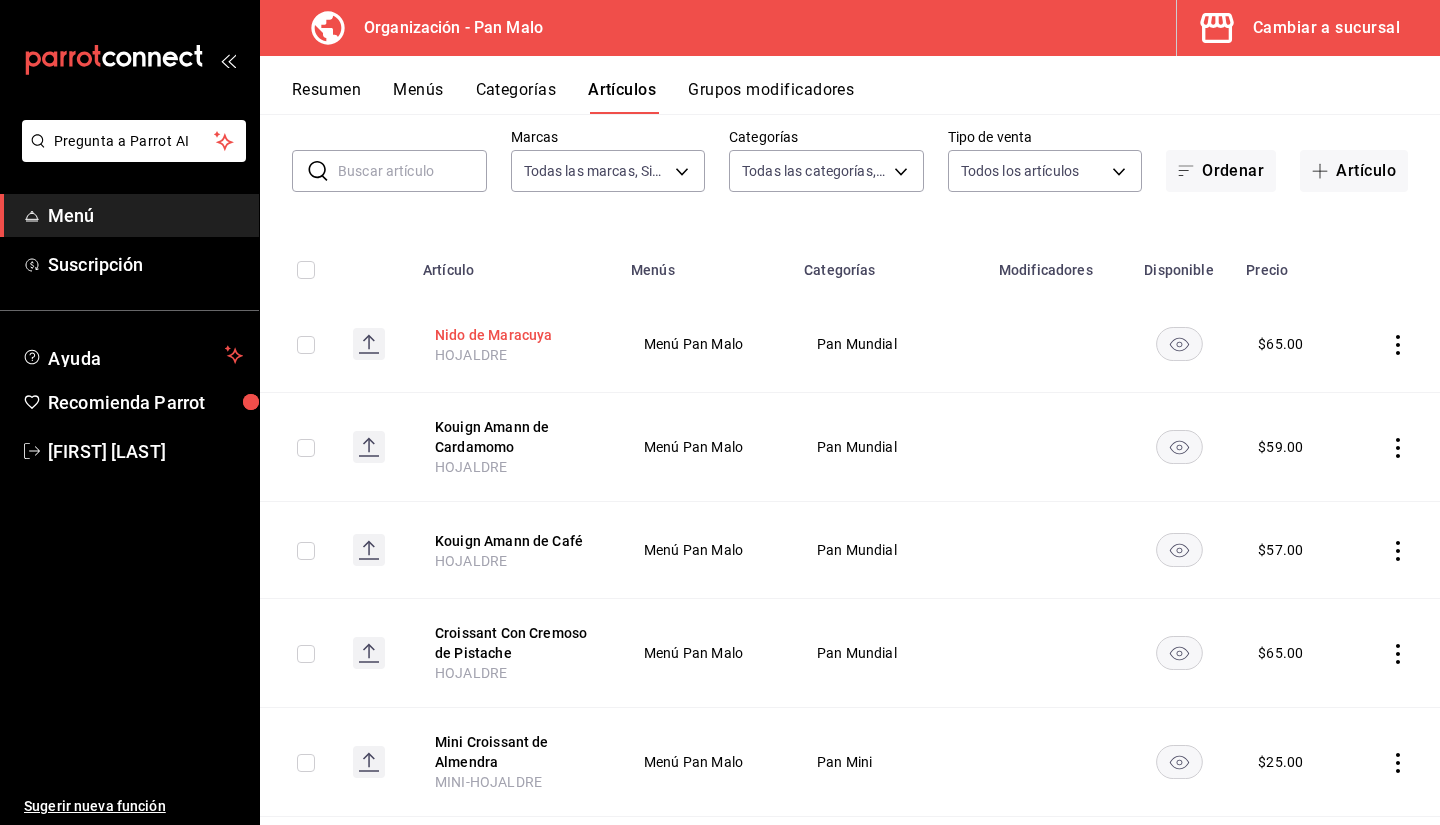 click on "Nido de Maracuya" at bounding box center (515, 335) 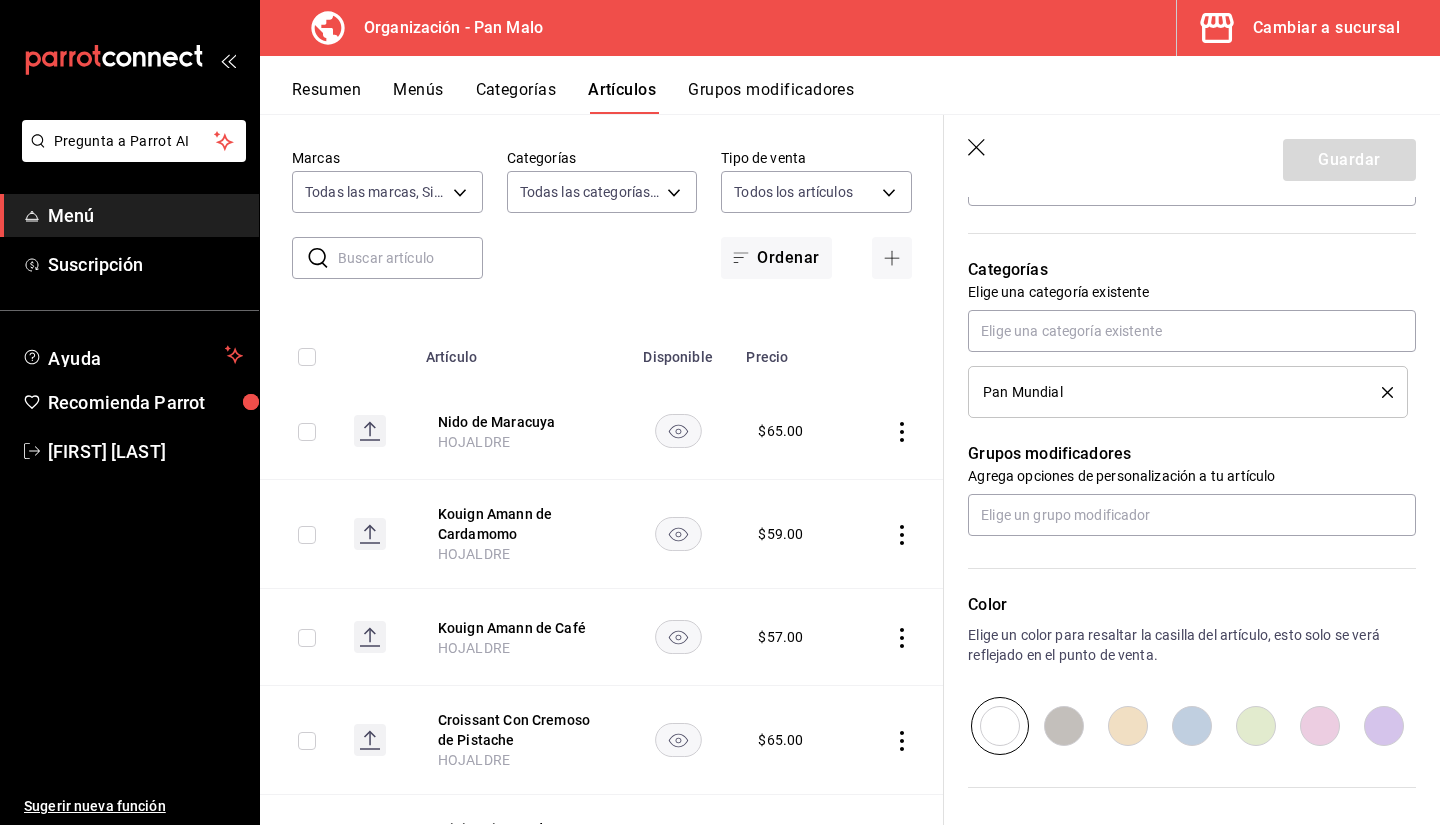 scroll, scrollTop: 840, scrollLeft: 0, axis: vertical 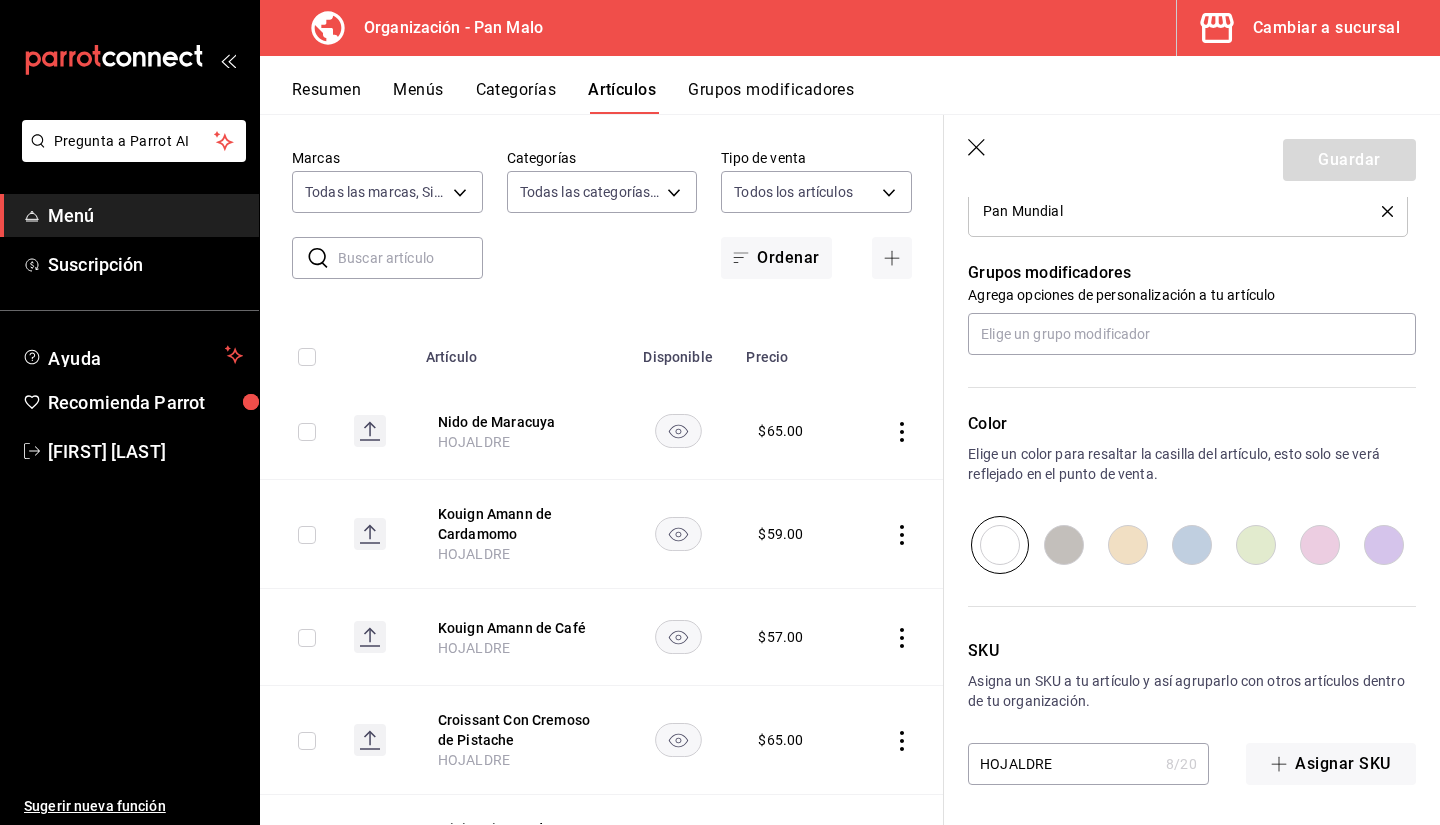 click on "HOJALDRE" at bounding box center [1063, 764] 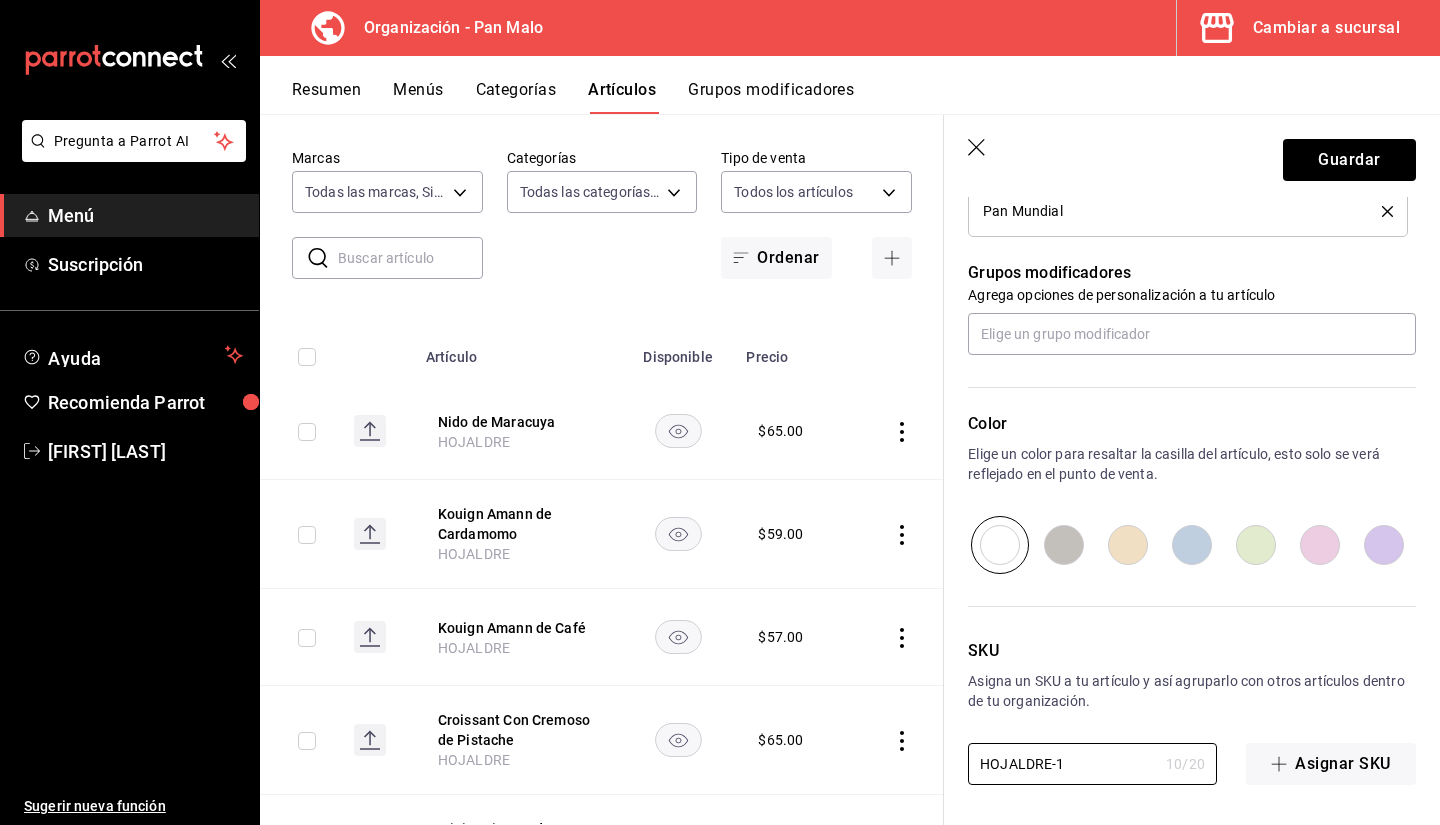 type on "HOJALDRE-1" 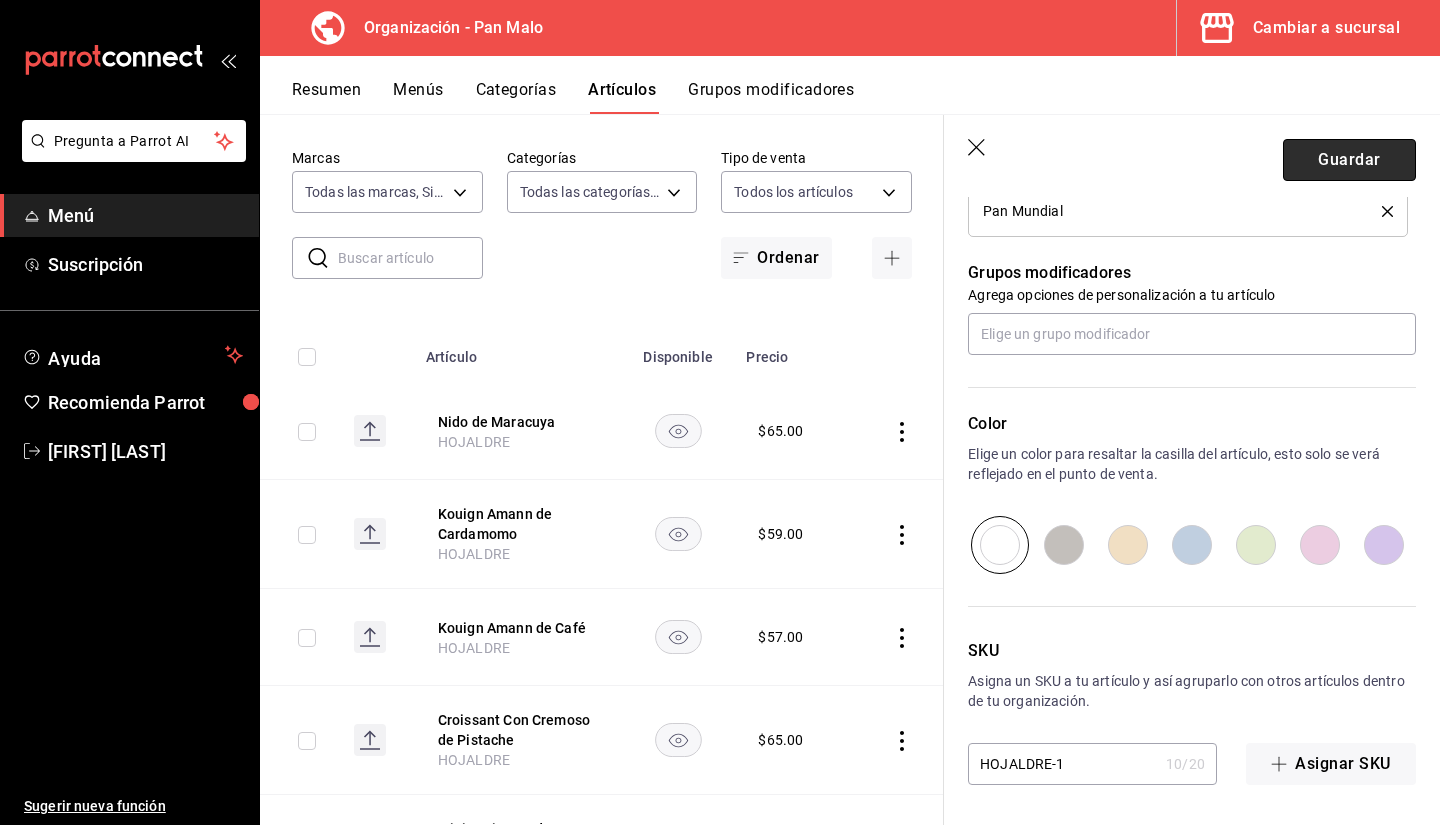 click on "Guardar" at bounding box center (1349, 160) 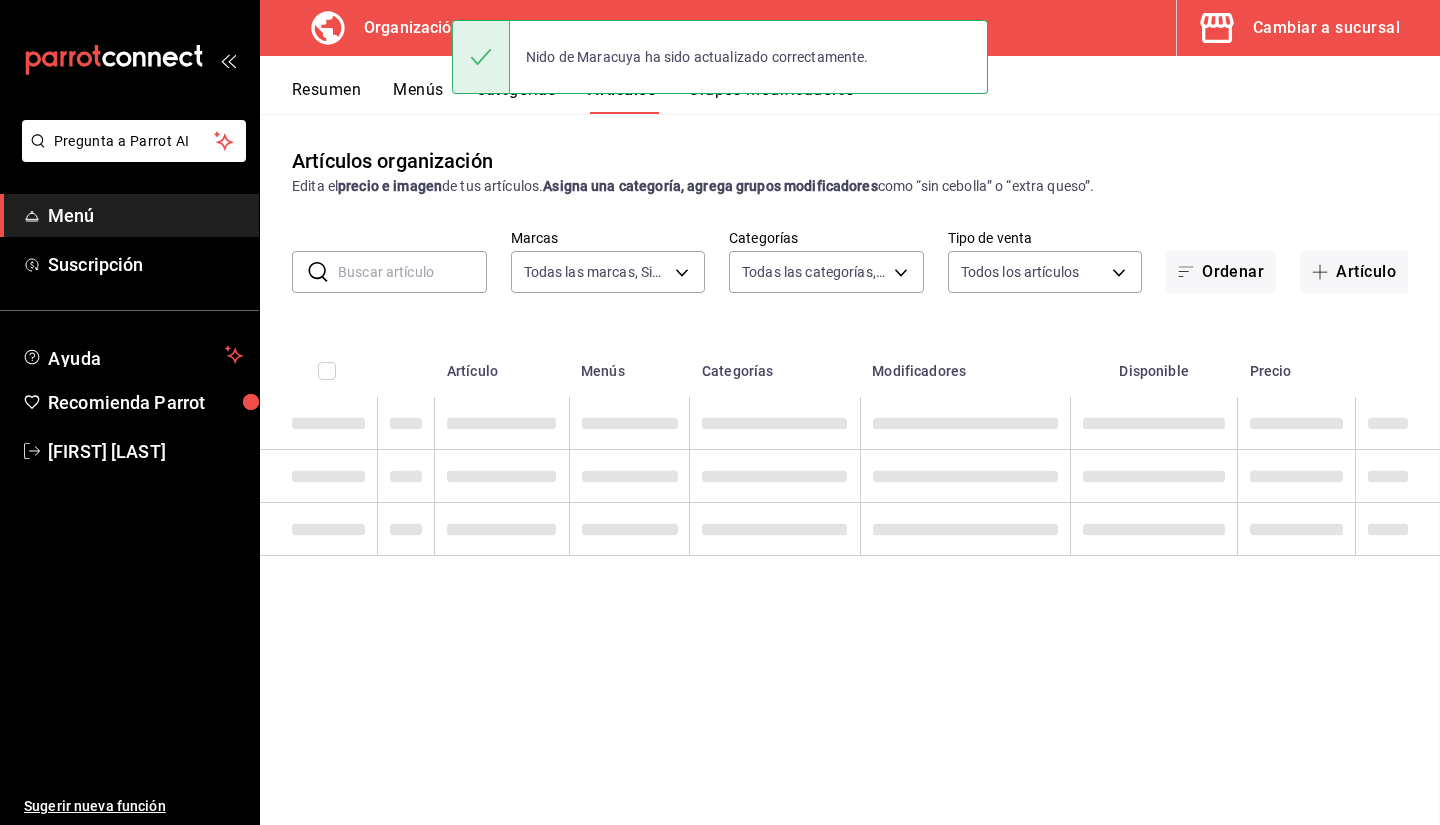 scroll, scrollTop: 0, scrollLeft: 0, axis: both 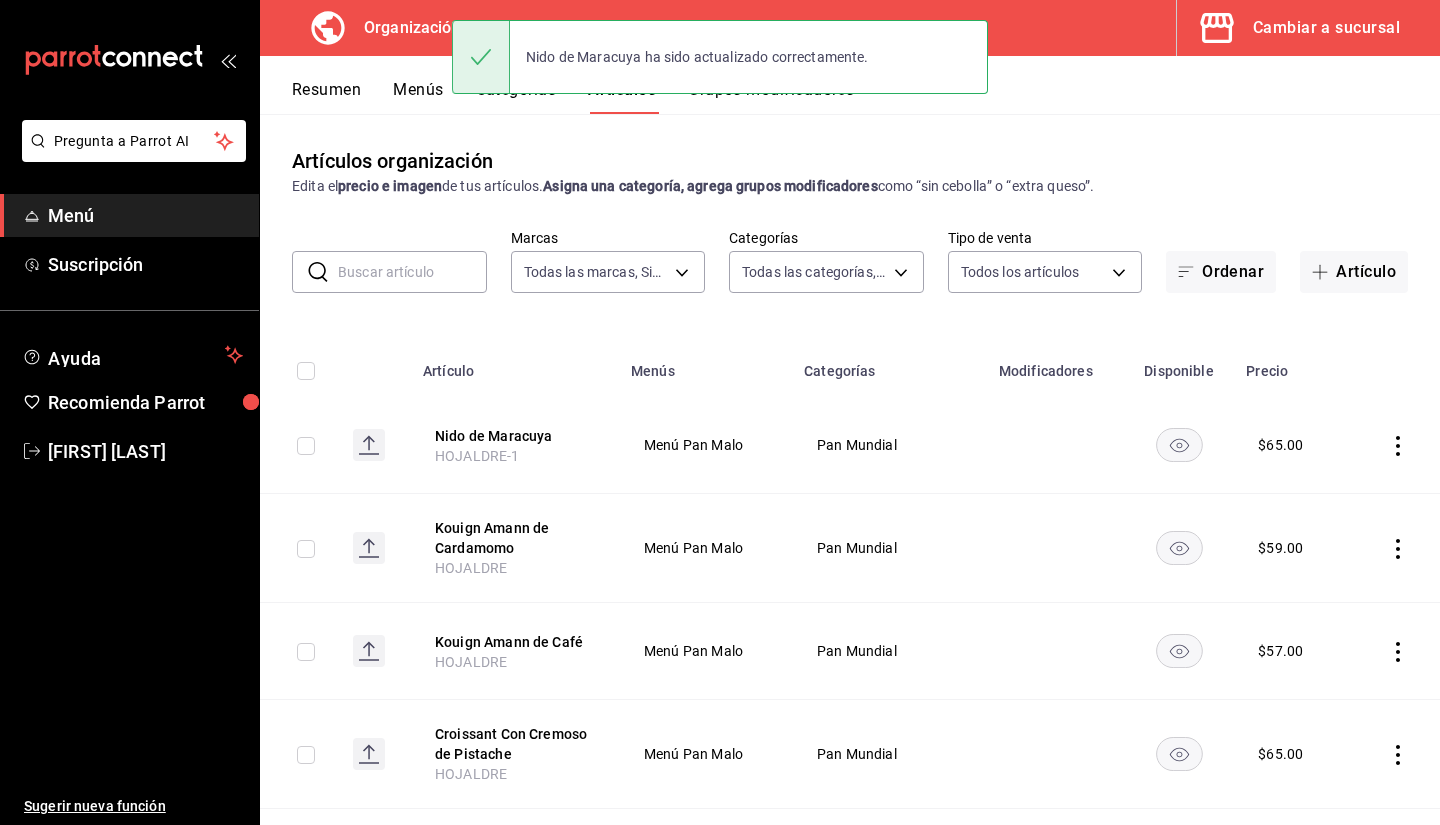 click on "Kouign Amann de Cardamomo HOJALDRE" at bounding box center [515, 548] 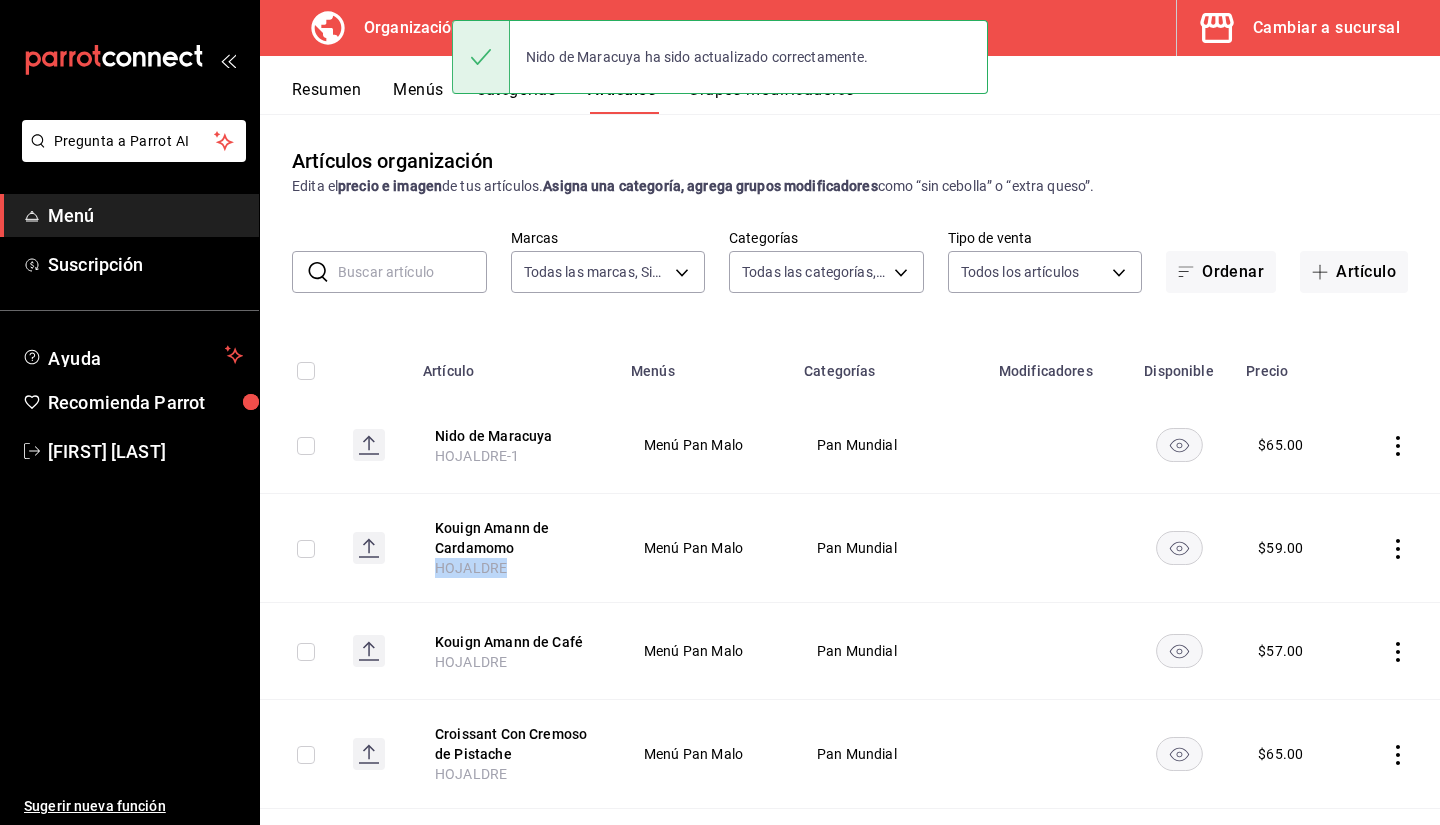 click on "Kouign Amann de Cardamomo HOJALDRE" at bounding box center (515, 548) 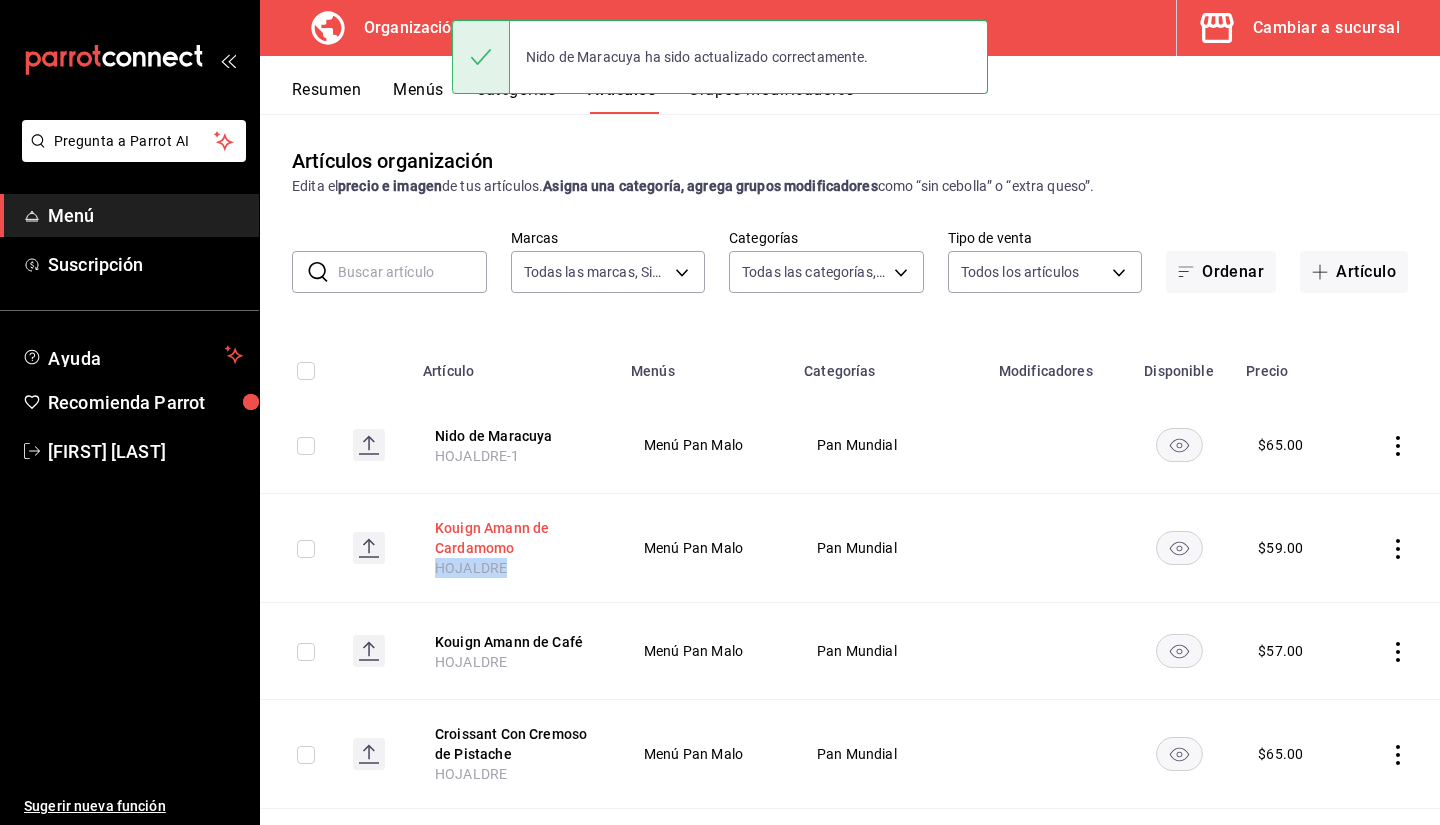 click on "Kouign Amann de Cardamomo" at bounding box center (515, 538) 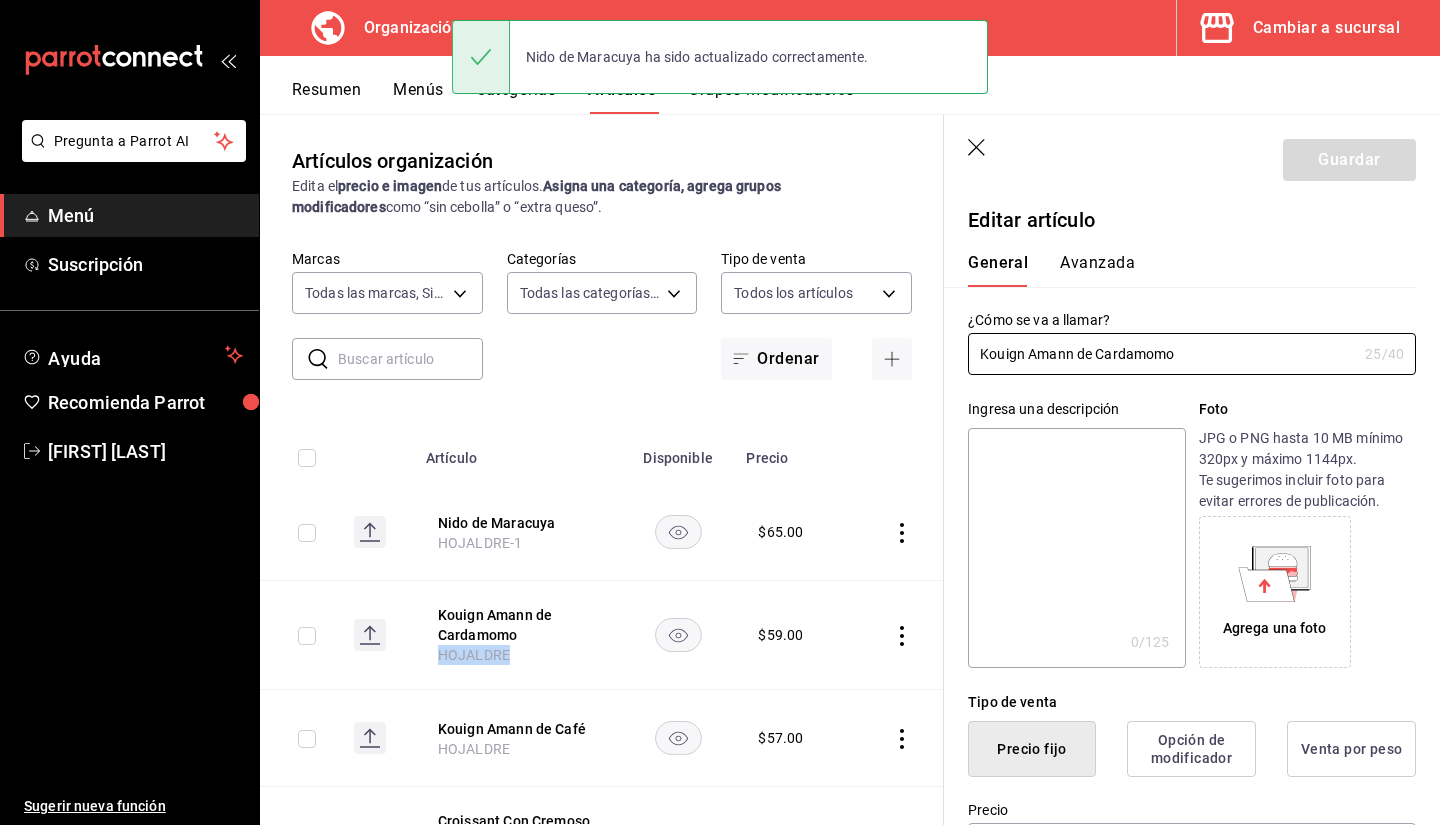 type on "$59.00" 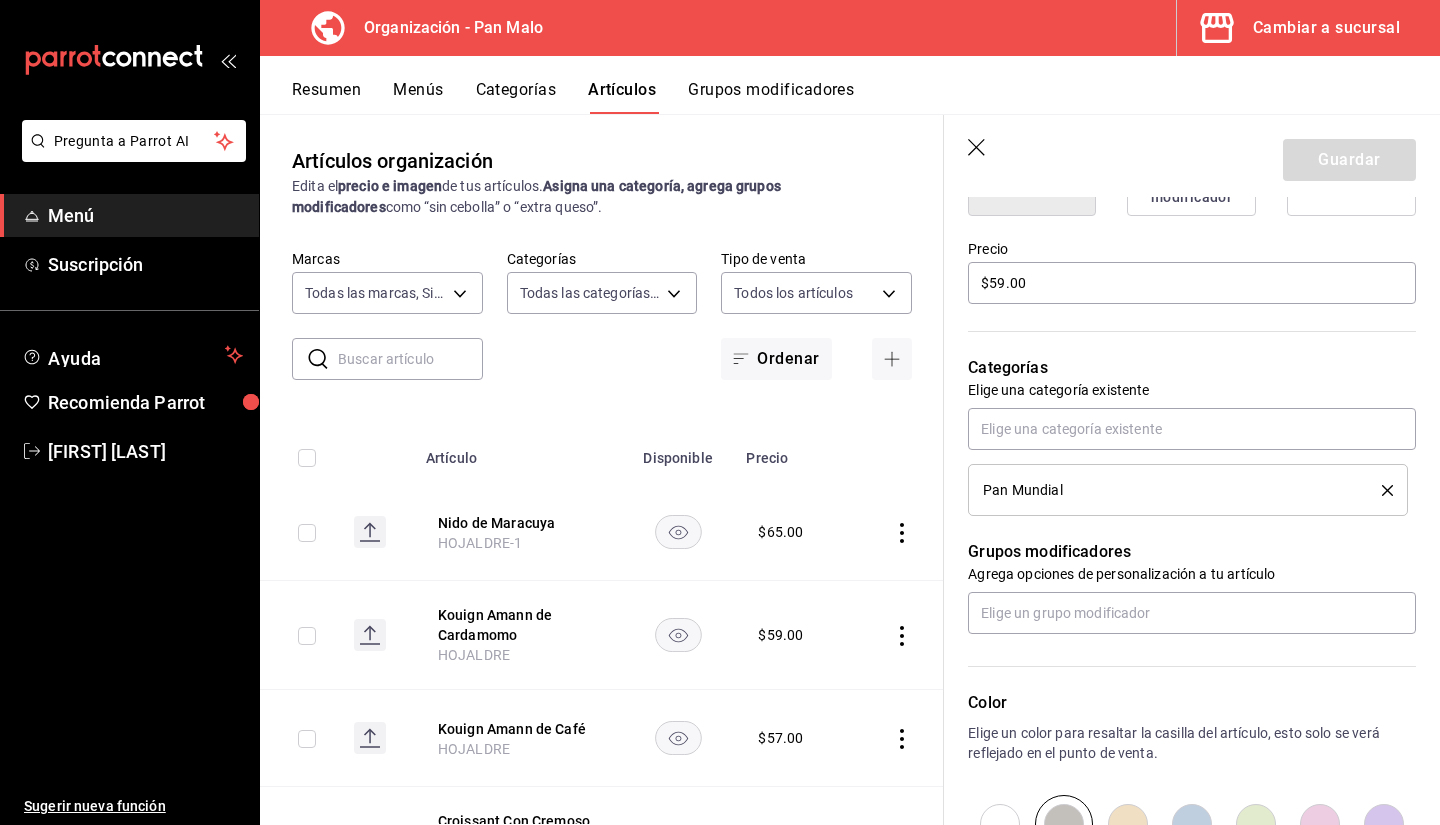 scroll, scrollTop: 840, scrollLeft: 0, axis: vertical 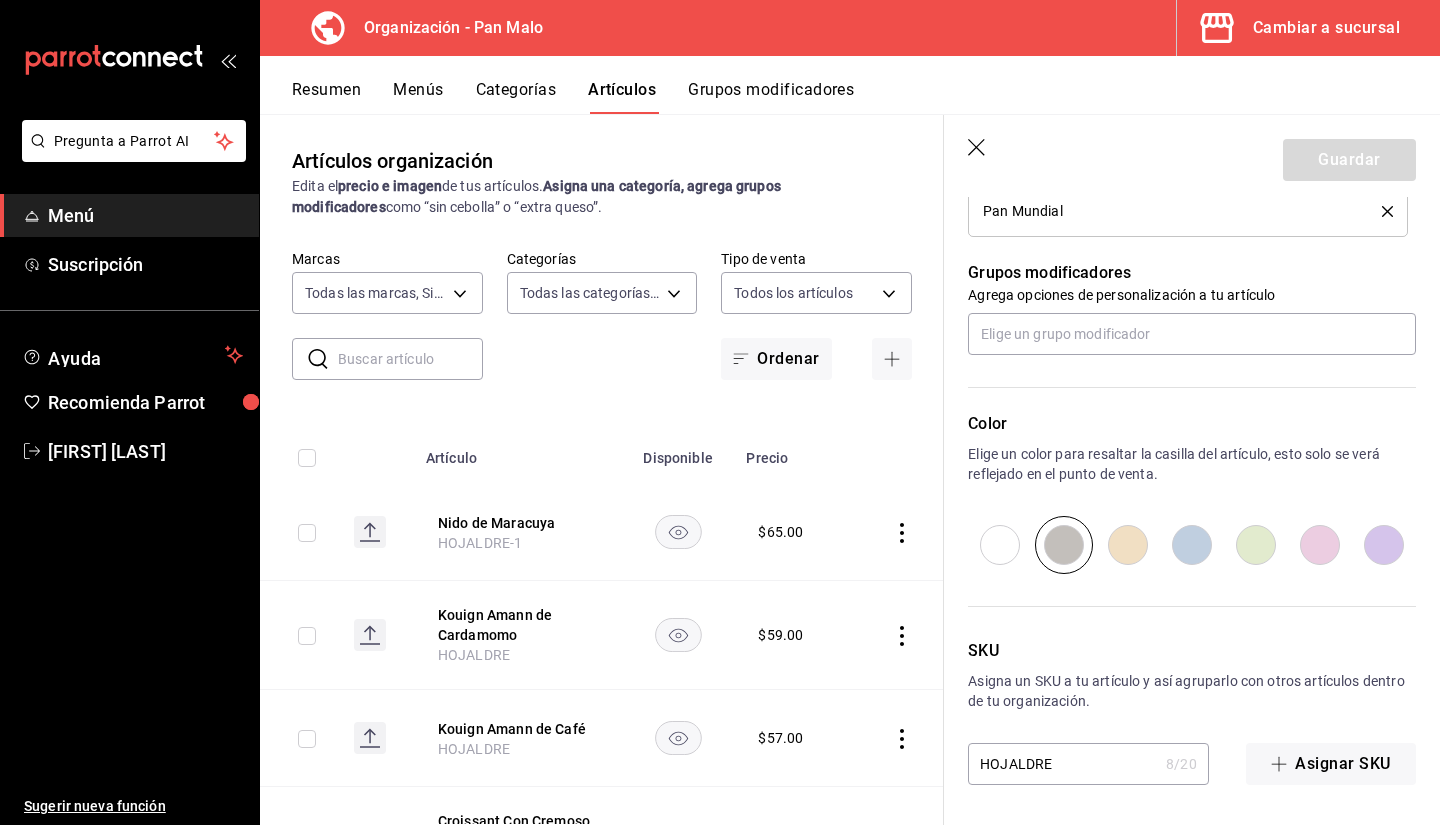 click on "HOJALDRE" at bounding box center (1063, 764) 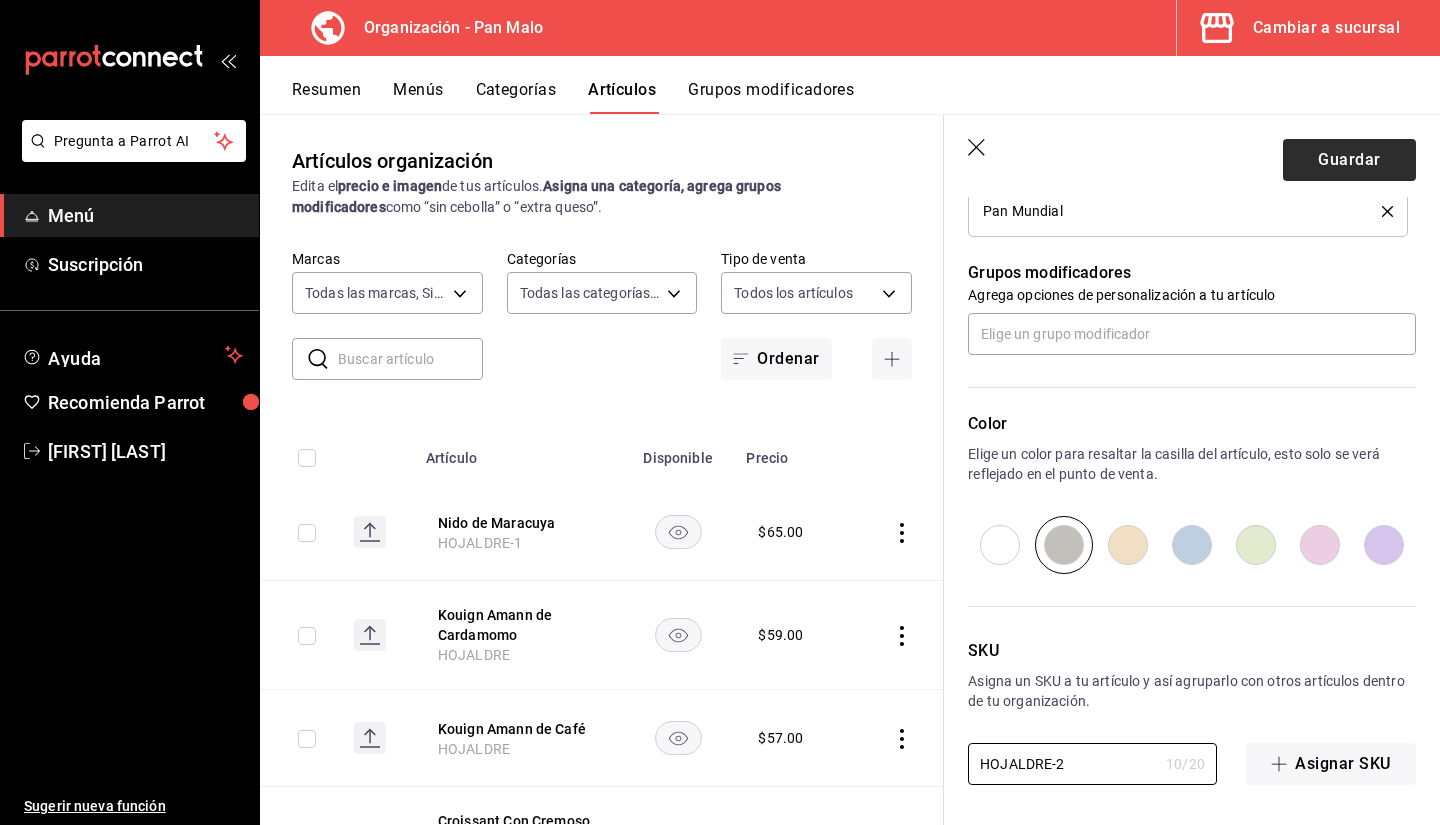type on "HOJALDRE-2" 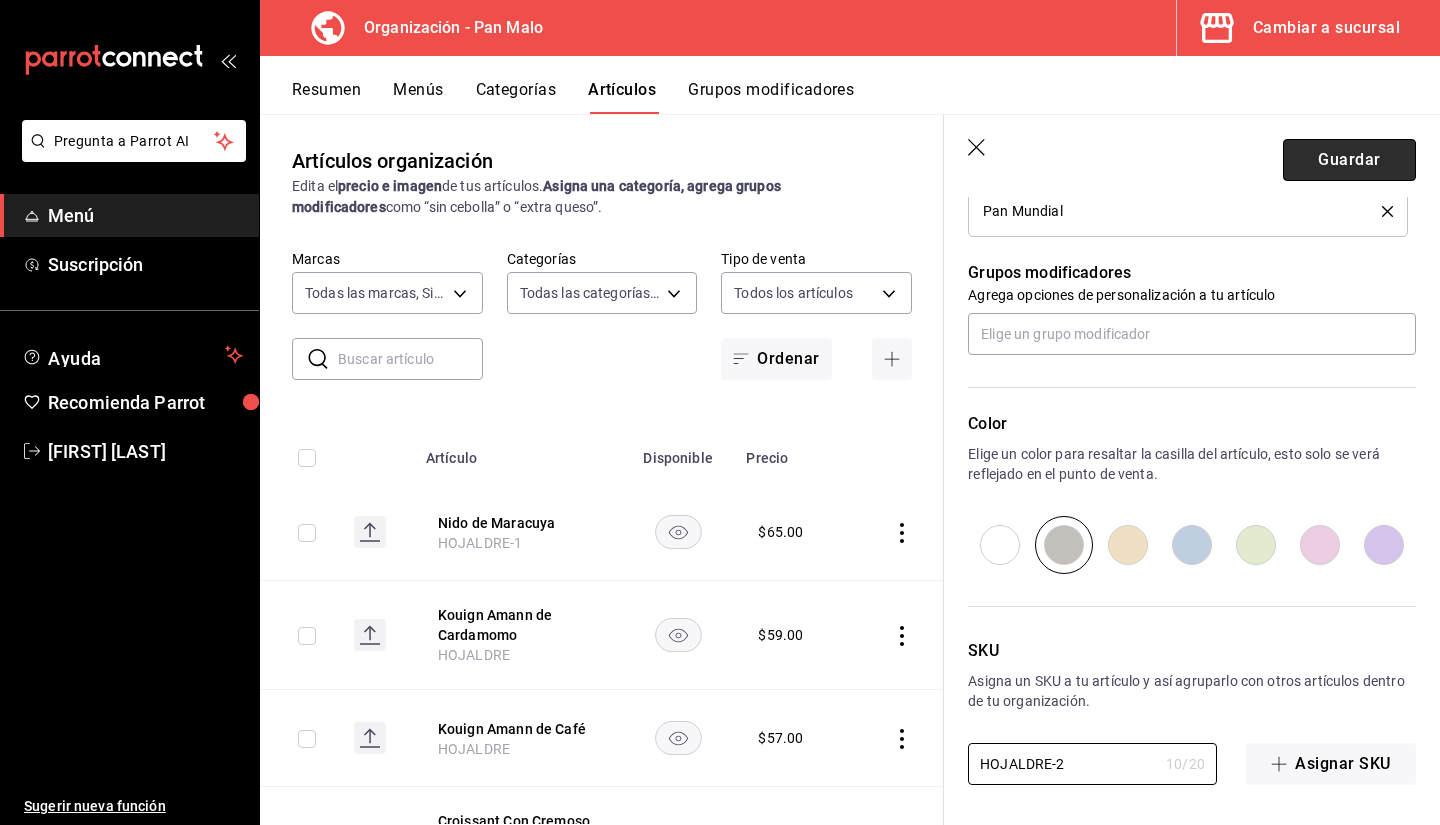 click on "Guardar" at bounding box center [1349, 160] 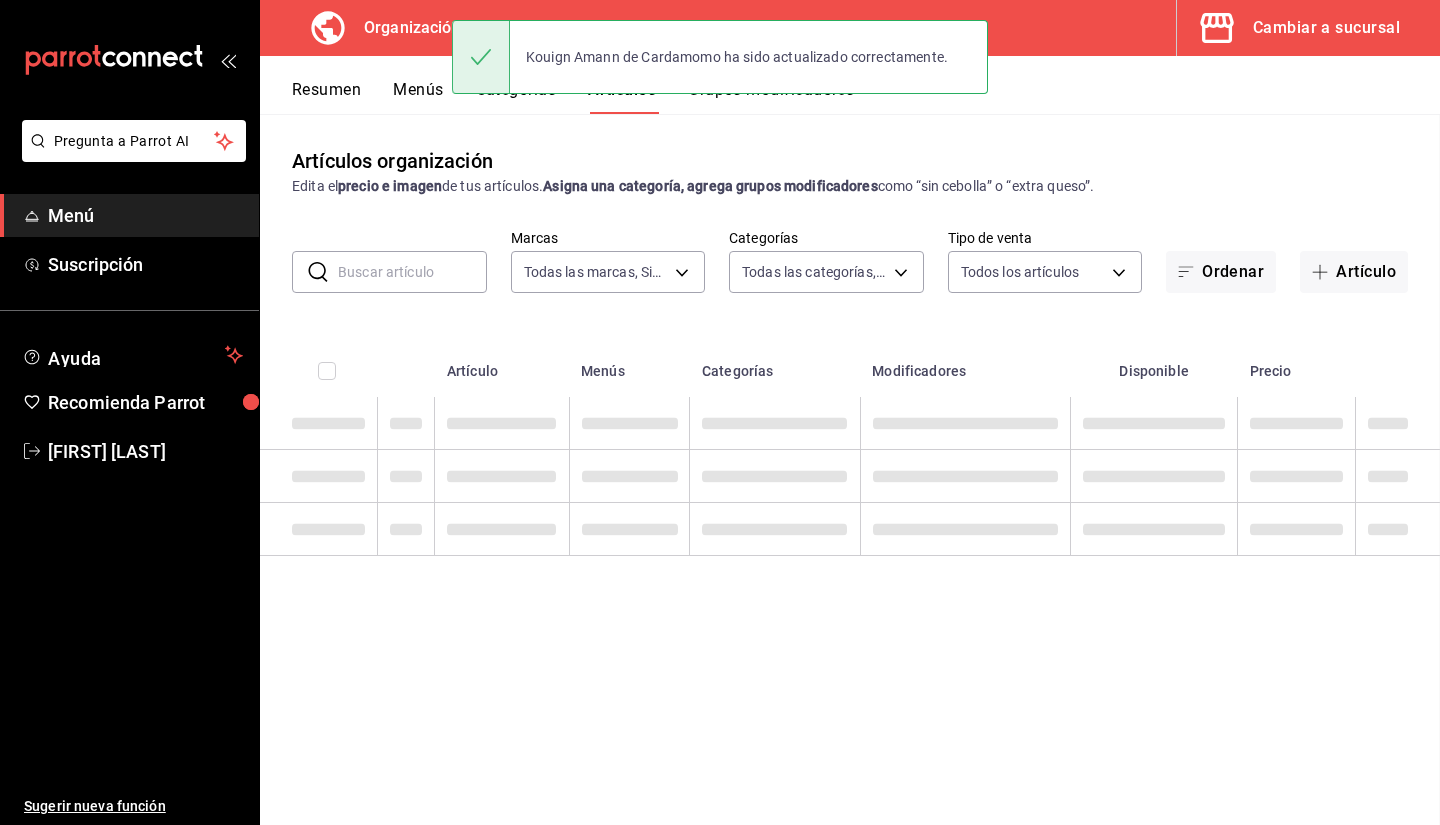 scroll, scrollTop: 0, scrollLeft: 0, axis: both 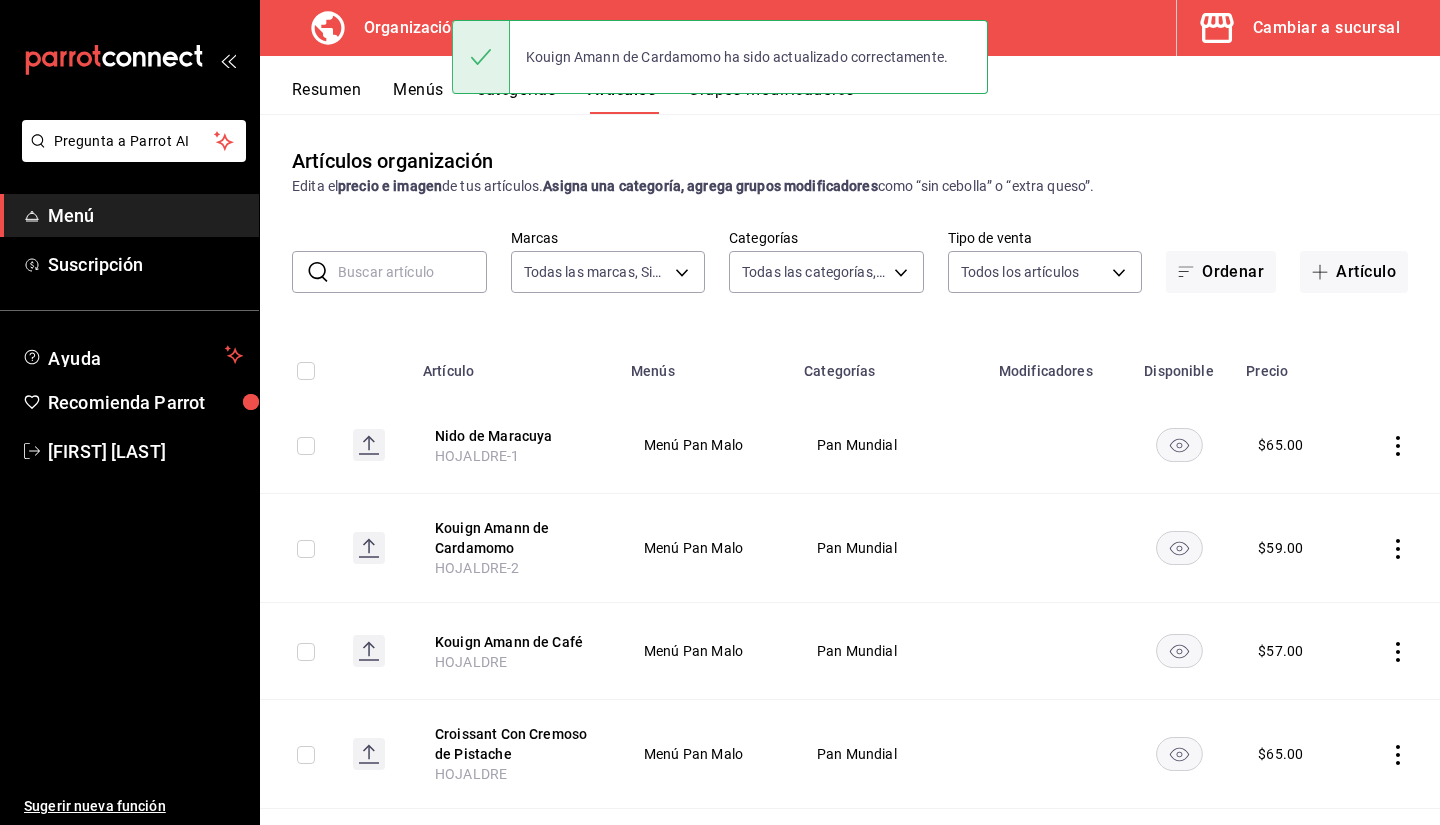click on "Kouign Amann de Café HOJALDRE" at bounding box center [515, 651] 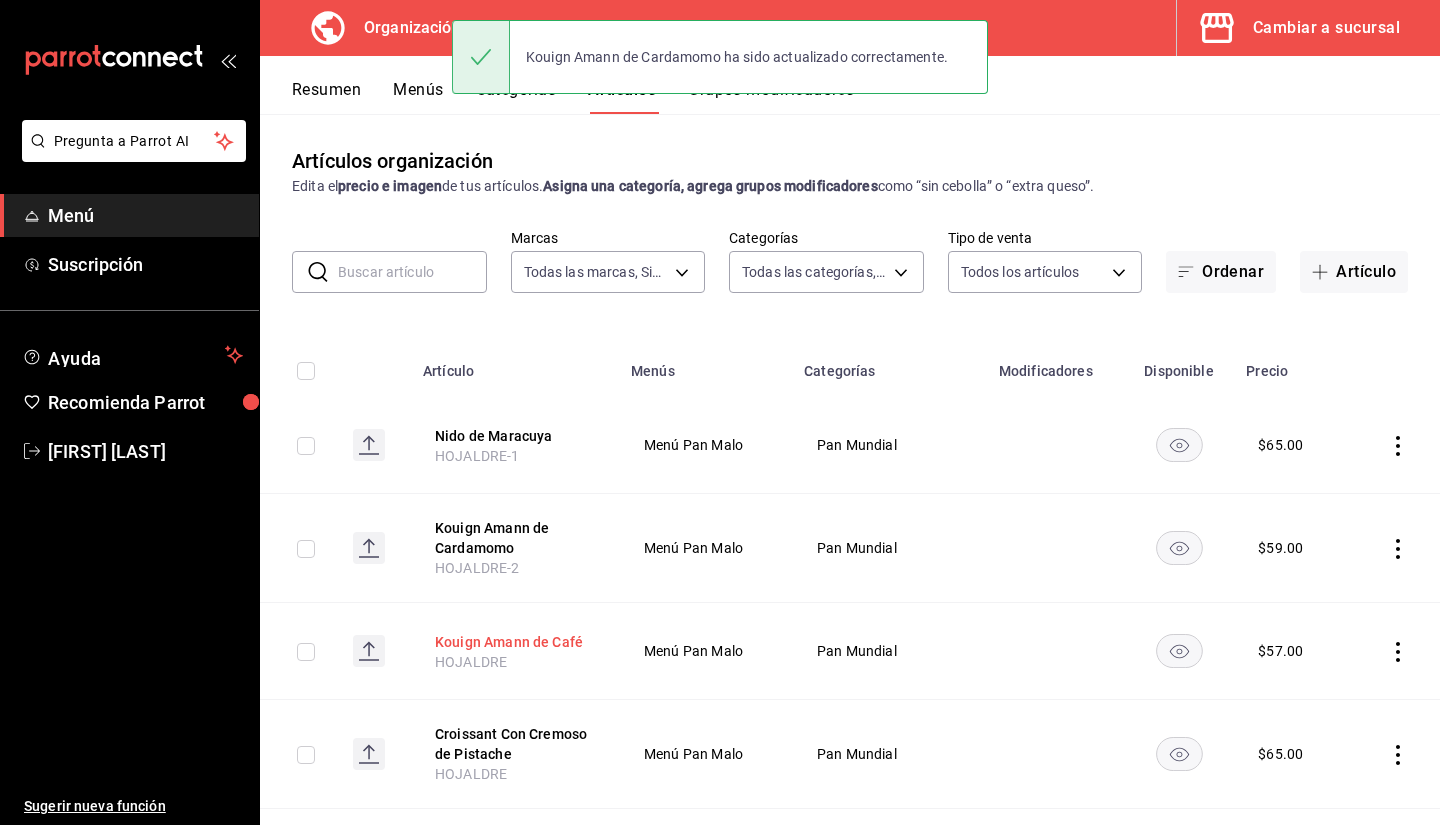 click on "Kouign Amann de Café" at bounding box center (515, 642) 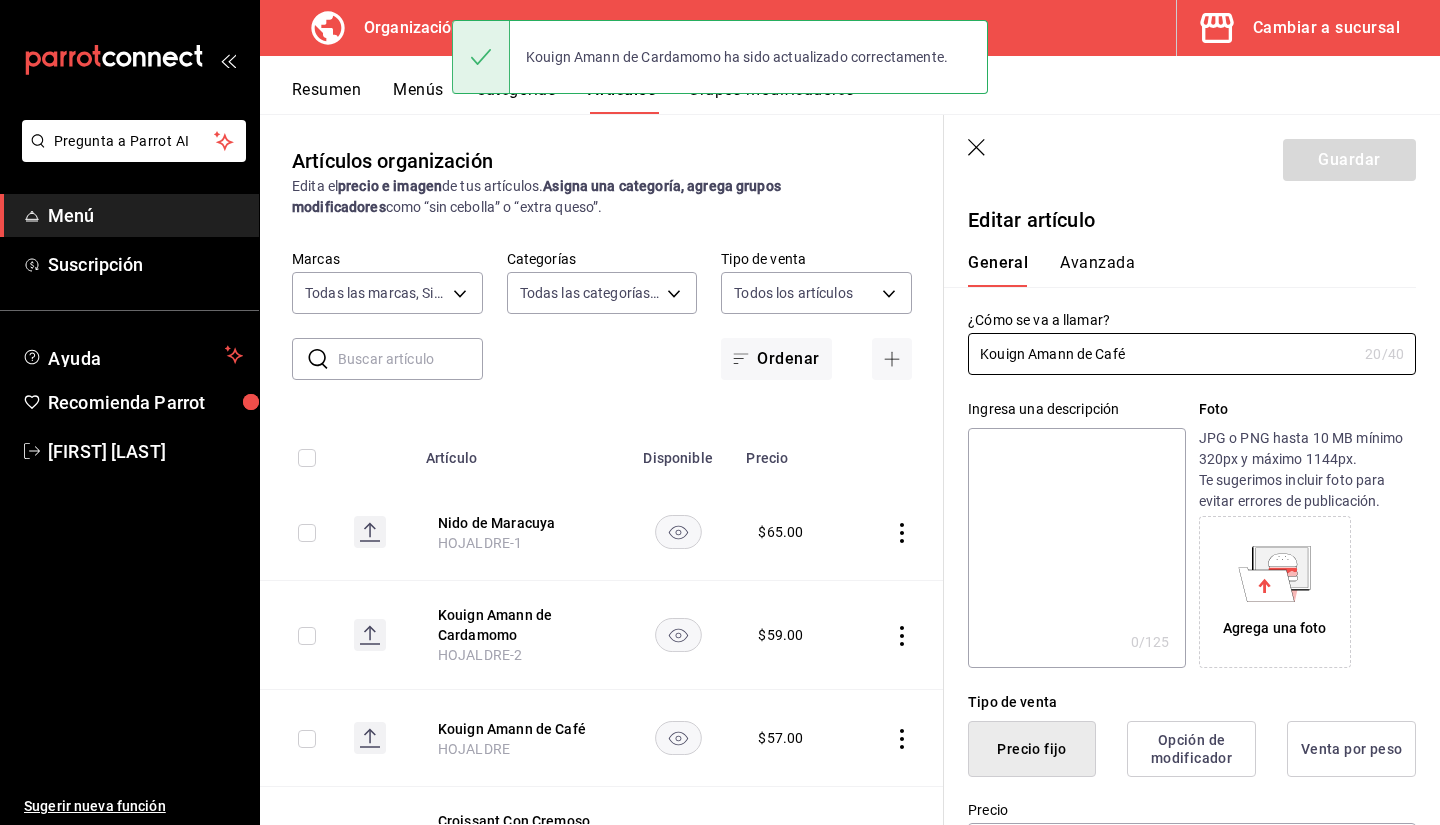 type on "$57.00" 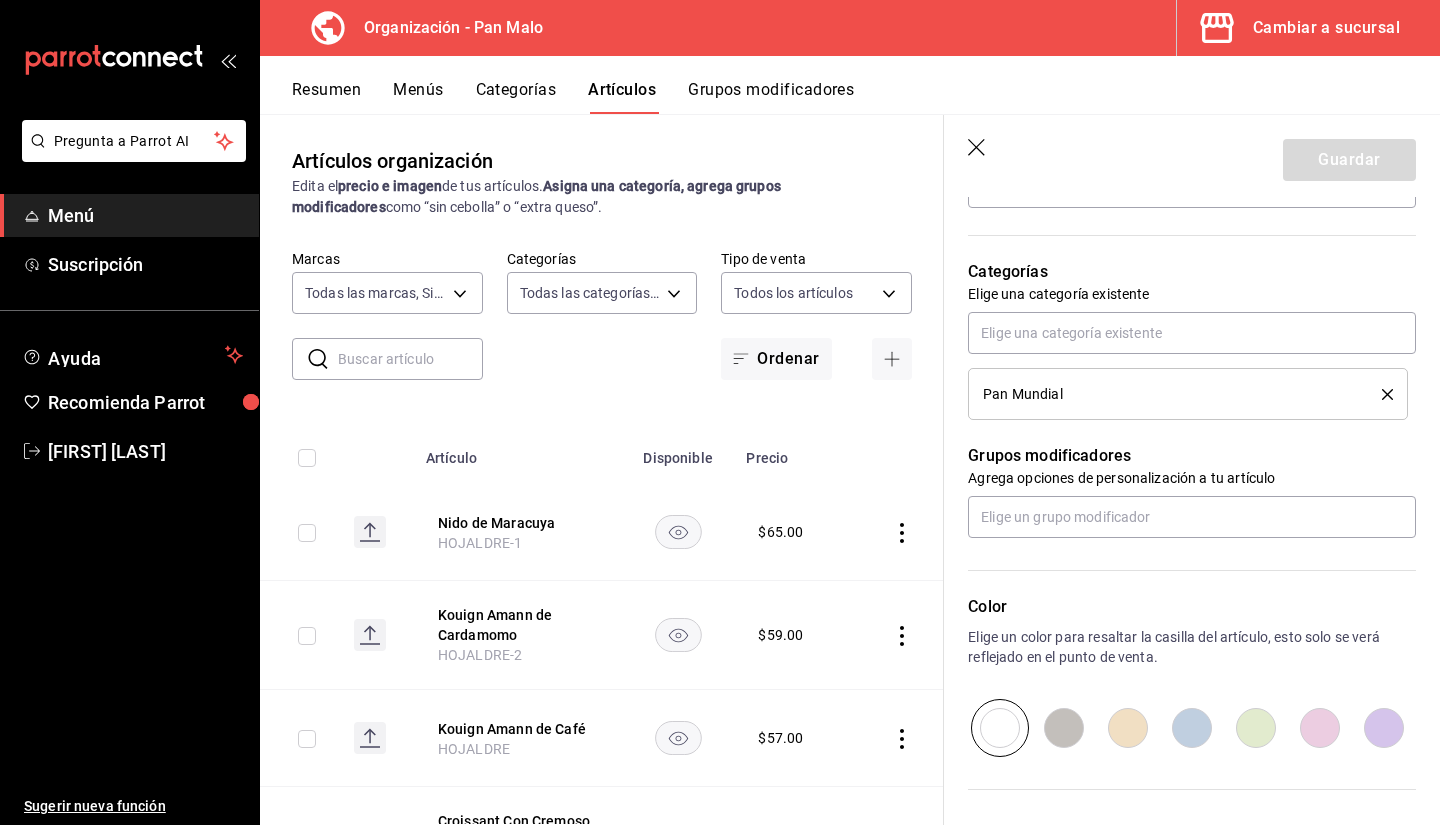 scroll, scrollTop: 840, scrollLeft: 0, axis: vertical 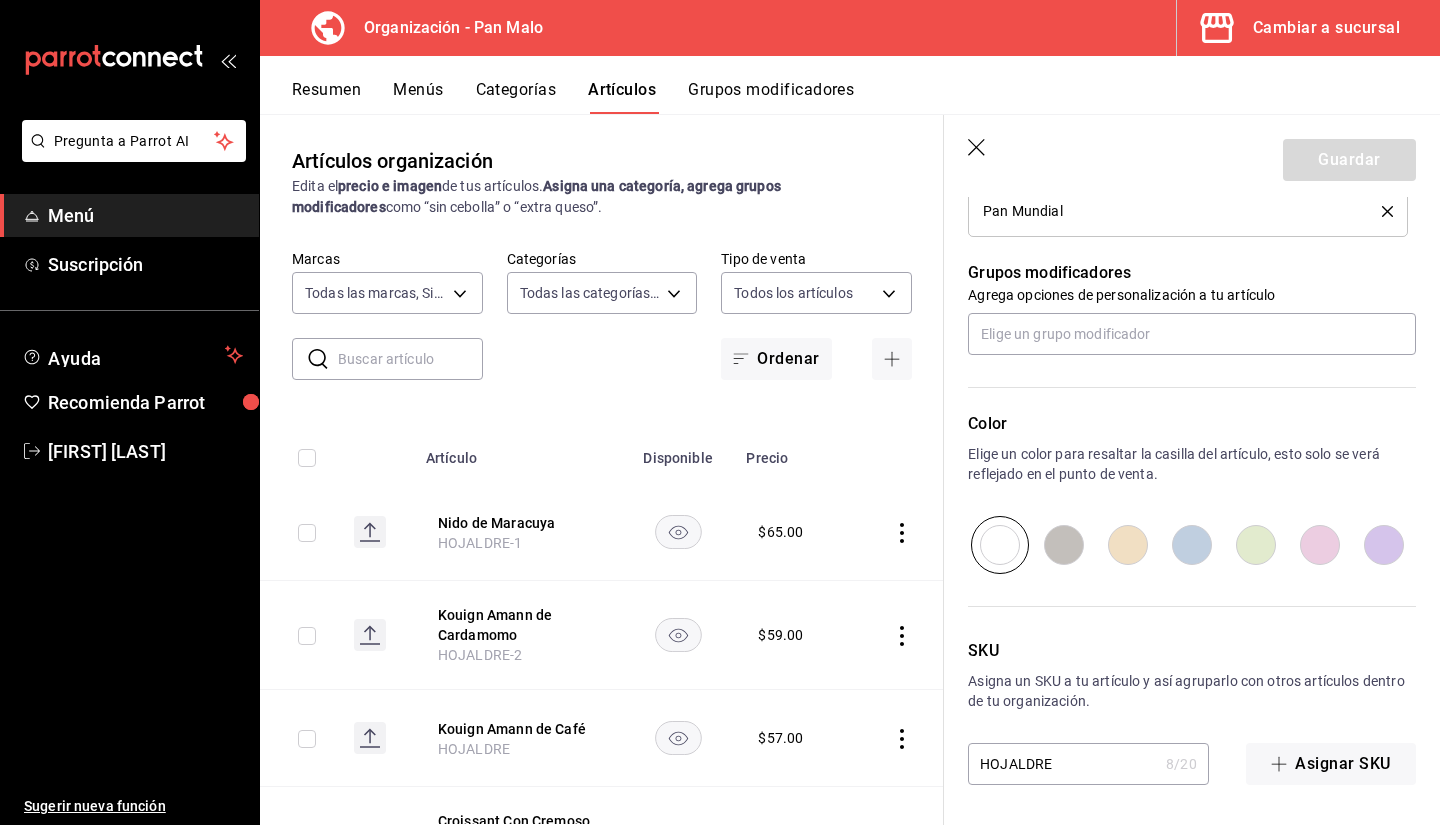 click on "HOJALDRE" at bounding box center [1063, 764] 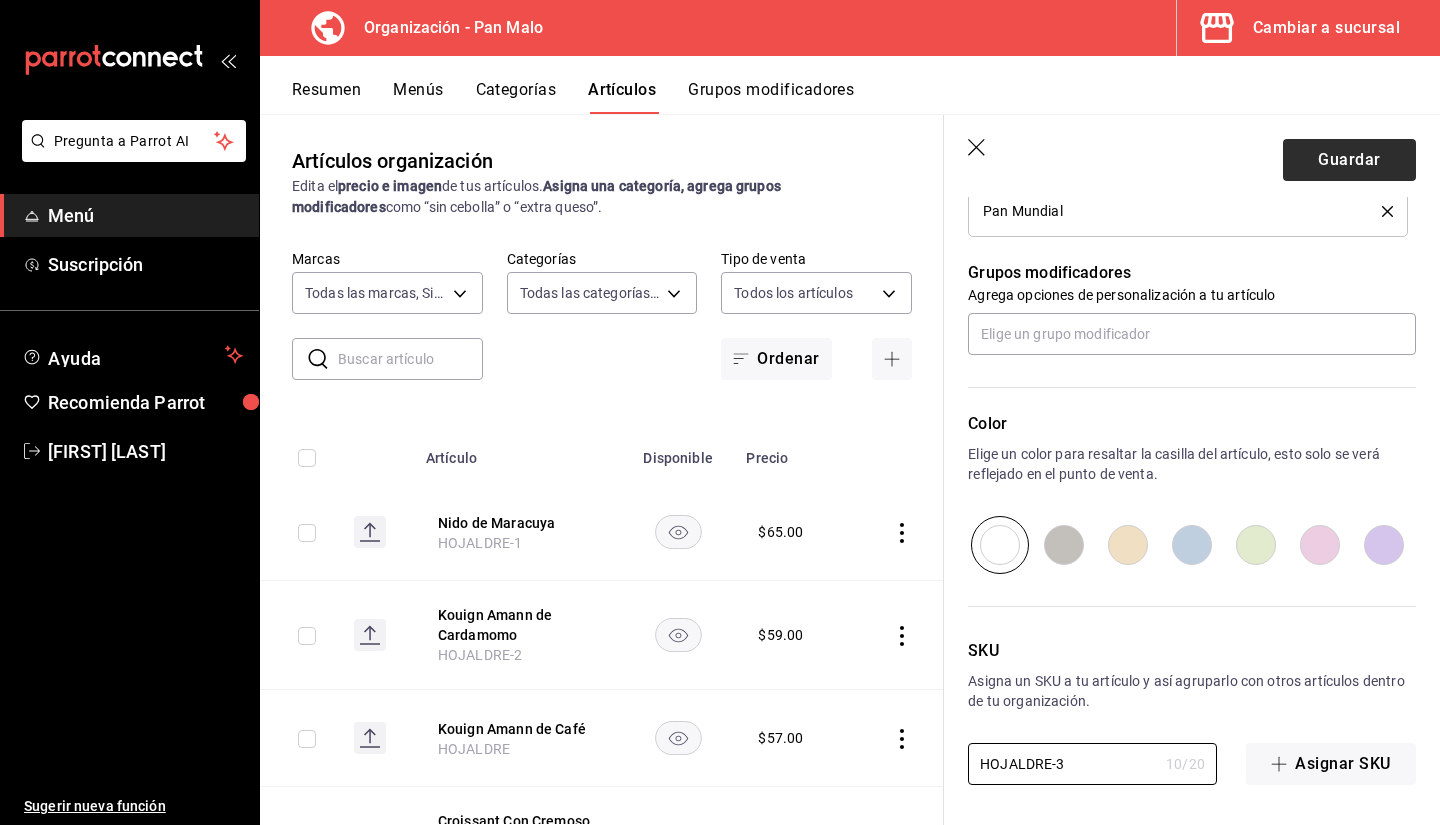type on "HOJALDRE-3" 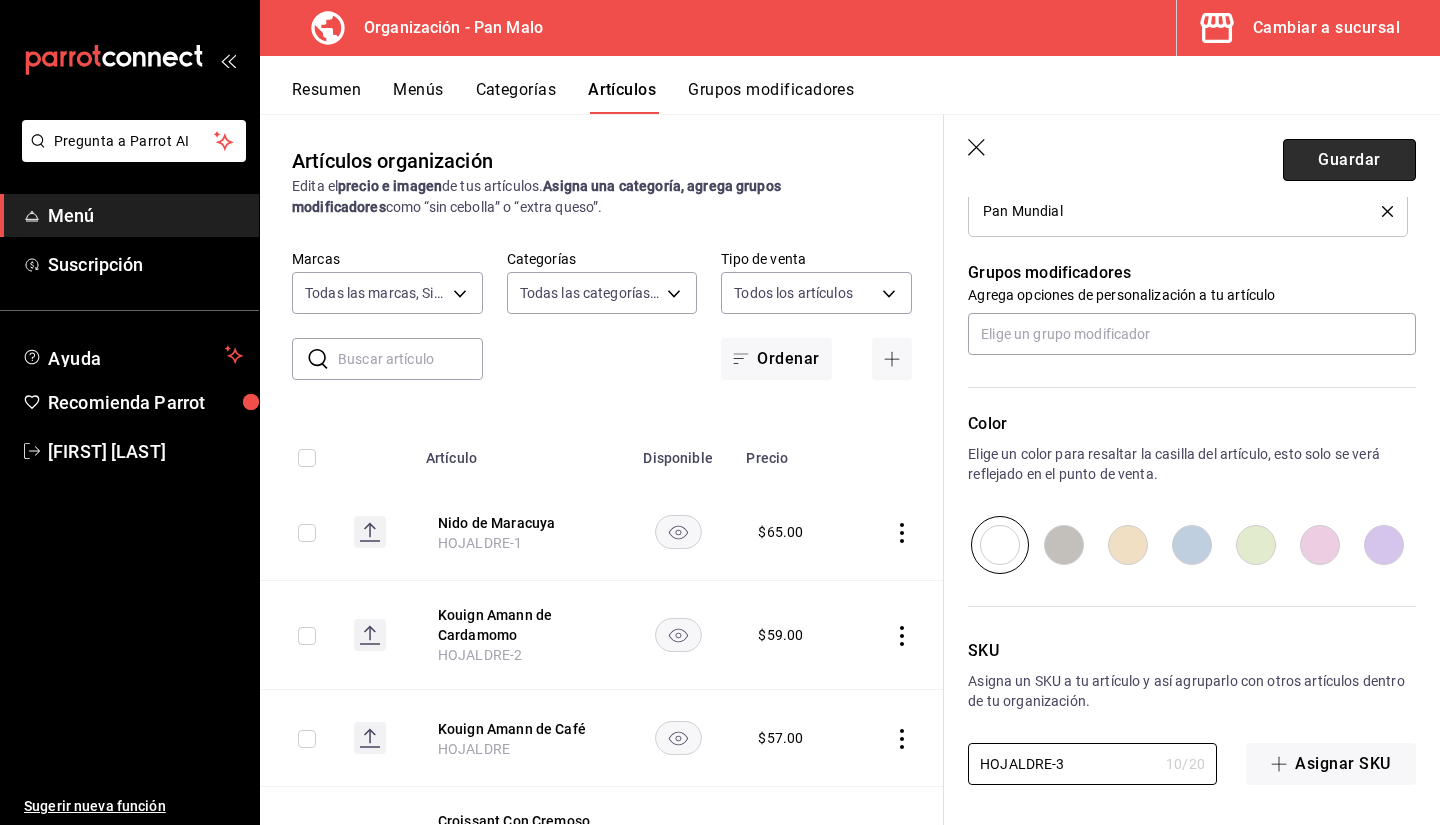 click on "Guardar" at bounding box center (1349, 160) 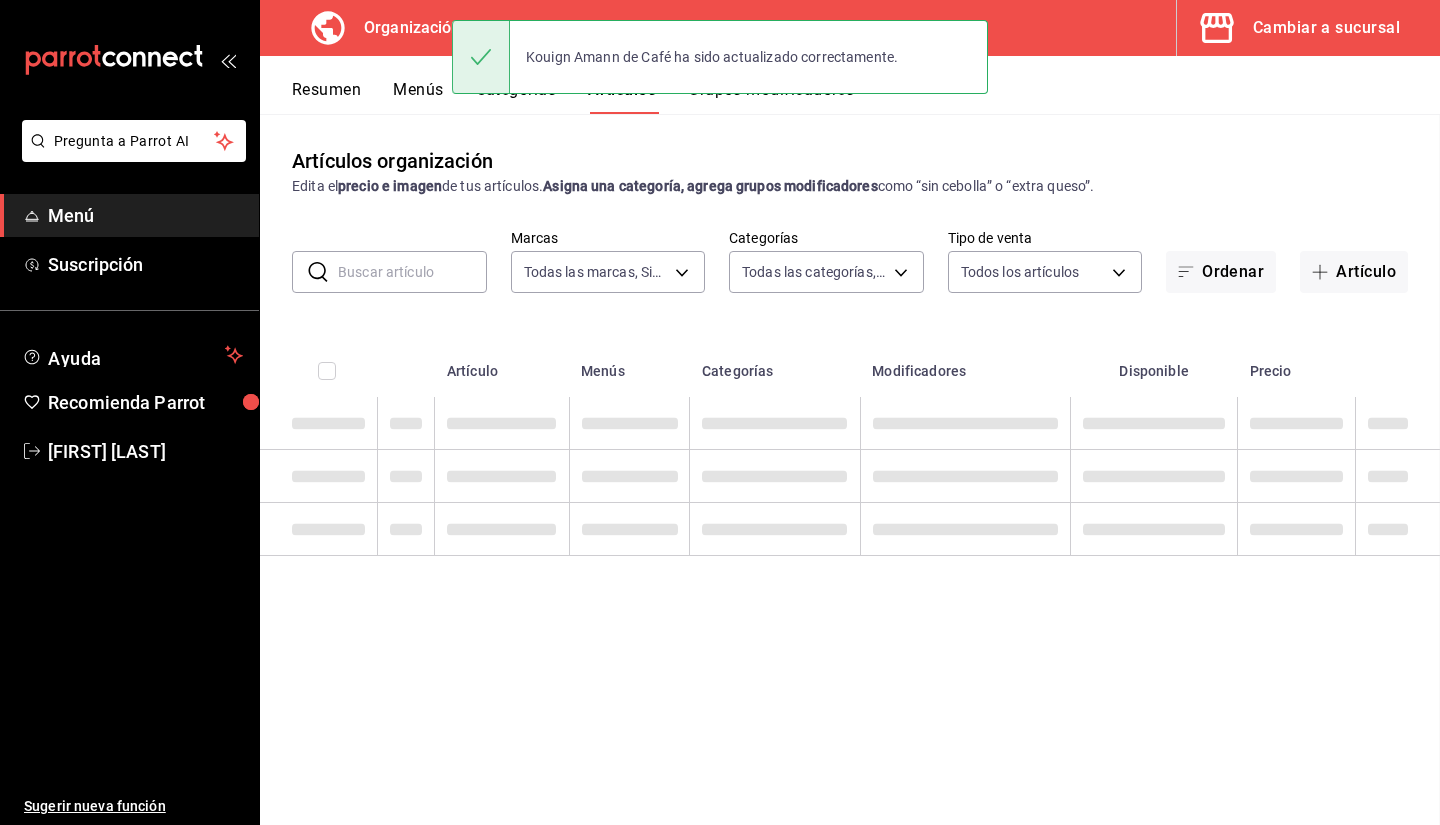 scroll, scrollTop: 0, scrollLeft: 0, axis: both 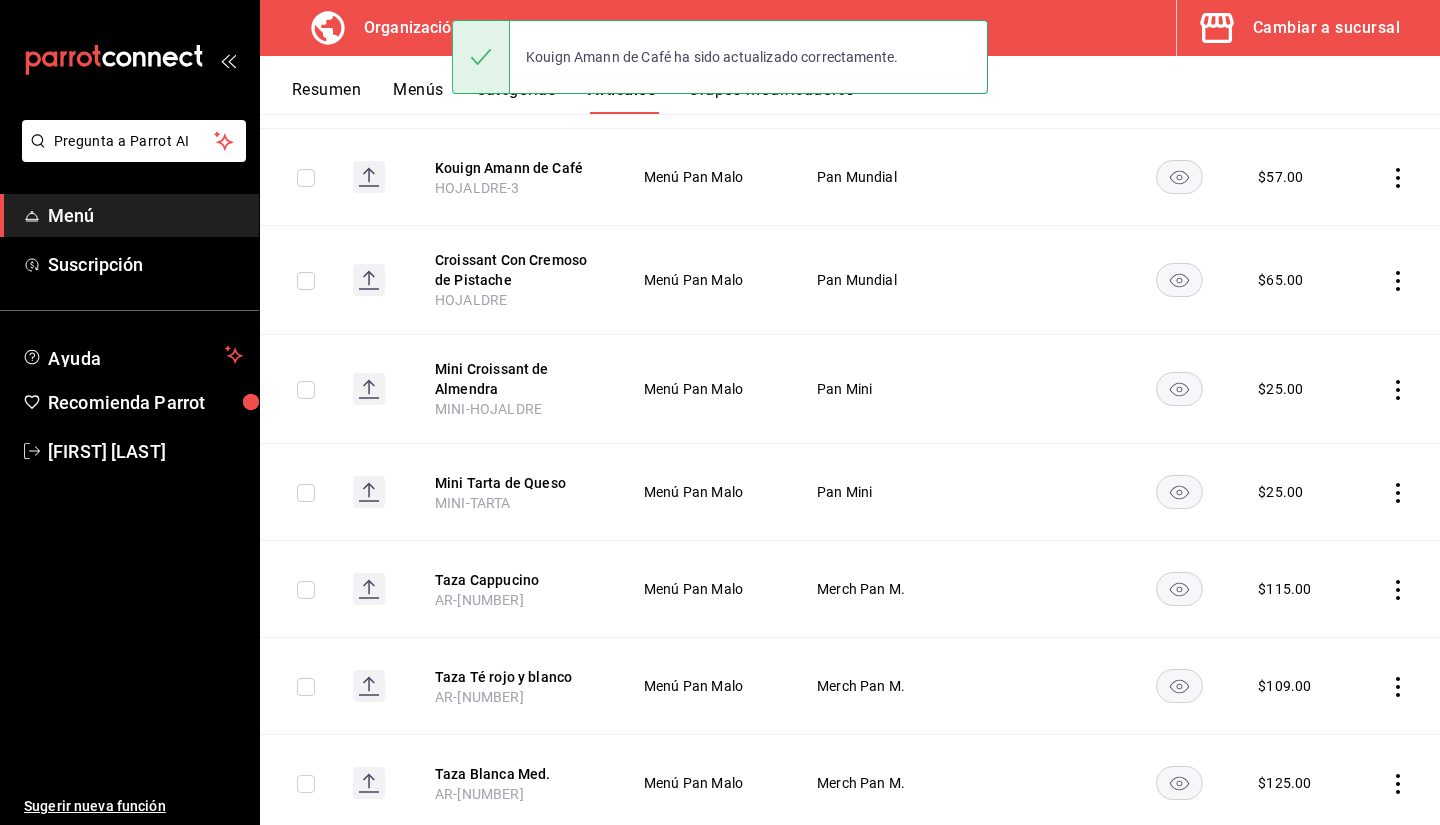 click on "Croissant Con Cremoso de Pistache HOJALDRE" at bounding box center [515, 280] 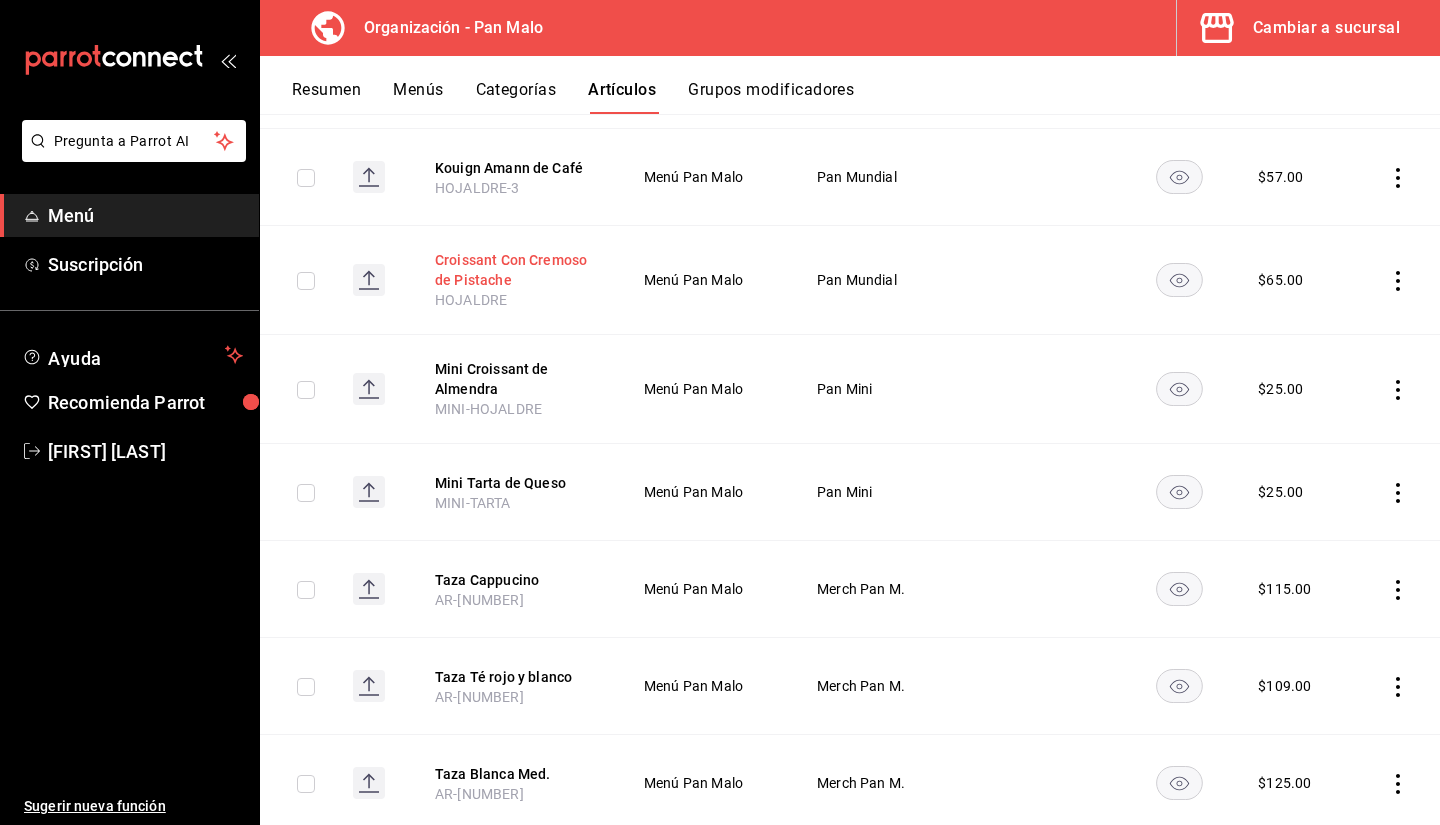click on "Croissant Con Cremoso de Pistache" at bounding box center [515, 270] 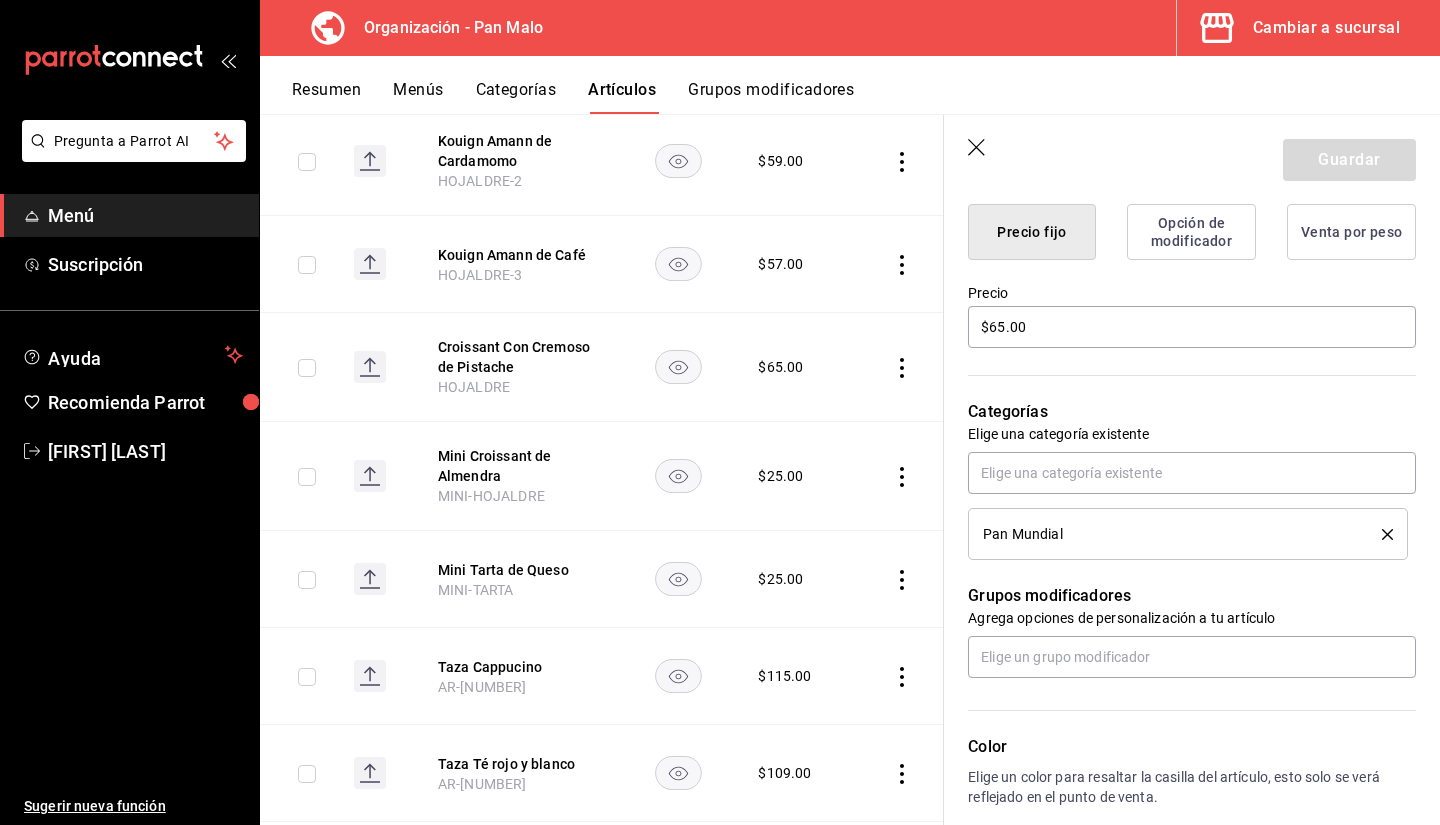 scroll, scrollTop: 840, scrollLeft: 0, axis: vertical 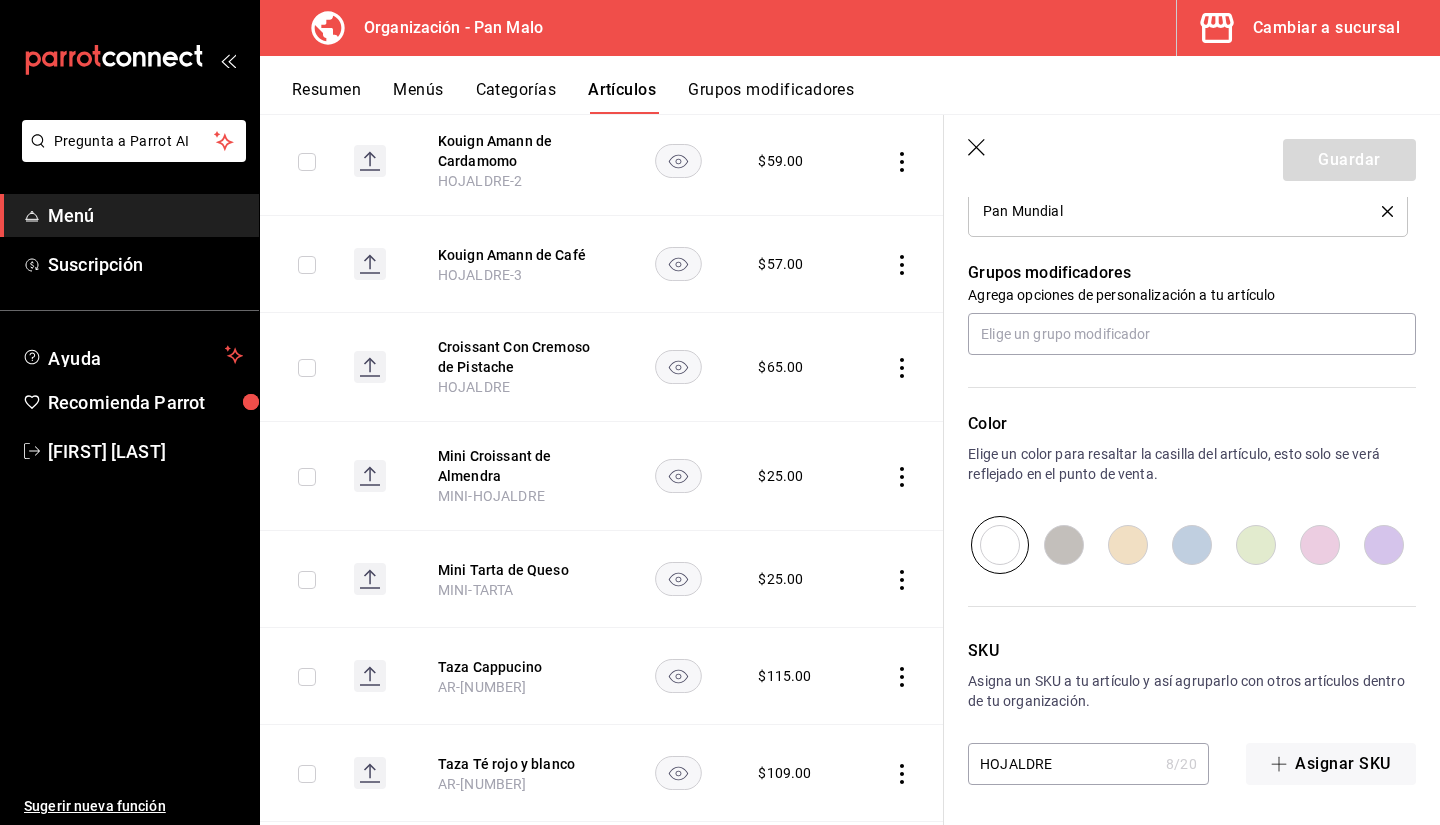 click on "HOJALDRE" at bounding box center [1063, 764] 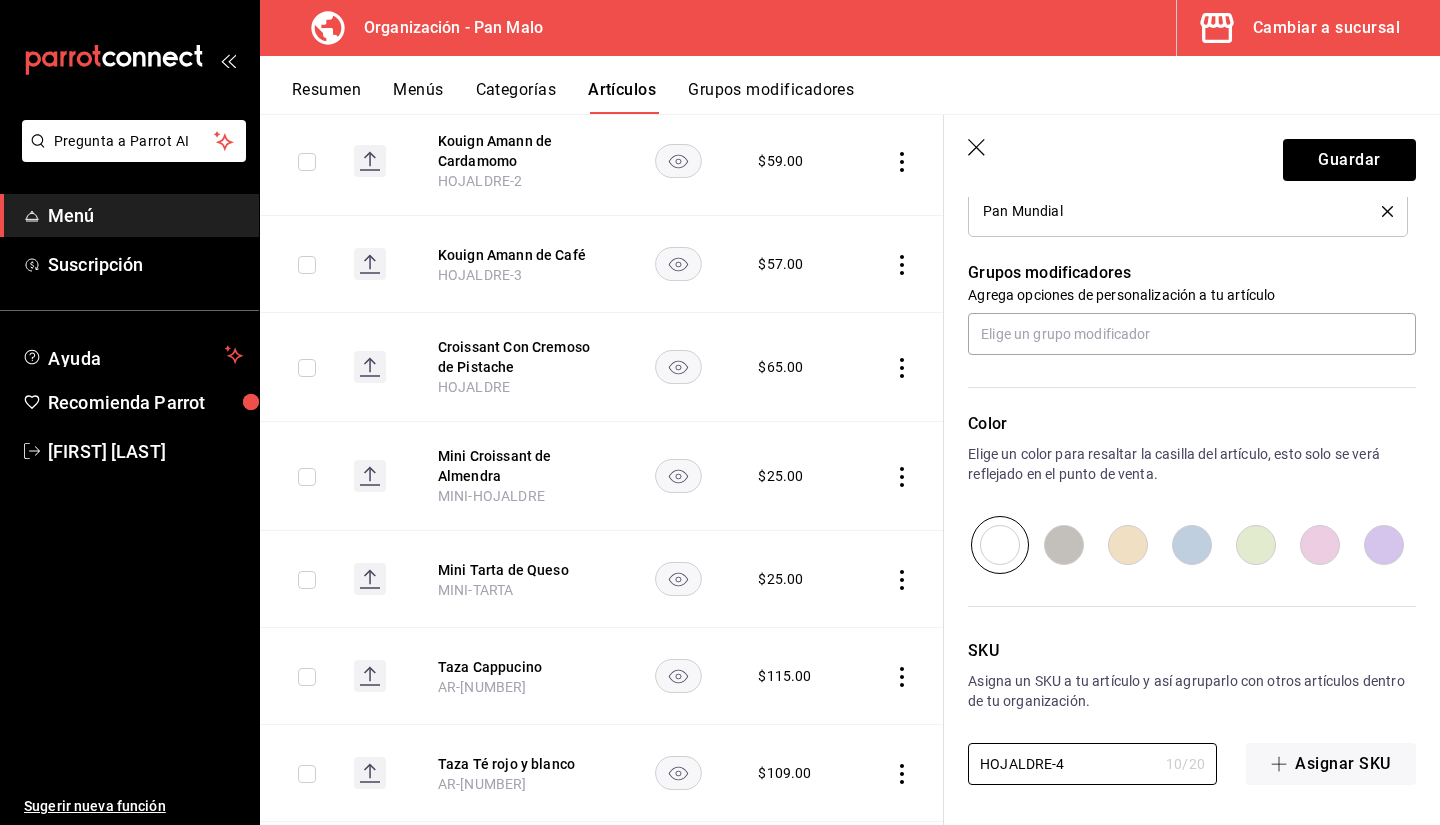 type on "HOJALDRE-4" 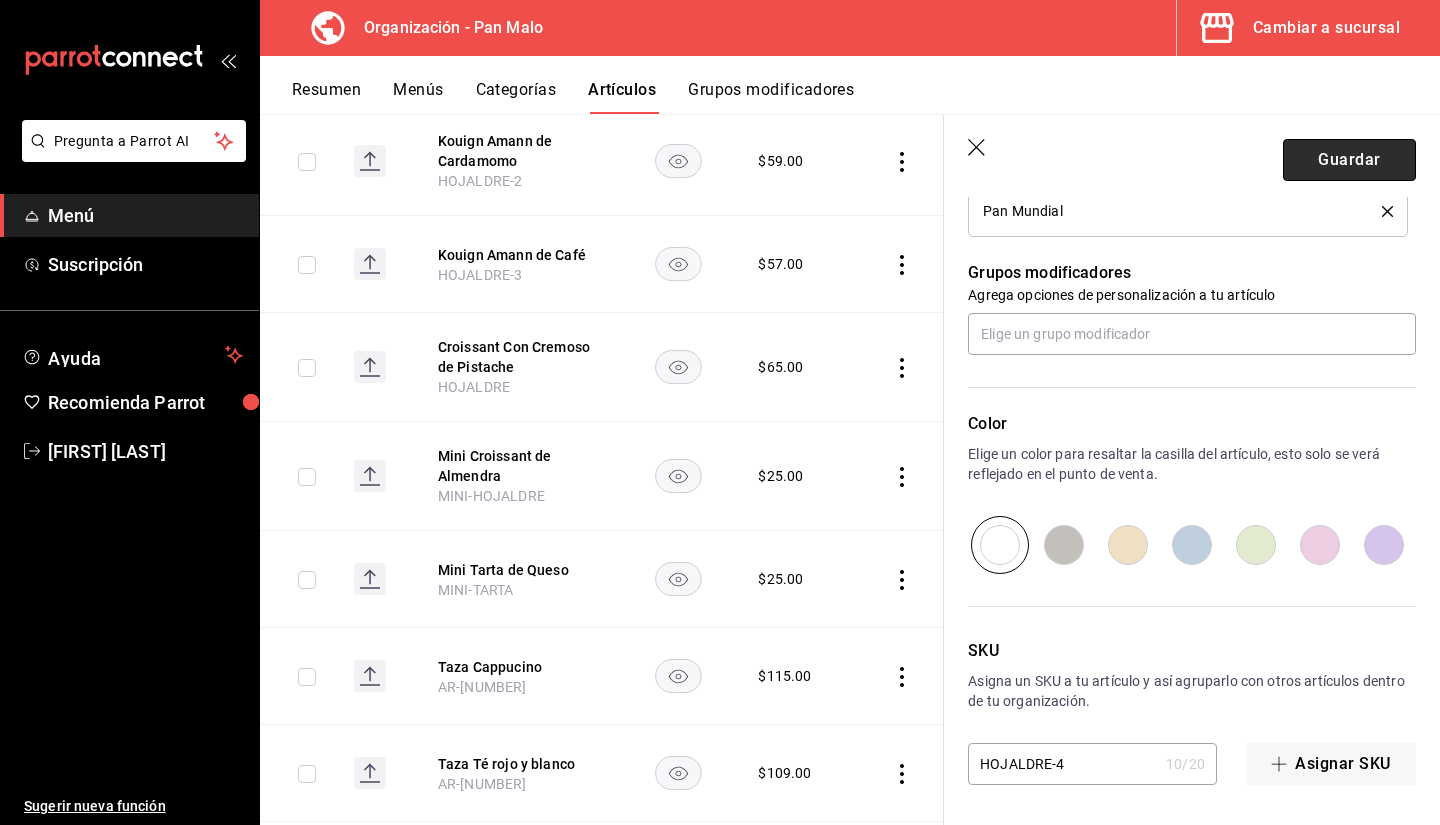click on "Guardar" at bounding box center [1349, 160] 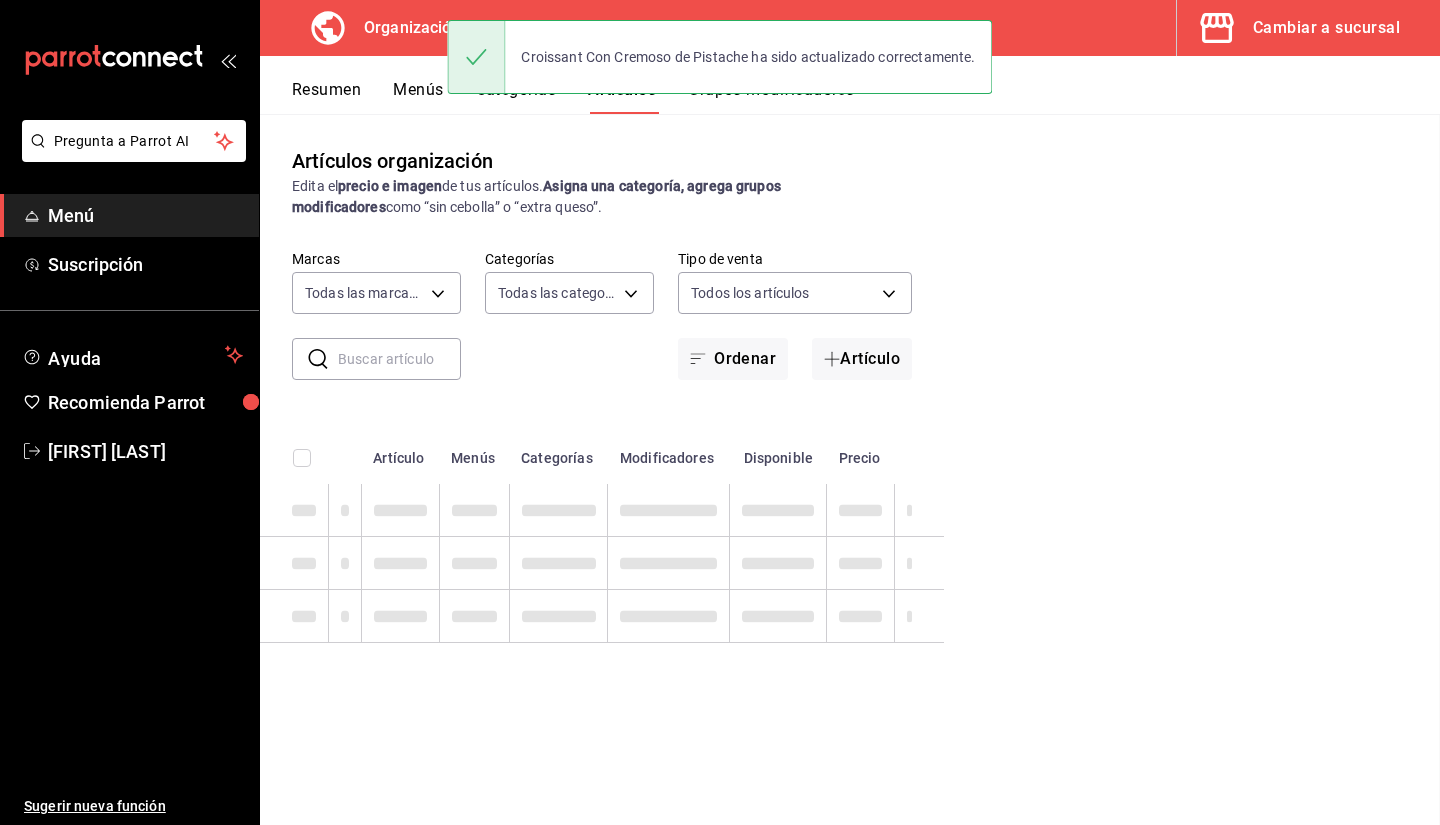 scroll, scrollTop: 0, scrollLeft: 0, axis: both 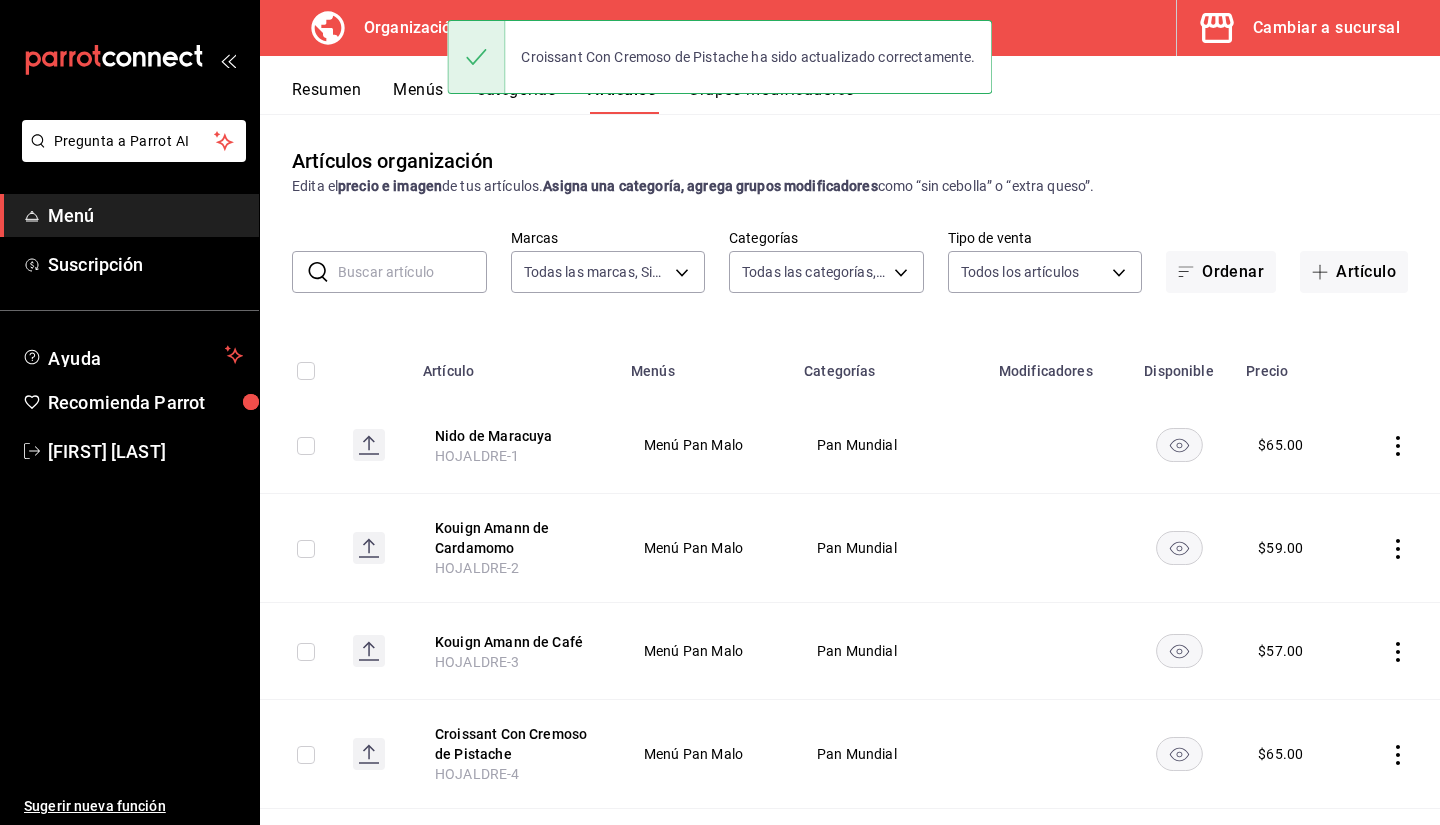 click on "Menús" at bounding box center [418, 97] 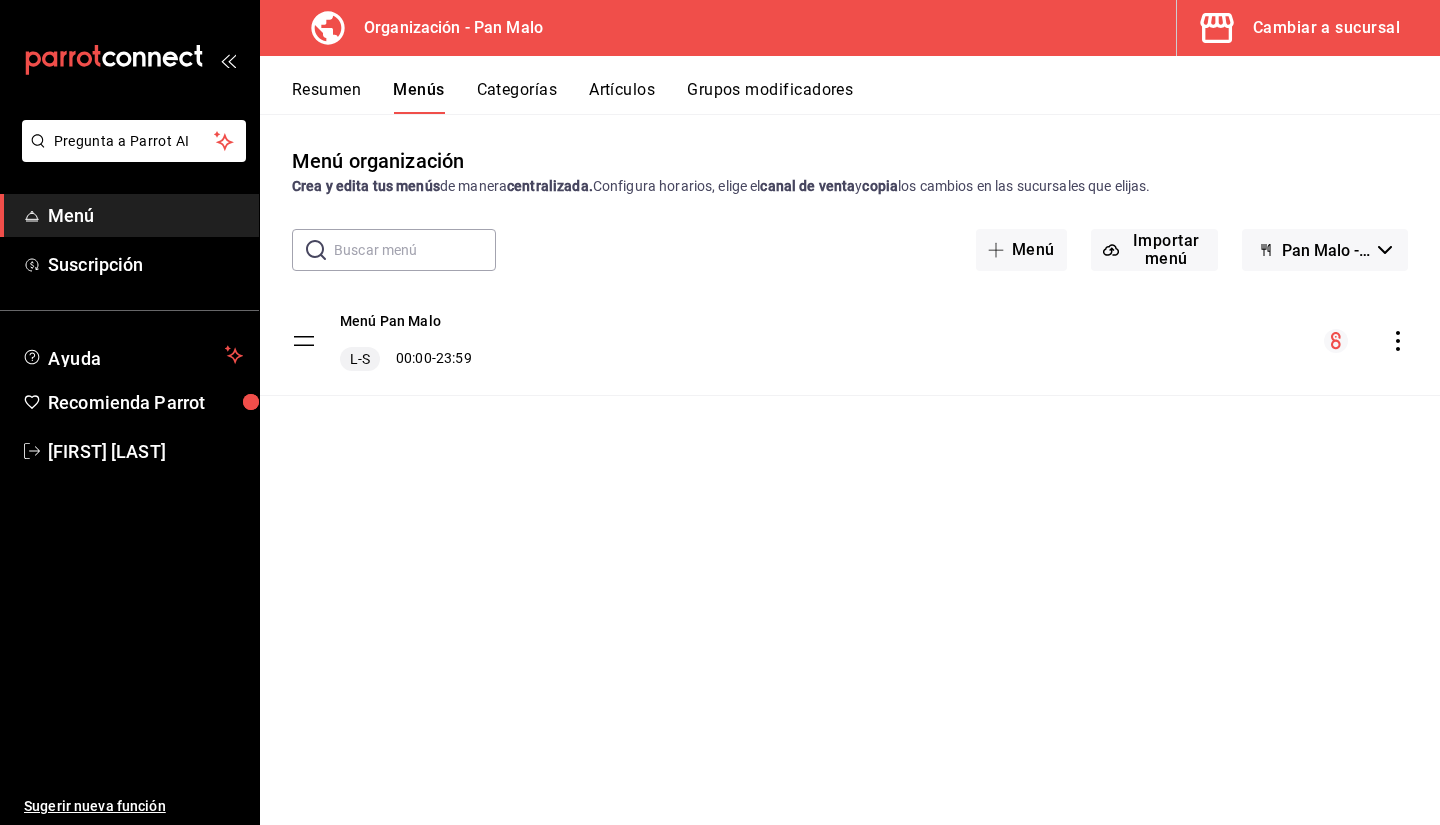 click 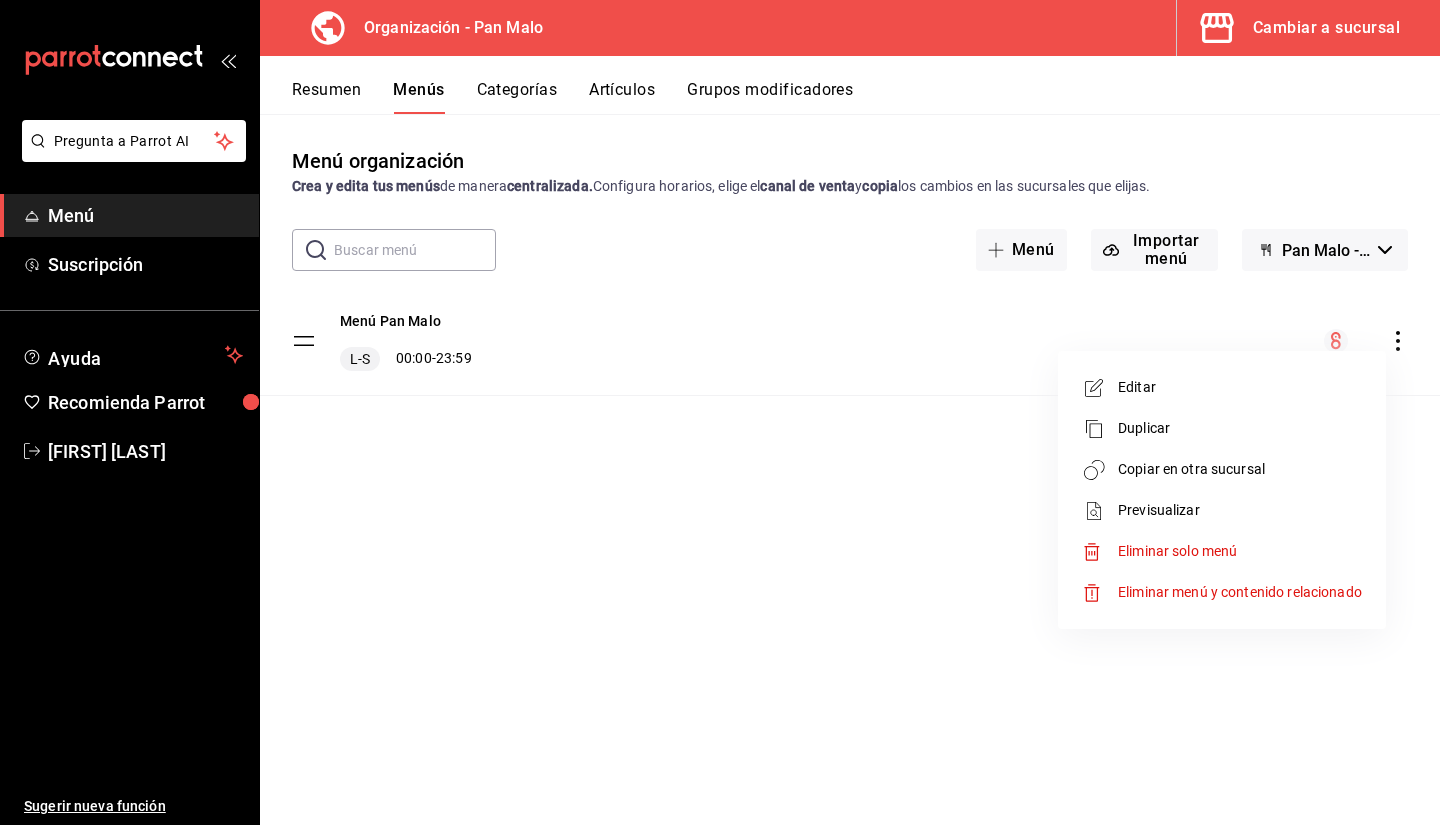 click on "Copiar en otra sucursal" at bounding box center (1240, 469) 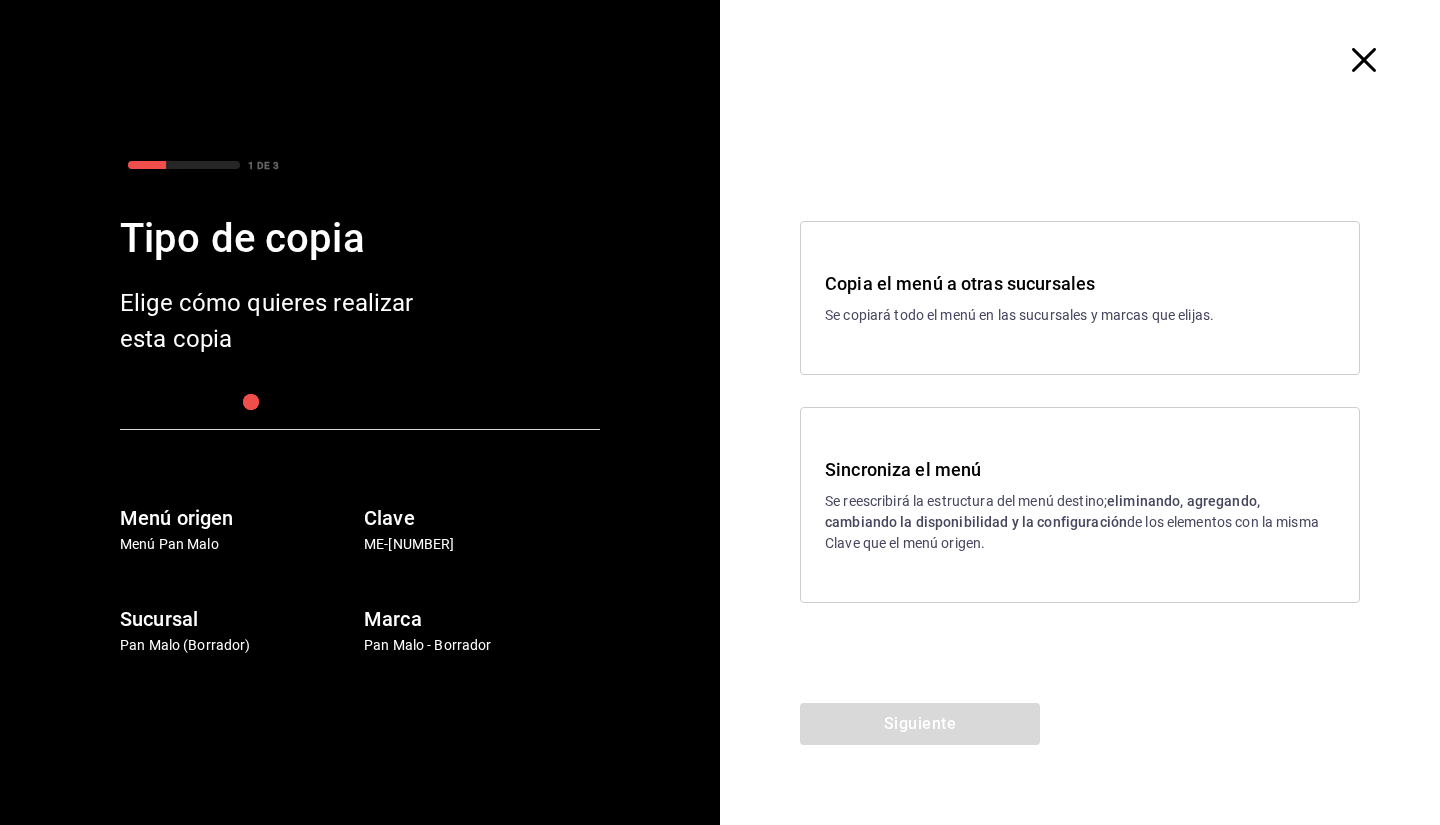 click on "Se reescribirá la estructura del menú destino;  eliminando, agregando, cambiando la disponibilidad y la configuración  de los elementos con la misma Clave que el menú origen." at bounding box center [1080, 522] 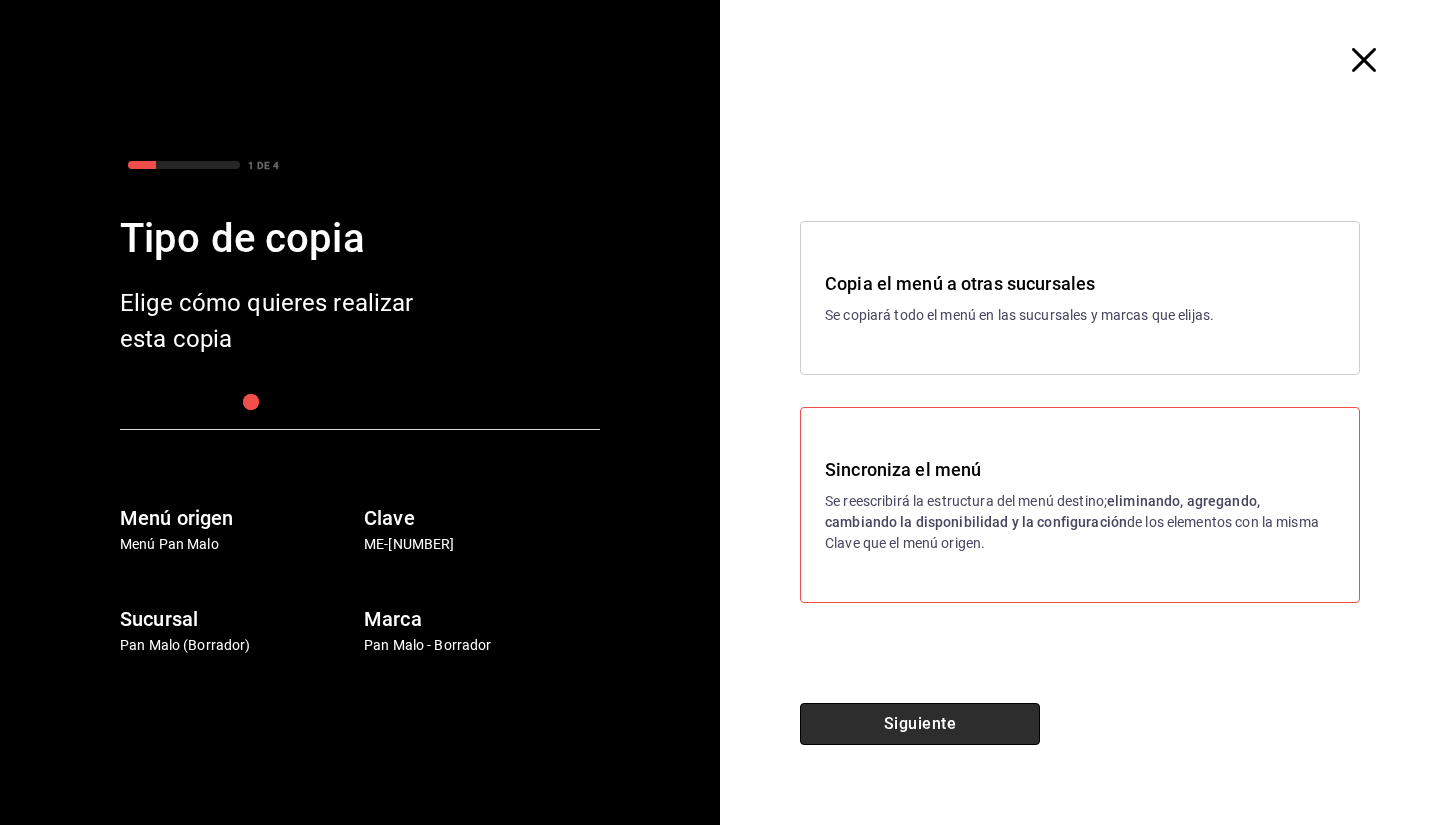 click on "Siguiente" at bounding box center [920, 724] 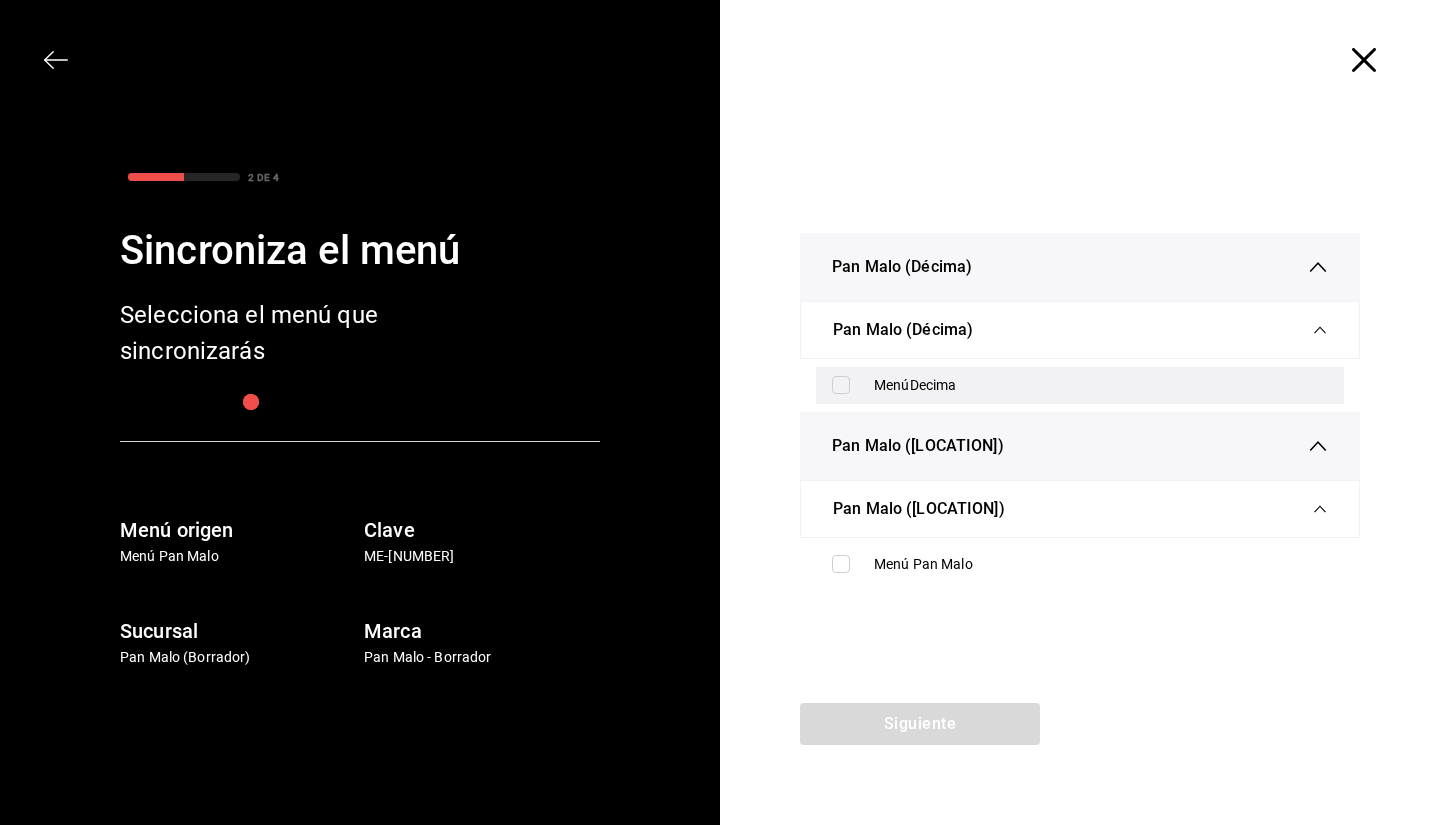click on "MenúDecima" at bounding box center (1101, 385) 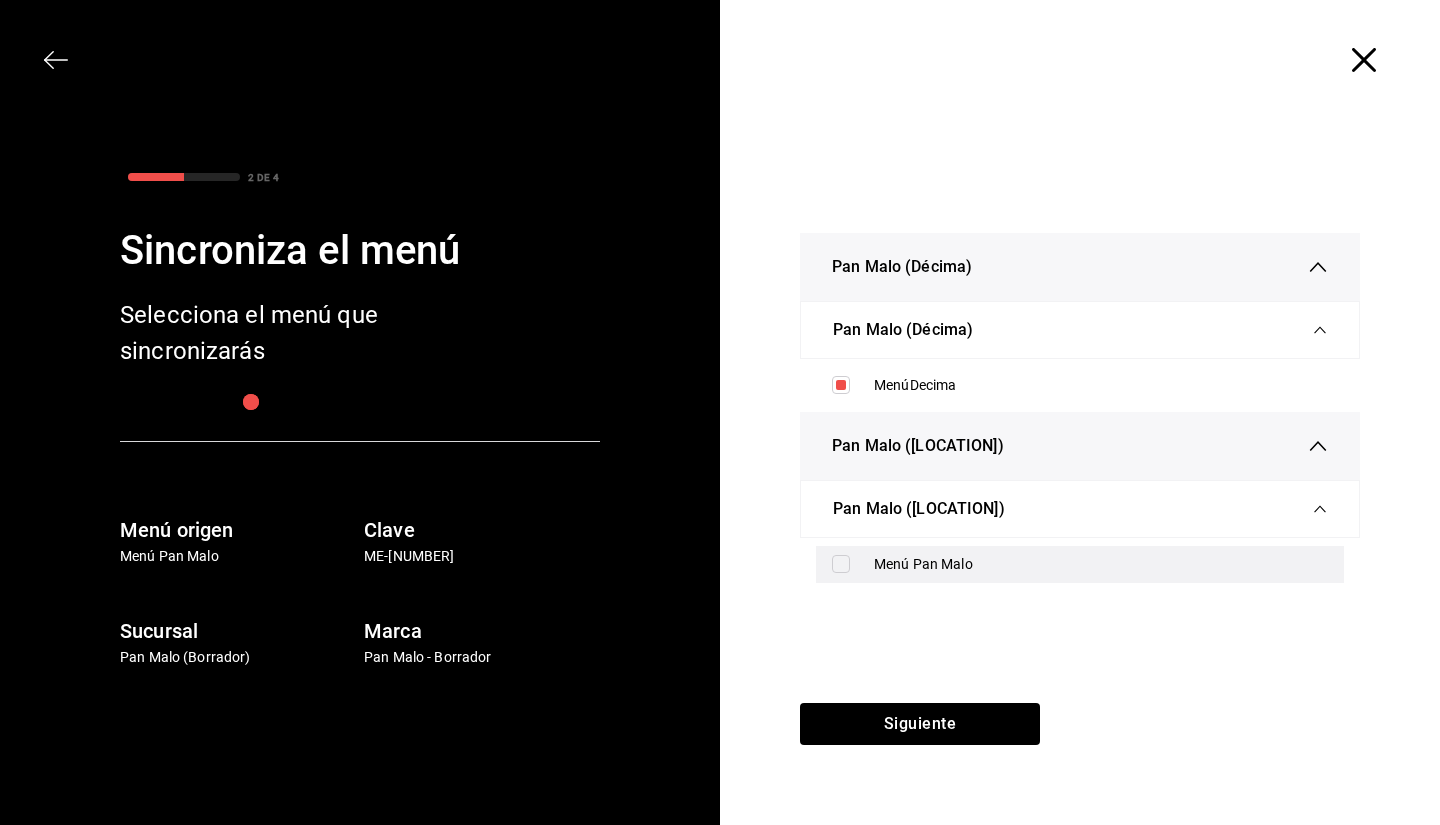 click at bounding box center [845, 564] 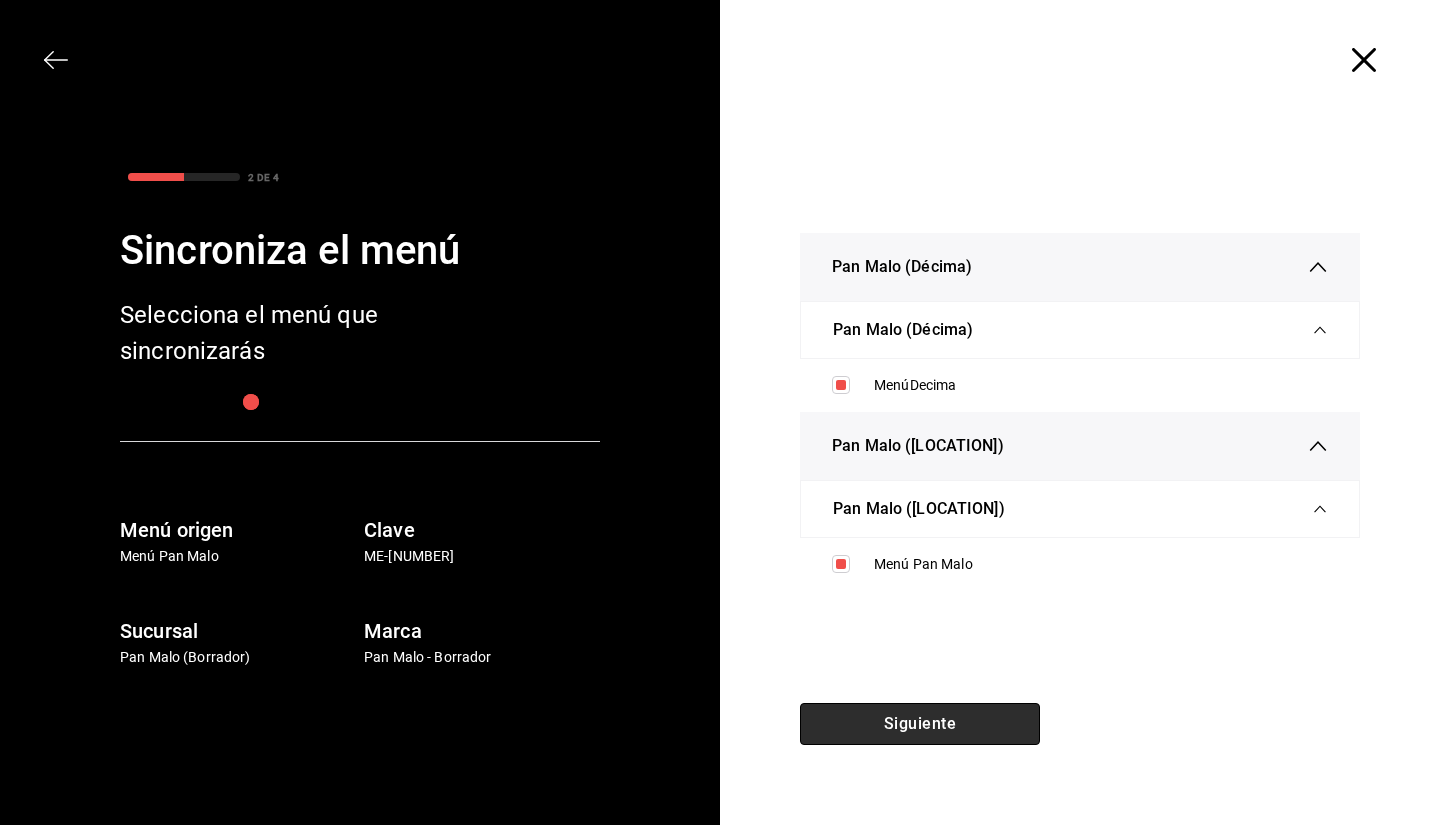 click on "Siguiente" at bounding box center (920, 724) 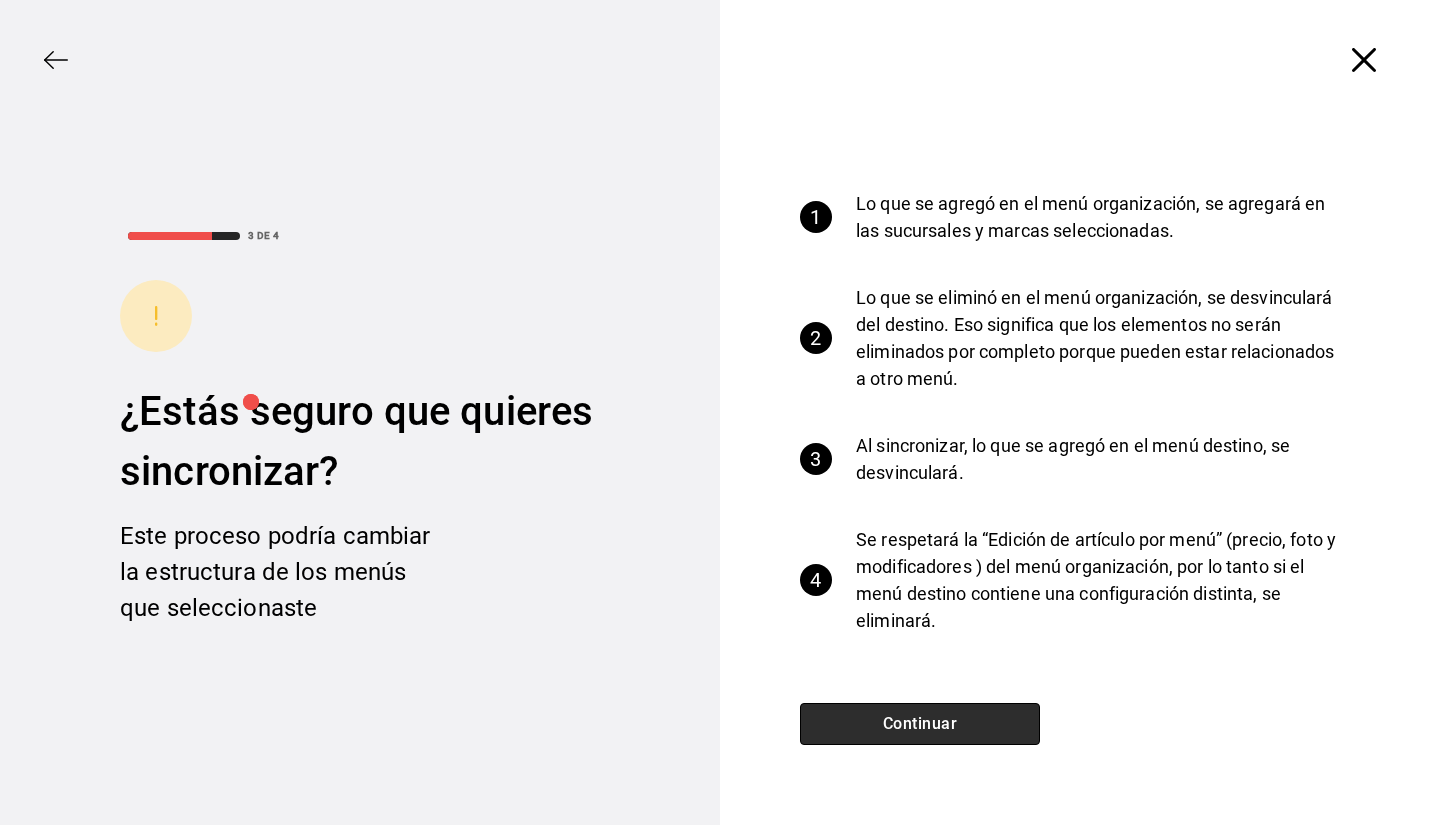 click on "Continuar" at bounding box center [920, 724] 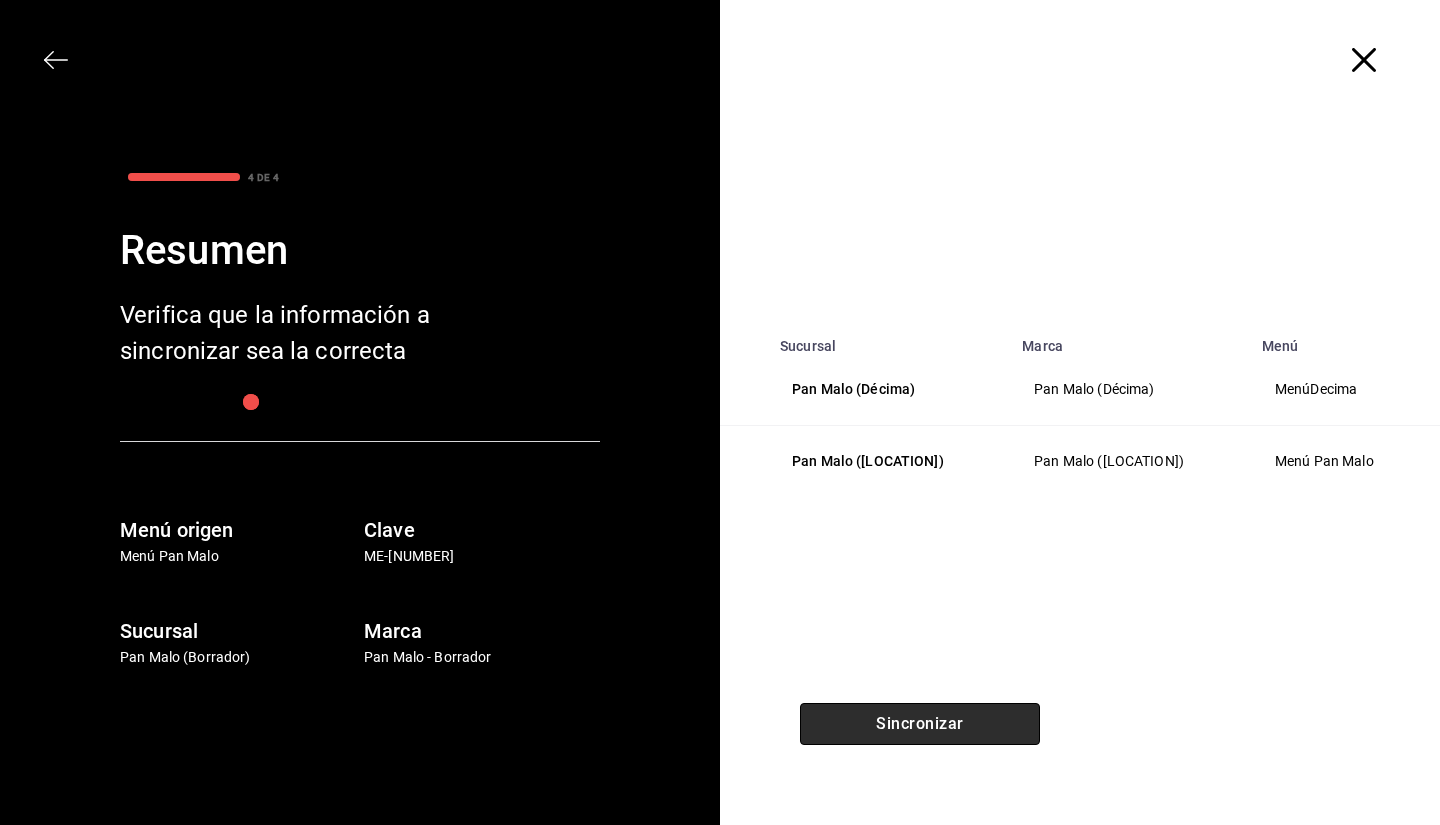 click on "Sincronizar" at bounding box center (920, 724) 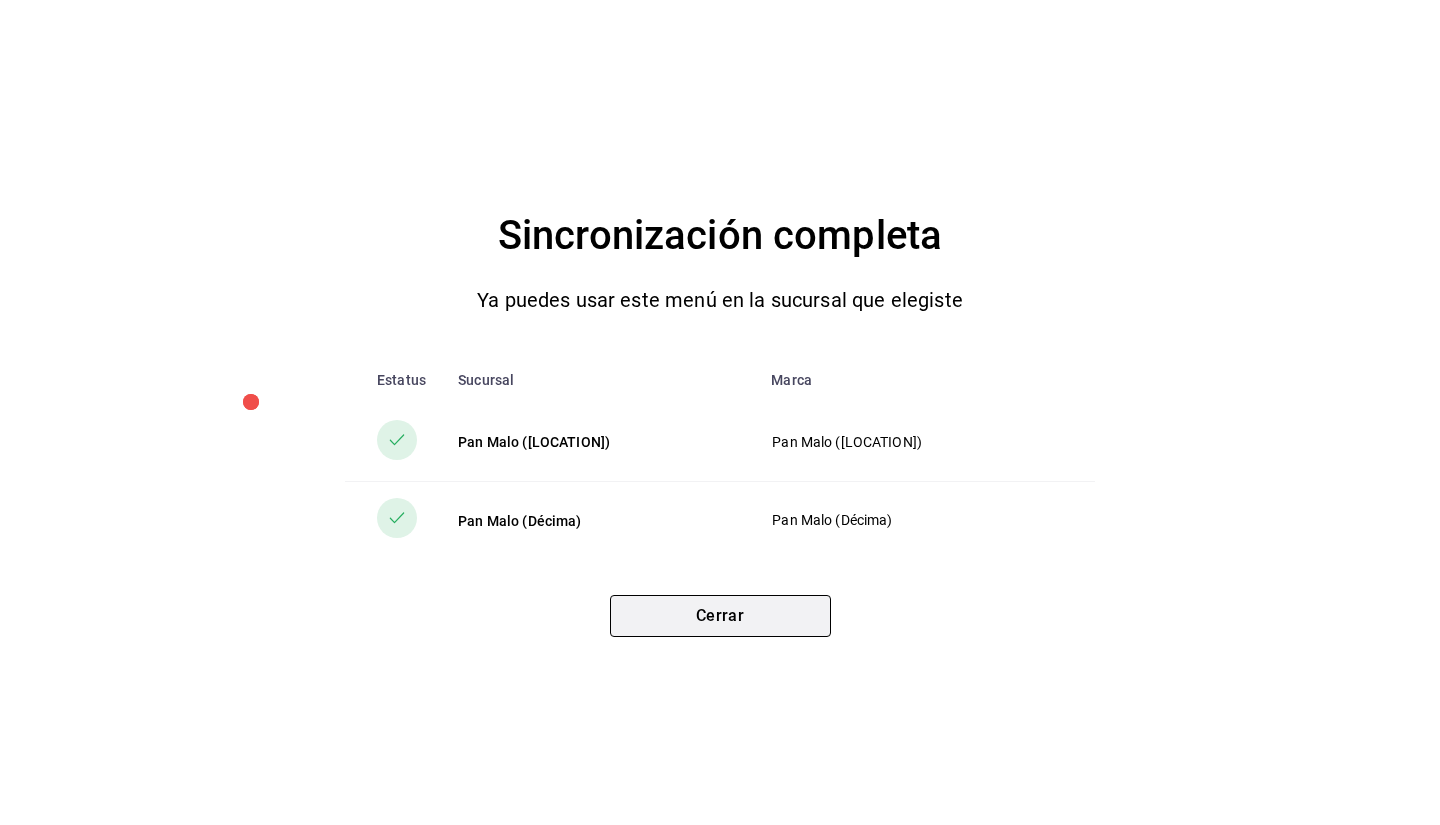 click on "Cerrar" at bounding box center [720, 616] 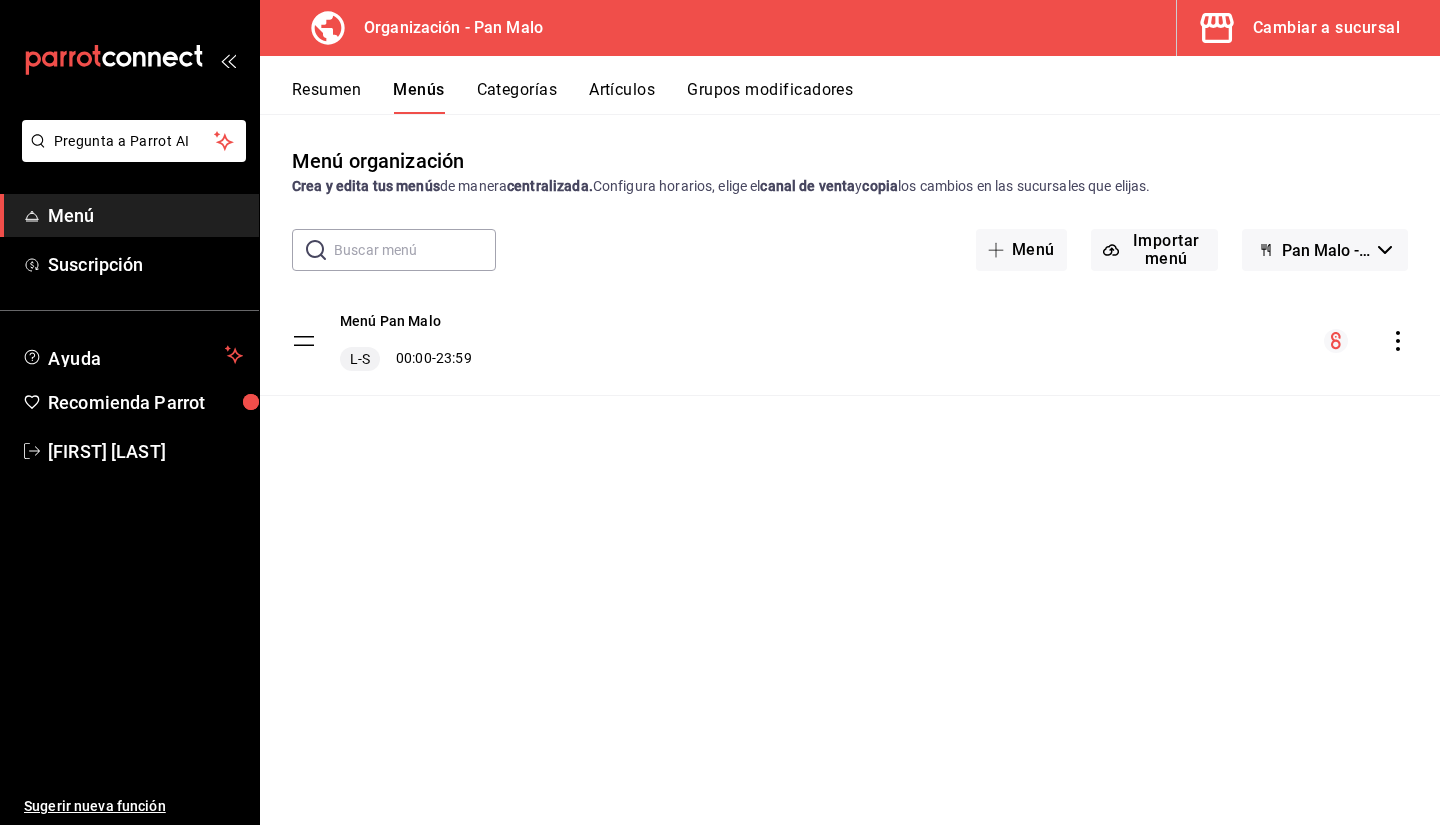 click on "Menús" at bounding box center [418, 97] 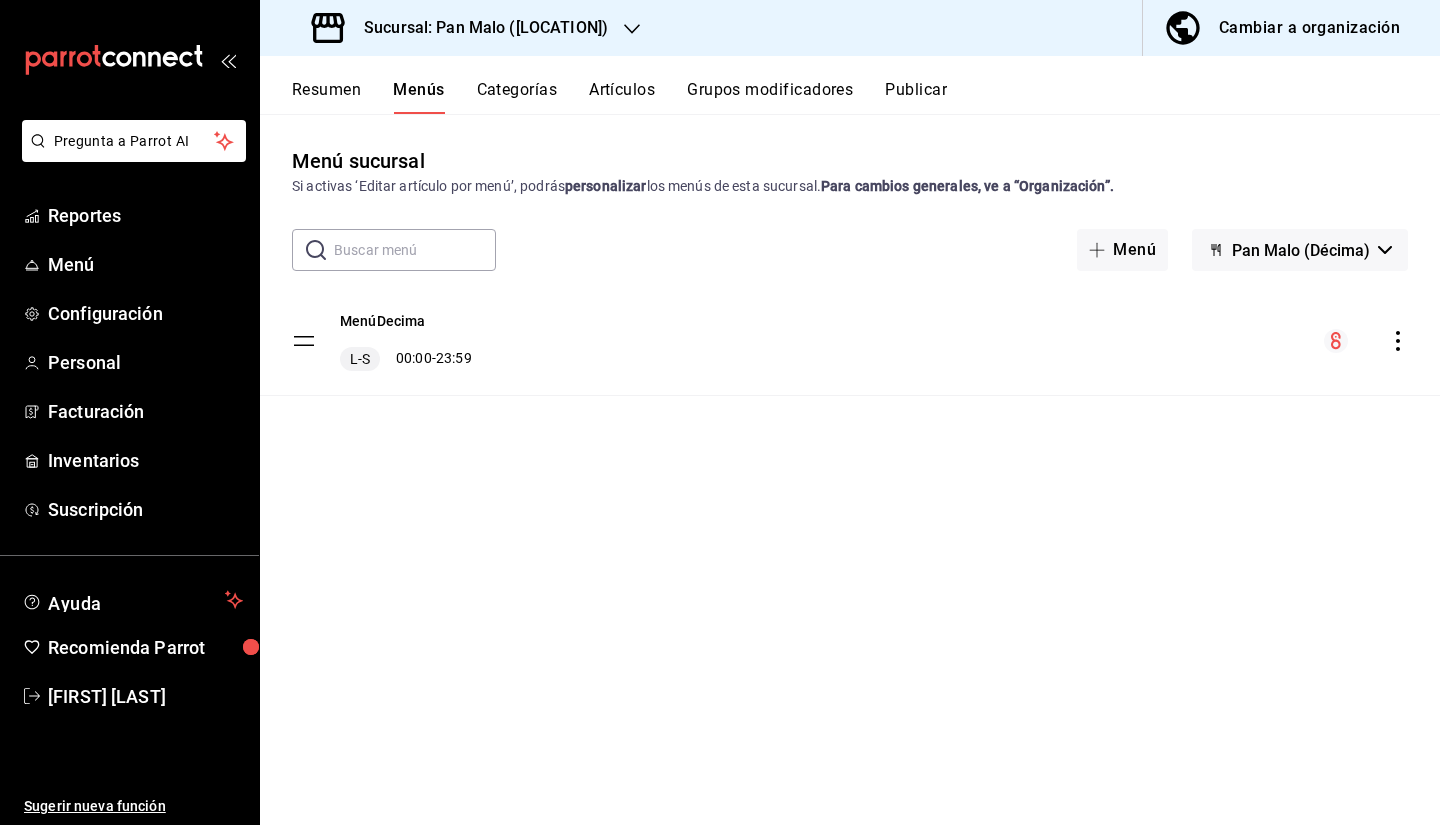 click on "Artículos" at bounding box center (622, 97) 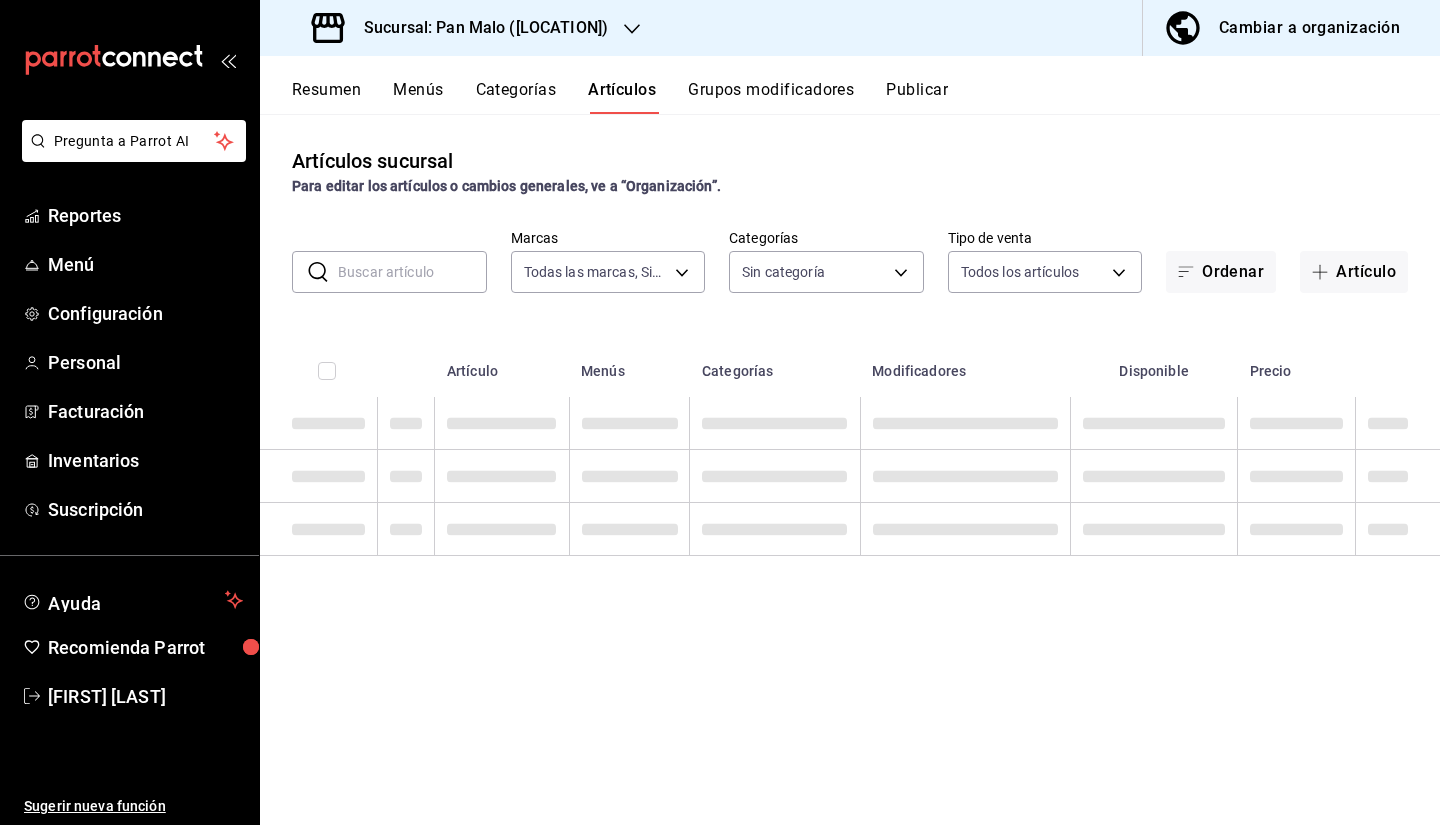 type on "466bce2b-5cc3-4329-804f-08308640c70a" 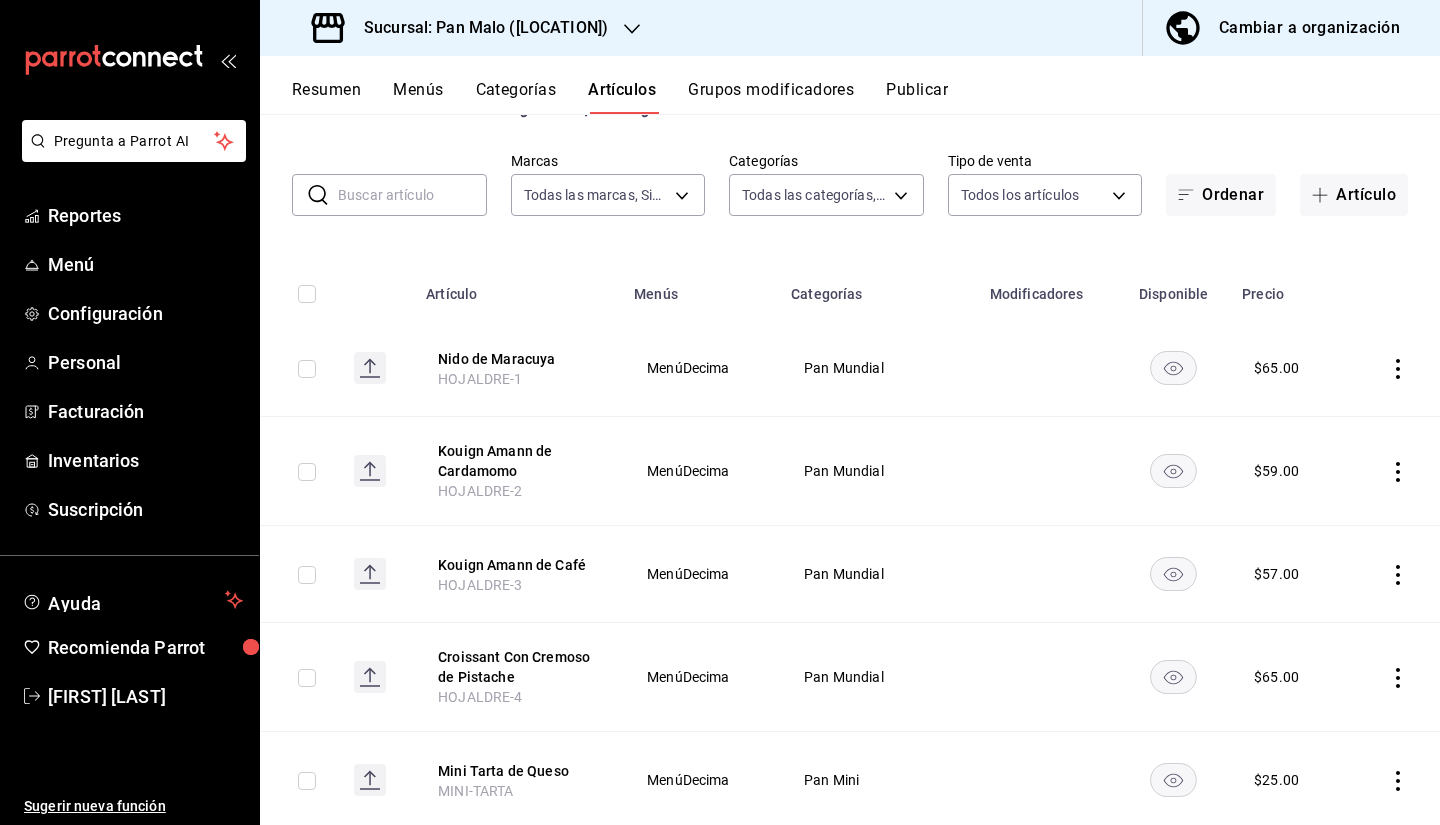 scroll, scrollTop: 0, scrollLeft: 0, axis: both 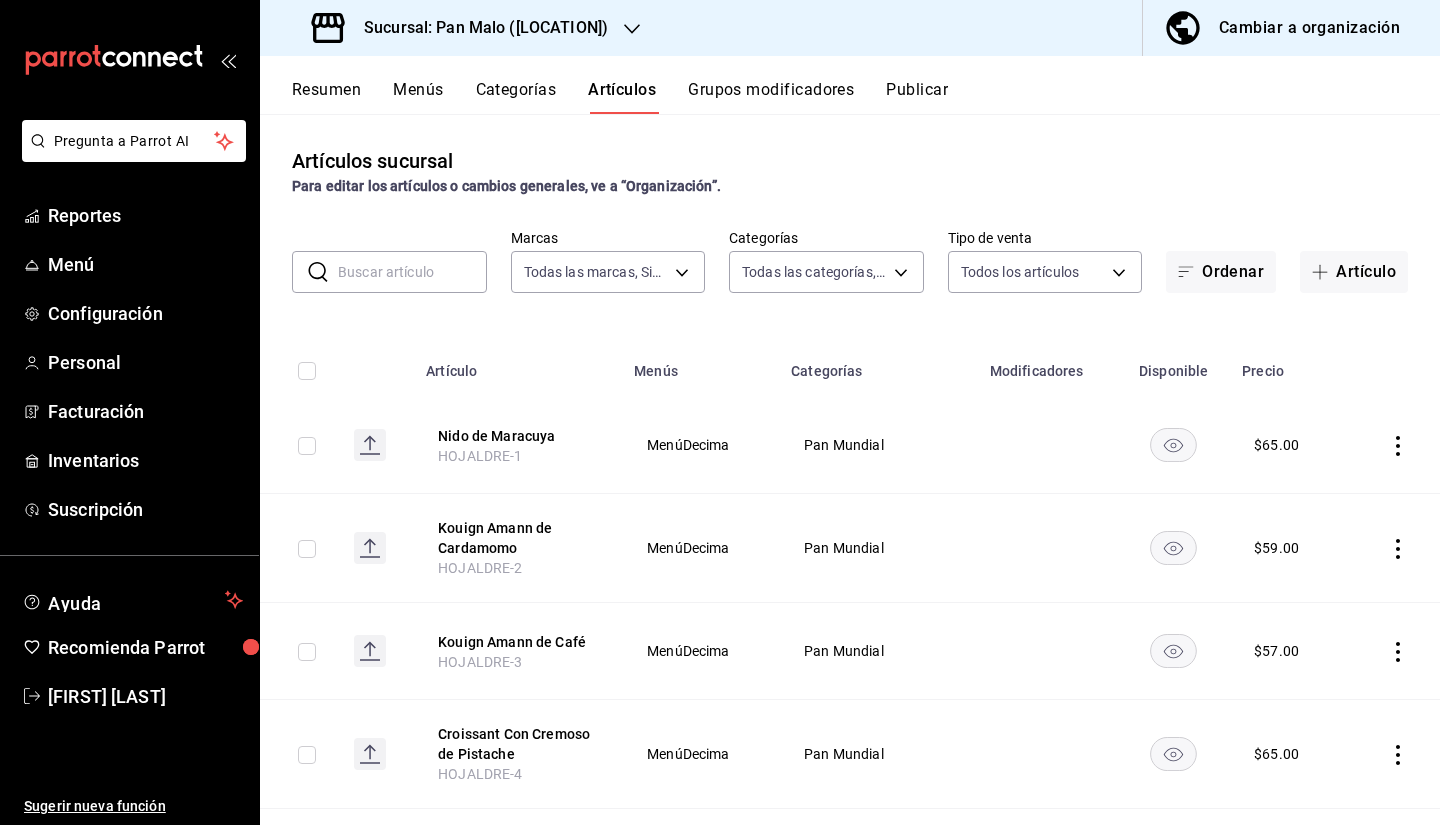 click on "Sucursal: Pan Malo (Décima)" at bounding box center [462, 28] 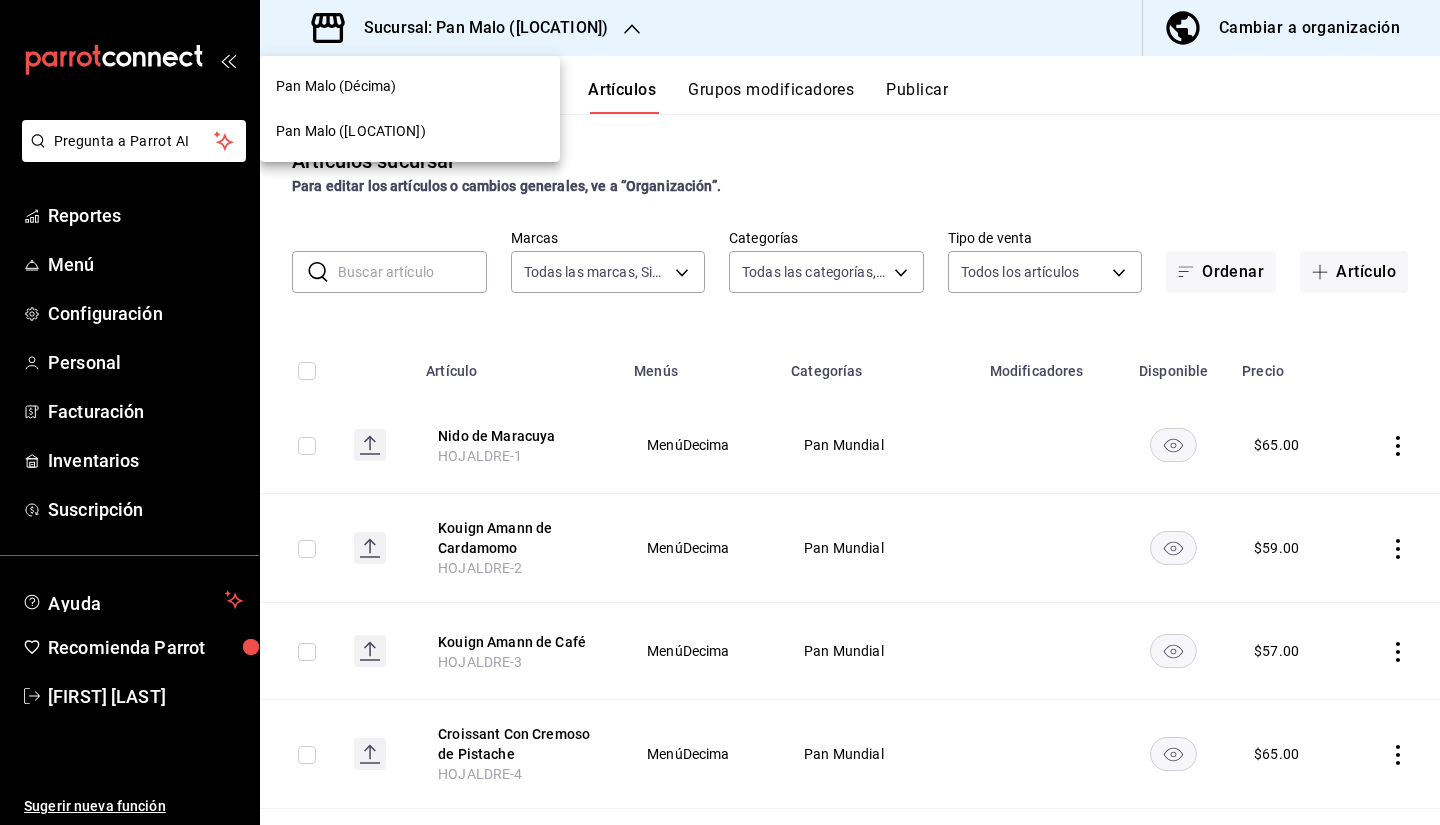 click on "Pan Malo (Laureles)" at bounding box center [410, 131] 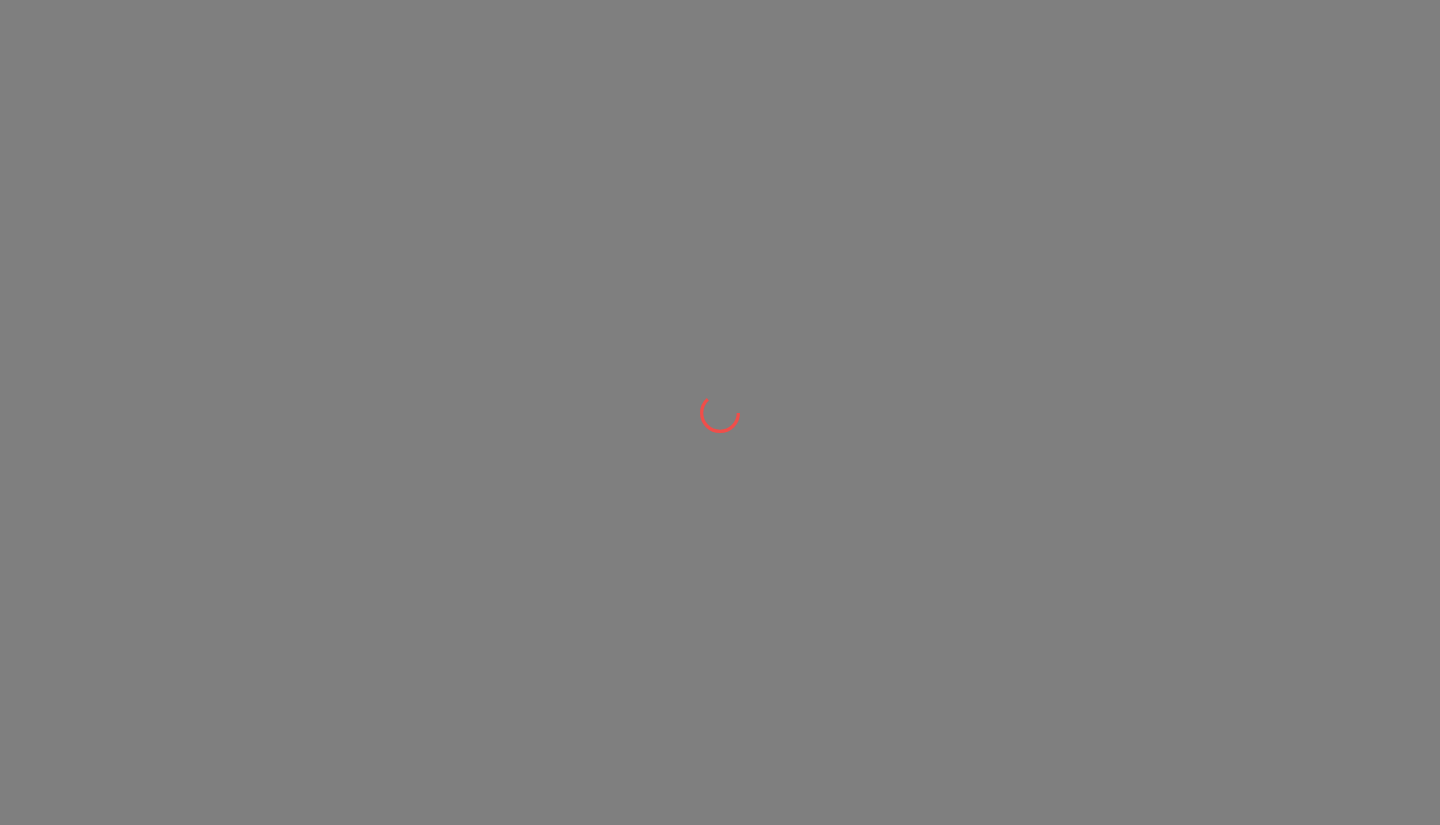 click at bounding box center [720, 412] 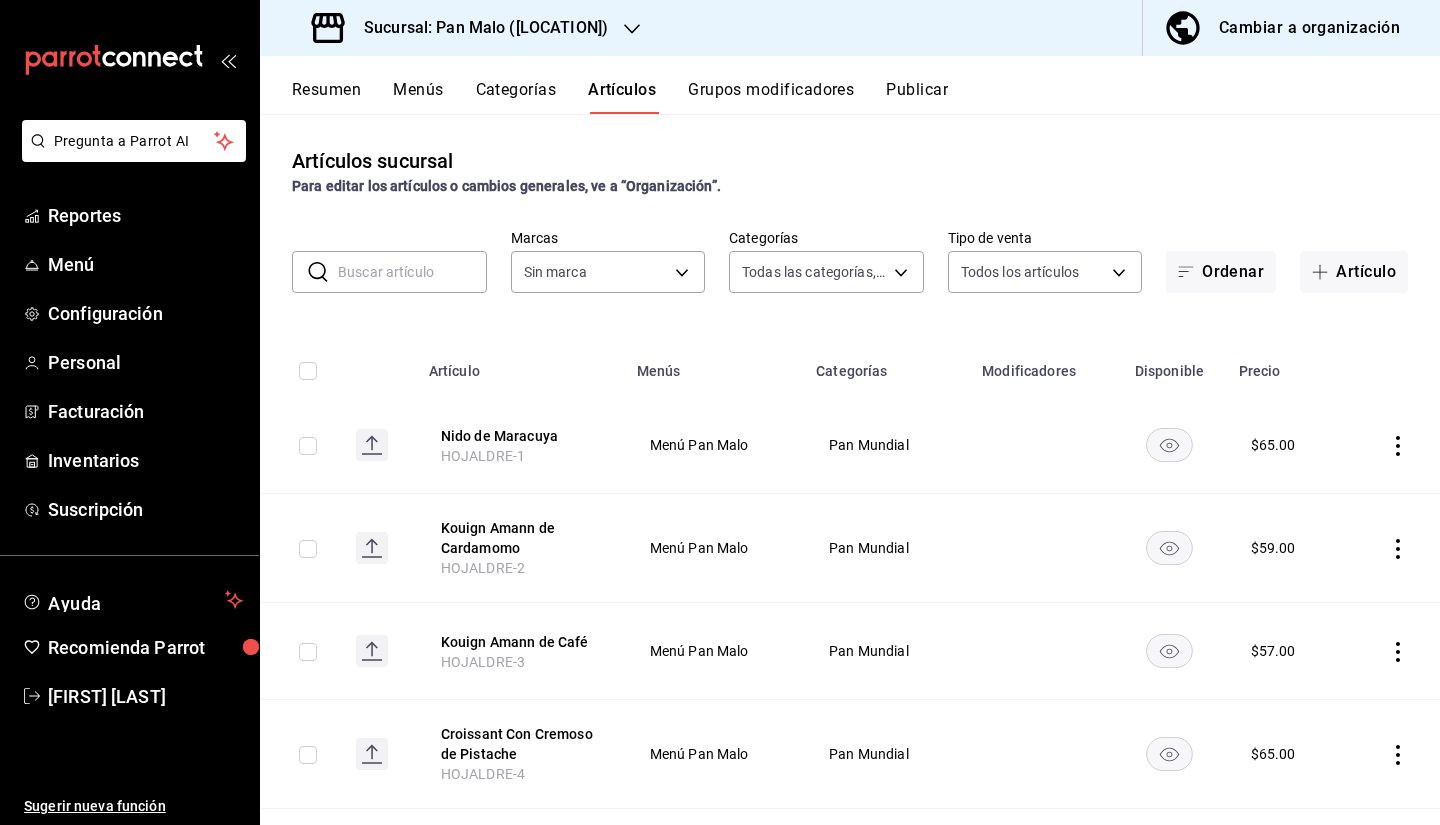 type on "[UUID],[UUID],[UUID],[UUID],[UUID],[UUID],[UUID],[UUID],[UUID],[UUID],[UUID],[UUID],[UUID],[UUID],[UUID],[UUID],[UUID],[UUID],[UUID],[UUID],[UUID],[UUID],[UUID]" 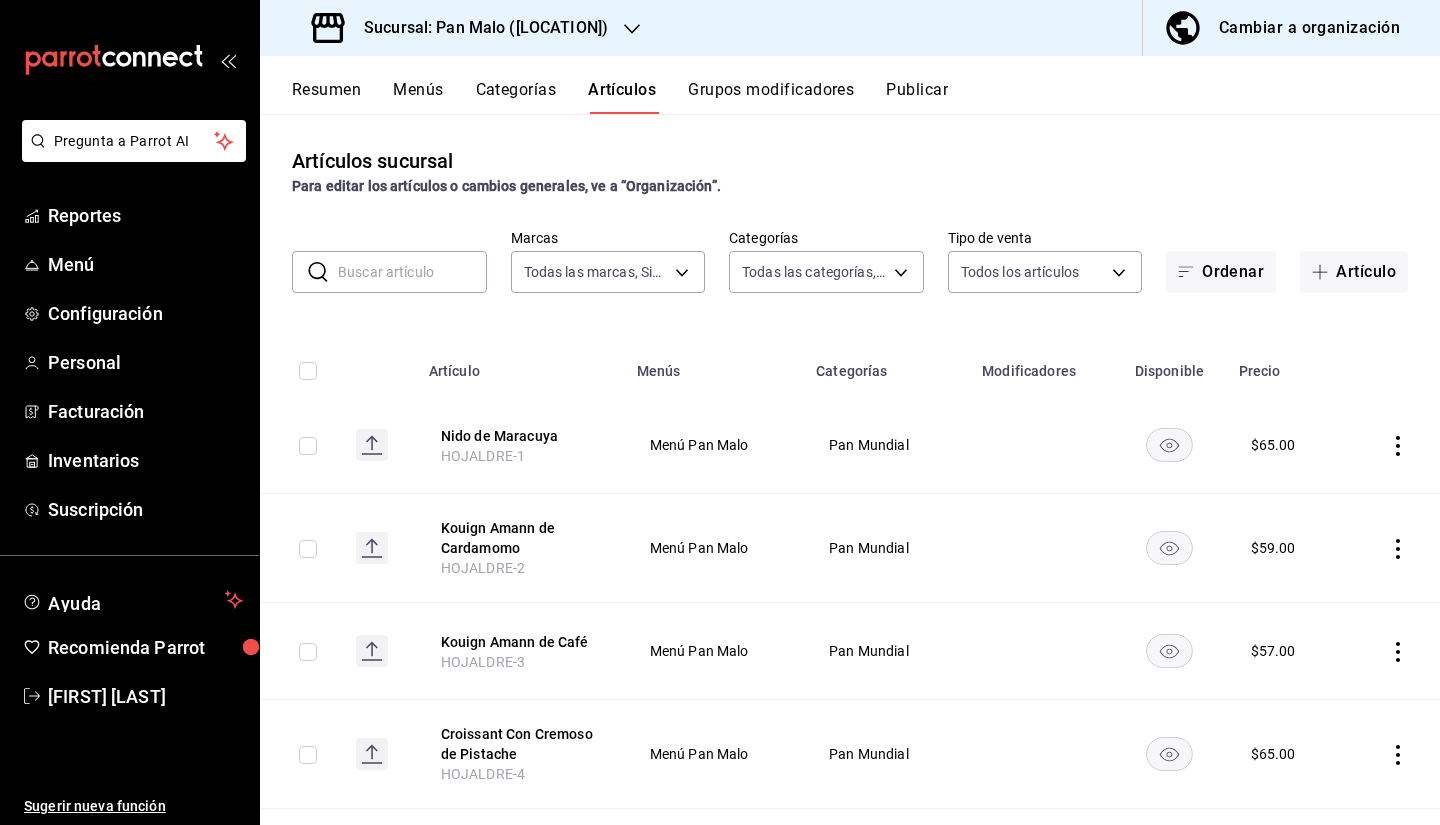type on "[UUID]" 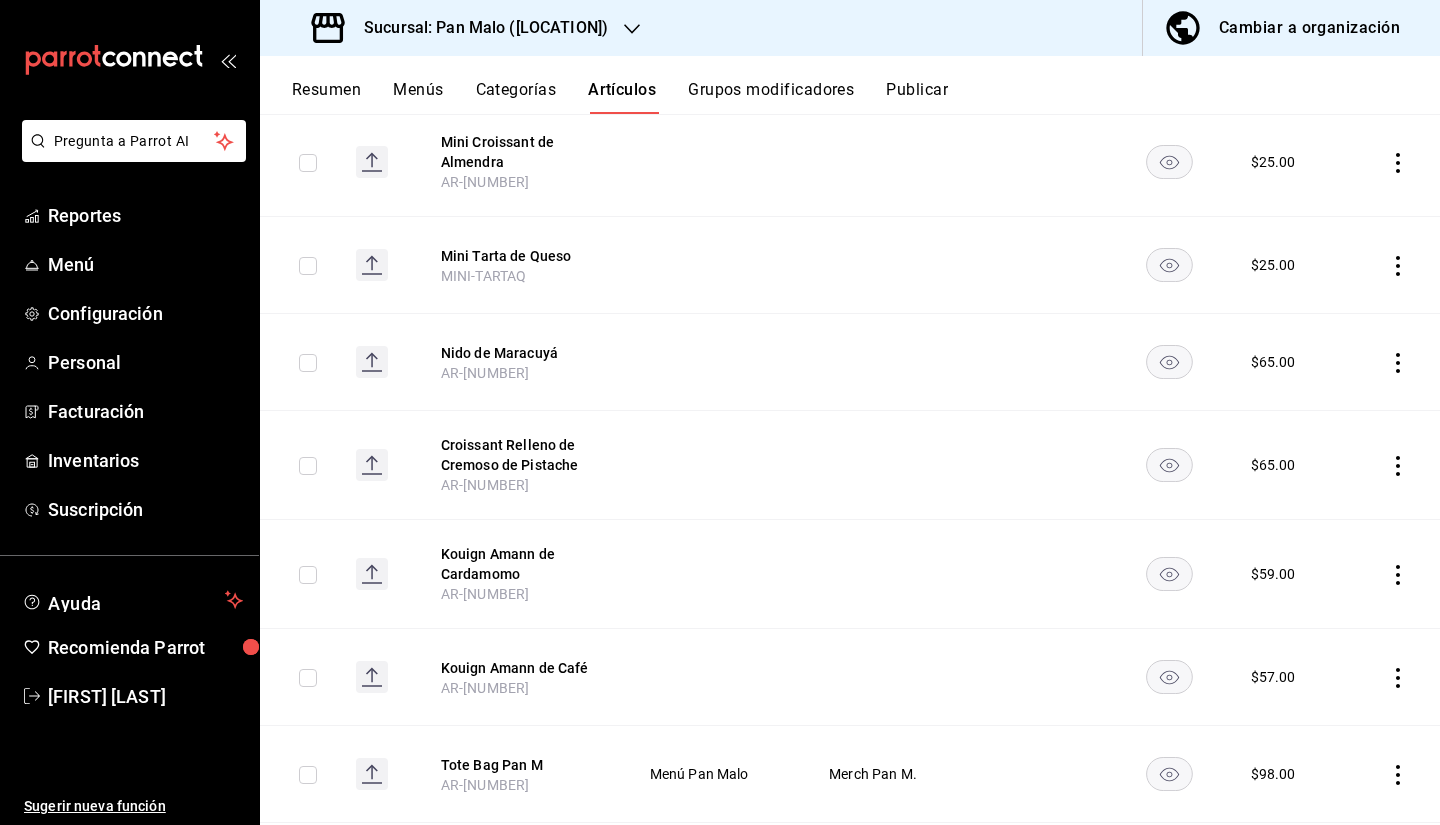 scroll, scrollTop: 909, scrollLeft: 0, axis: vertical 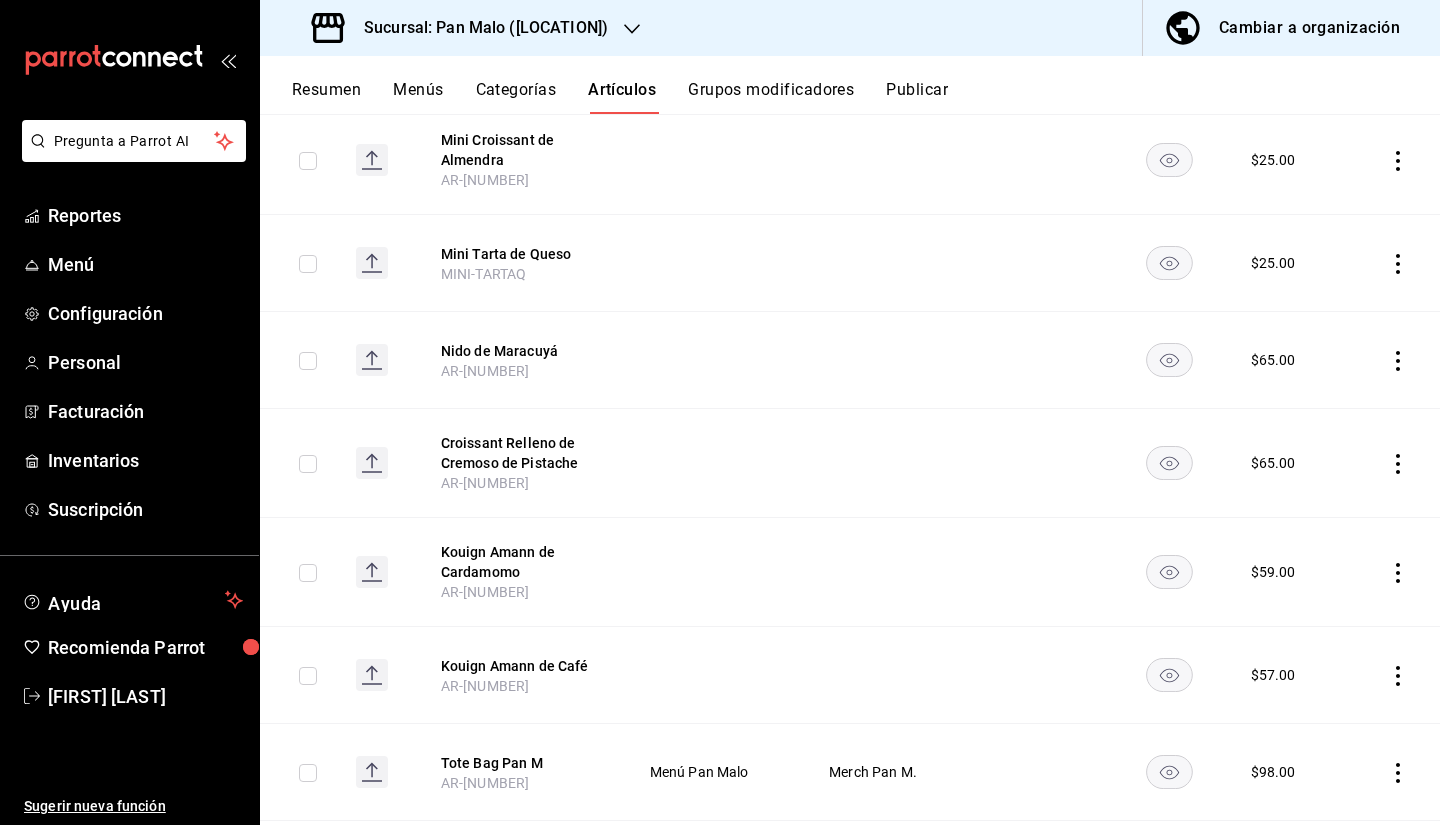 click 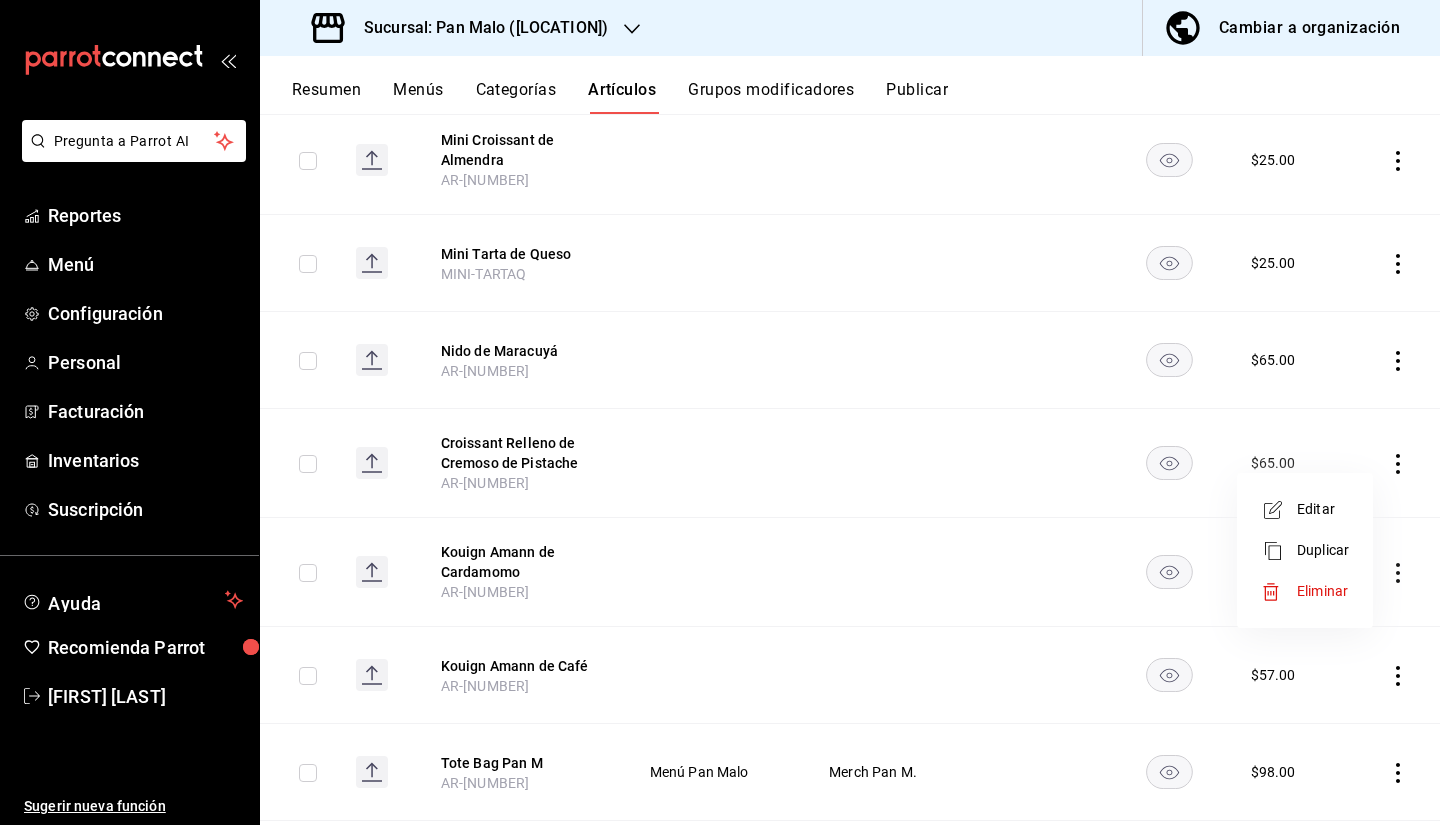 click on "Eliminar" at bounding box center [1322, 591] 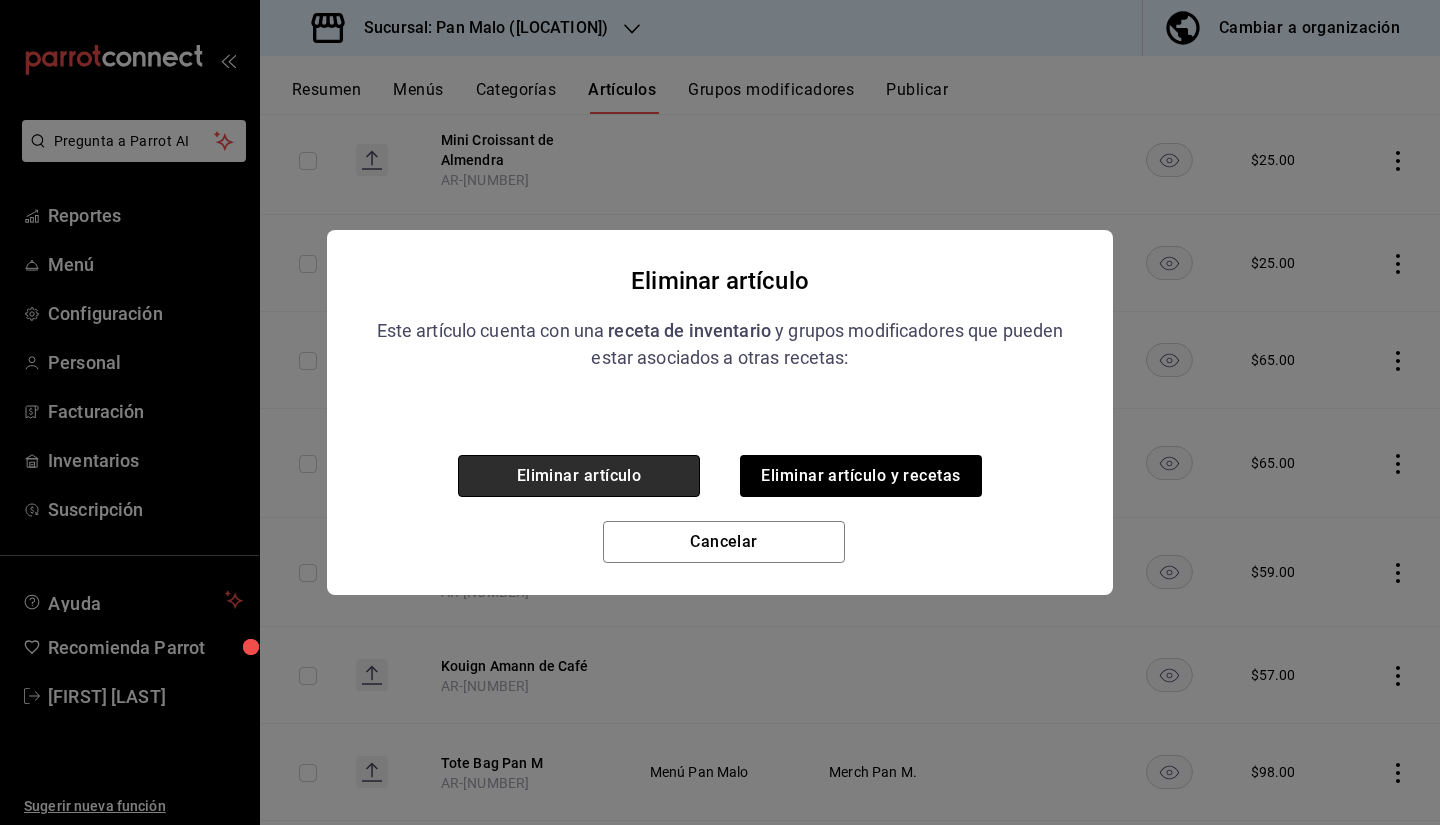 click on "Eliminar artículo" at bounding box center (579, 476) 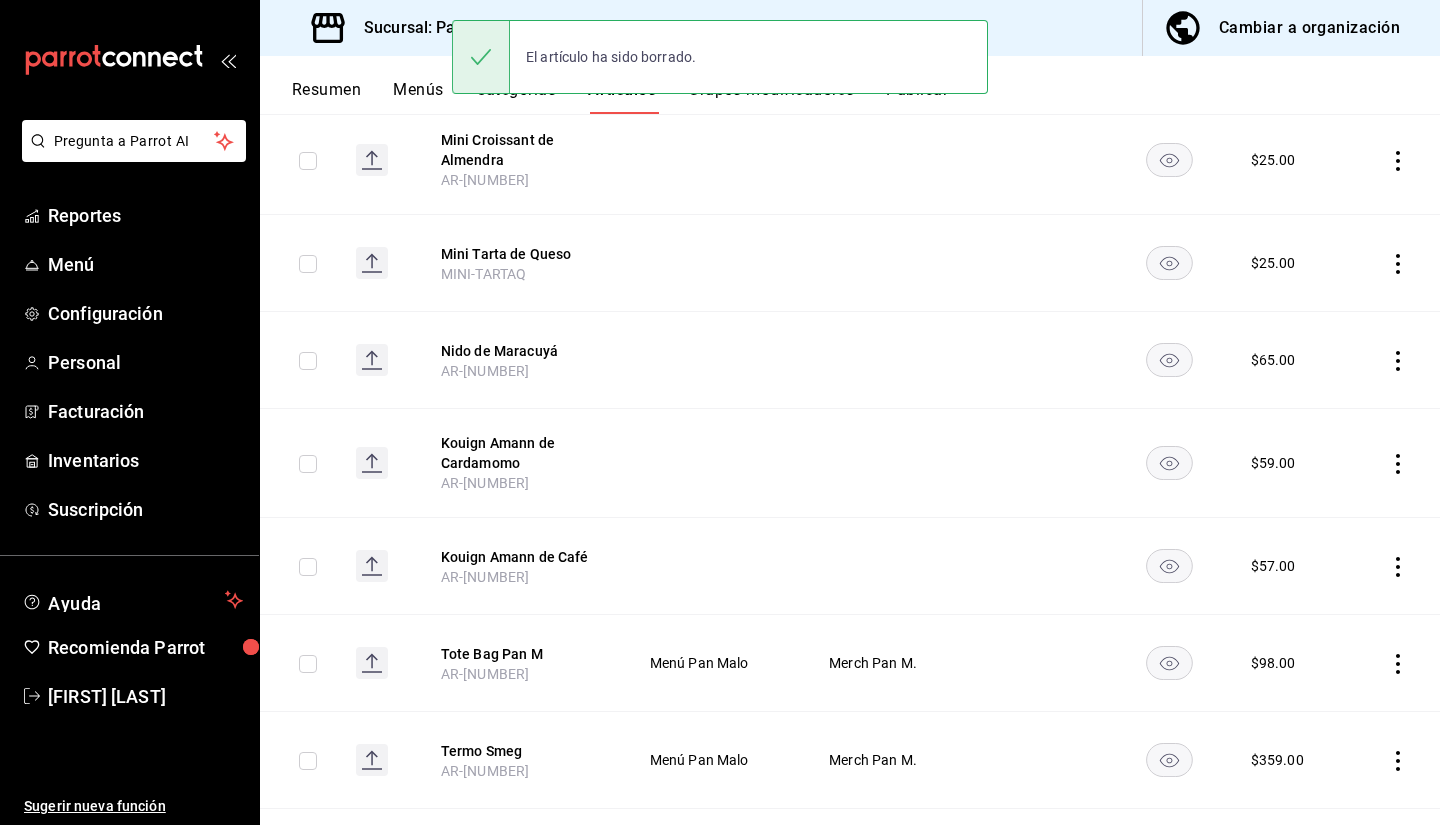click 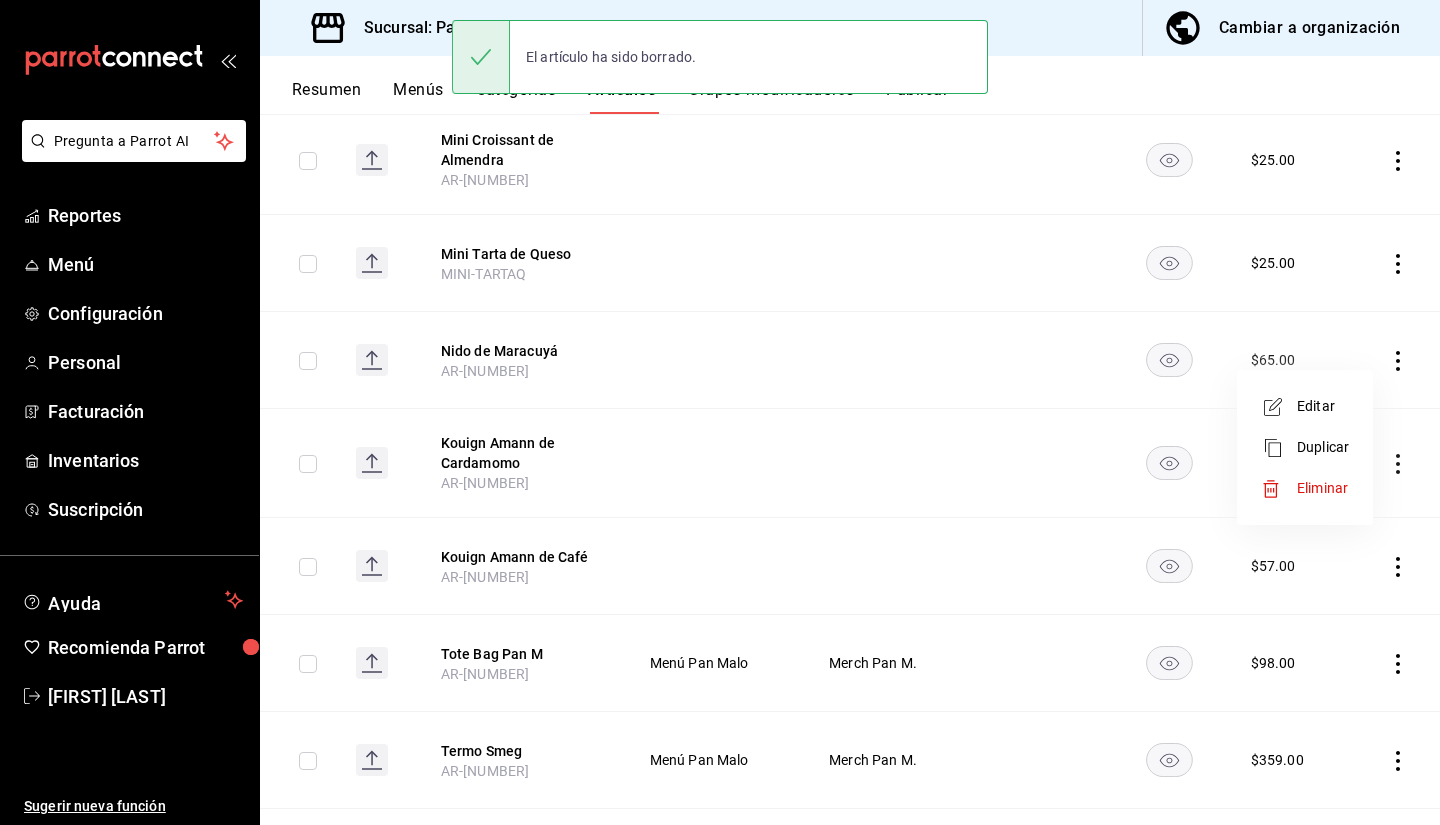 click 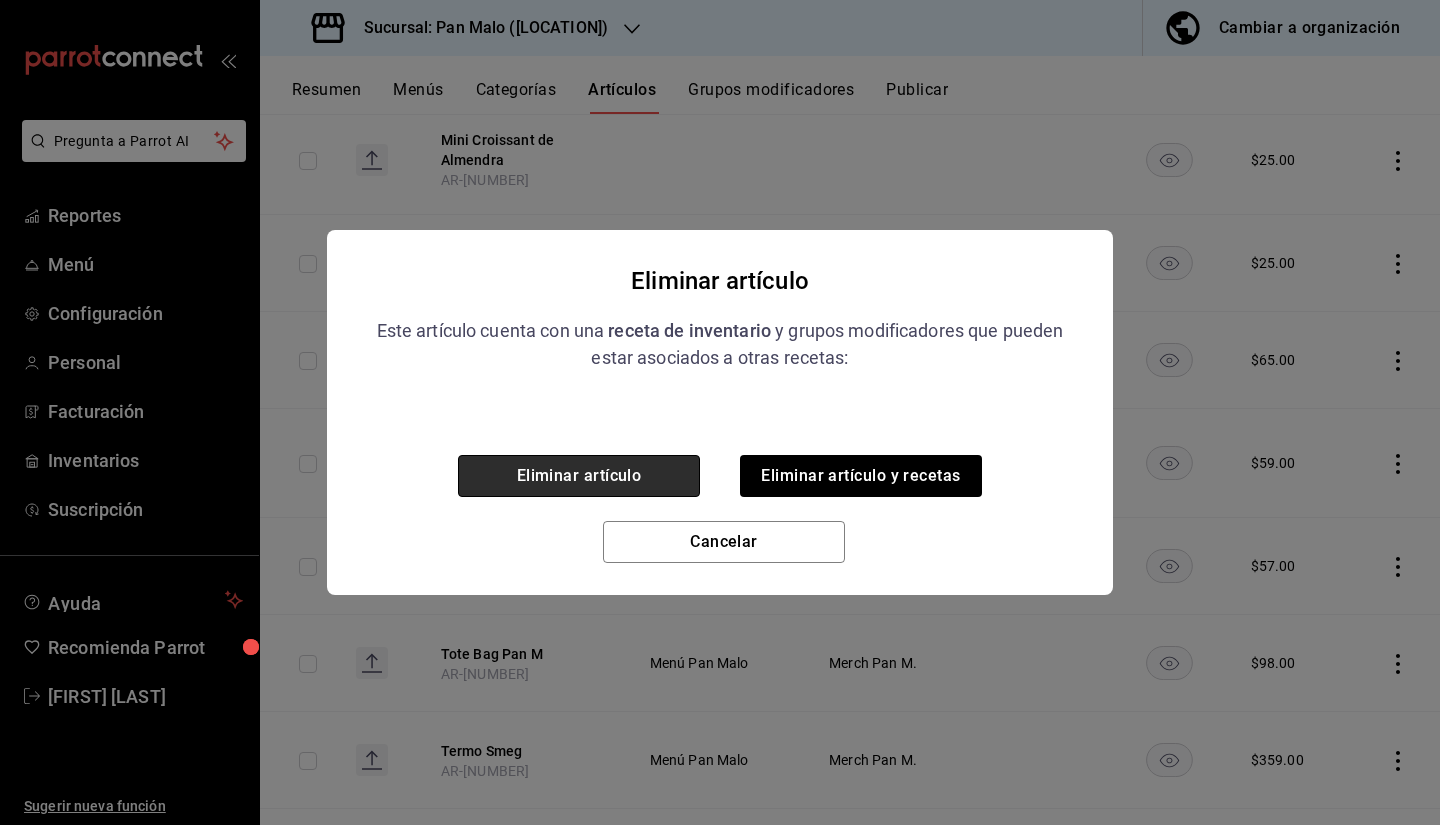 click on "Eliminar artículo" at bounding box center (579, 476) 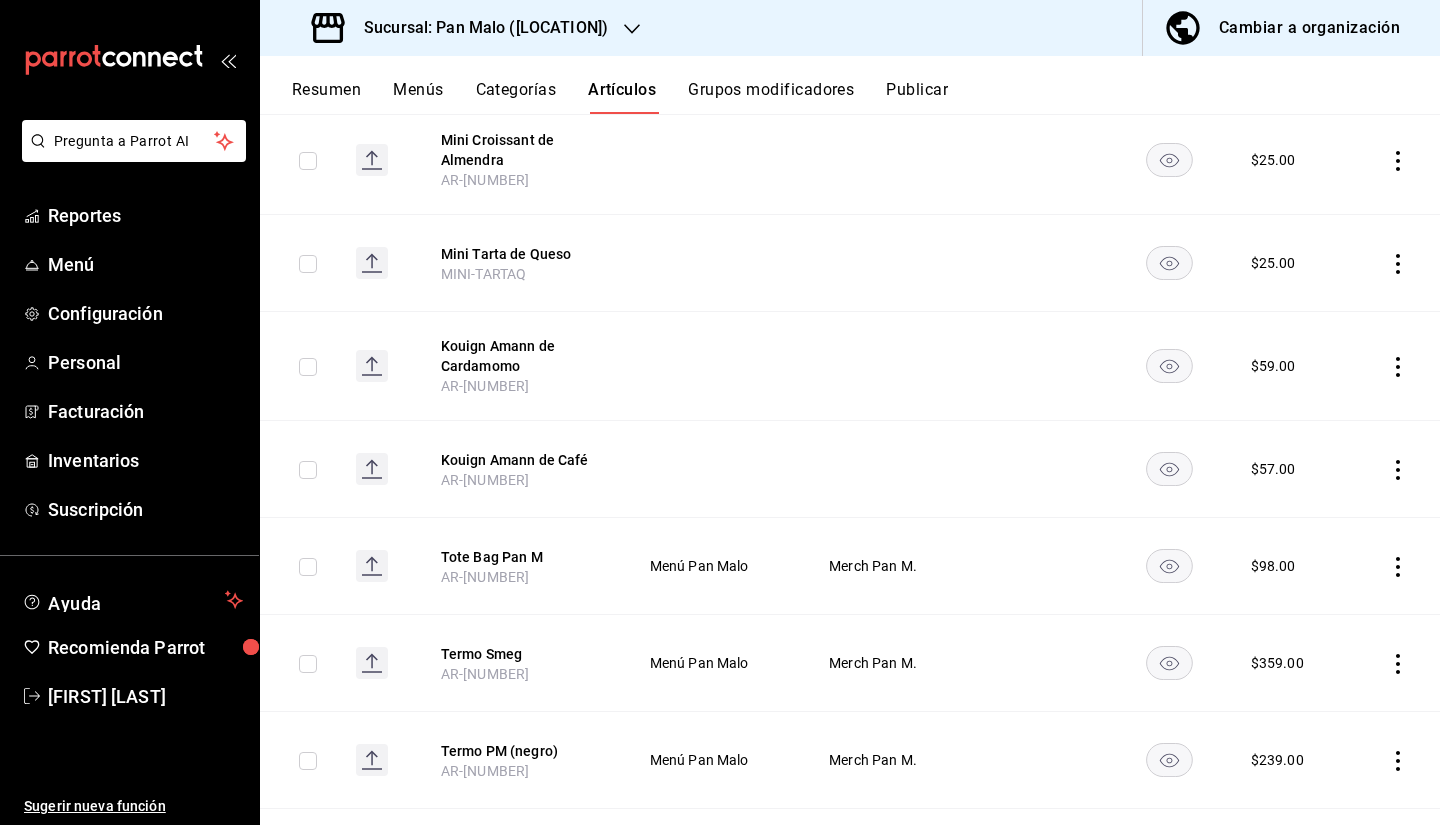 click 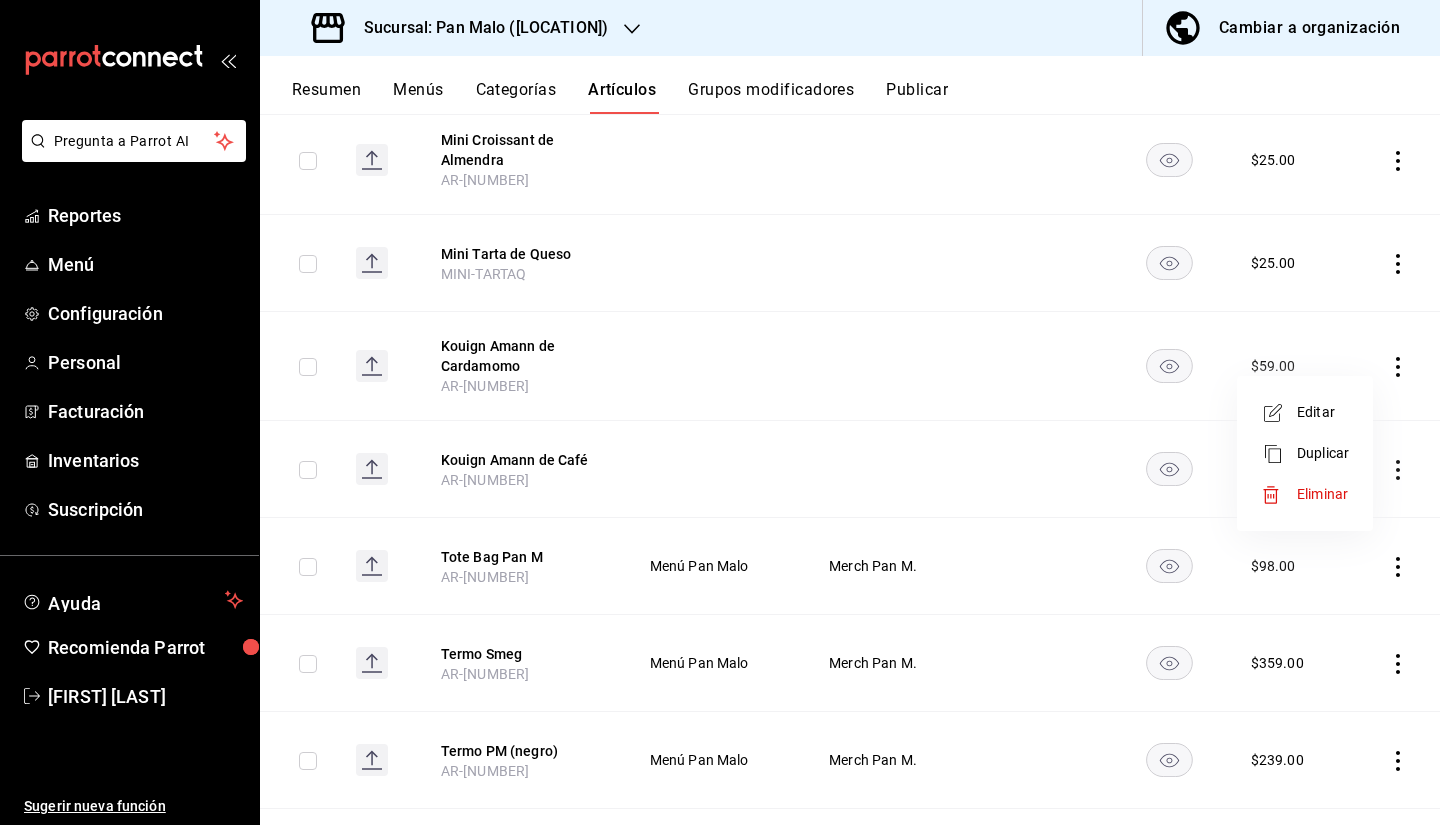 click at bounding box center (1279, 495) 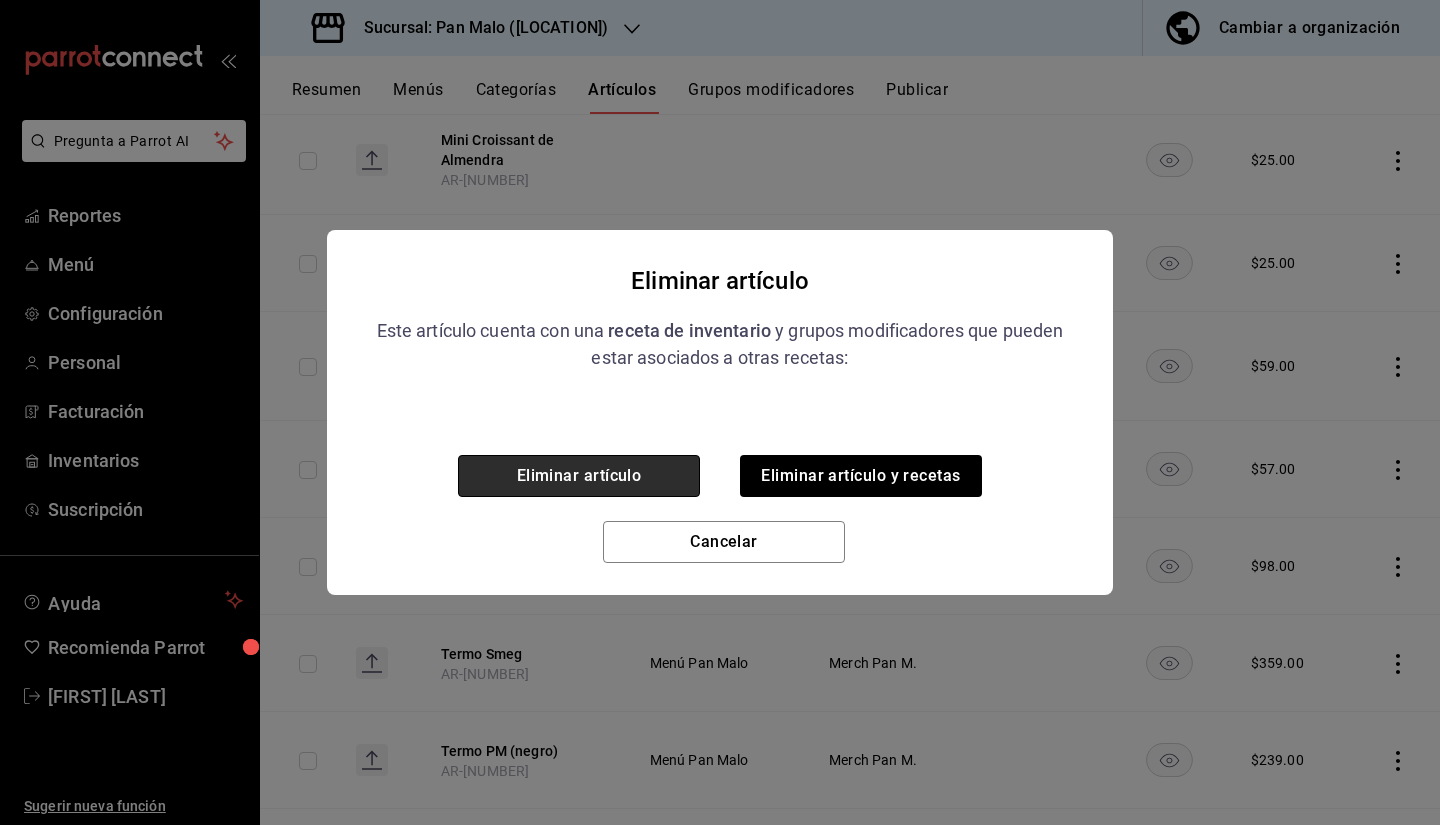 click on "Eliminar artículo" at bounding box center (579, 476) 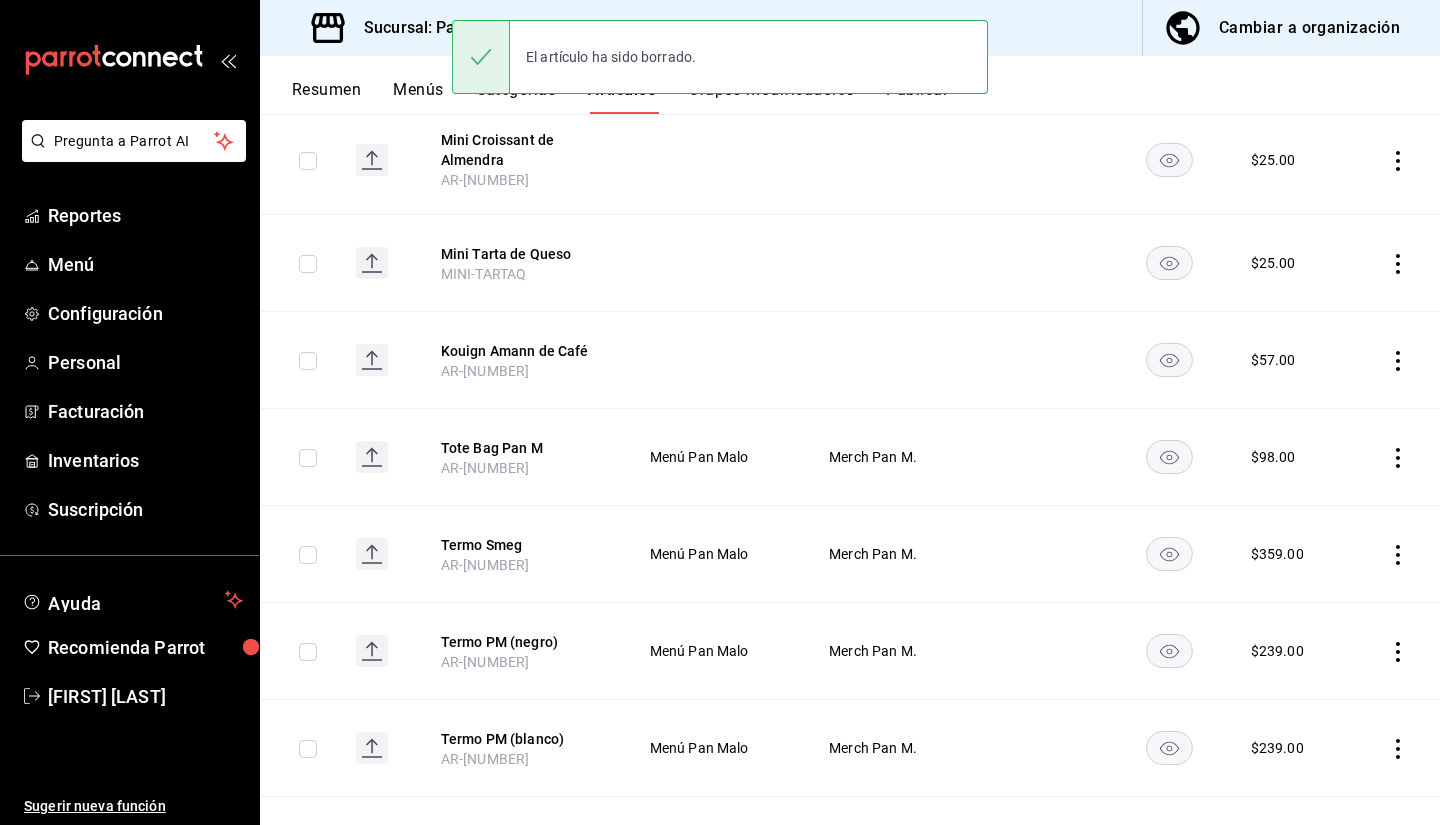 click 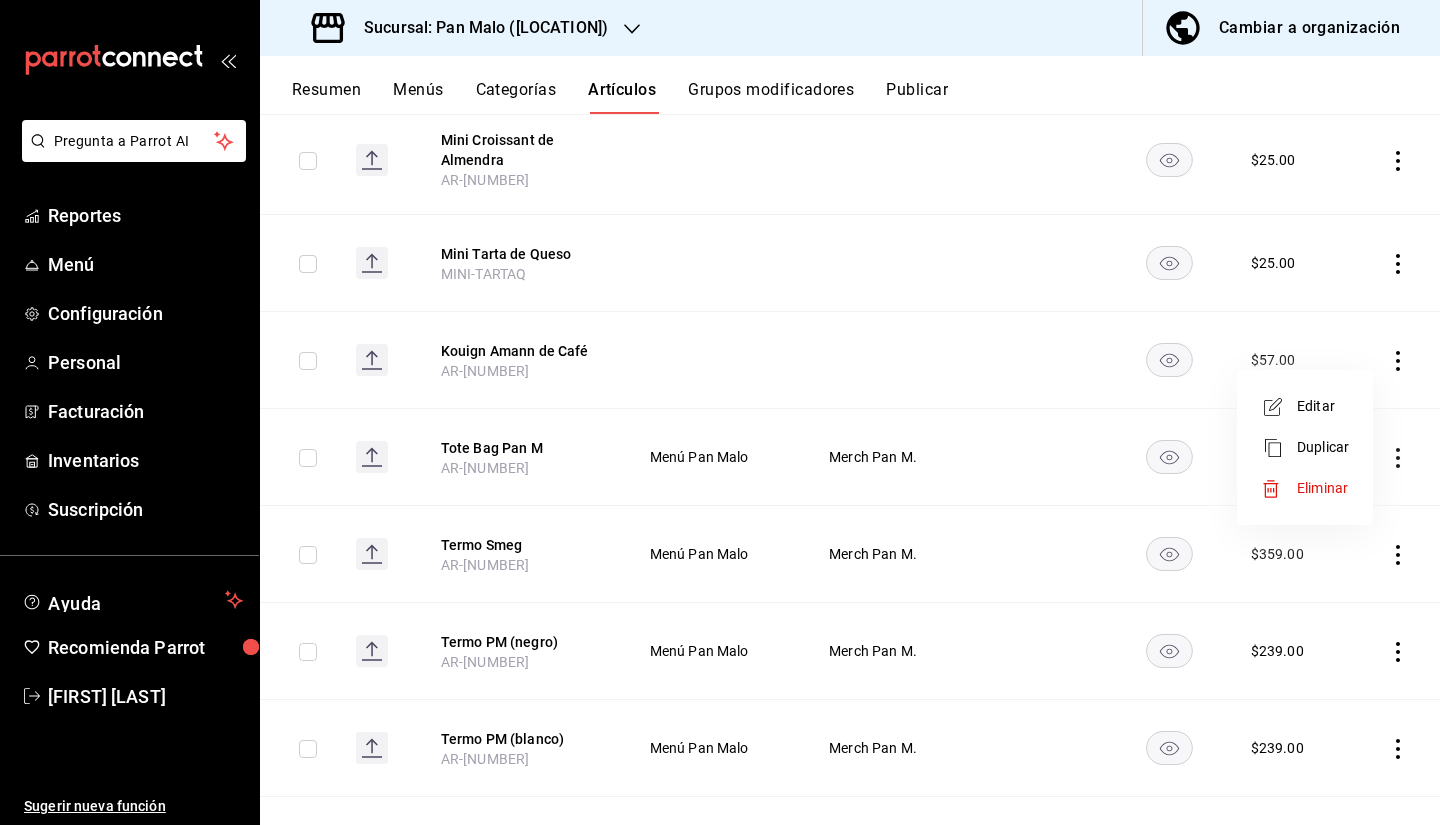 click on "Duplicar" at bounding box center (1305, 447) 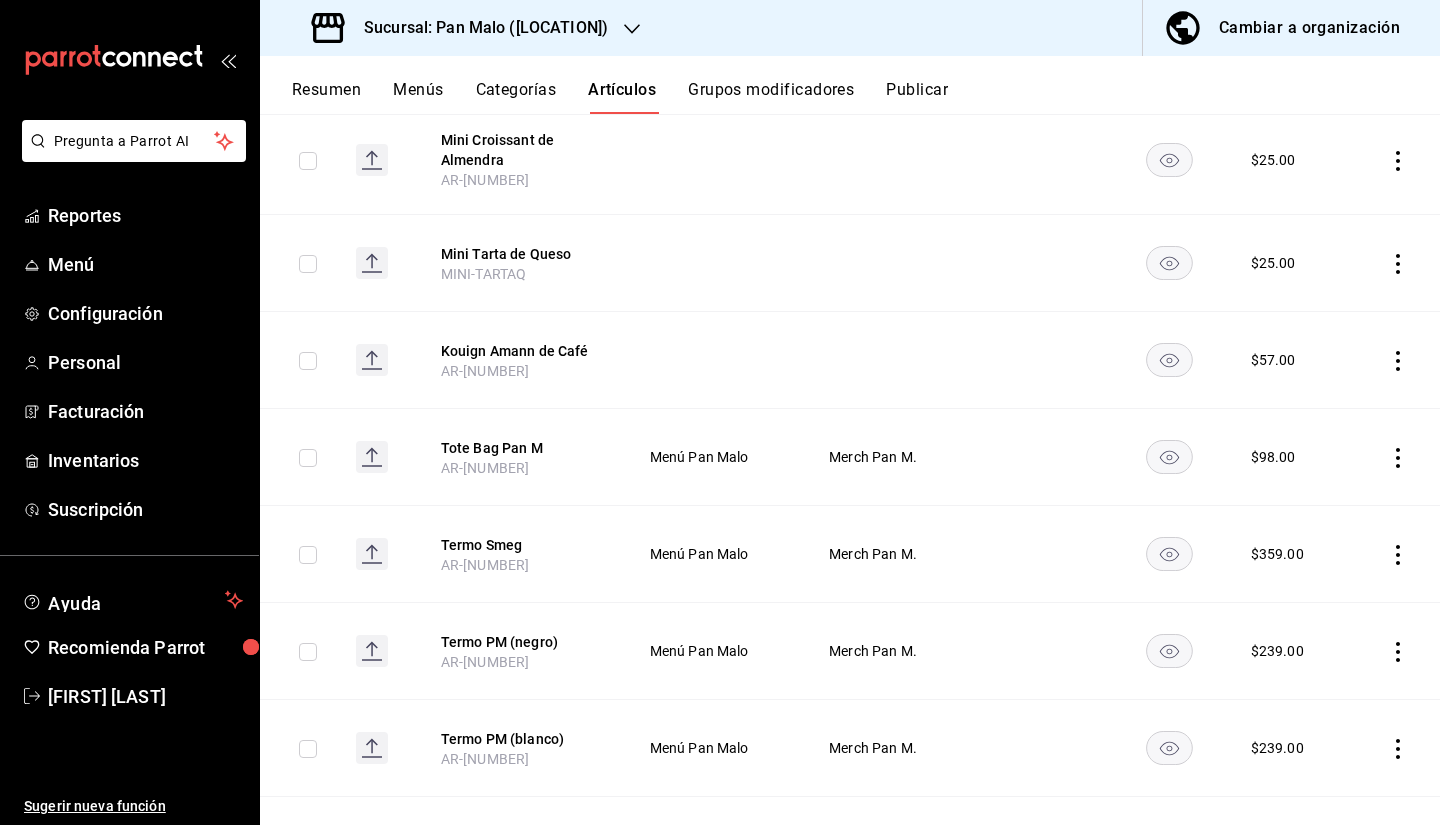 scroll, scrollTop: 0, scrollLeft: 0, axis: both 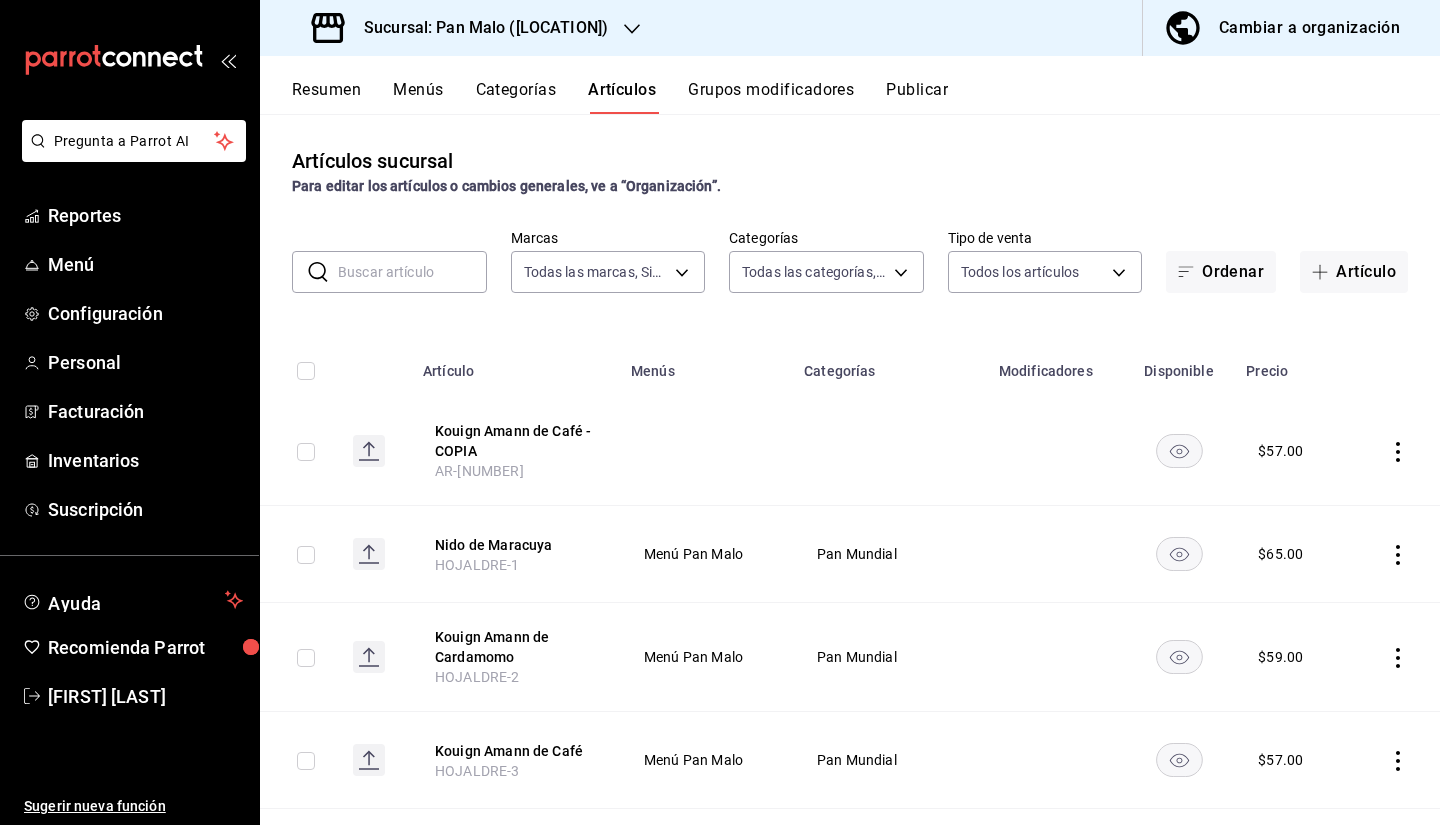 click 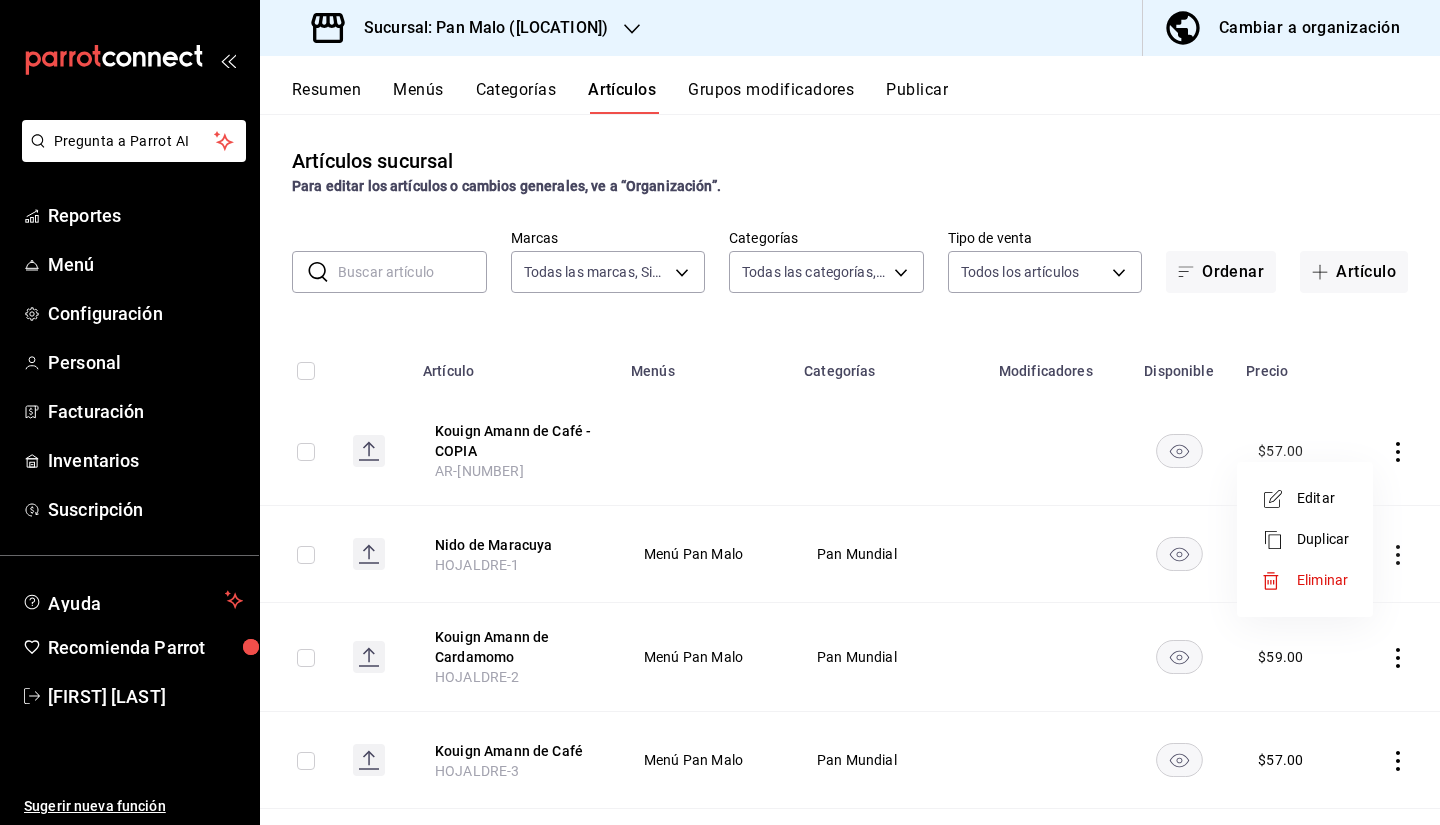 click on "Eliminar" at bounding box center [1305, 580] 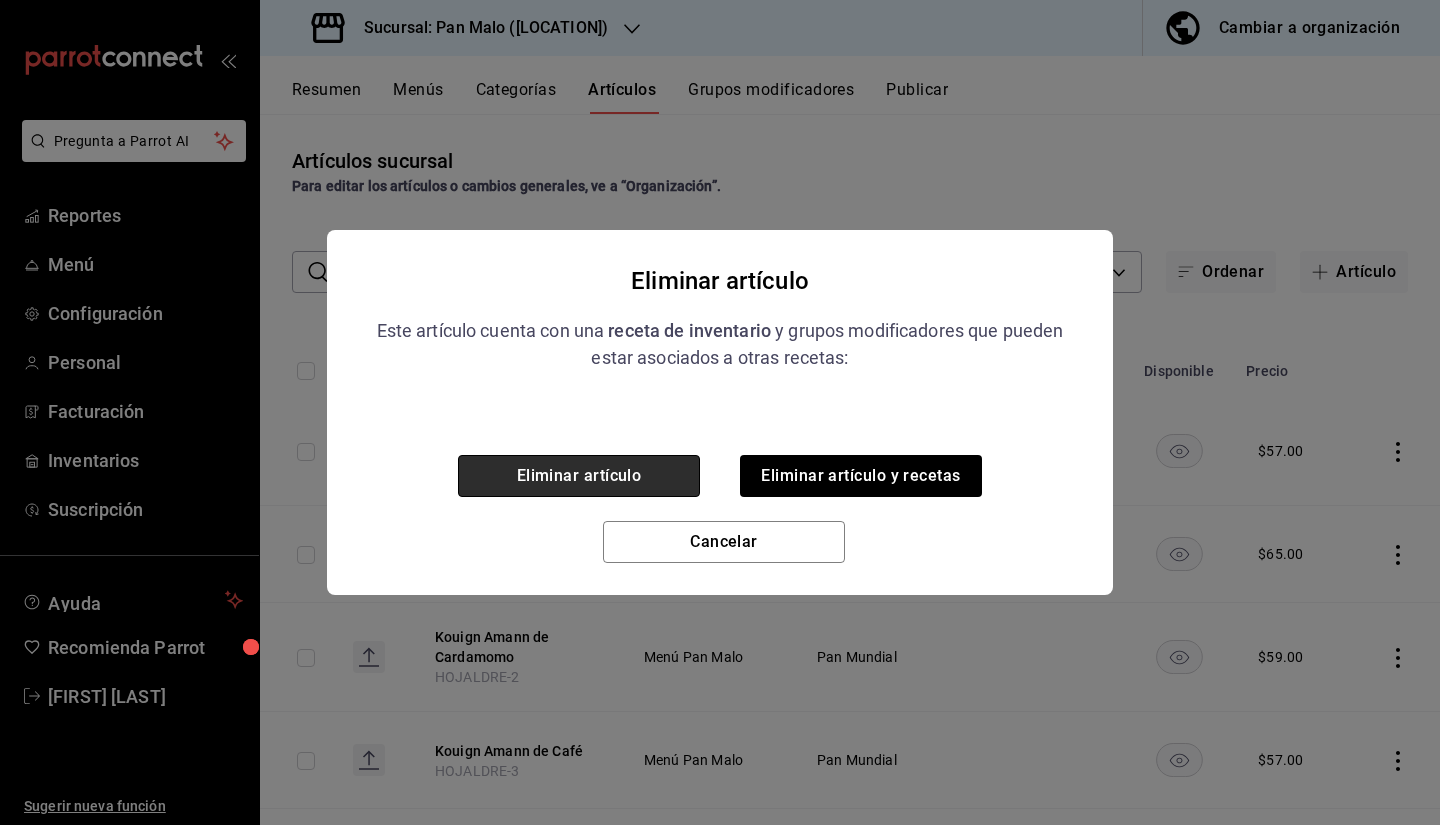 click on "Eliminar artículo" at bounding box center [579, 476] 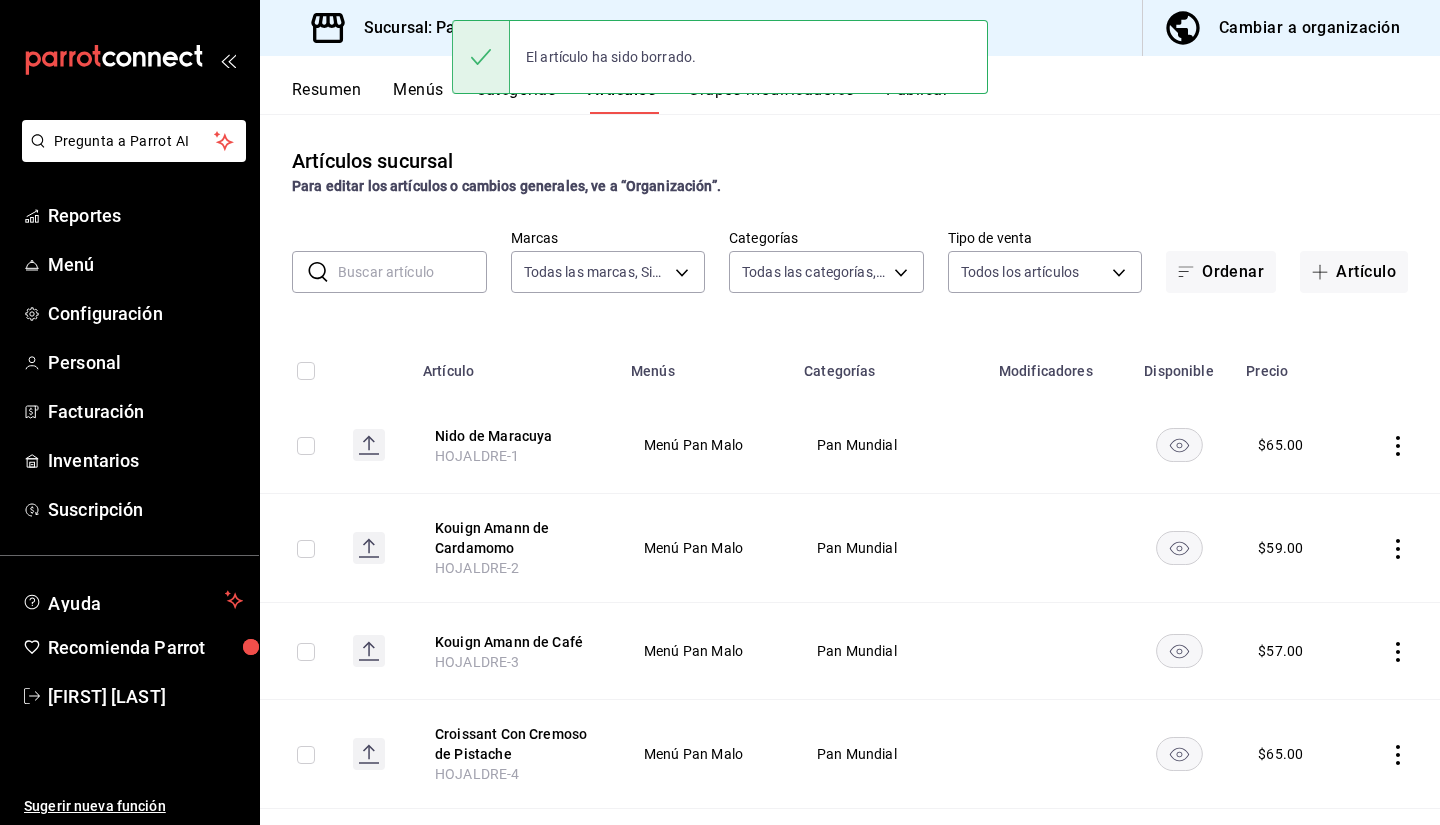 drag, startPoint x: 1420, startPoint y: 262, endPoint x: 1422, endPoint y: 317, distance: 55.03635 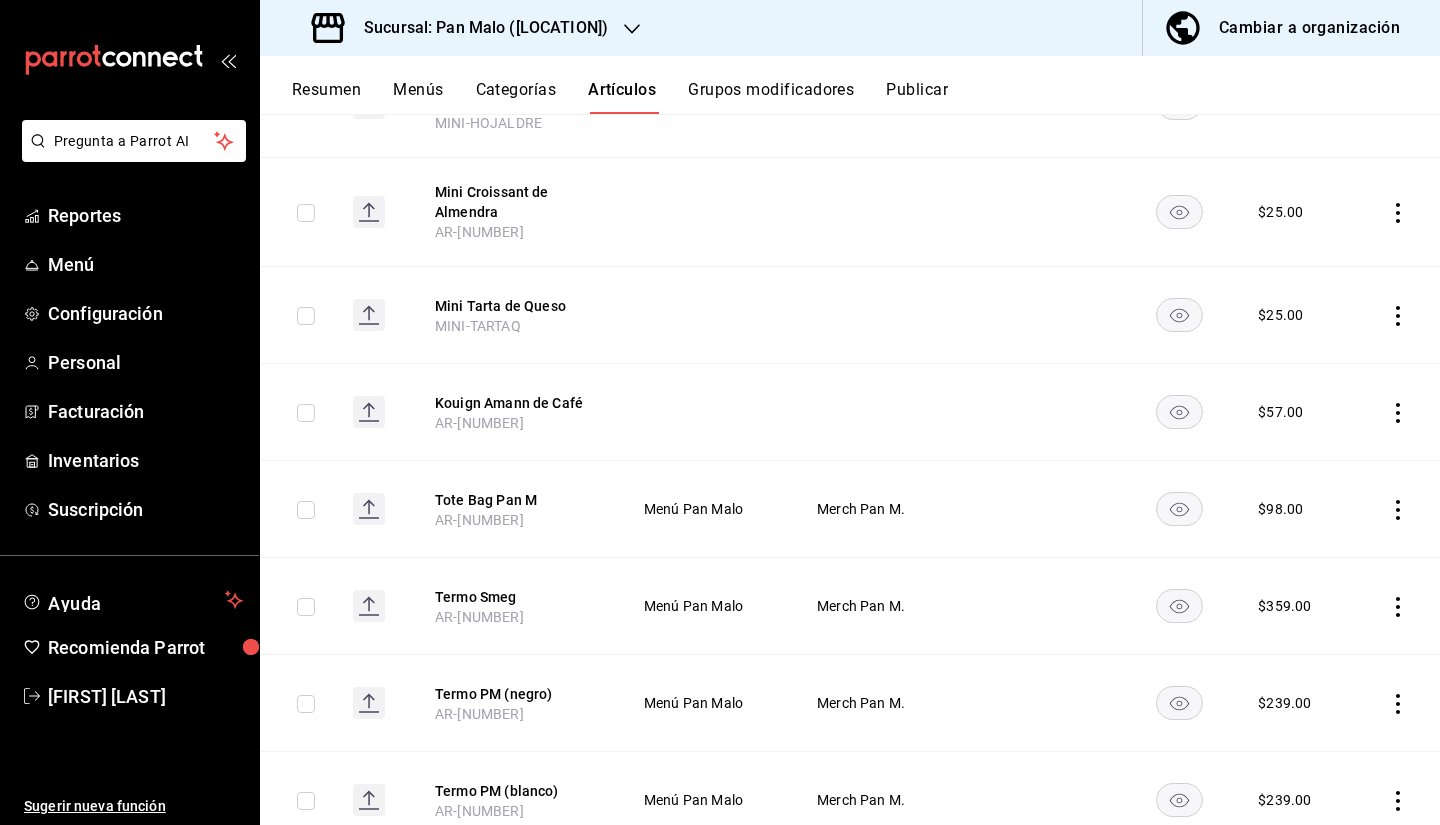 scroll, scrollTop: 863, scrollLeft: 0, axis: vertical 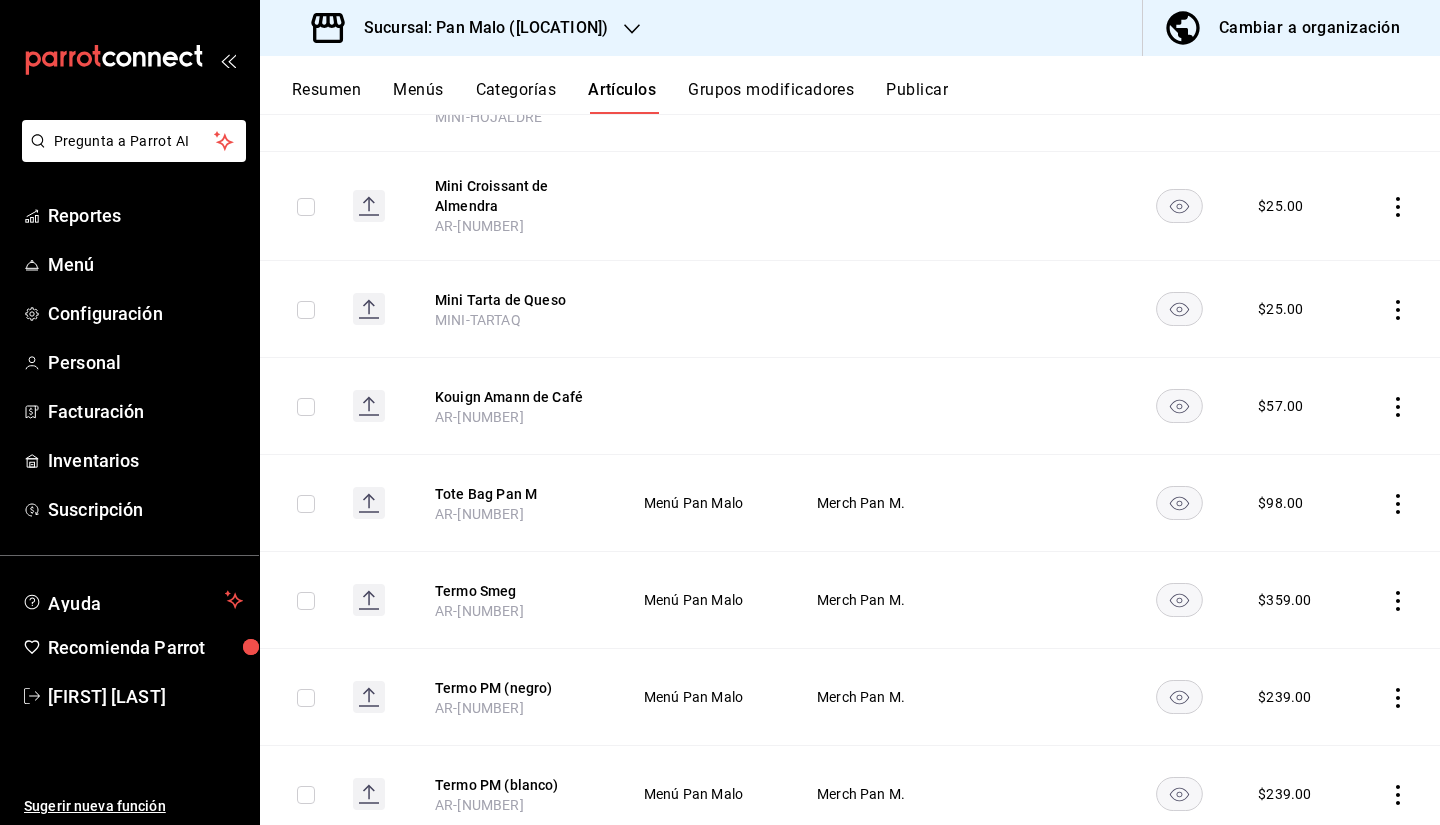 click at bounding box center [1396, 406] 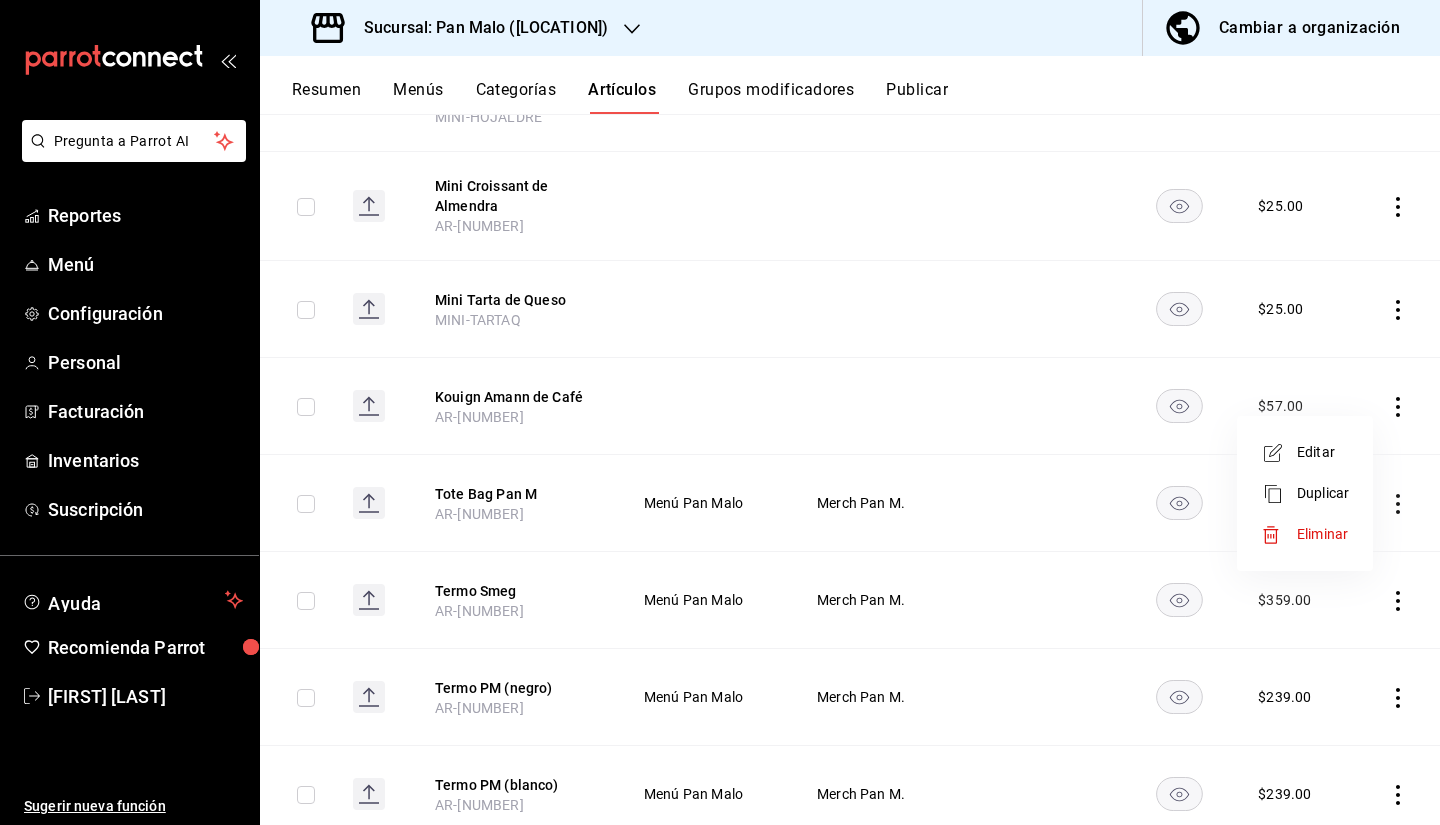 click on "Eliminar" at bounding box center [1323, 534] 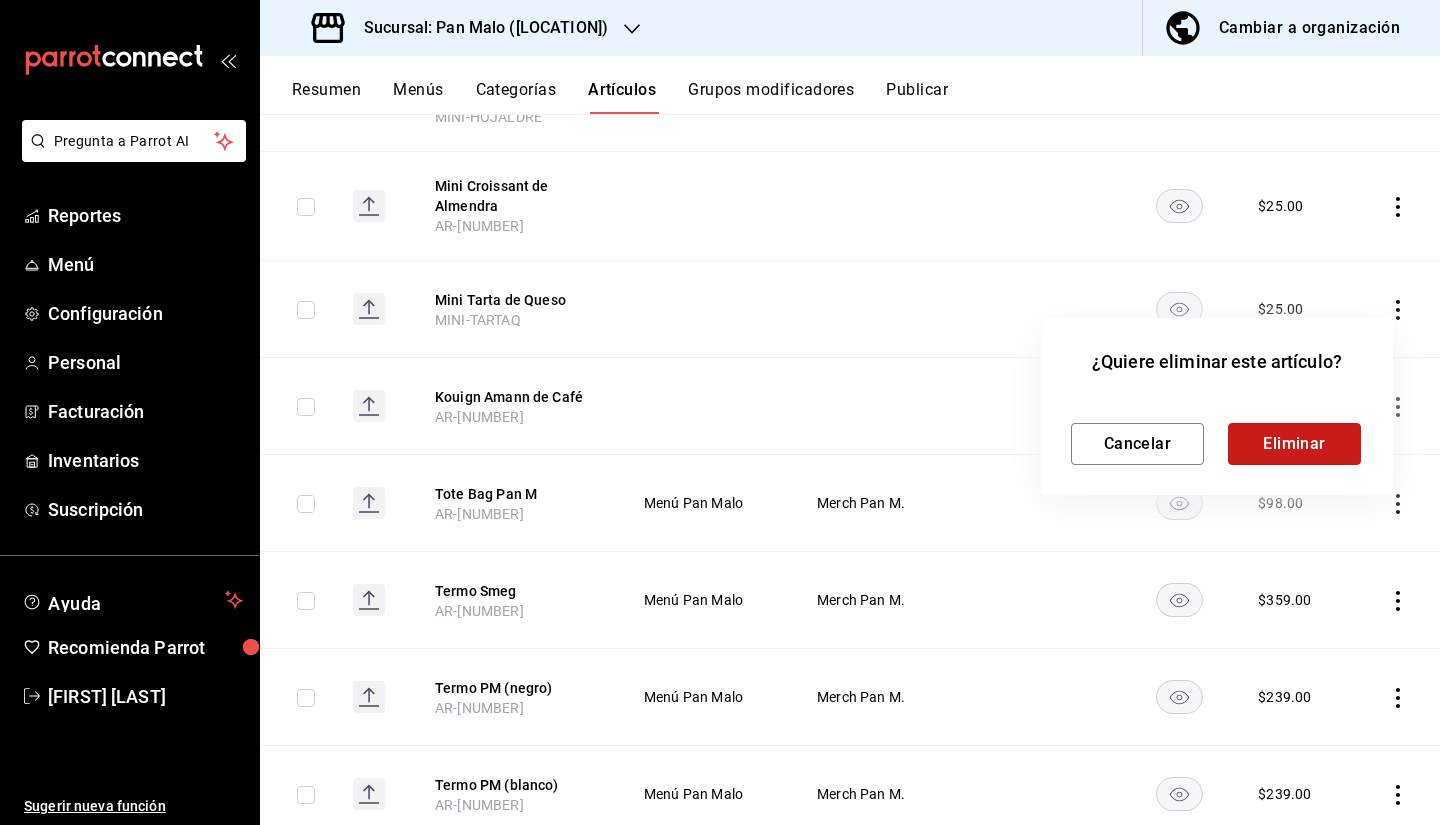 click on "Eliminar" at bounding box center [1294, 444] 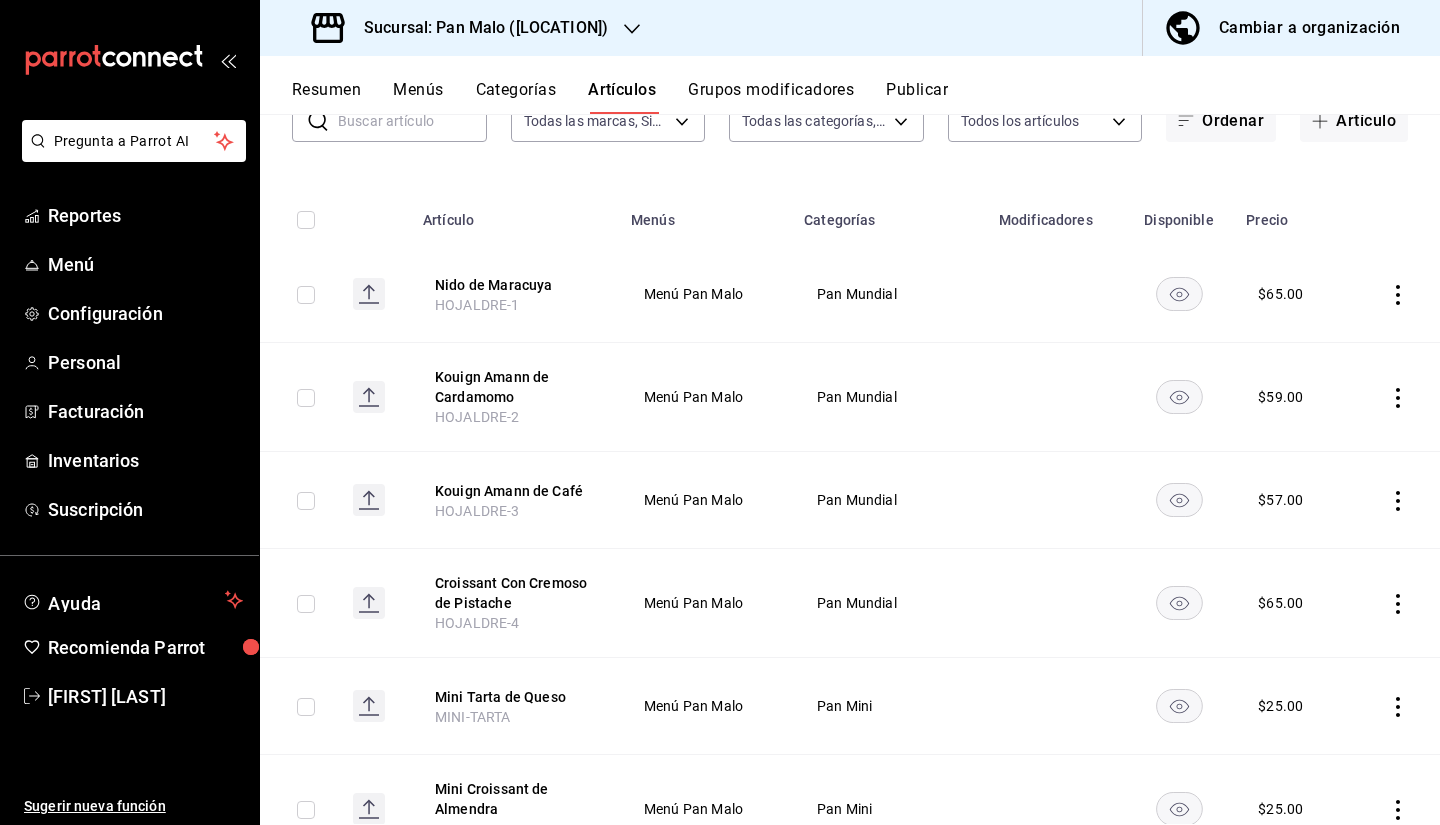scroll, scrollTop: 107, scrollLeft: 0, axis: vertical 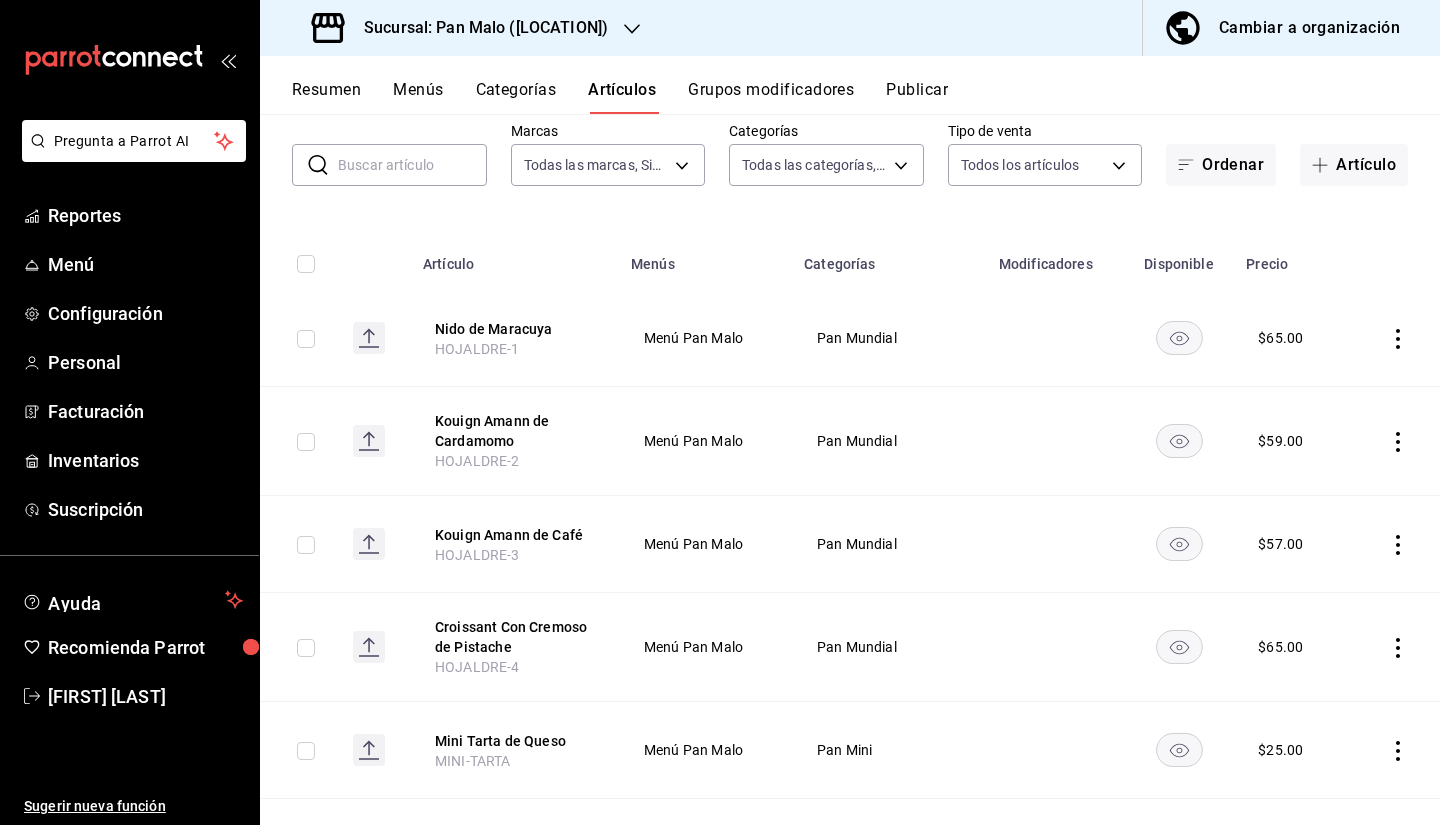 click on "Resumen" at bounding box center (326, 97) 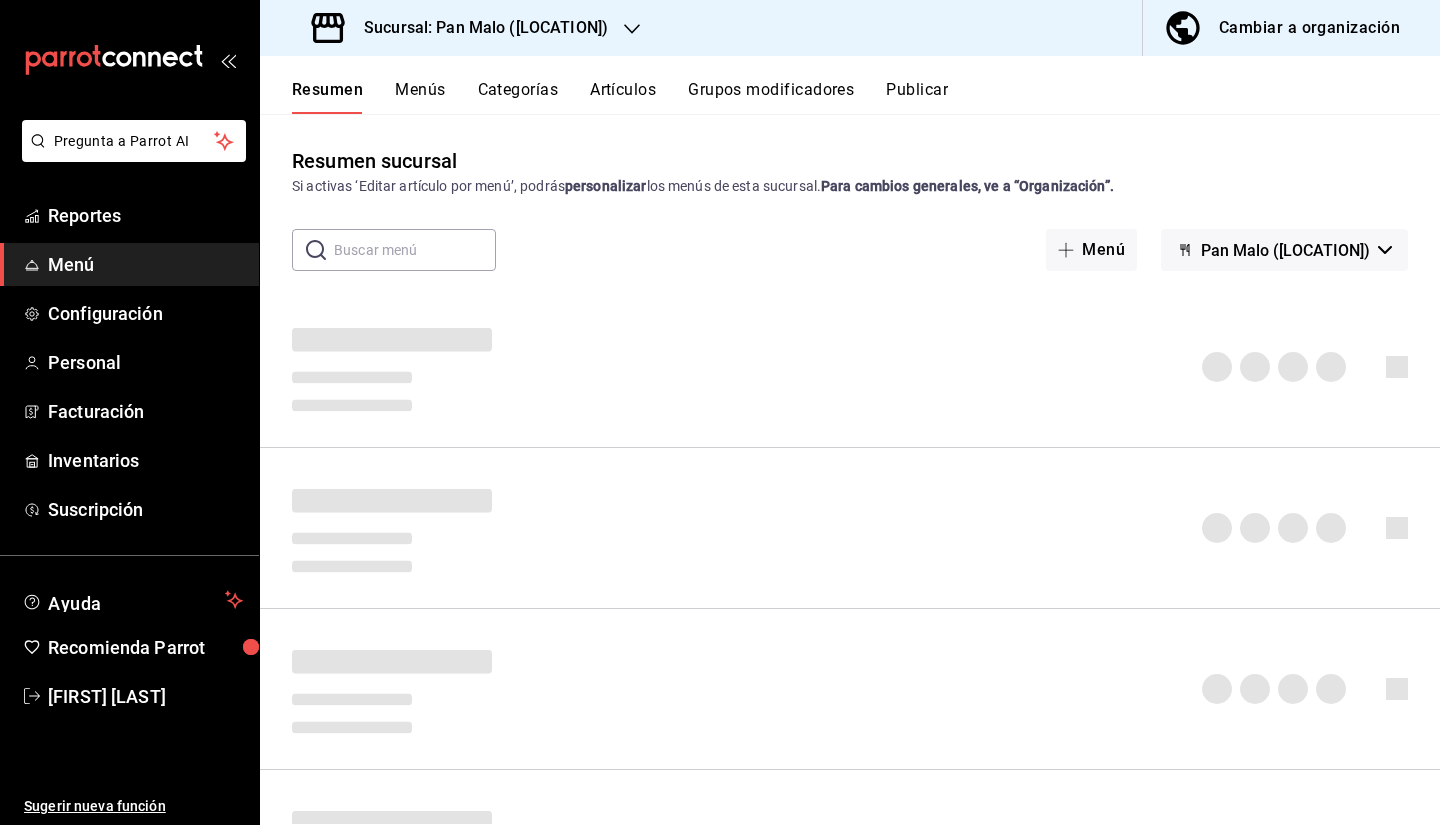 click on "Menús" at bounding box center (420, 97) 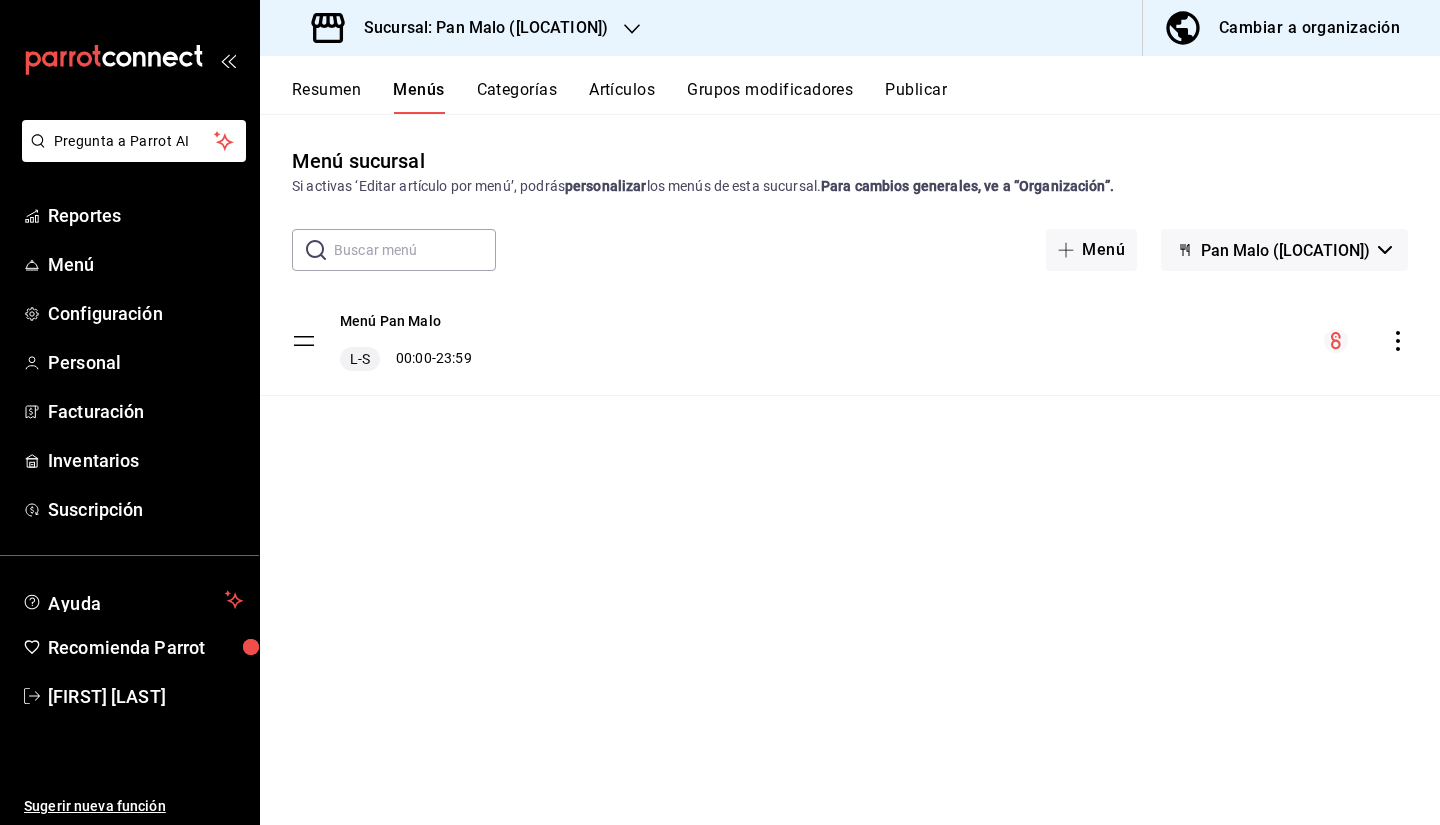 click on "Artículos" at bounding box center (622, 97) 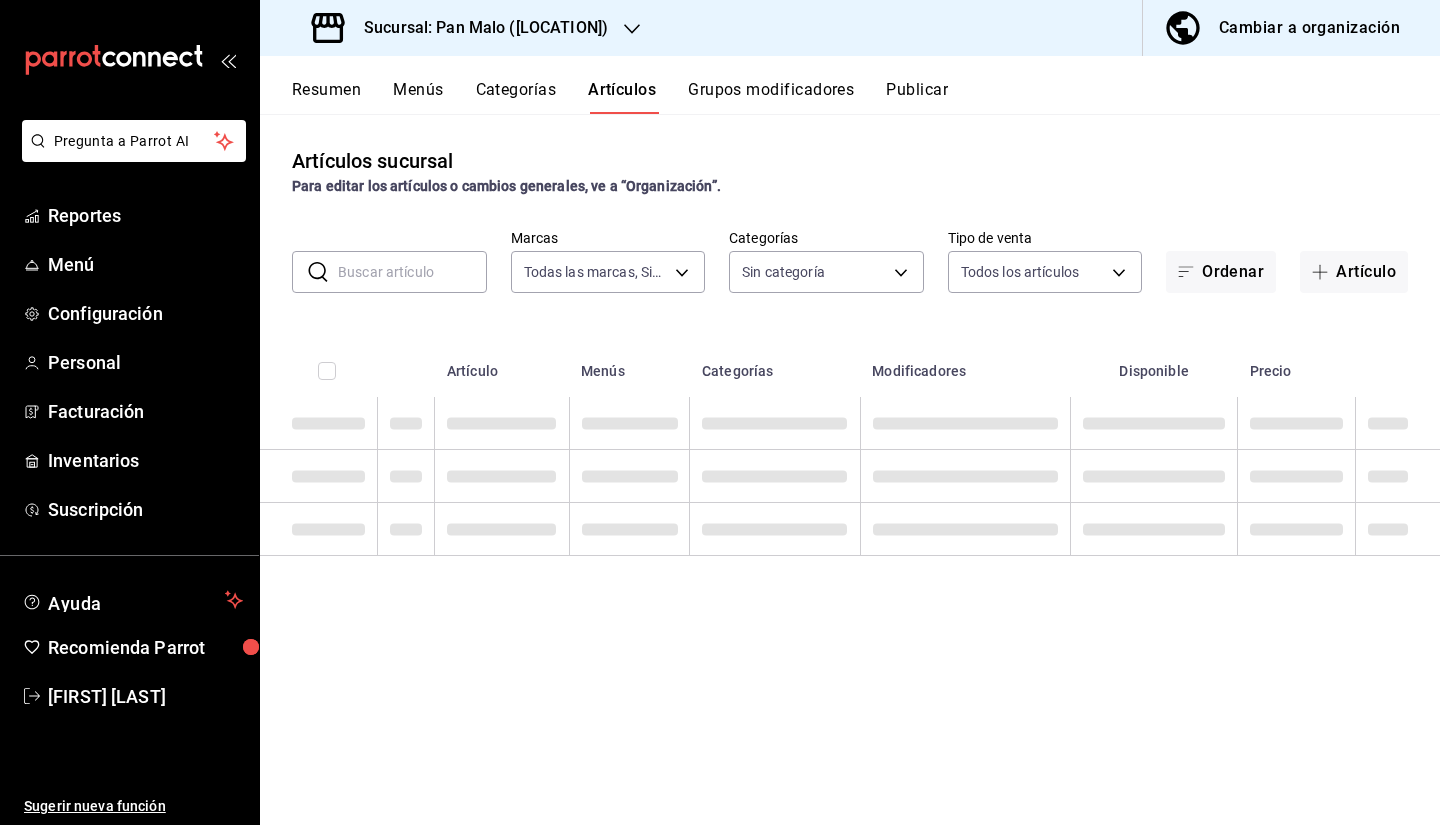 type on "[UUID]" 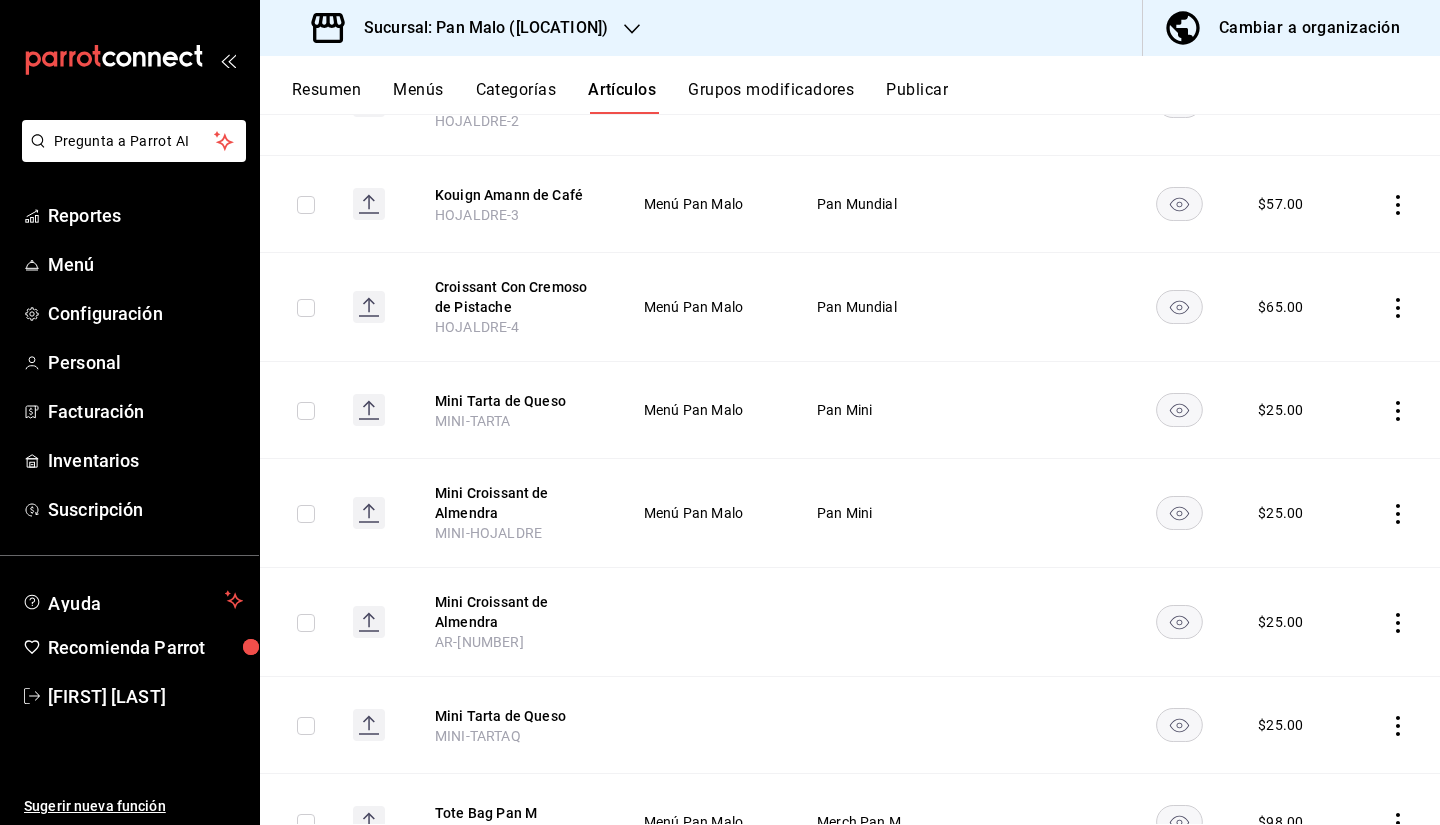 scroll, scrollTop: 485, scrollLeft: 0, axis: vertical 